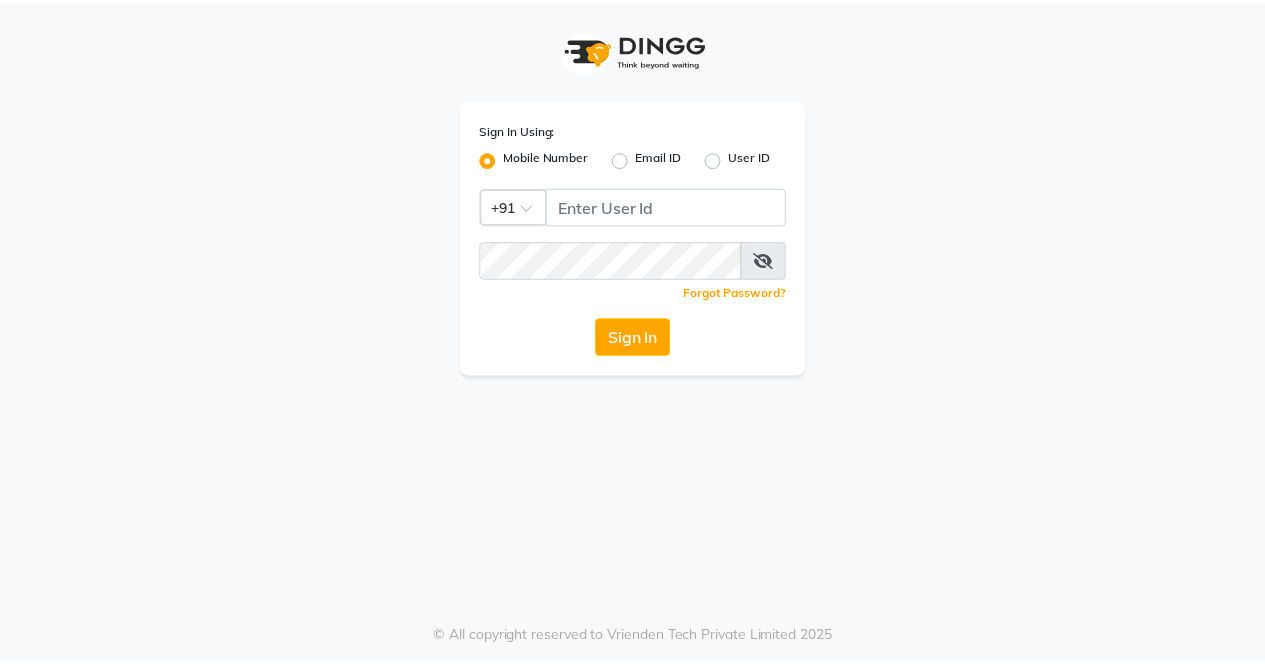 scroll, scrollTop: 0, scrollLeft: 0, axis: both 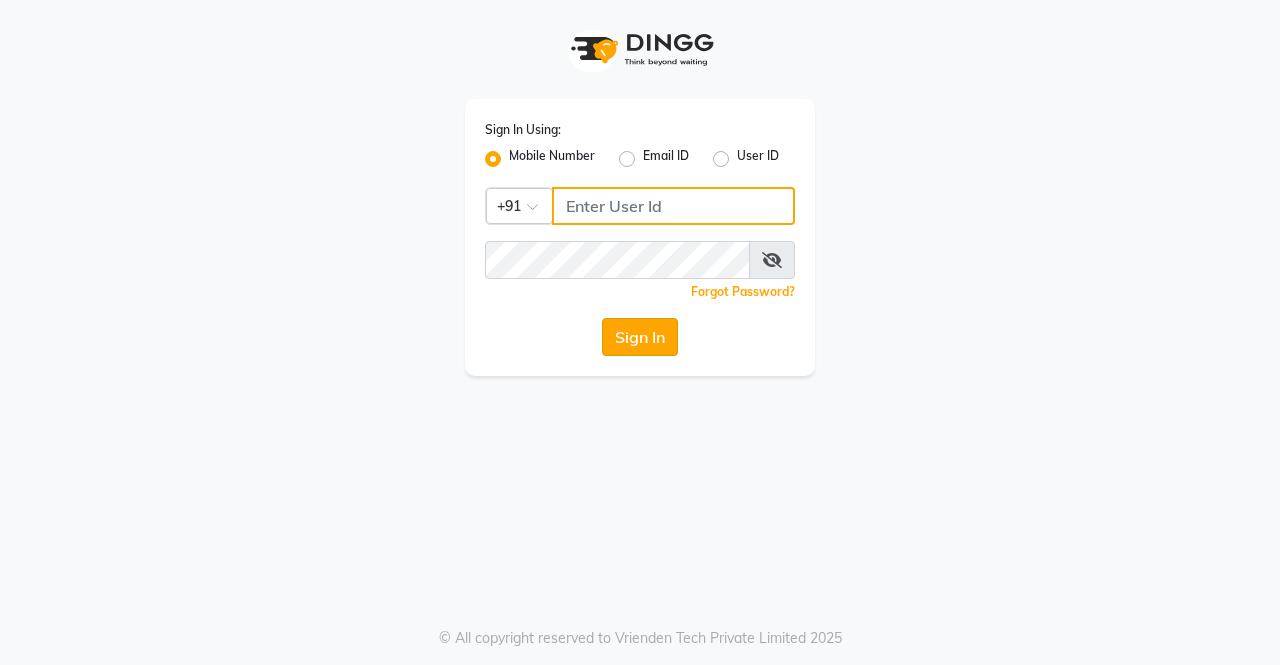 type on "9872635260" 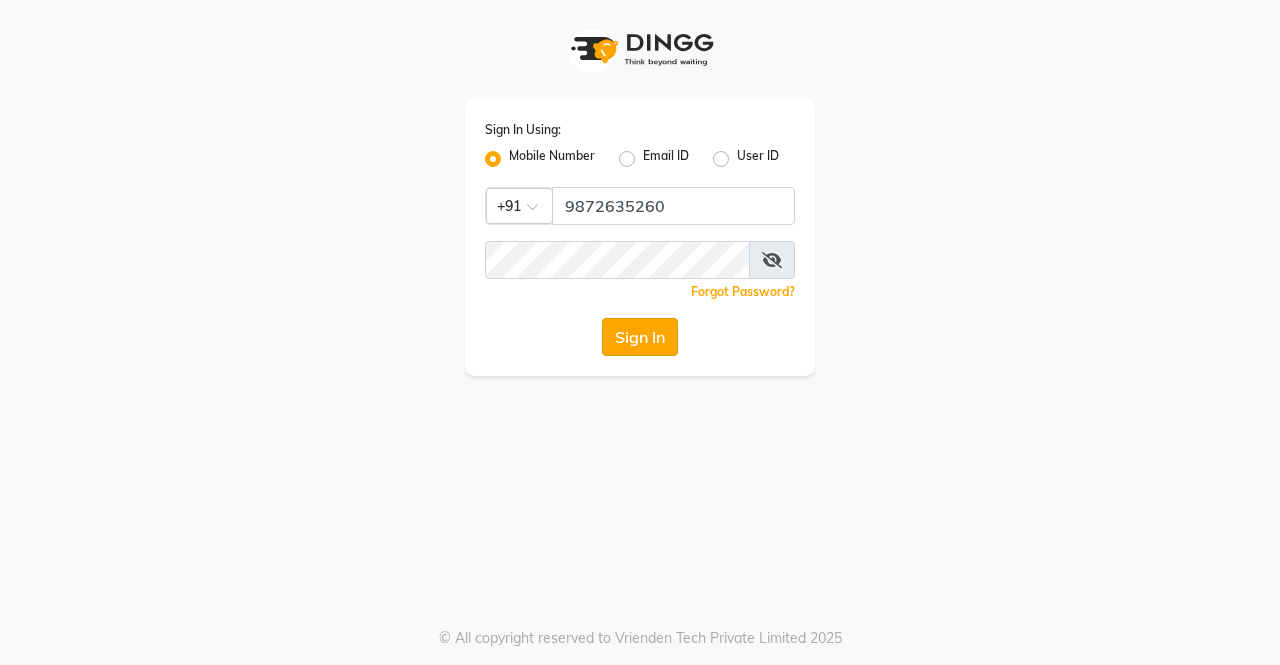 click on "Sign In" 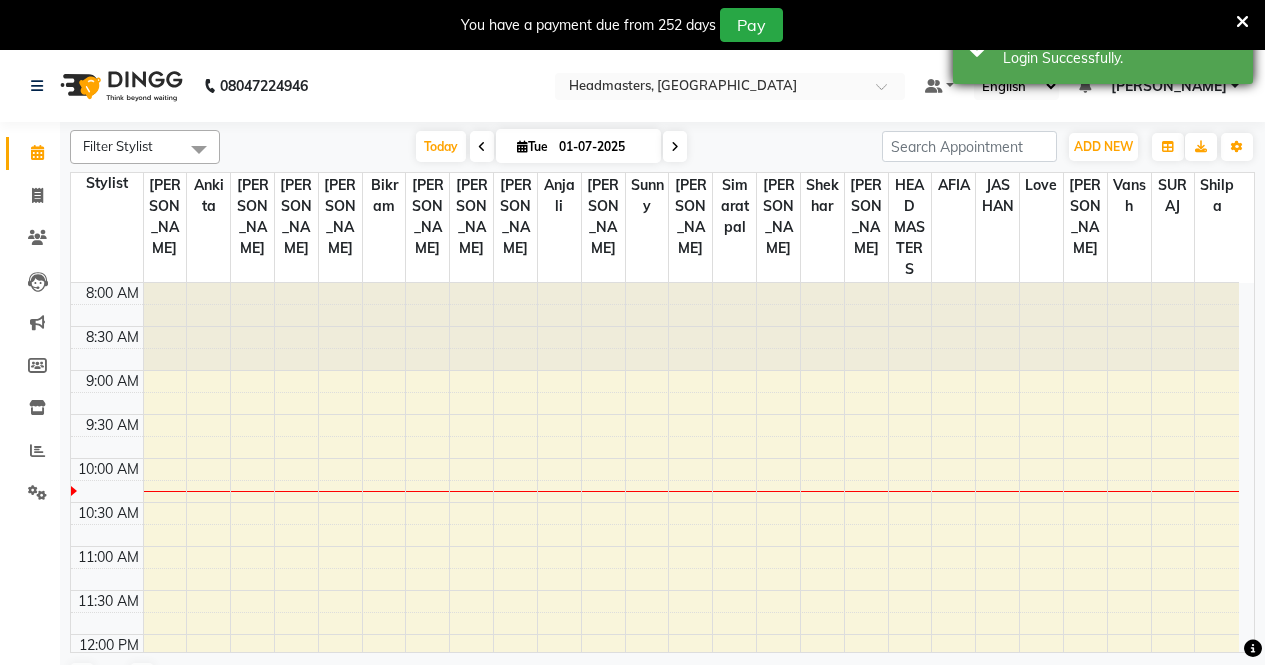 scroll, scrollTop: 0, scrollLeft: 0, axis: both 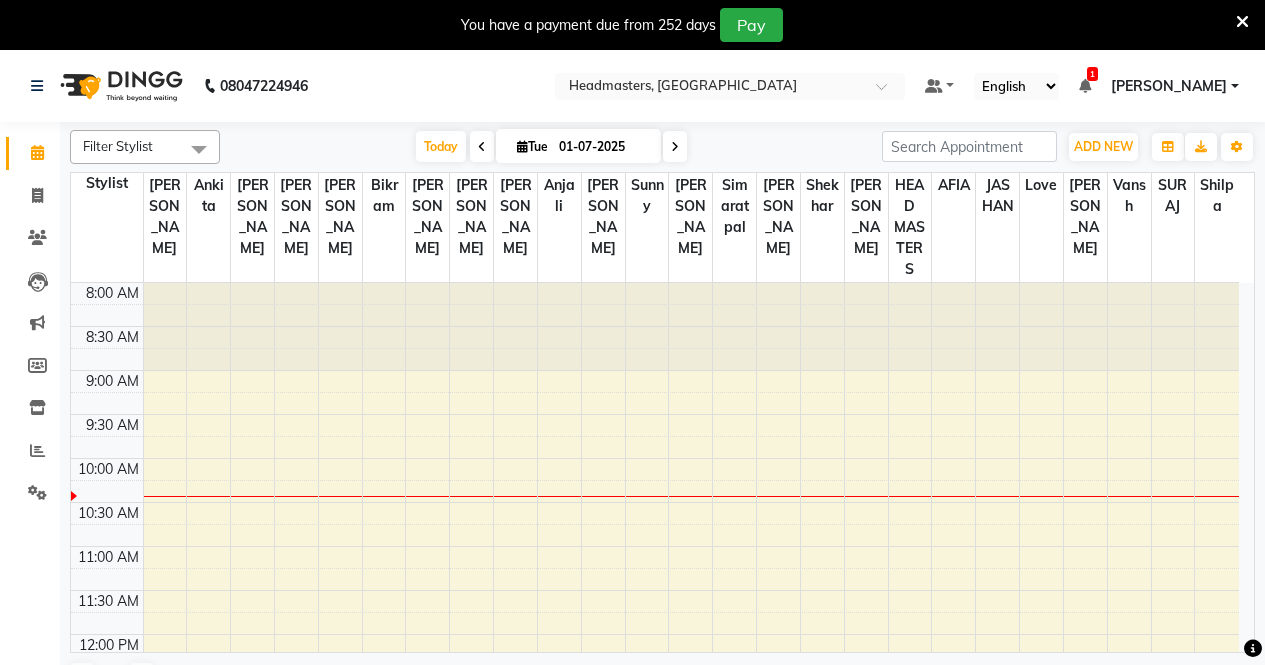 click on "1" at bounding box center (1092, 74) 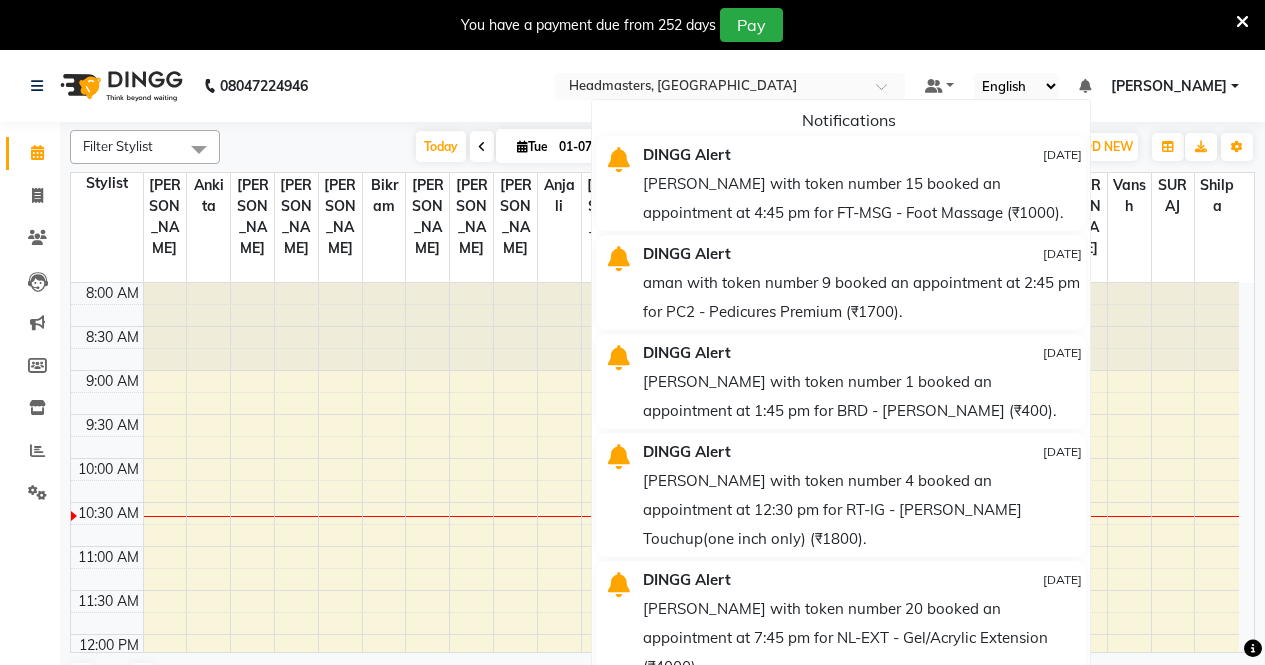 scroll, scrollTop: 100, scrollLeft: 0, axis: vertical 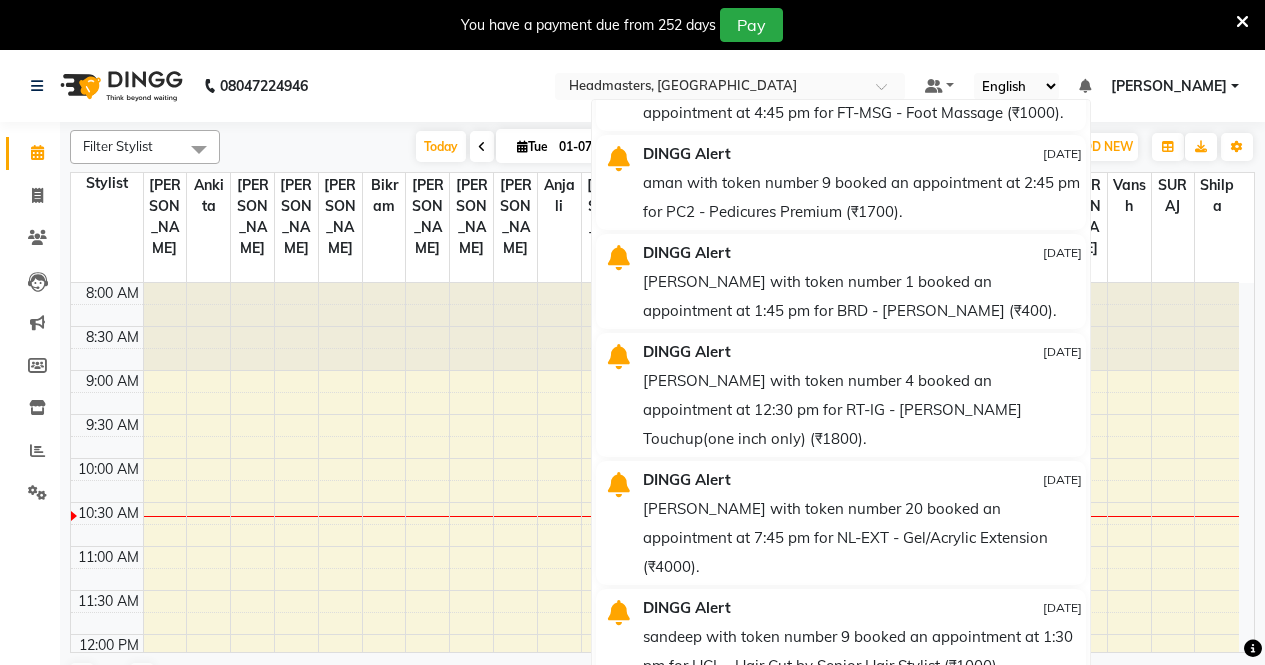click on "8:00 AM 8:30 AM 9:00 AM 9:30 AM 10:00 AM 10:30 AM 11:00 AM 11:30 AM 12:00 PM 12:30 PM 1:00 PM 1:30 PM 2:00 PM 2:30 PM 3:00 PM 3:30 PM 4:00 PM 4:30 PM 5:00 PM 5:30 PM 6:00 PM 6:30 PM 7:00 PM 7:30 PM 8:00 PM 8:30 PM" at bounding box center [655, 854] 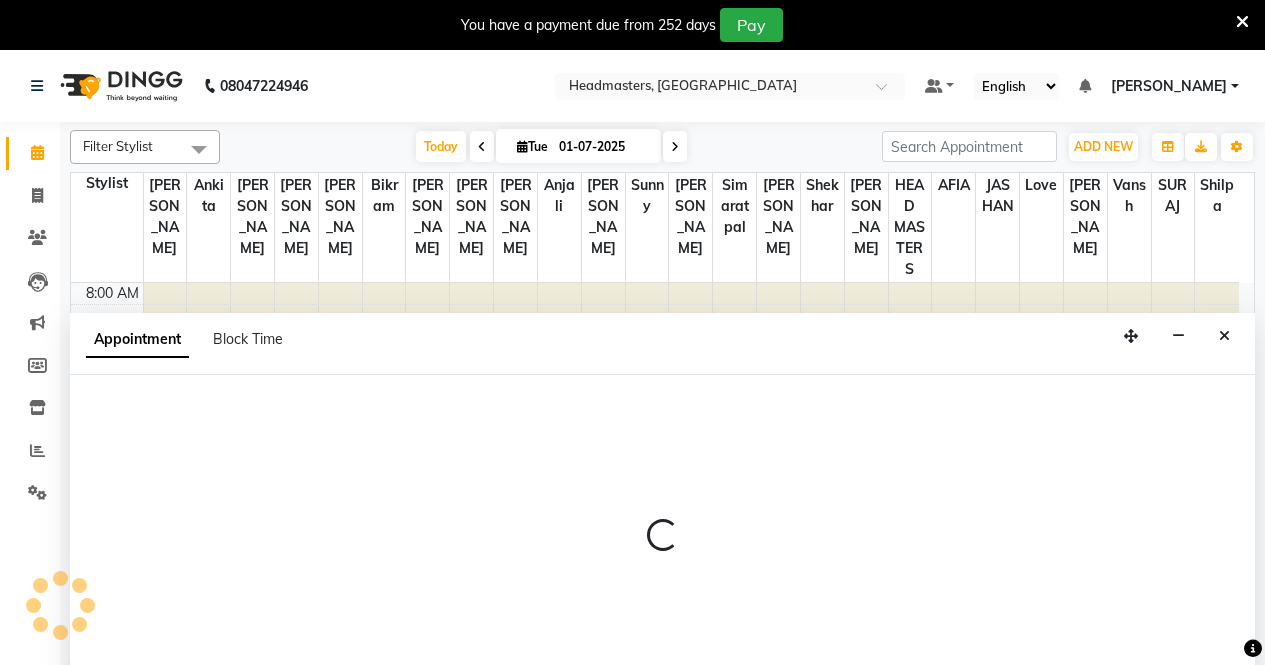 scroll, scrollTop: 50, scrollLeft: 0, axis: vertical 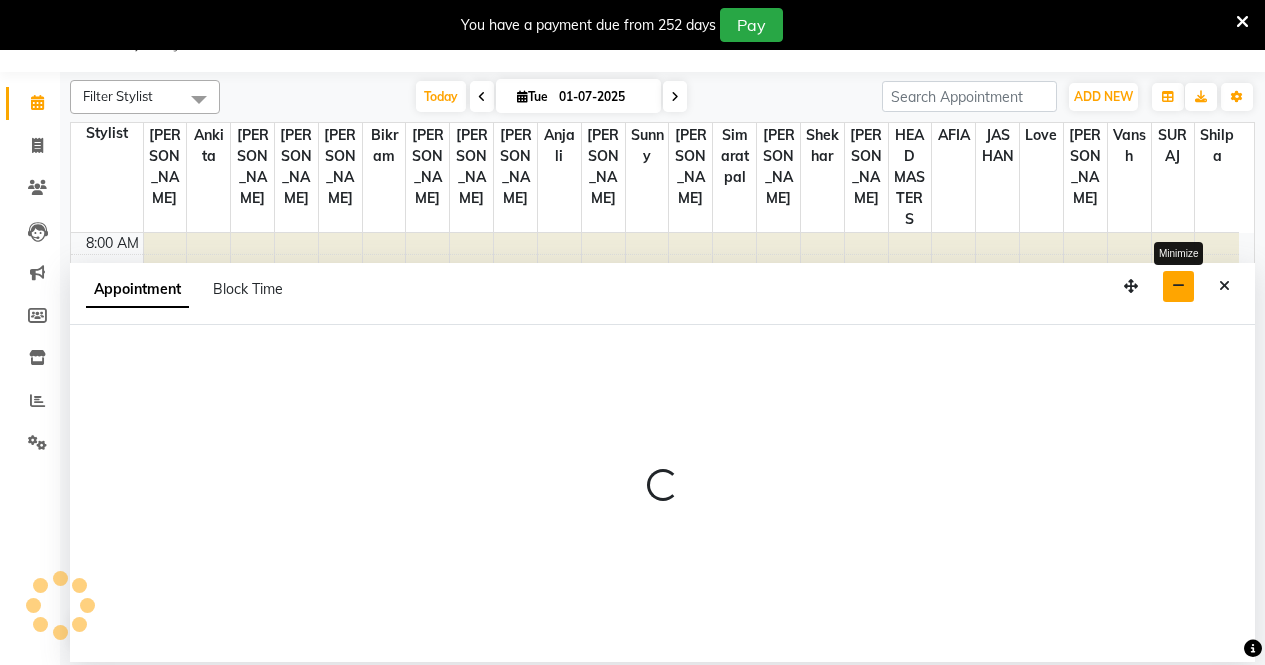 click at bounding box center [1178, 286] 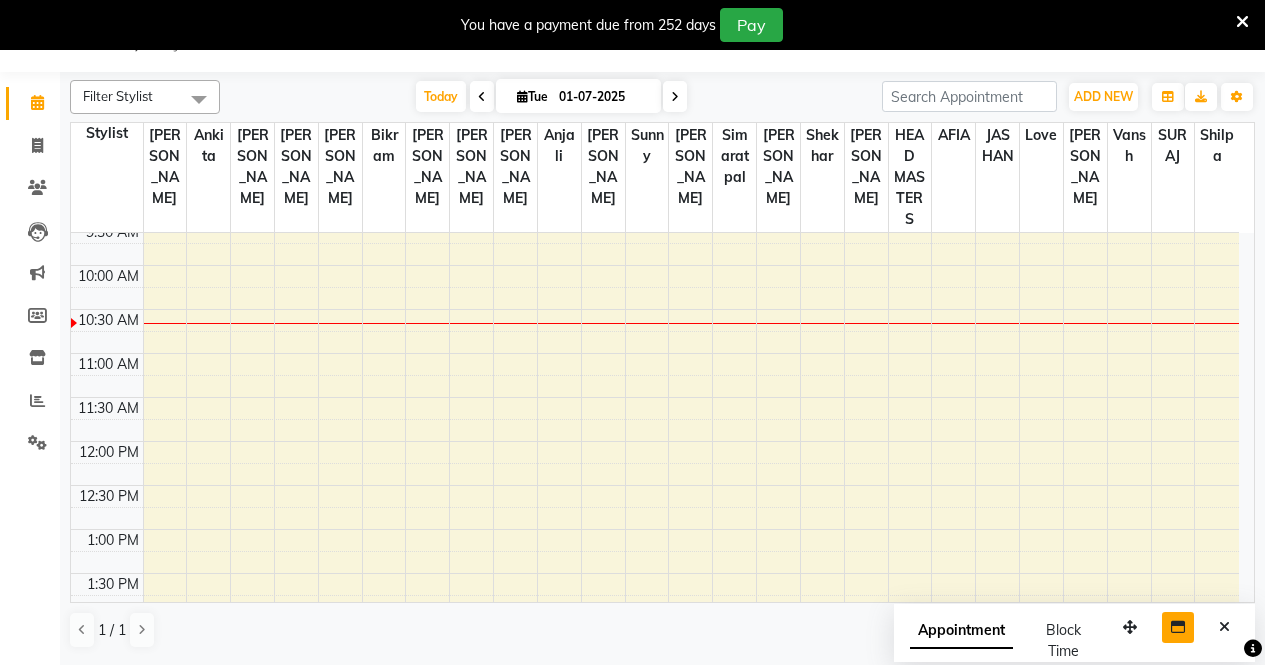 scroll, scrollTop: 400, scrollLeft: 0, axis: vertical 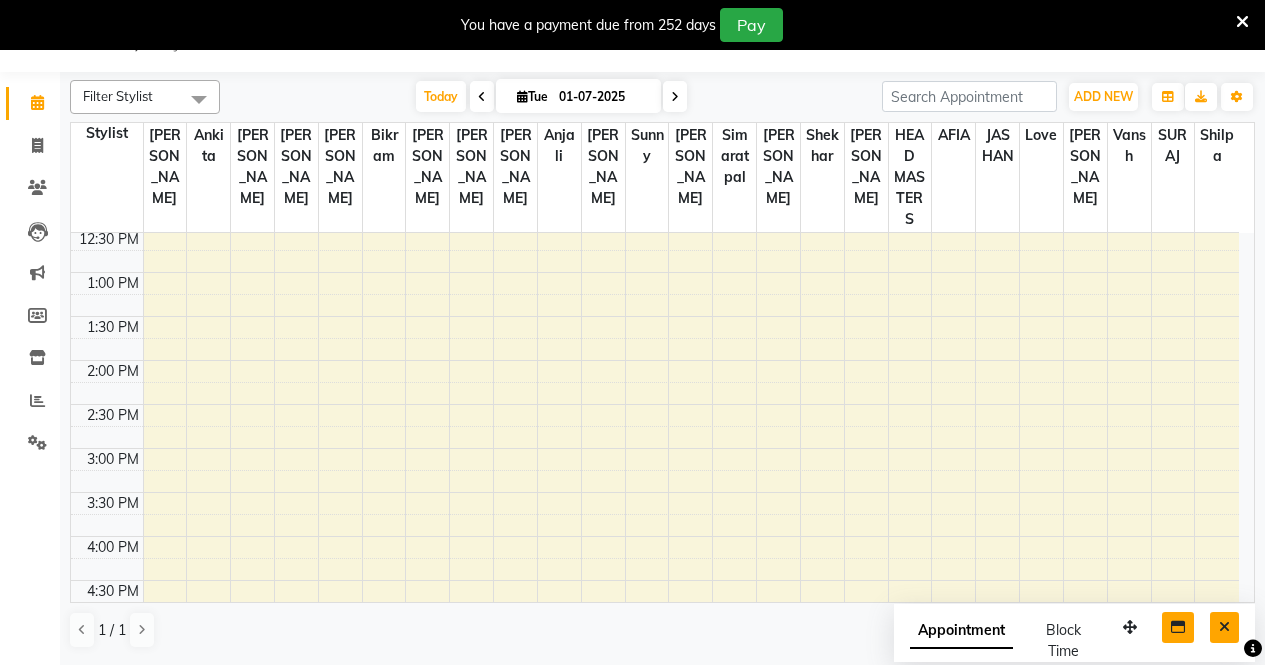 click at bounding box center (1224, 627) 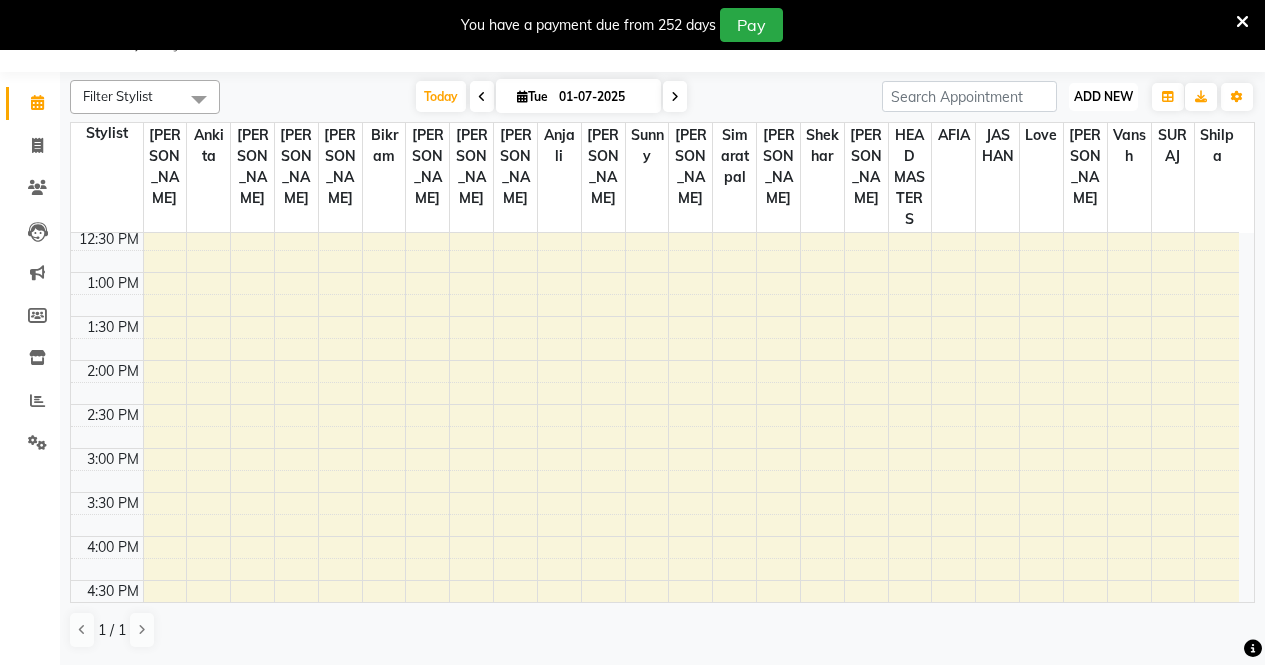 click on "ADD NEW" at bounding box center [1103, 96] 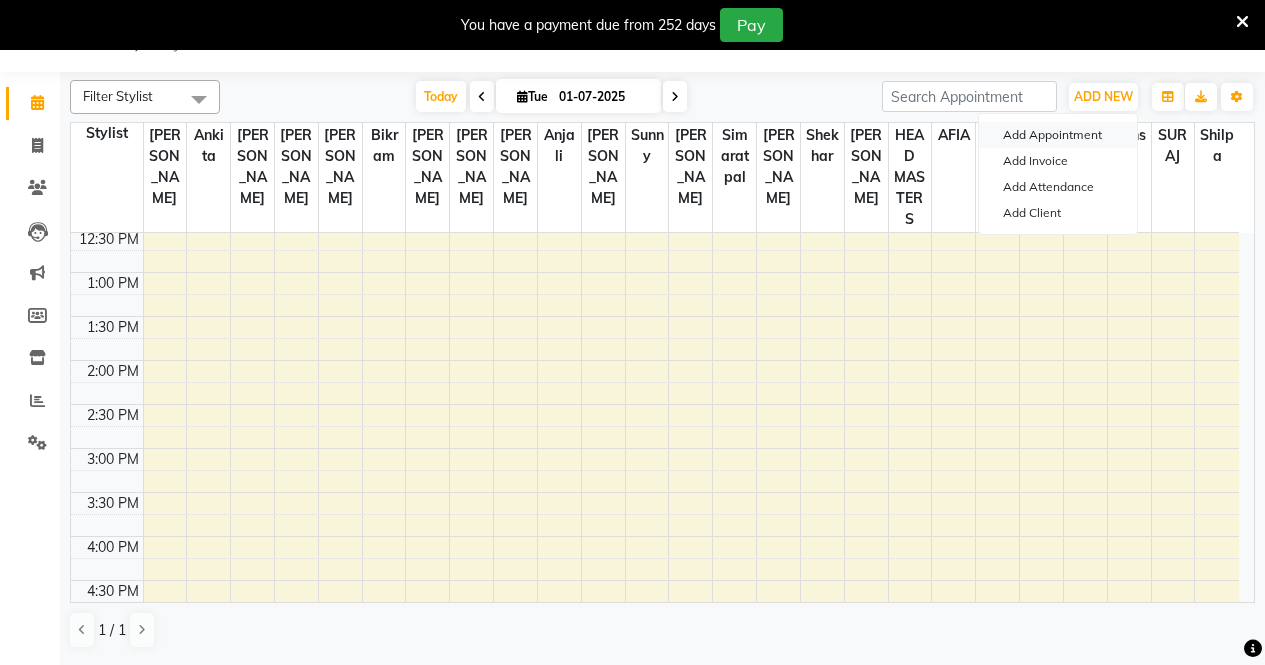 click on "Add Appointment" at bounding box center [1058, 135] 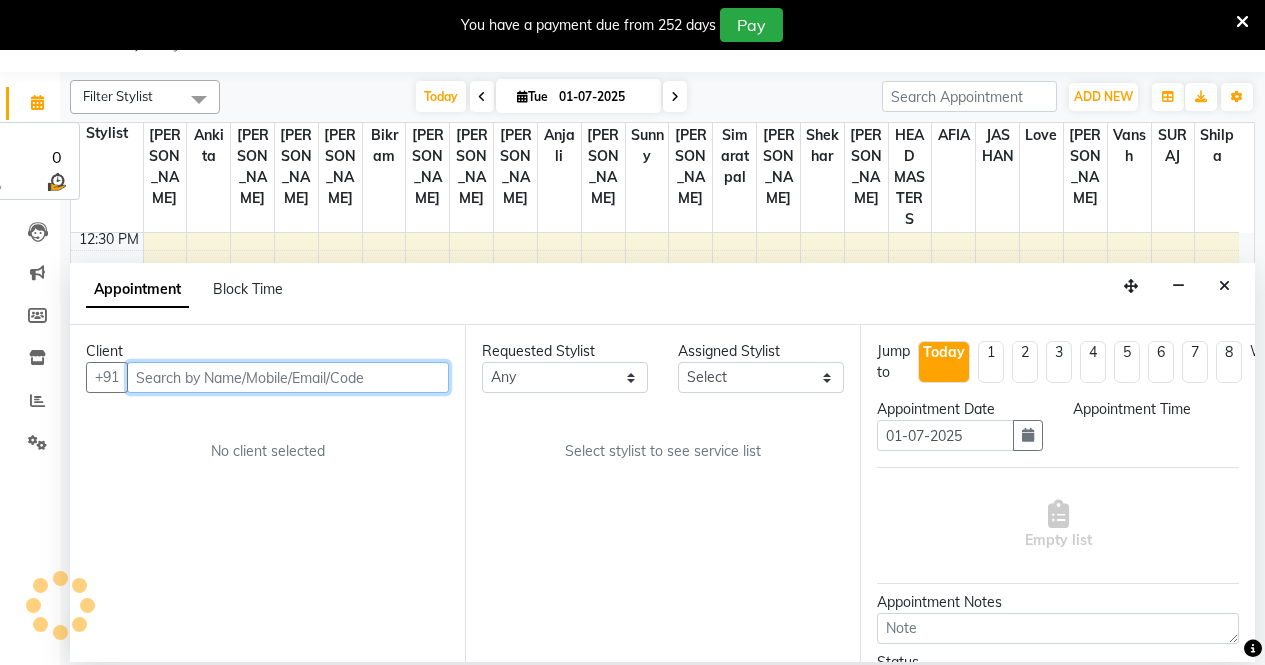 select on "540" 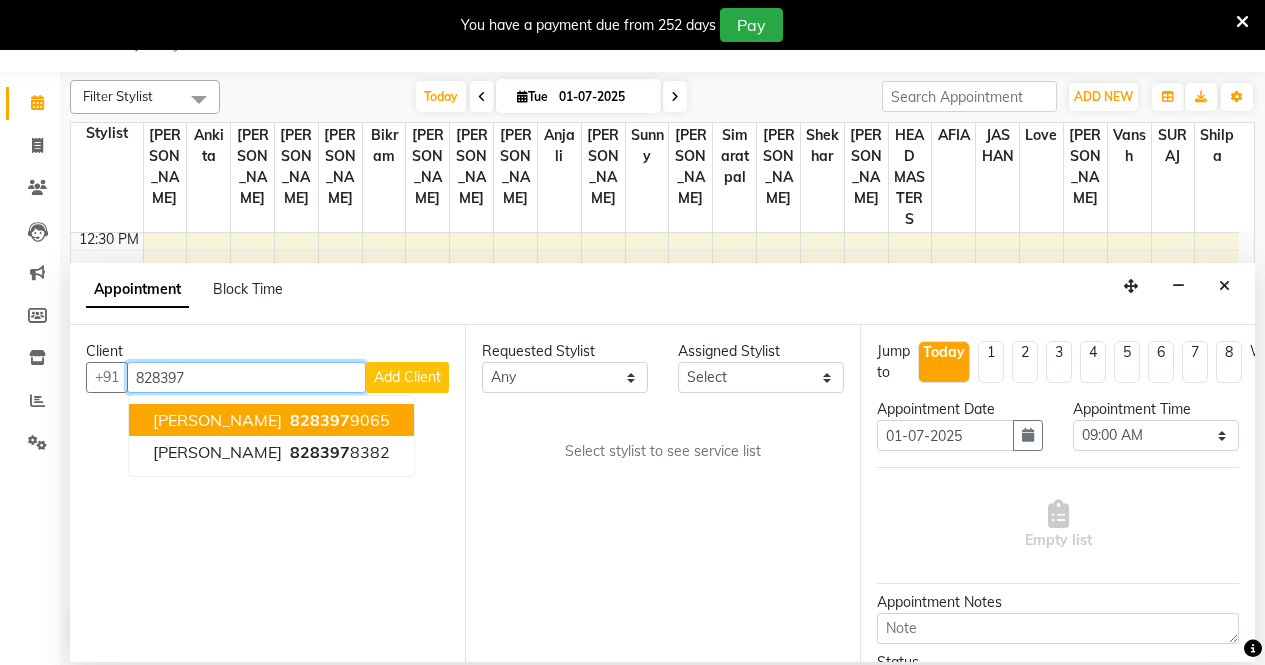 click on "828397" at bounding box center [320, 420] 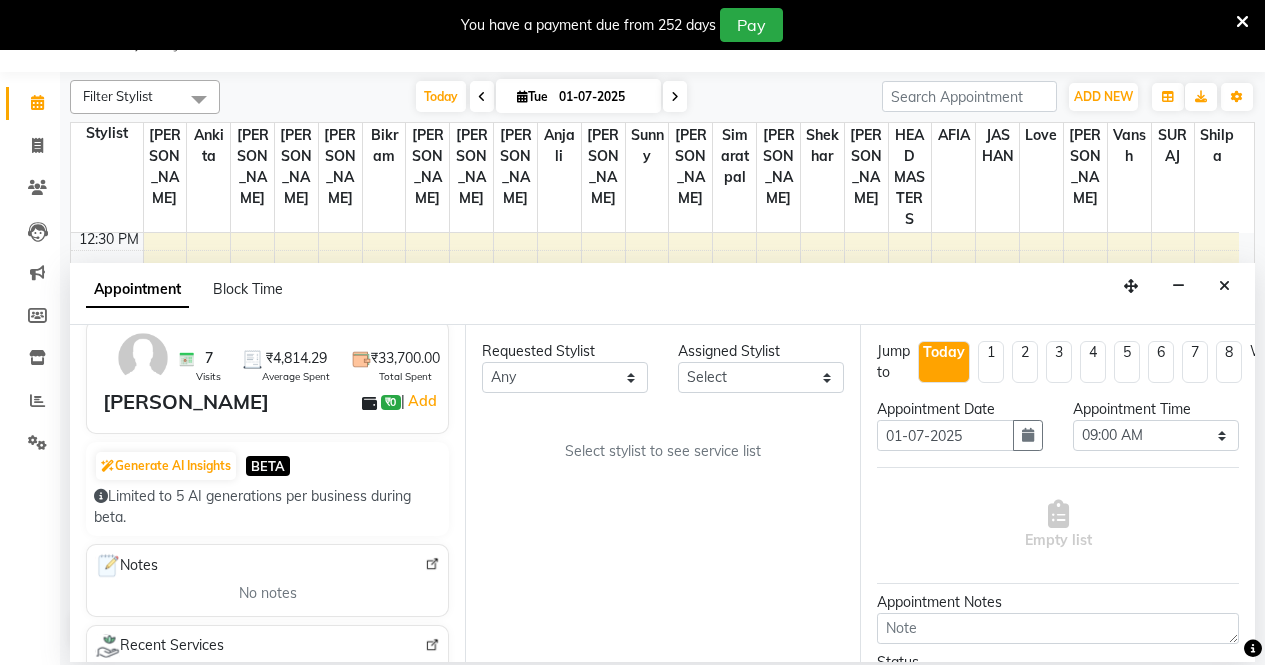 scroll, scrollTop: 0, scrollLeft: 0, axis: both 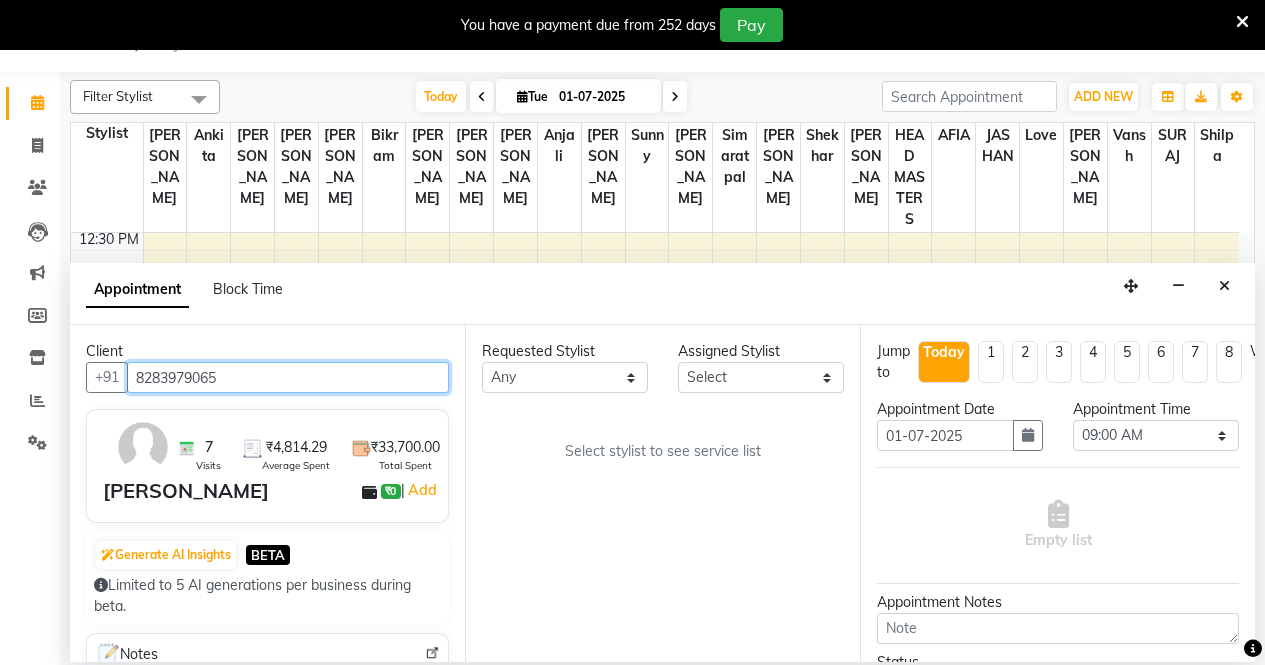 type on "8283979065" 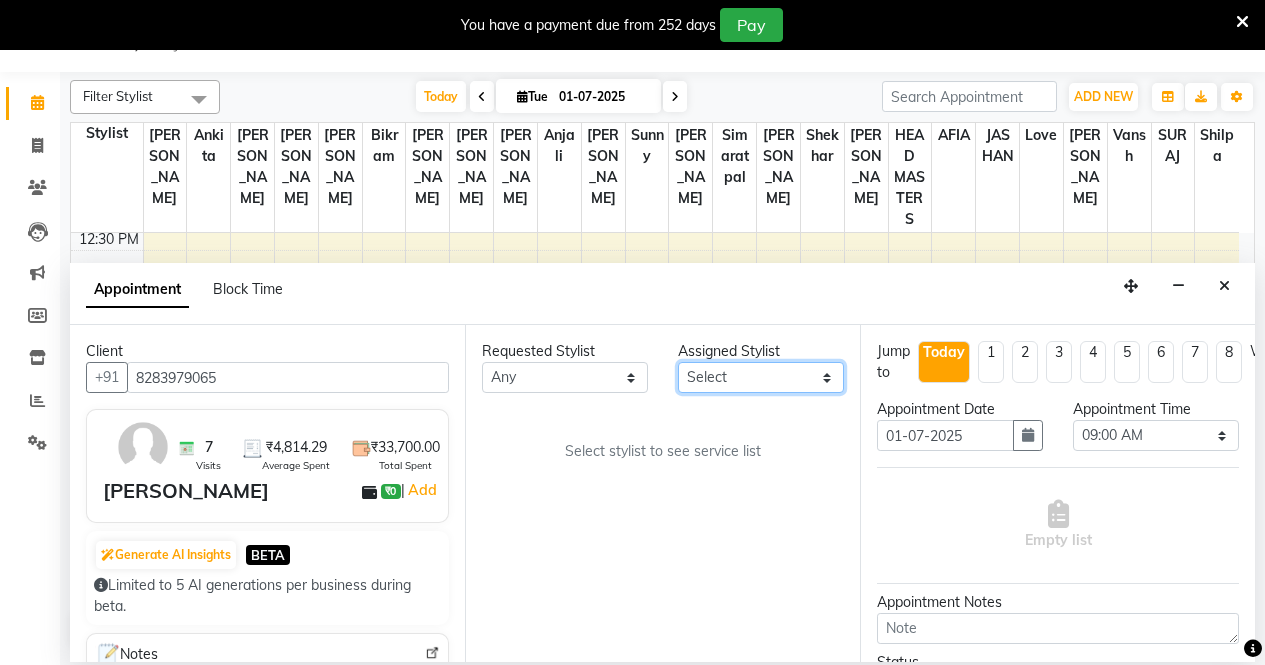 click on "Select AFIA Anjali [PERSON_NAME] [PERSON_NAME]  [PERSON_NAME] HEAD [PERSON_NAME]  [PERSON_NAME]  [PERSON_NAME]  [PERSON_NAME] Love [PERSON_NAME]  [PERSON_NAME]  [PERSON_NAME]  [PERSON_NAME] [PERSON_NAME] [PERSON_NAME]  [PERSON_NAME]  [PERSON_NAME]" at bounding box center [761, 377] 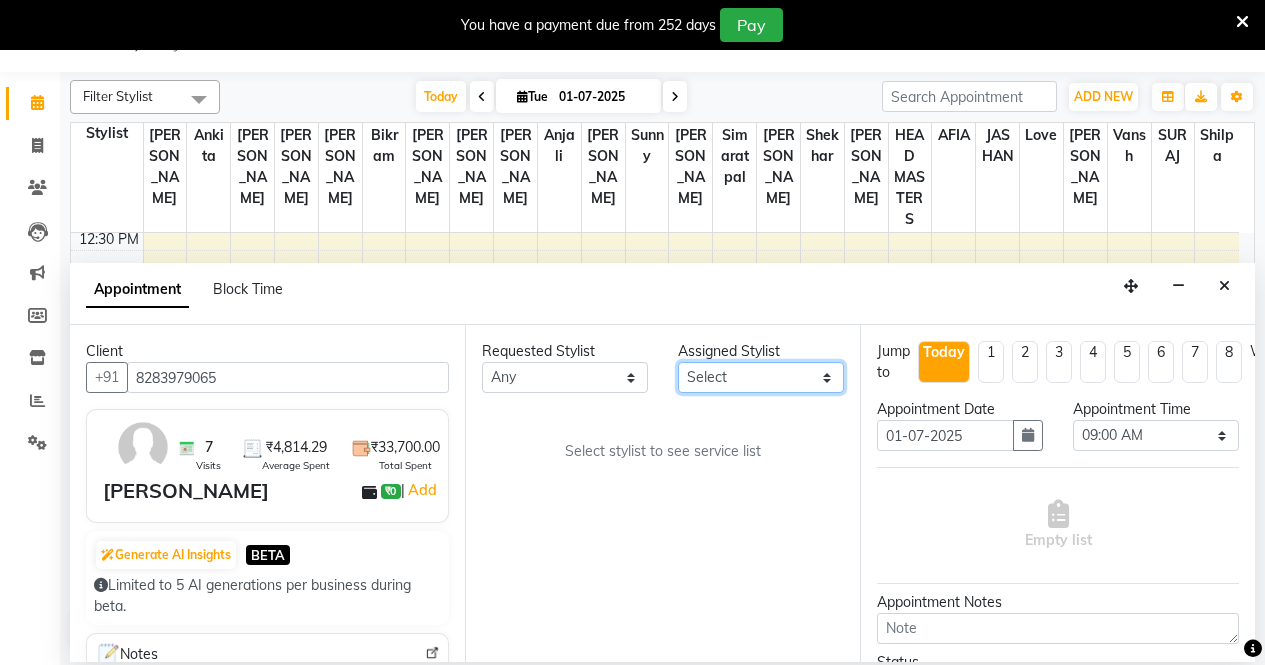select on "60667" 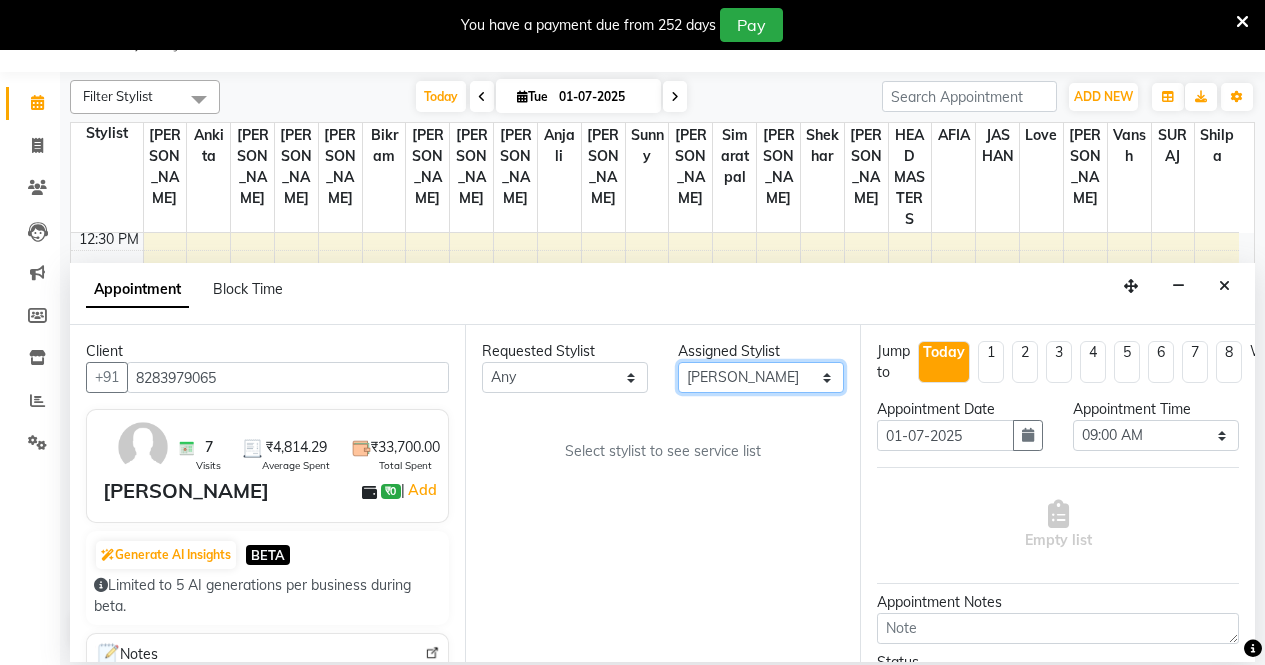 click on "Select AFIA Anjali [PERSON_NAME] [PERSON_NAME]  [PERSON_NAME] HEAD [PERSON_NAME]  [PERSON_NAME]  [PERSON_NAME]  [PERSON_NAME] Love [PERSON_NAME]  [PERSON_NAME]  [PERSON_NAME]  [PERSON_NAME] [PERSON_NAME] [PERSON_NAME]  [PERSON_NAME]  [PERSON_NAME]" at bounding box center [761, 377] 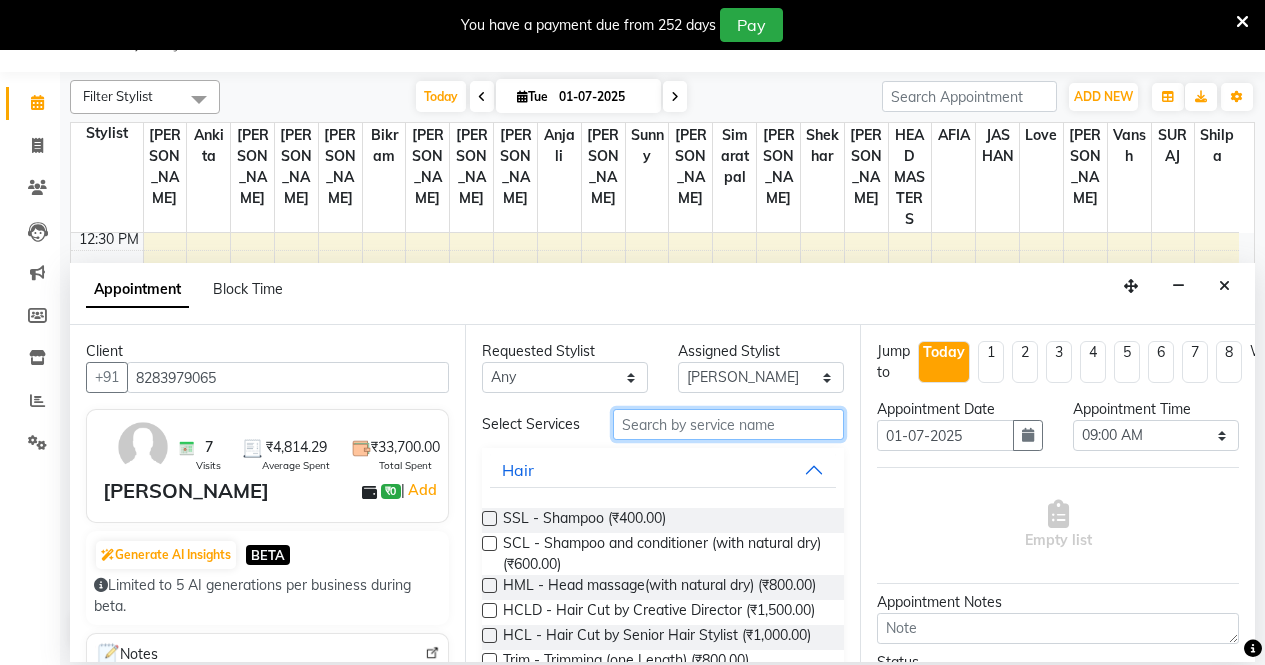 click at bounding box center [728, 424] 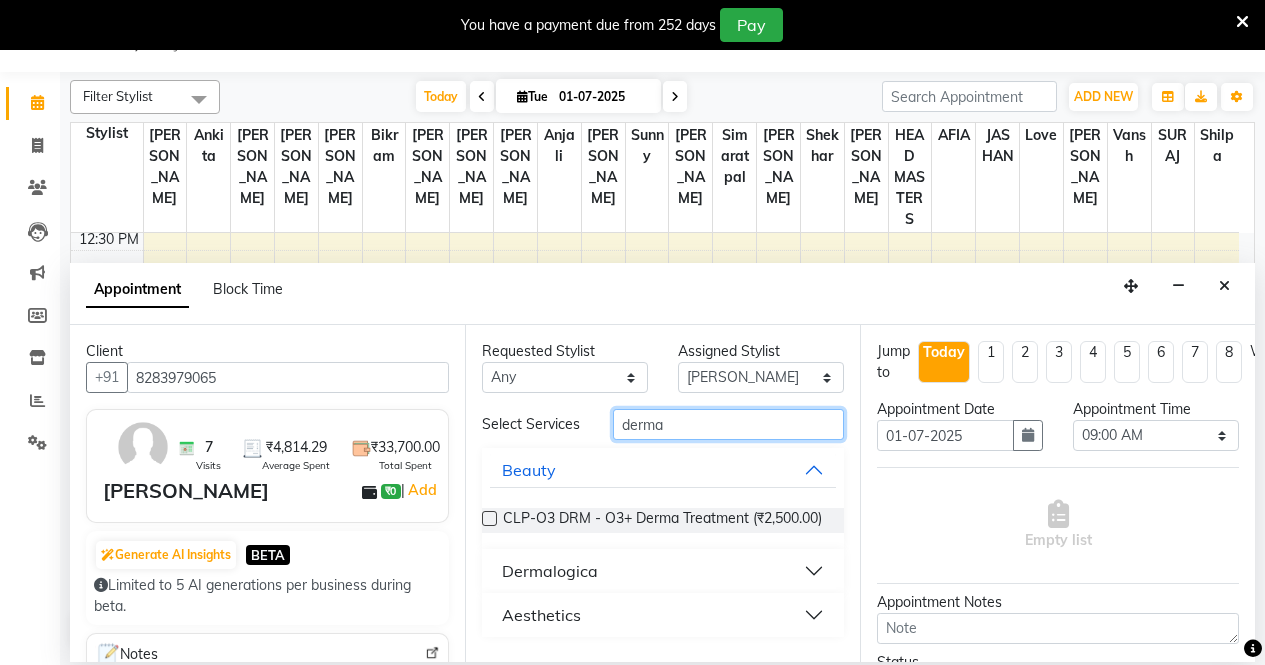type on "derma" 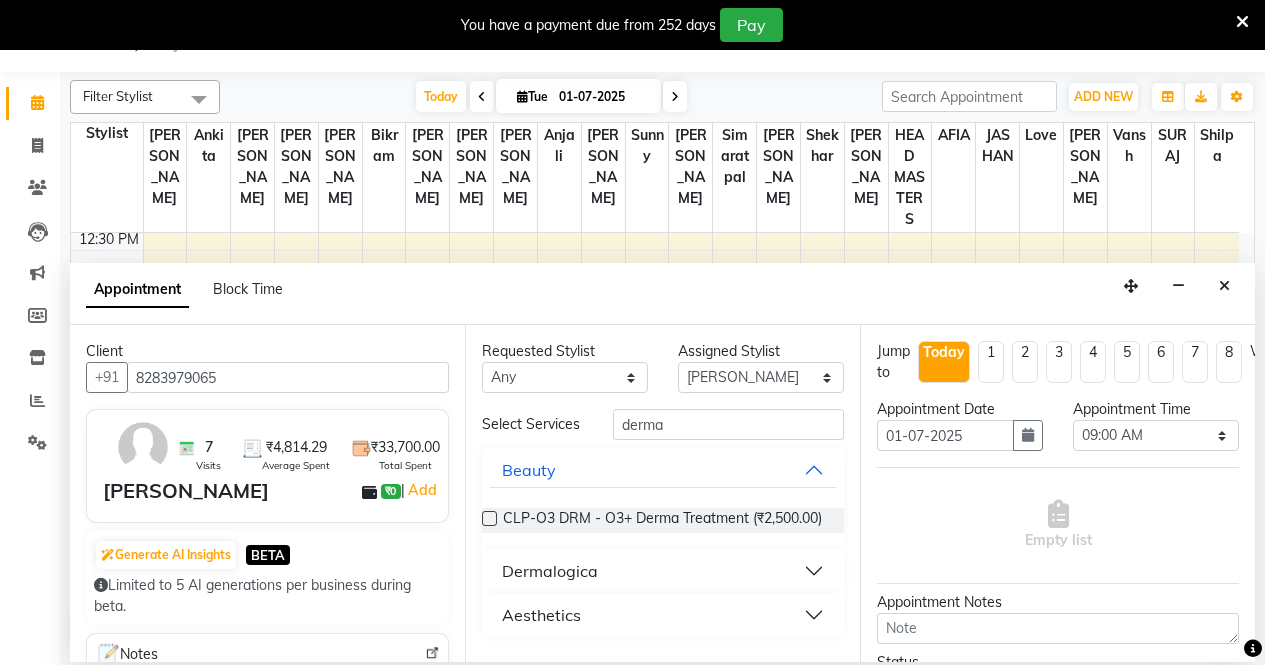 click on "Dermalogica" at bounding box center [663, 571] 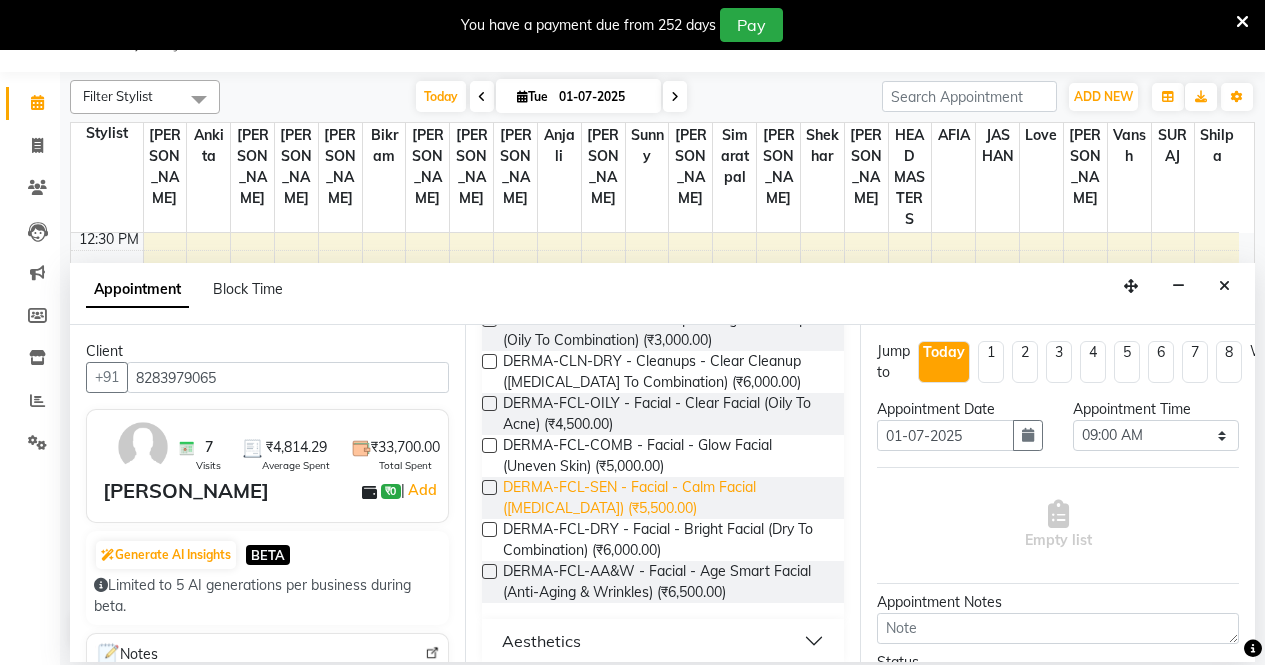 scroll, scrollTop: 345, scrollLeft: 0, axis: vertical 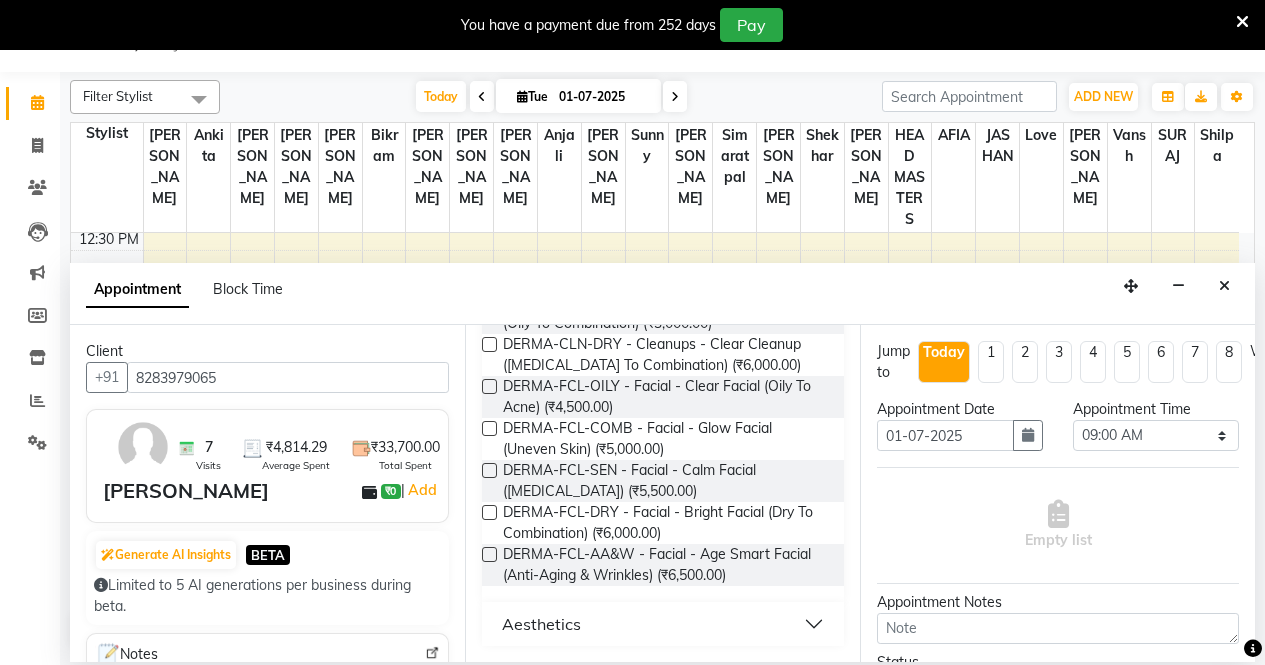 click at bounding box center [489, 512] 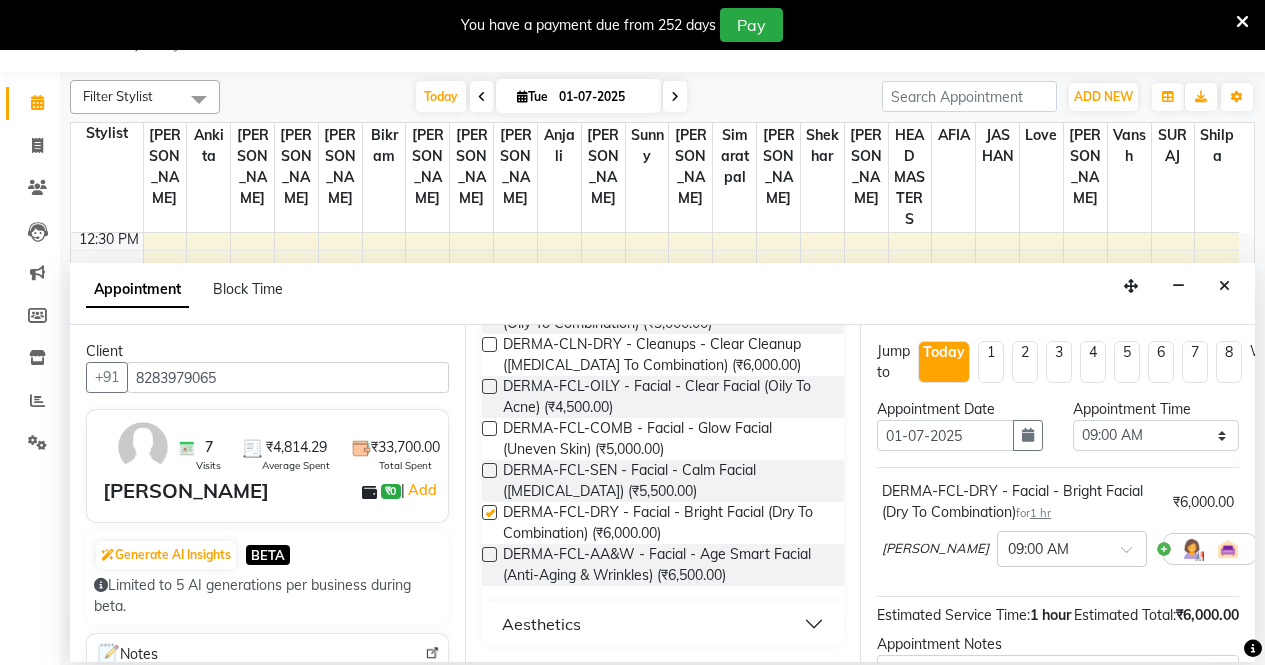 checkbox on "false" 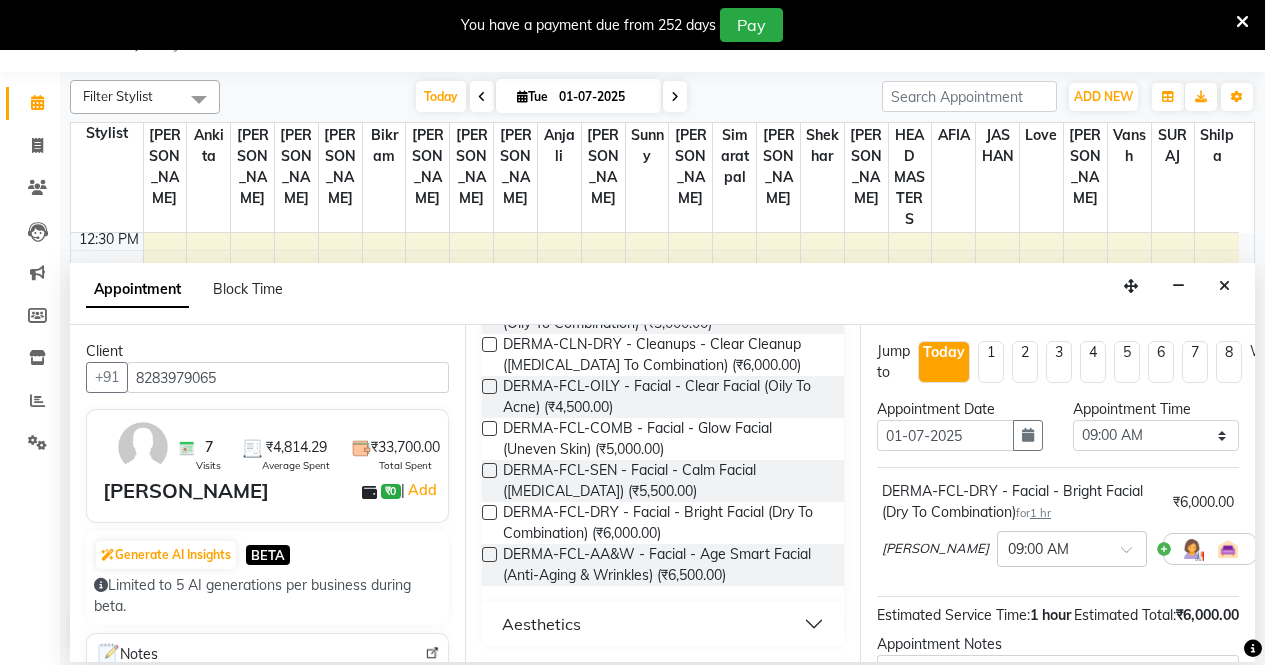 scroll, scrollTop: 0, scrollLeft: 0, axis: both 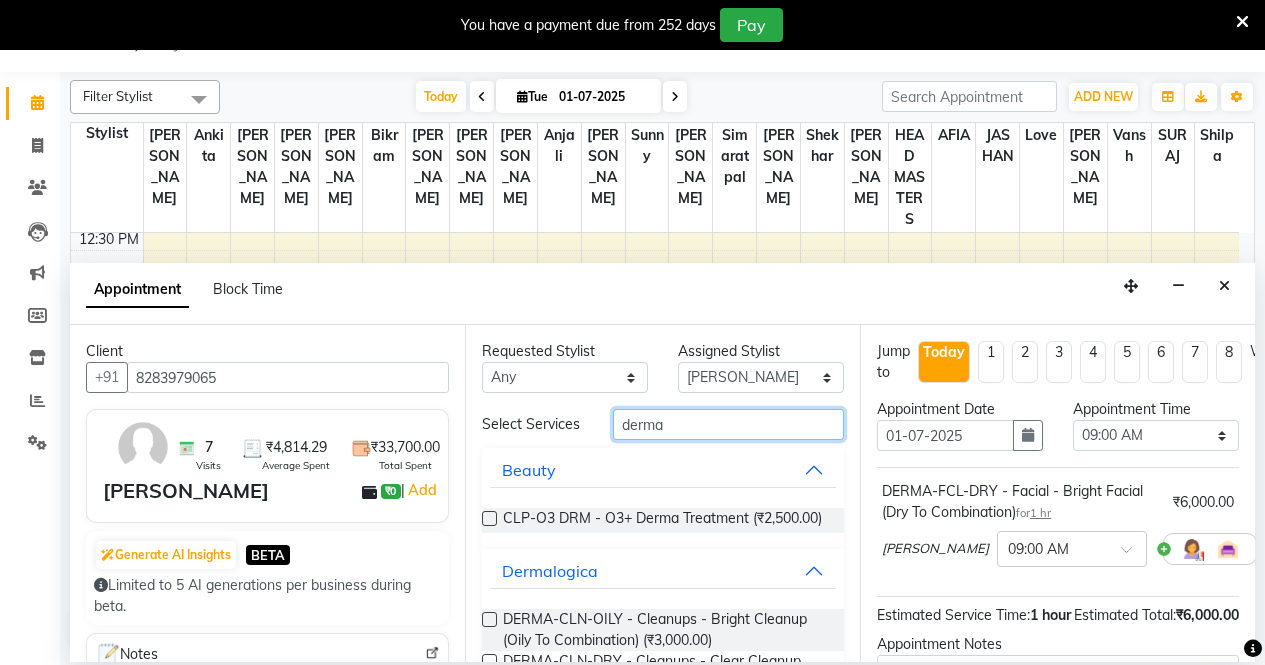 click on "derma" at bounding box center (728, 424) 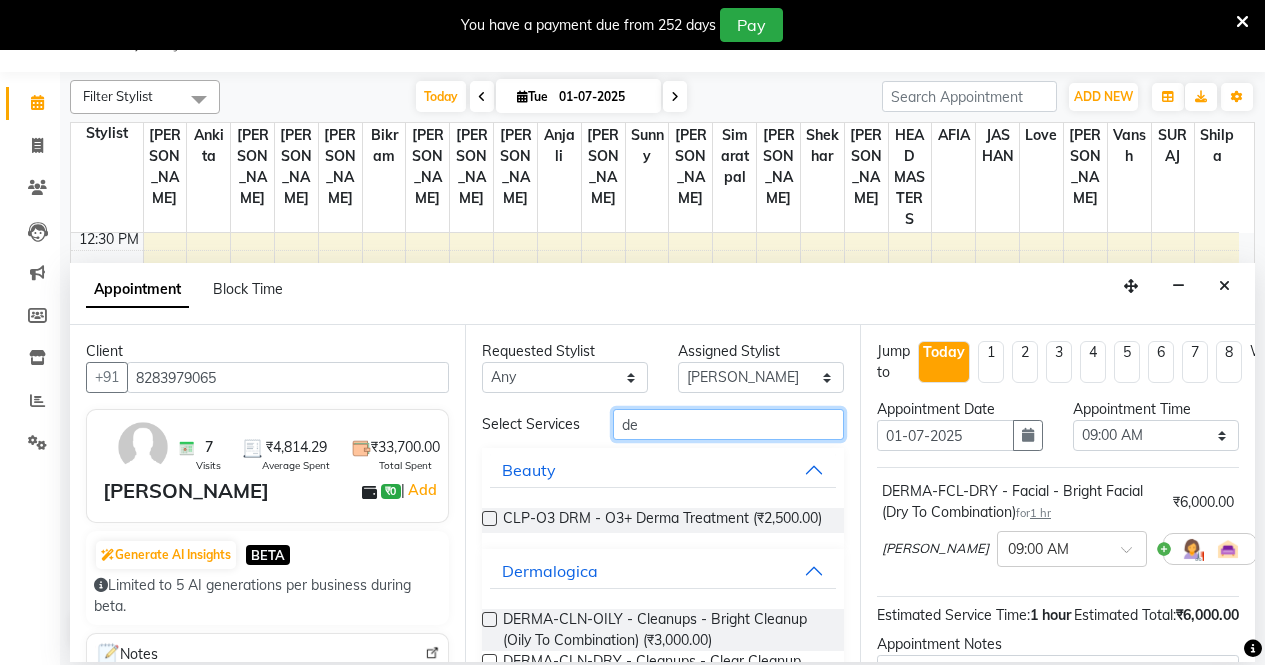 type on "d" 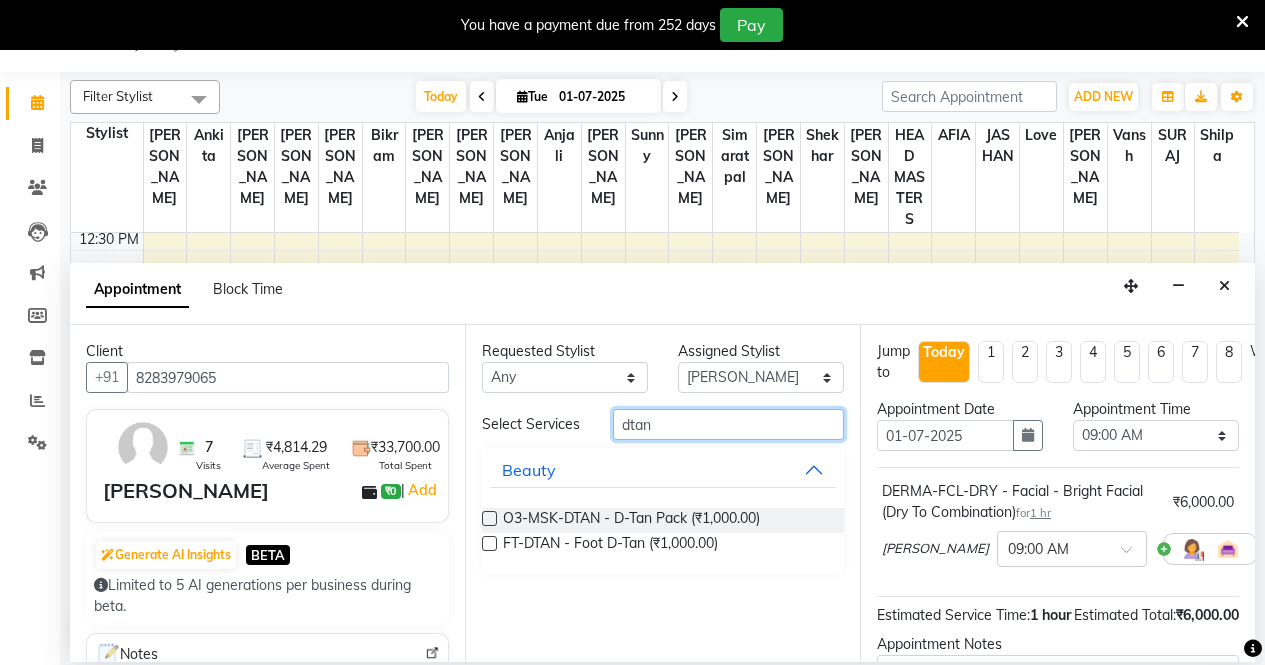 type on "dtan" 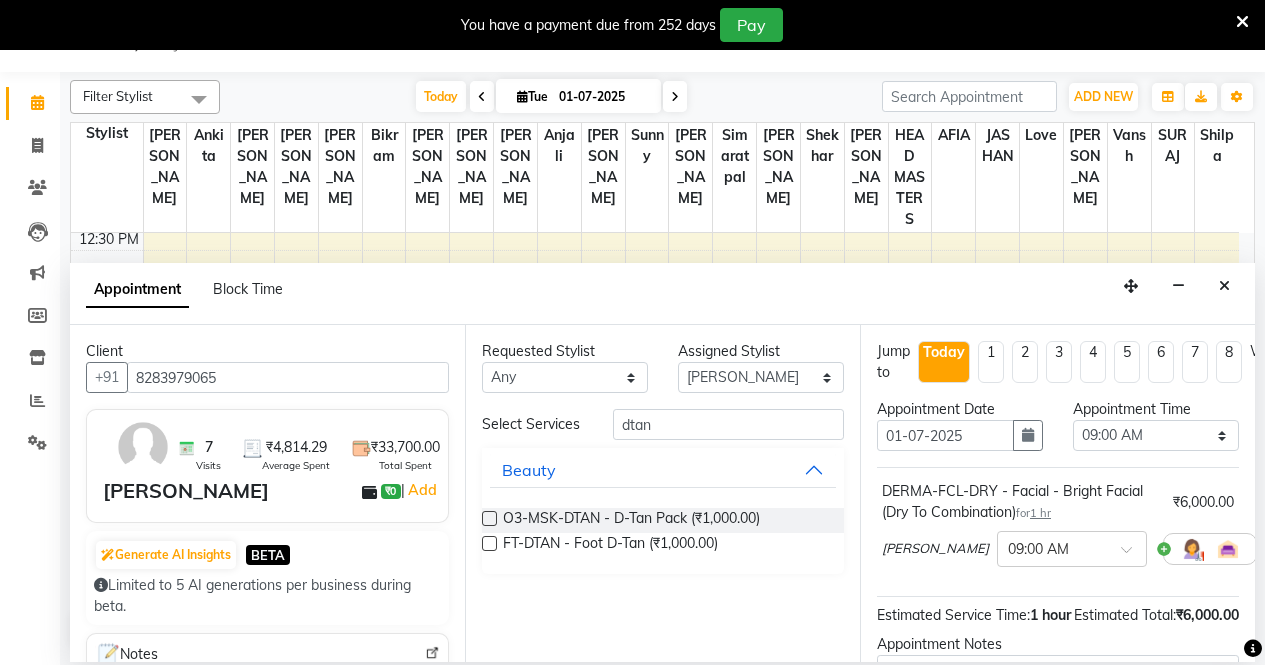 click at bounding box center (489, 518) 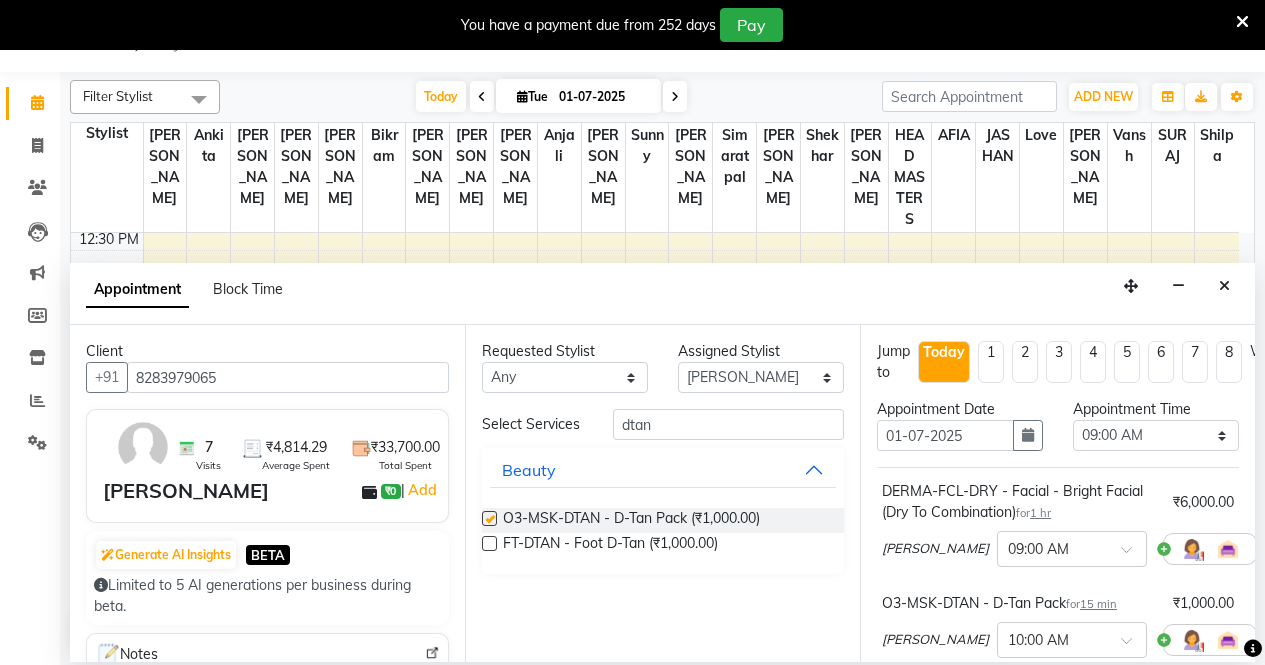 checkbox on "false" 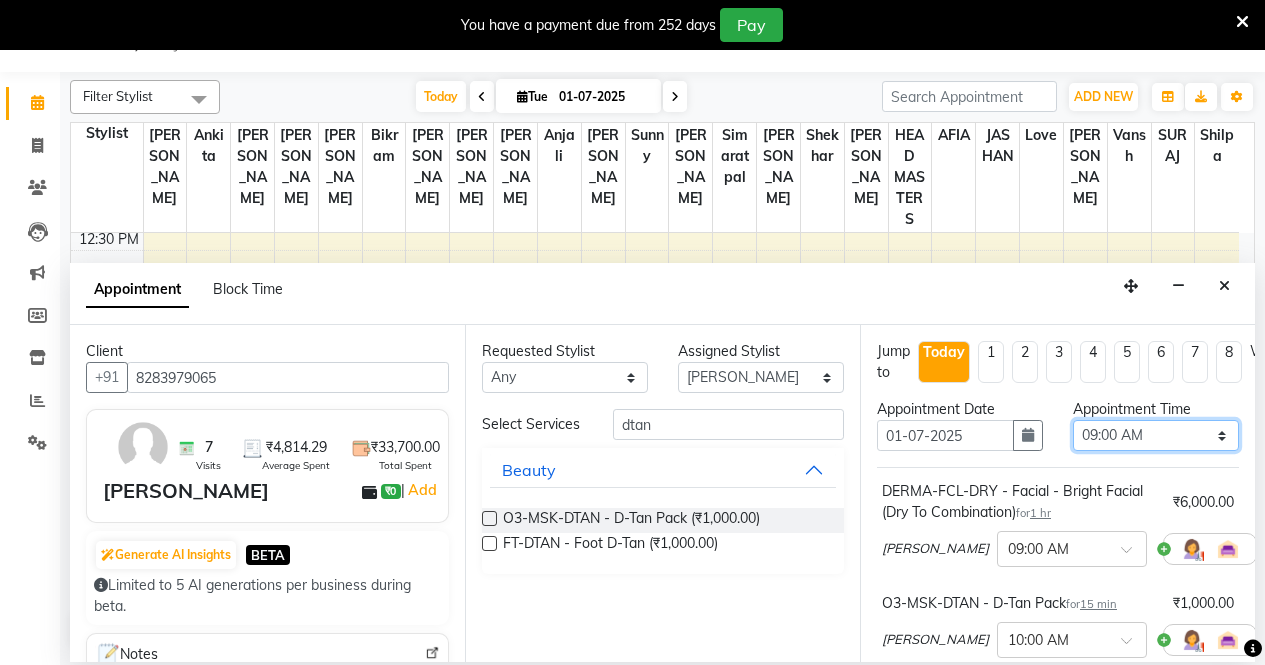 click on "Select 09:00 AM 09:15 AM 09:30 AM 09:45 AM 10:00 AM 10:15 AM 10:30 AM 10:45 AM 11:00 AM 11:15 AM 11:30 AM 11:45 AM 12:00 PM 12:15 PM 12:30 PM 12:45 PM 01:00 PM 01:15 PM 01:30 PM 01:45 PM 02:00 PM 02:15 PM 02:30 PM 02:45 PM 03:00 PM 03:15 PM 03:30 PM 03:45 PM 04:00 PM 04:15 PM 04:30 PM 04:45 PM 05:00 PM 05:15 PM 05:30 PM 05:45 PM 06:00 PM 06:15 PM 06:30 PM 06:45 PM 07:00 PM 07:15 PM 07:30 PM 07:45 PM 08:00 PM" at bounding box center (1156, 435) 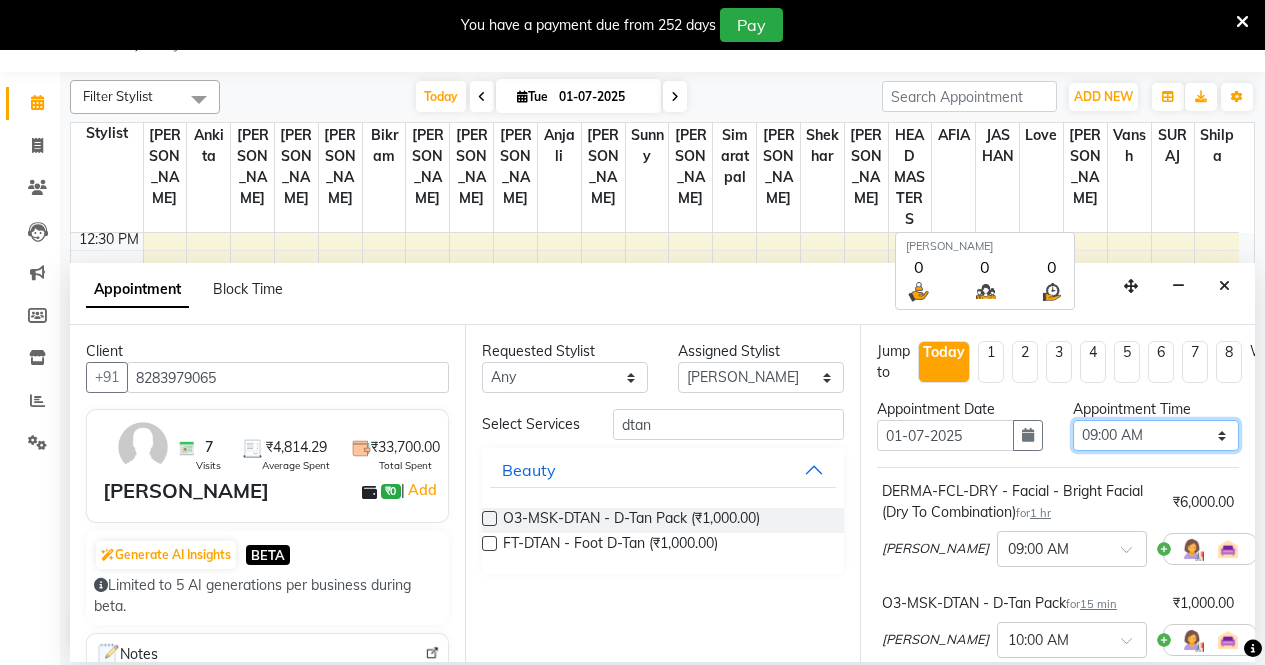 select on "645" 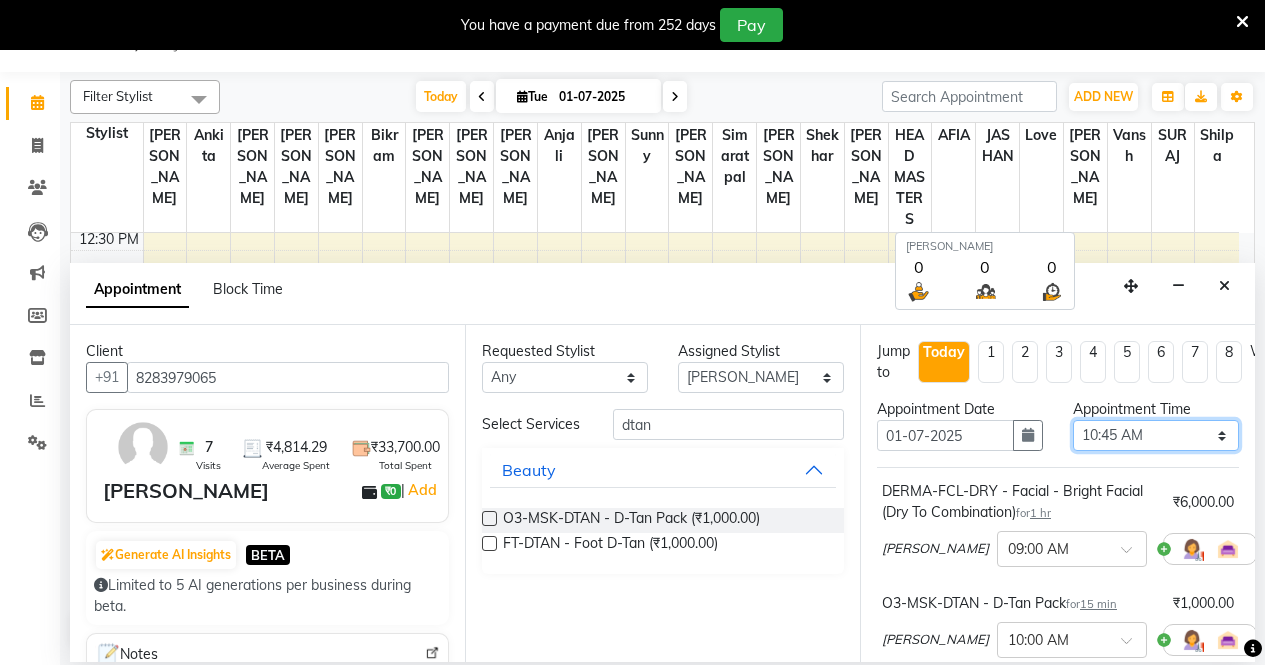 click on "Select 09:00 AM 09:15 AM 09:30 AM 09:45 AM 10:00 AM 10:15 AM 10:30 AM 10:45 AM 11:00 AM 11:15 AM 11:30 AM 11:45 AM 12:00 PM 12:15 PM 12:30 PM 12:45 PM 01:00 PM 01:15 PM 01:30 PM 01:45 PM 02:00 PM 02:15 PM 02:30 PM 02:45 PM 03:00 PM 03:15 PM 03:30 PM 03:45 PM 04:00 PM 04:15 PM 04:30 PM 04:45 PM 05:00 PM 05:15 PM 05:30 PM 05:45 PM 06:00 PM 06:15 PM 06:30 PM 06:45 PM 07:00 PM 07:15 PM 07:30 PM 07:45 PM 08:00 PM" at bounding box center [1156, 435] 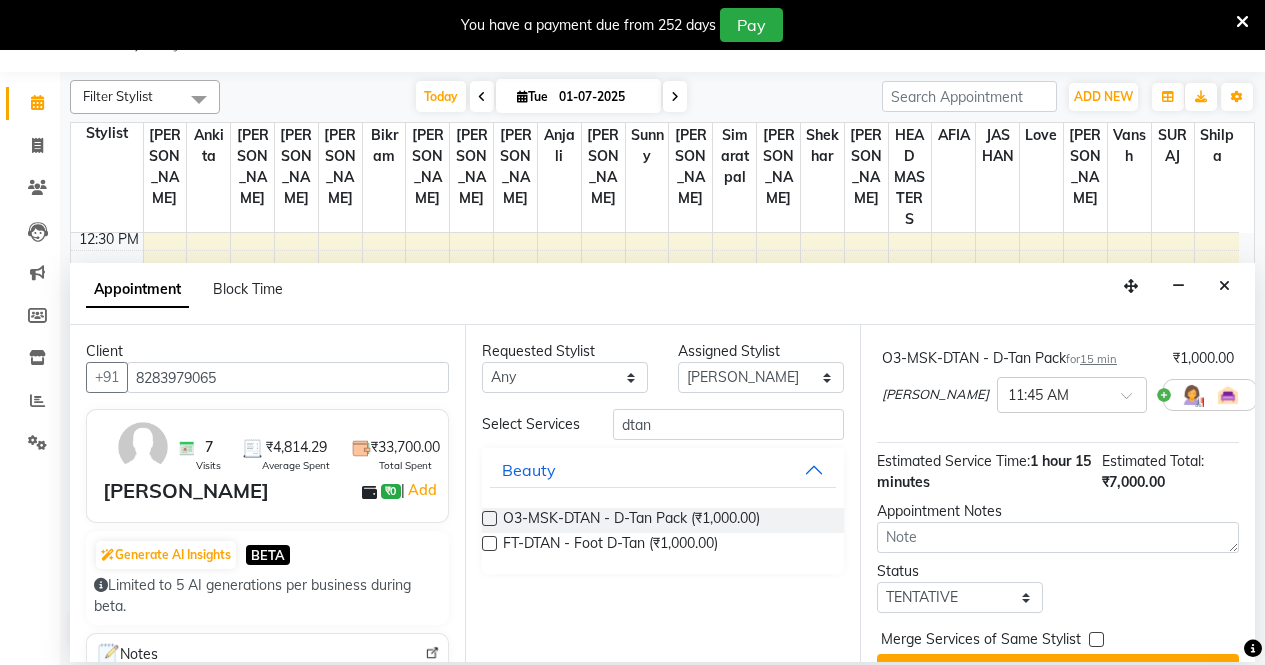 scroll, scrollTop: 310, scrollLeft: 0, axis: vertical 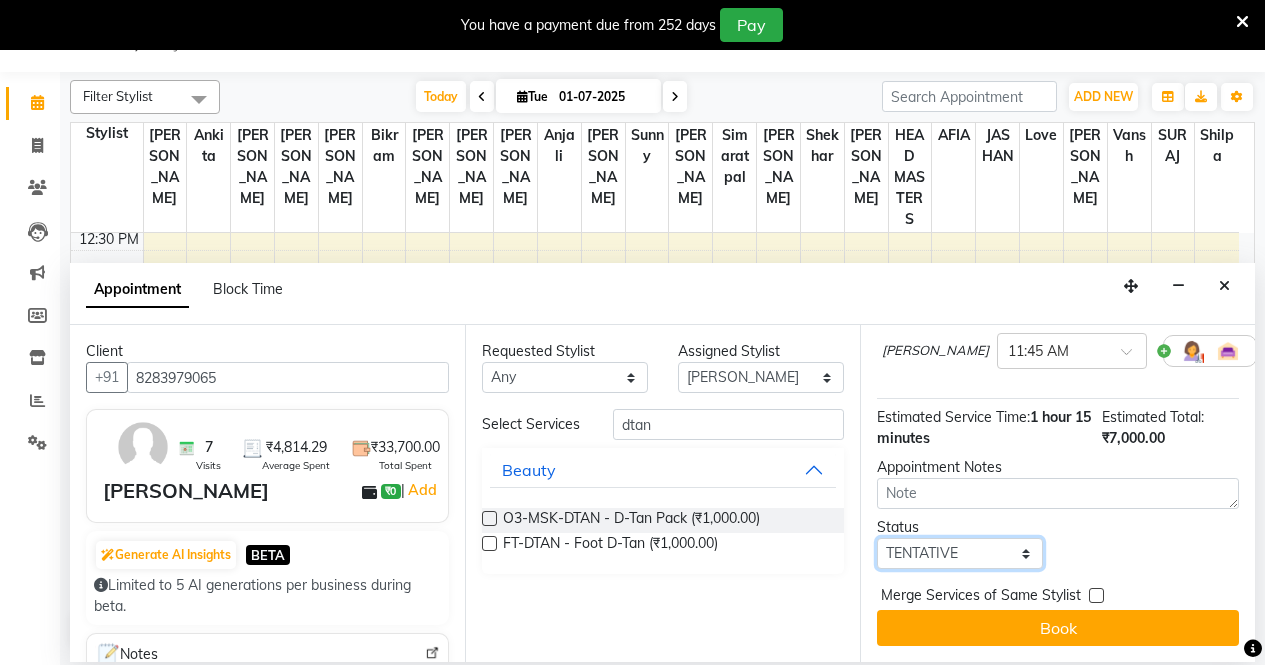 click on "Select TENTATIVE CONFIRM CHECK-IN UPCOMING" at bounding box center (960, 553) 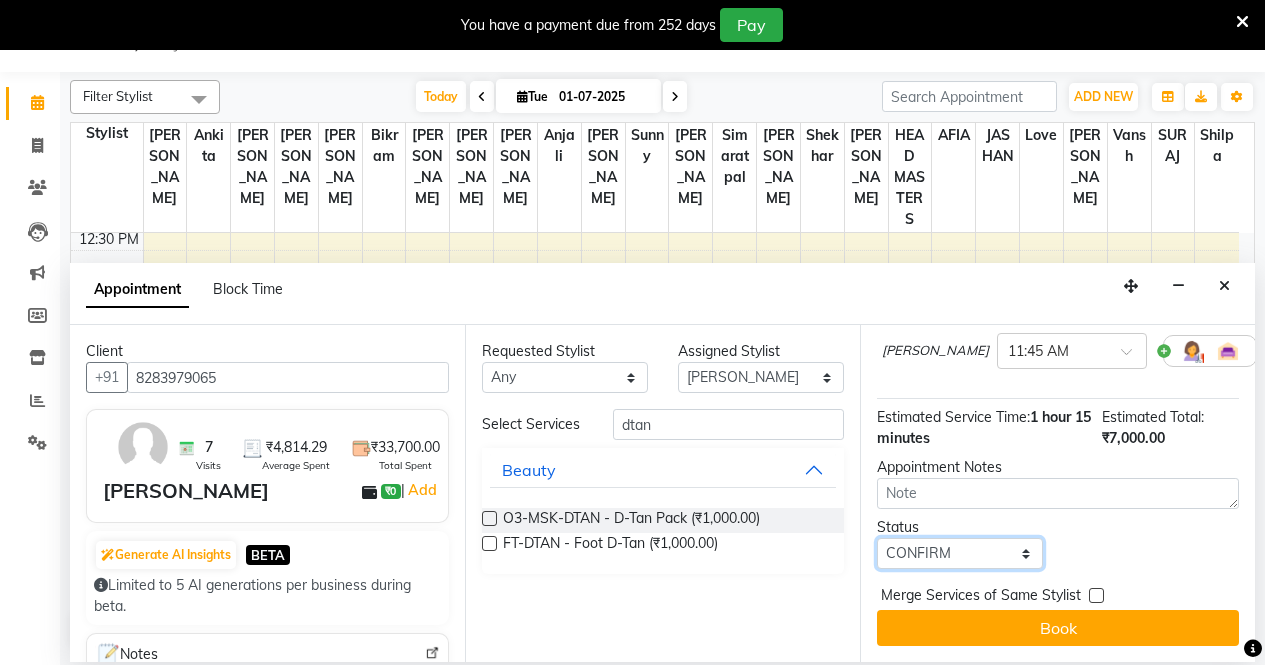 click on "Select TENTATIVE CONFIRM CHECK-IN UPCOMING" at bounding box center [960, 553] 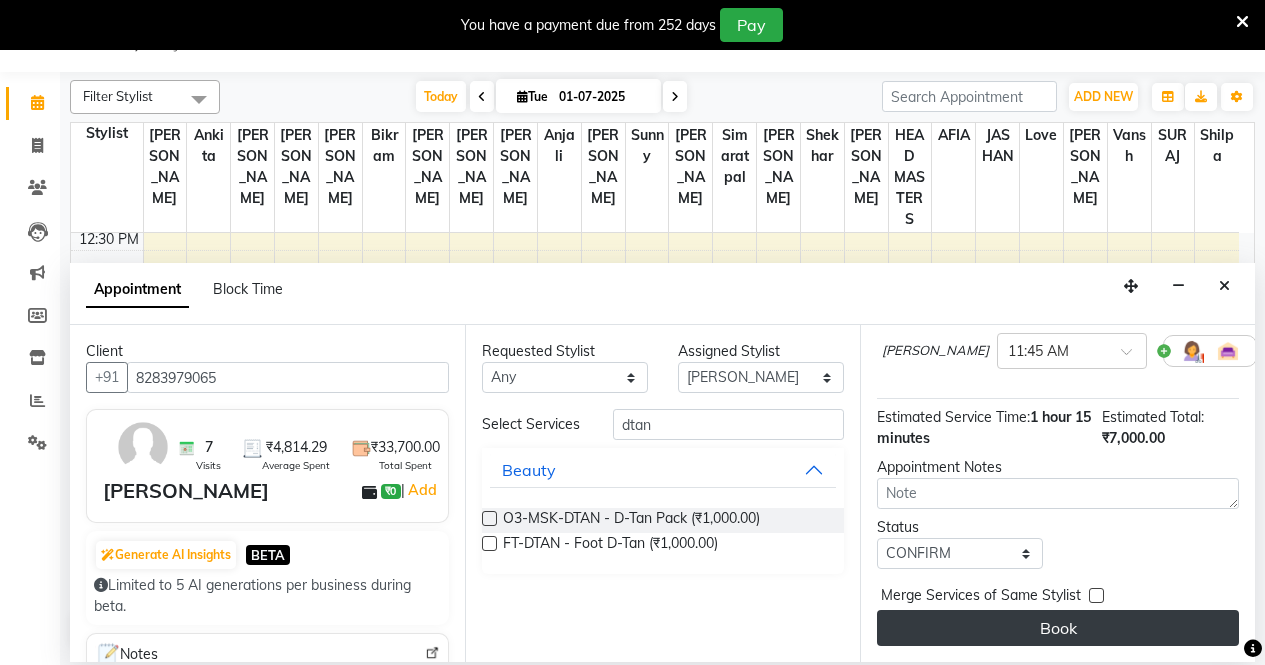 click on "Book" at bounding box center (1058, 628) 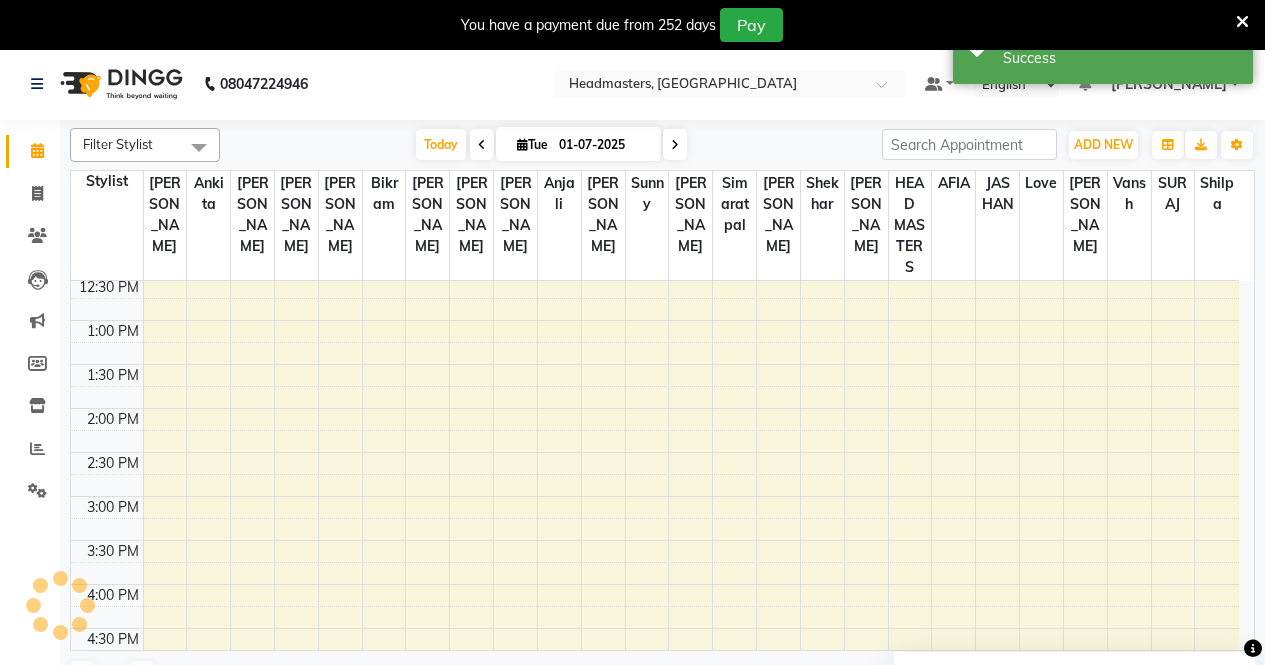 scroll, scrollTop: 0, scrollLeft: 0, axis: both 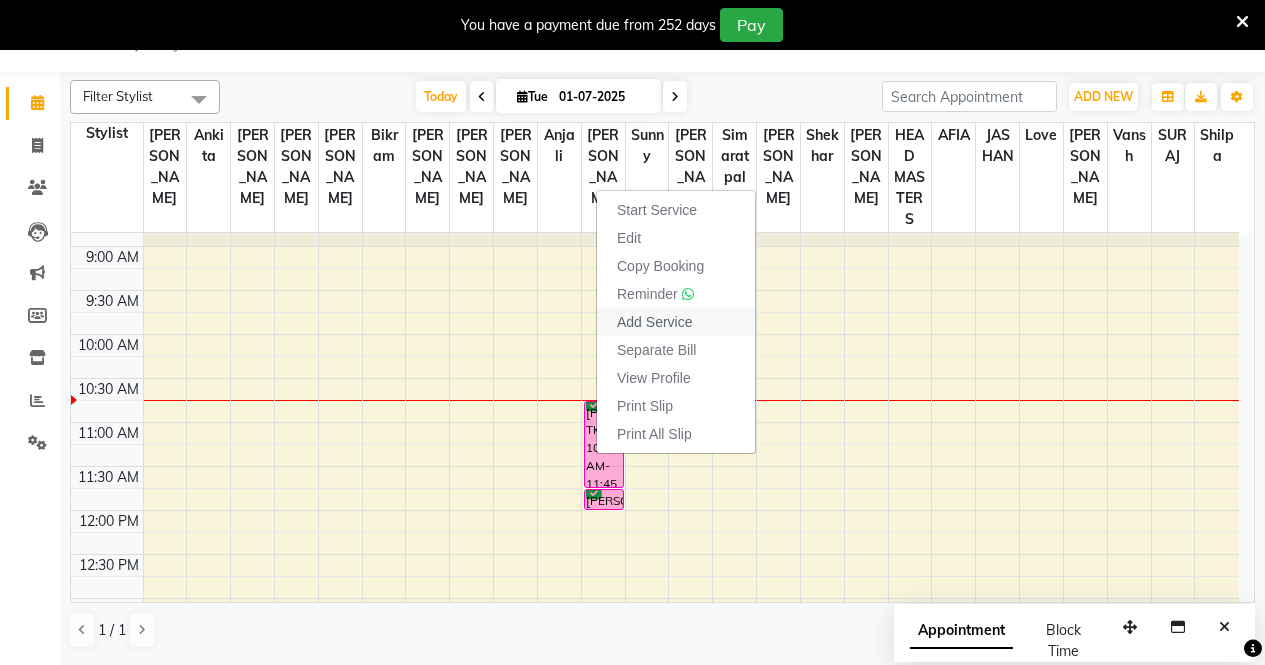 click on "Add Service" at bounding box center [676, 322] 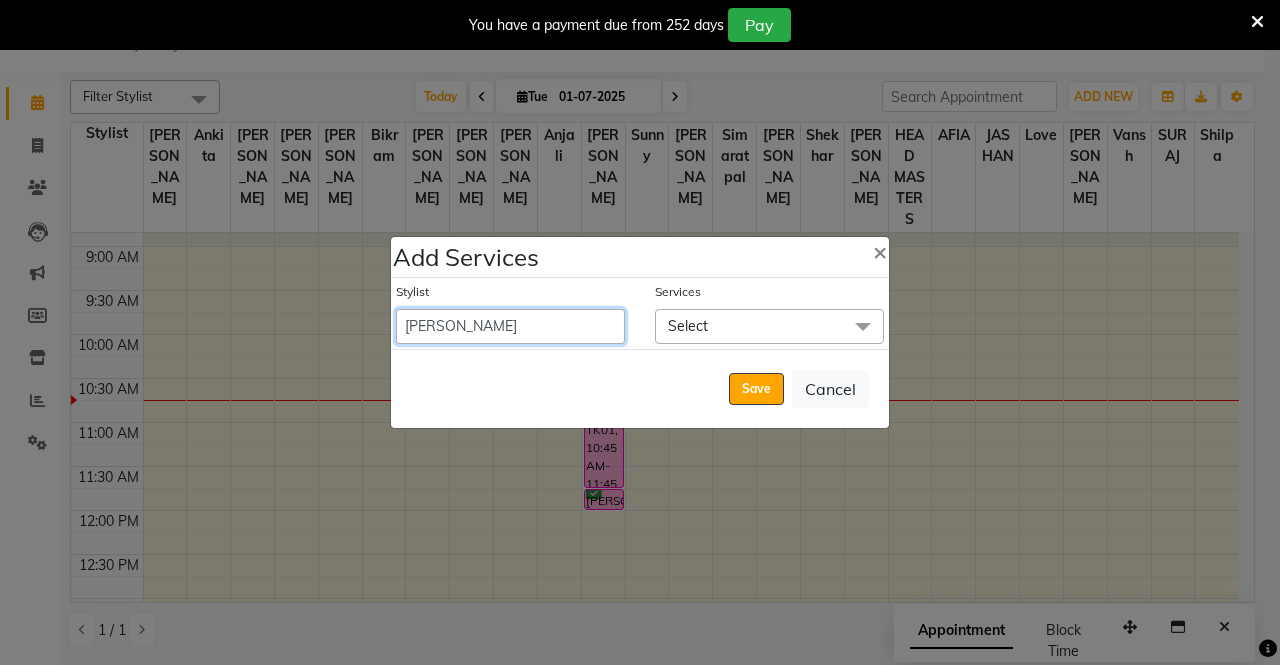 click on "AFIA   Anjali   [PERSON_NAME]   [PERSON_NAME]    [PERSON_NAME]   HEAD [PERSON_NAME]    [PERSON_NAME]    [PERSON_NAME]    [PERSON_NAME]   Love   [PERSON_NAME]    [PERSON_NAME]    [PERSON_NAME]    [PERSON_NAME]   [PERSON_NAME]   [PERSON_NAME]    [PERSON_NAME]    [PERSON_NAME]" at bounding box center (510, 326) 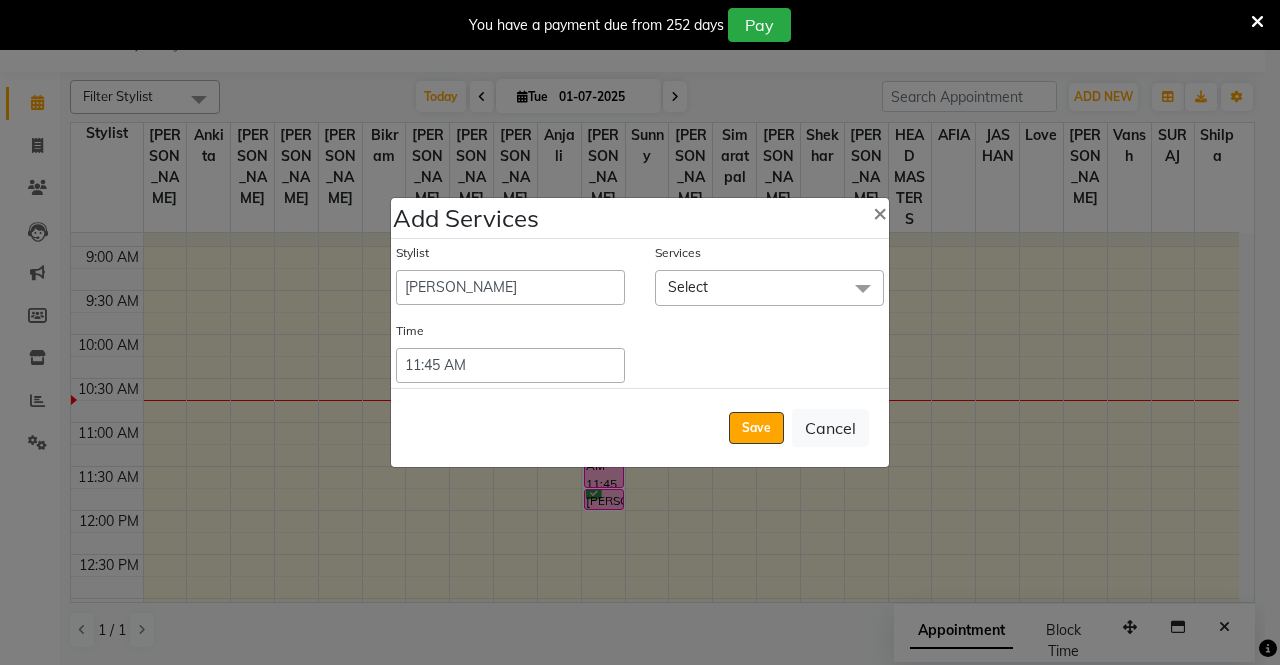 click on "Select" 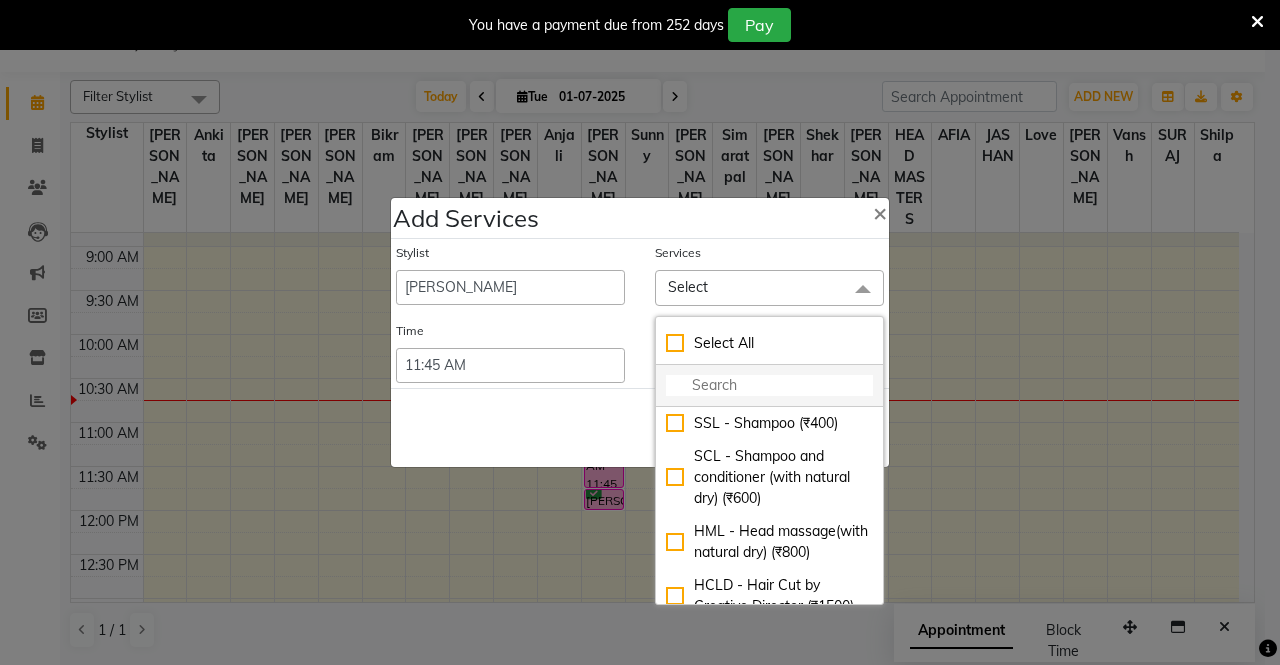 click 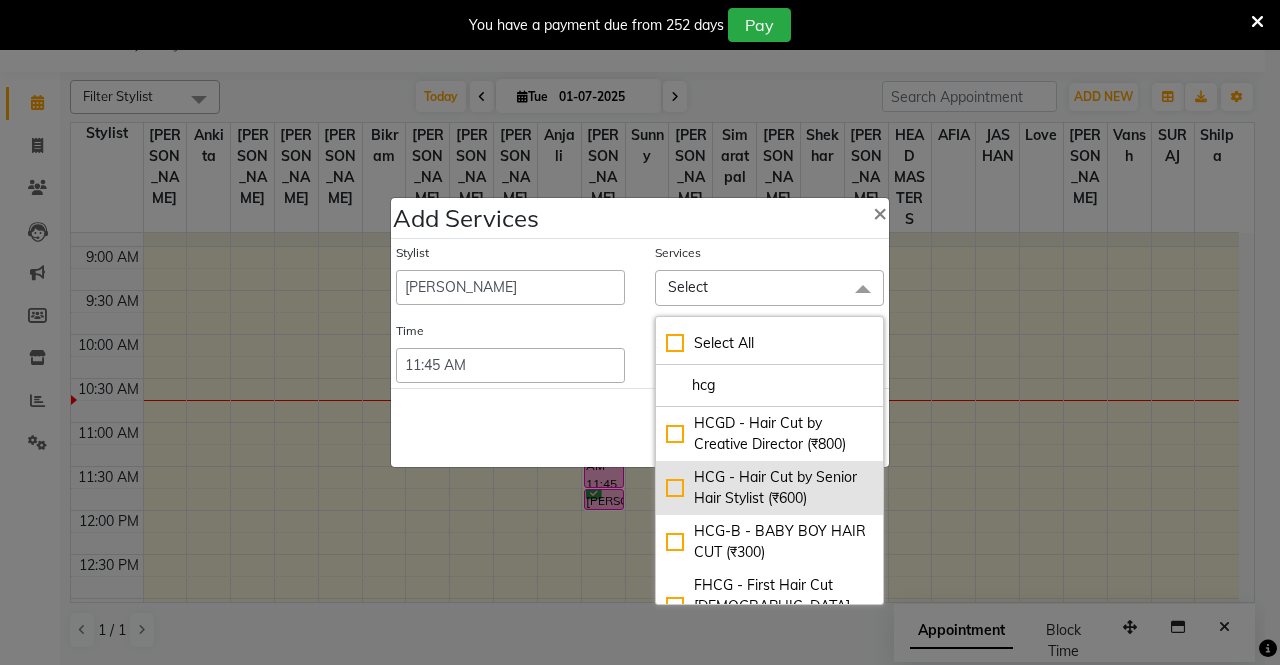 type on "hcg" 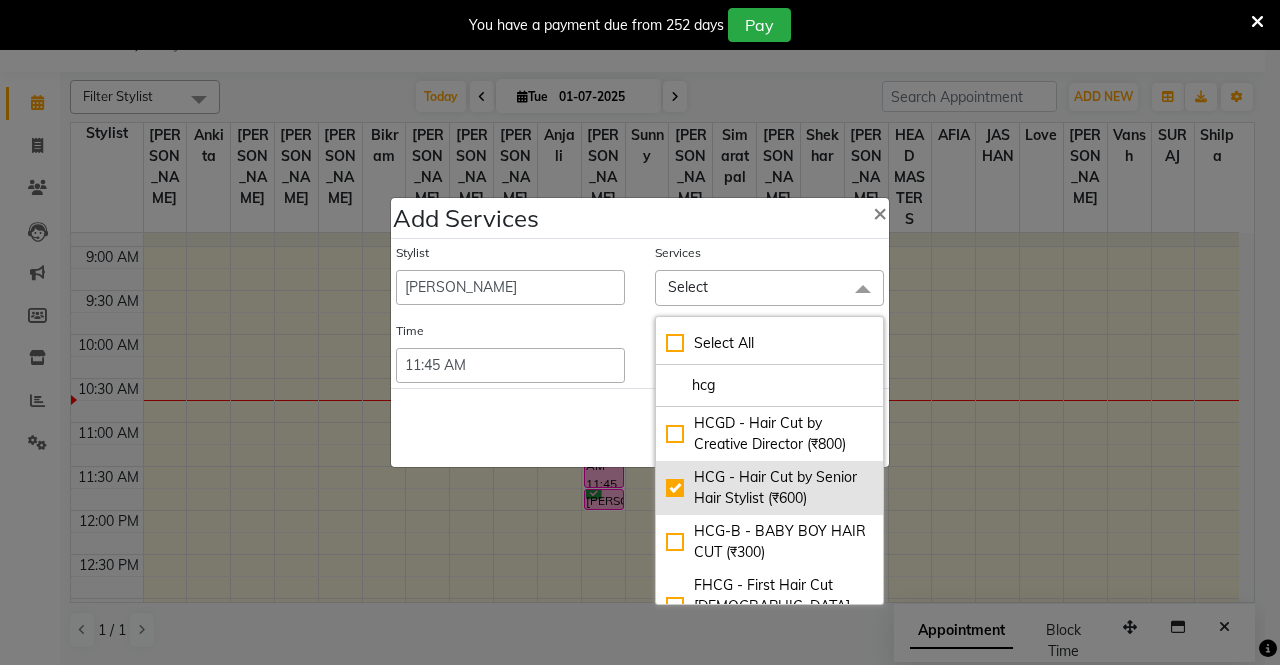 checkbox on "true" 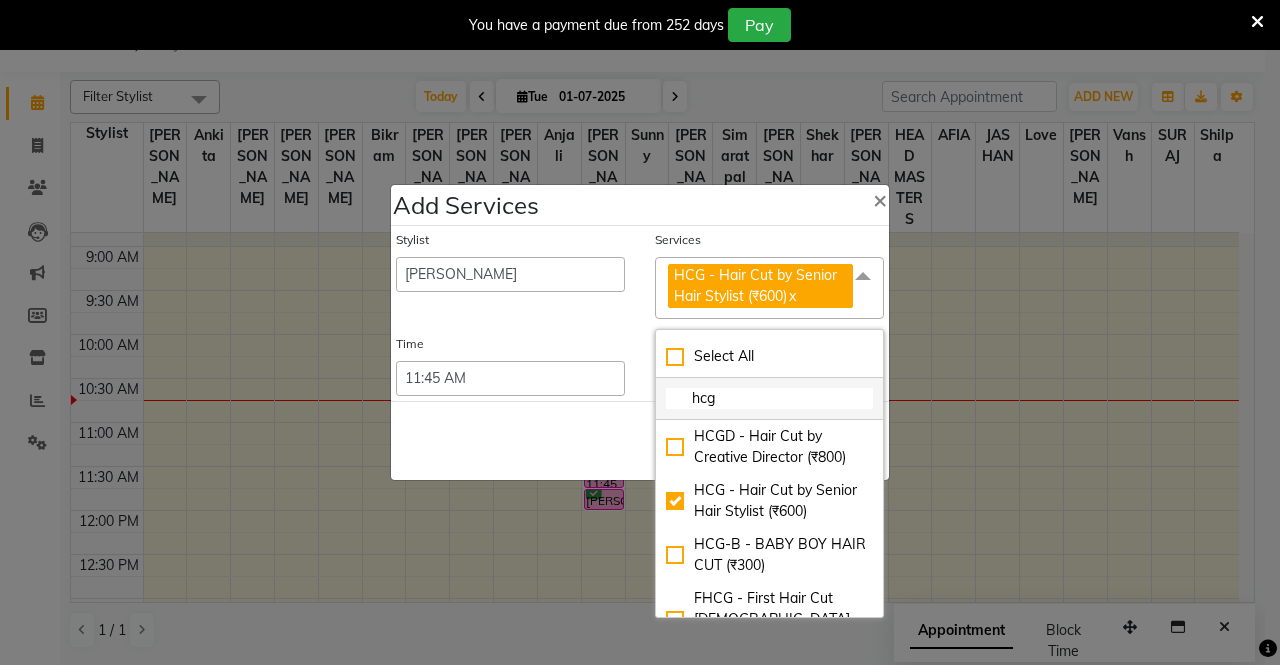 click on "hcg" 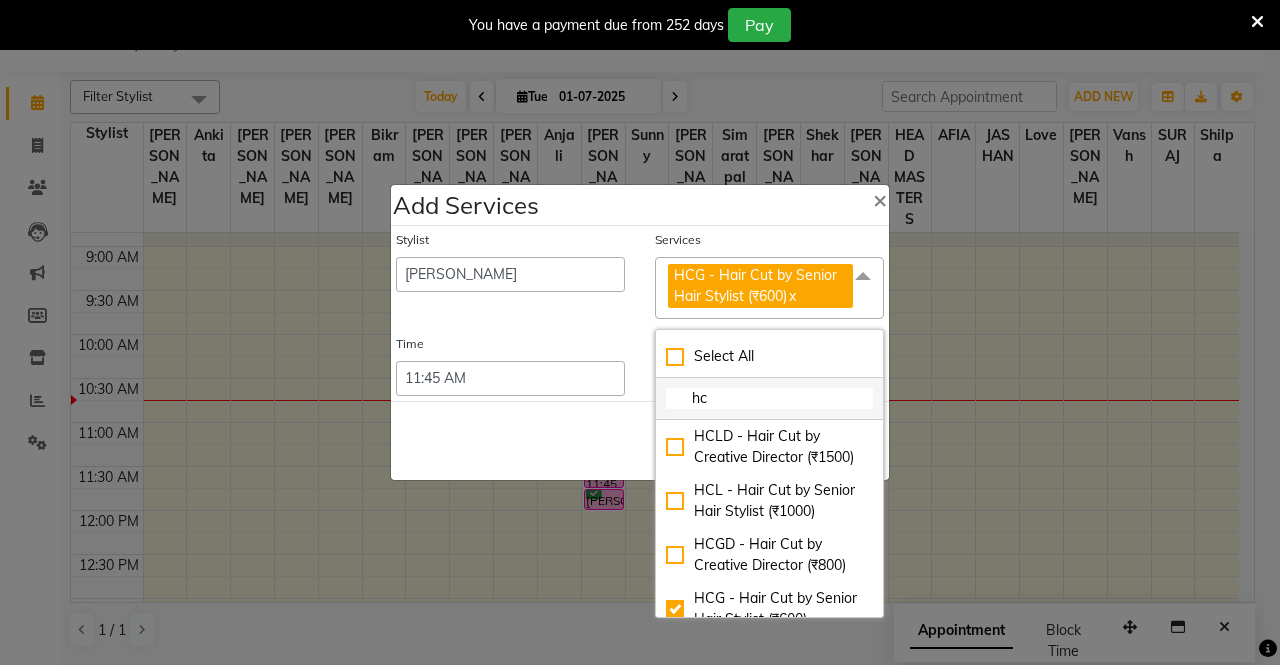 type on "h" 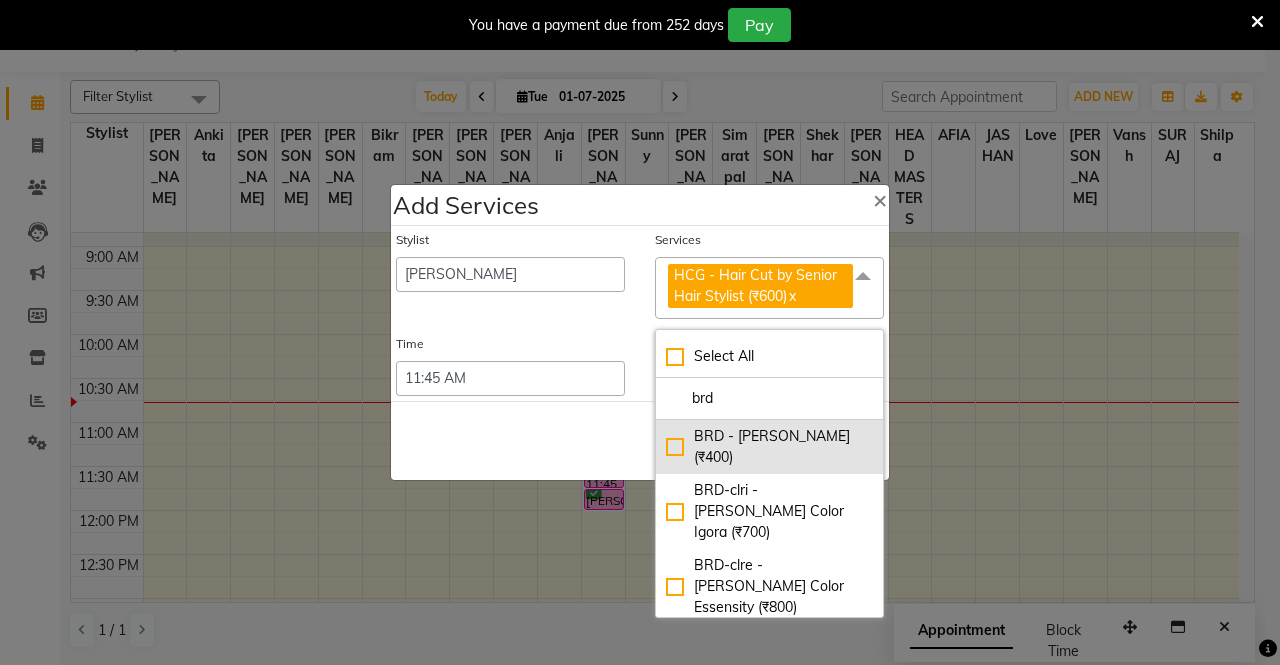 type on "brd" 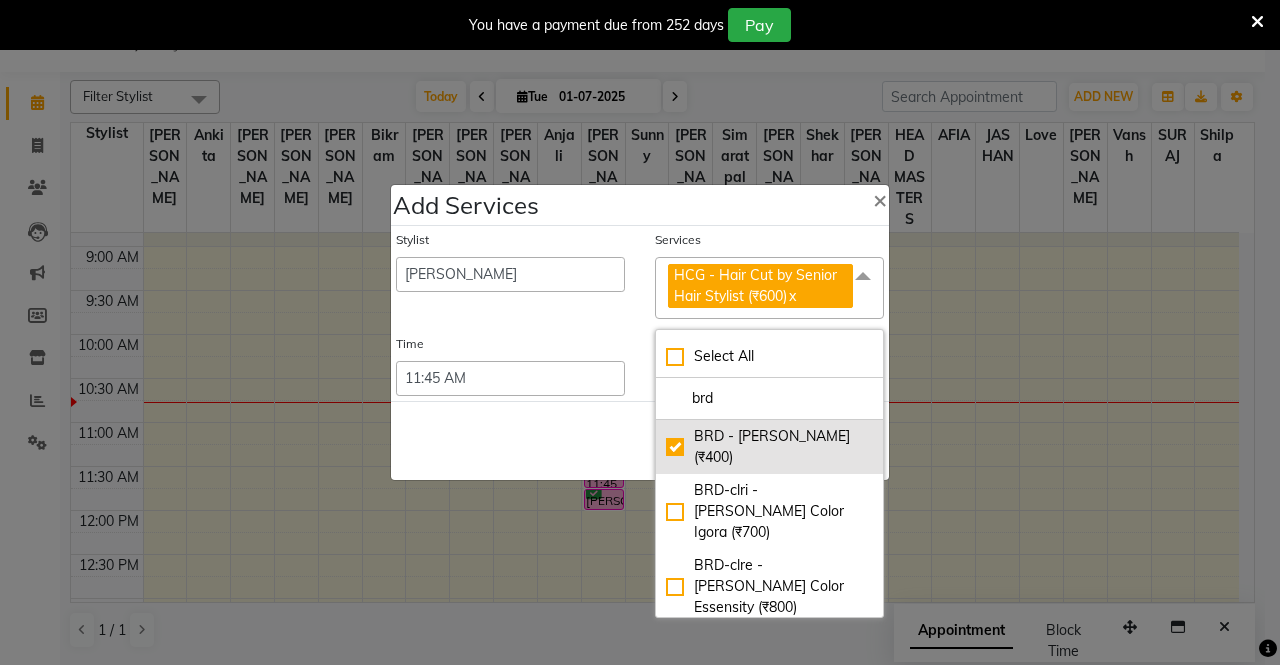 checkbox on "true" 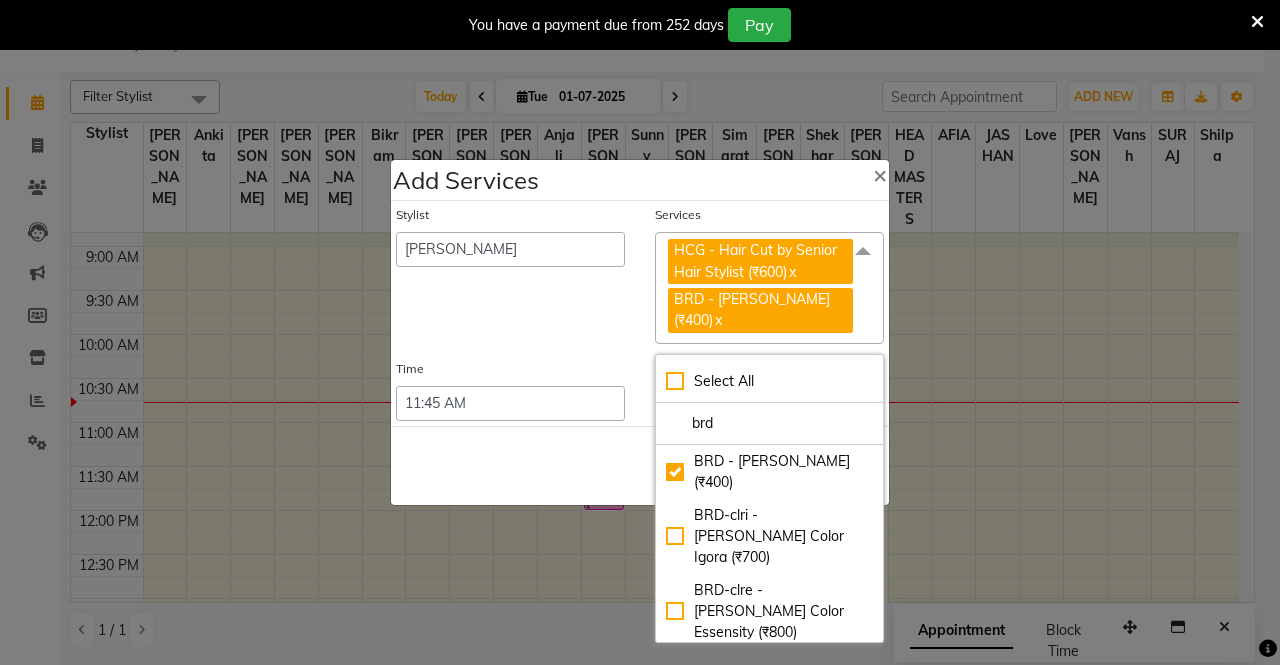 click on "HCG - Hair Cut by Senior Hair Stylist (₹600)  x BRD - Beard (₹400)  x" 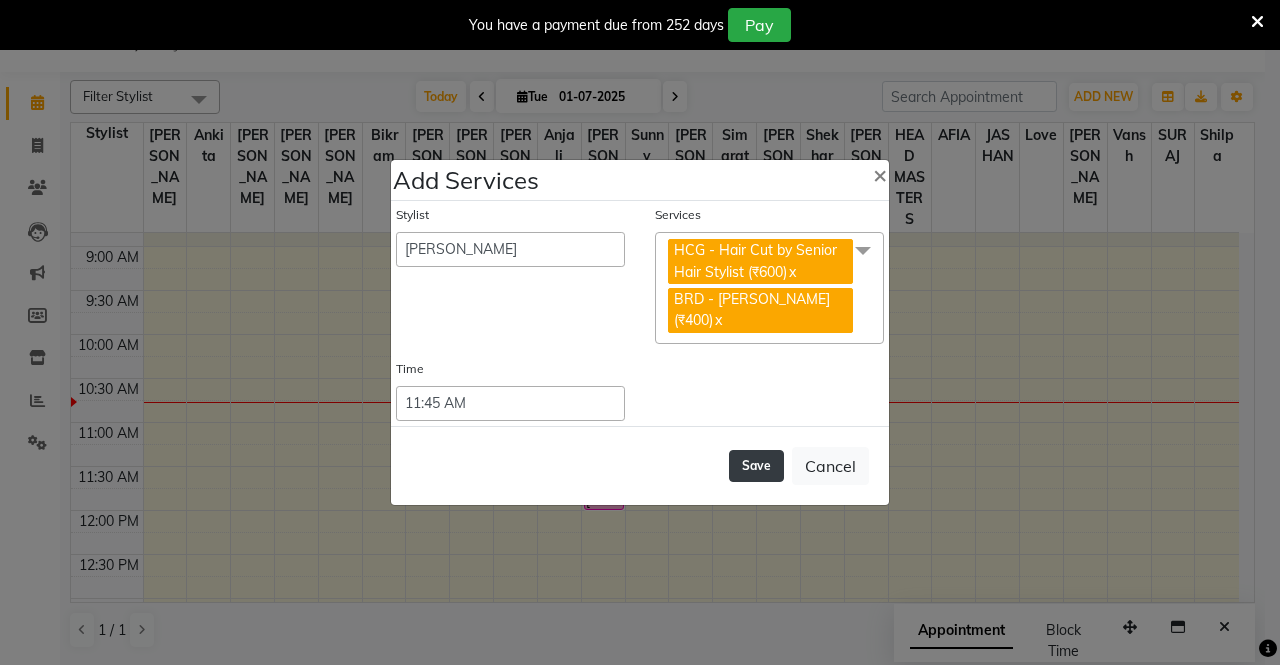 click on "Save" 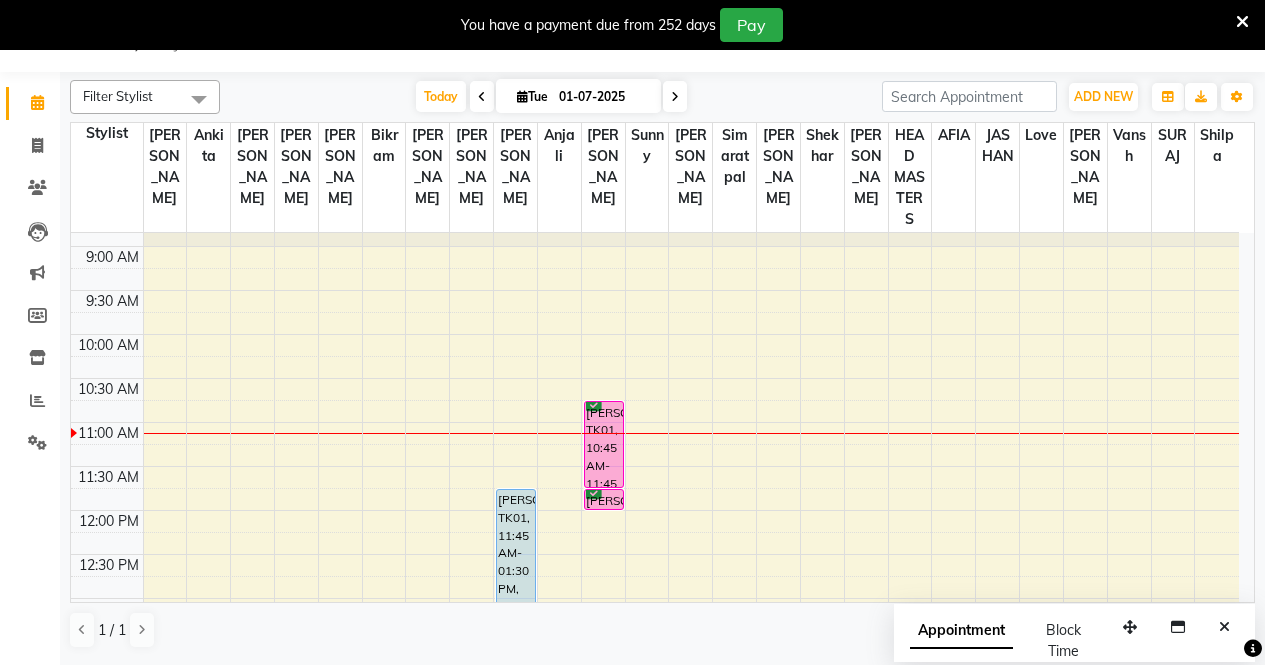 scroll, scrollTop: 174, scrollLeft: 0, axis: vertical 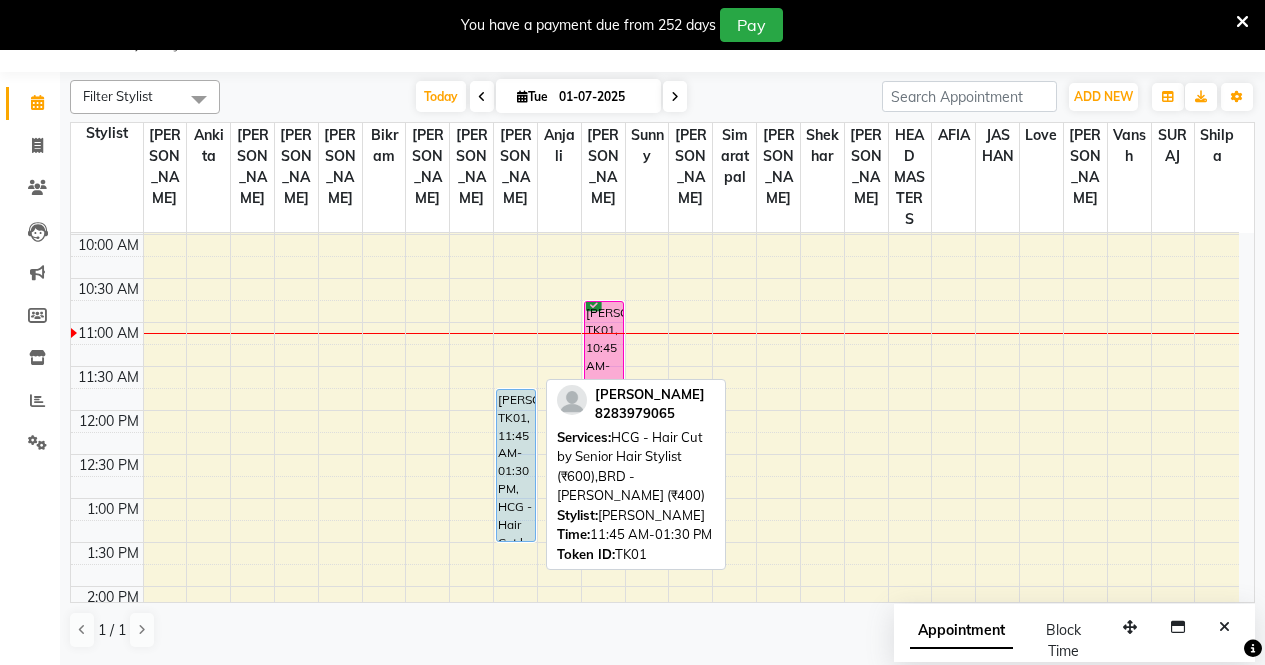 click on "harman, TK01, 11:45 AM-01:30 PM, HCG - Hair Cut by Senior Hair Stylist (₹600),BRD - Beard (₹400)" at bounding box center (516, 465) 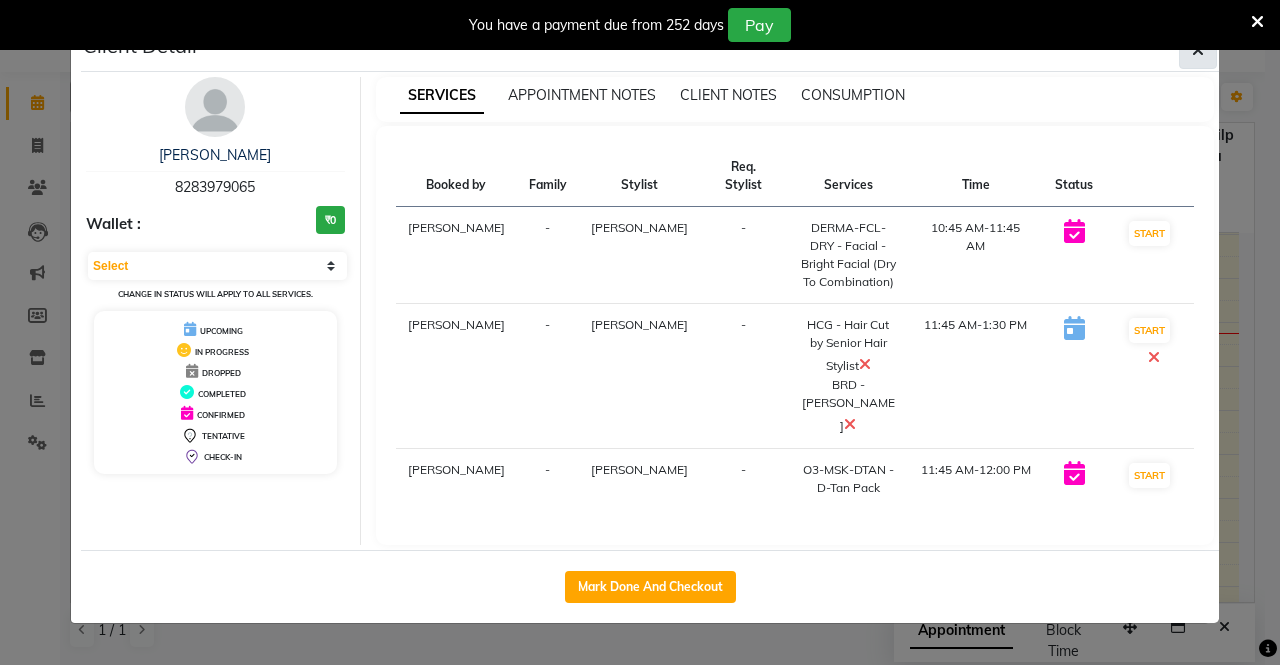 click 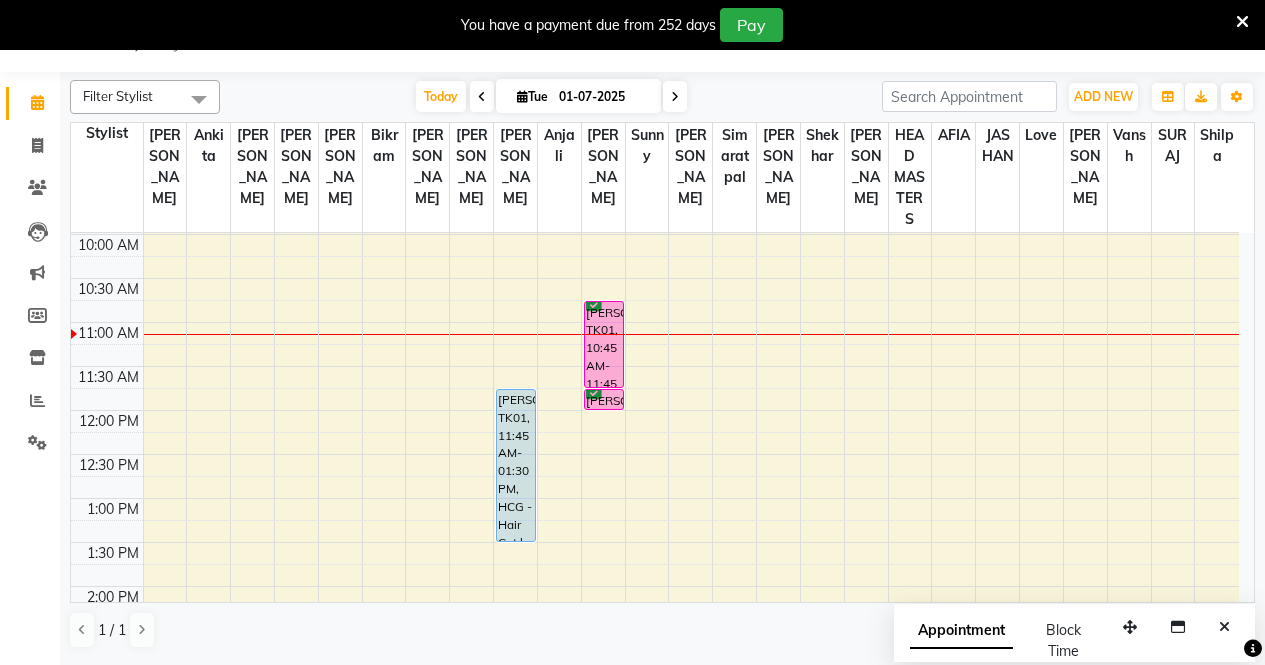 click on "8:00 AM 8:30 AM 9:00 AM 9:30 AM 10:00 AM 10:30 AM 11:00 AM 11:30 AM 12:00 PM 12:30 PM 1:00 PM 1:30 PM 2:00 PM 2:30 PM 3:00 PM 3:30 PM 4:00 PM 4:30 PM 5:00 PM 5:30 PM 6:00 PM 6:30 PM 7:00 PM 7:30 PM 8:00 PM 8:30 PM    harman, TK01, 11:45 AM-01:30 PM, HCG - Hair Cut by Senior Hair Stylist (₹600),BRD - Beard (₹400)     harman, TK01, 10:45 AM-11:45 AM, DERMA-FCL-DRY - Facial - Bright Facial (Dry To Combination)     harman, TK01, 11:45 AM-12:00 PM, O3-MSK-DTAN  - D-Tan Pack" at bounding box center [655, 630] 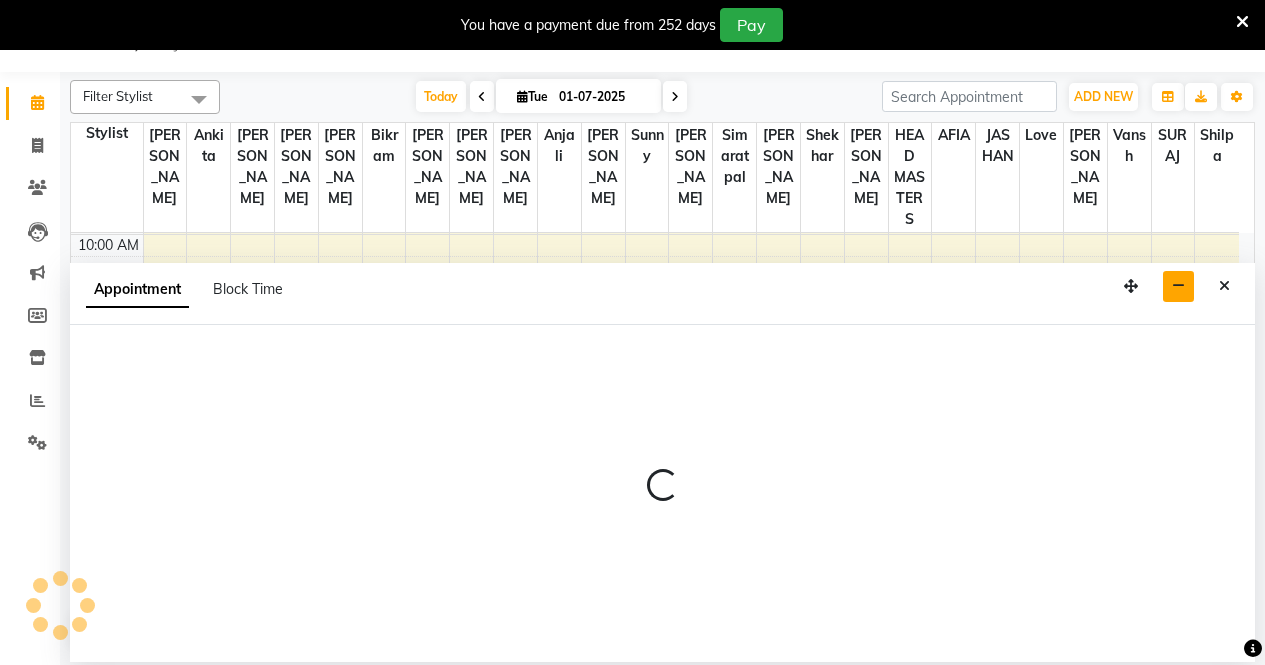 select on "60708" 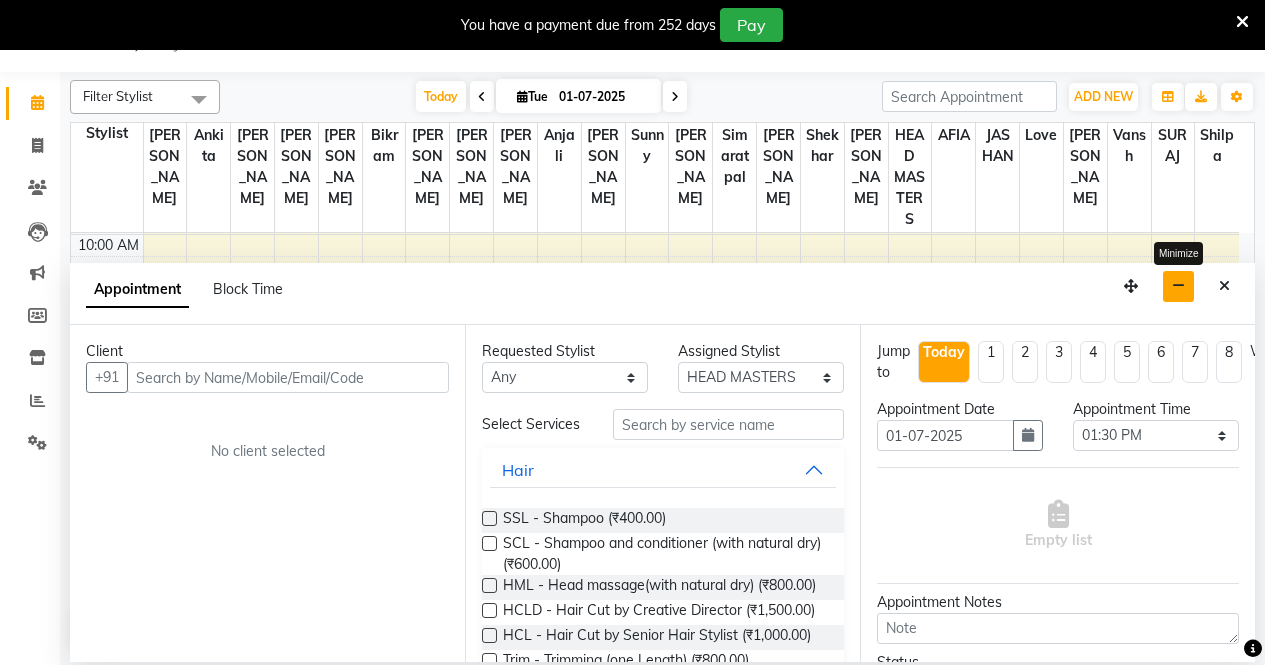 click at bounding box center [1178, 286] 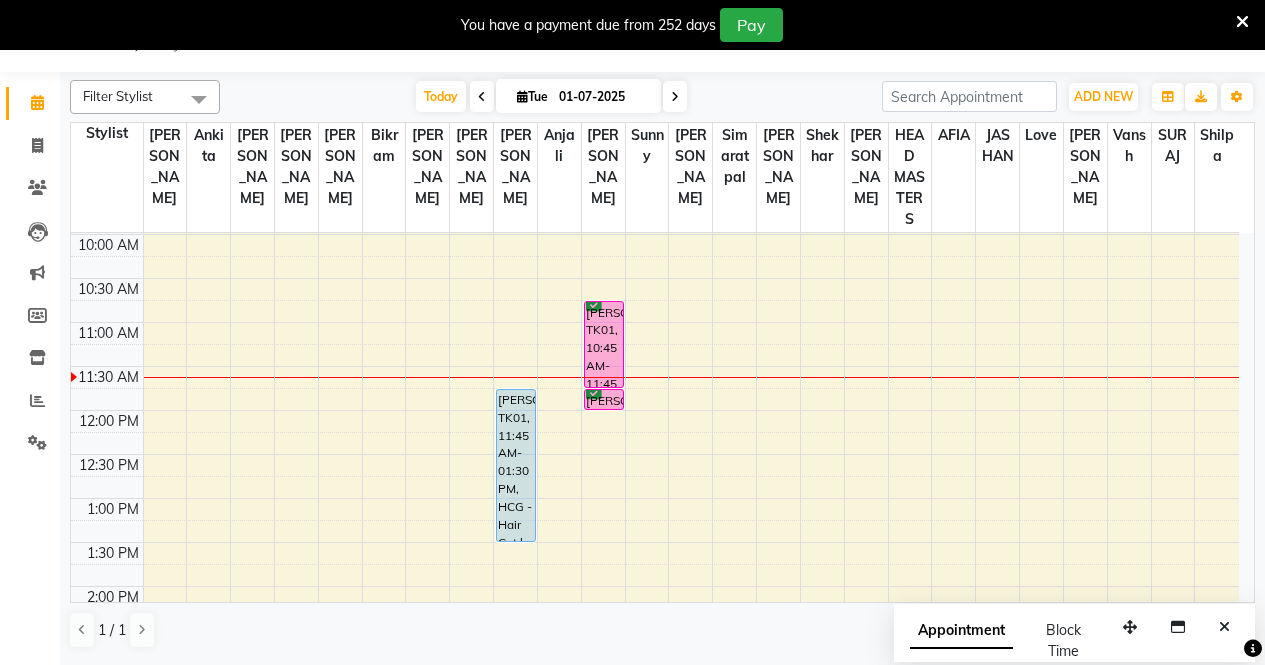 click on "Filter Stylist Select All AFIA Anjali Ankita Arwinder  Bikram Harjinder HEAD MASTERS Inder  Jashan  JASHAN  Komal Love Lovepreet  Navneet Kaur  Ramanpreet Kaur  Ranjit Kaur Sahil Kumar Sania Shekhar  Shilpa Simaratpal  Sunny  SURAJ  Tejpal Vansh Today  Tue 01-07-2025 Toggle Dropdown Add Appointment Add Invoice Add Attendance Add Client Toggle Dropdown Add Appointment Add Invoice Add Attendance Add Client ADD NEW Toggle Dropdown Add Appointment Add Invoice Add Attendance Add Client Filter Stylist Select All AFIA Anjali Ankita Arwinder  Bikram Harjinder HEAD MASTERS Inder  Jashan  JASHAN  Komal Love Lovepreet  Navneet Kaur  Ramanpreet Kaur  Ranjit Kaur Sahil Kumar Sania Shekhar  Shilpa Simaratpal  Sunny  SURAJ  Tejpal Vansh Group By  Staff View   Room View  View as Vertical  Vertical - Week View  Horizontal  Horizontal - Week View  List  Toggle Dropdown Calendar Settings Manage Tags   Arrange Stylists   Reset Stylists  Appointment Form Zoom 100% Staff/Room Display Count 25 Stylist Ranjit Kaur Ankita Sania AFIA" 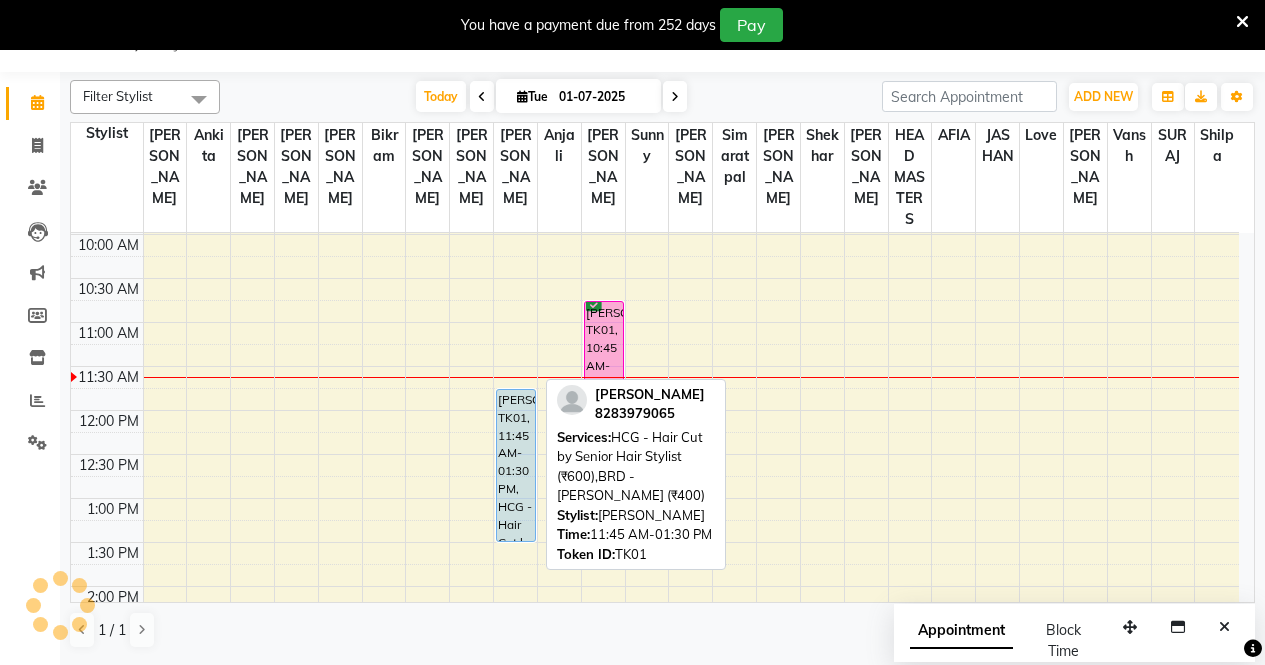 scroll, scrollTop: 0, scrollLeft: 0, axis: both 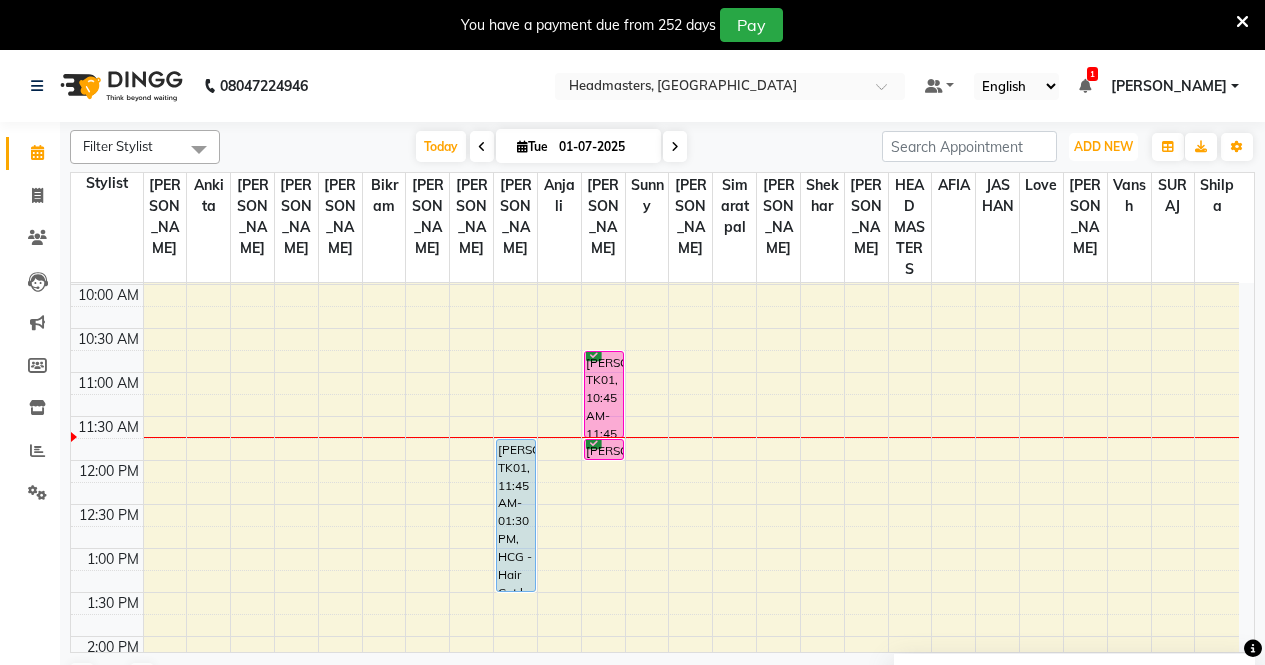 click on "ADD NEW" at bounding box center [1103, 146] 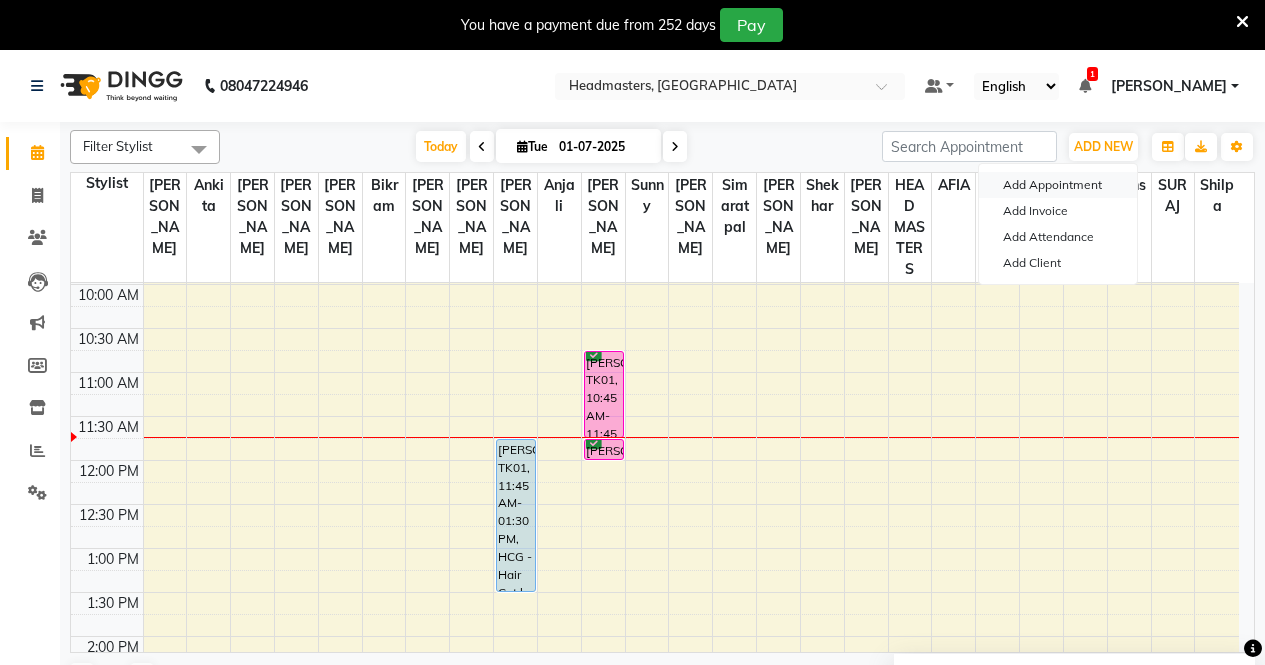 click on "Add Appointment" at bounding box center [1058, 185] 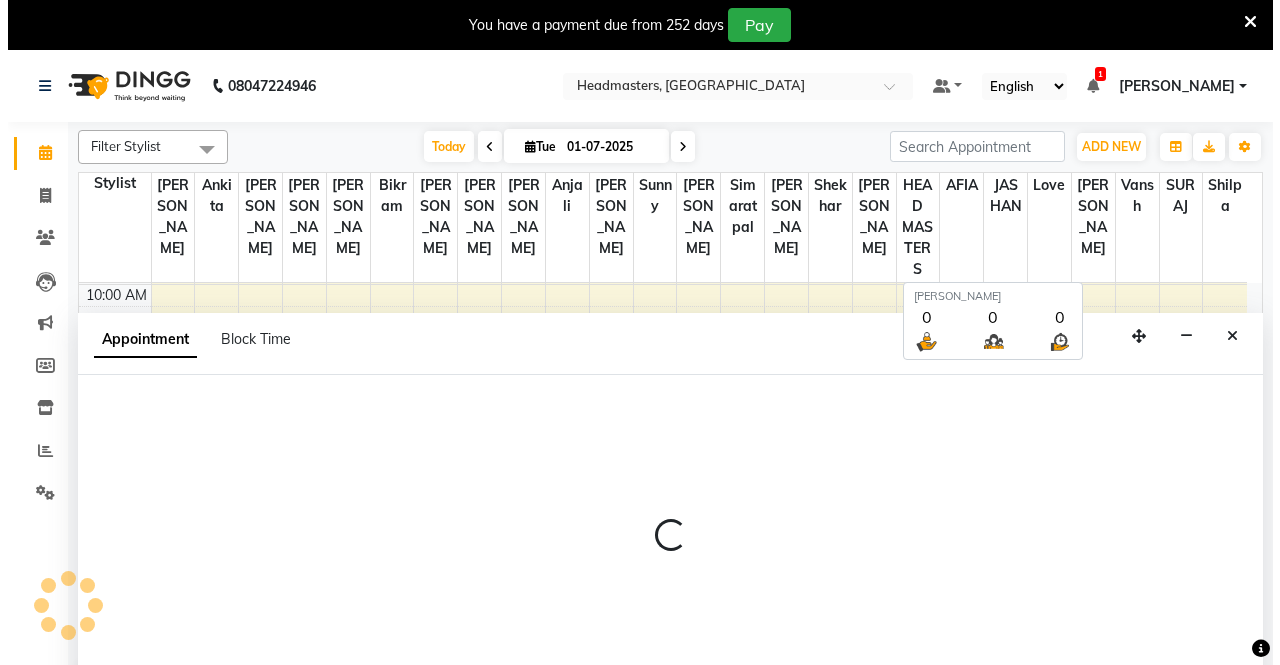 scroll, scrollTop: 50, scrollLeft: 0, axis: vertical 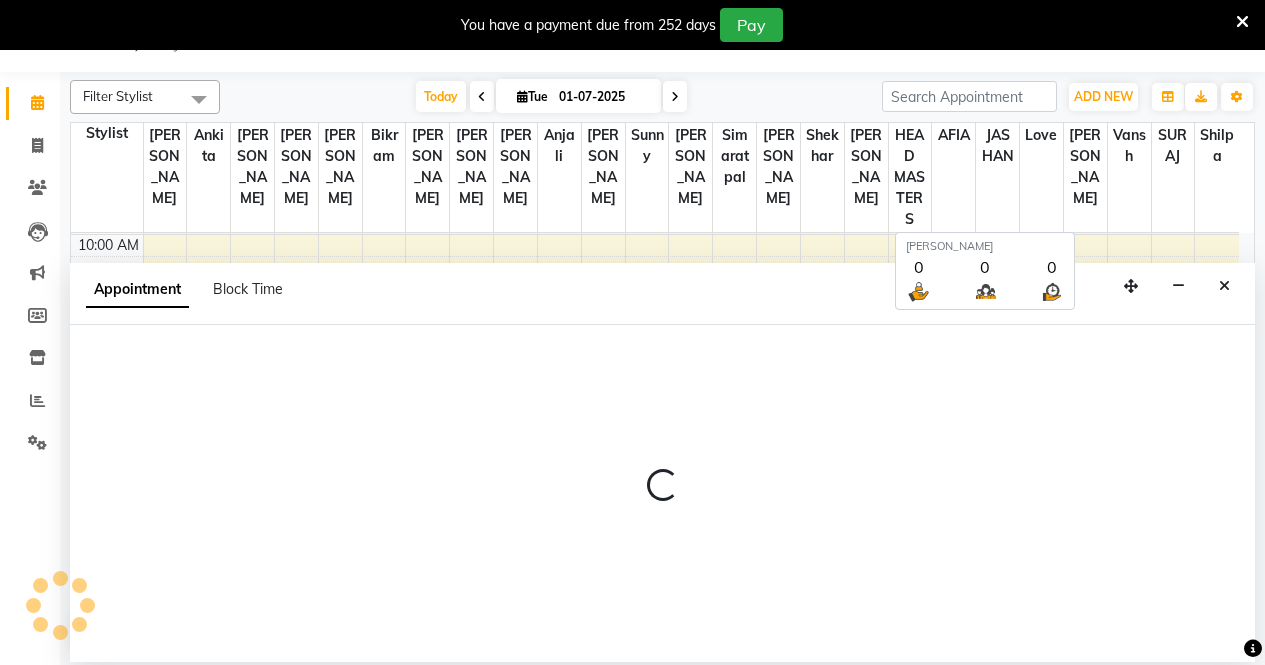 select on "tentative" 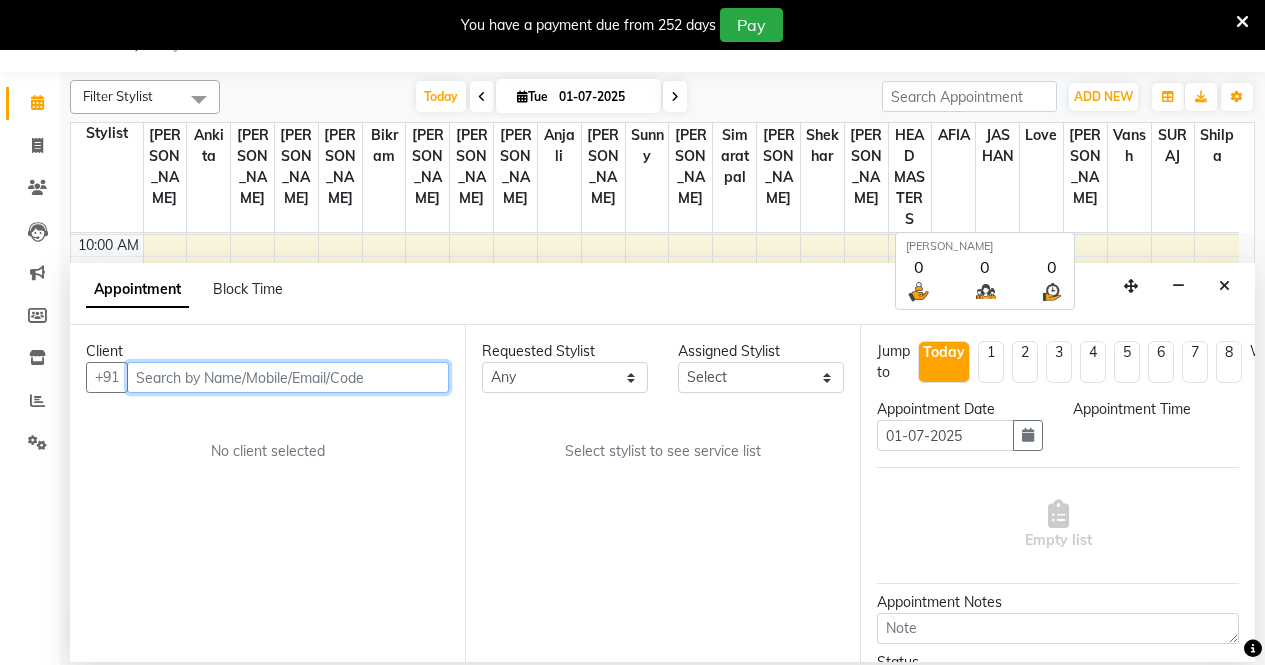 select on "540" 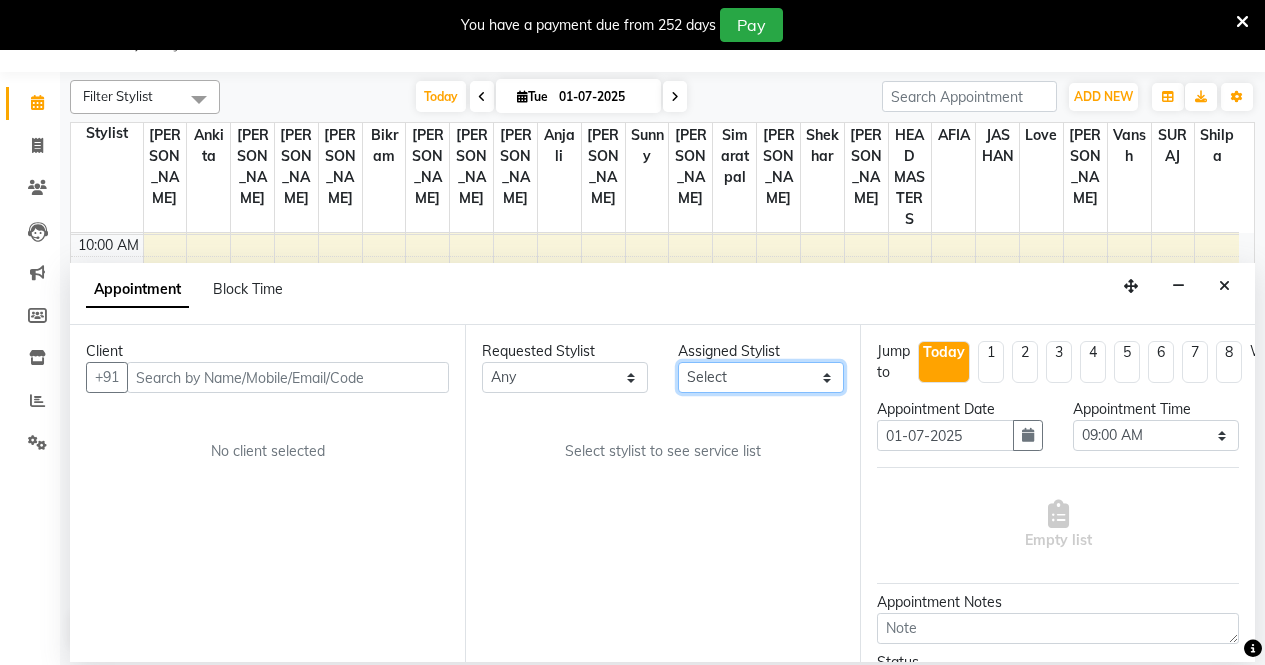 click on "Select AFIA Anjali [PERSON_NAME] [PERSON_NAME]  [PERSON_NAME] HEAD [PERSON_NAME]  [PERSON_NAME]  [PERSON_NAME]  [PERSON_NAME] Love [PERSON_NAME]  [PERSON_NAME]  [PERSON_NAME]  [PERSON_NAME] [PERSON_NAME] [PERSON_NAME]  [PERSON_NAME]  [PERSON_NAME]" at bounding box center [761, 377] 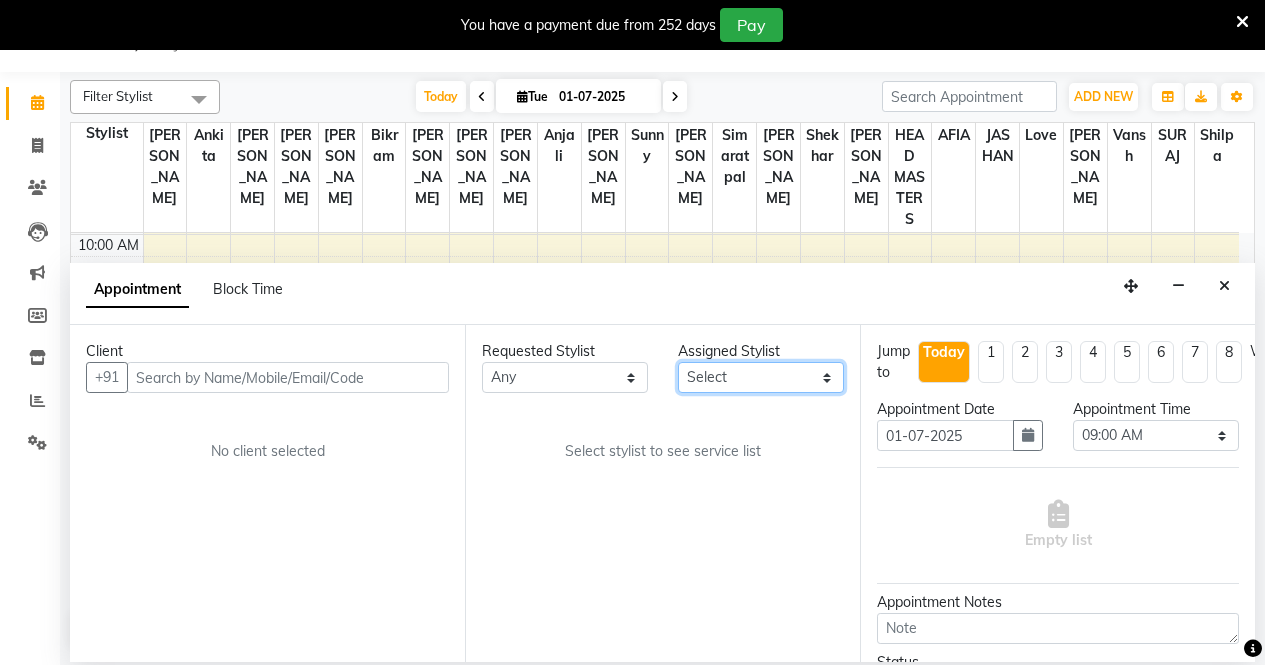 click on "Select AFIA Anjali [PERSON_NAME] [PERSON_NAME]  [PERSON_NAME] HEAD [PERSON_NAME]  [PERSON_NAME]  [PERSON_NAME]  [PERSON_NAME] Love [PERSON_NAME]  [PERSON_NAME]  [PERSON_NAME]  [PERSON_NAME] [PERSON_NAME] [PERSON_NAME]  [PERSON_NAME]  [PERSON_NAME]" at bounding box center [761, 377] 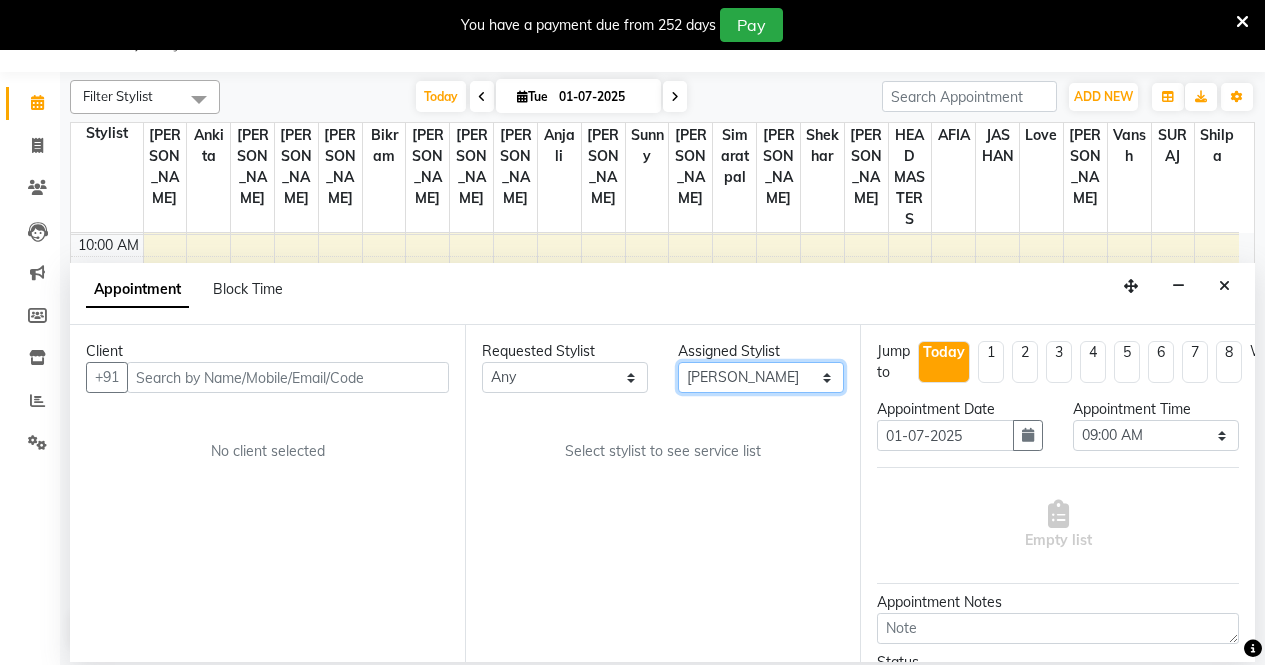 click on "Select AFIA Anjali [PERSON_NAME] [PERSON_NAME]  [PERSON_NAME] HEAD [PERSON_NAME]  [PERSON_NAME]  [PERSON_NAME]  [PERSON_NAME] Love [PERSON_NAME]  [PERSON_NAME]  [PERSON_NAME]  [PERSON_NAME] [PERSON_NAME] [PERSON_NAME]  [PERSON_NAME]  [PERSON_NAME]" at bounding box center (761, 377) 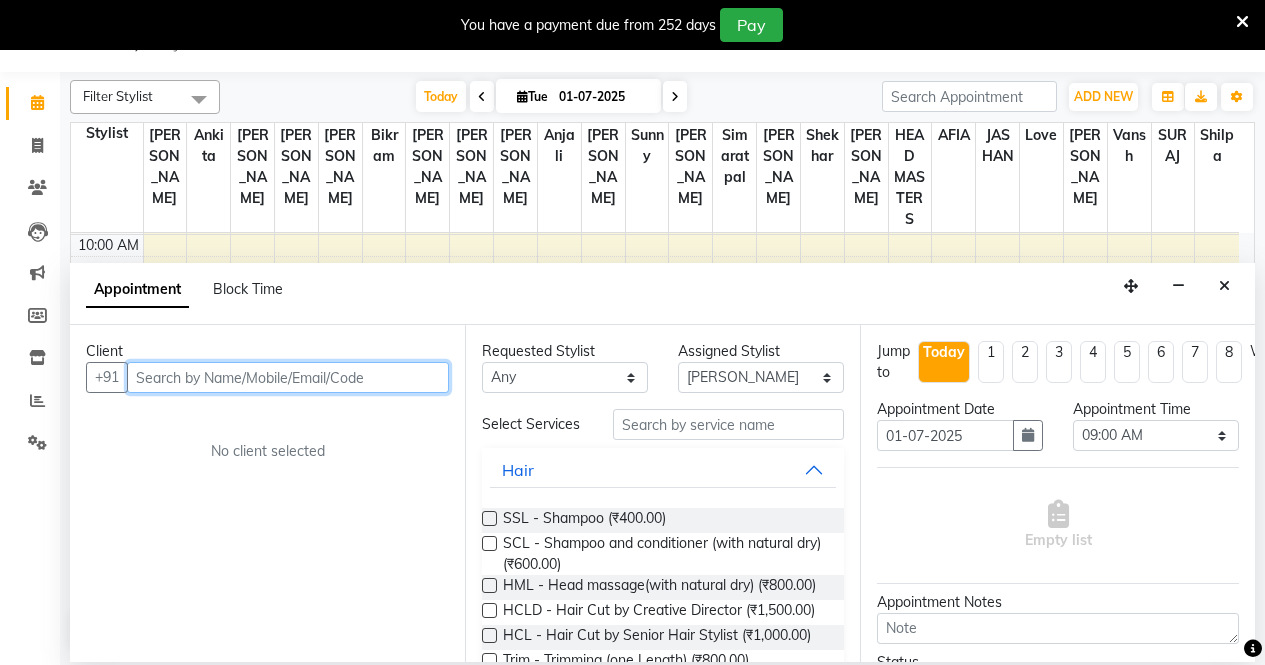 click at bounding box center [288, 377] 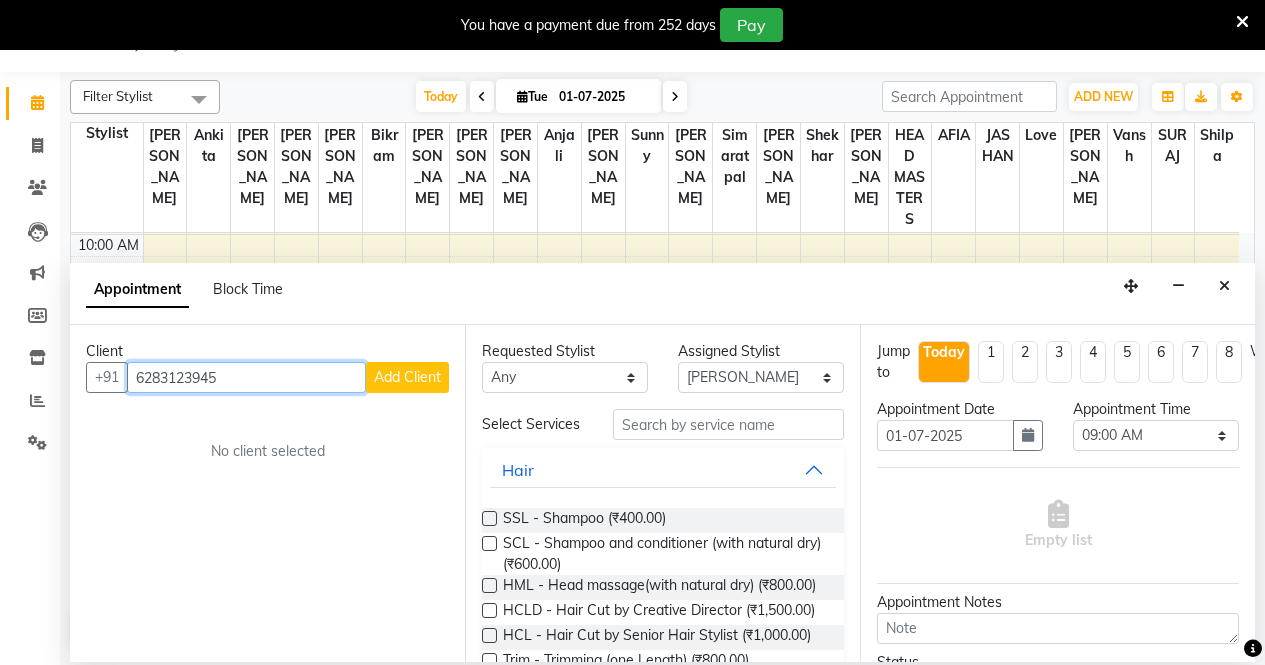 type on "6283123945" 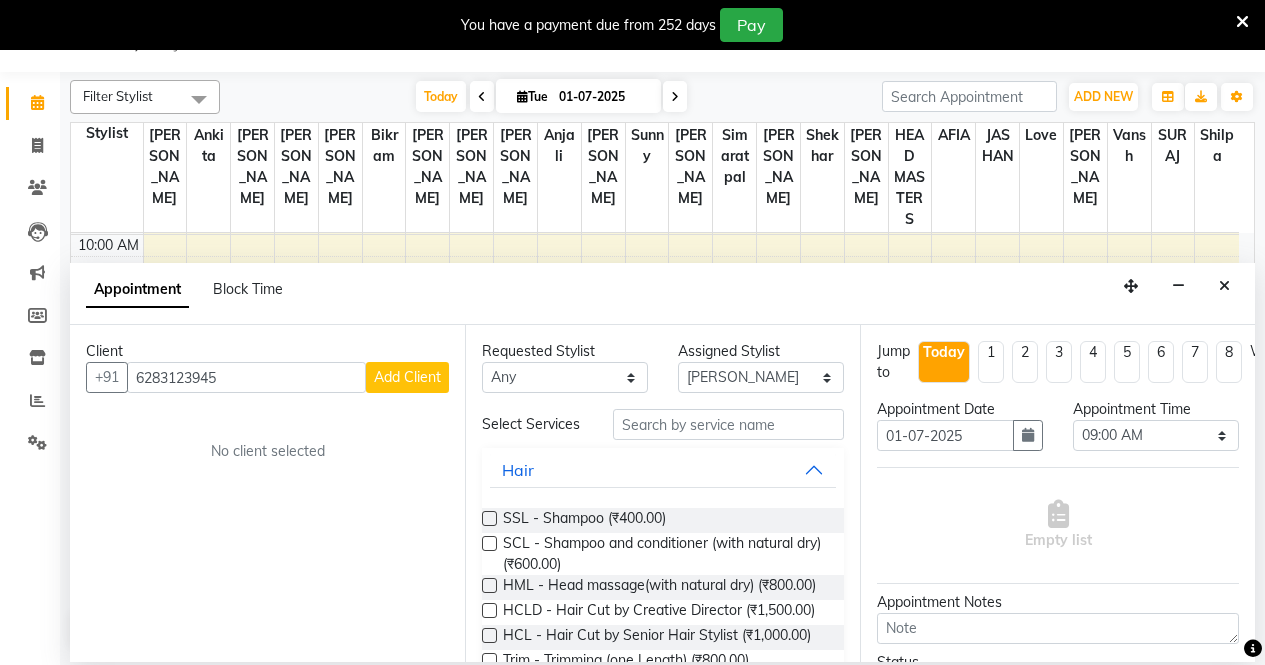 click on "Add Client" at bounding box center [407, 377] 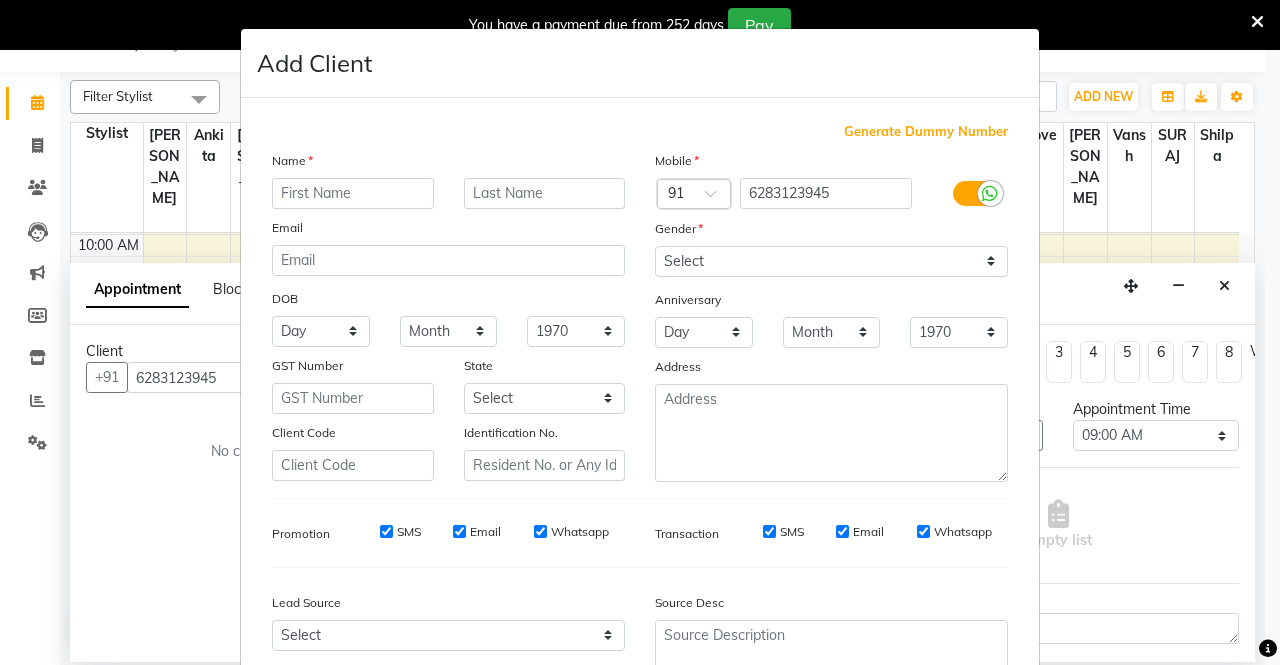 click on "GST Number" at bounding box center (353, 369) 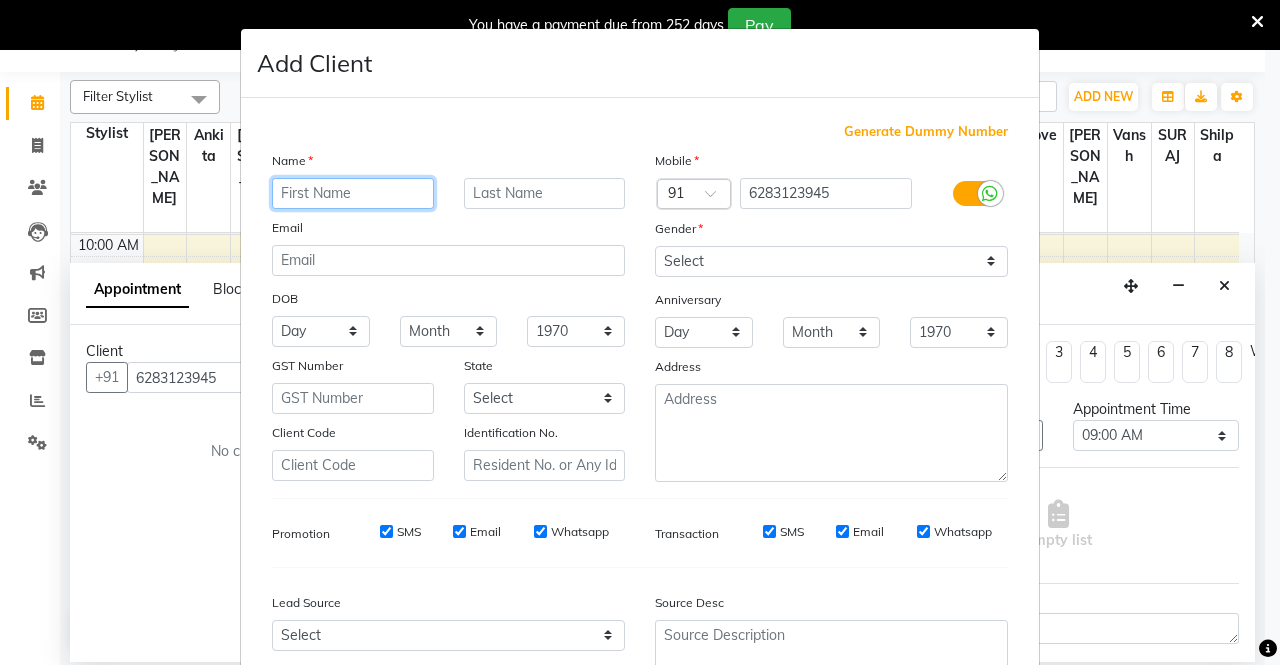 click at bounding box center (353, 193) 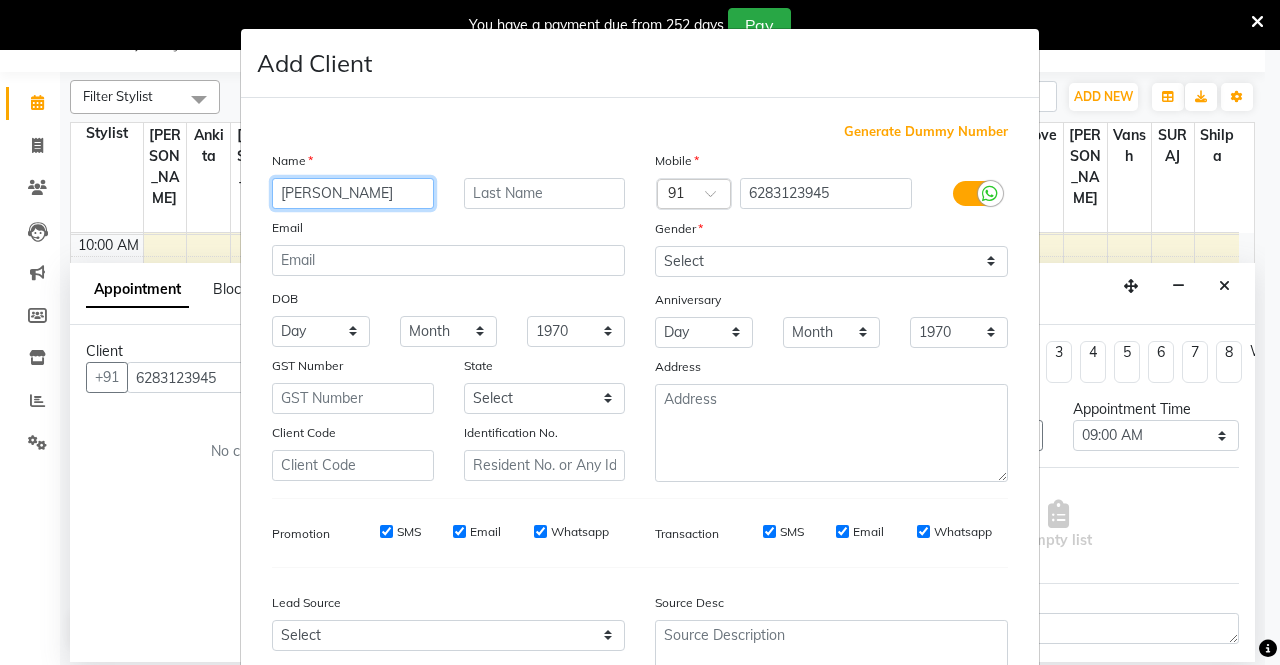 type on "[PERSON_NAME]" 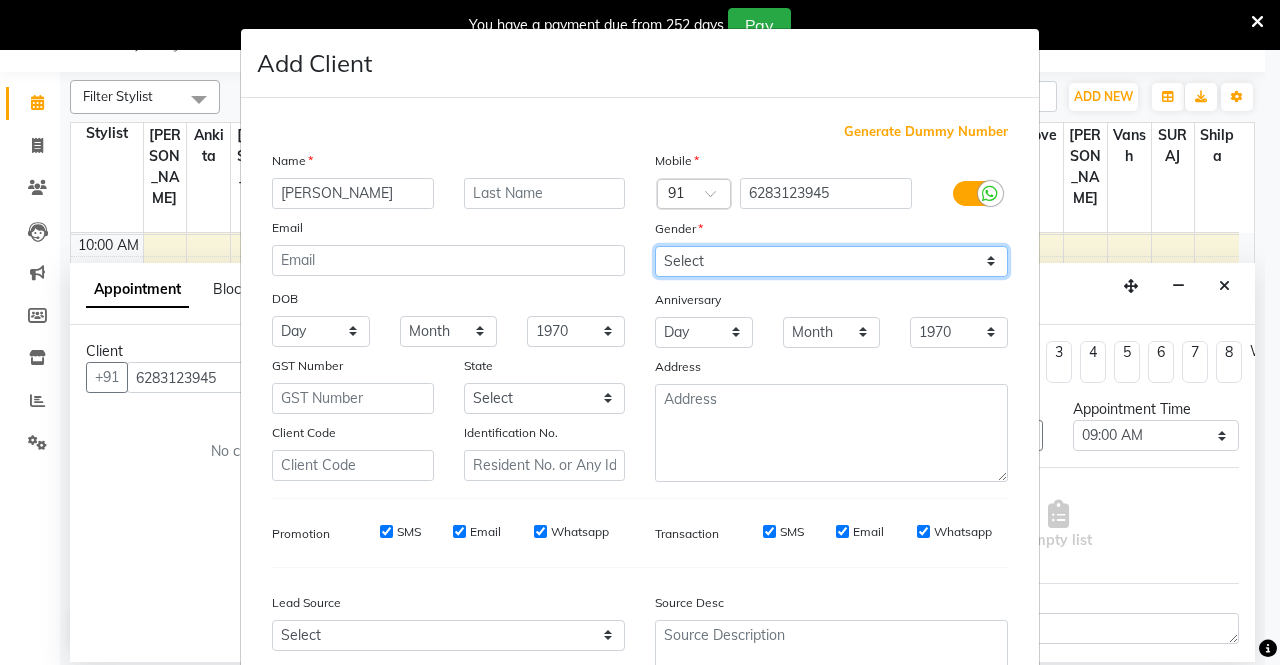 click on "Select [DEMOGRAPHIC_DATA] [DEMOGRAPHIC_DATA] Other Prefer Not To Say" at bounding box center (831, 261) 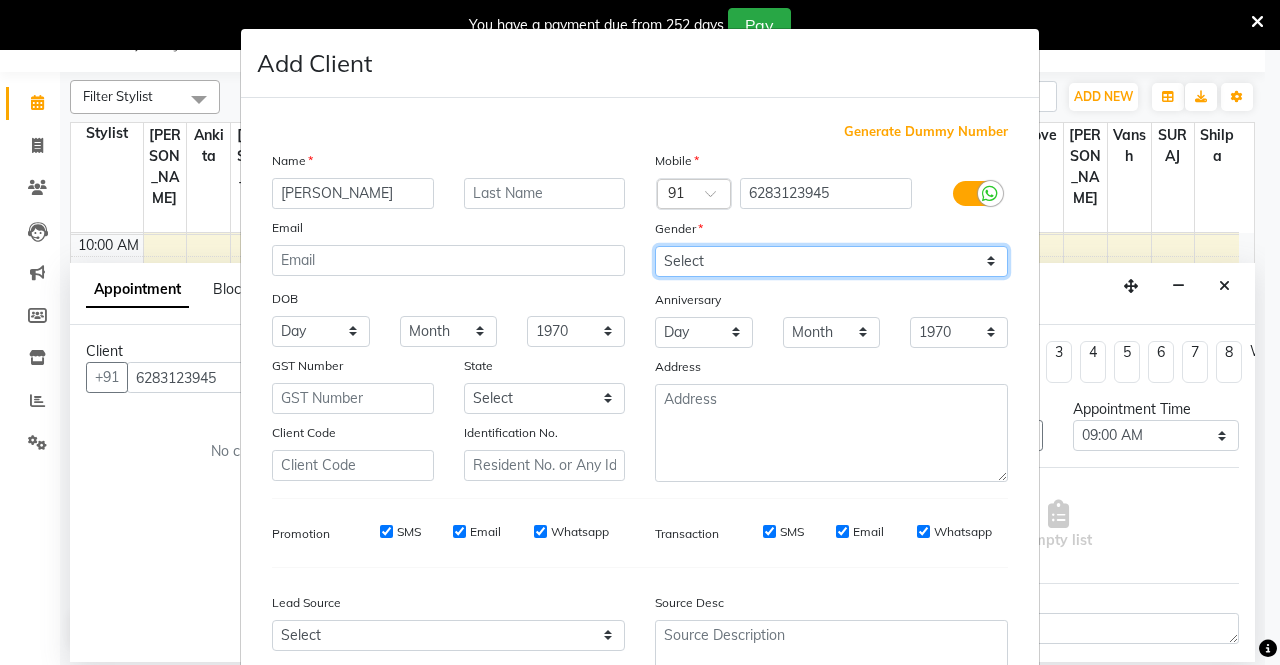 select on "[DEMOGRAPHIC_DATA]" 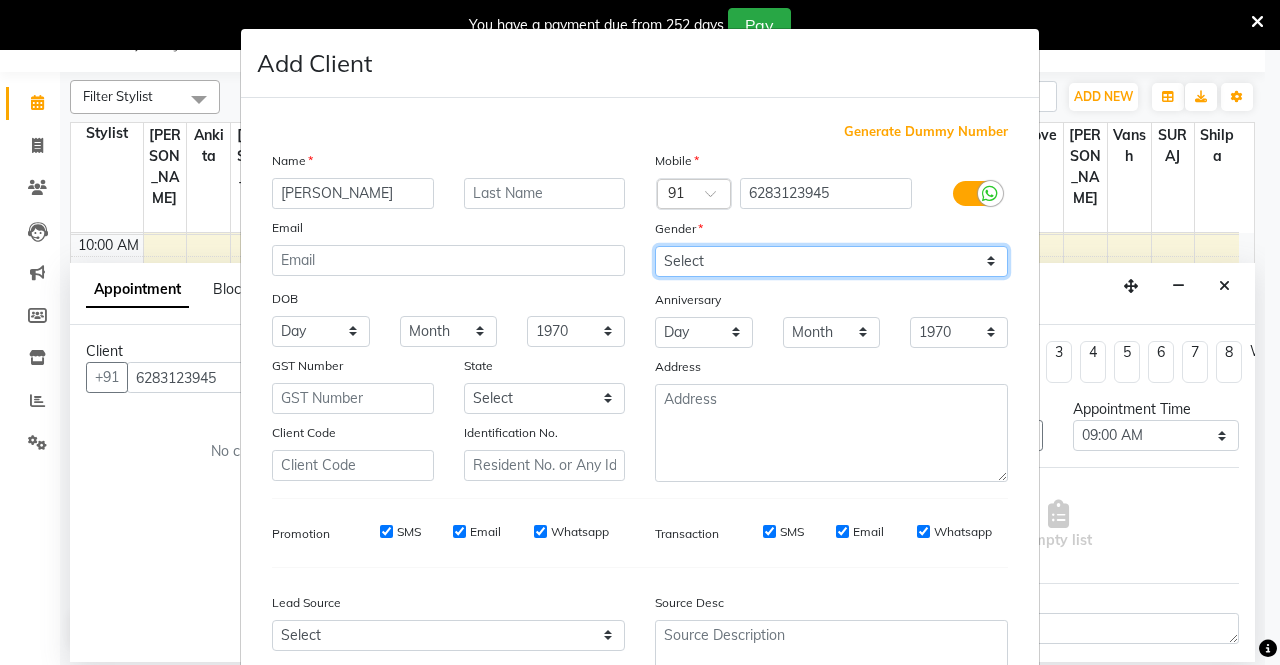 click on "Select [DEMOGRAPHIC_DATA] [DEMOGRAPHIC_DATA] Other Prefer Not To Say" at bounding box center [831, 261] 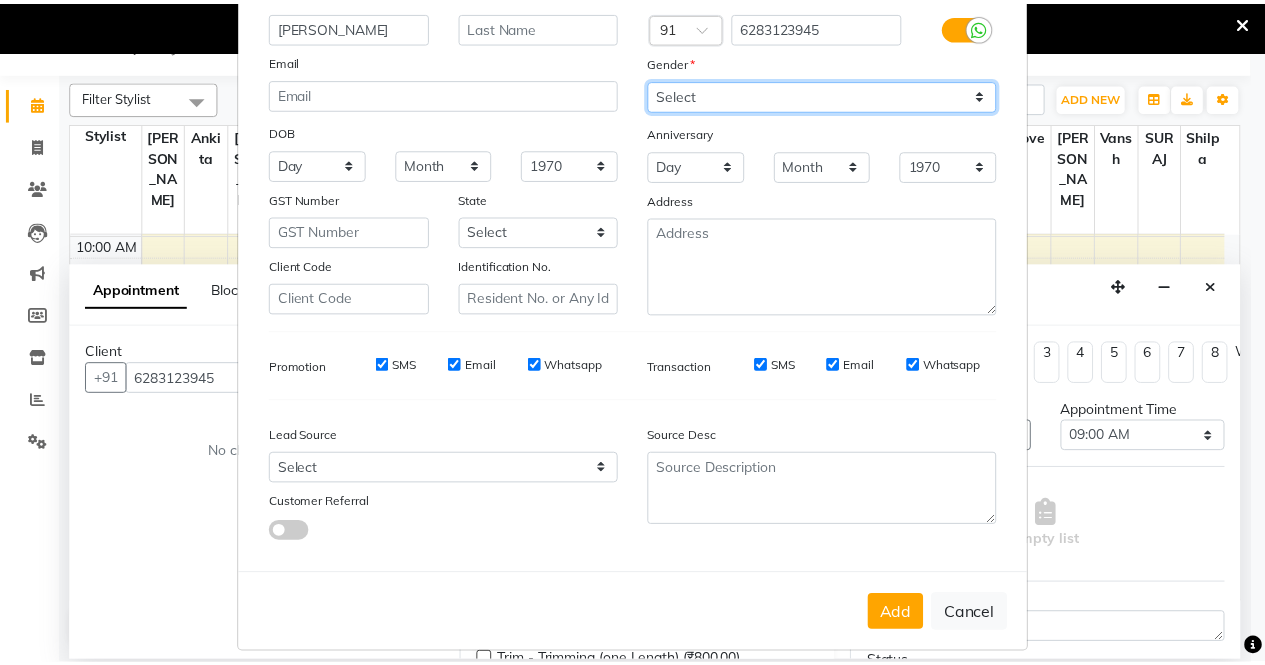 scroll, scrollTop: 184, scrollLeft: 0, axis: vertical 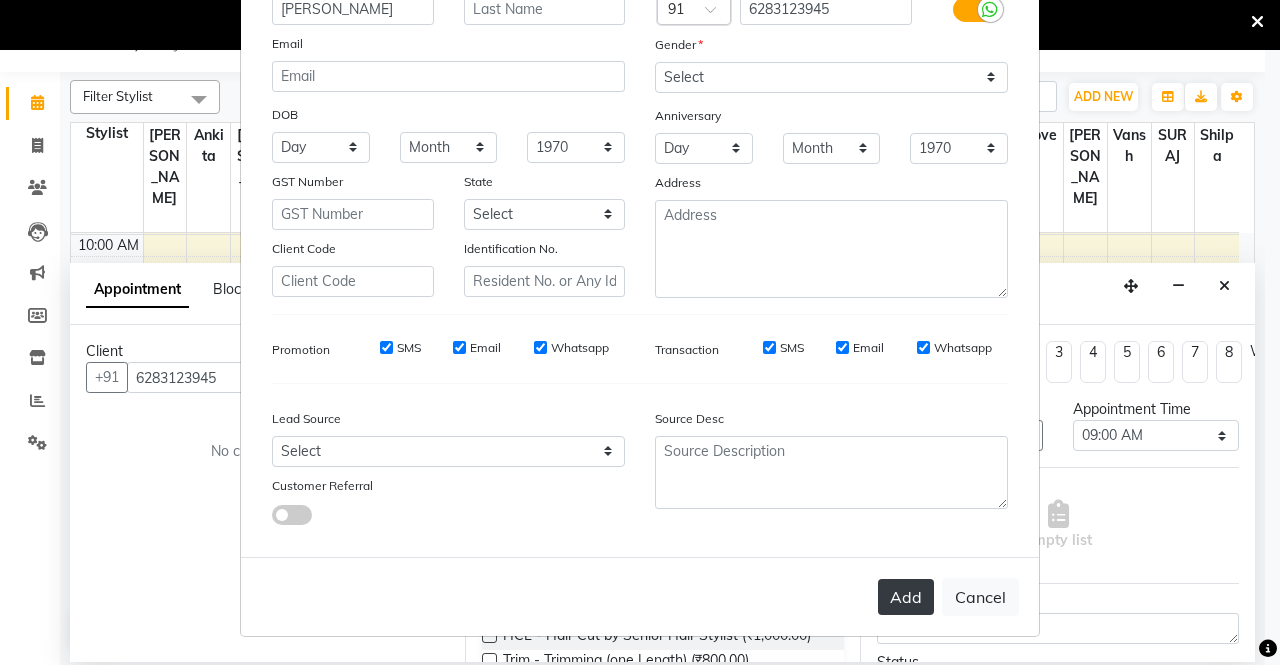 click on "Add" at bounding box center (906, 597) 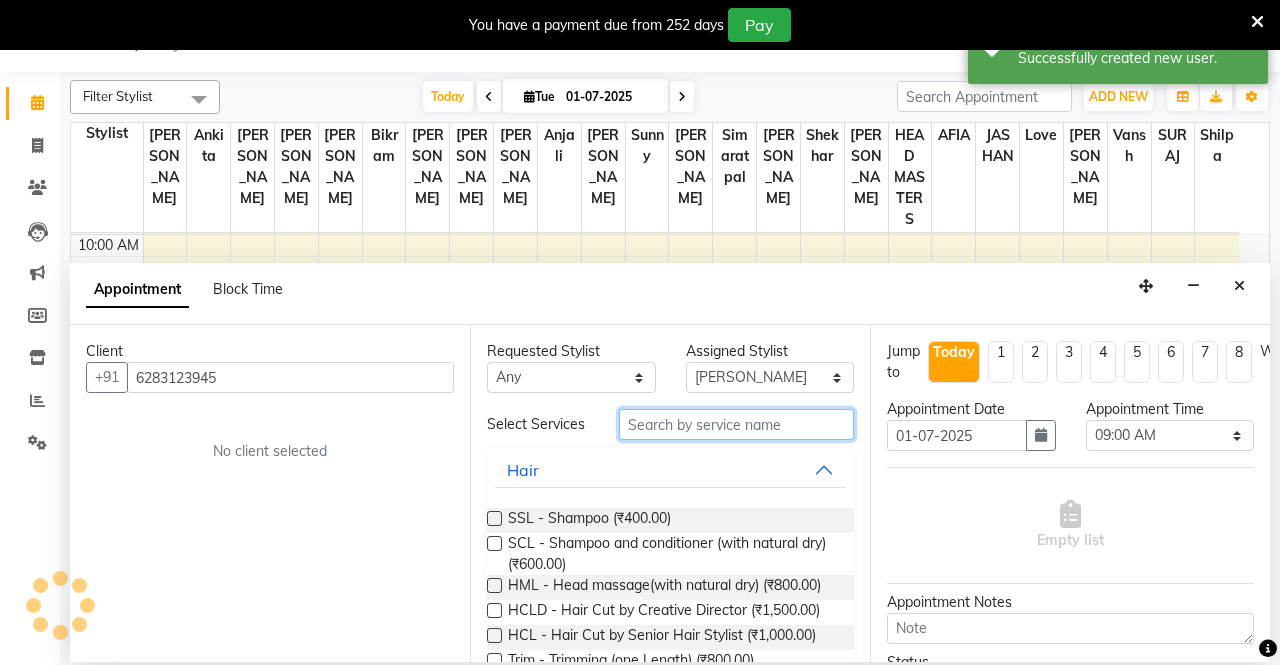 click at bounding box center [736, 424] 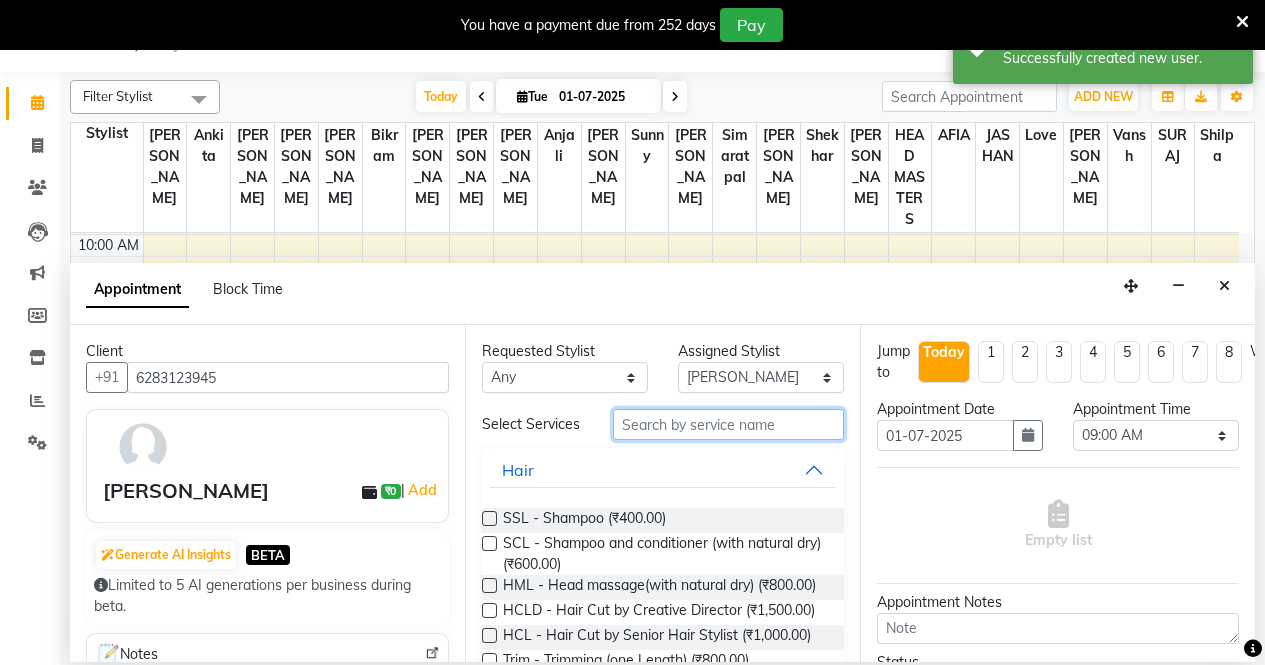click at bounding box center [728, 424] 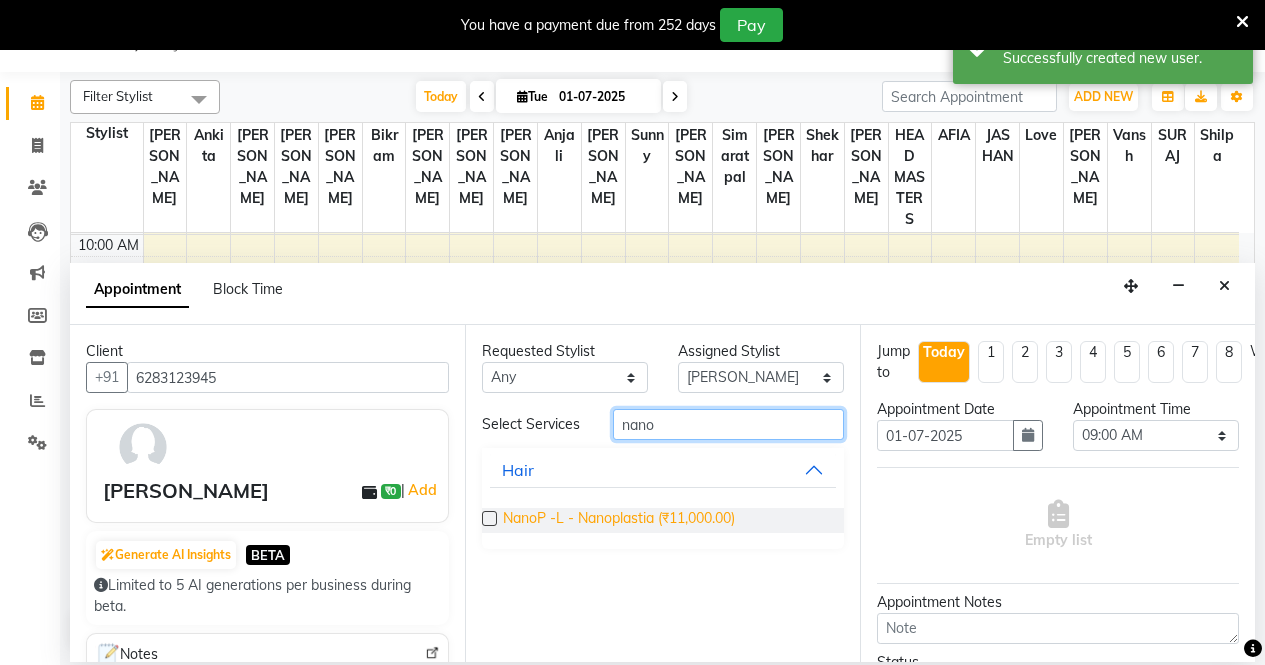 type on "nano" 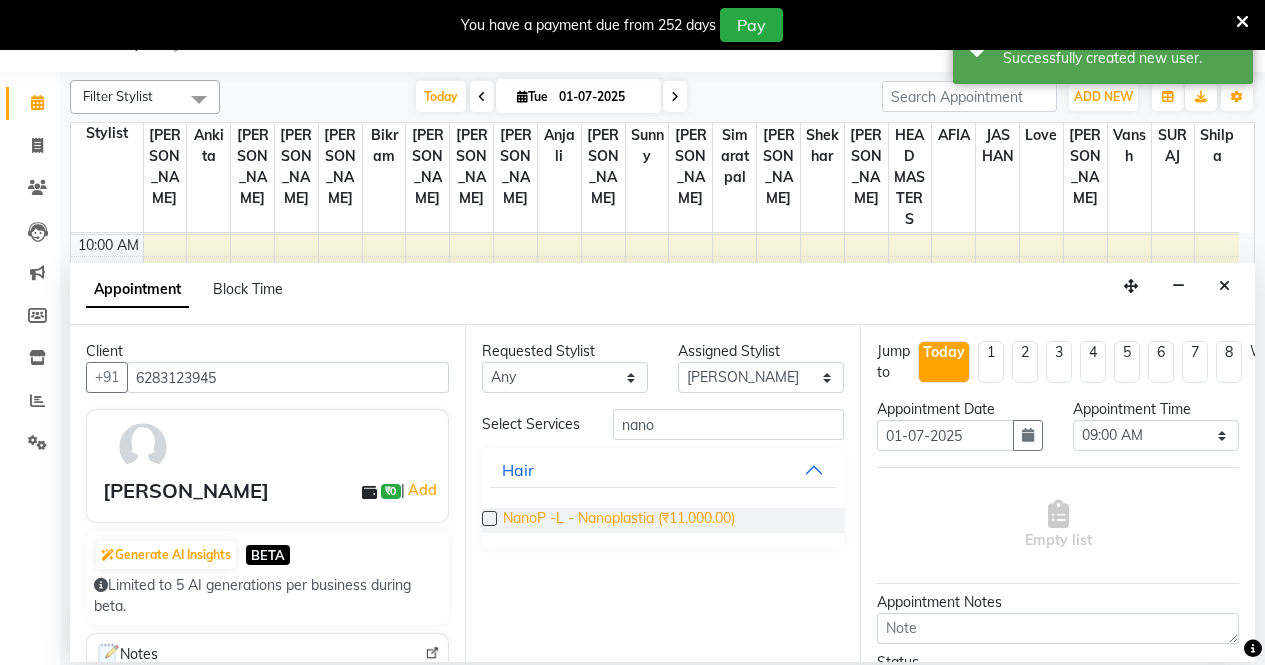 click on "NanoP -L - Nanoplastia (₹11,000.00)" at bounding box center [619, 520] 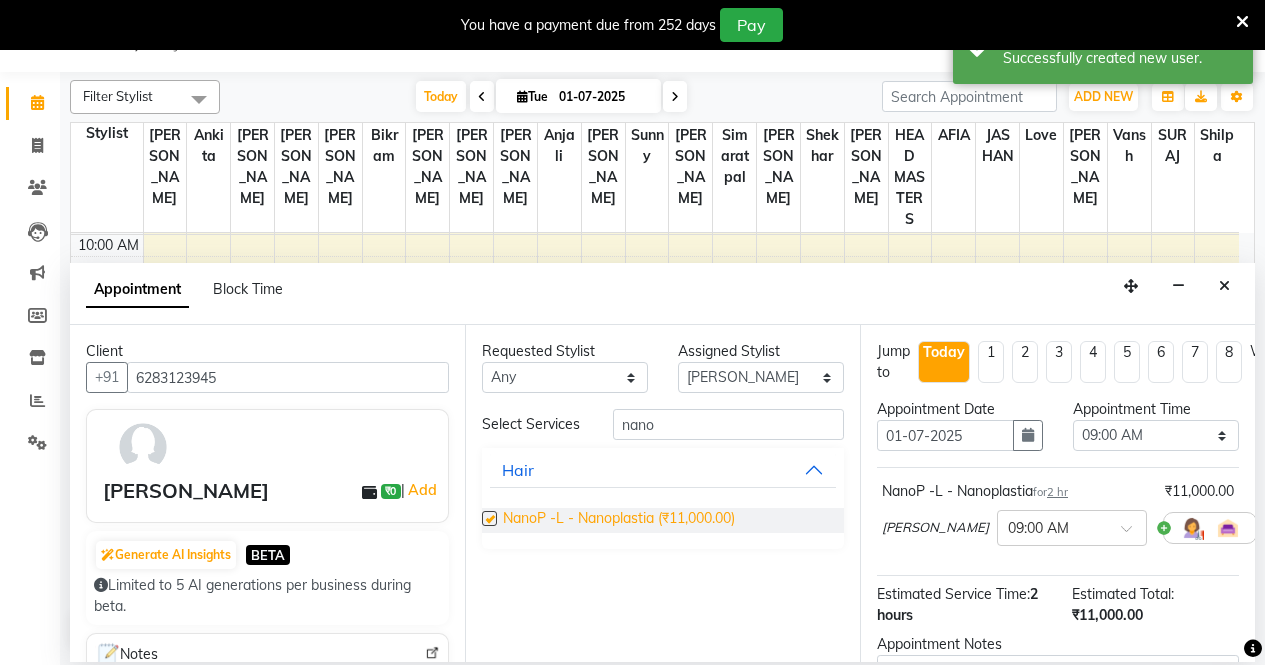 checkbox on "false" 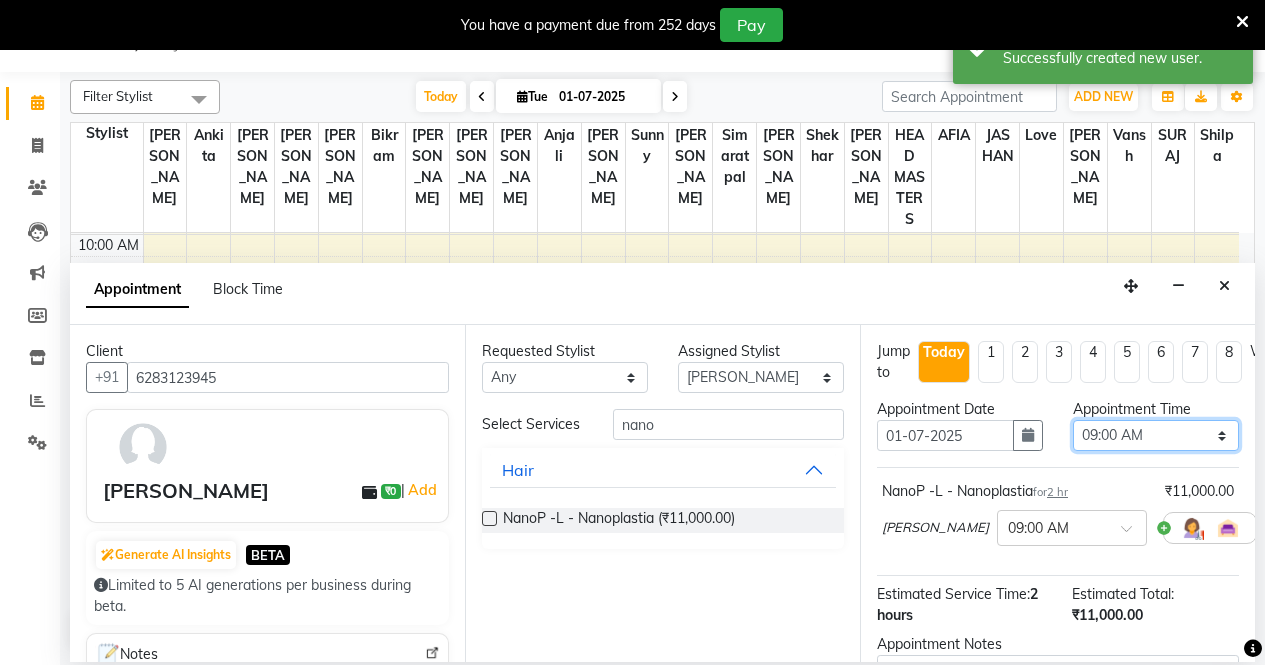 click on "Select 09:00 AM 09:15 AM 09:30 AM 09:45 AM 10:00 AM 10:15 AM 10:30 AM 10:45 AM 11:00 AM 11:15 AM 11:30 AM 11:45 AM 12:00 PM 12:15 PM 12:30 PM 12:45 PM 01:00 PM 01:15 PM 01:30 PM 01:45 PM 02:00 PM 02:15 PM 02:30 PM 02:45 PM 03:00 PM 03:15 PM 03:30 PM 03:45 PM 04:00 PM 04:15 PM 04:30 PM 04:45 PM 05:00 PM 05:15 PM 05:30 PM 05:45 PM 06:00 PM 06:15 PM 06:30 PM 06:45 PM 07:00 PM 07:15 PM 07:30 PM 07:45 PM 08:00 PM" at bounding box center (1156, 435) 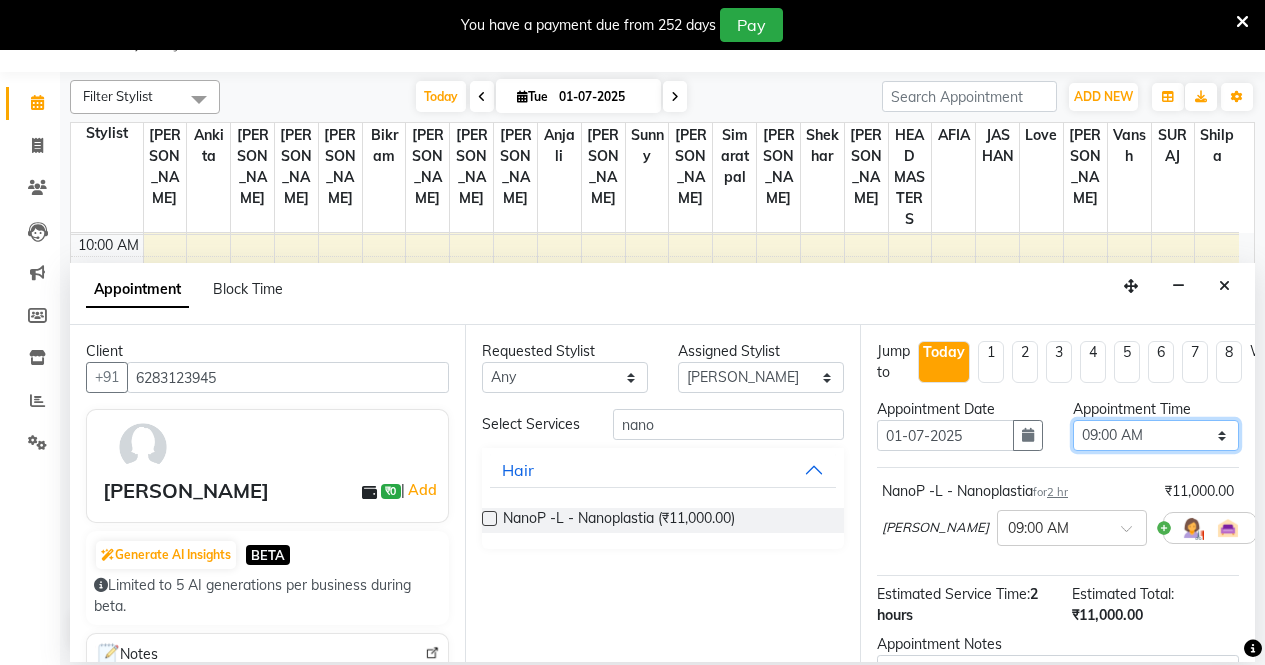 select on "705" 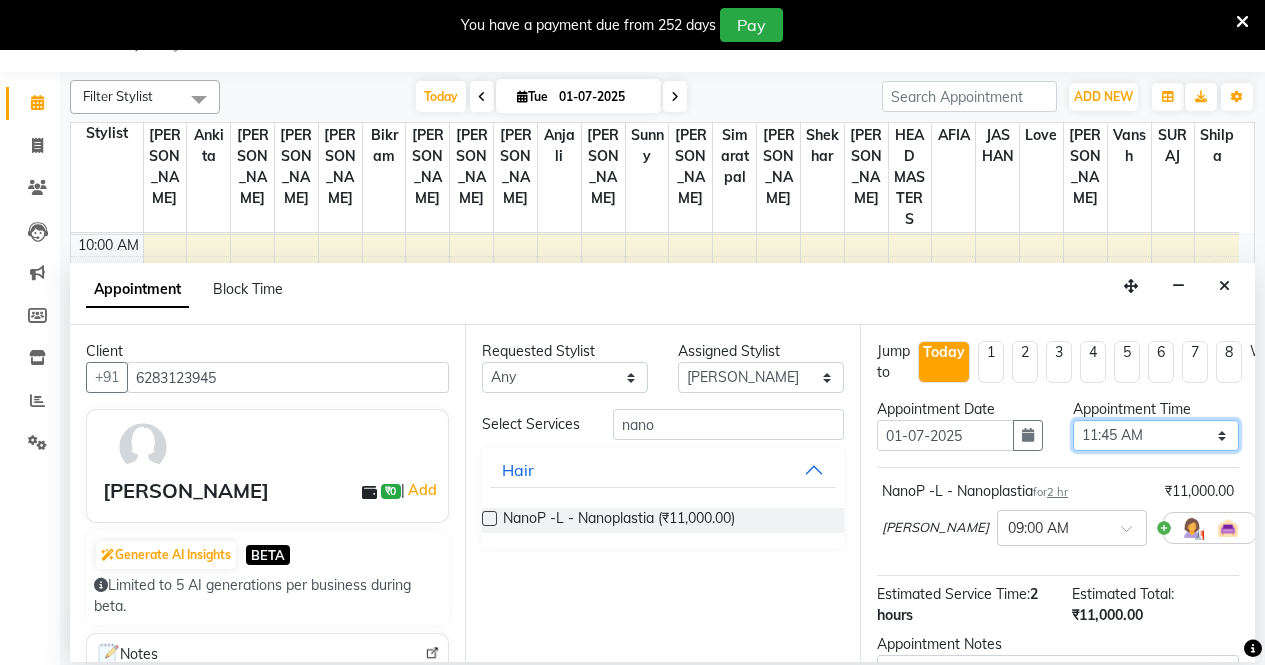 click on "Select 09:00 AM 09:15 AM 09:30 AM 09:45 AM 10:00 AM 10:15 AM 10:30 AM 10:45 AM 11:00 AM 11:15 AM 11:30 AM 11:45 AM 12:00 PM 12:15 PM 12:30 PM 12:45 PM 01:00 PM 01:15 PM 01:30 PM 01:45 PM 02:00 PM 02:15 PM 02:30 PM 02:45 PM 03:00 PM 03:15 PM 03:30 PM 03:45 PM 04:00 PM 04:15 PM 04:30 PM 04:45 PM 05:00 PM 05:15 PM 05:30 PM 05:45 PM 06:00 PM 06:15 PM 06:30 PM 06:45 PM 07:00 PM 07:15 PM 07:30 PM 07:45 PM 08:00 PM" at bounding box center (1156, 435) 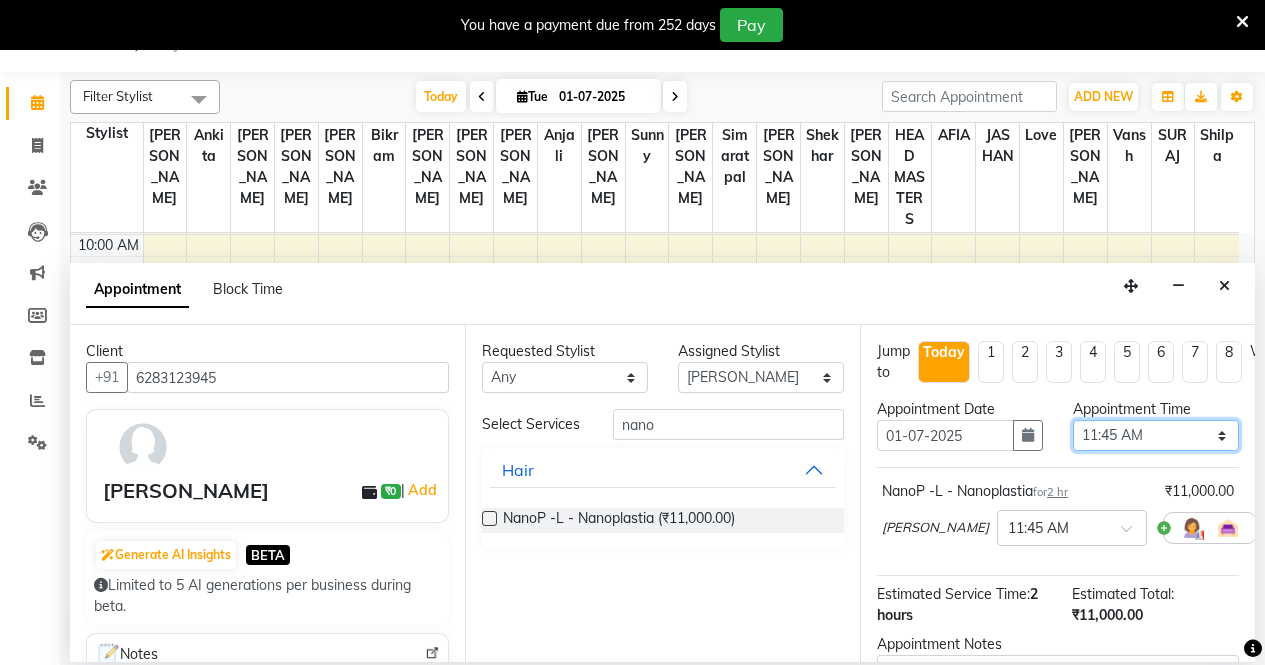 scroll, scrollTop: 192, scrollLeft: 0, axis: vertical 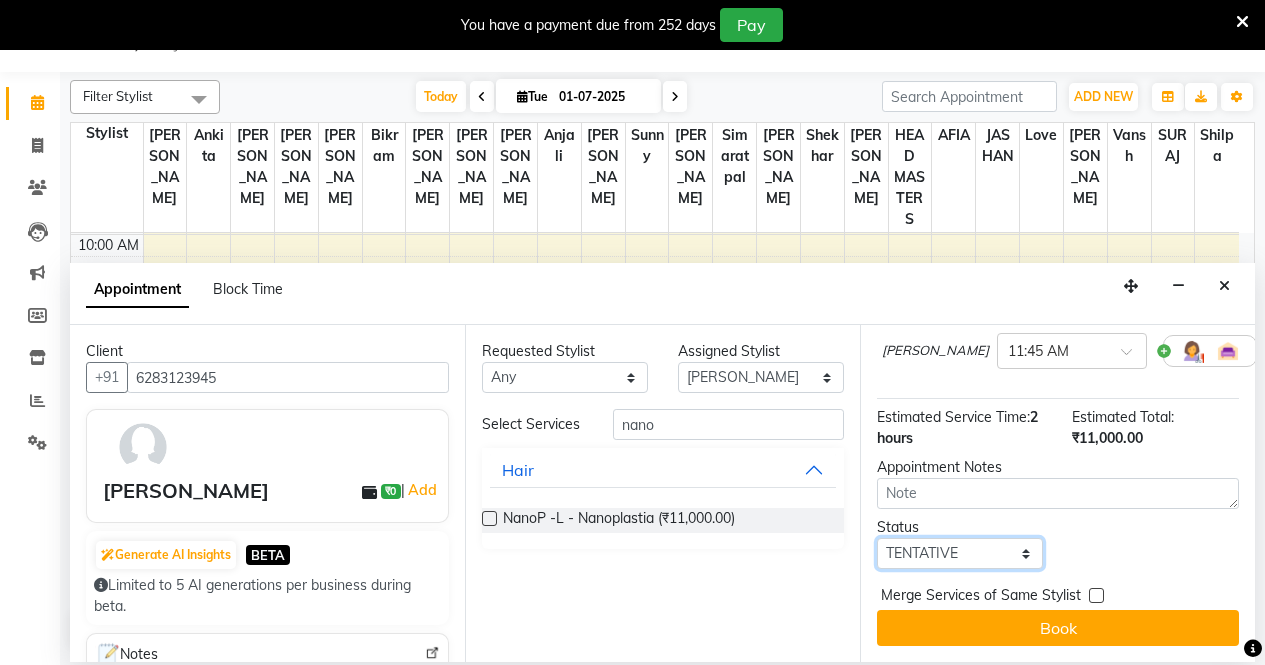 click on "Select TENTATIVE CONFIRM CHECK-IN UPCOMING" at bounding box center (960, 553) 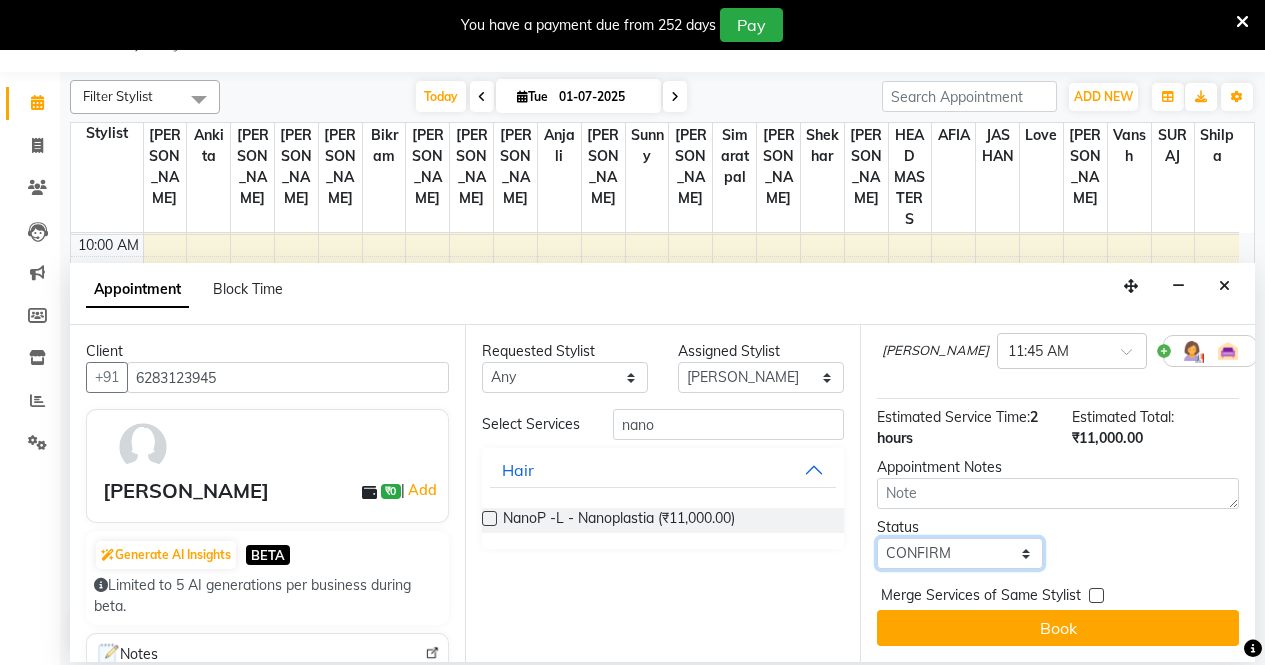 click on "Select TENTATIVE CONFIRM CHECK-IN UPCOMING" at bounding box center [960, 553] 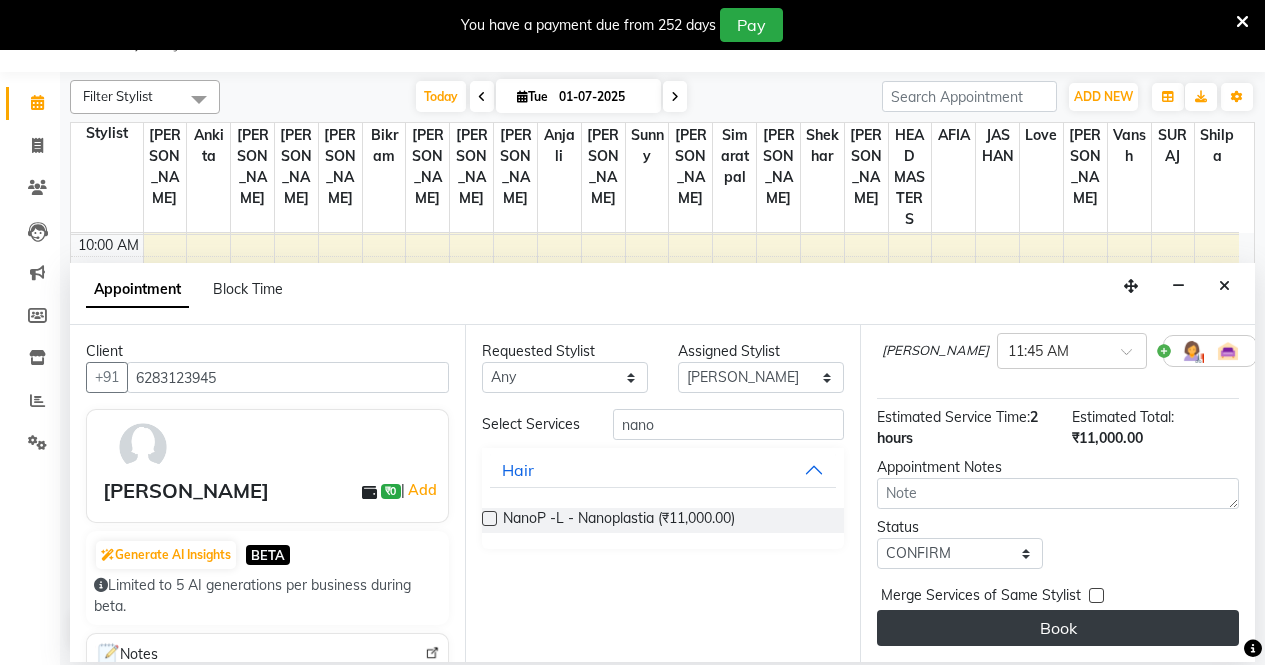 click on "Book" at bounding box center [1058, 628] 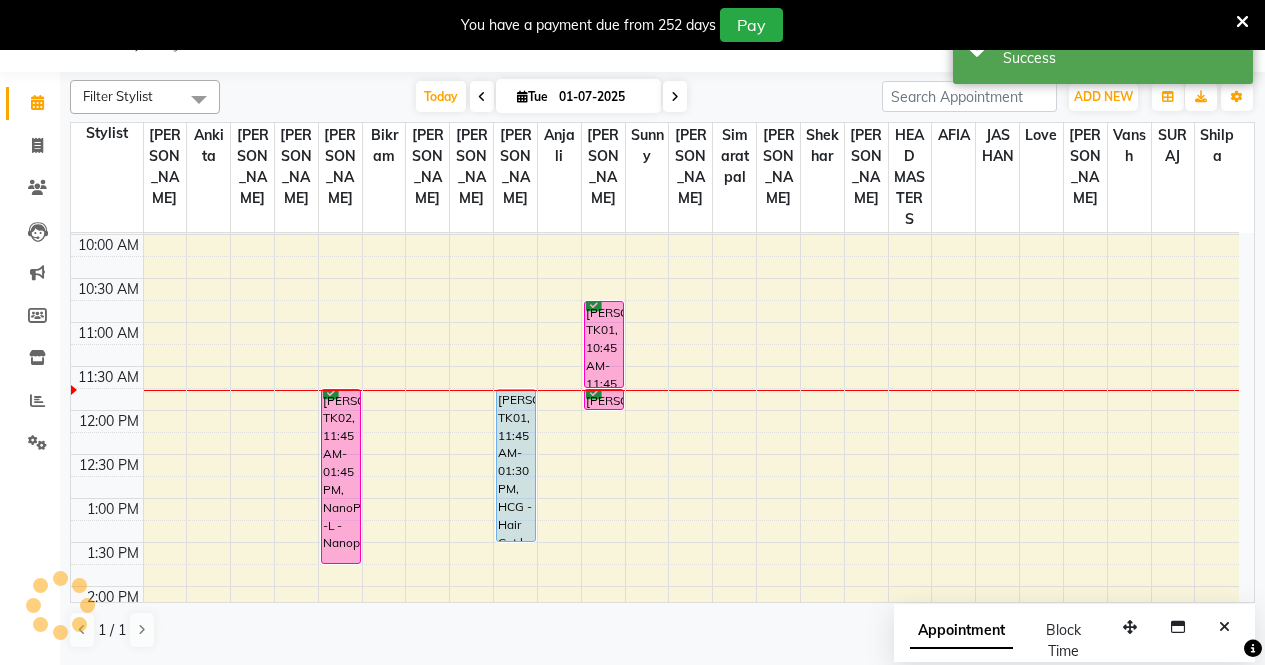 scroll, scrollTop: 0, scrollLeft: 0, axis: both 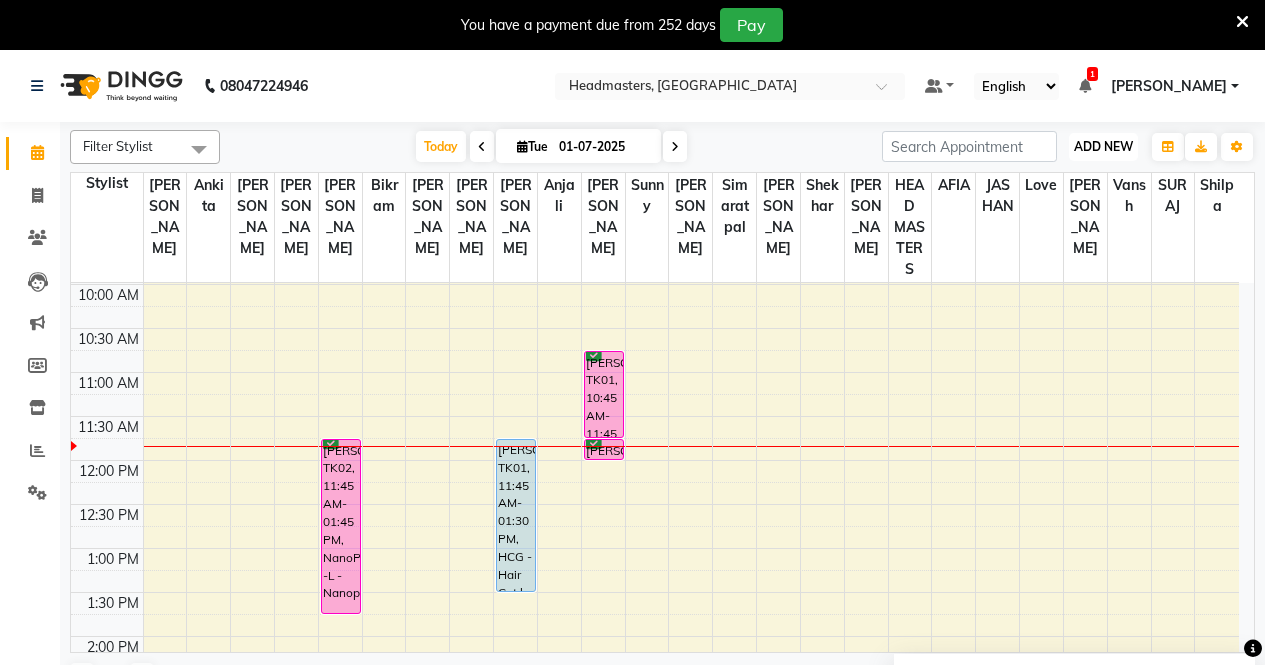click on "ADD NEW" at bounding box center (1103, 146) 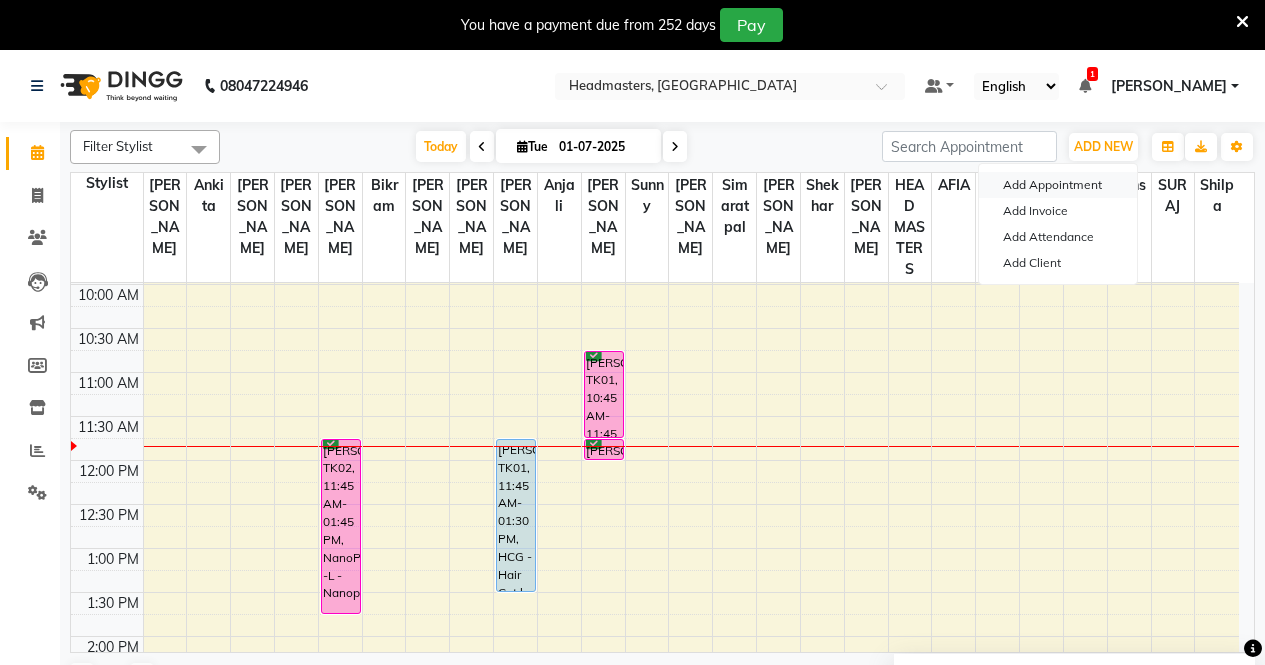 click on "Add Appointment" at bounding box center [1058, 185] 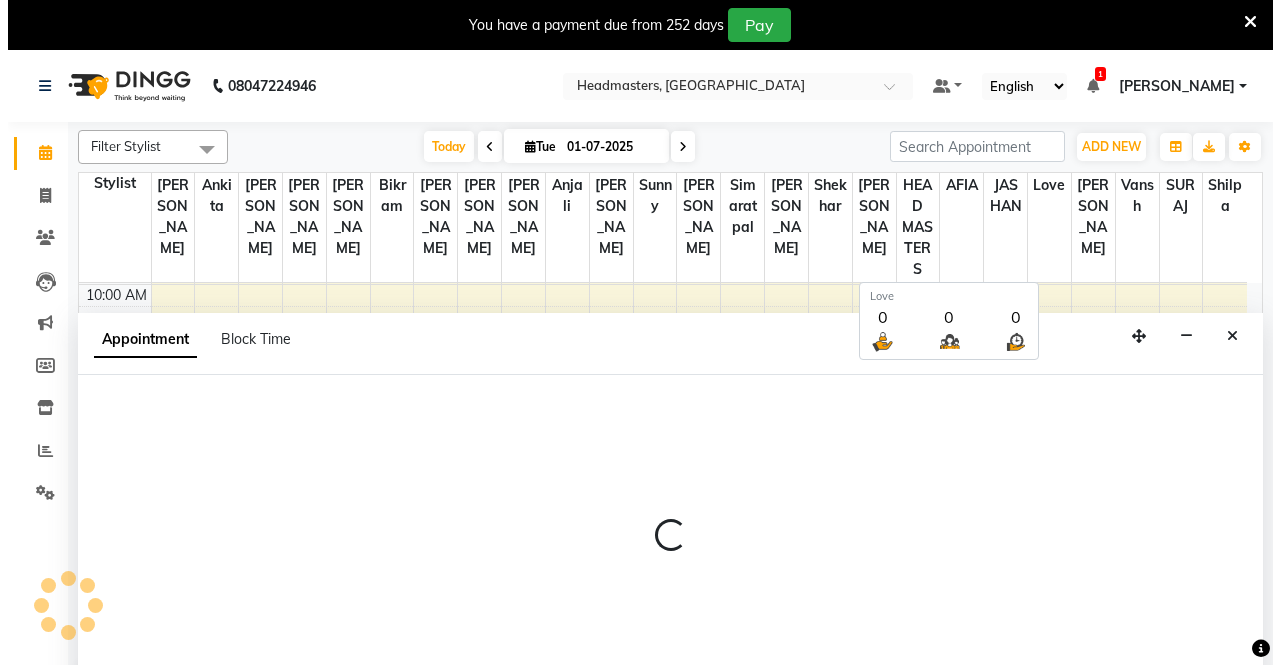scroll, scrollTop: 50, scrollLeft: 0, axis: vertical 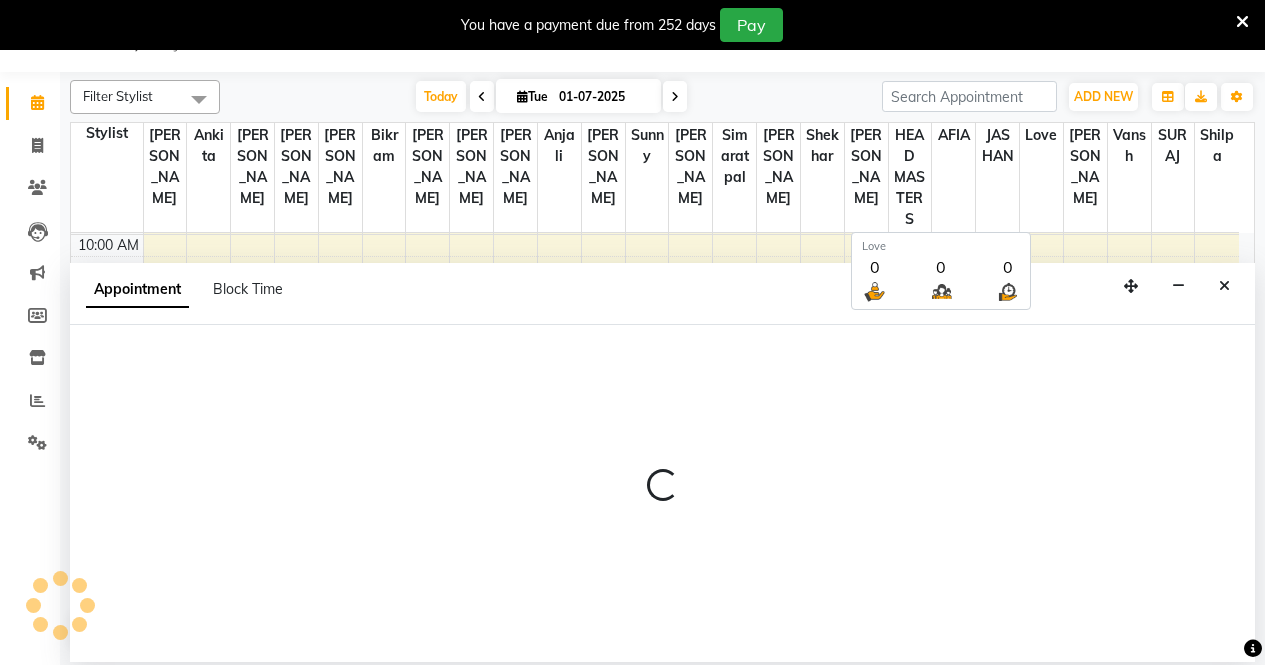 select on "tentative" 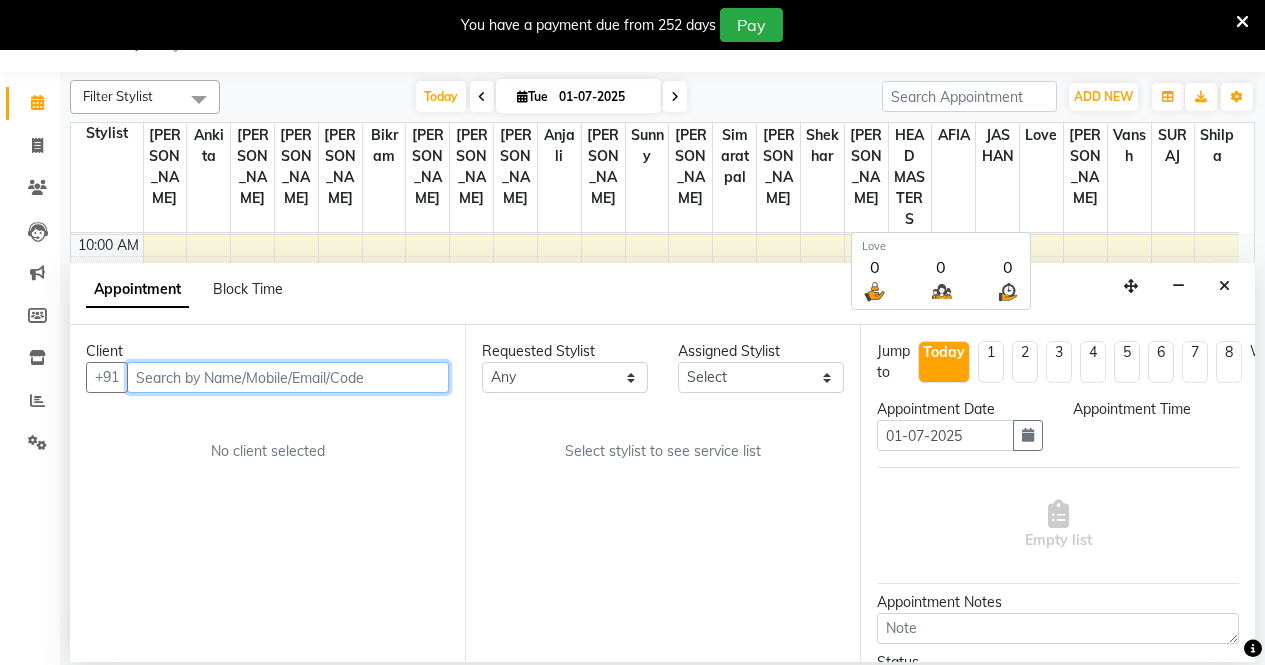 select on "540" 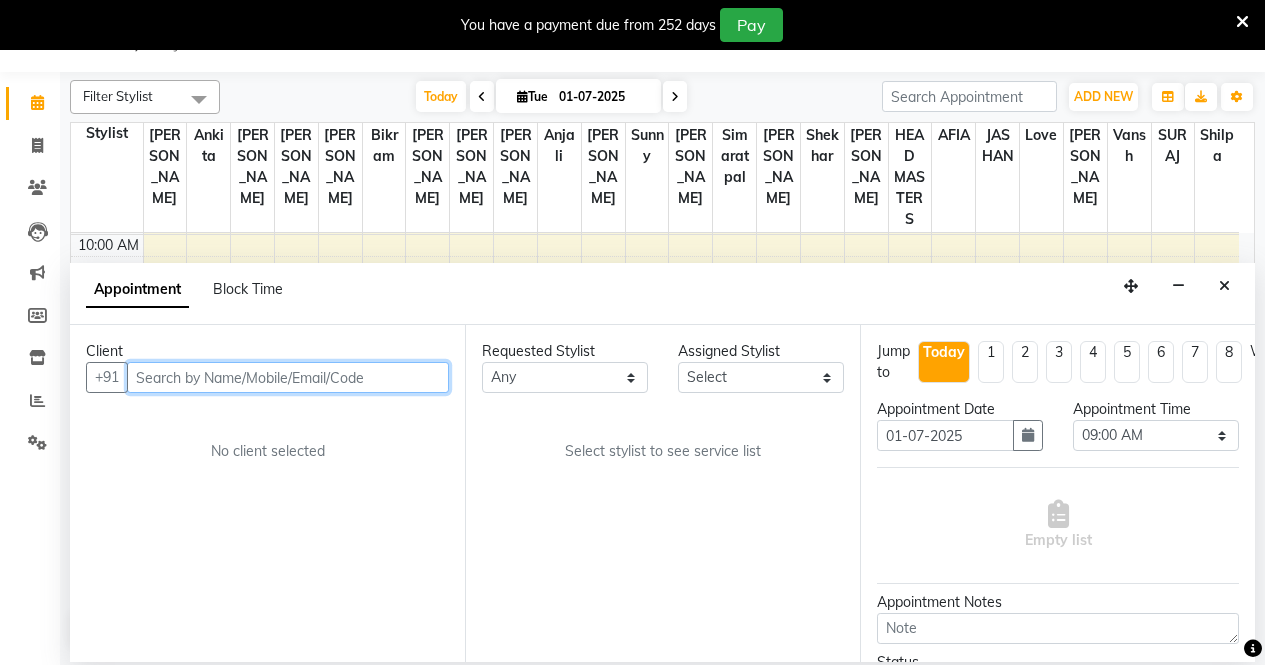 click at bounding box center (288, 377) 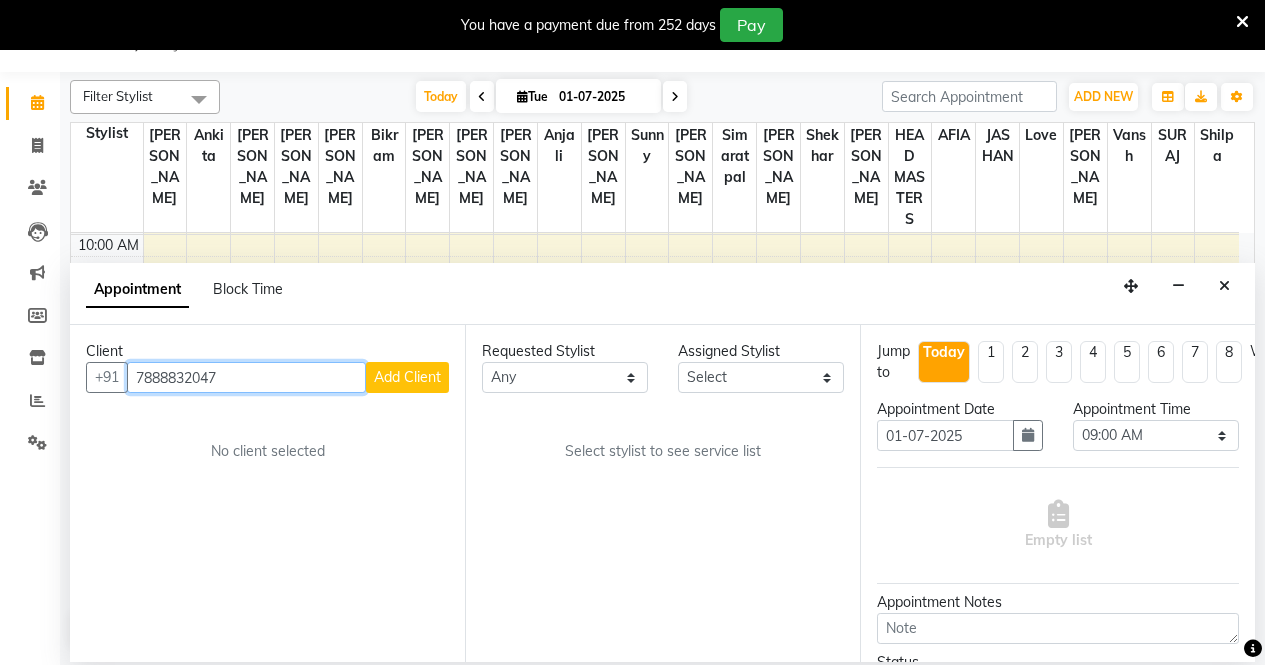type on "7888832047" 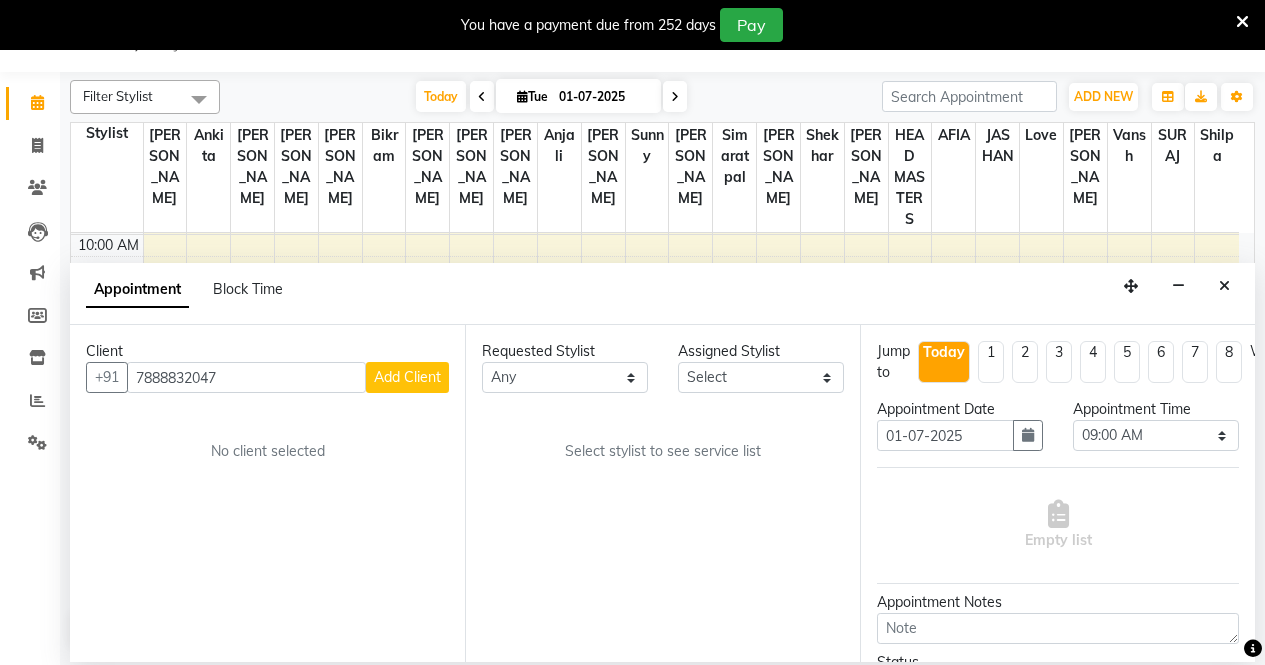 click on "Add Client" at bounding box center [407, 377] 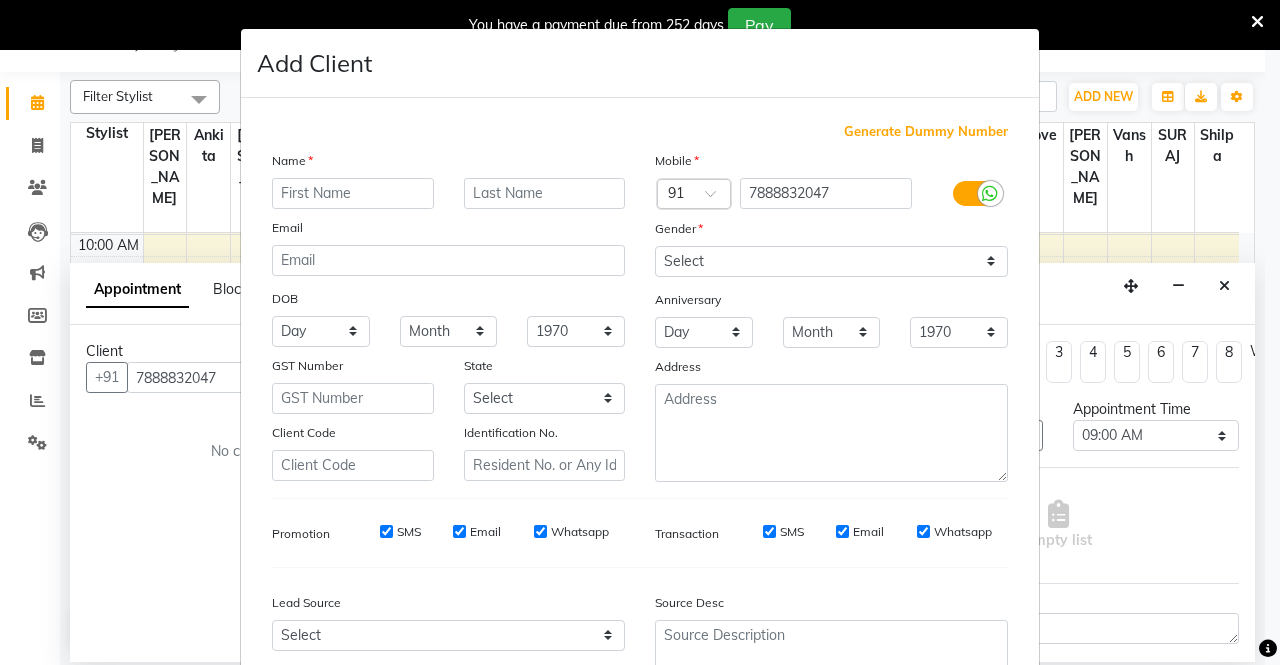 click at bounding box center [353, 193] 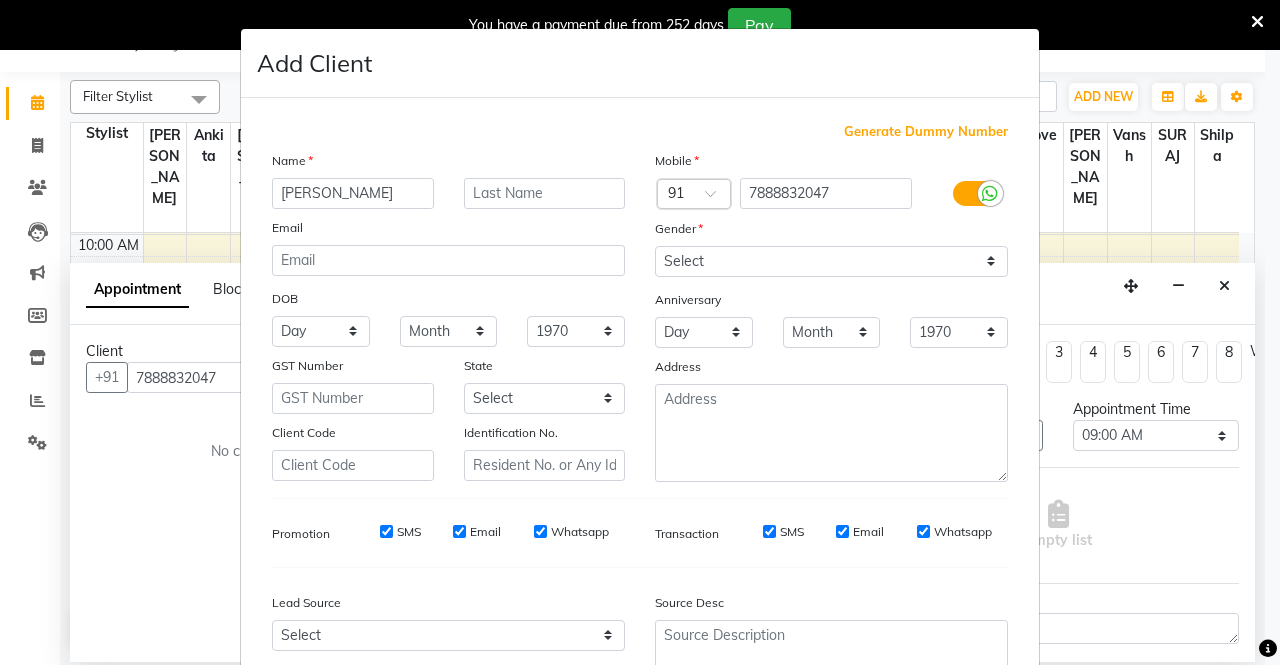 type on "[PERSON_NAME]" 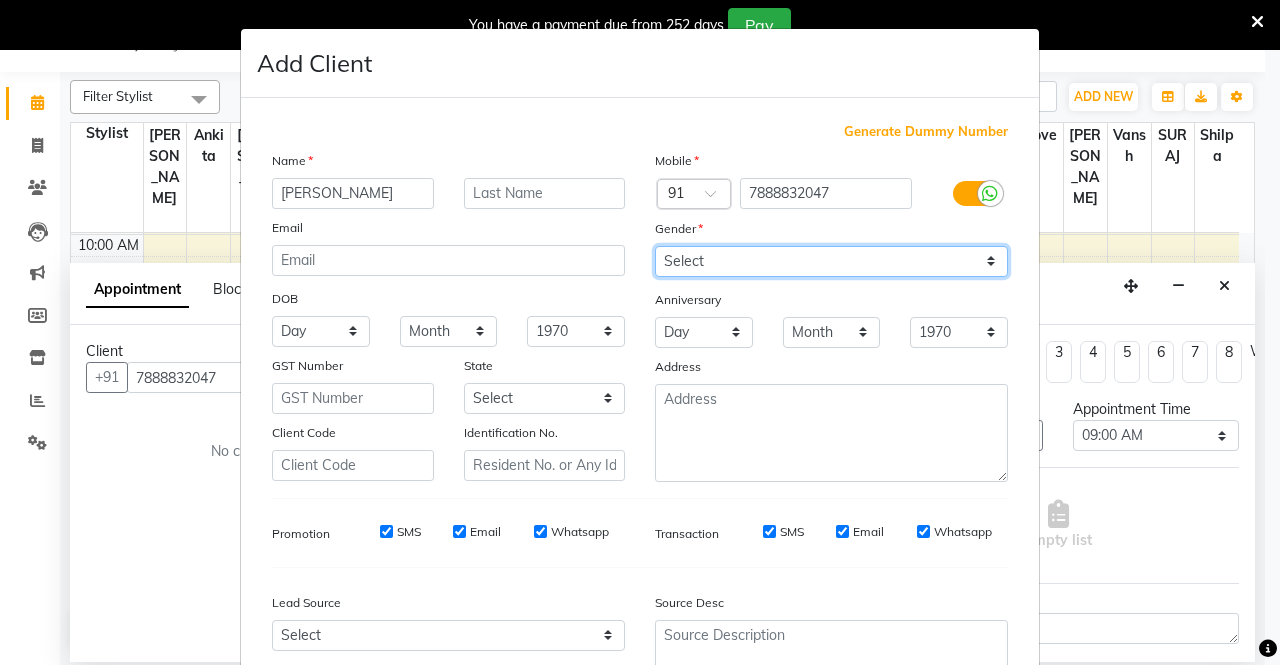 click on "Select [DEMOGRAPHIC_DATA] [DEMOGRAPHIC_DATA] Other Prefer Not To Say" at bounding box center (831, 261) 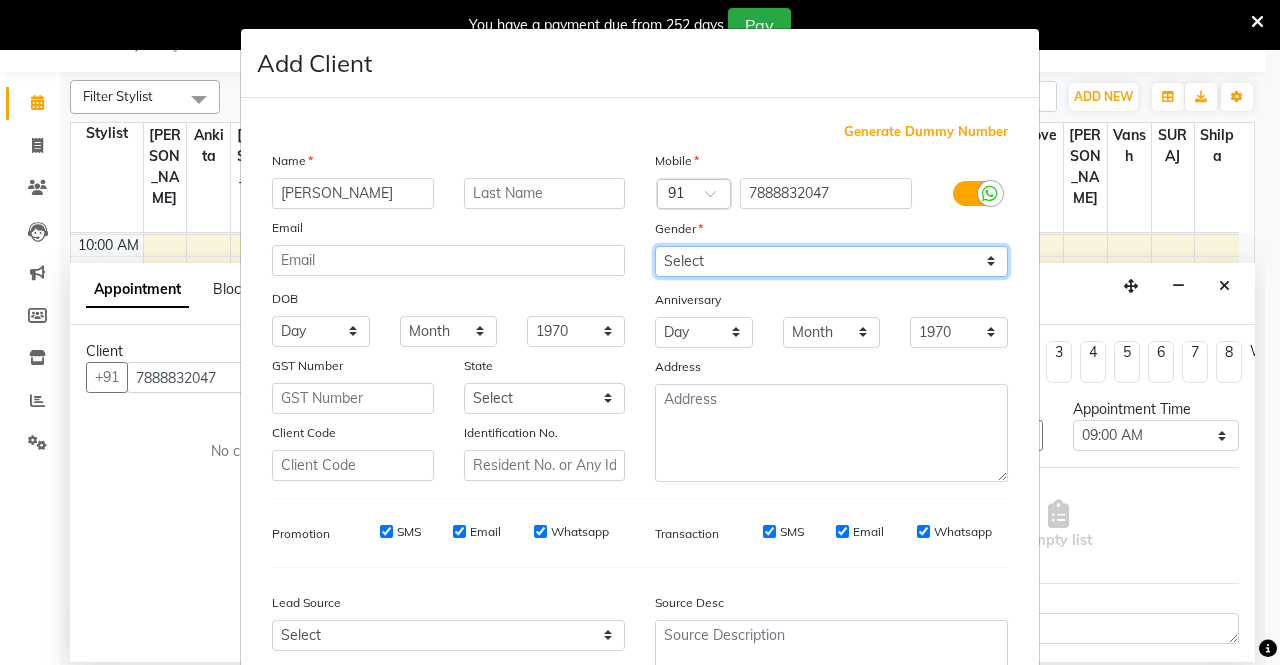 click on "Select [DEMOGRAPHIC_DATA] [DEMOGRAPHIC_DATA] Other Prefer Not To Say" at bounding box center [831, 261] 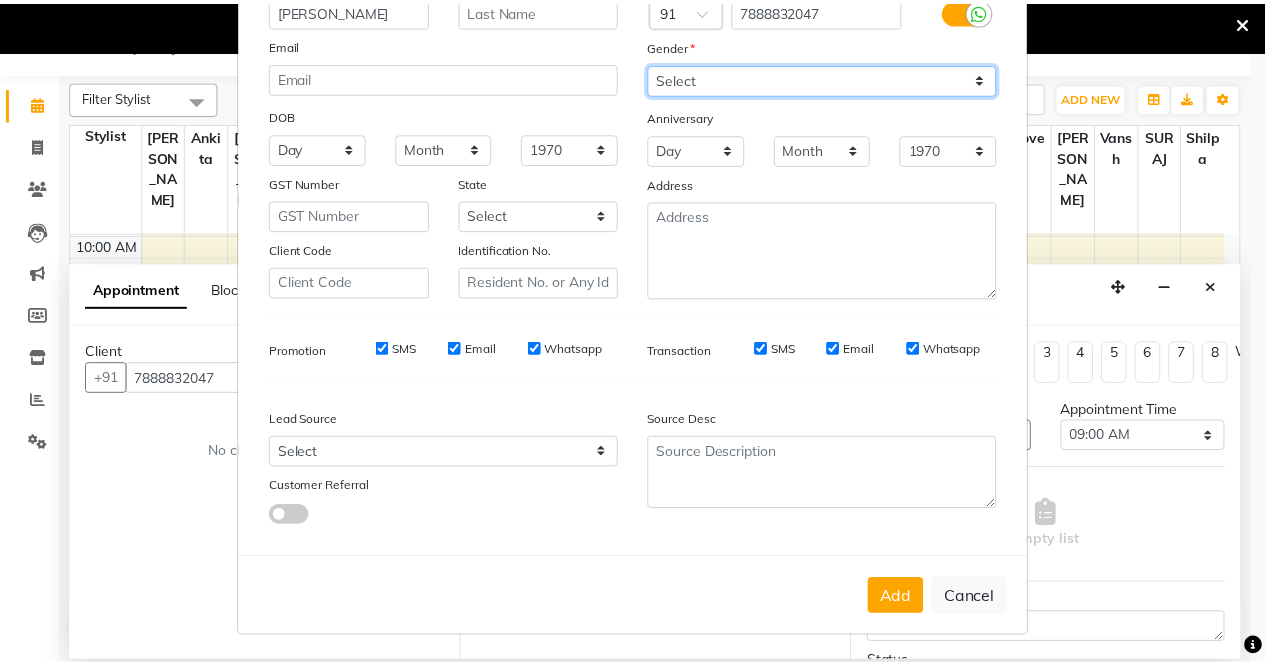 scroll, scrollTop: 184, scrollLeft: 0, axis: vertical 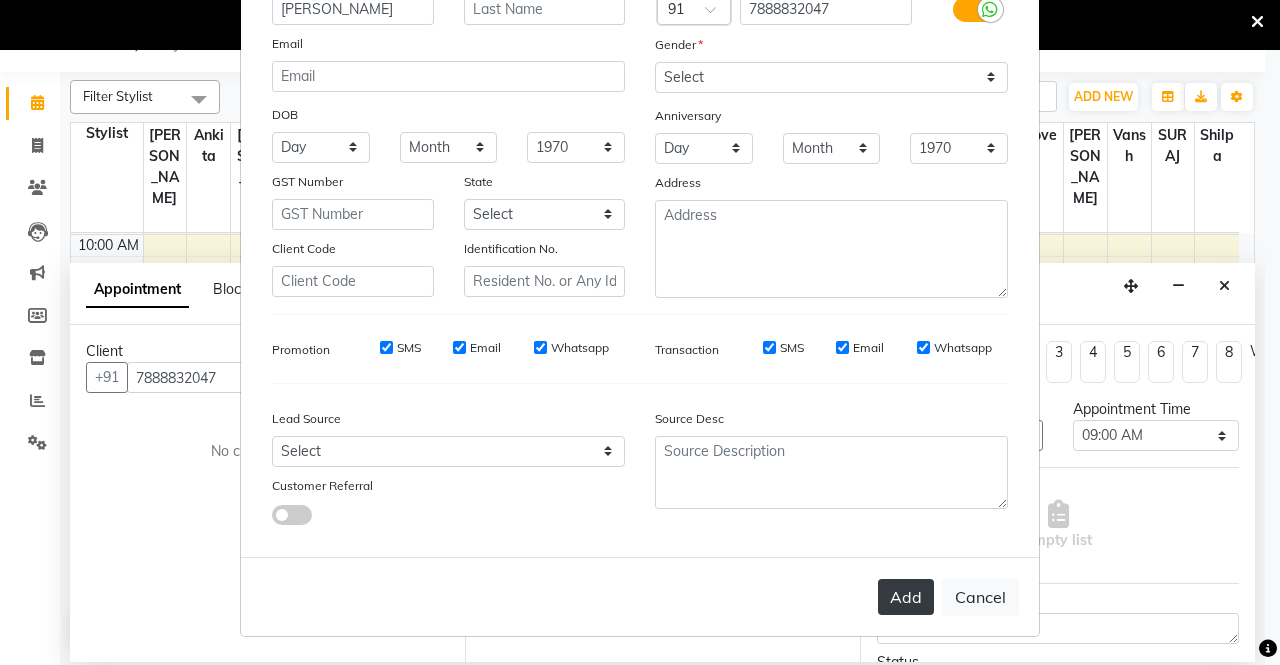 click on "Add" at bounding box center [906, 597] 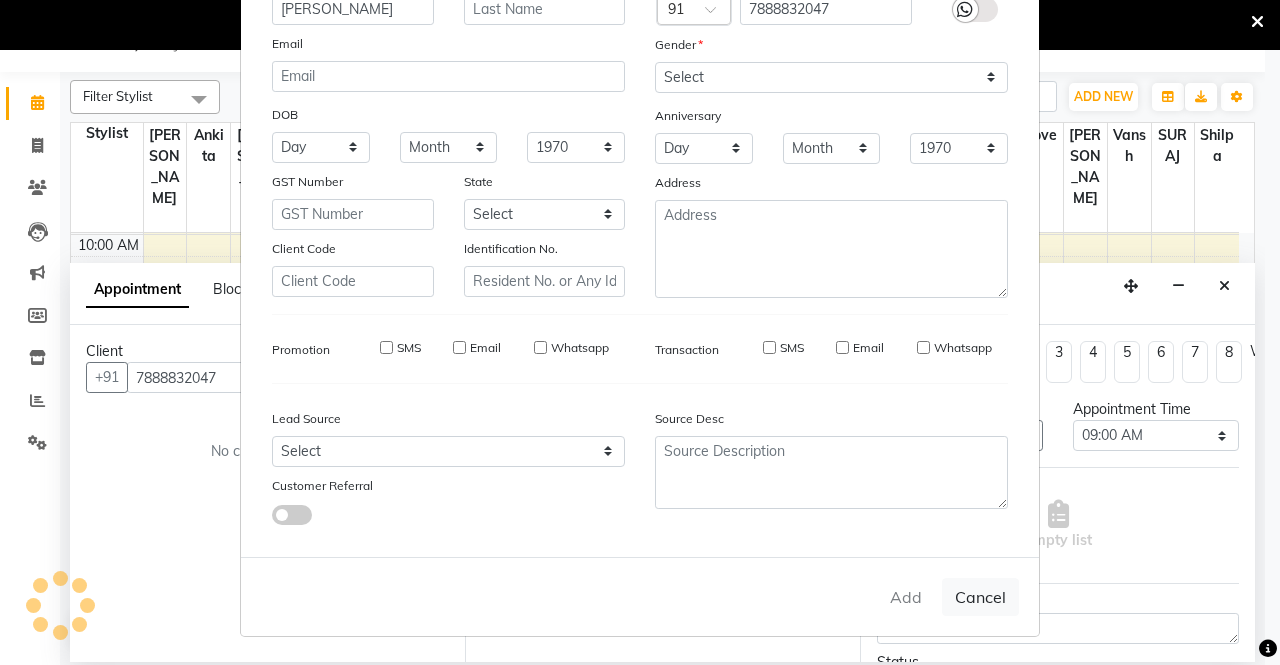 type 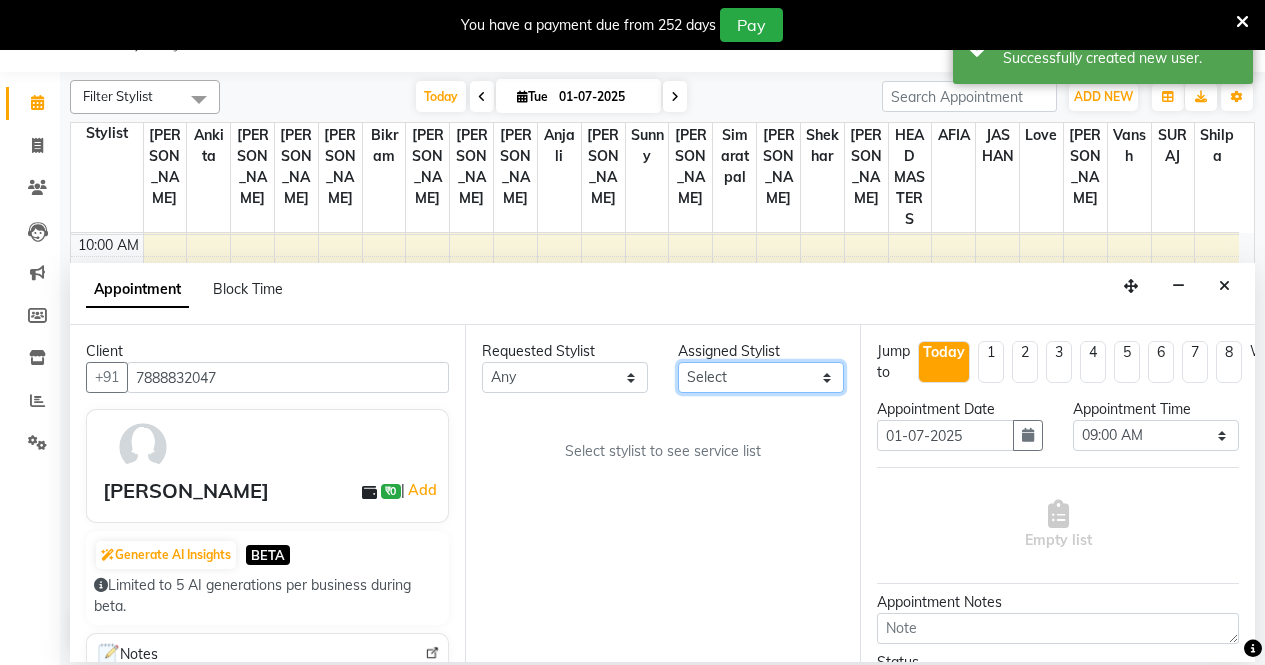 click on "Select AFIA Anjali [PERSON_NAME] [PERSON_NAME]  [PERSON_NAME] HEAD [PERSON_NAME]  [PERSON_NAME]  [PERSON_NAME]  [PERSON_NAME] Love [PERSON_NAME]  [PERSON_NAME]  [PERSON_NAME]  [PERSON_NAME] [PERSON_NAME] [PERSON_NAME]  [PERSON_NAME]  [PERSON_NAME]" at bounding box center [761, 377] 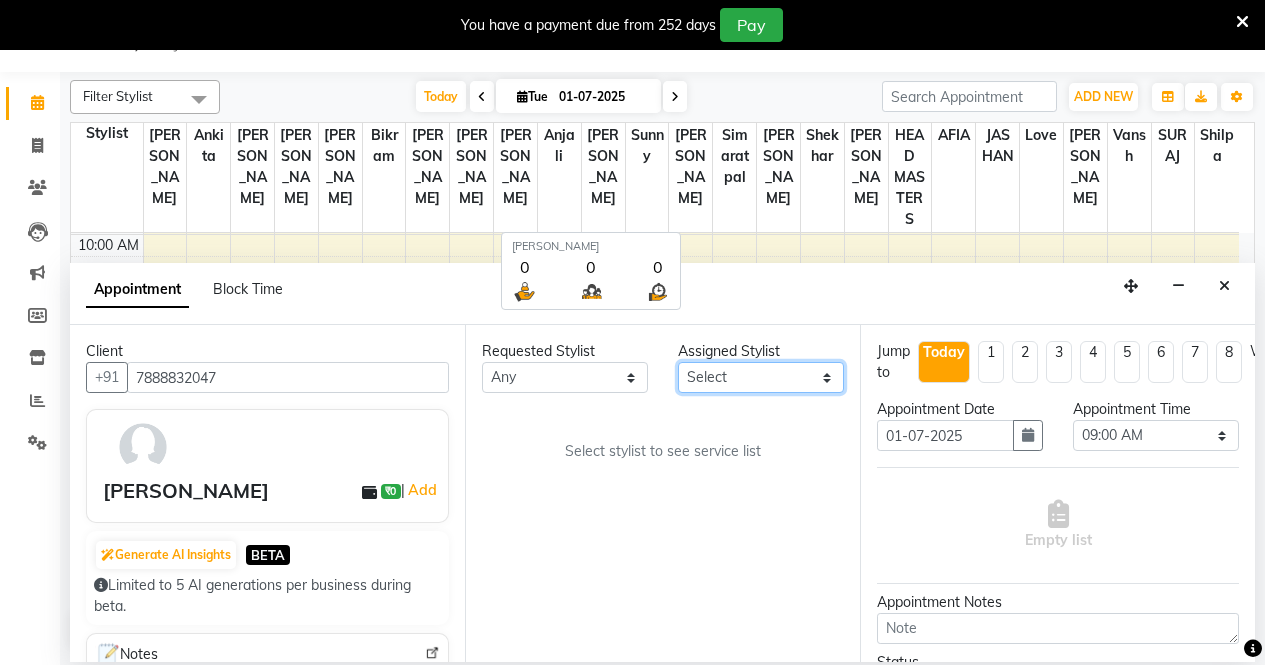 select on "60659" 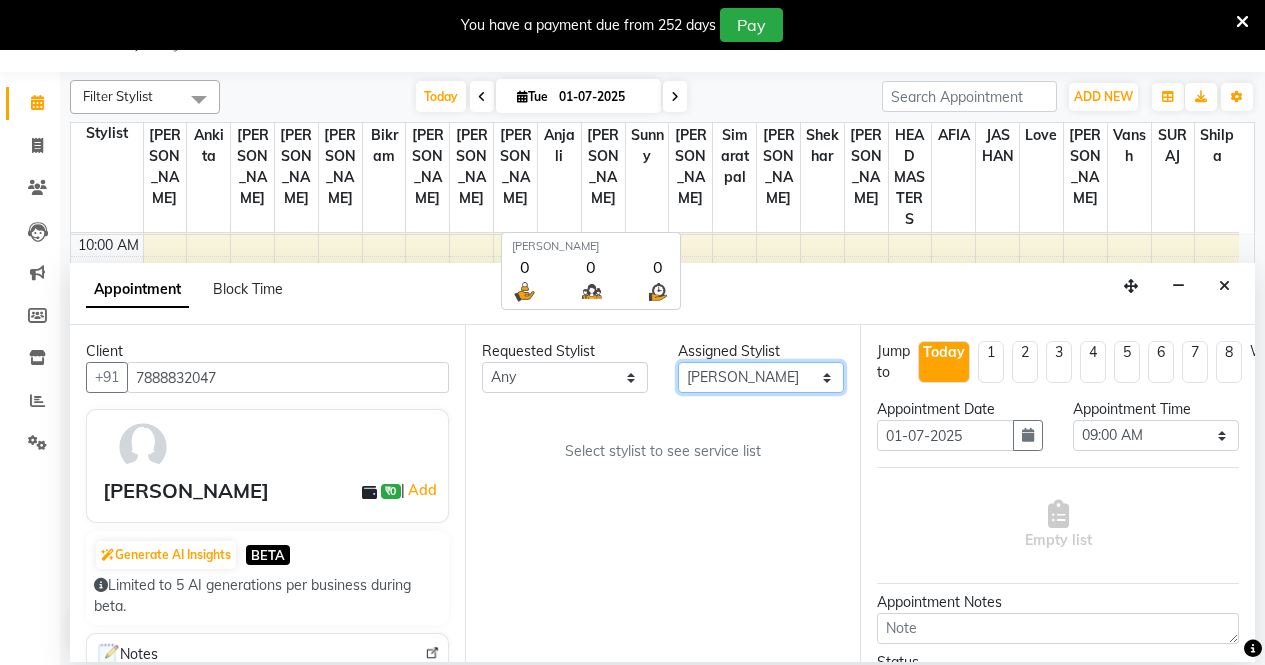click on "Select AFIA Anjali [PERSON_NAME] [PERSON_NAME]  [PERSON_NAME] HEAD [PERSON_NAME]  [PERSON_NAME]  [PERSON_NAME]  [PERSON_NAME] Love [PERSON_NAME]  [PERSON_NAME]  [PERSON_NAME]  [PERSON_NAME] [PERSON_NAME] [PERSON_NAME]  [PERSON_NAME]  [PERSON_NAME]" at bounding box center [761, 377] 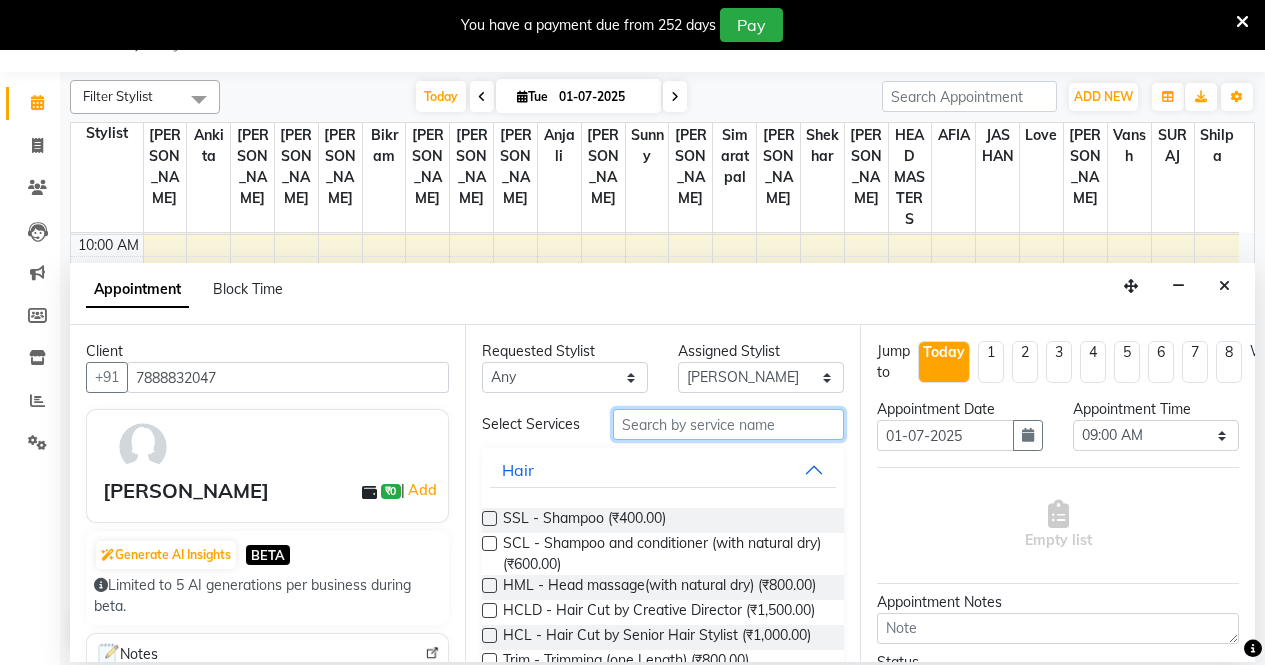 click at bounding box center (728, 424) 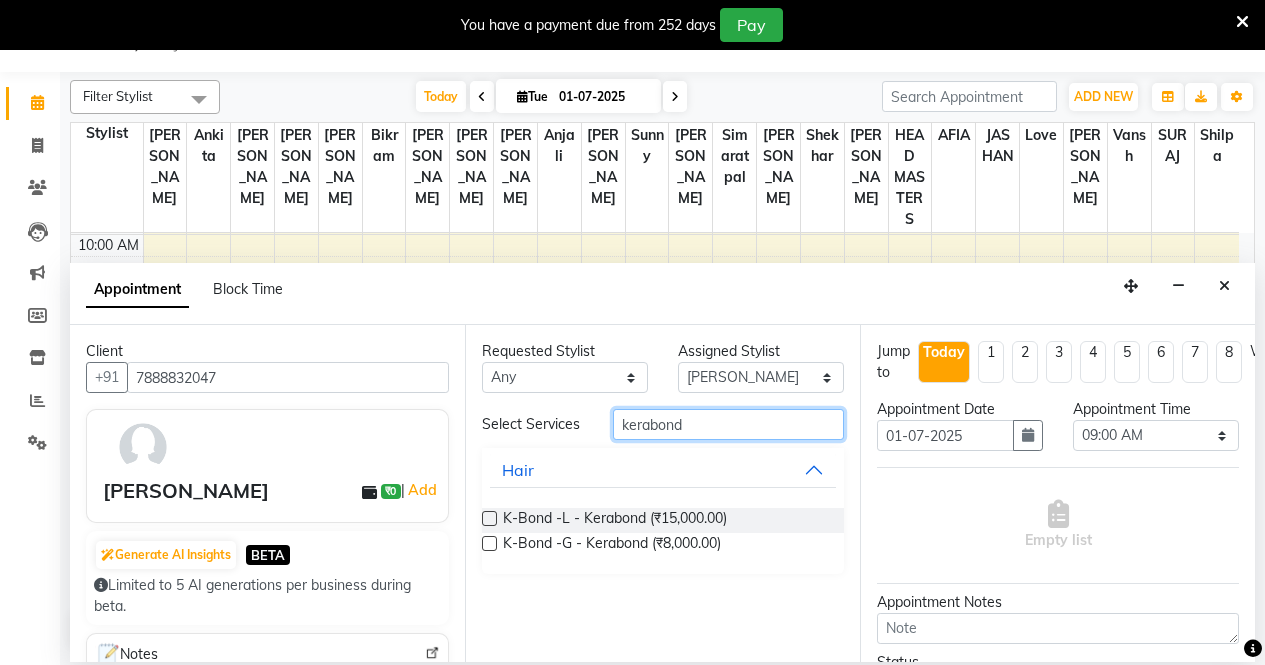 type on "kerabond" 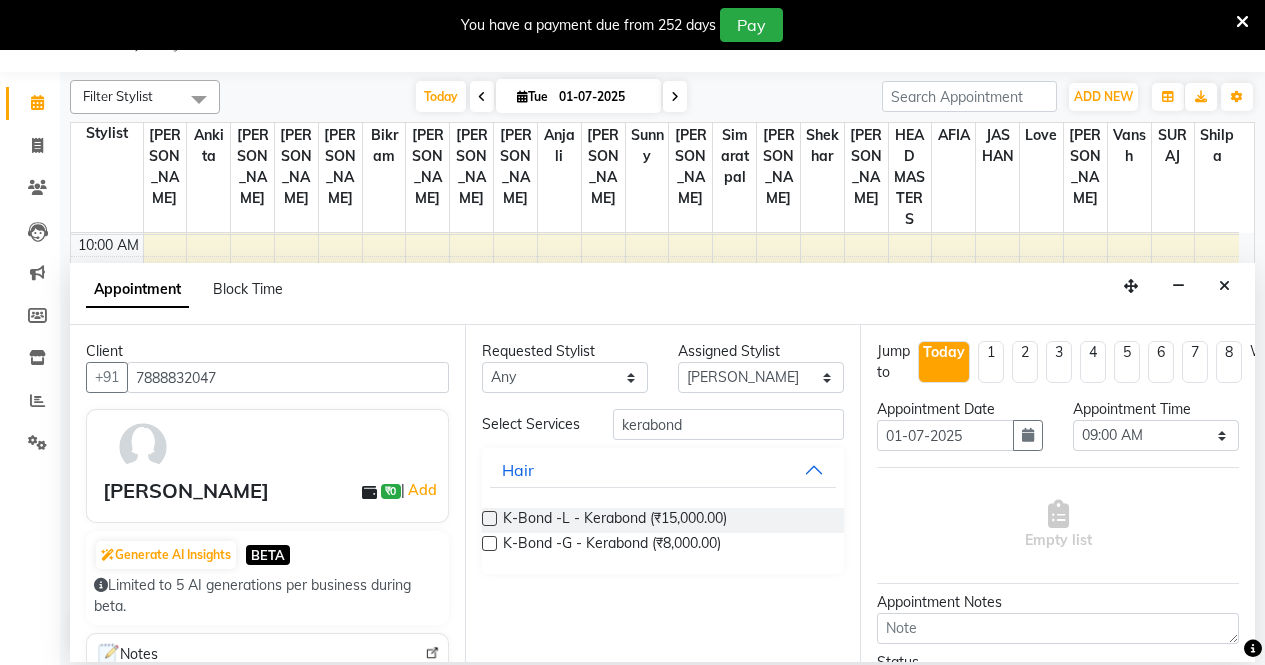 click at bounding box center (489, 518) 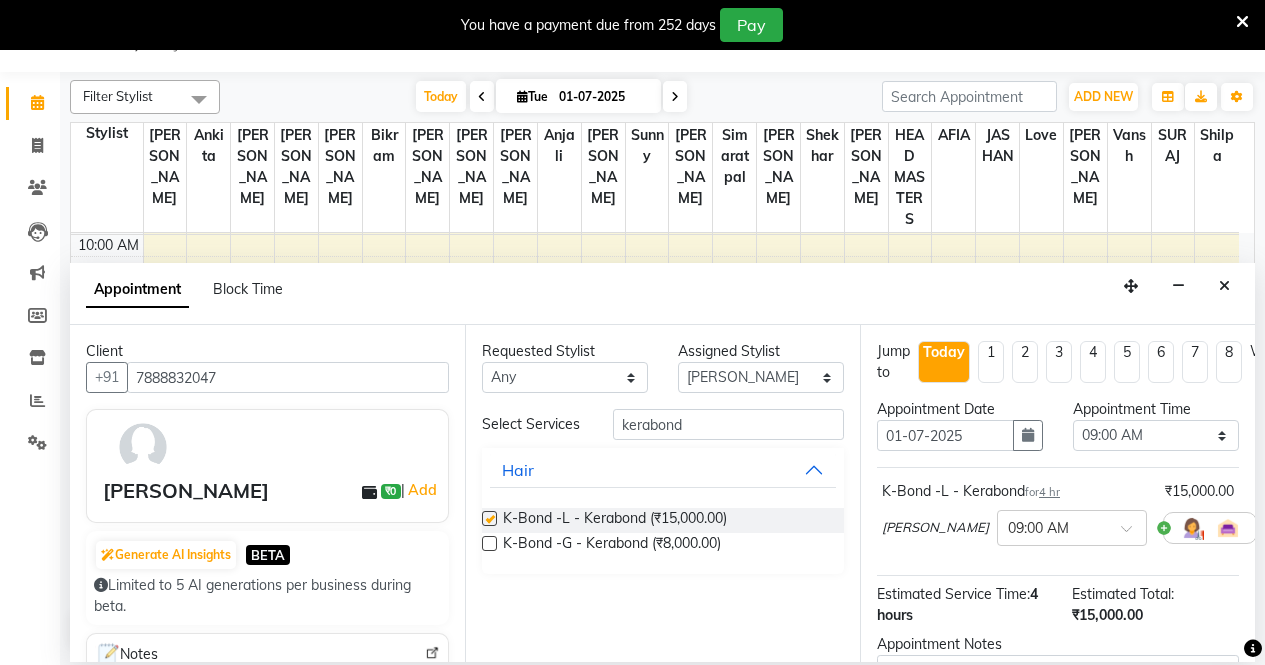 checkbox on "false" 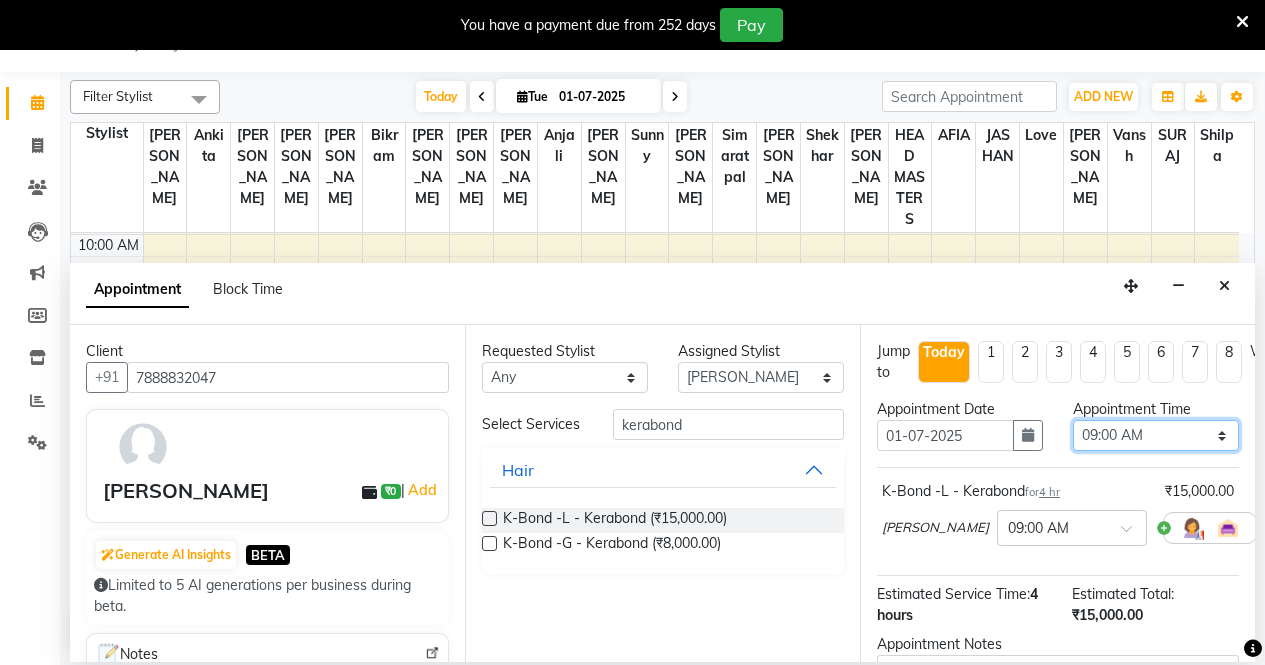 click on "Select 09:00 AM 09:15 AM 09:30 AM 09:45 AM 10:00 AM 10:15 AM 10:30 AM 10:45 AM 11:00 AM 11:15 AM 11:30 AM 11:45 AM 12:00 PM 12:15 PM 12:30 PM 12:45 PM 01:00 PM 01:15 PM 01:30 PM 01:45 PM 02:00 PM 02:15 PM 02:30 PM 02:45 PM 03:00 PM 03:15 PM 03:30 PM 03:45 PM 04:00 PM 04:15 PM 04:30 PM 04:45 PM 05:00 PM 05:15 PM 05:30 PM 05:45 PM 06:00 PM 06:15 PM 06:30 PM 06:45 PM 07:00 PM 07:15 PM 07:30 PM 07:45 PM 08:00 PM" at bounding box center [1156, 435] 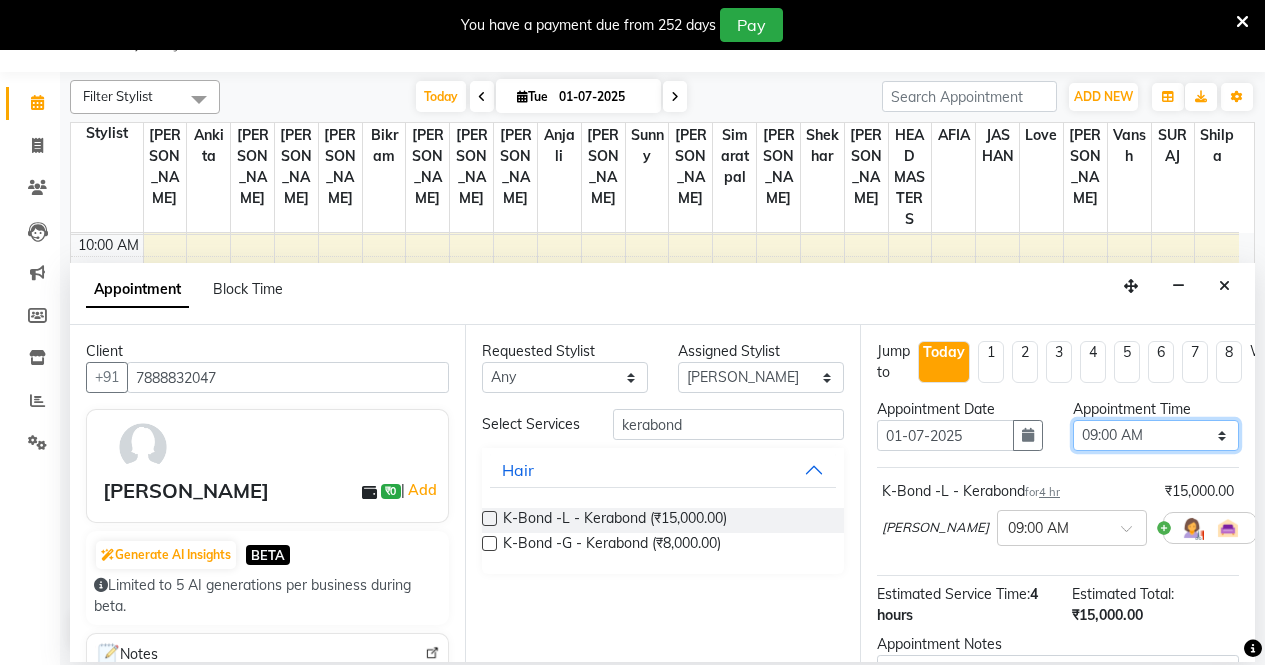 select on "705" 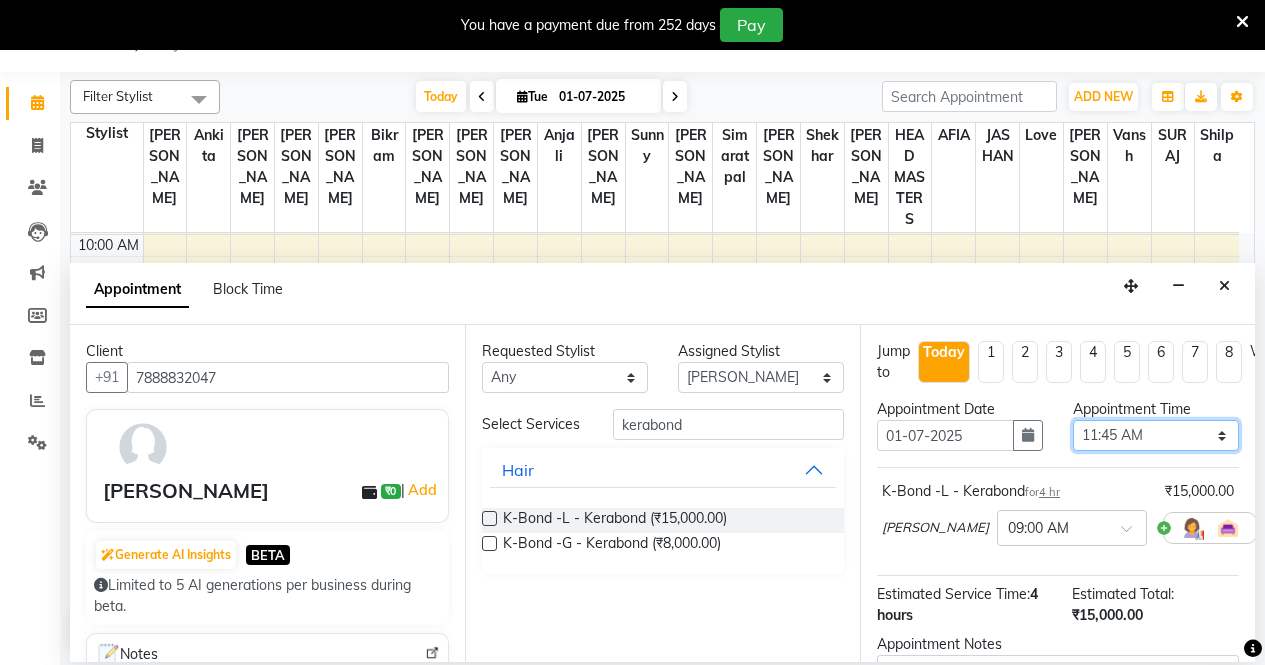 click on "Select 09:00 AM 09:15 AM 09:30 AM 09:45 AM 10:00 AM 10:15 AM 10:30 AM 10:45 AM 11:00 AM 11:15 AM 11:30 AM 11:45 AM 12:00 PM 12:15 PM 12:30 PM 12:45 PM 01:00 PM 01:15 PM 01:30 PM 01:45 PM 02:00 PM 02:15 PM 02:30 PM 02:45 PM 03:00 PM 03:15 PM 03:30 PM 03:45 PM 04:00 PM 04:15 PM 04:30 PM 04:45 PM 05:00 PM 05:15 PM 05:30 PM 05:45 PM 06:00 PM 06:15 PM 06:30 PM 06:45 PM 07:00 PM 07:15 PM 07:30 PM 07:45 PM 08:00 PM" at bounding box center (1156, 435) 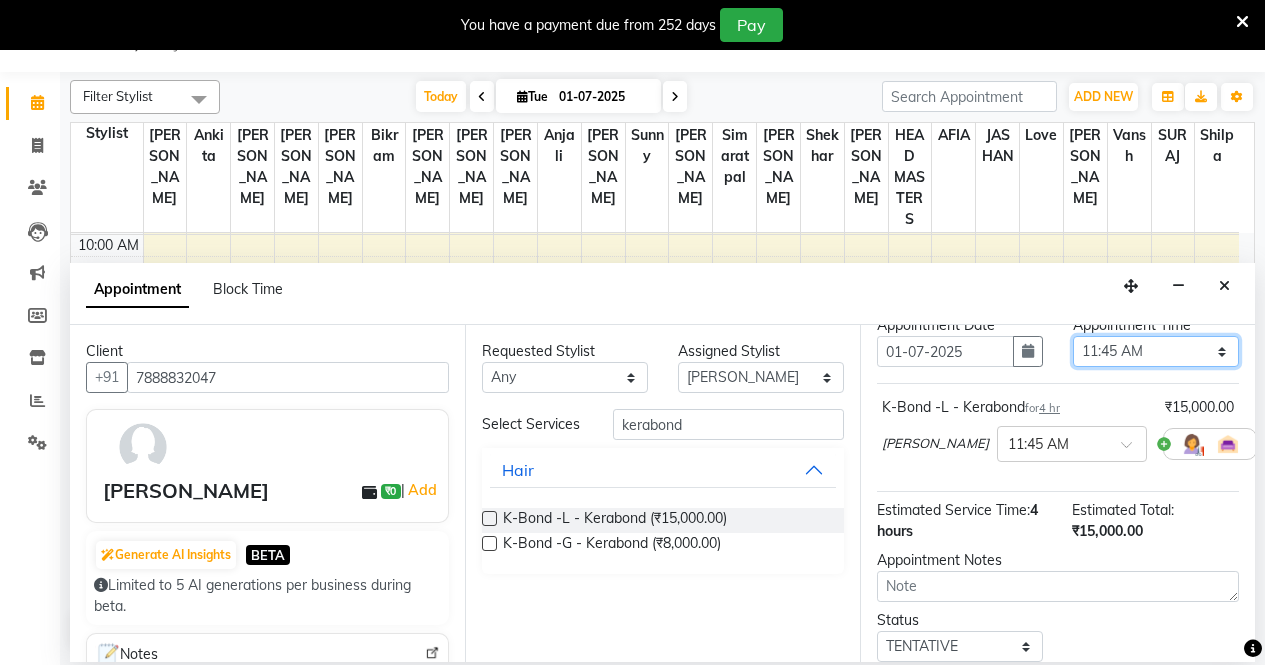 scroll, scrollTop: 195, scrollLeft: 0, axis: vertical 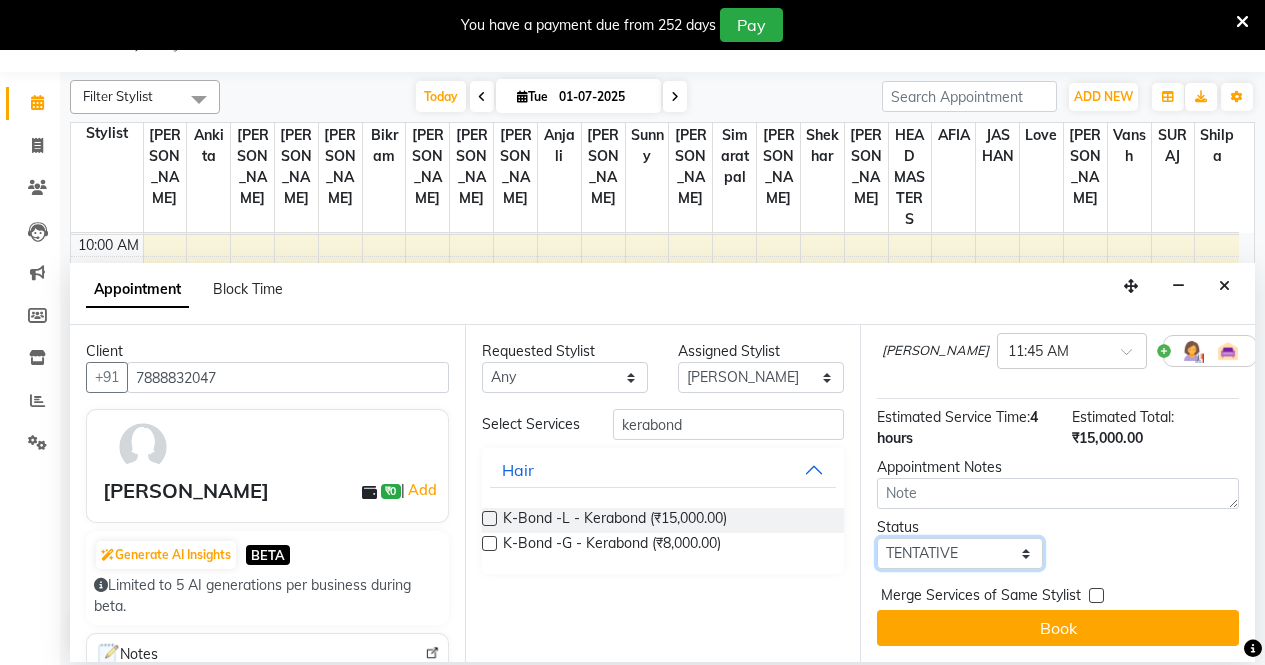 click on "Select TENTATIVE CONFIRM CHECK-IN UPCOMING" at bounding box center (960, 553) 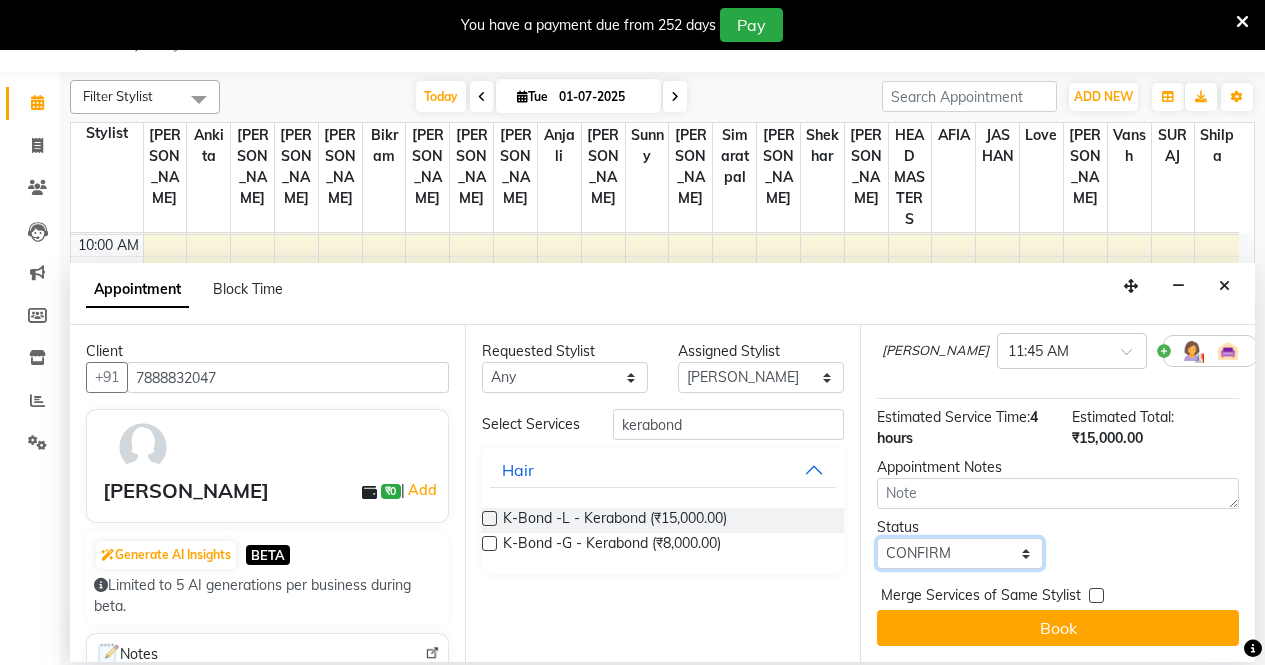 click on "Select TENTATIVE CONFIRM CHECK-IN UPCOMING" at bounding box center [960, 553] 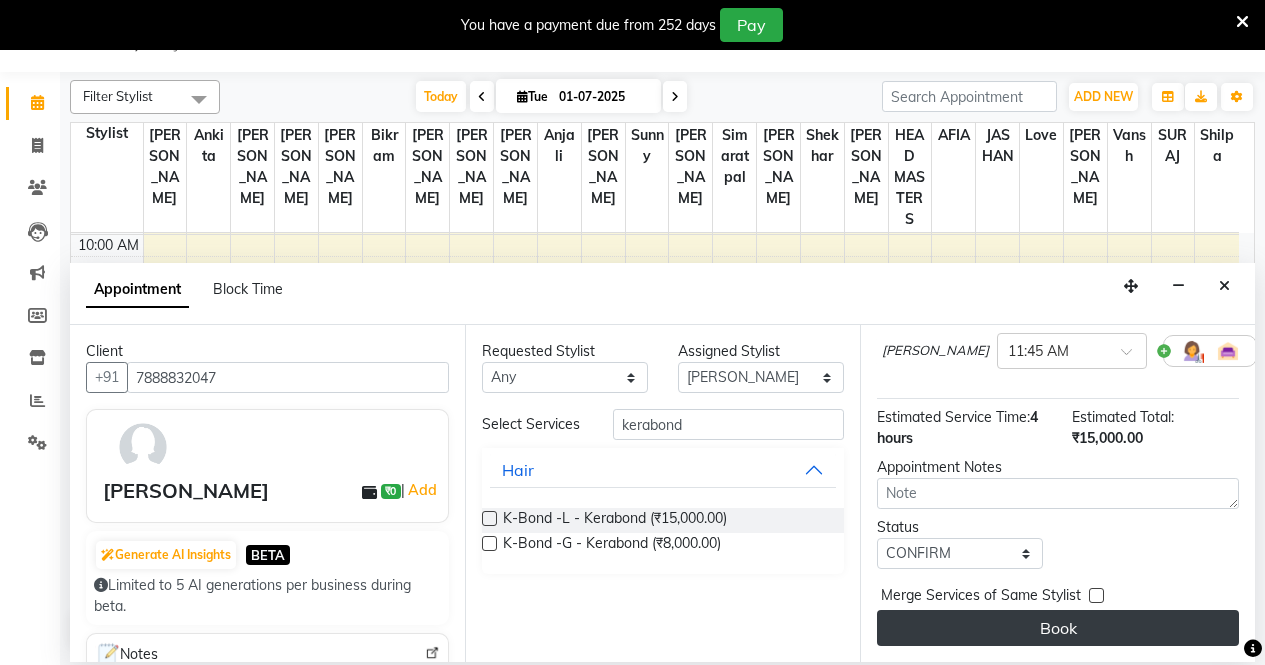 click on "Book" at bounding box center (1058, 628) 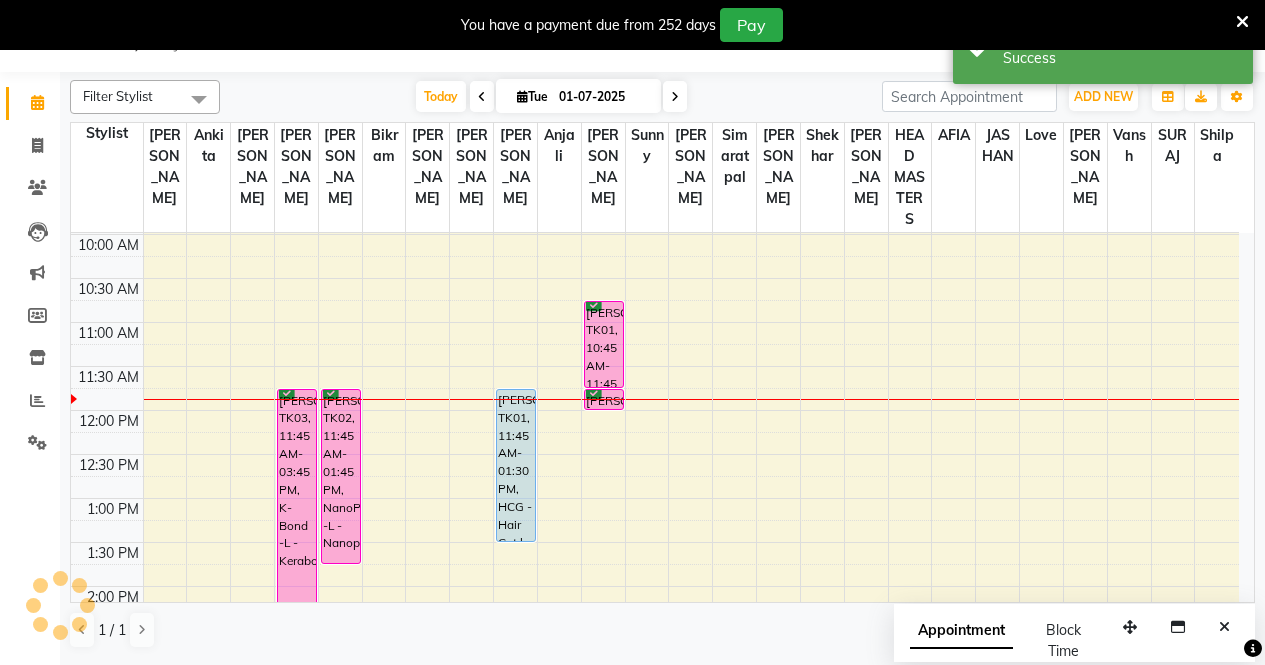 scroll, scrollTop: 0, scrollLeft: 0, axis: both 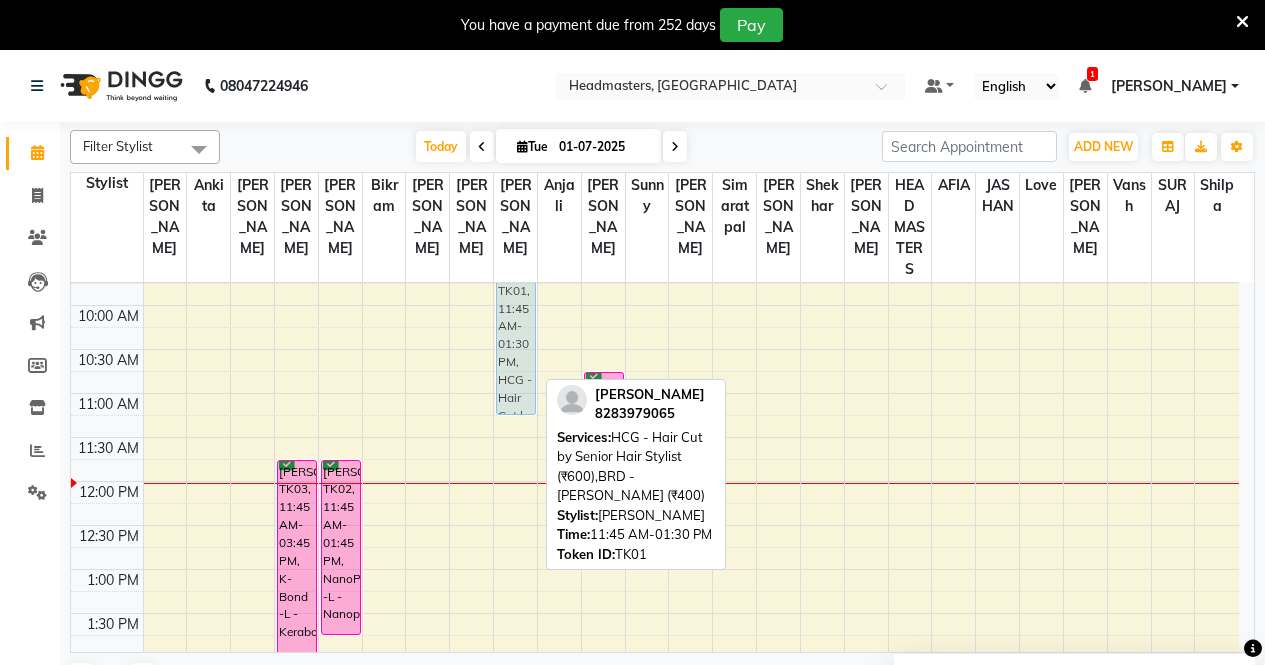 drag, startPoint x: 519, startPoint y: 493, endPoint x: 523, endPoint y: 320, distance: 173.04623 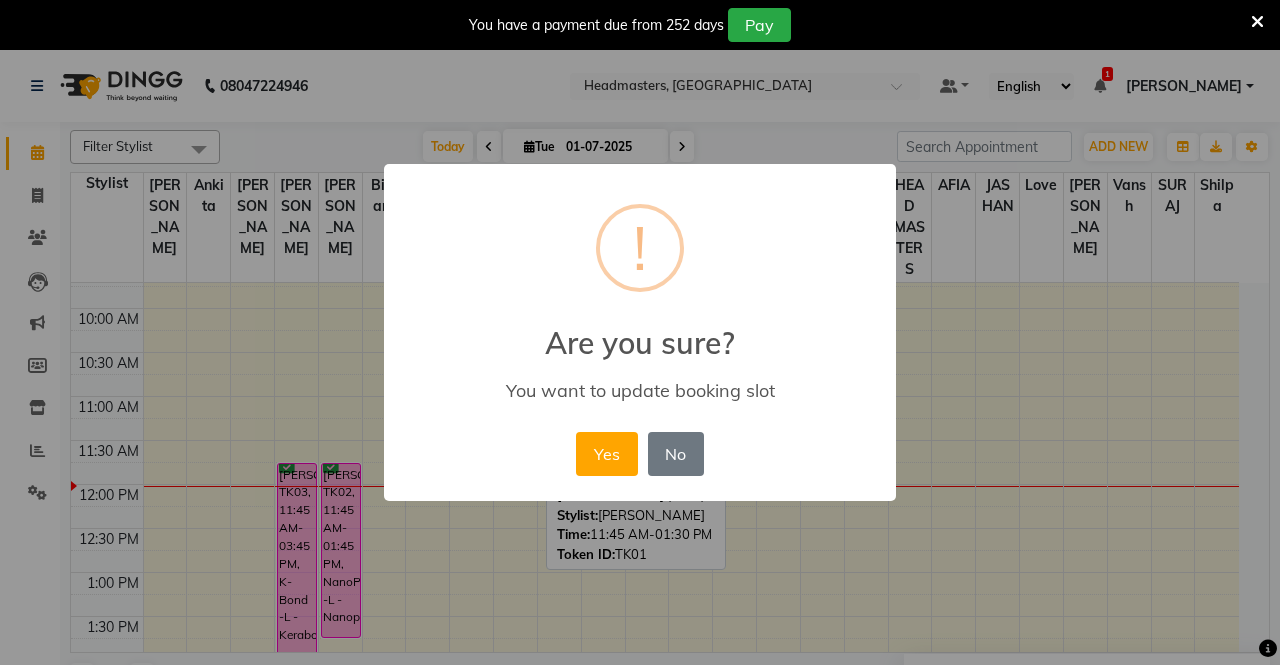 click on "Are you sure?" at bounding box center [640, 331] 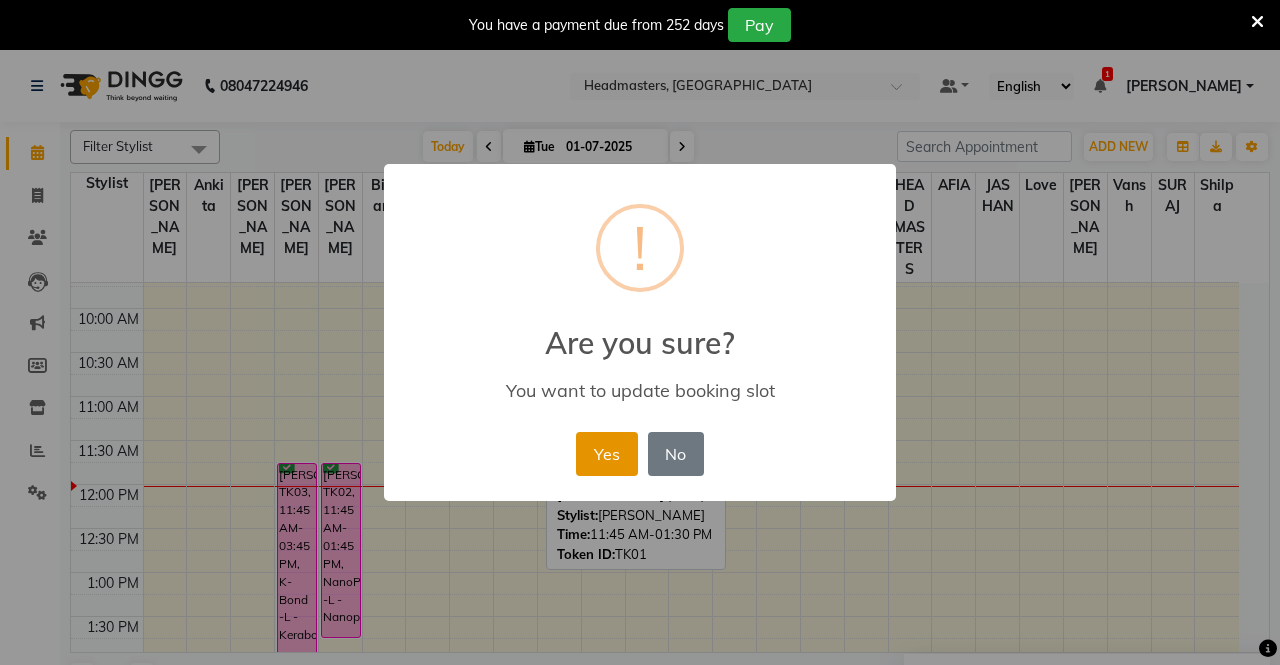 click on "Yes" at bounding box center [606, 454] 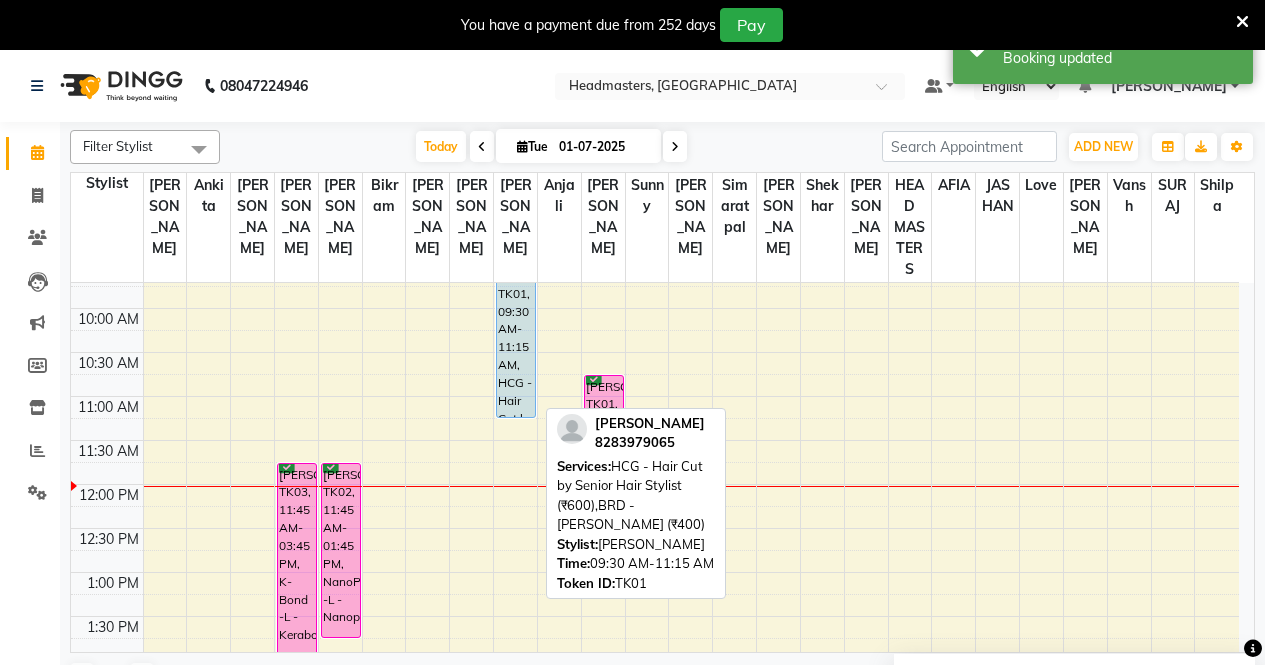 click on "[PERSON_NAME], TK01, 09:30 AM-11:15 AM, HCG - Hair Cut by Senior Hair Stylist (₹600),BRD - [PERSON_NAME] (₹400)" at bounding box center (516, 341) 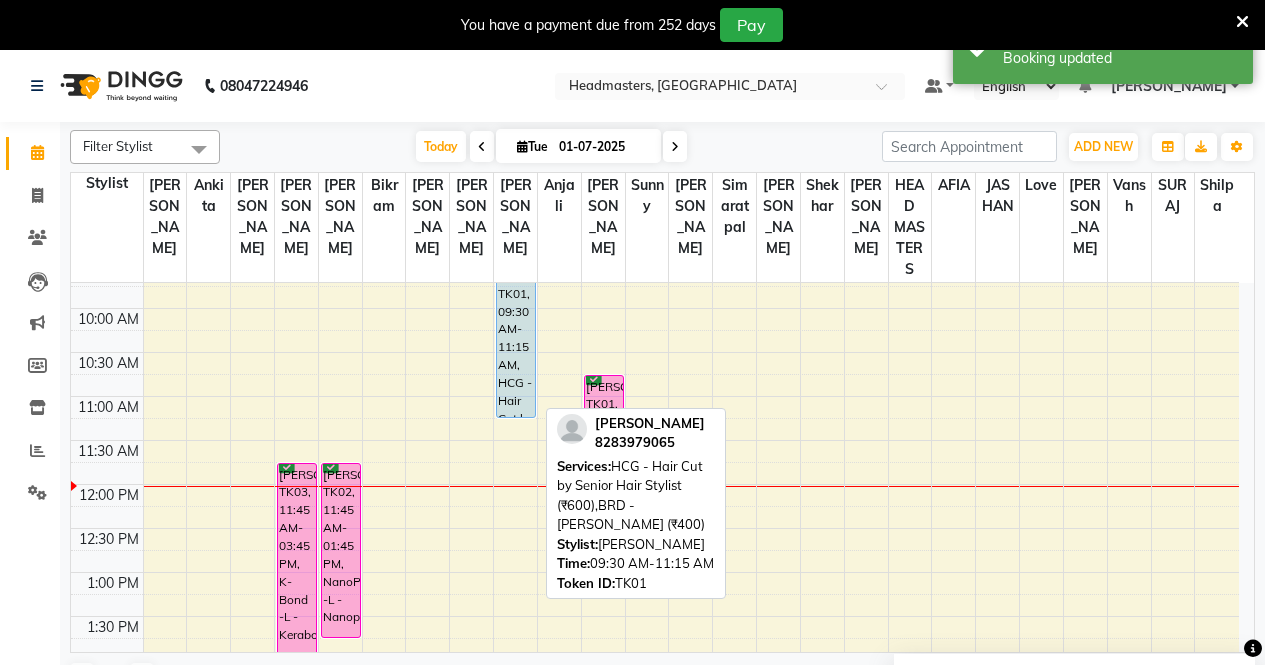 click on "[PERSON_NAME], TK01, 09:30 AM-11:15 AM, HCG - Hair Cut by Senior Hair Stylist (₹600),BRD - [PERSON_NAME] (₹400)" at bounding box center (516, 341) 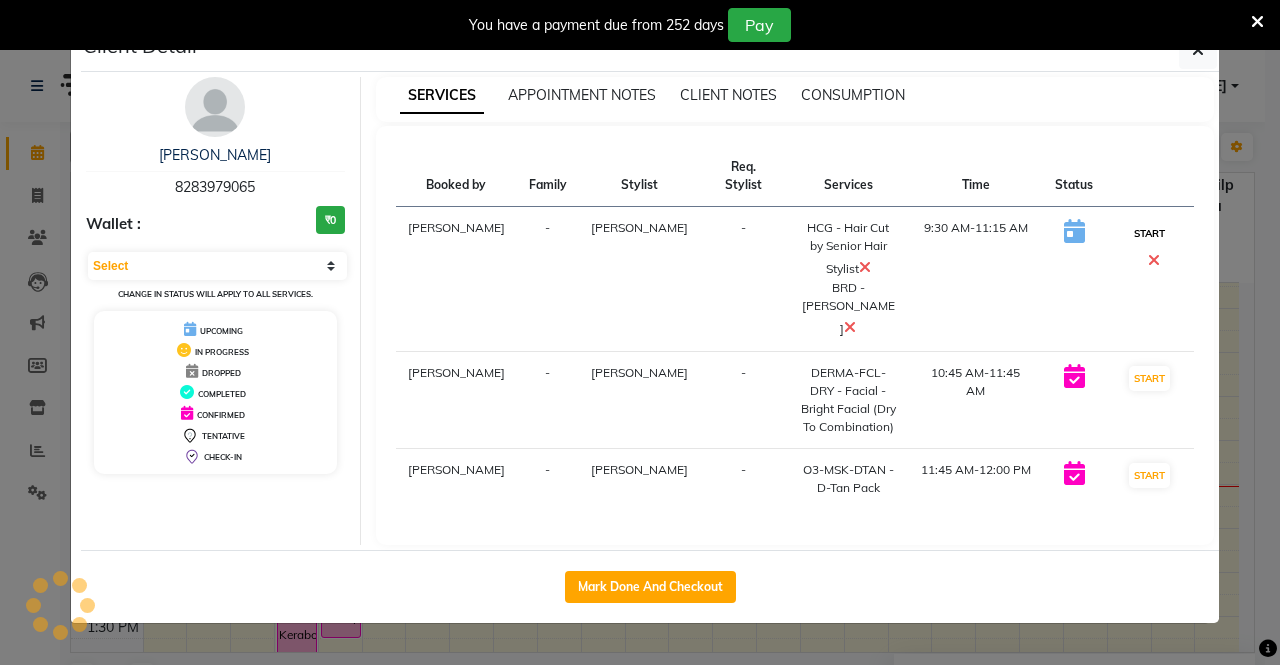 click on "START" at bounding box center (1149, 233) 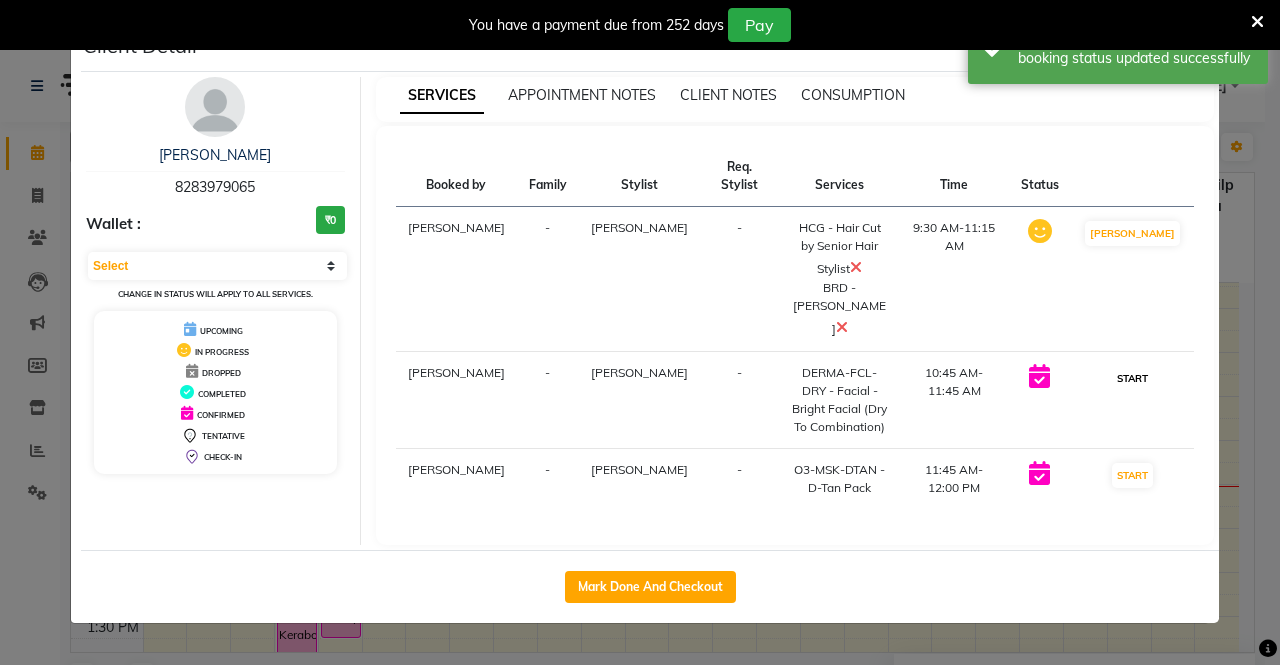 click on "START" at bounding box center (1132, 378) 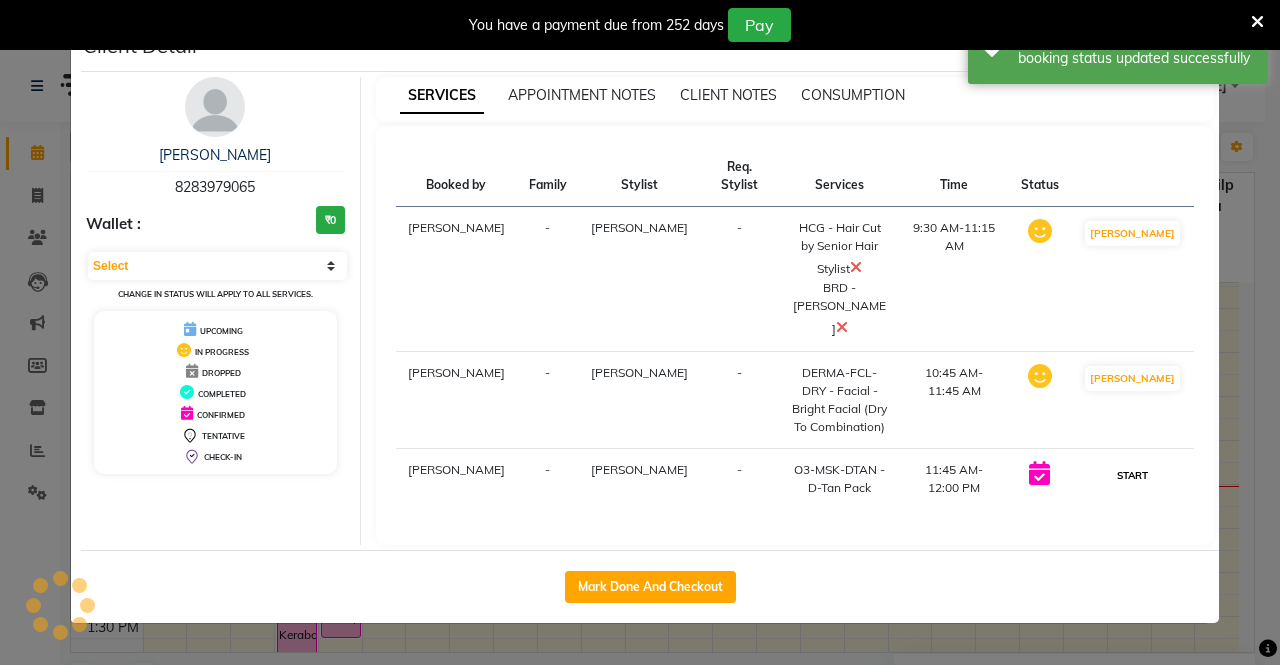 click on "START" at bounding box center (1132, 475) 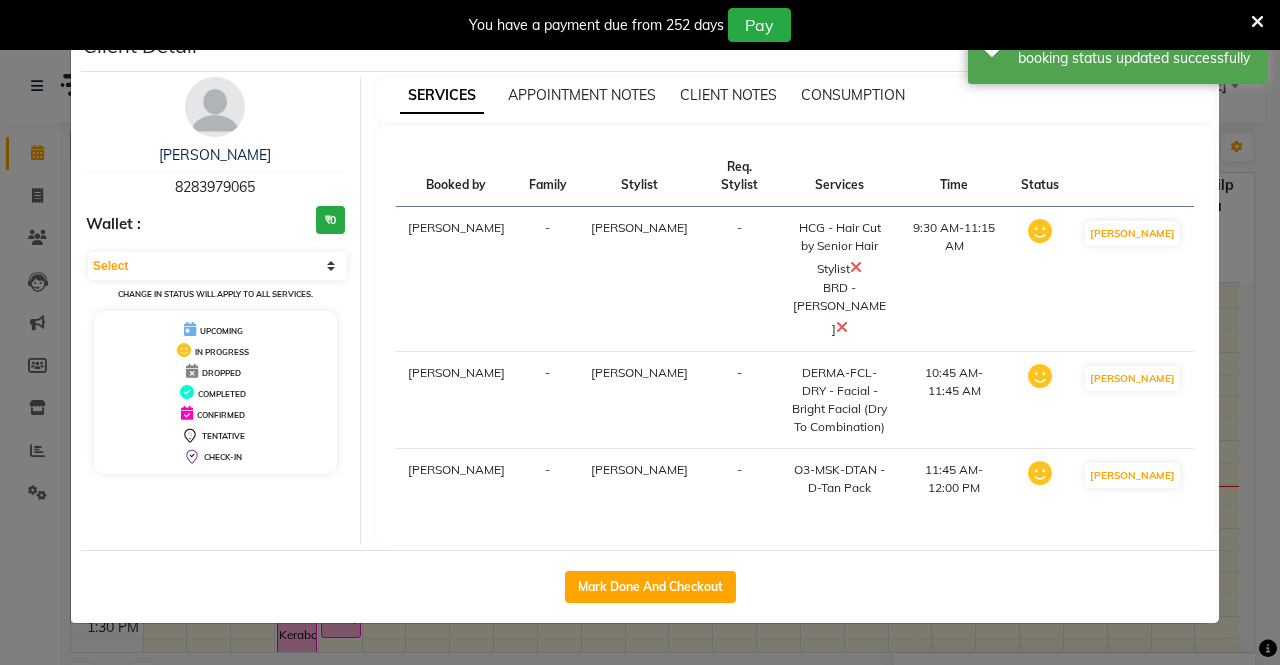 select on "1" 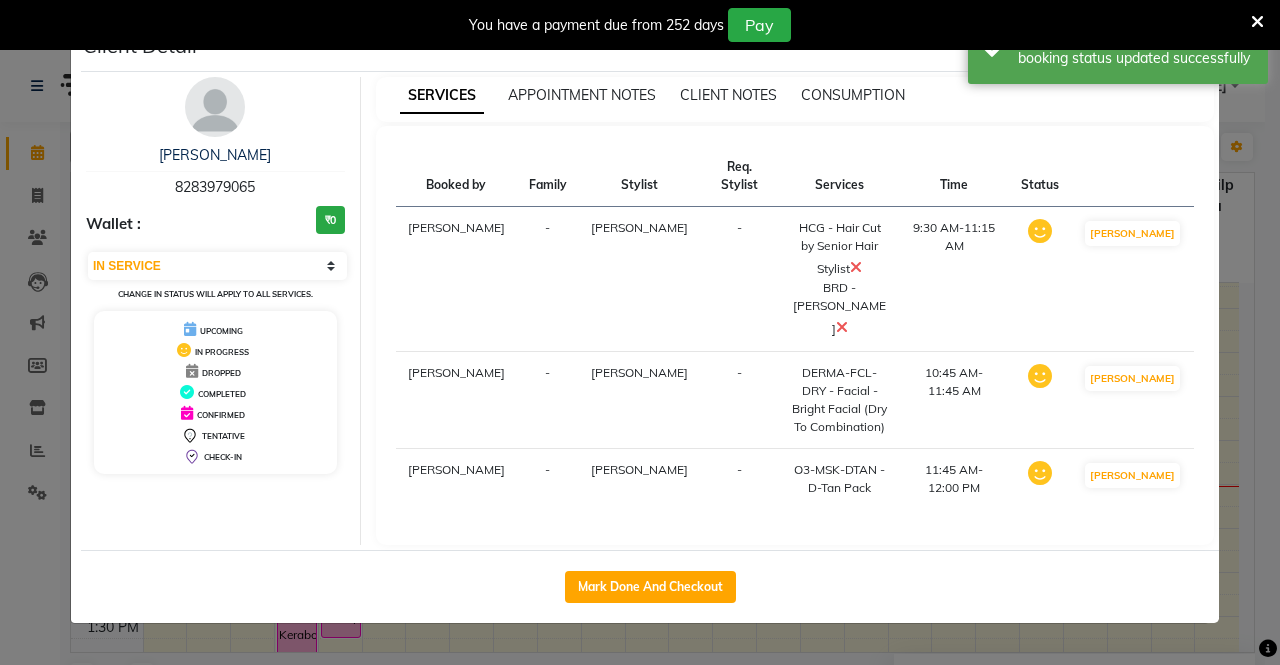 click on "Client Detail  harman    8283979065 Wallet : ₹0 Select IN SERVICE CONFIRMED TENTATIVE CHECK IN MARK DONE UPCOMING Change in status will apply to all services. UPCOMING IN PROGRESS DROPPED COMPLETED CONFIRMED TENTATIVE CHECK-IN SERVICES APPOINTMENT NOTES CLIENT NOTES CONSUMPTION Booked by Family Stylist Req. Stylist Services Time Status  Ranjit Kaur  - Harjinder -  HCG - Hair Cut by Senior Hair Stylist   BRD - Beard   9:30 AM-11:15 AM   MARK DONE   Ranjit Kaur  - Navneet Kaur  -  DERMA-FCL-DRY - Facial - Bright Facial (Dry To Combination)   10:45 AM-11:45 AM   MARK DONE   Ranjit Kaur  - Navneet Kaur  -  O3-MSK-DTAN  - D-Tan Pack   11:45 AM-12:00 PM   MARK DONE   Mark Done And Checkout" 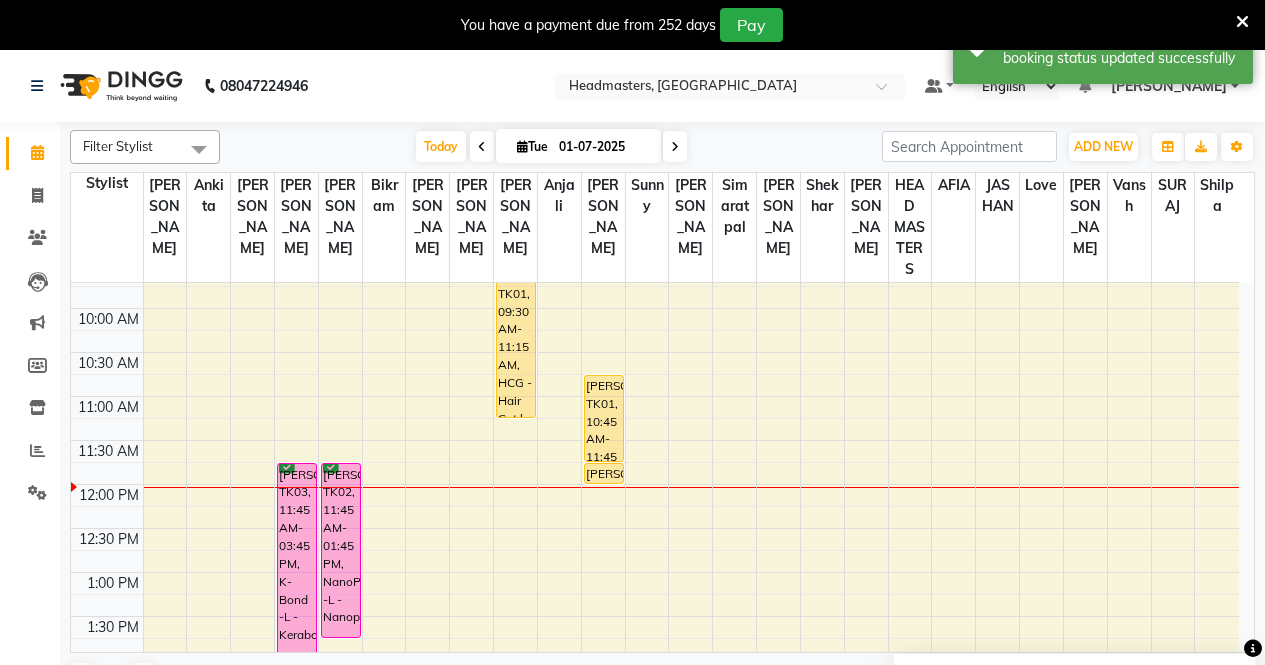 scroll, scrollTop: 50, scrollLeft: 0, axis: vertical 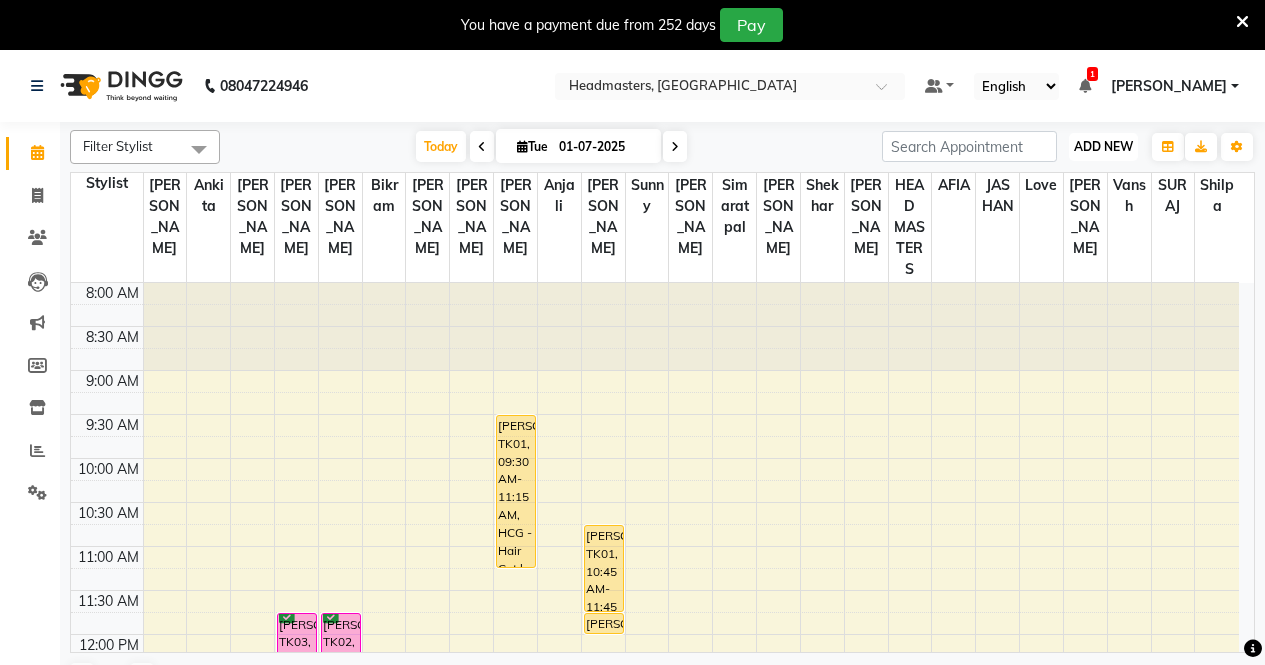 click on "ADD NEW" at bounding box center [1103, 146] 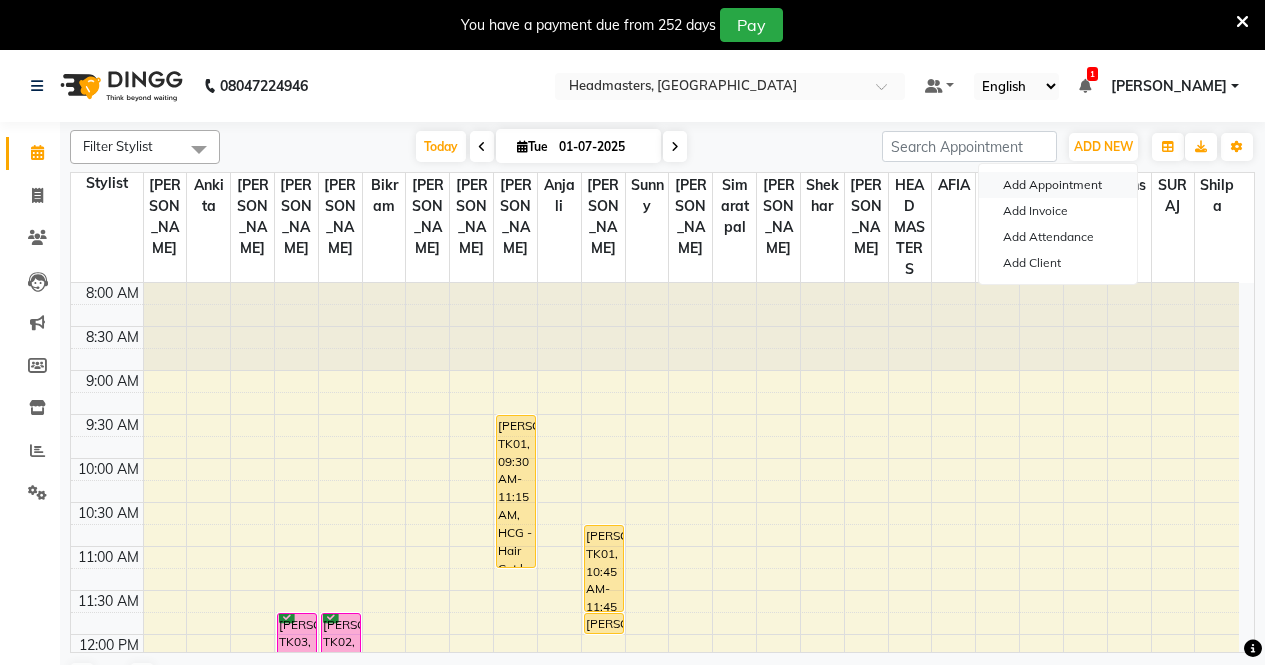 click on "Add Appointment" at bounding box center [1058, 185] 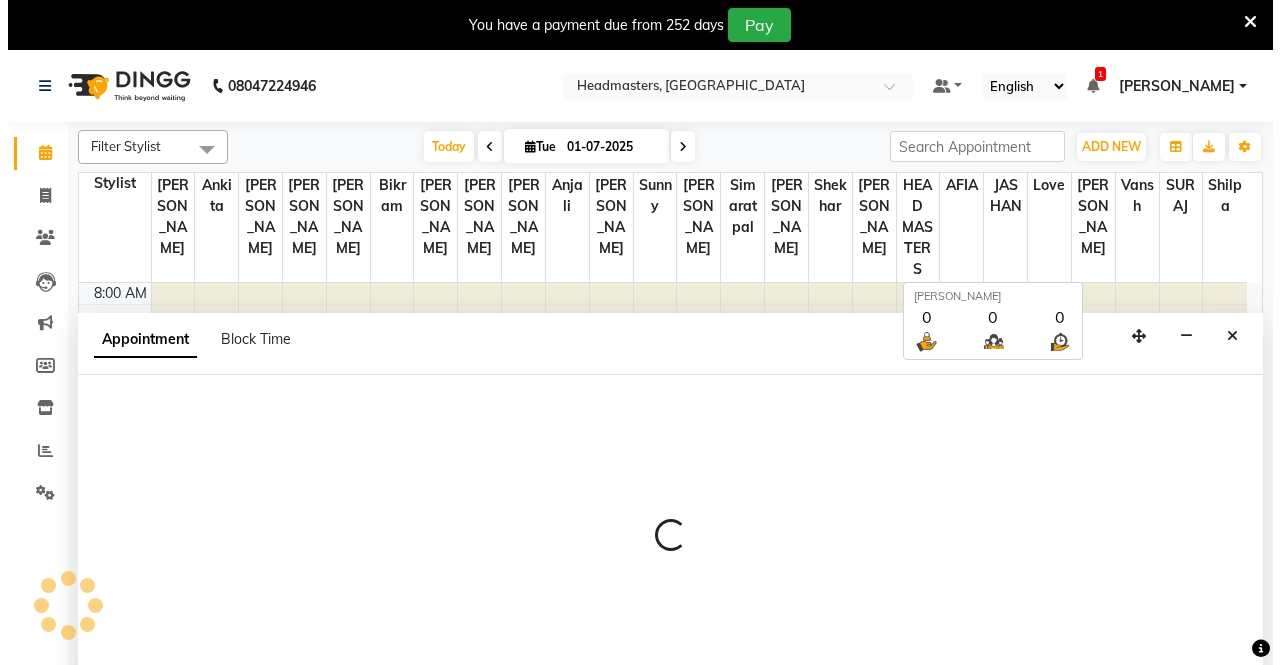 scroll, scrollTop: 50, scrollLeft: 0, axis: vertical 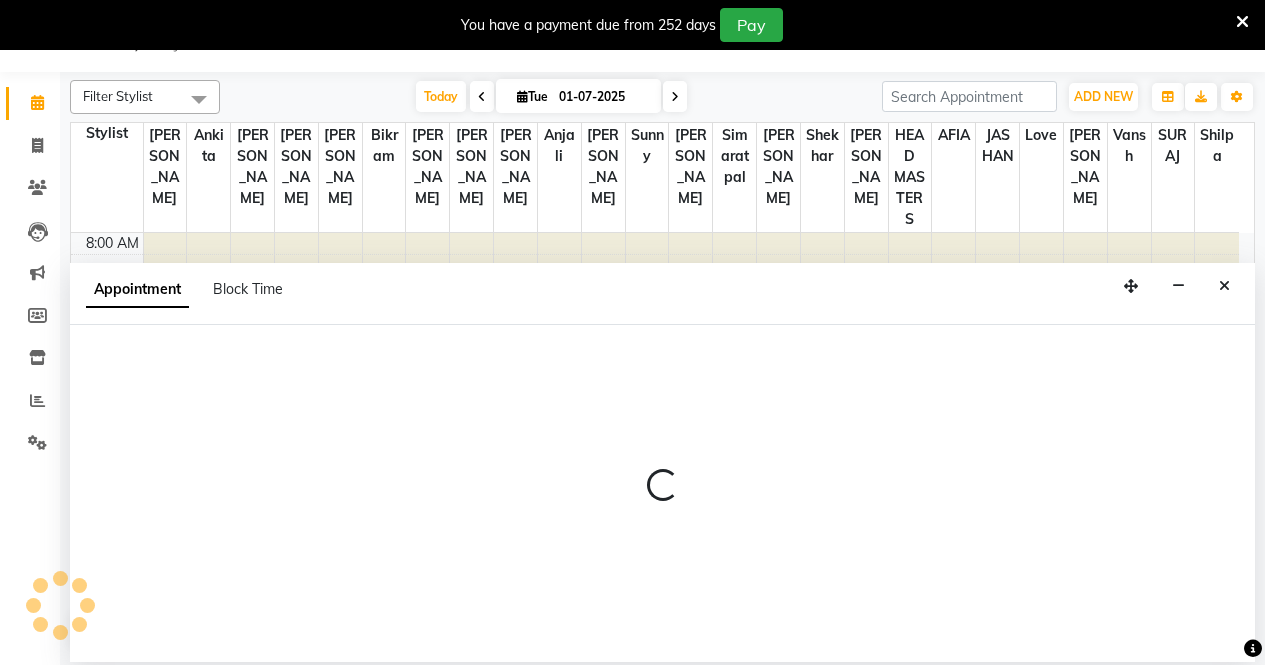 select on "tentative" 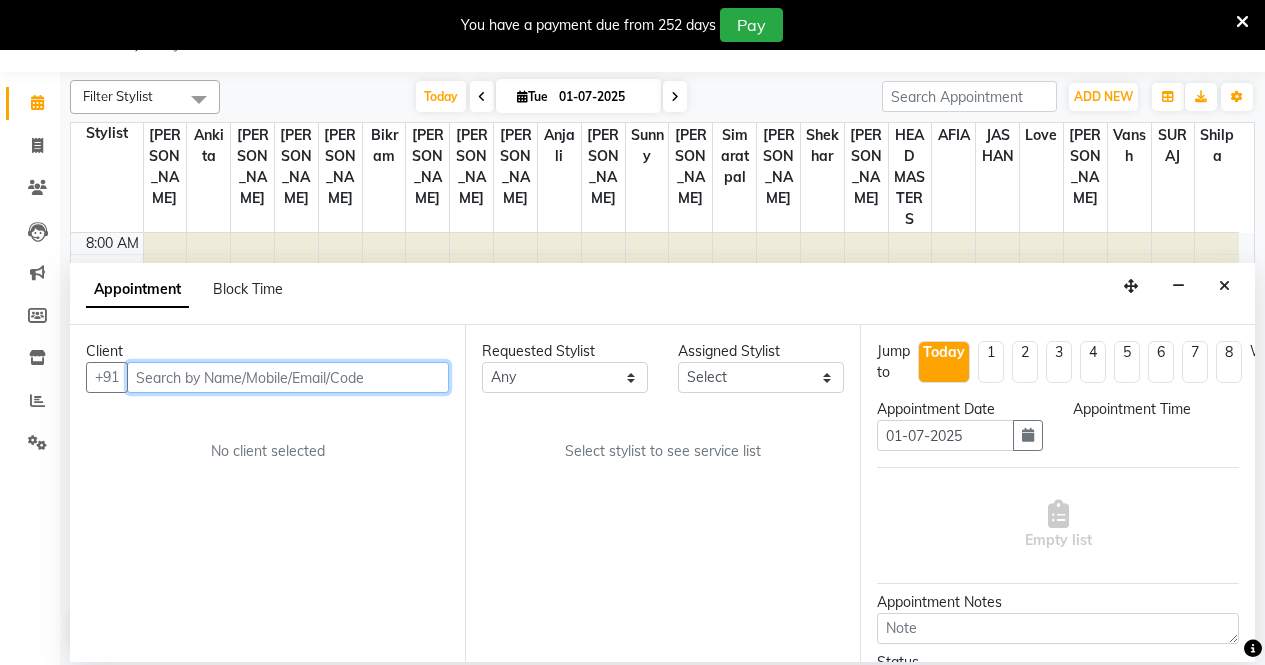 select on "540" 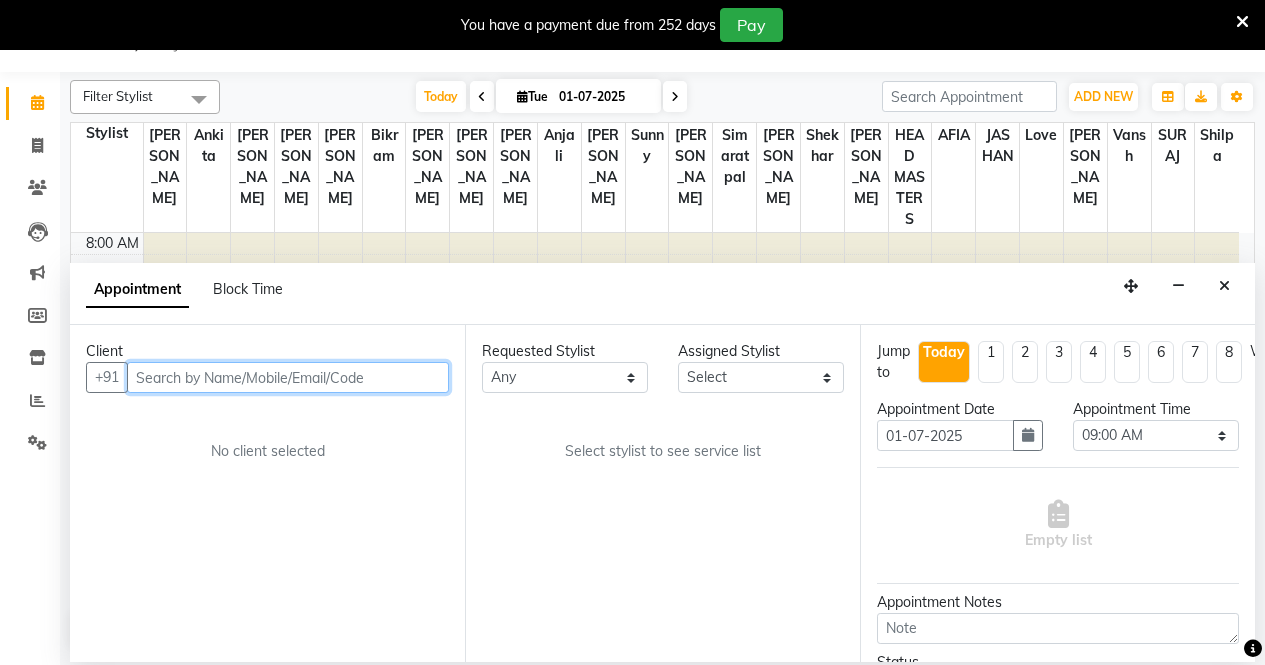 click at bounding box center [288, 377] 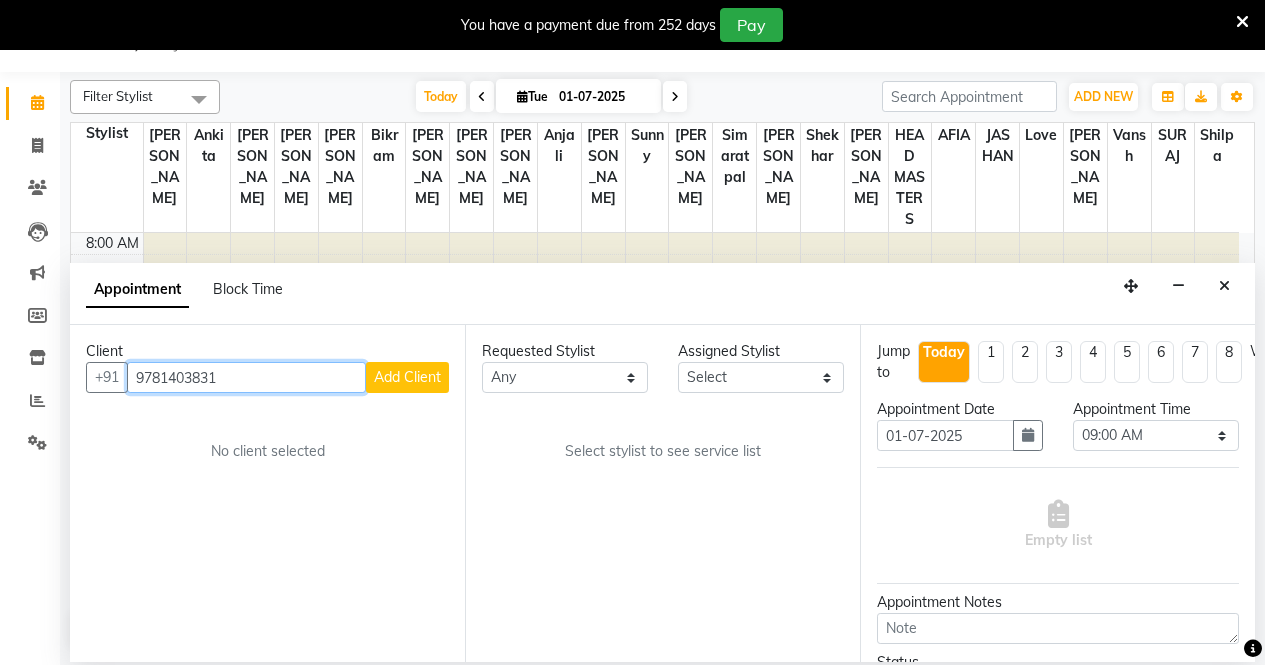 type on "9781403831" 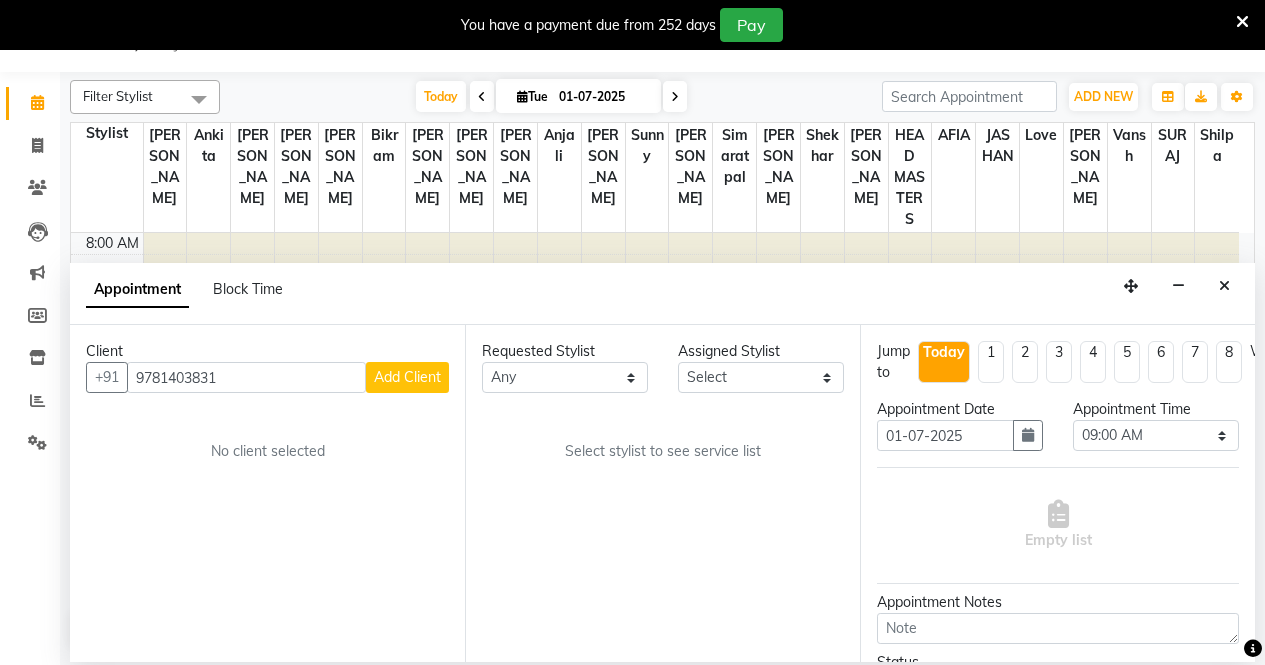 click on "Add Client" at bounding box center [407, 377] 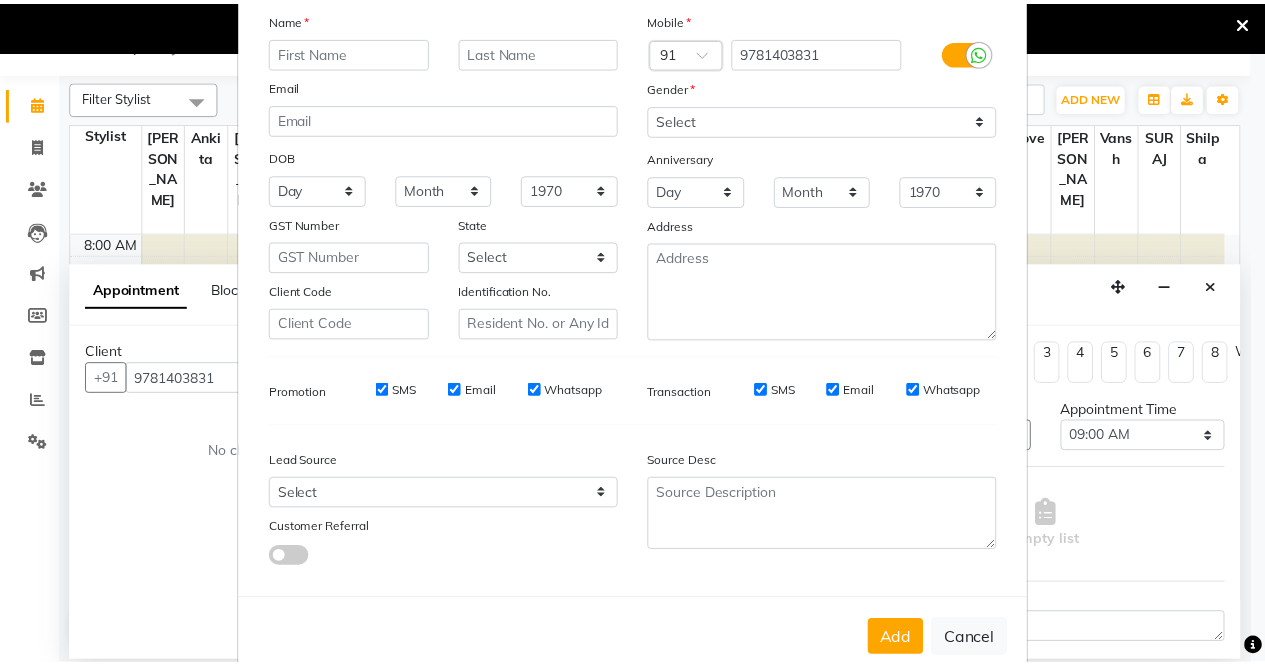 scroll, scrollTop: 184, scrollLeft: 0, axis: vertical 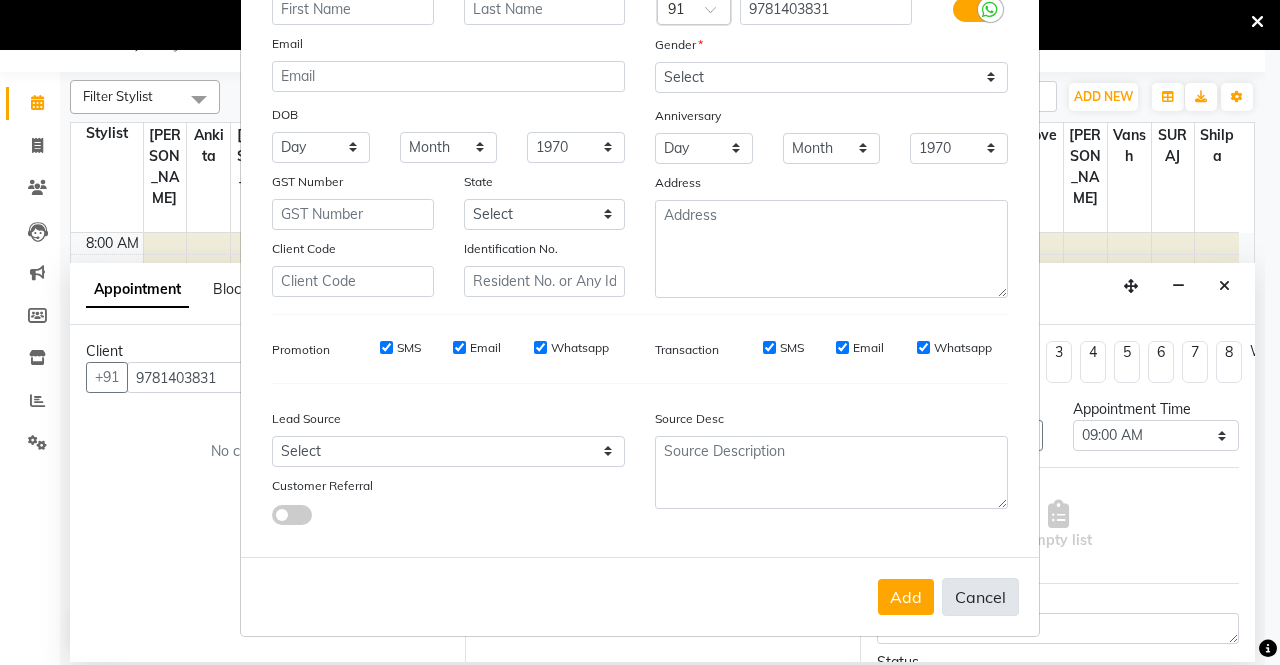 click on "Cancel" at bounding box center [980, 597] 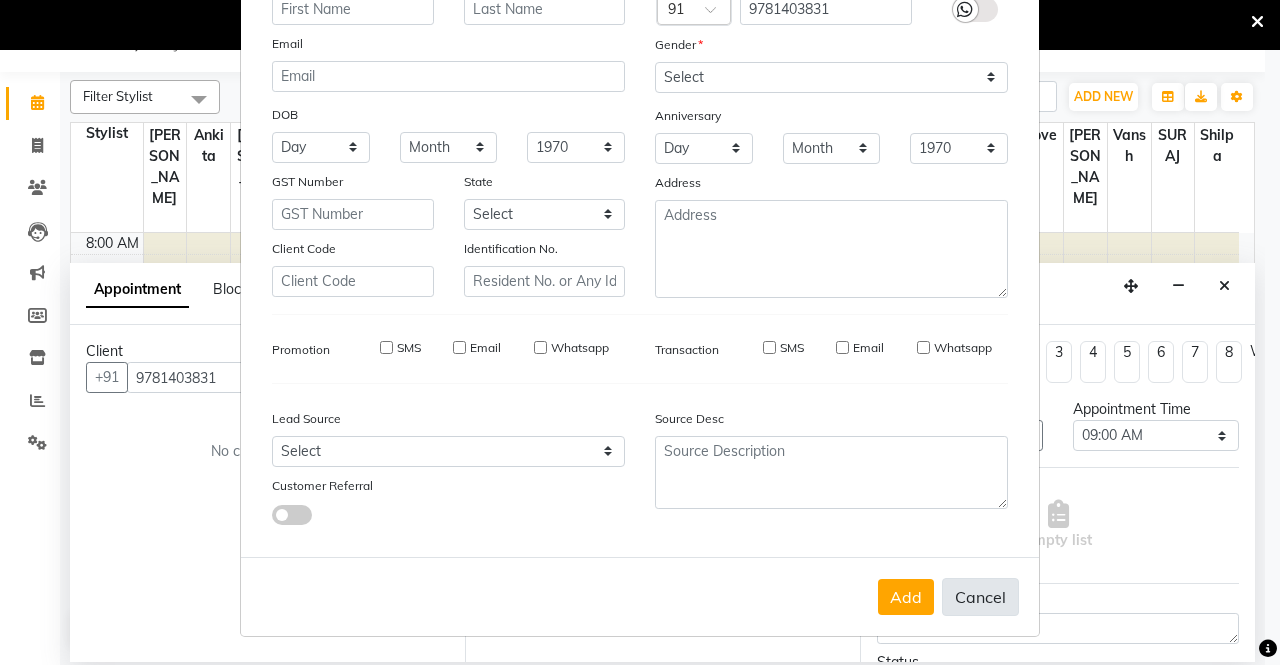 select 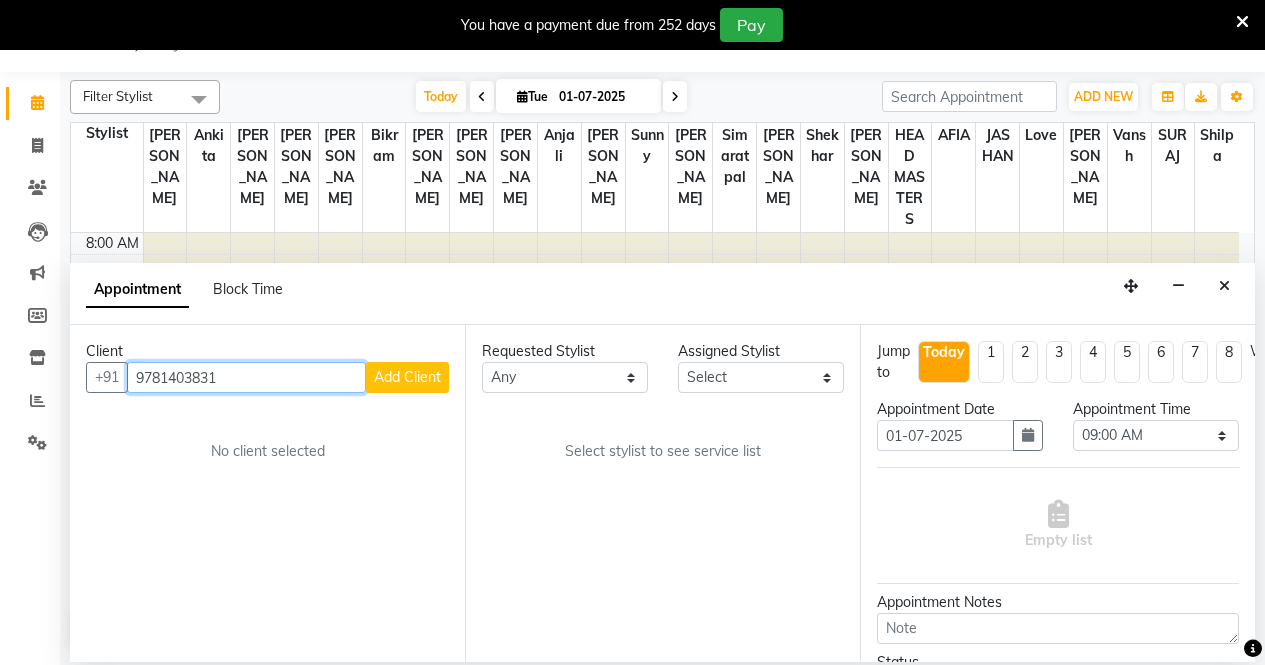 click on "9781403831" at bounding box center [246, 377] 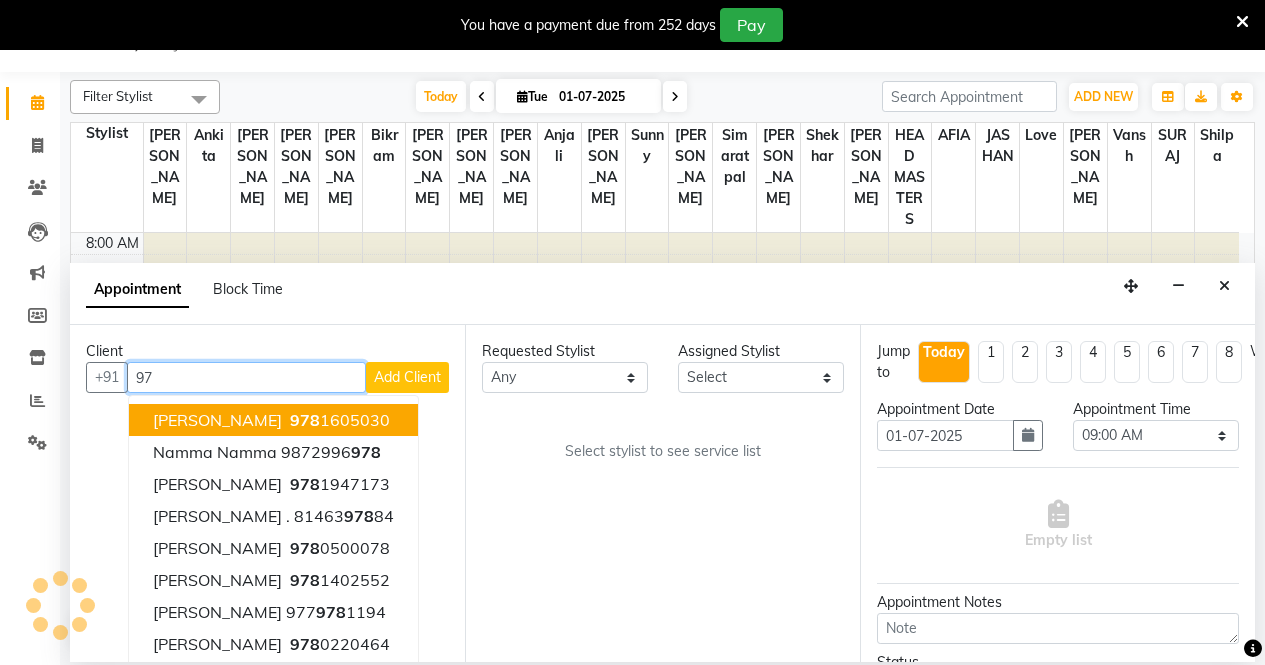 type on "9" 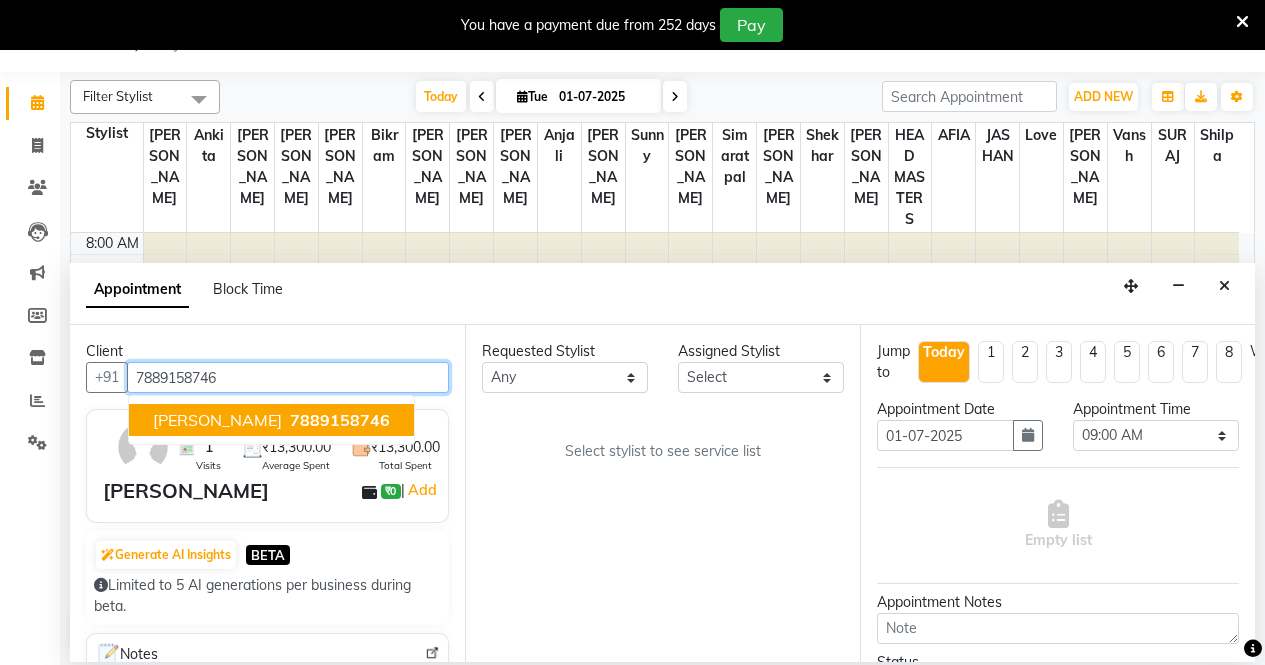 click on "7889158746" at bounding box center (340, 420) 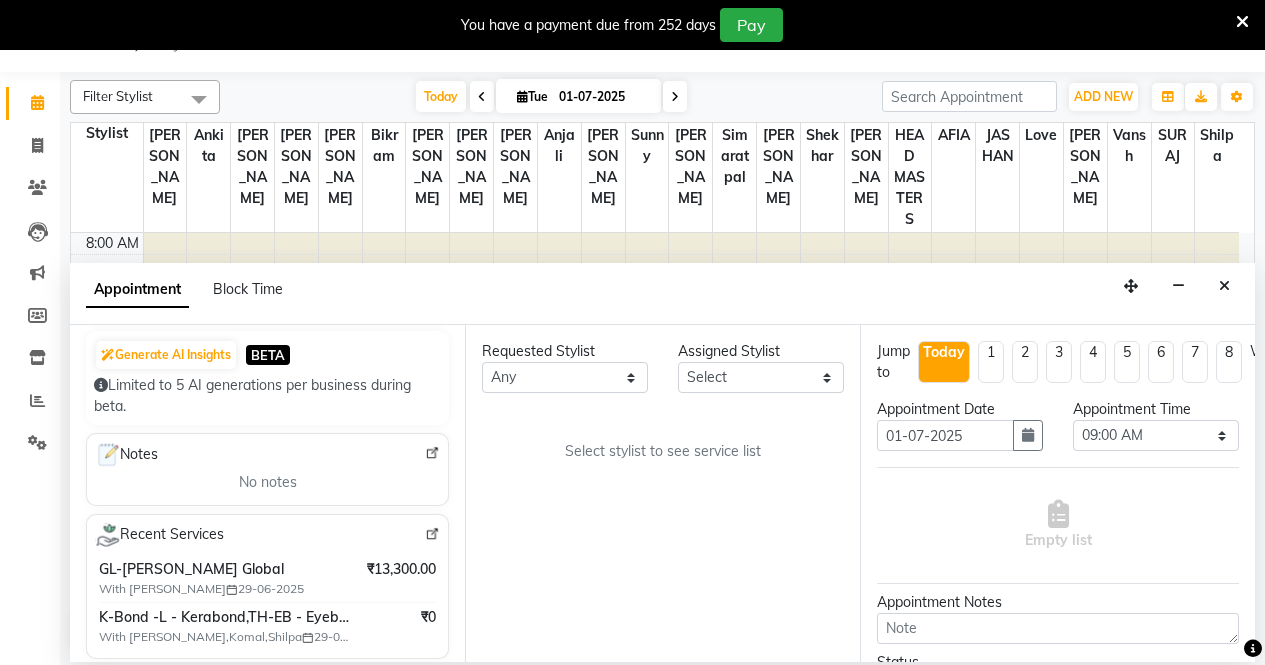 scroll, scrollTop: 300, scrollLeft: 0, axis: vertical 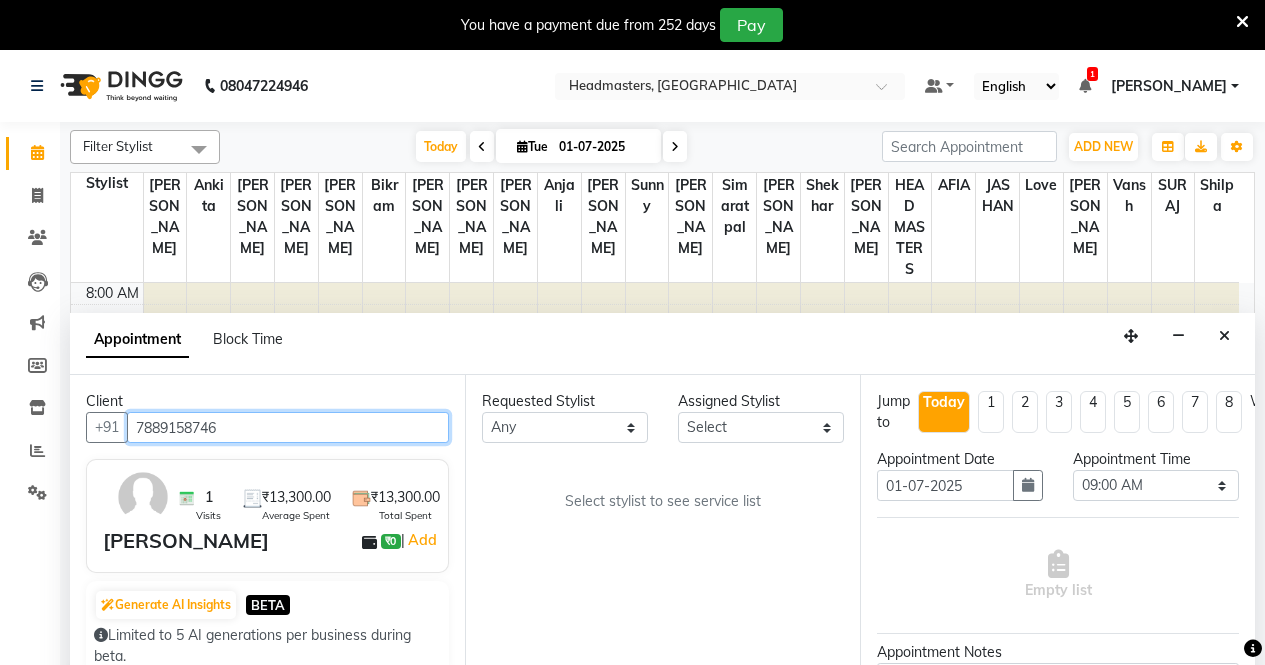 drag, startPoint x: 239, startPoint y: 425, endPoint x: 114, endPoint y: 460, distance: 129.80756 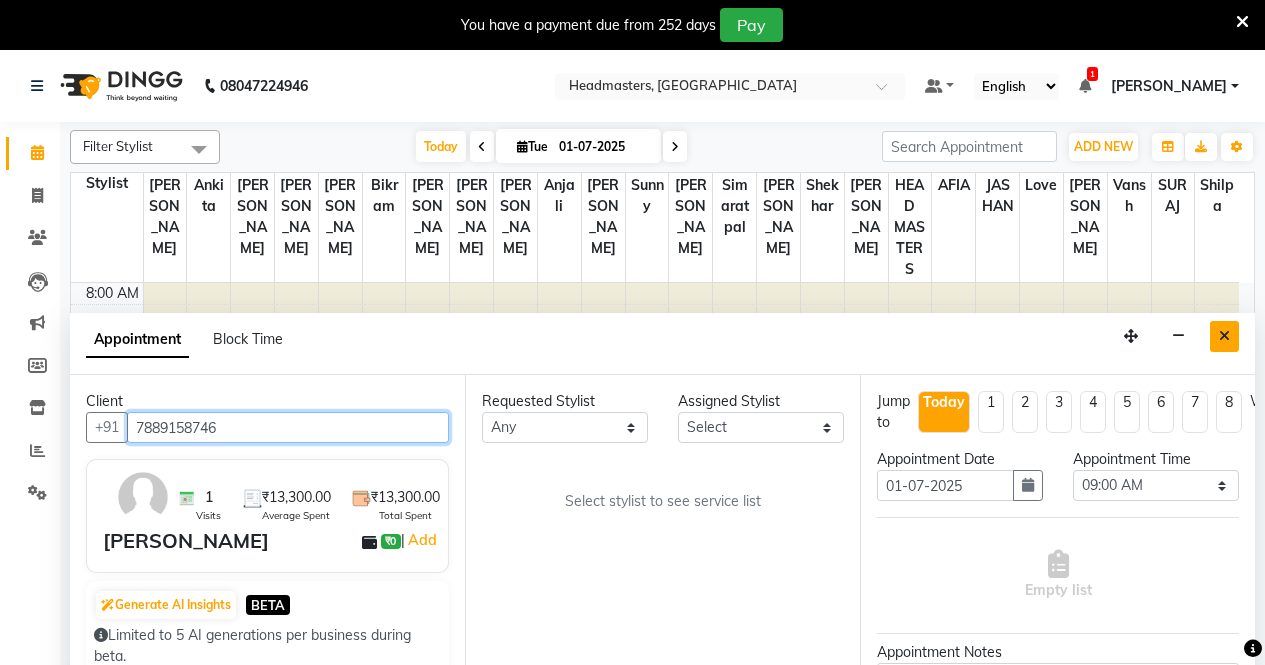 type on "7889158746" 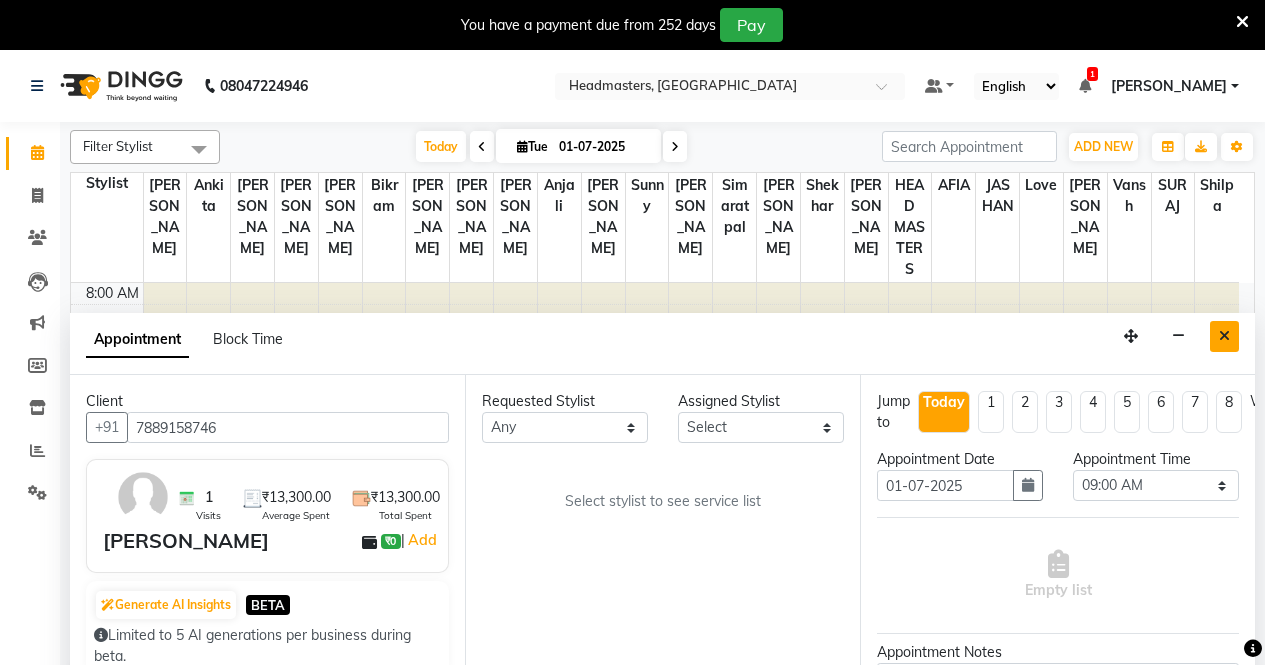 click at bounding box center (1224, 336) 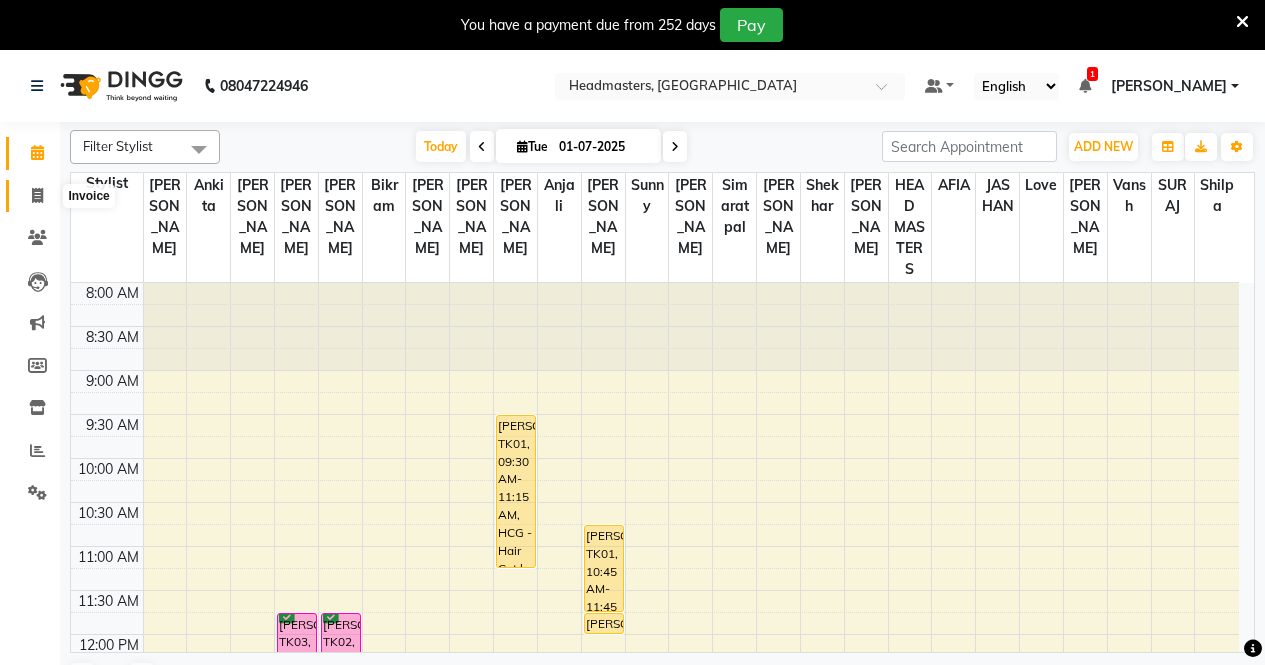 click 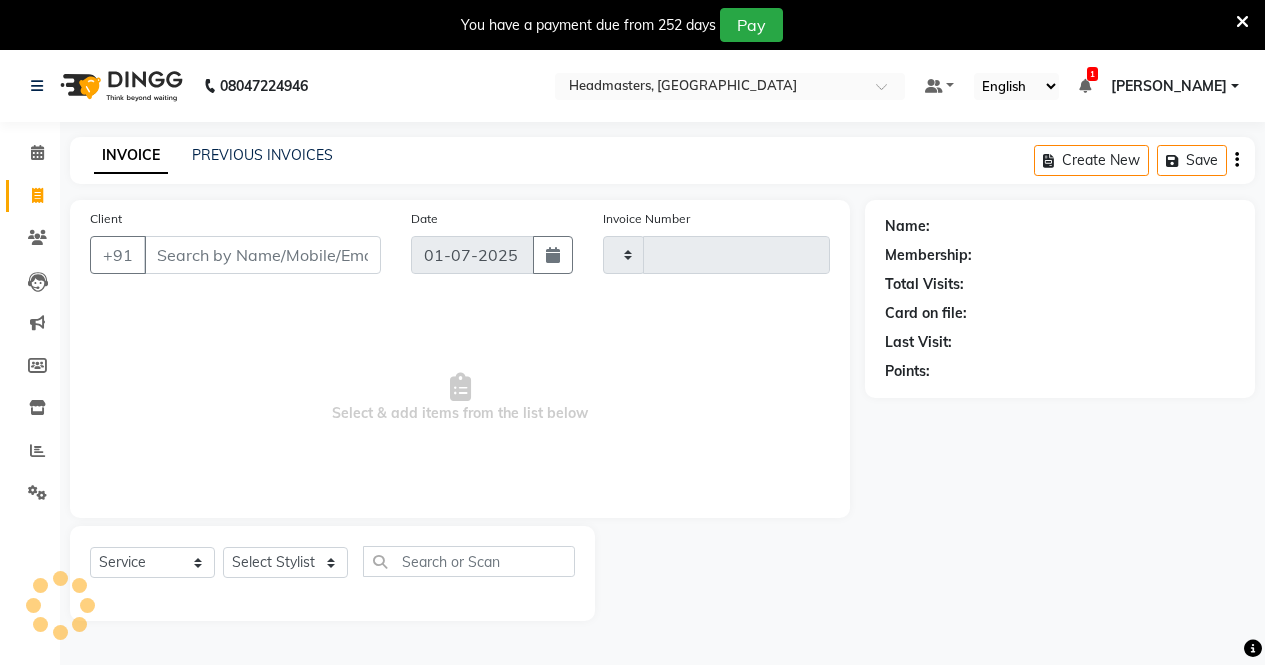 type on "1976" 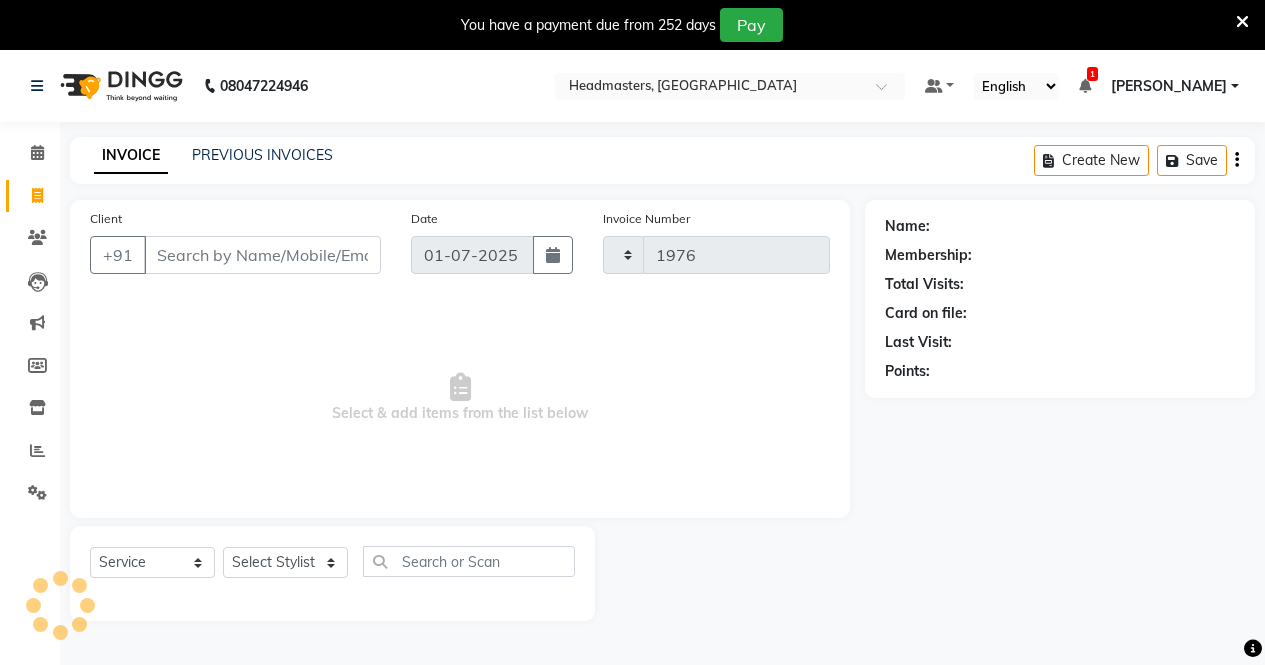 select on "7136" 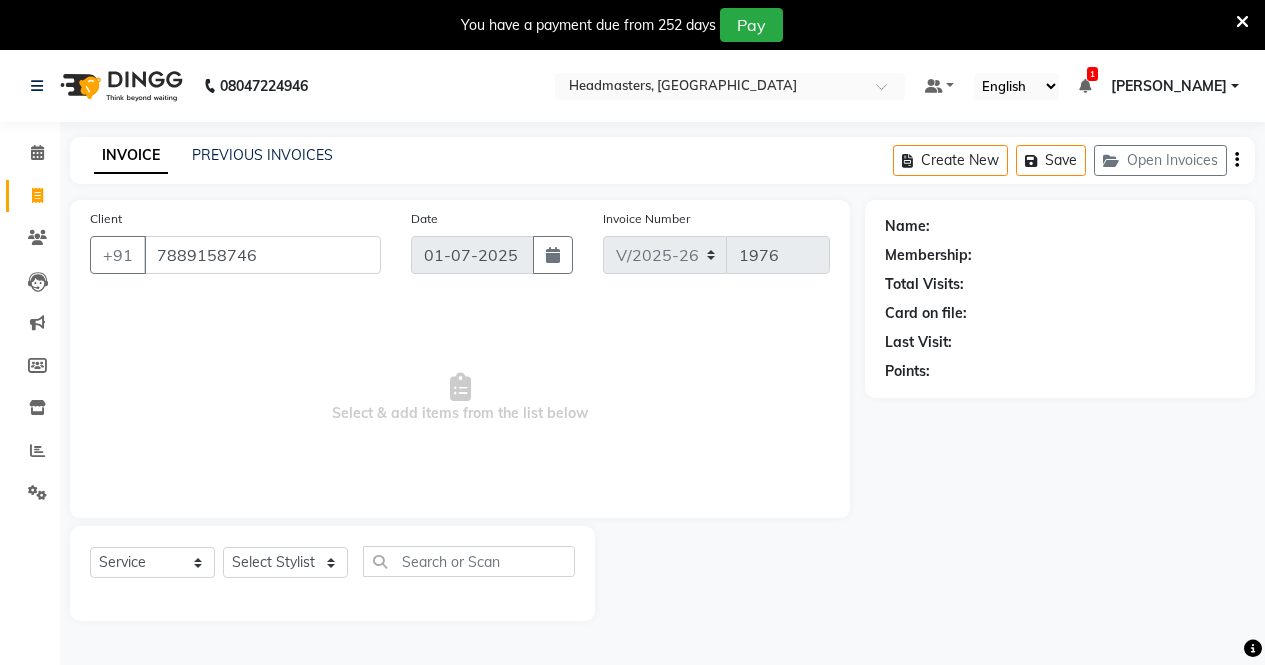 type on "7889158746" 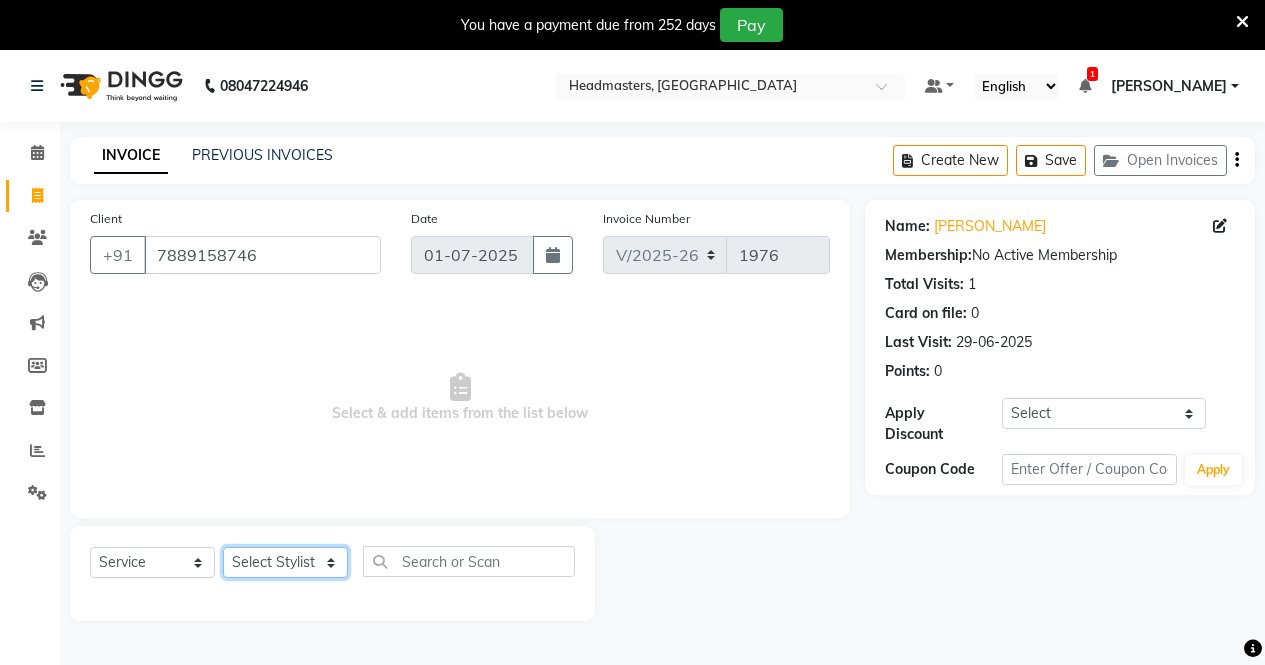 click on "Select Stylist AFIA Anjali [PERSON_NAME] [PERSON_NAME]  [PERSON_NAME] HEAD [PERSON_NAME]  [PERSON_NAME]  [PERSON_NAME]  [PERSON_NAME] Love [PERSON_NAME]  [PERSON_NAME]  [PERSON_NAME]  [PERSON_NAME] [PERSON_NAME] [PERSON_NAME]  [PERSON_NAME]  [PERSON_NAME]" 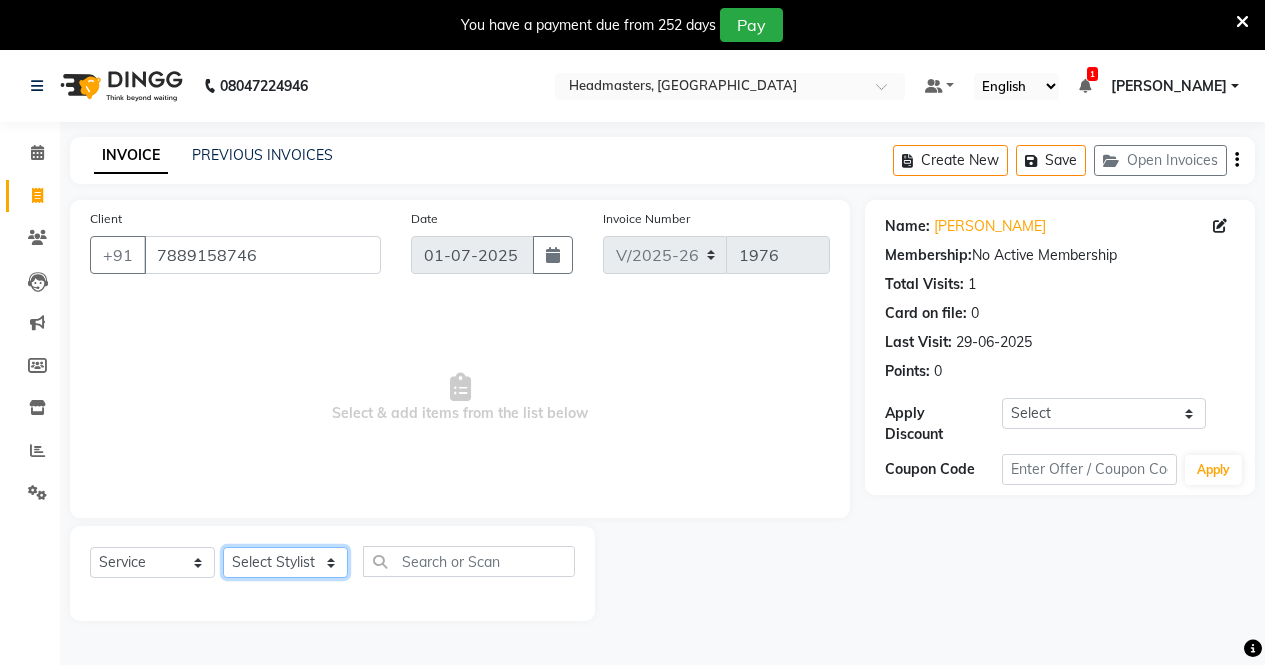 select on "63059" 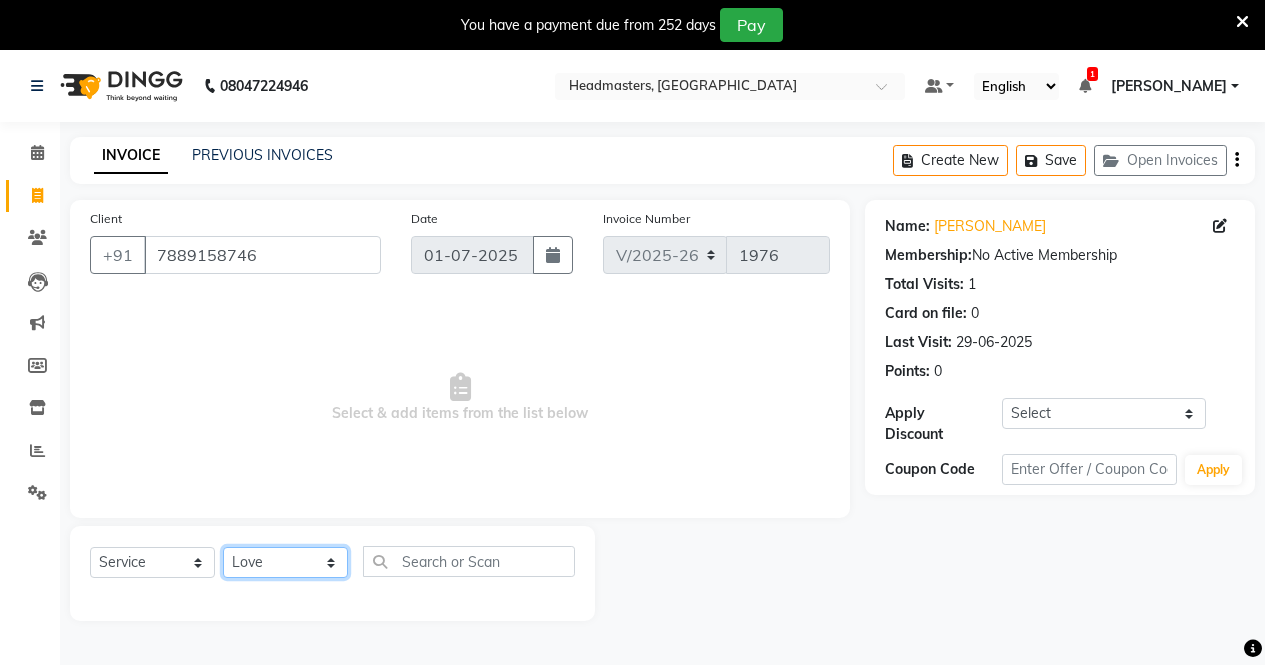 click on "Select Stylist AFIA Anjali [PERSON_NAME] [PERSON_NAME]  [PERSON_NAME] HEAD [PERSON_NAME]  [PERSON_NAME]  [PERSON_NAME]  [PERSON_NAME] Love [PERSON_NAME]  [PERSON_NAME]  [PERSON_NAME]  [PERSON_NAME] [PERSON_NAME] [PERSON_NAME]  [PERSON_NAME]  [PERSON_NAME]" 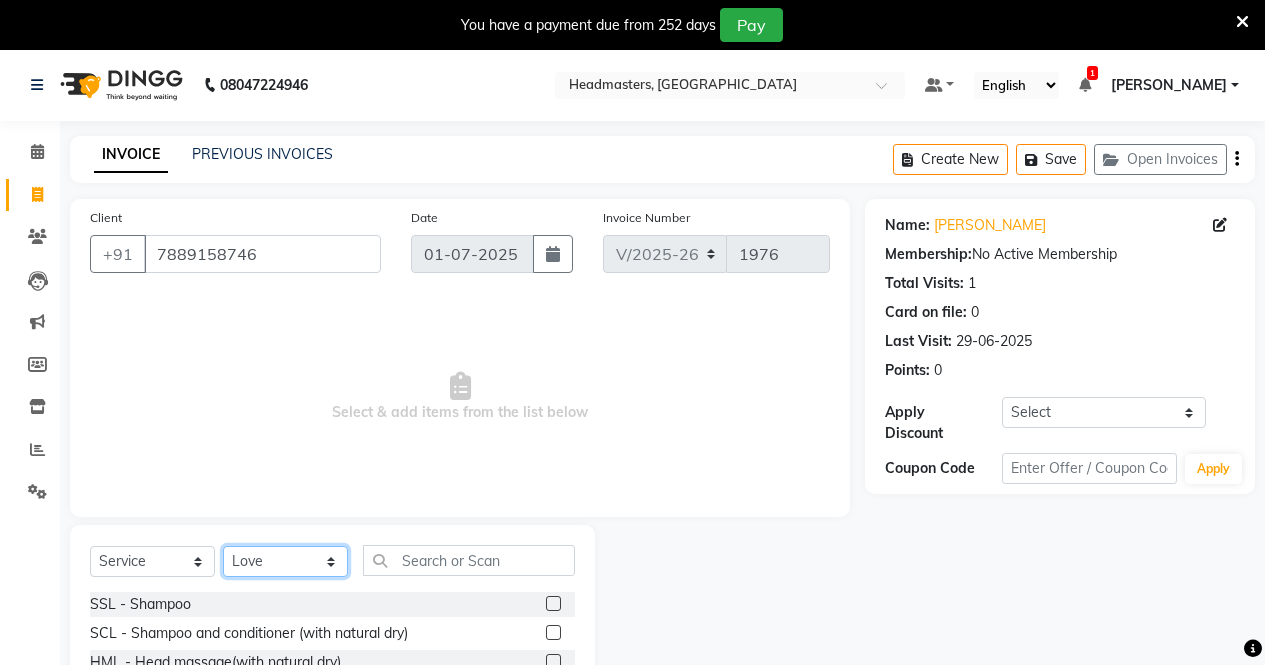 scroll, scrollTop: 100, scrollLeft: 0, axis: vertical 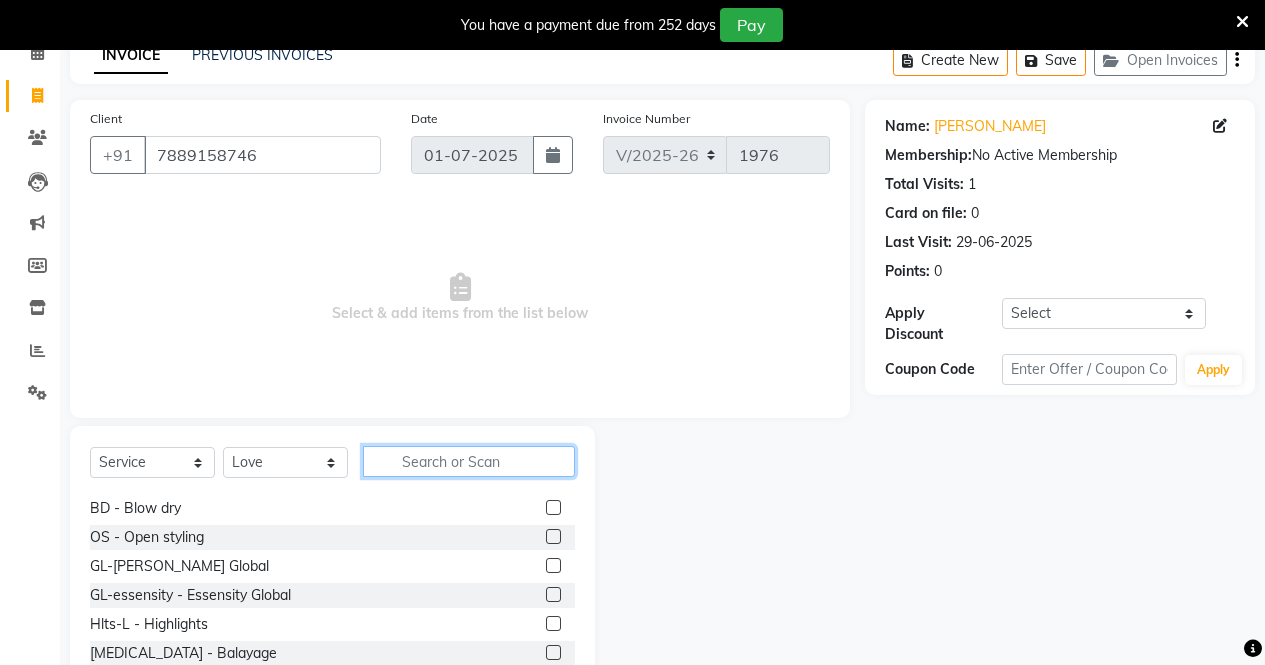 click 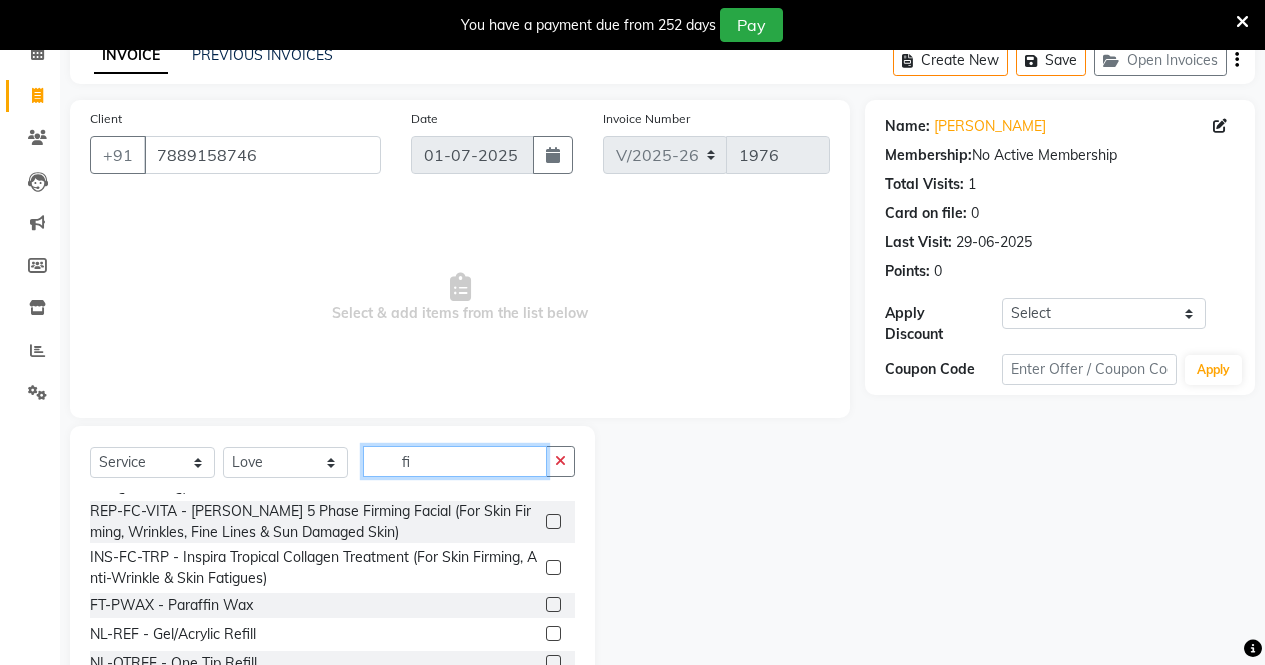 scroll, scrollTop: 0, scrollLeft: 0, axis: both 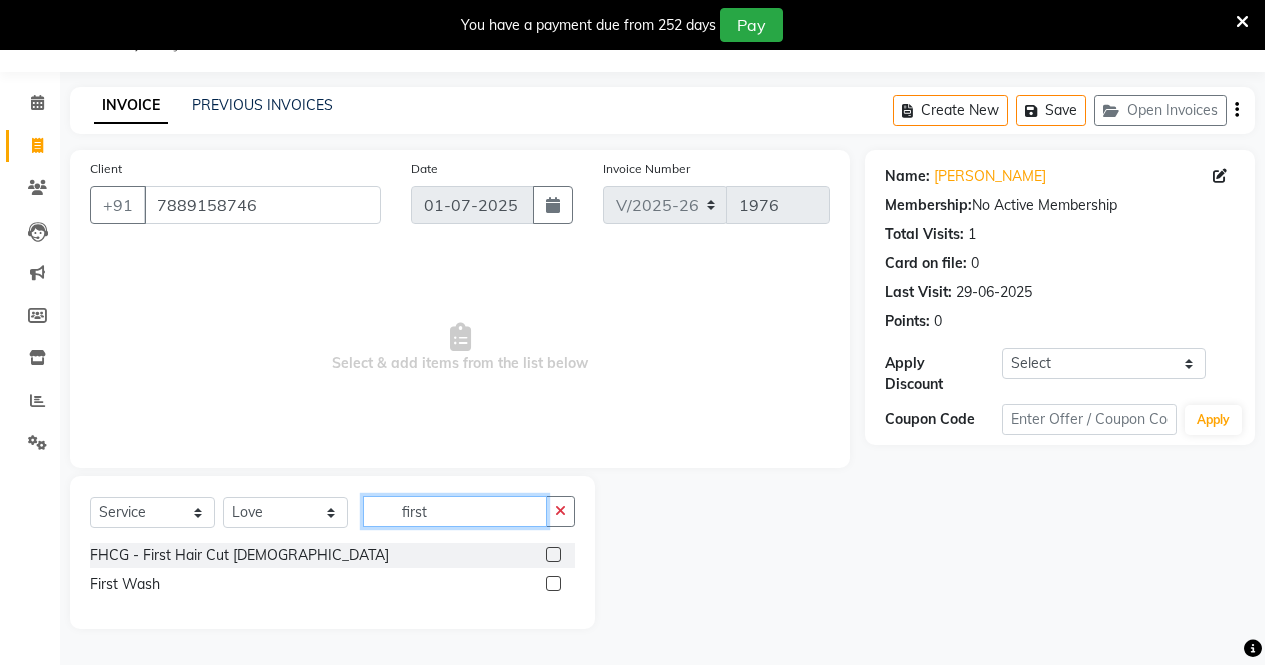type on "first" 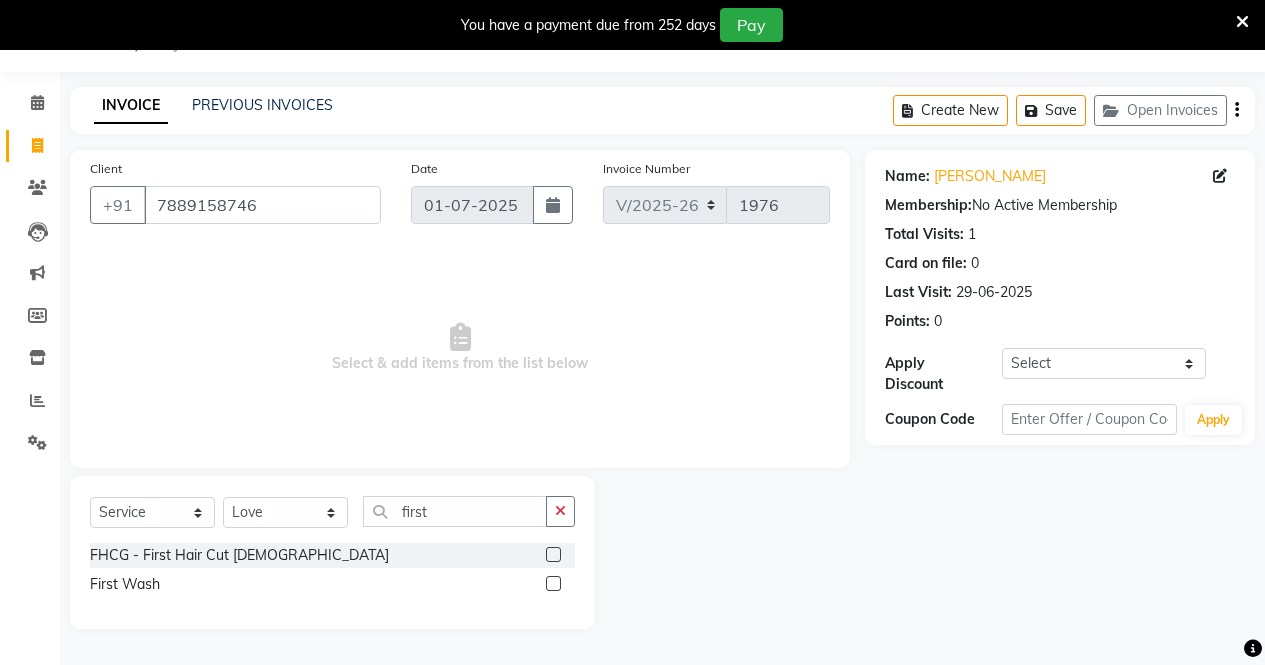 click on "First Wash" 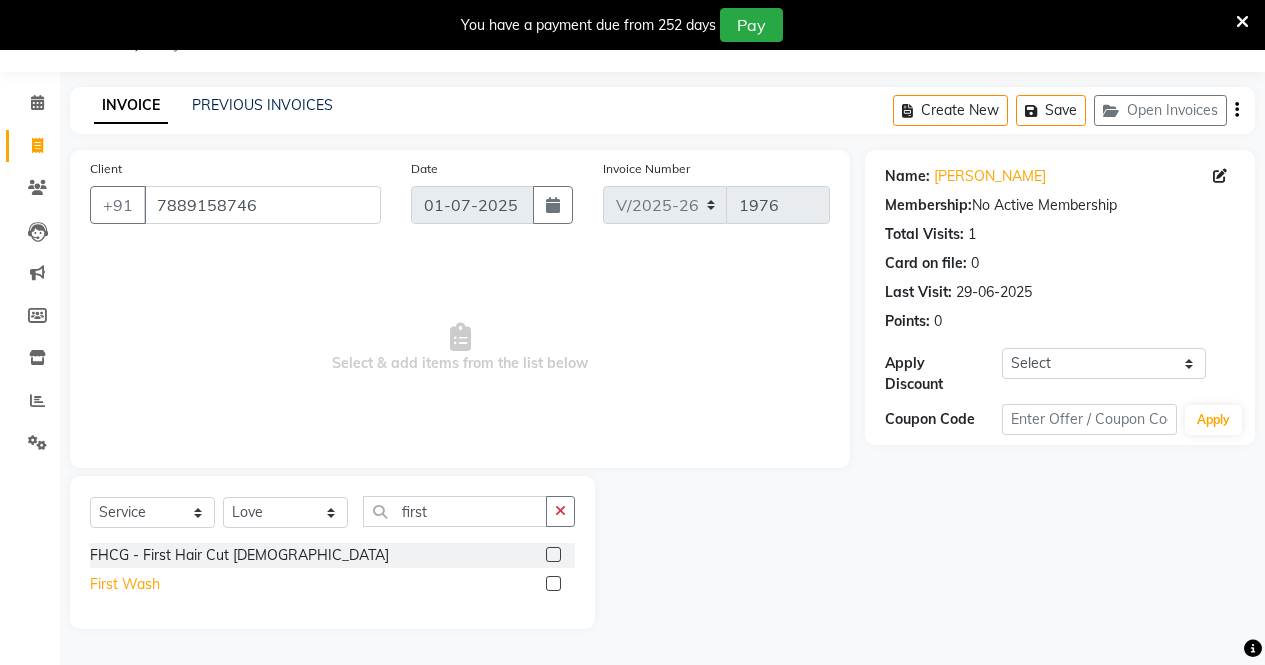 click on "First Wash" 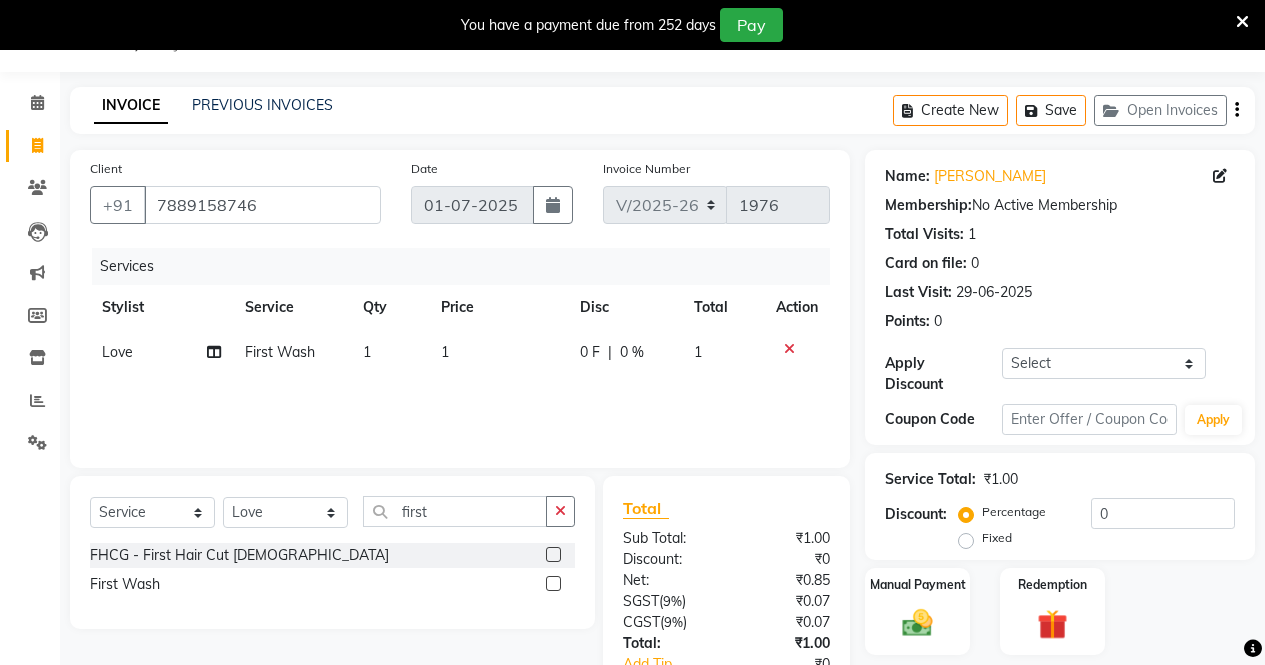 click 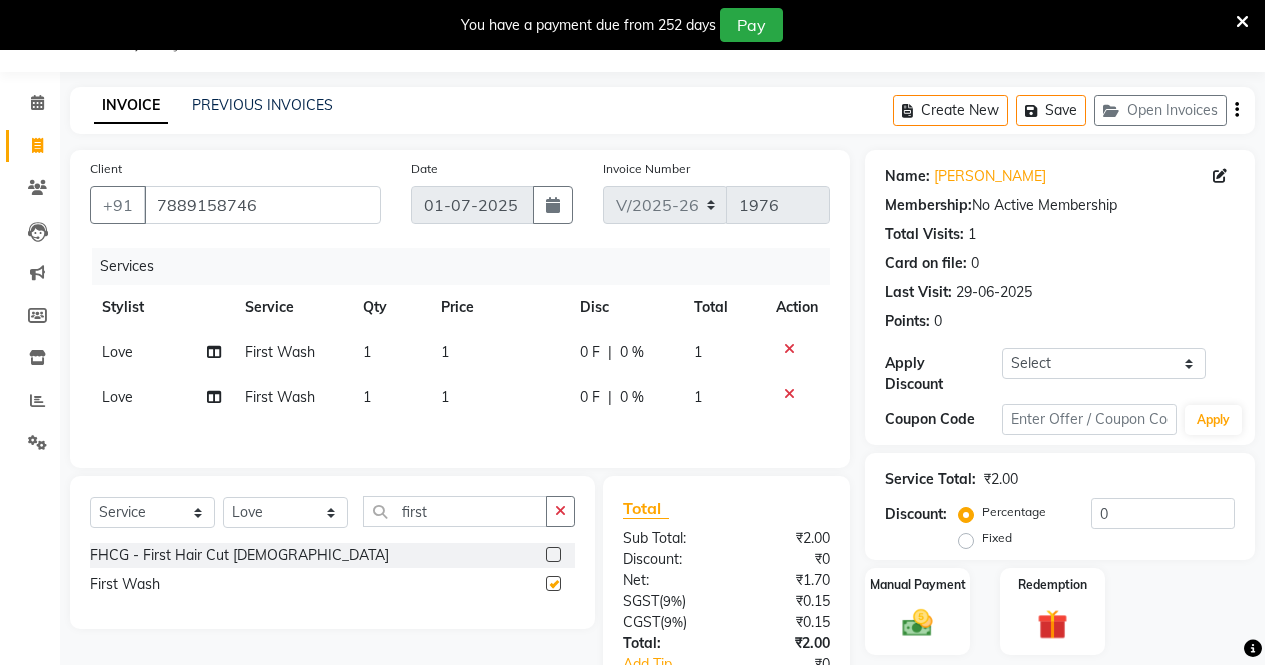 checkbox on "false" 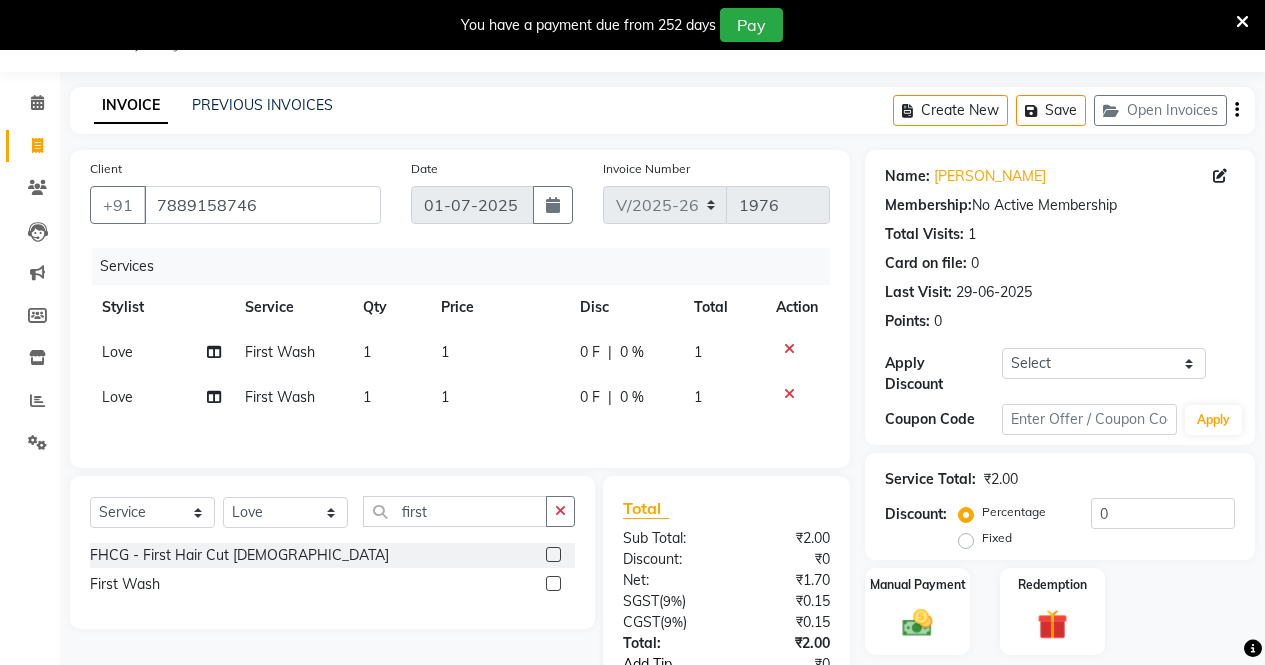 scroll, scrollTop: 188, scrollLeft: 0, axis: vertical 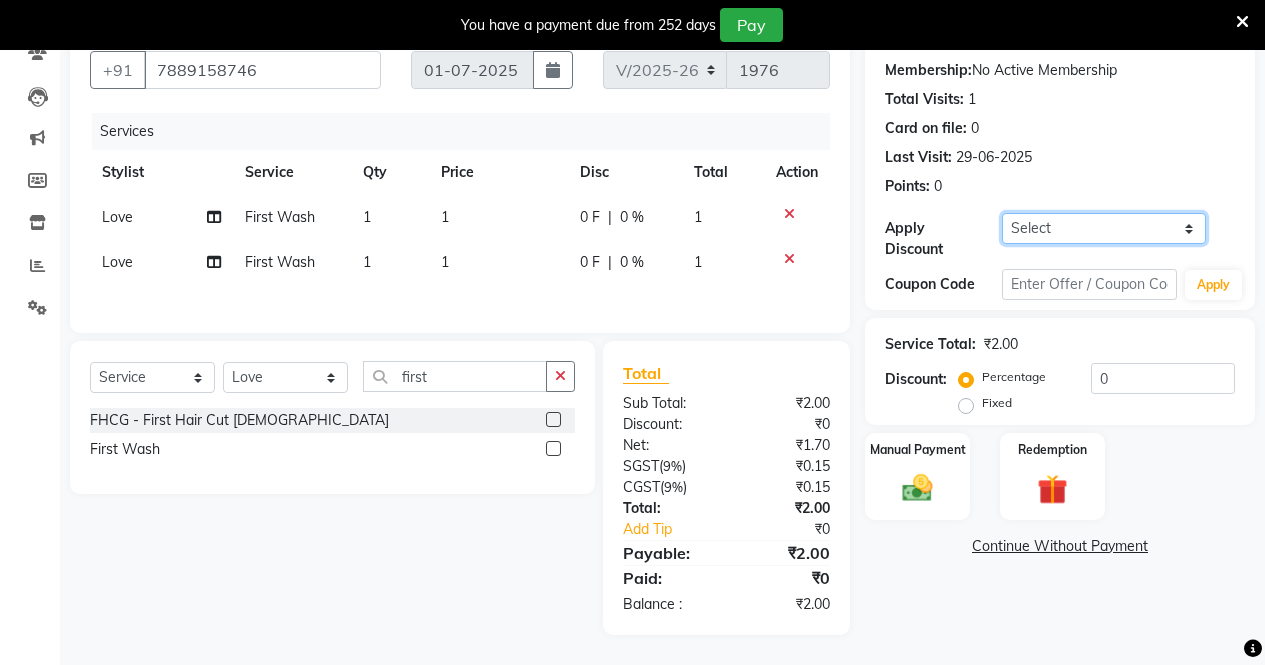 click on "Select Coupon → Wrong Job Card  Coupon → Complimentary Services Coupon → Correction  Coupon → First Wash  Coupon → Free Of Cost  Coupon → Staff Service  Coupon → Service Not Done  Coupon → Already Paid  Coupon → Double Job Card" 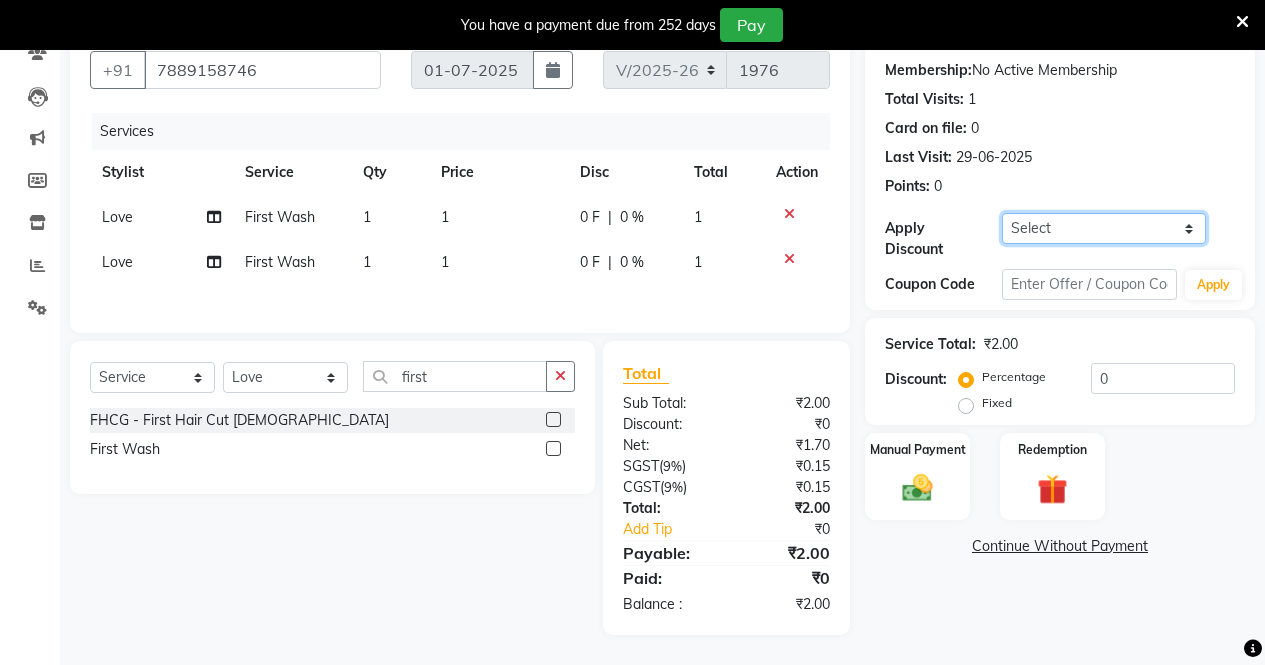 select on "4: Object" 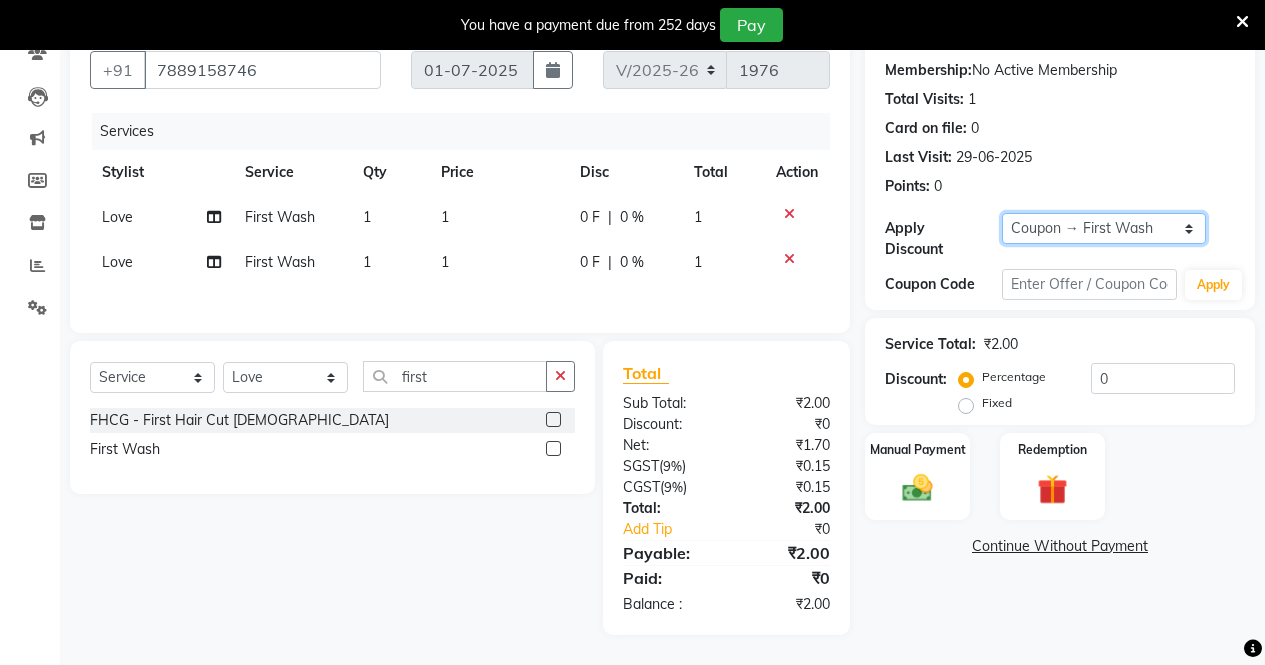 click on "Select Coupon → Wrong Job Card  Coupon → Complimentary Services Coupon → Correction  Coupon → First Wash  Coupon → Free Of Cost  Coupon → Staff Service  Coupon → Service Not Done  Coupon → Already Paid  Coupon → Double Job Card" 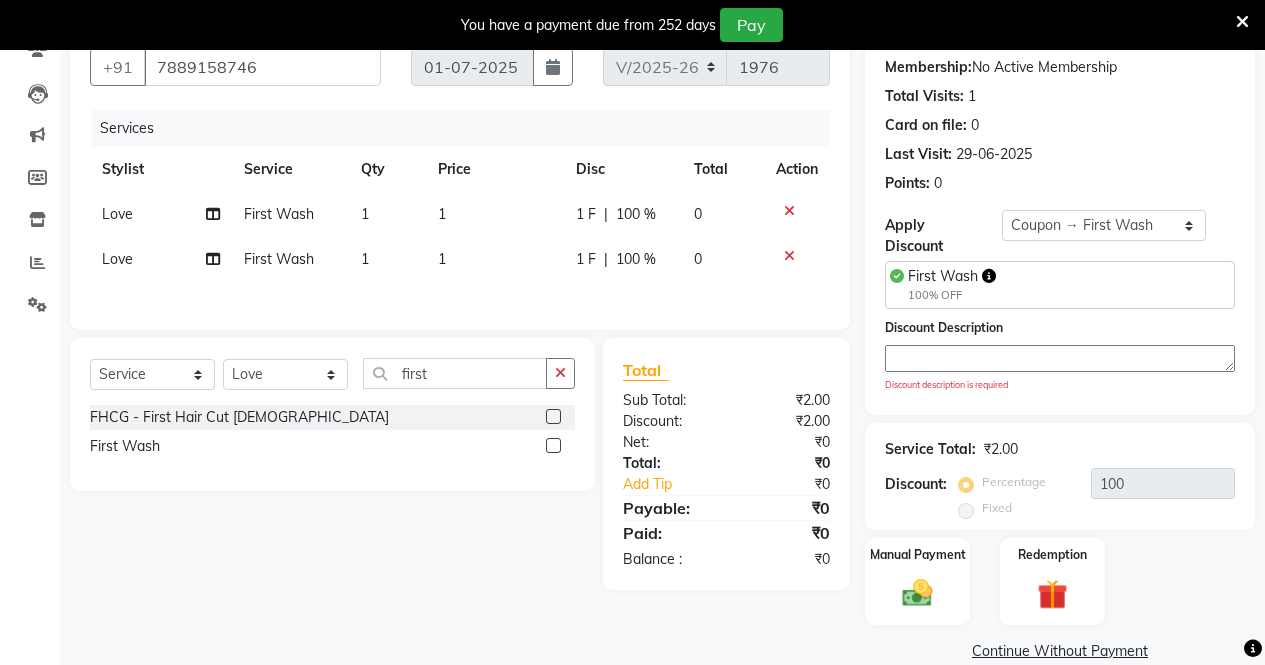 click on "Continue Without Payment" 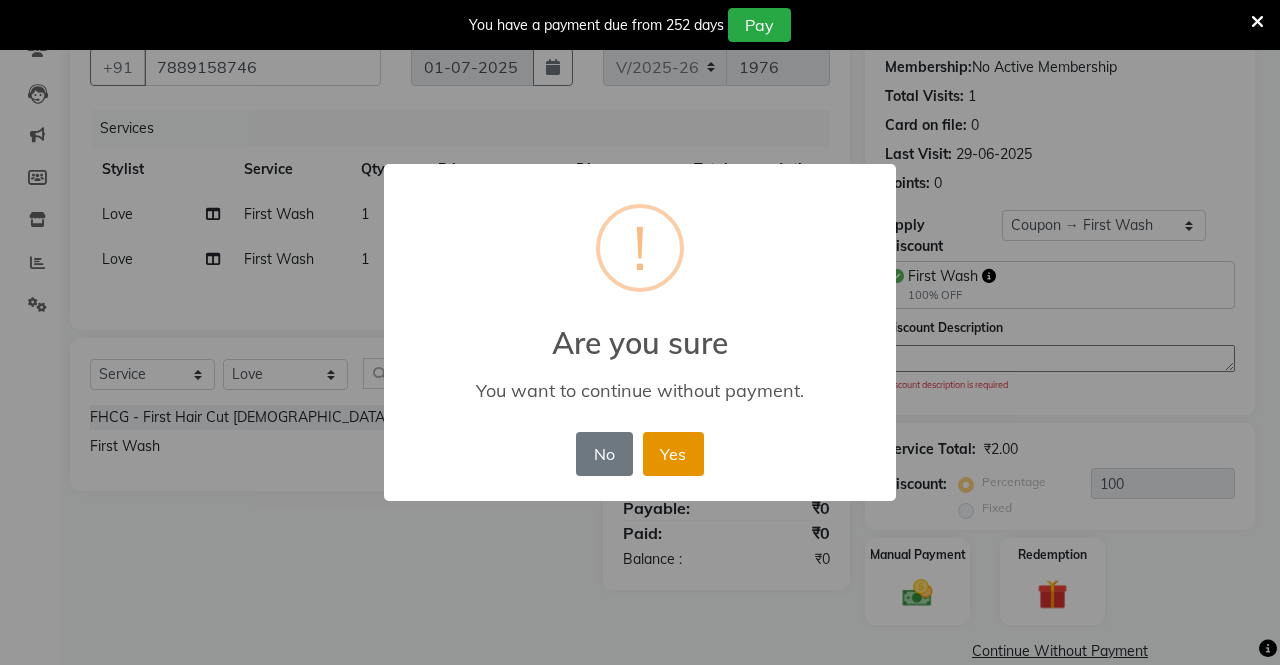 click on "Yes" at bounding box center [673, 454] 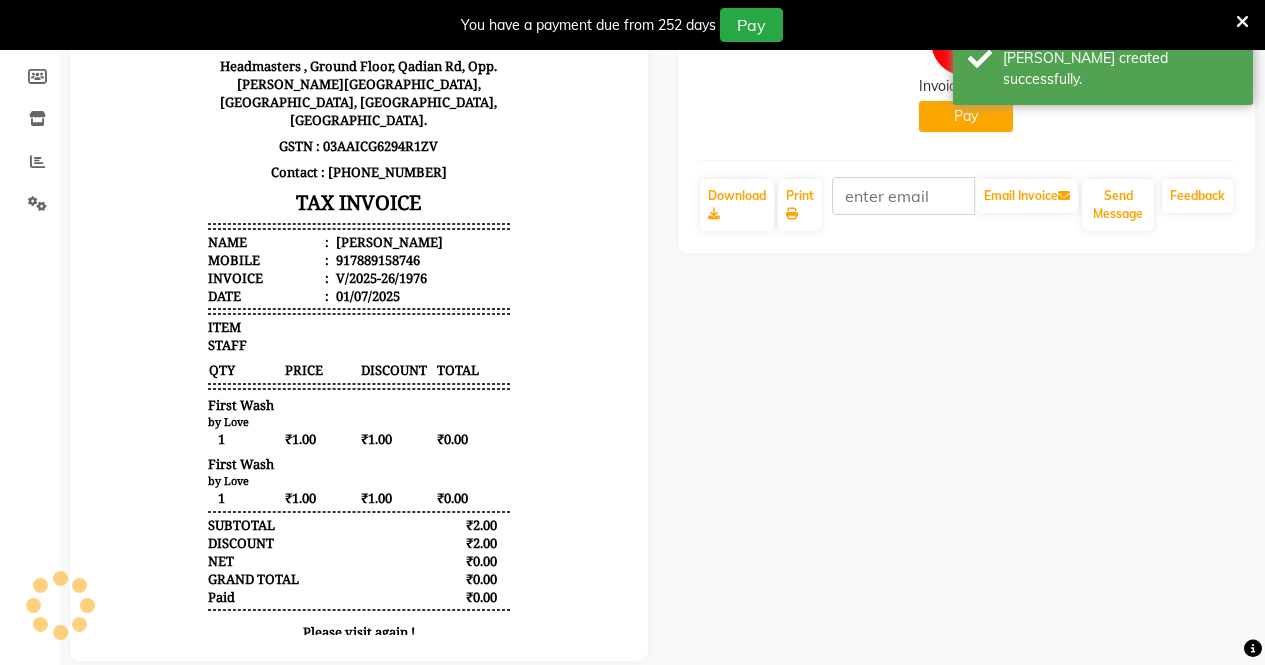 scroll, scrollTop: 330, scrollLeft: 0, axis: vertical 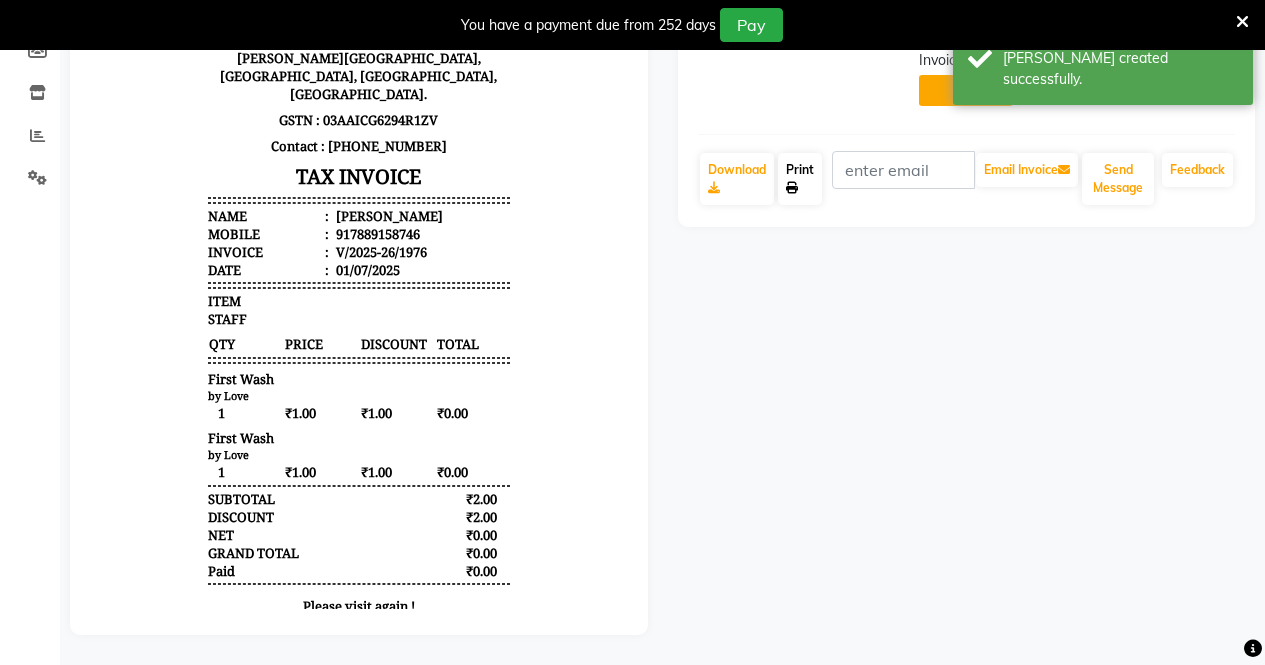click on "Print" 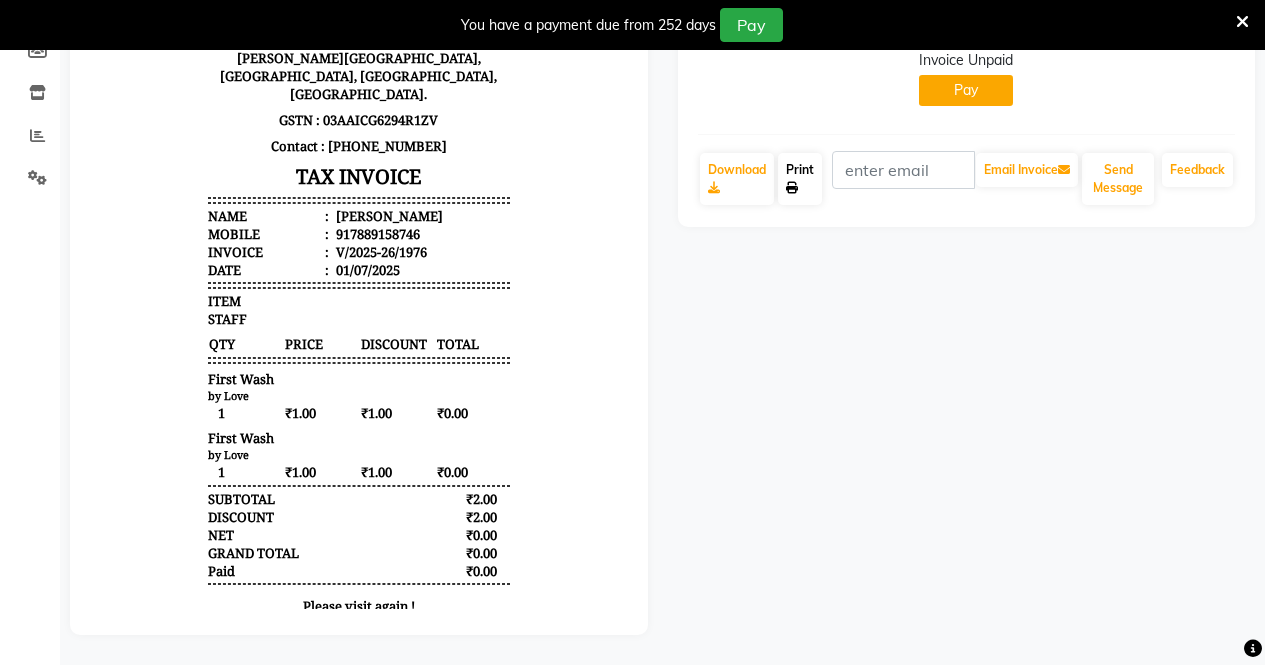 scroll, scrollTop: 0, scrollLeft: 0, axis: both 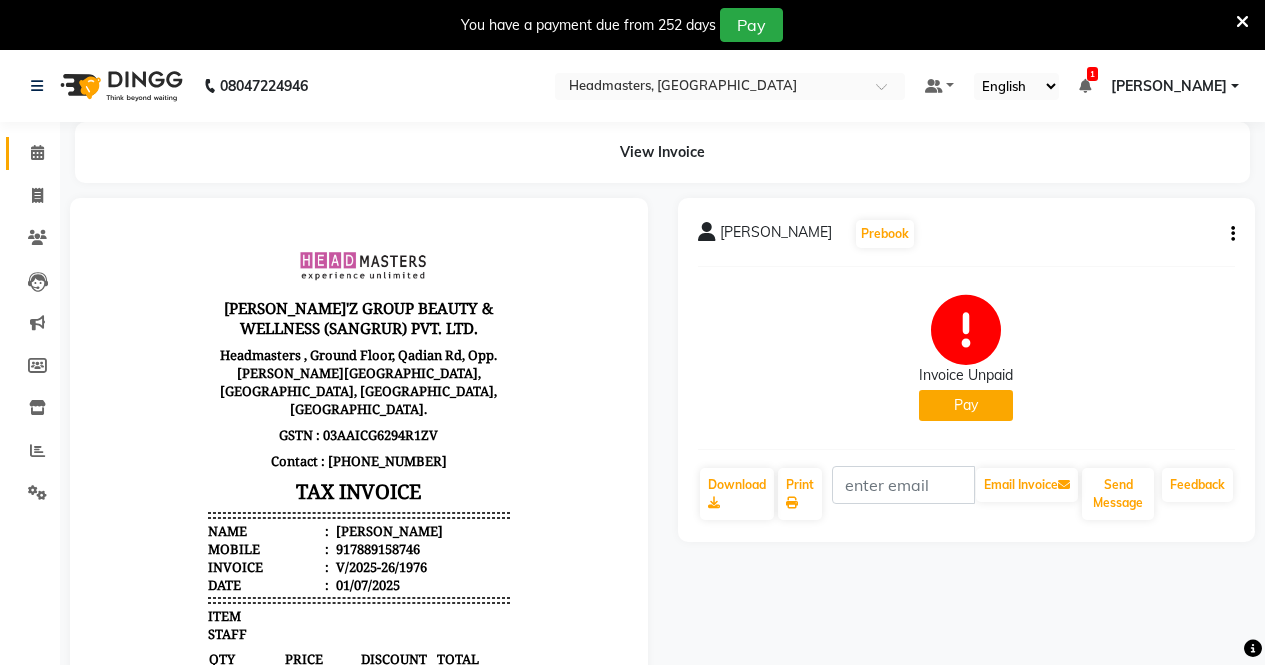 click 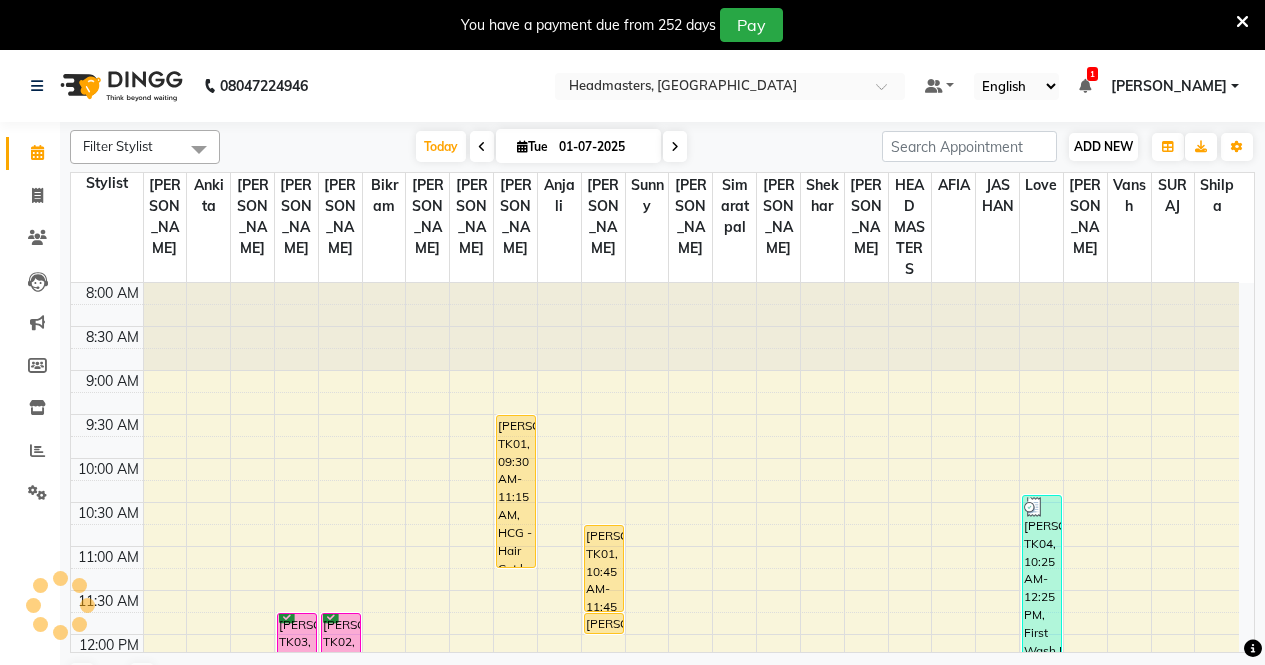 scroll, scrollTop: 353, scrollLeft: 0, axis: vertical 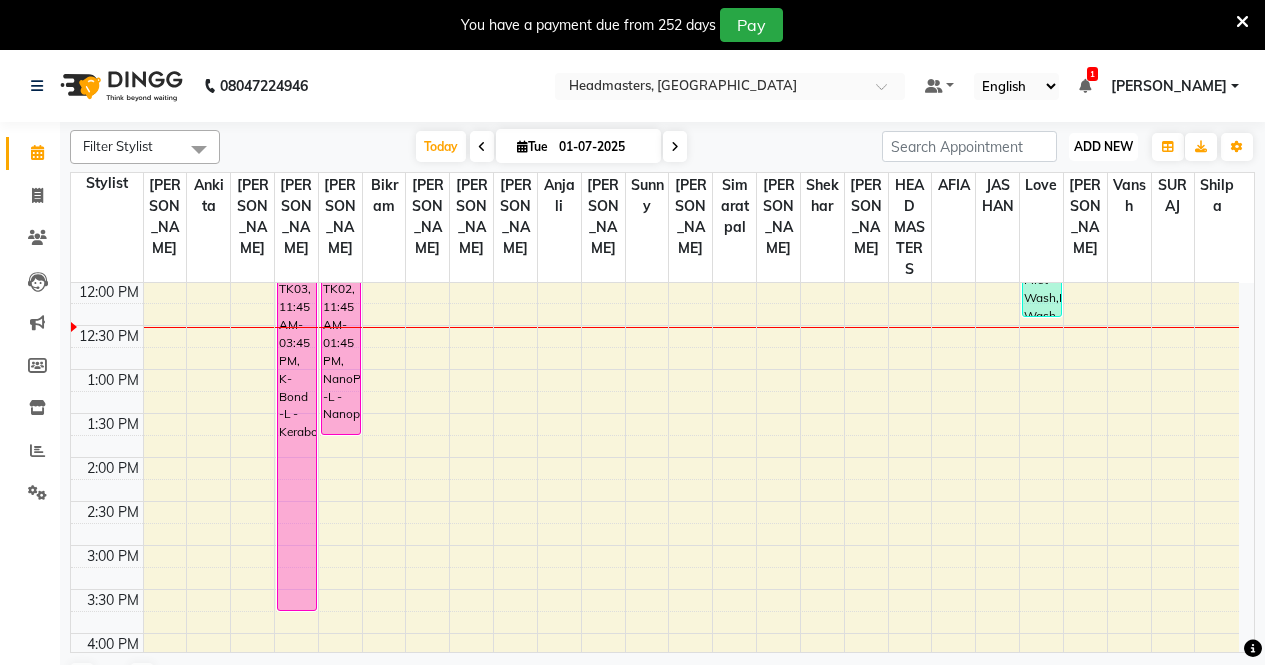click on "ADD NEW" at bounding box center (1103, 146) 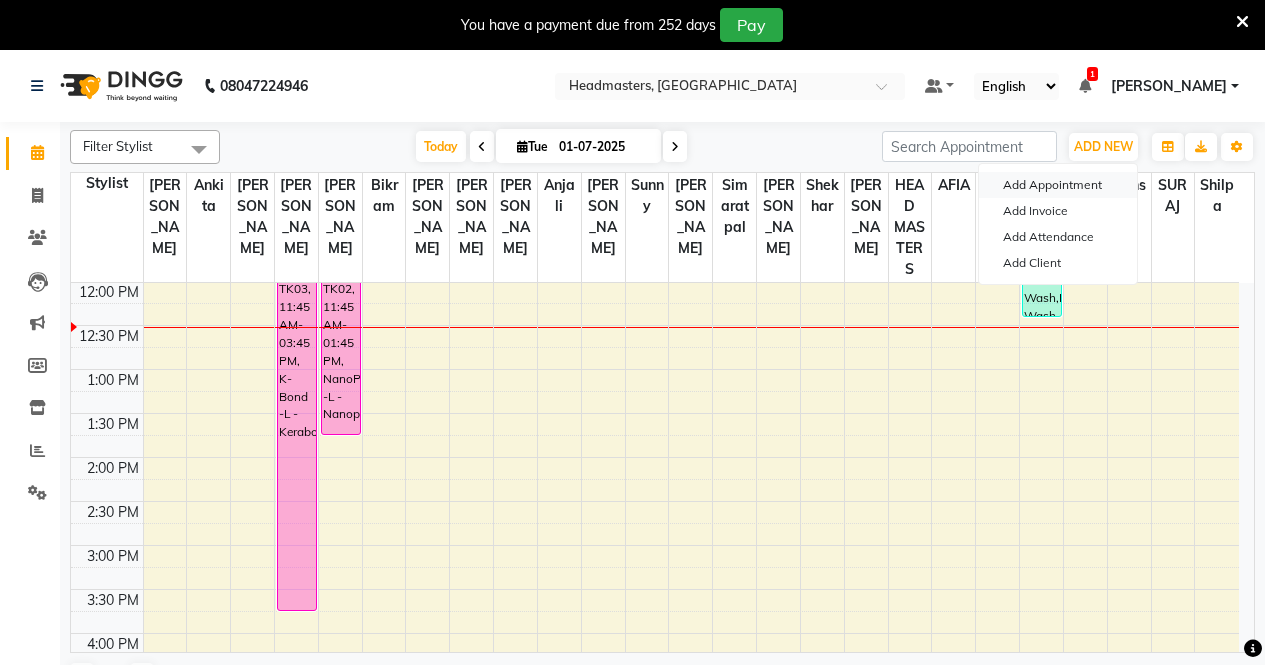 click on "Add Appointment" at bounding box center (1058, 185) 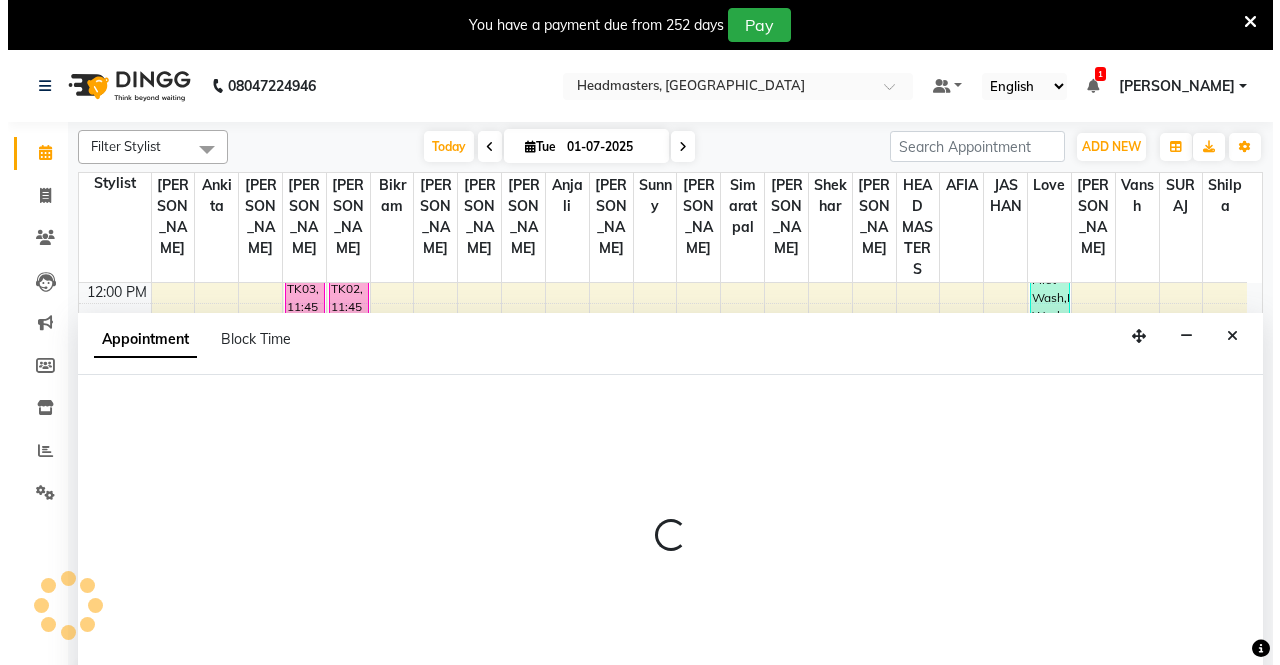 scroll, scrollTop: 50, scrollLeft: 0, axis: vertical 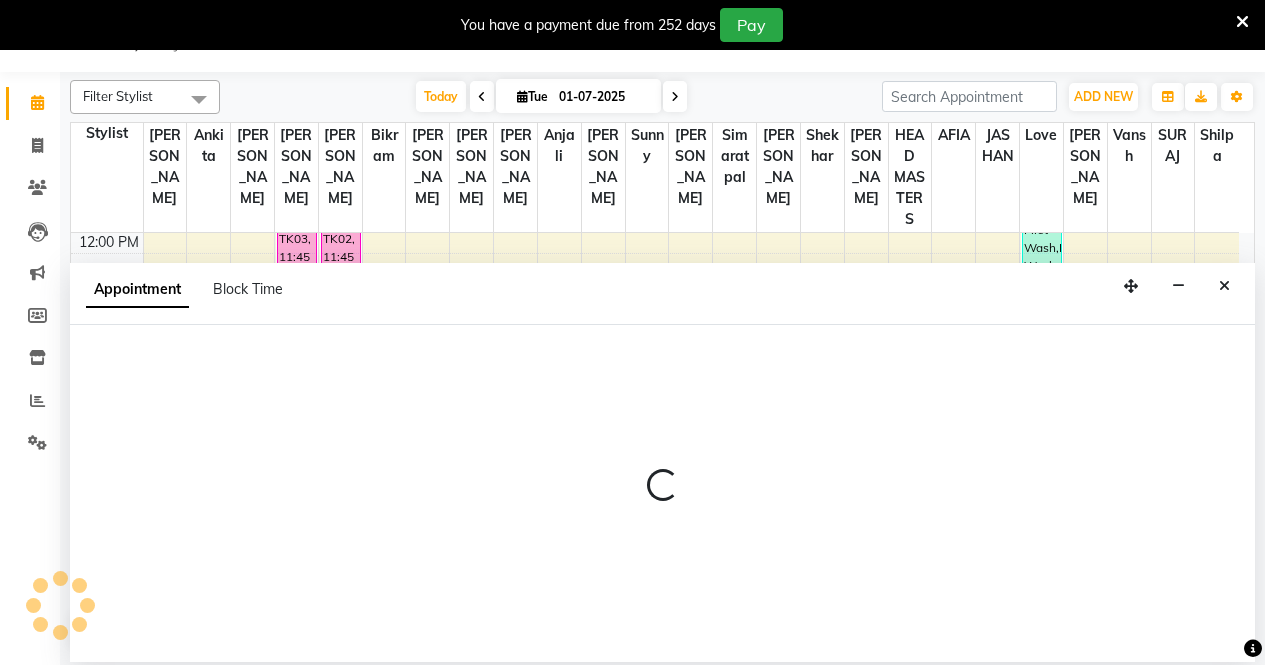 select on "tentative" 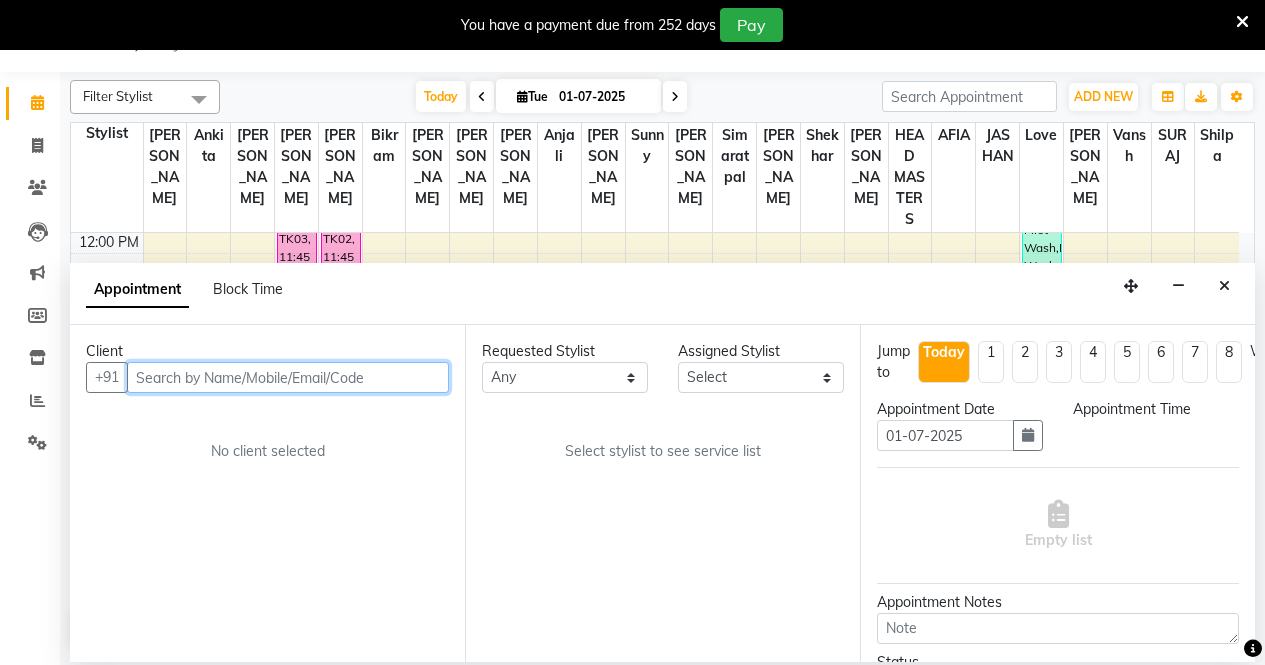select on "540" 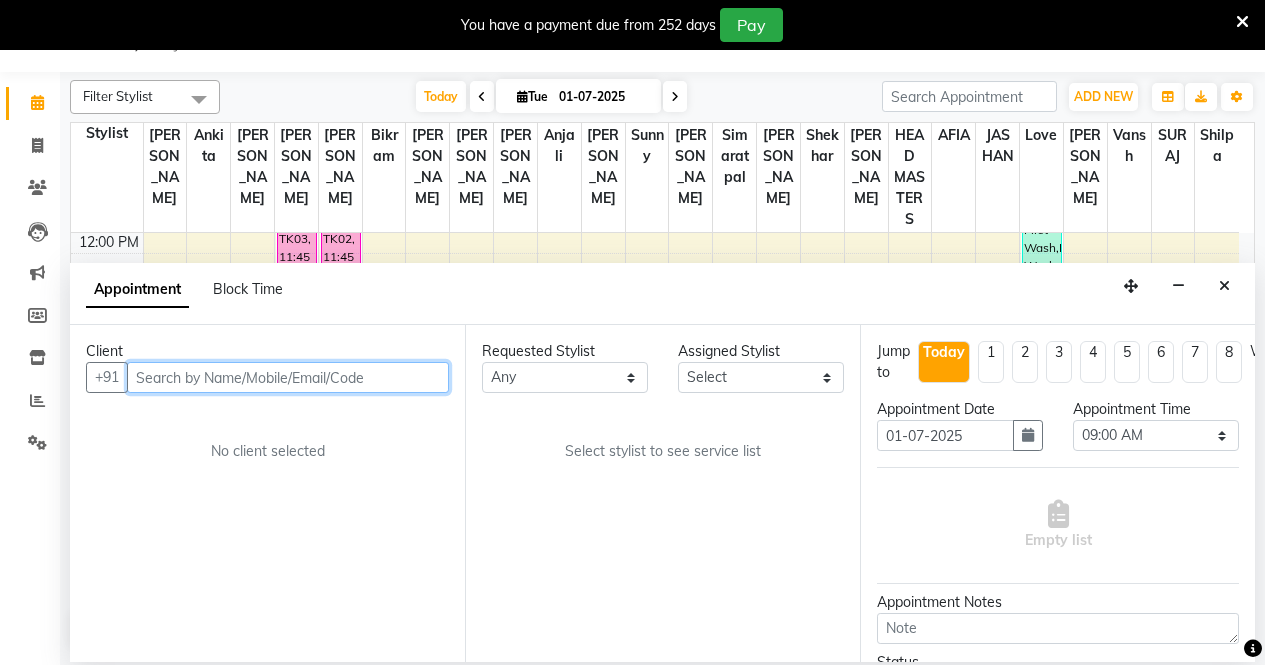 click at bounding box center (288, 377) 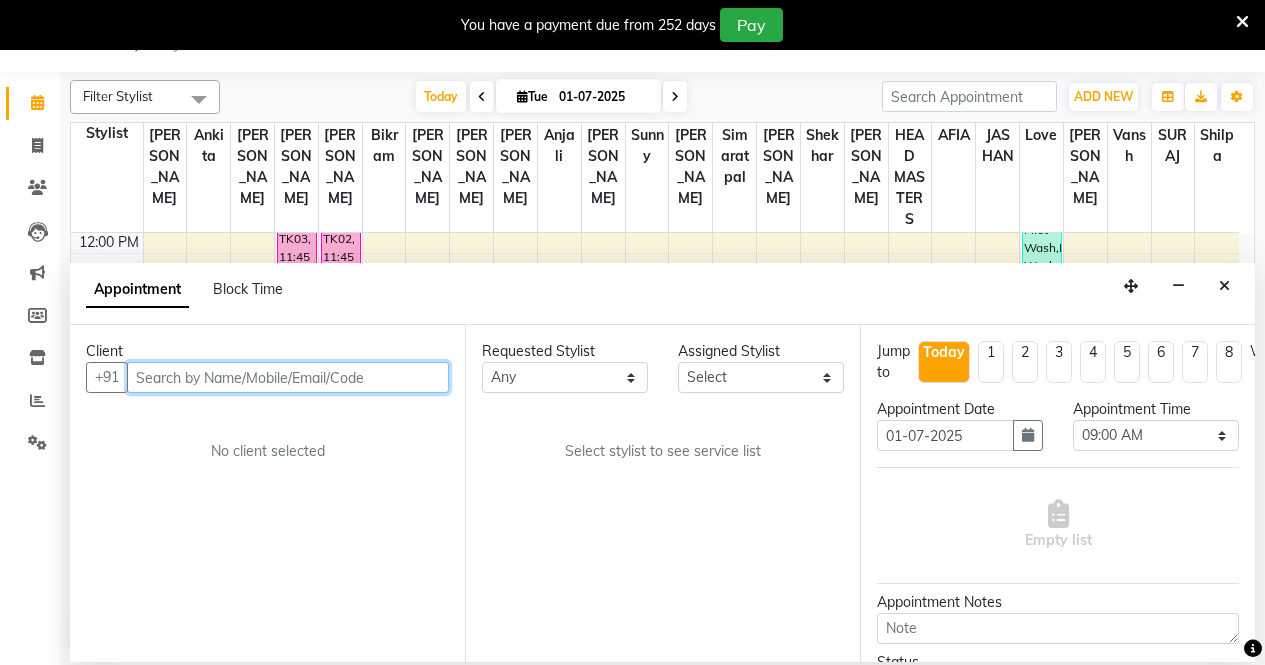 click at bounding box center [288, 377] 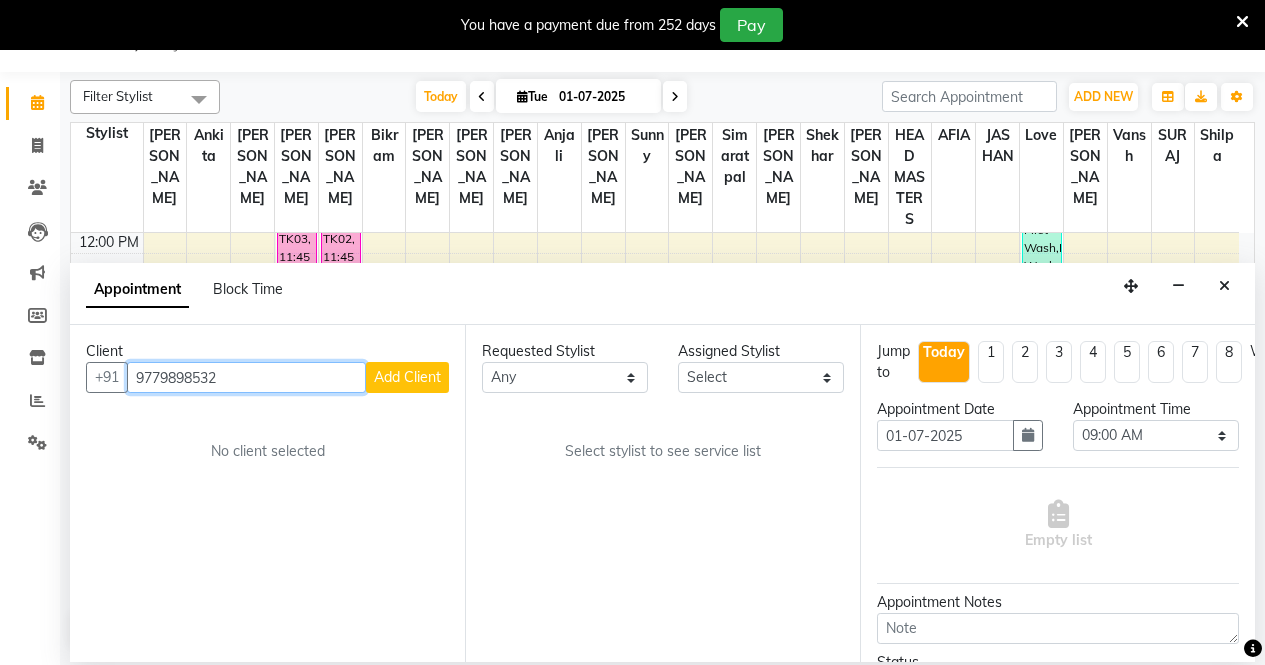 type on "9779898532" 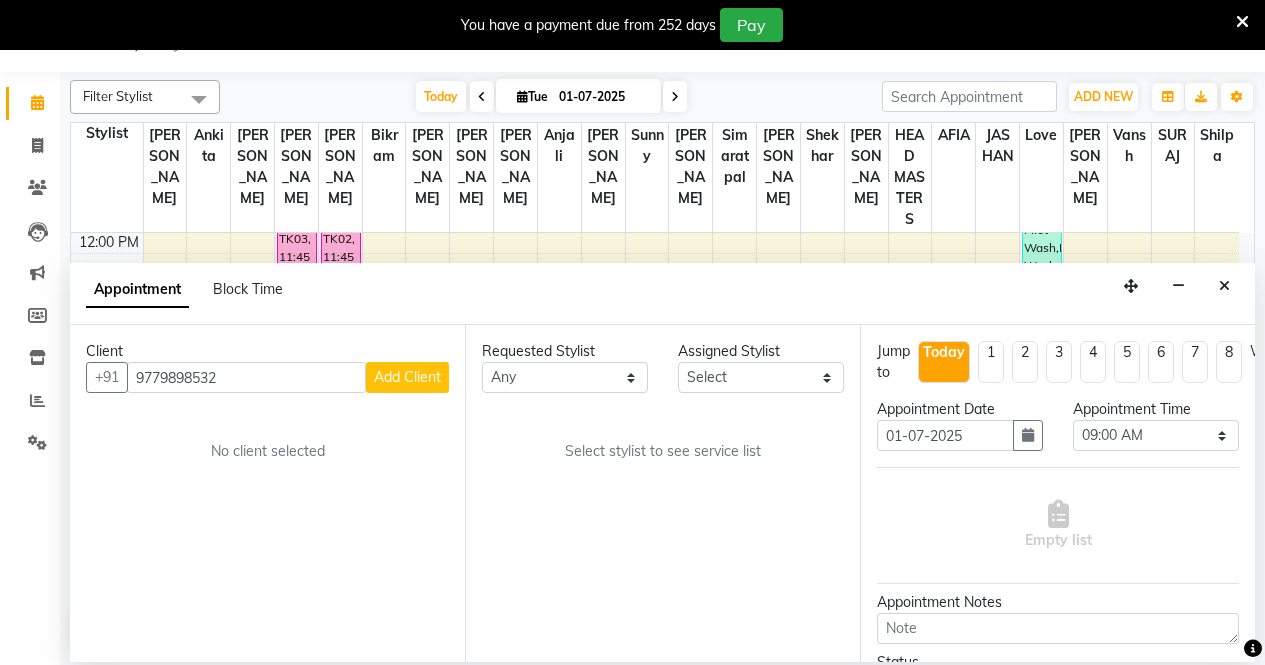 click on "Add Client" at bounding box center [407, 377] 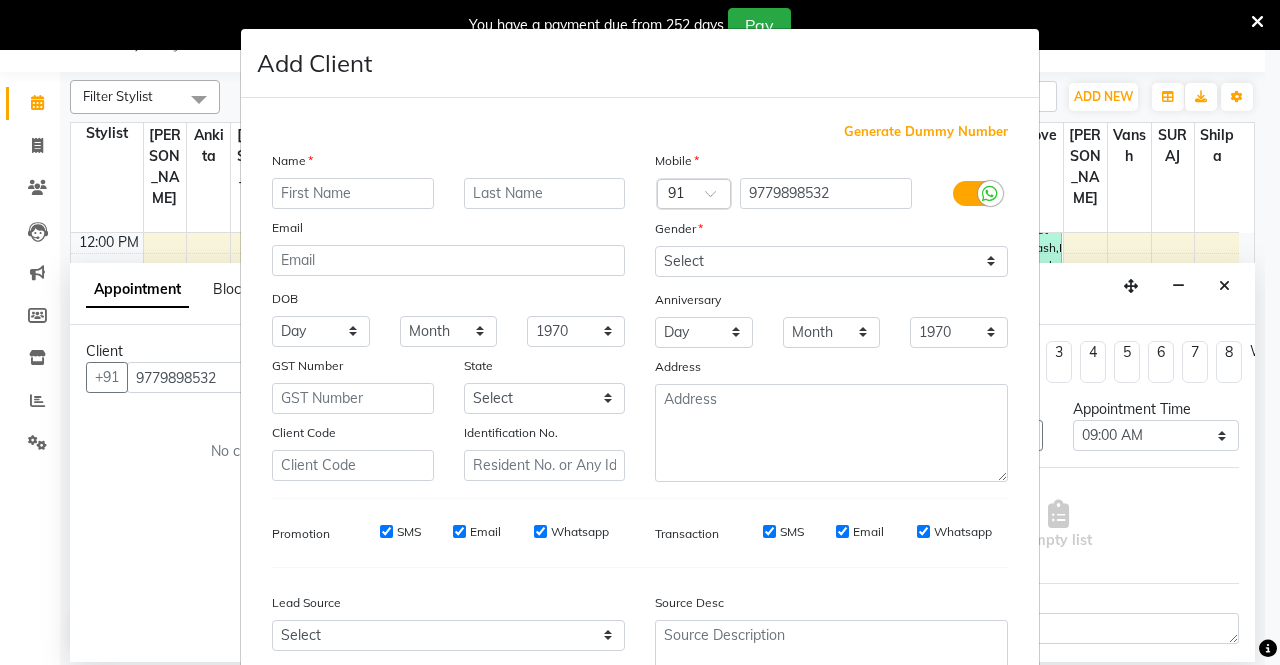click at bounding box center (353, 193) 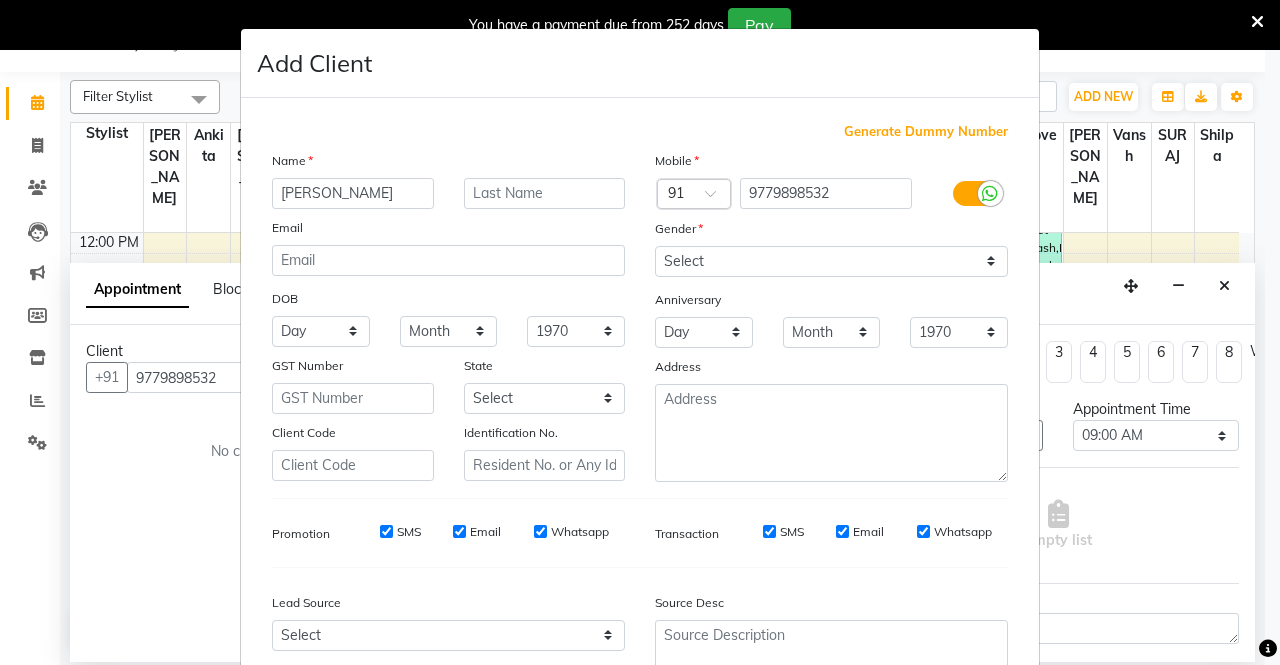 type on "[PERSON_NAME]" 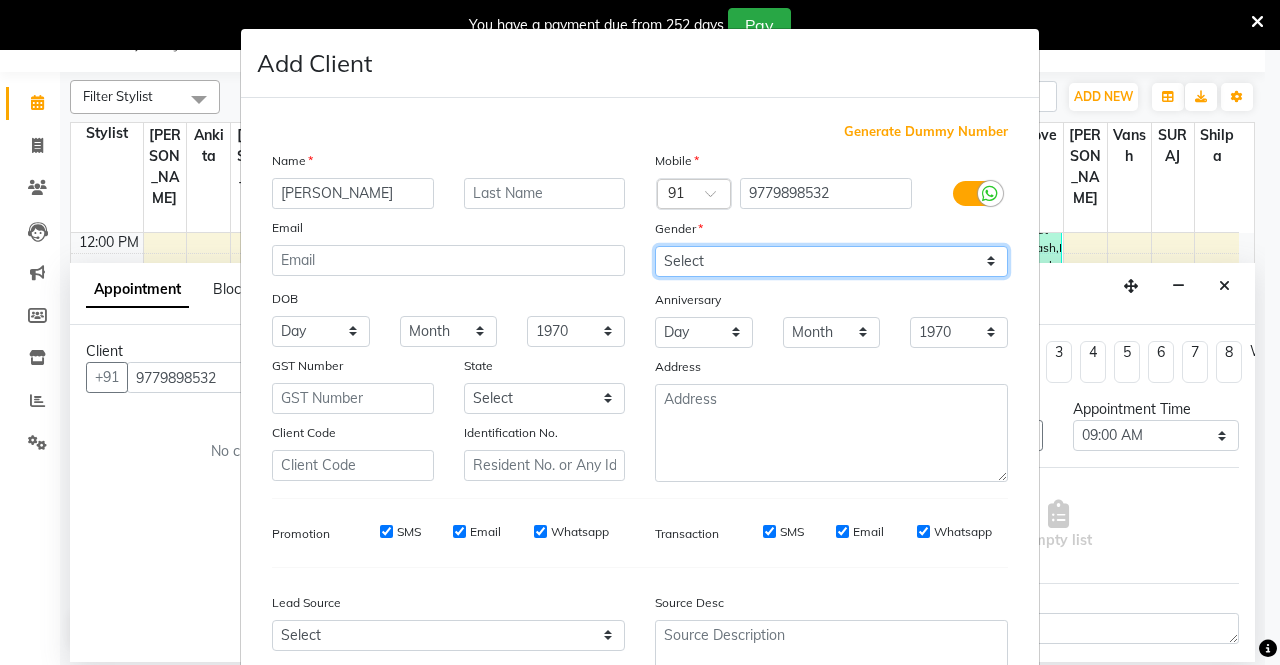click on "Select [DEMOGRAPHIC_DATA] [DEMOGRAPHIC_DATA] Other Prefer Not To Say" at bounding box center [831, 261] 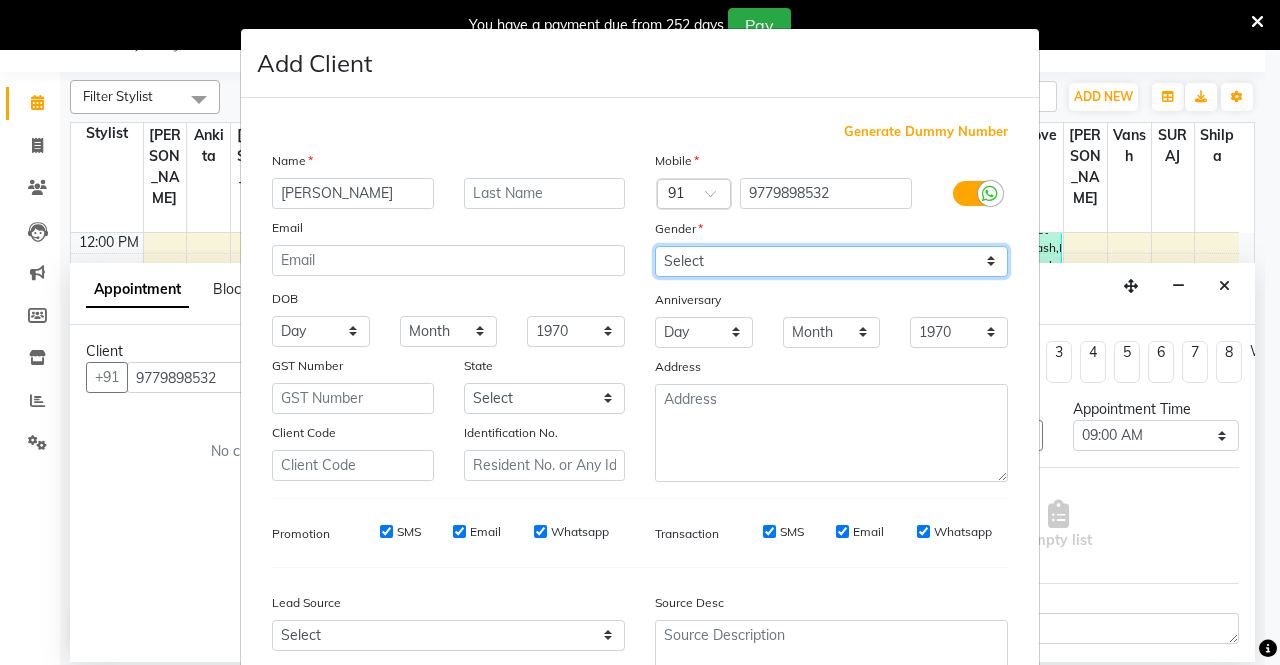 select on "[DEMOGRAPHIC_DATA]" 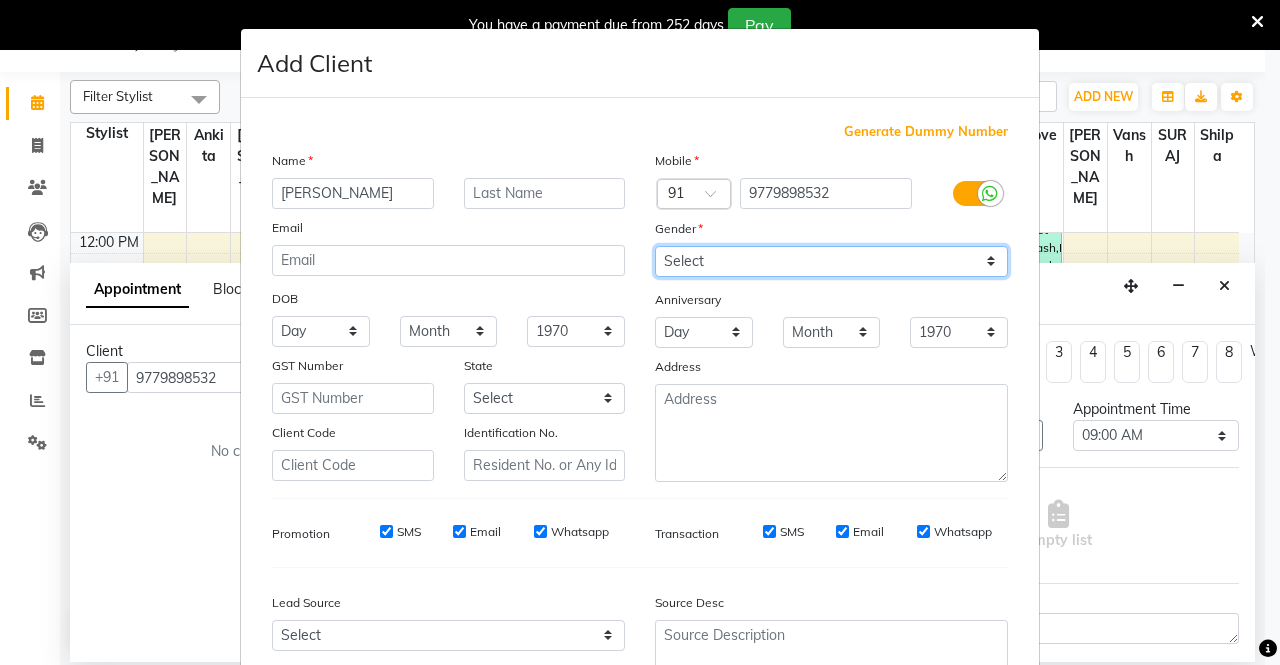 click on "Select [DEMOGRAPHIC_DATA] [DEMOGRAPHIC_DATA] Other Prefer Not To Say" at bounding box center [831, 261] 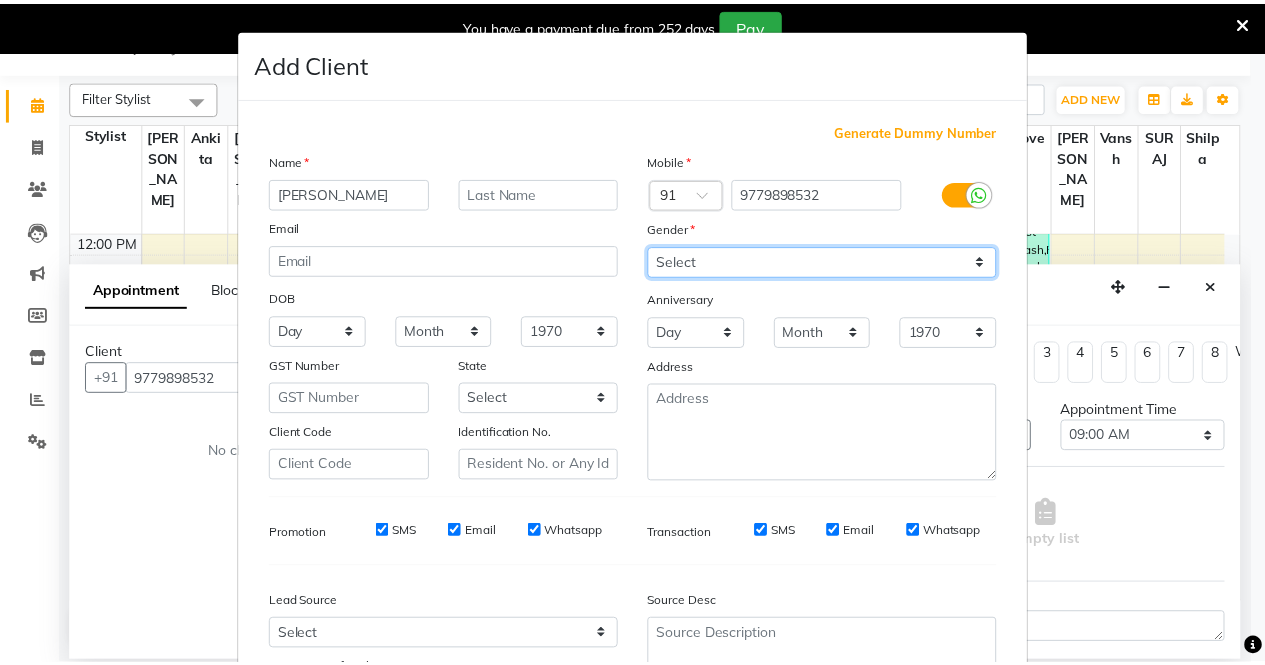 scroll, scrollTop: 184, scrollLeft: 0, axis: vertical 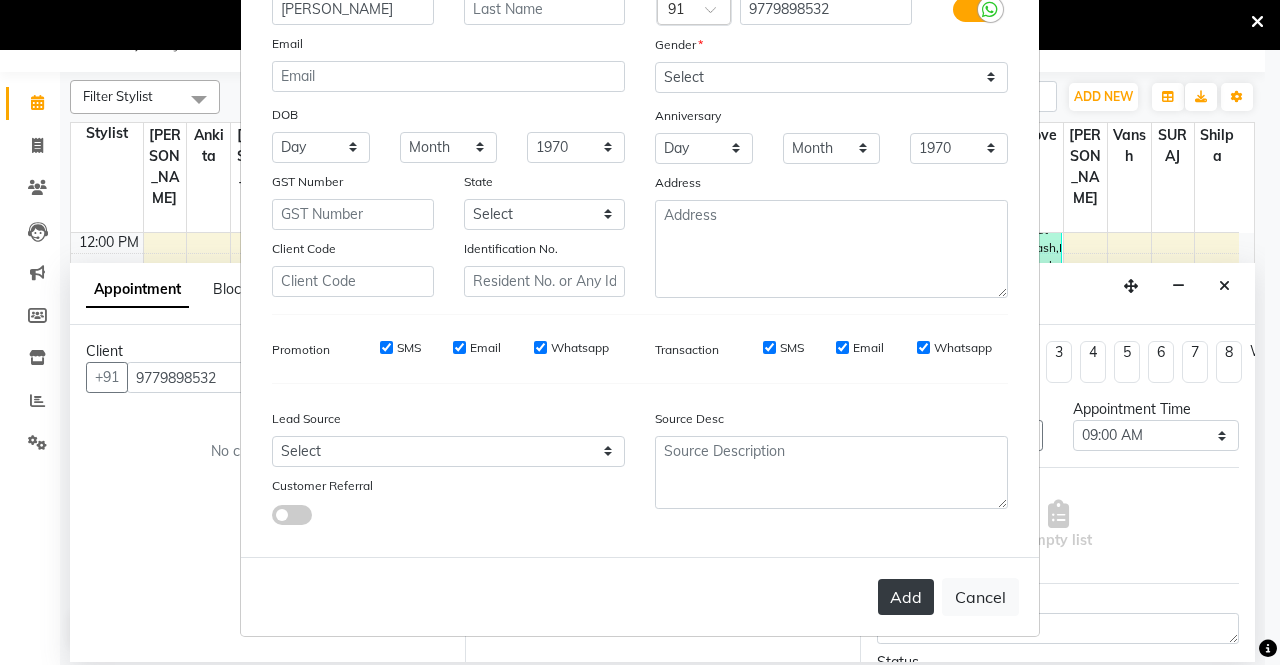 click on "Add" at bounding box center (906, 597) 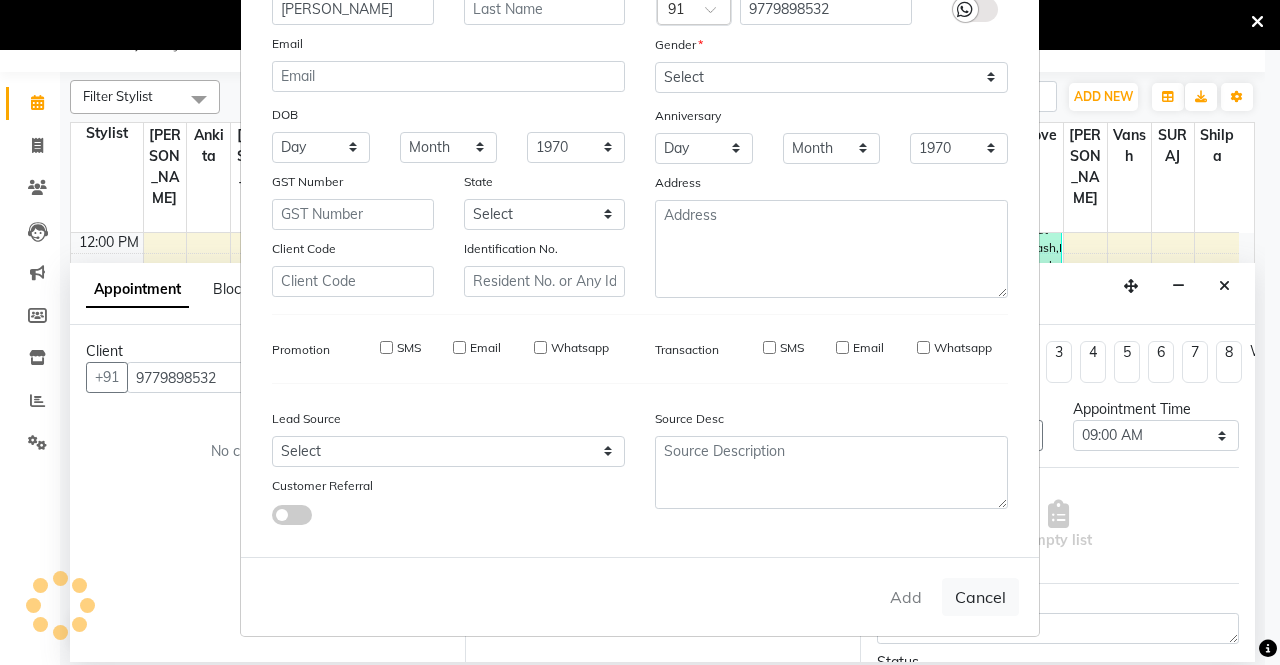type 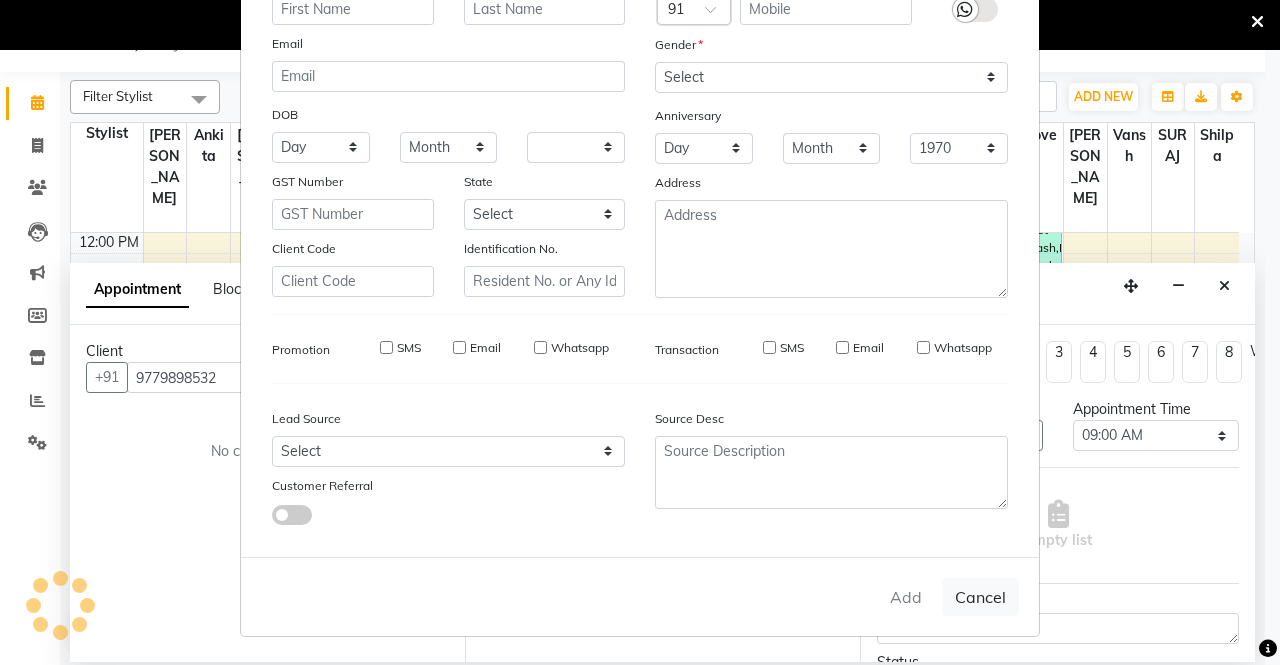 select 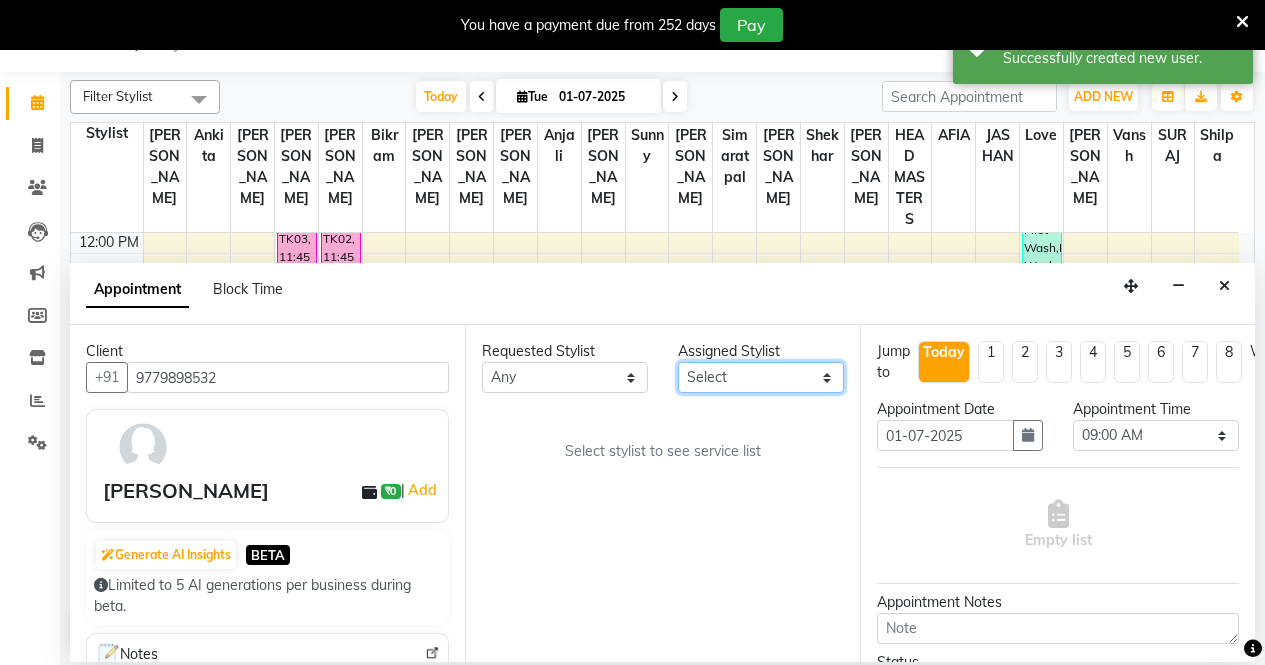 click on "Select AFIA Anjali [PERSON_NAME] [PERSON_NAME]  [PERSON_NAME] HEAD [PERSON_NAME]  [PERSON_NAME]  [PERSON_NAME]  [PERSON_NAME] Love [PERSON_NAME]  [PERSON_NAME]  [PERSON_NAME]  [PERSON_NAME] [PERSON_NAME] [PERSON_NAME]  [PERSON_NAME]  [PERSON_NAME]" at bounding box center [761, 377] 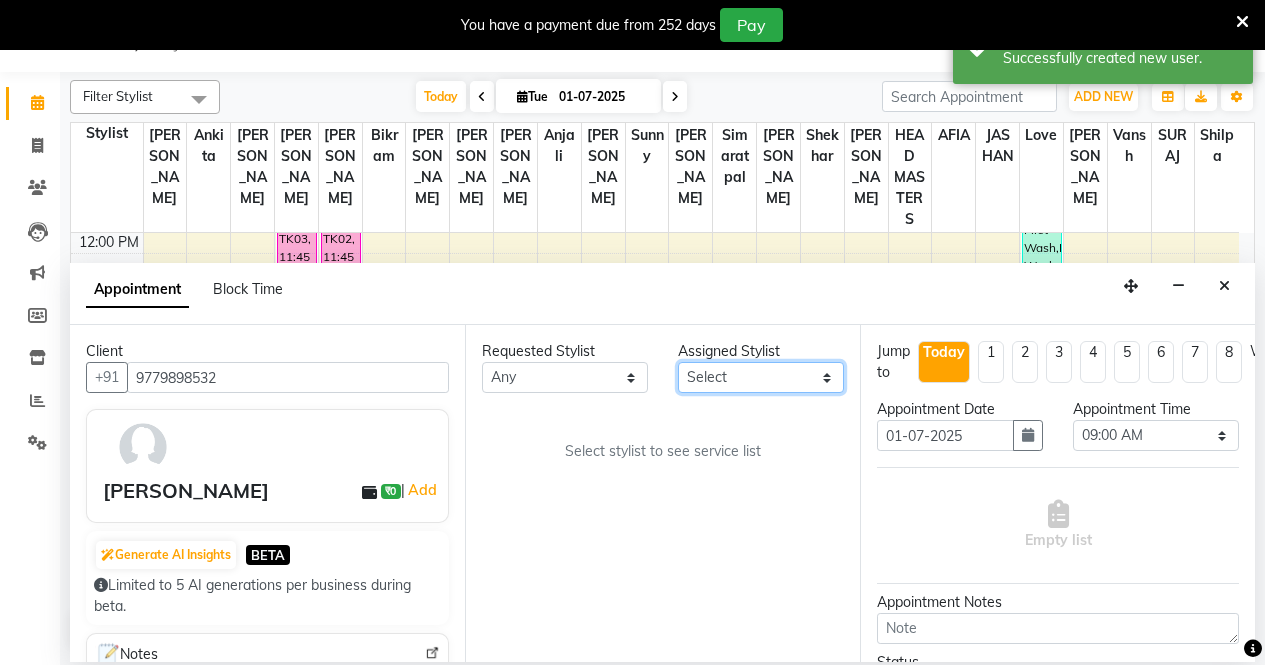 select on "65465" 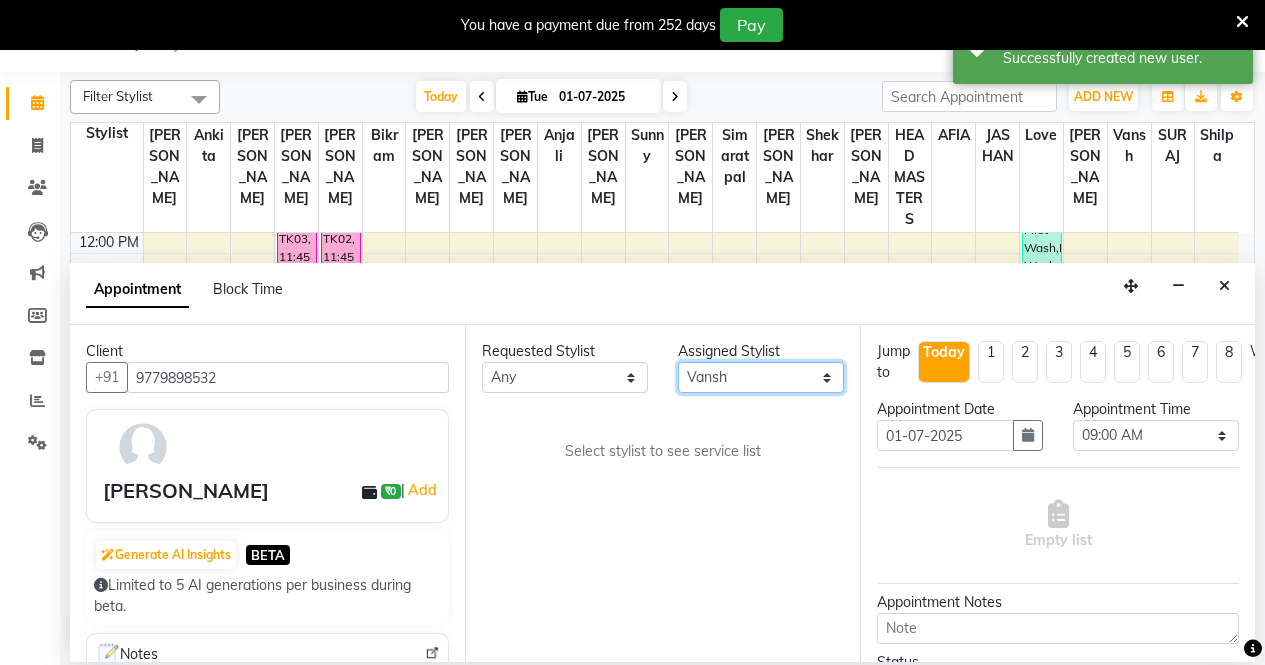 click on "Select AFIA Anjali [PERSON_NAME] [PERSON_NAME]  [PERSON_NAME] HEAD [PERSON_NAME]  [PERSON_NAME]  [PERSON_NAME]  [PERSON_NAME] Love [PERSON_NAME]  [PERSON_NAME]  [PERSON_NAME]  [PERSON_NAME] [PERSON_NAME] [PERSON_NAME]  [PERSON_NAME]  [PERSON_NAME]" at bounding box center (761, 377) 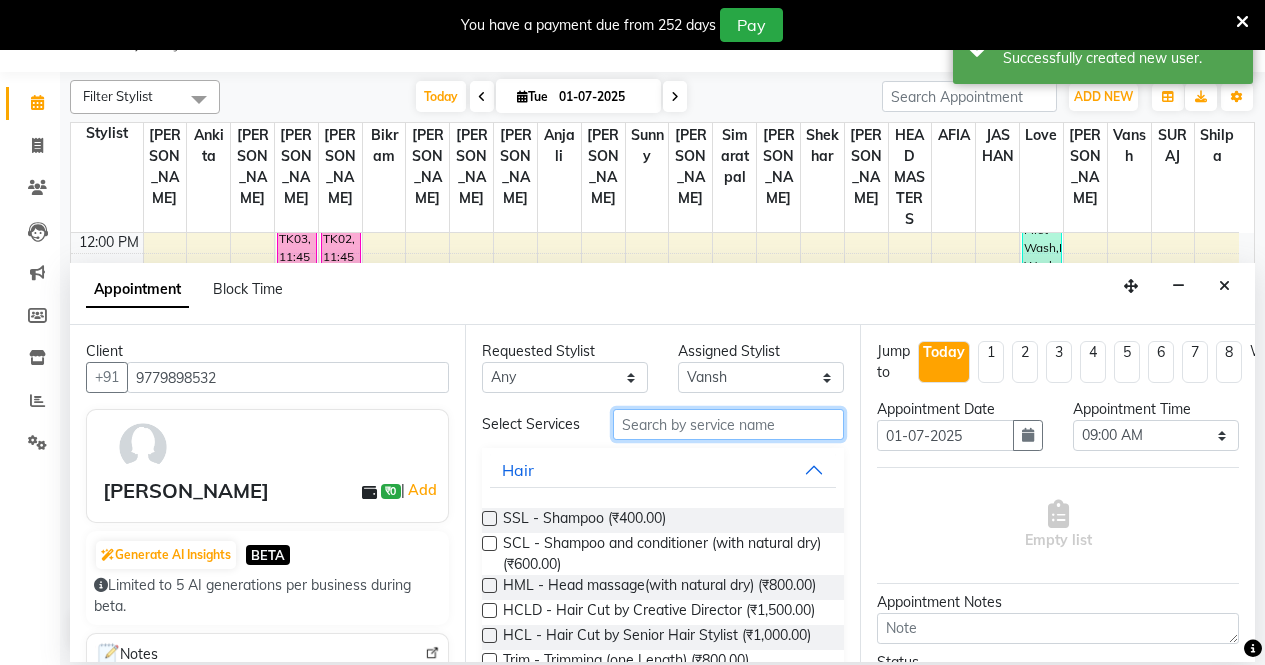 click at bounding box center (728, 424) 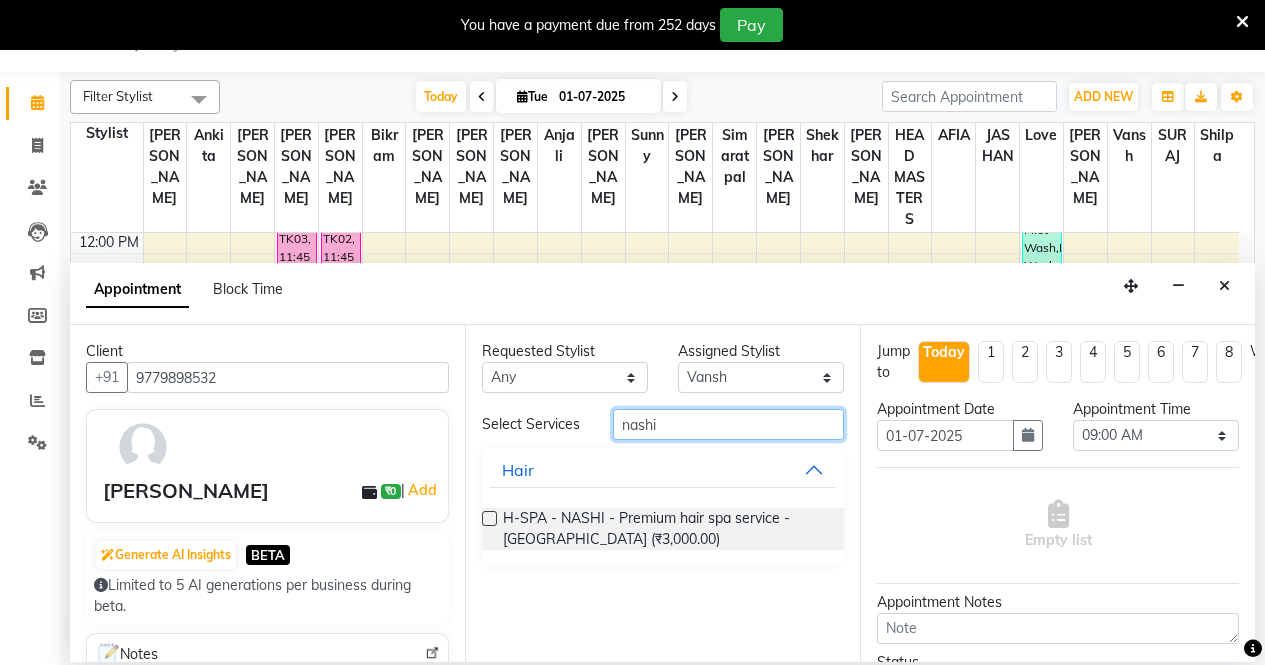 type on "nashi" 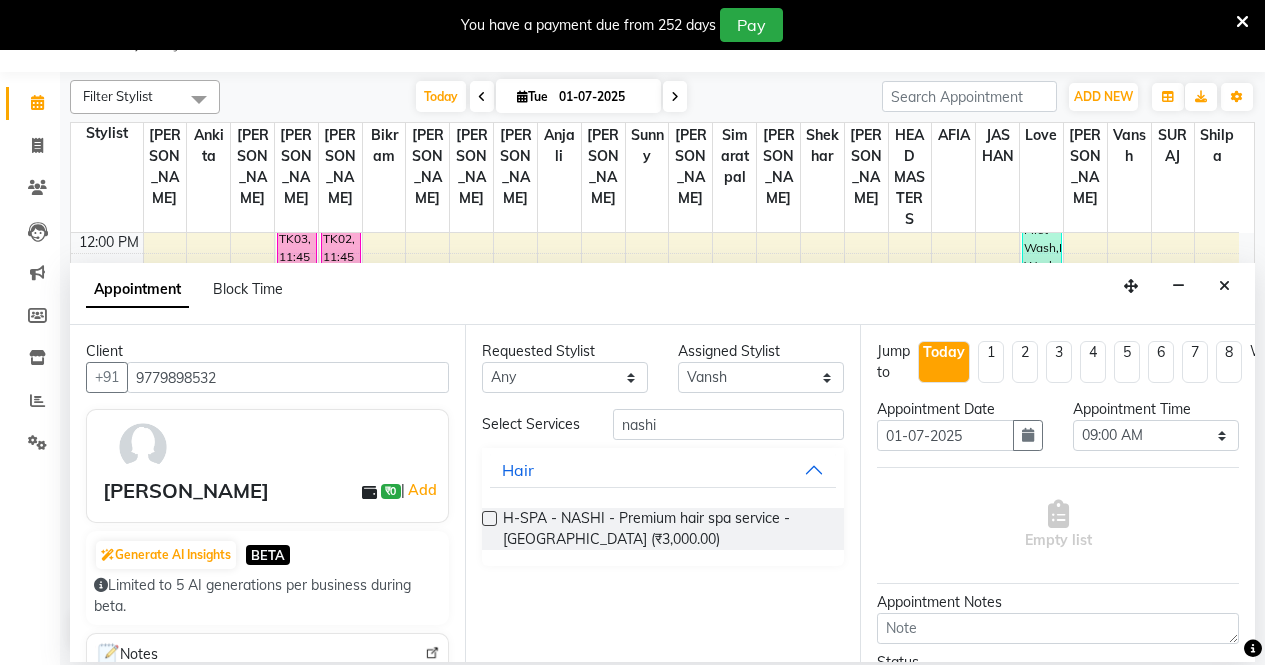 click at bounding box center (489, 518) 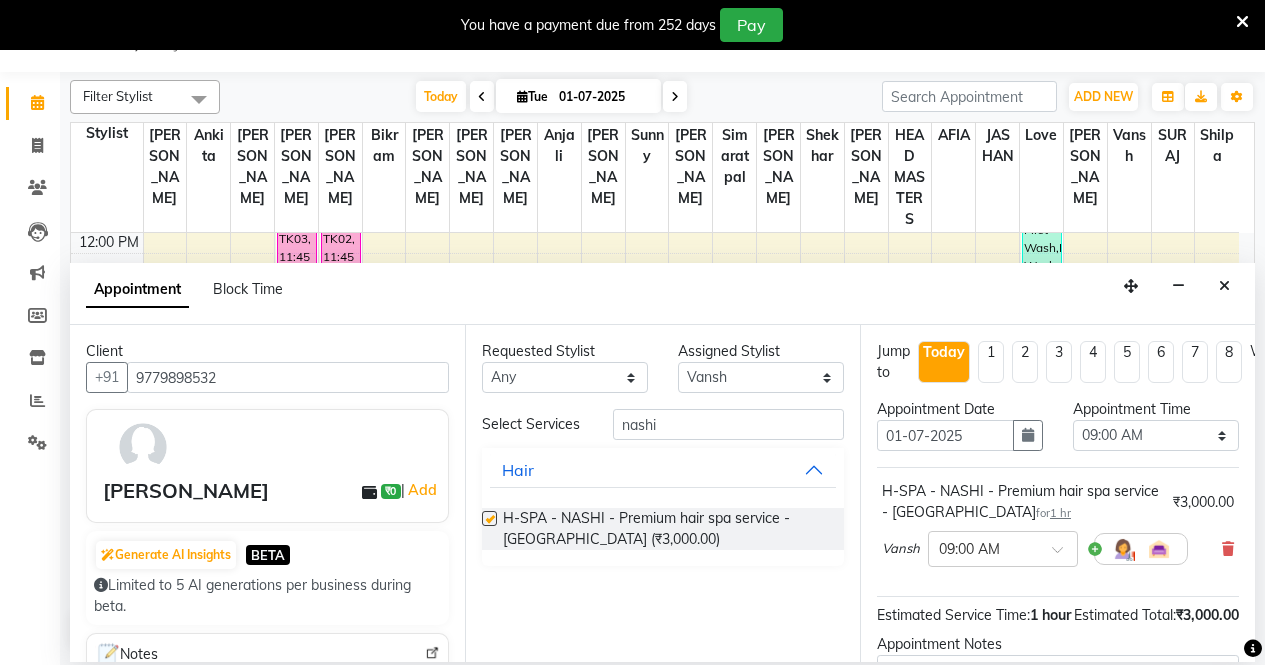 checkbox on "false" 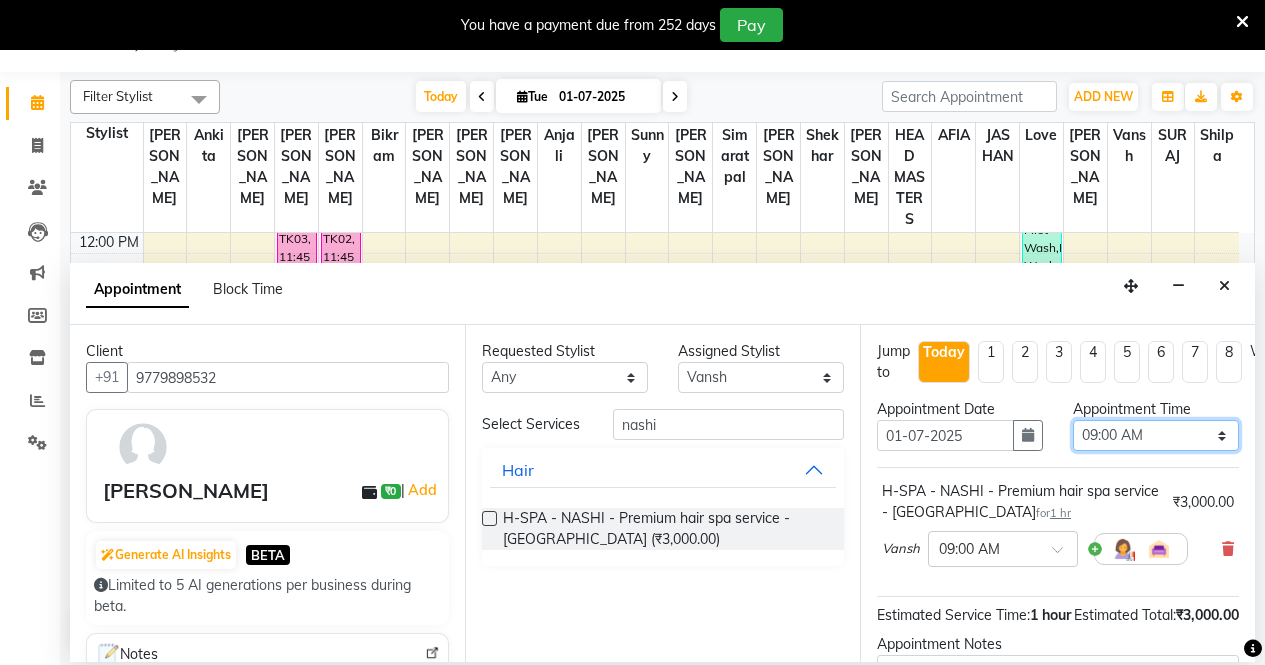 click on "Select 09:00 AM 09:15 AM 09:30 AM 09:45 AM 10:00 AM 10:15 AM 10:30 AM 10:45 AM 11:00 AM 11:15 AM 11:30 AM 11:45 AM 12:00 PM 12:15 PM 12:30 PM 12:45 PM 01:00 PM 01:15 PM 01:30 PM 01:45 PM 02:00 PM 02:15 PM 02:30 PM 02:45 PM 03:00 PM 03:15 PM 03:30 PM 03:45 PM 04:00 PM 04:15 PM 04:30 PM 04:45 PM 05:00 PM 05:15 PM 05:30 PM 05:45 PM 06:00 PM 06:15 PM 06:30 PM 06:45 PM 07:00 PM 07:15 PM 07:30 PM 07:45 PM 08:00 PM" at bounding box center [1156, 435] 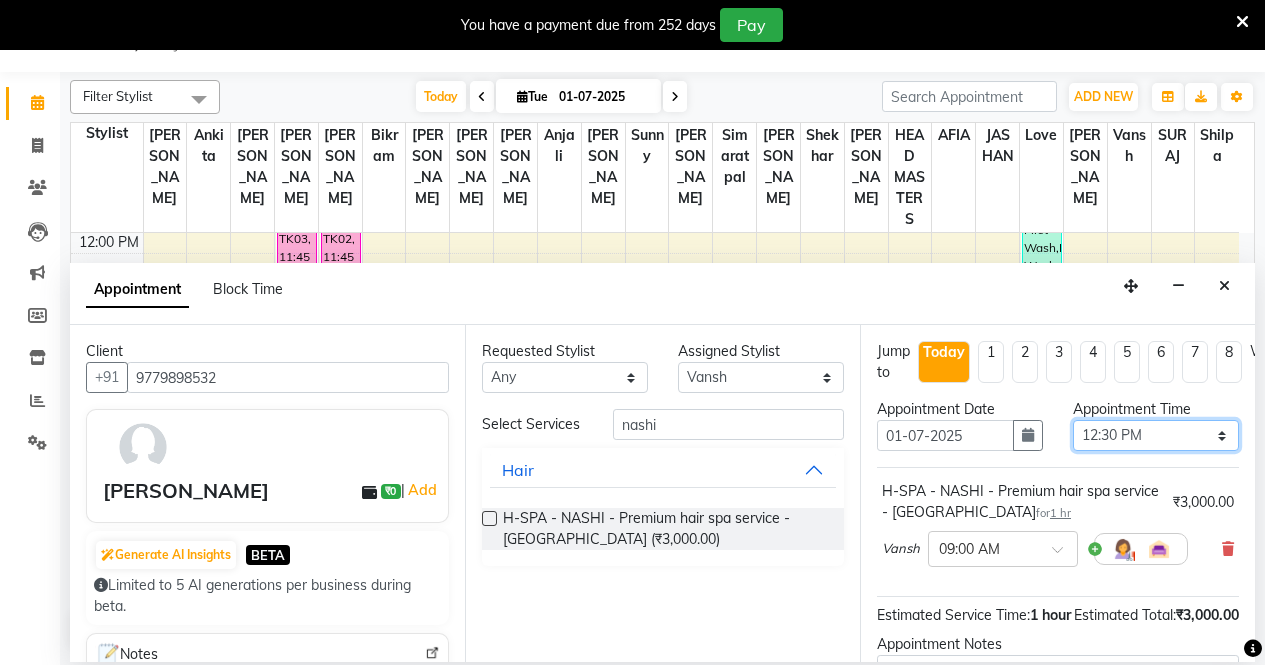 click on "Select 09:00 AM 09:15 AM 09:30 AM 09:45 AM 10:00 AM 10:15 AM 10:30 AM 10:45 AM 11:00 AM 11:15 AM 11:30 AM 11:45 AM 12:00 PM 12:15 PM 12:30 PM 12:45 PM 01:00 PM 01:15 PM 01:30 PM 01:45 PM 02:00 PM 02:15 PM 02:30 PM 02:45 PM 03:00 PM 03:15 PM 03:30 PM 03:45 PM 04:00 PM 04:15 PM 04:30 PM 04:45 PM 05:00 PM 05:15 PM 05:30 PM 05:45 PM 06:00 PM 06:15 PM 06:30 PM 06:45 PM 07:00 PM 07:15 PM 07:30 PM 07:45 PM 08:00 PM" at bounding box center (1156, 435) 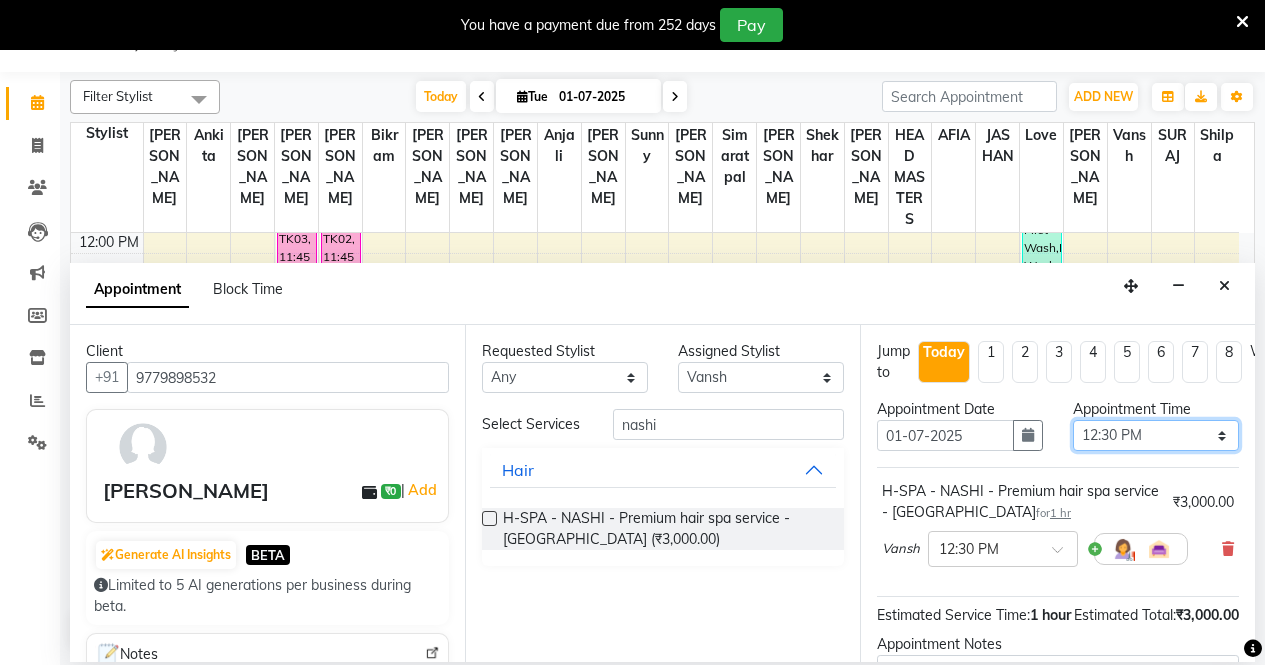 scroll, scrollTop: 213, scrollLeft: 0, axis: vertical 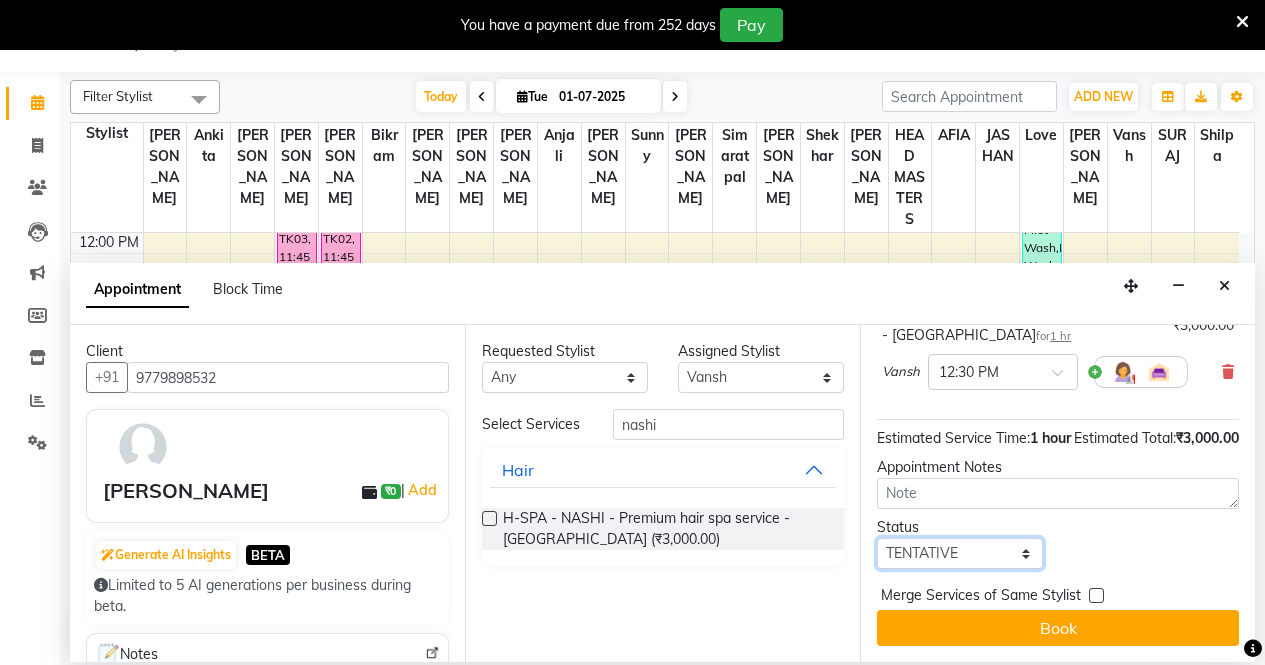 click on "Select TENTATIVE CONFIRM CHECK-IN UPCOMING" at bounding box center (960, 553) 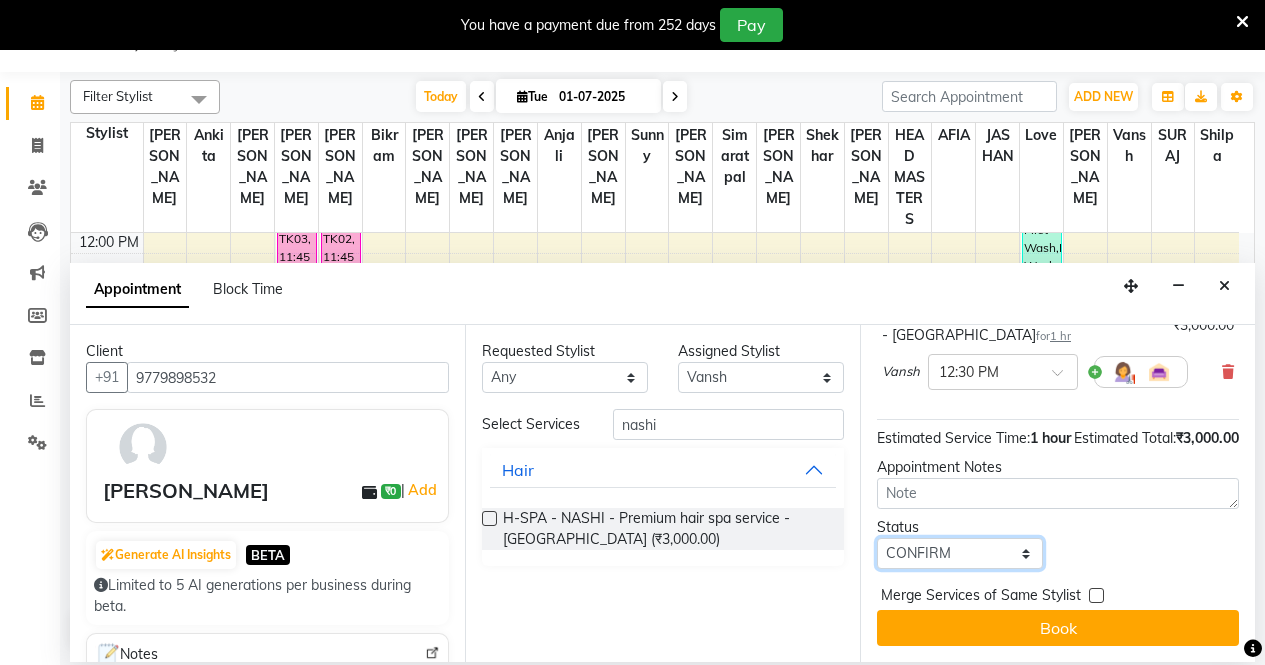 click on "Select TENTATIVE CONFIRM CHECK-IN UPCOMING" at bounding box center (960, 553) 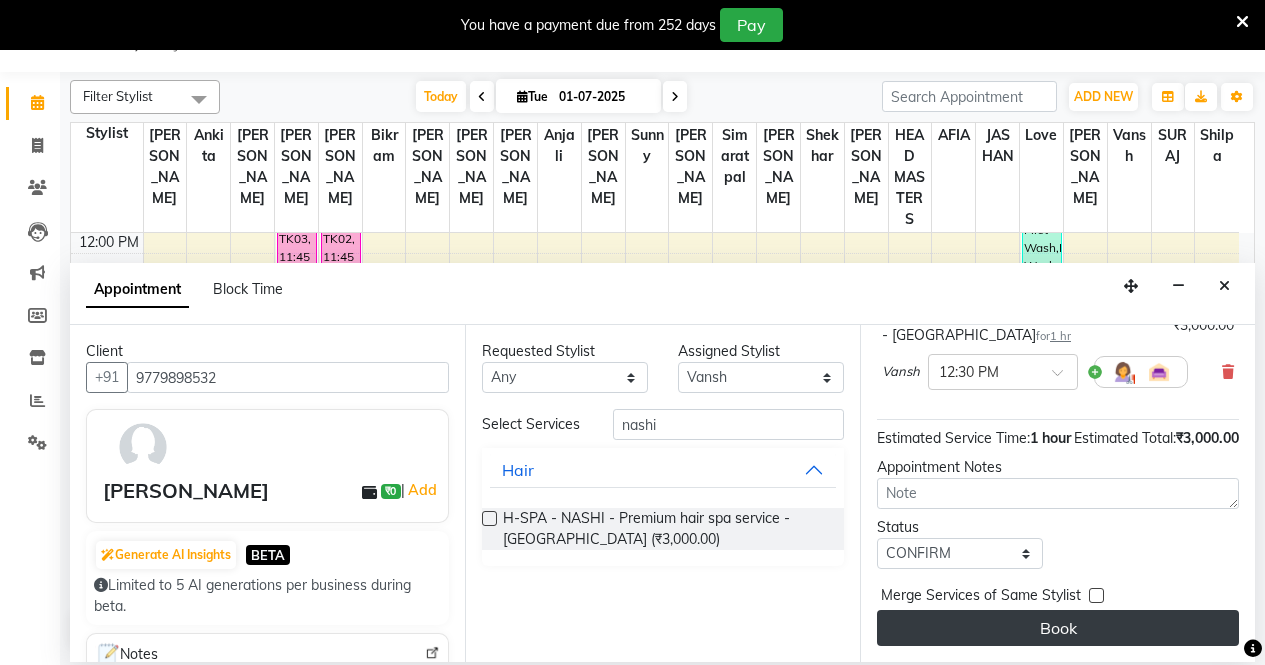 click on "Book" at bounding box center (1058, 628) 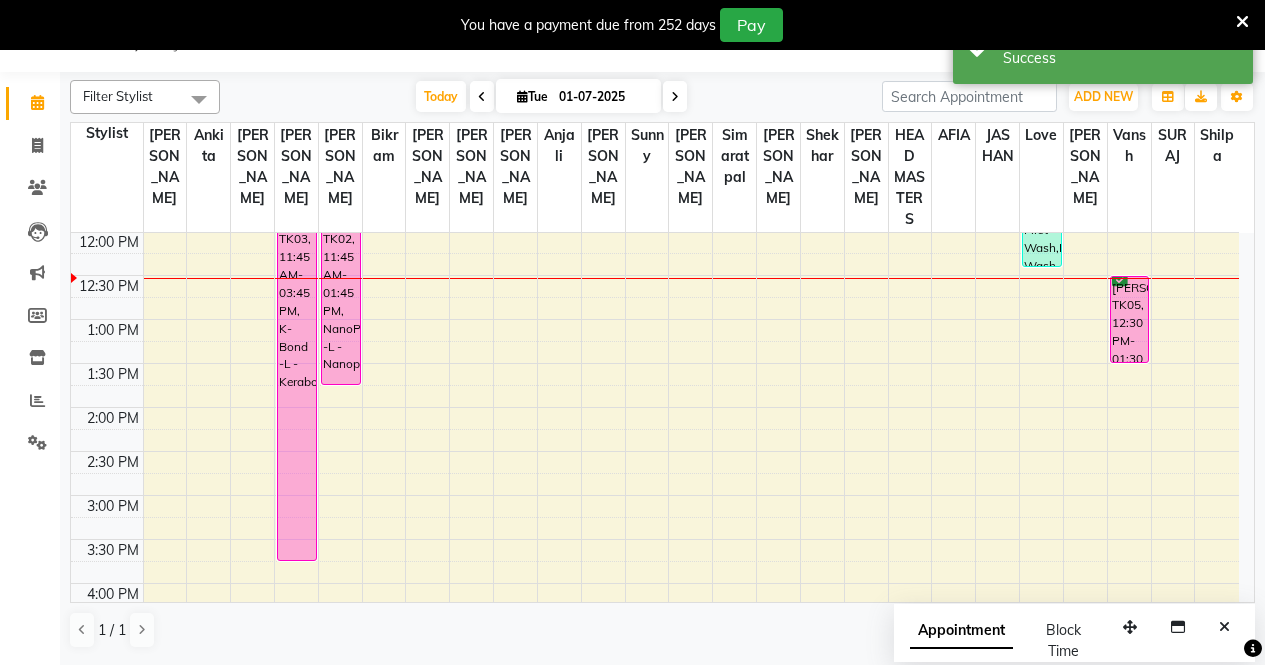 scroll, scrollTop: 0, scrollLeft: 0, axis: both 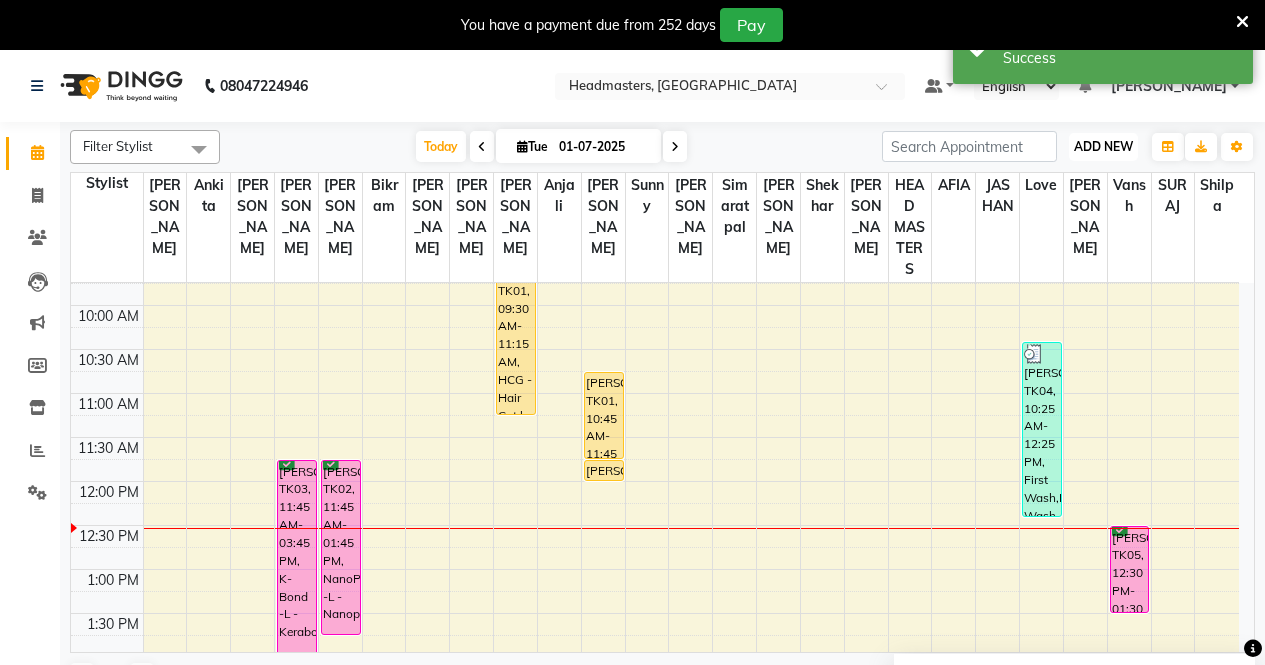 click on "ADD NEW" at bounding box center [1103, 146] 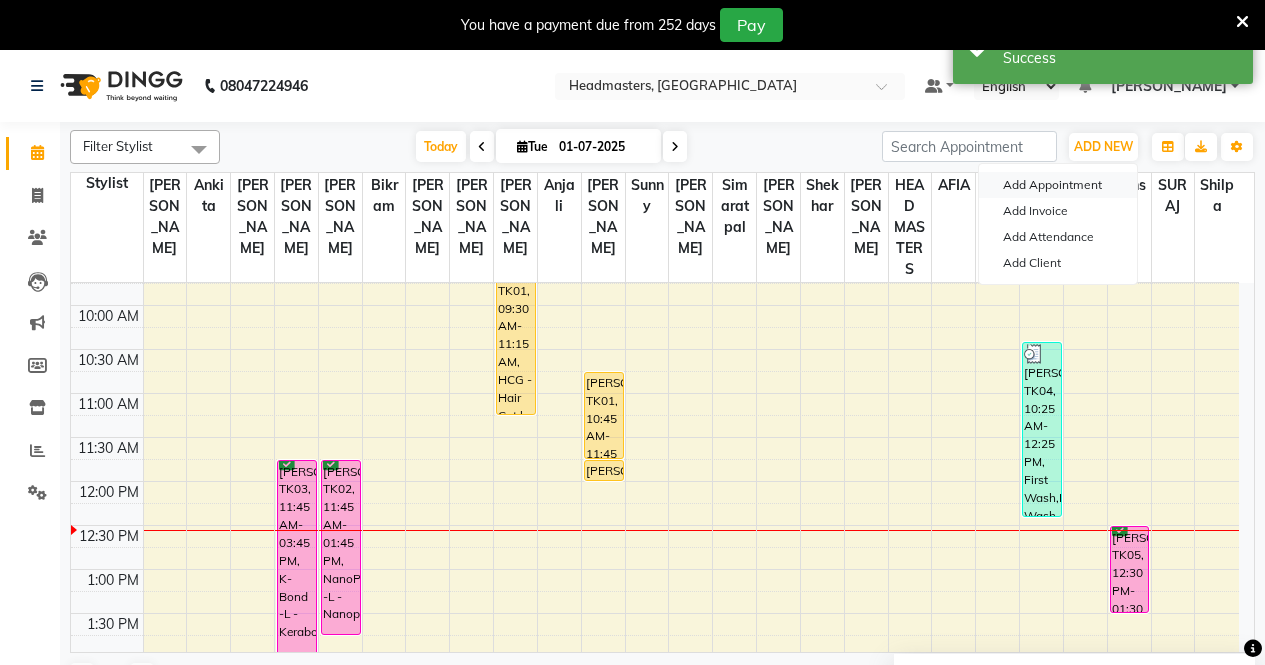 click on "Add Appointment" at bounding box center (1058, 185) 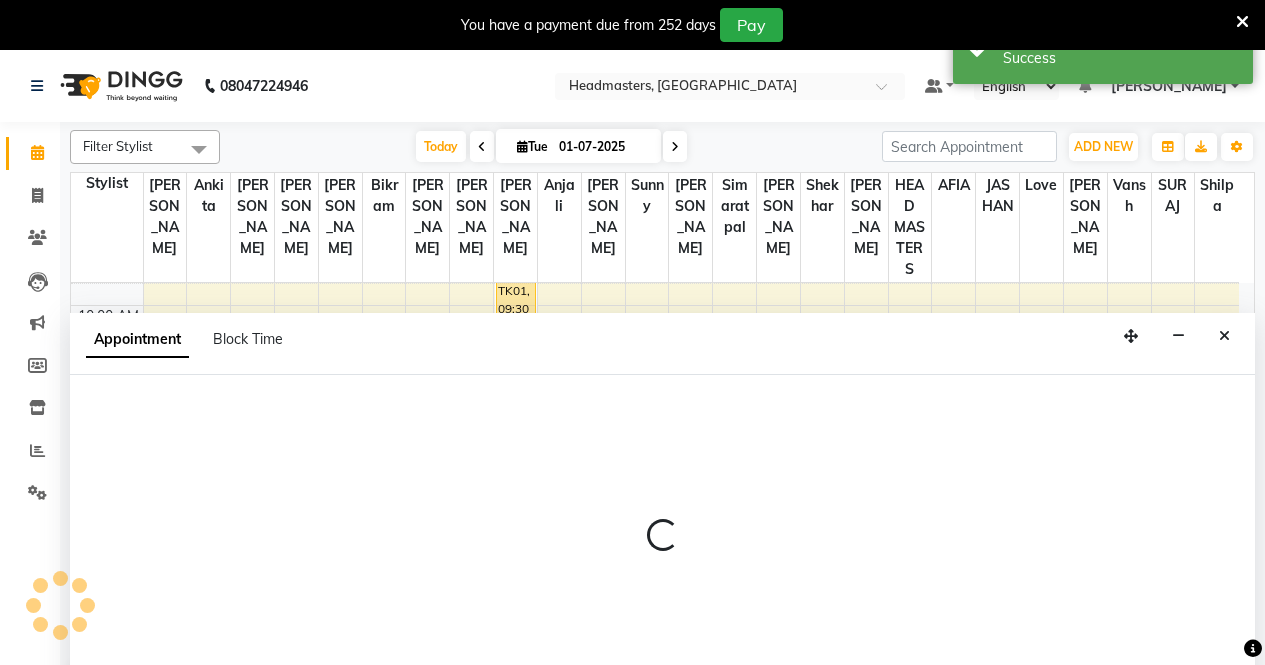 select on "tentative" 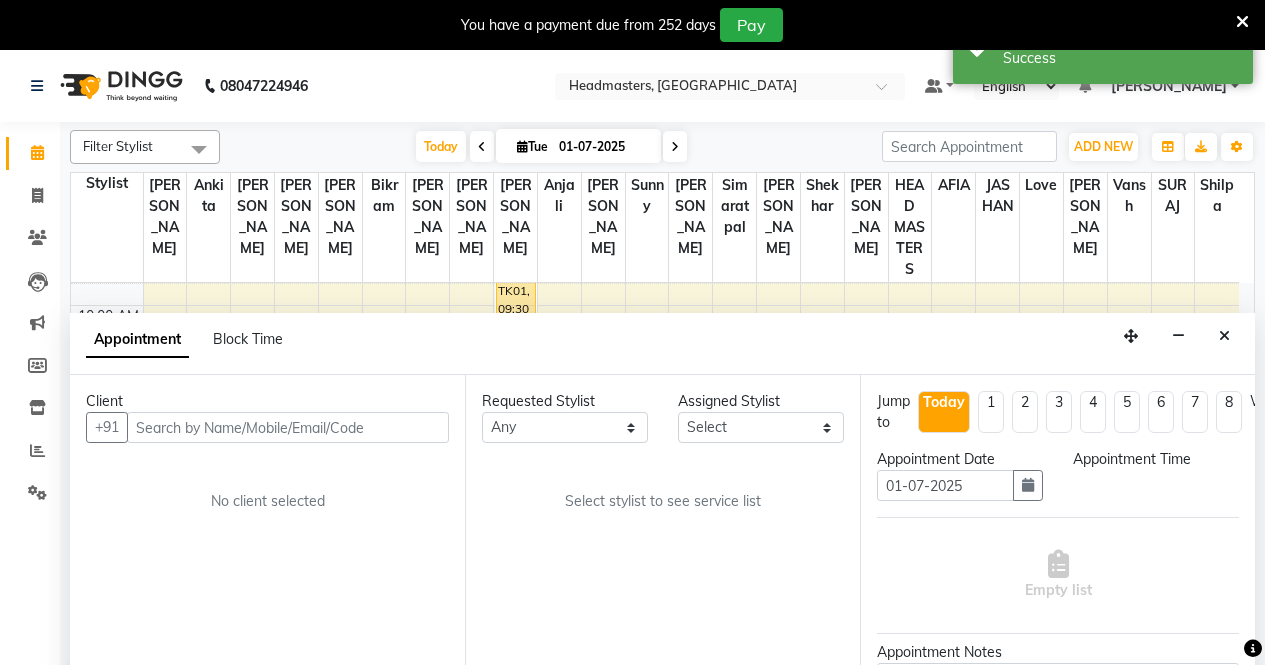 scroll, scrollTop: 50, scrollLeft: 0, axis: vertical 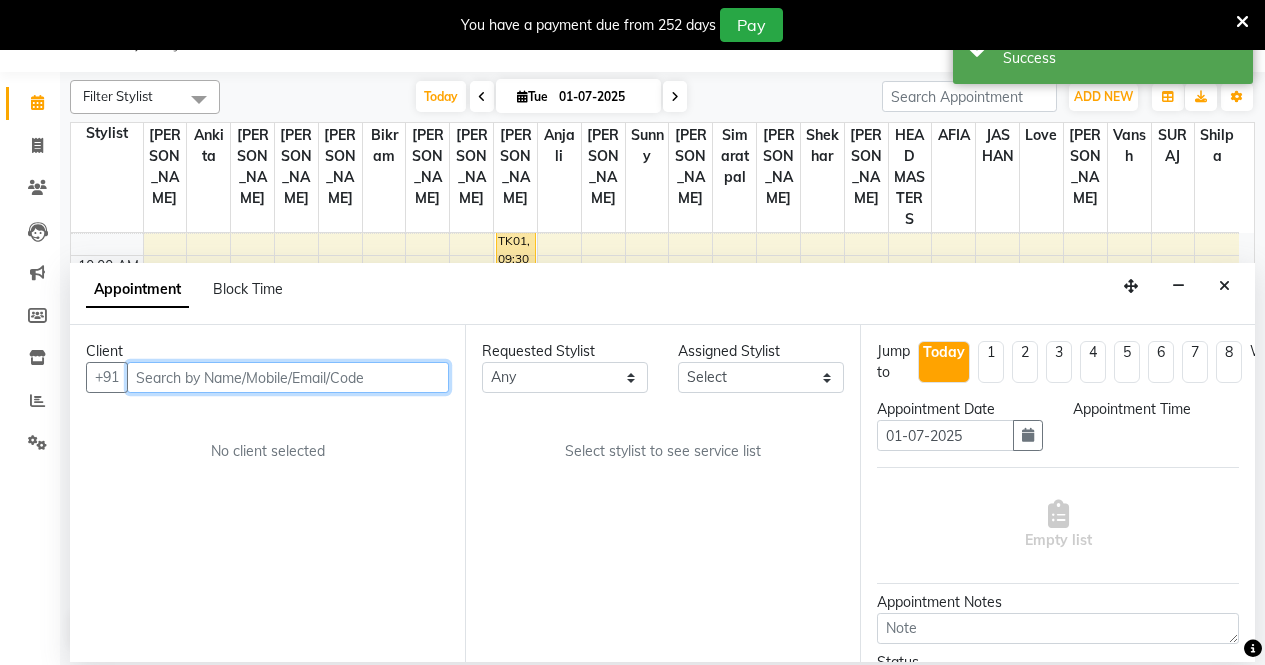 select on "540" 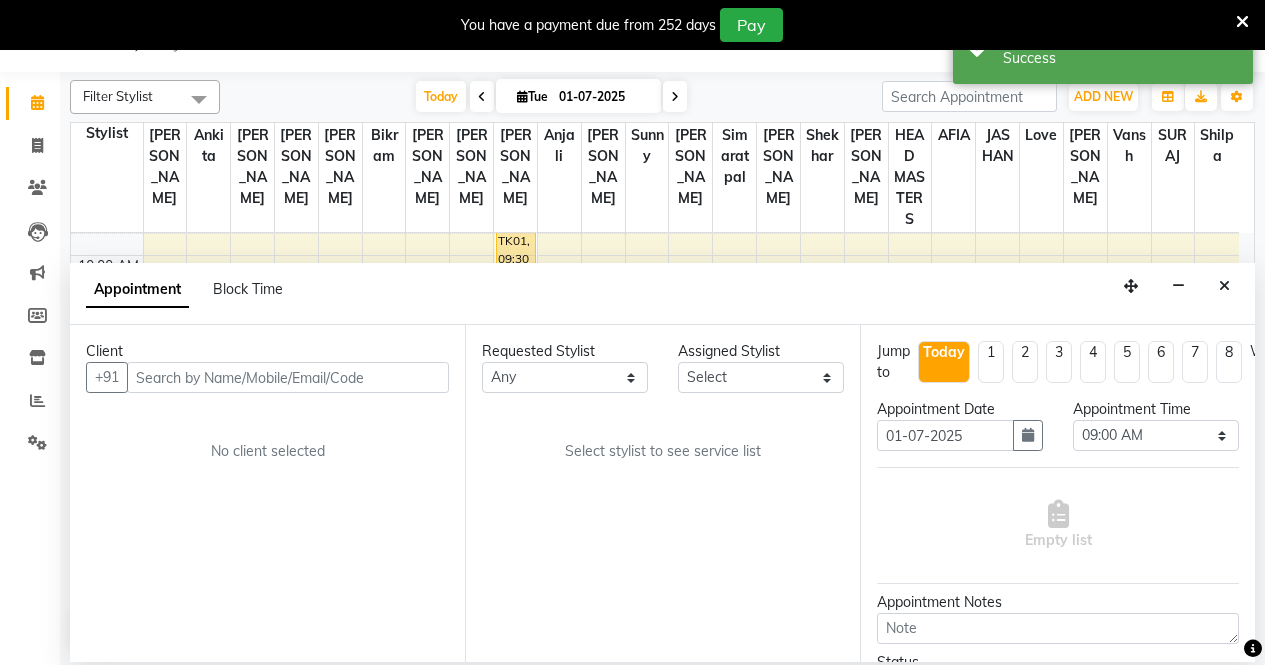 click on "Client" at bounding box center [267, 351] 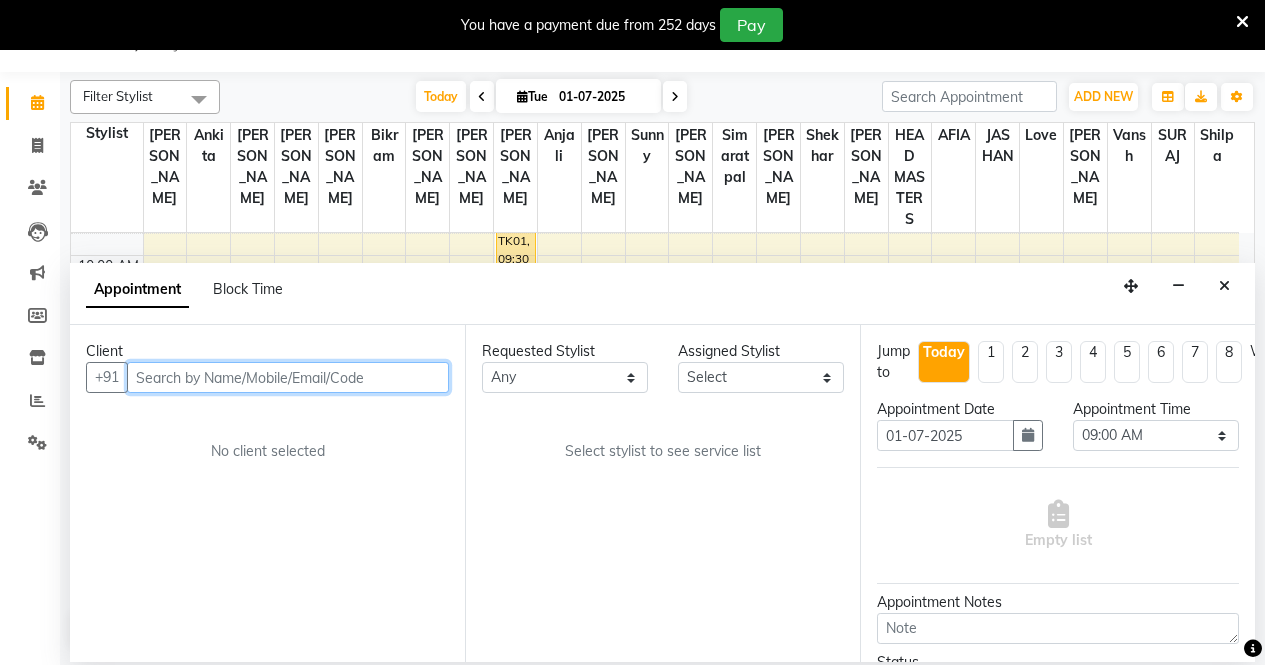 click at bounding box center (288, 377) 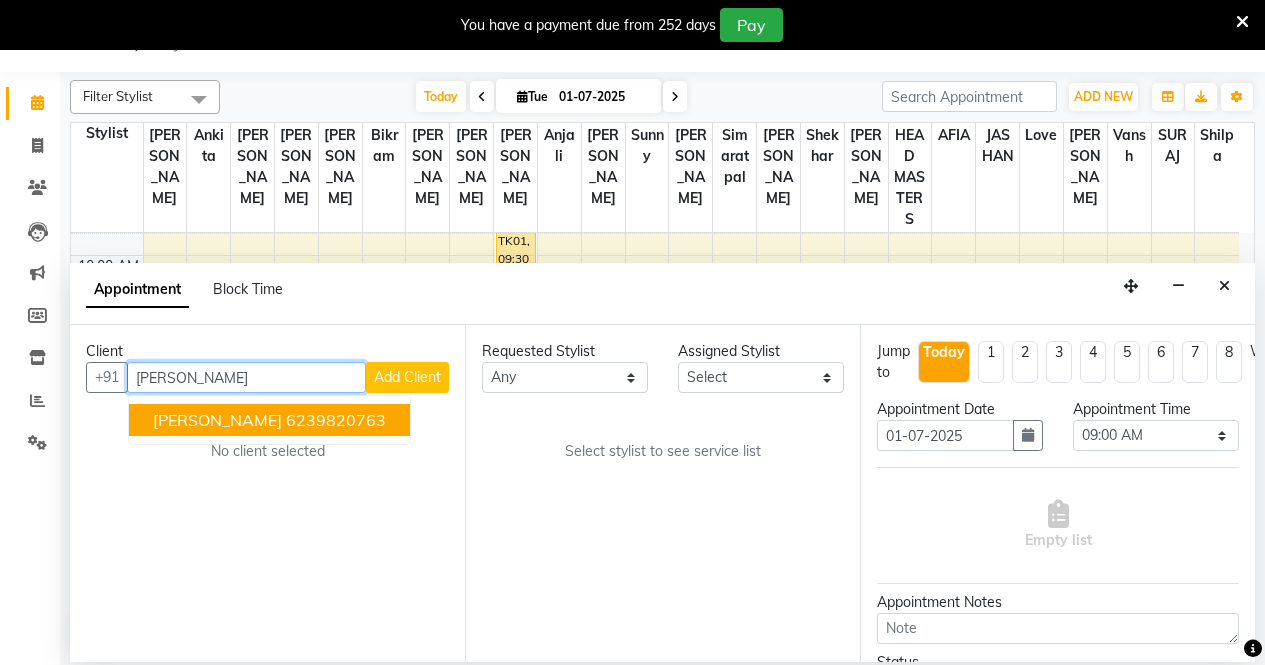 click on "[PERSON_NAME]" at bounding box center [246, 377] 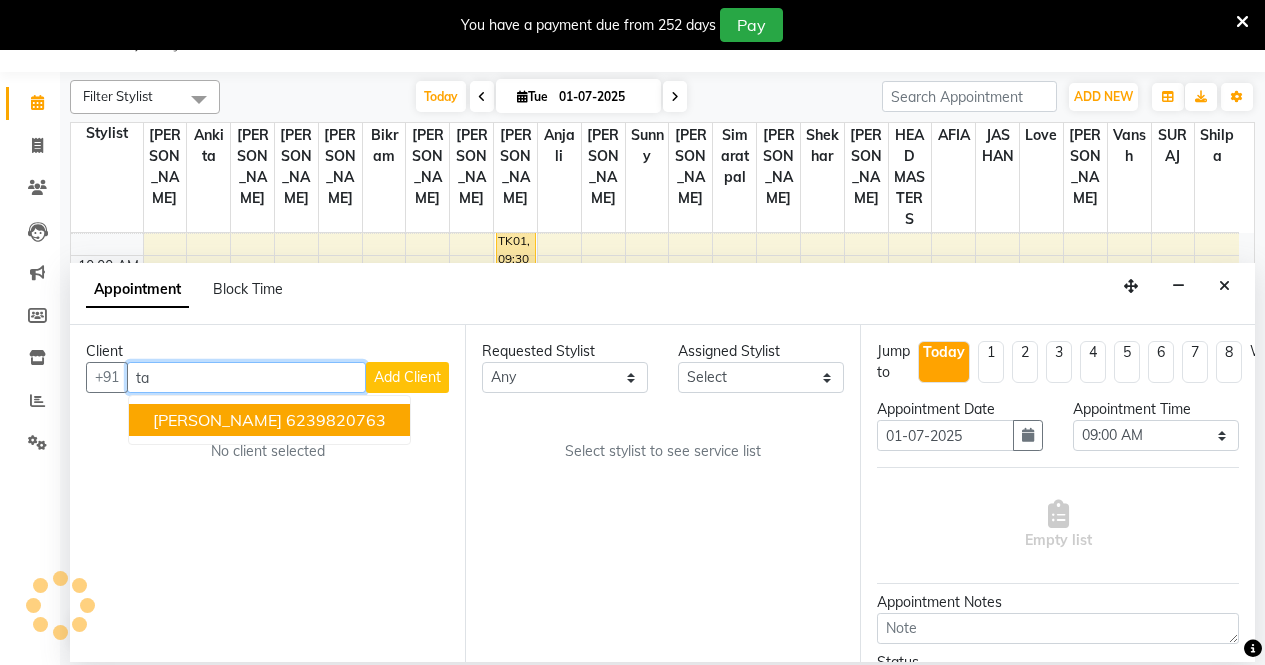 type on "t" 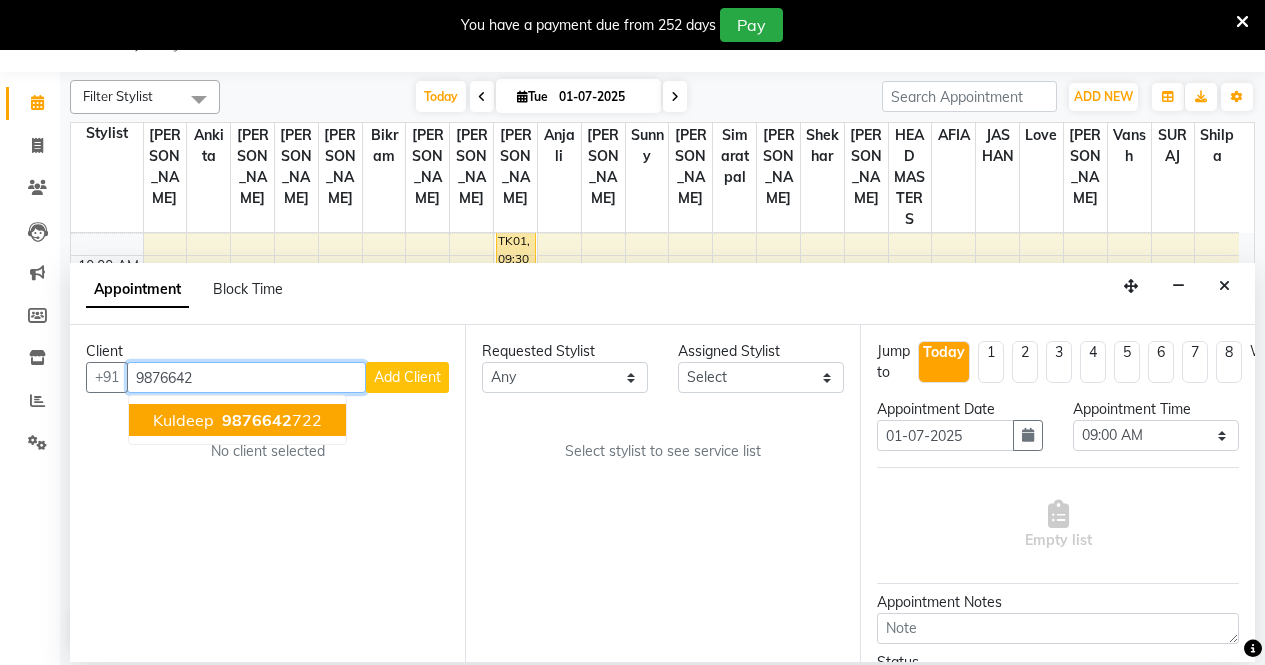 click on "9876642 722" at bounding box center (270, 420) 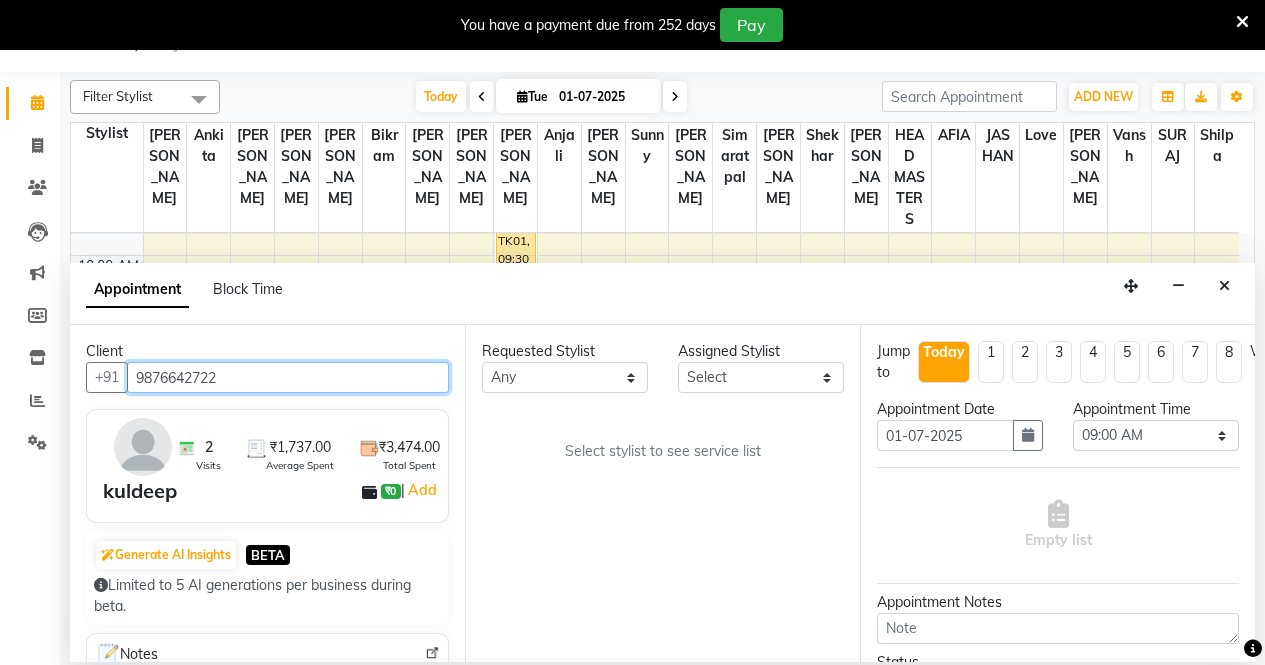 type on "9876642722" 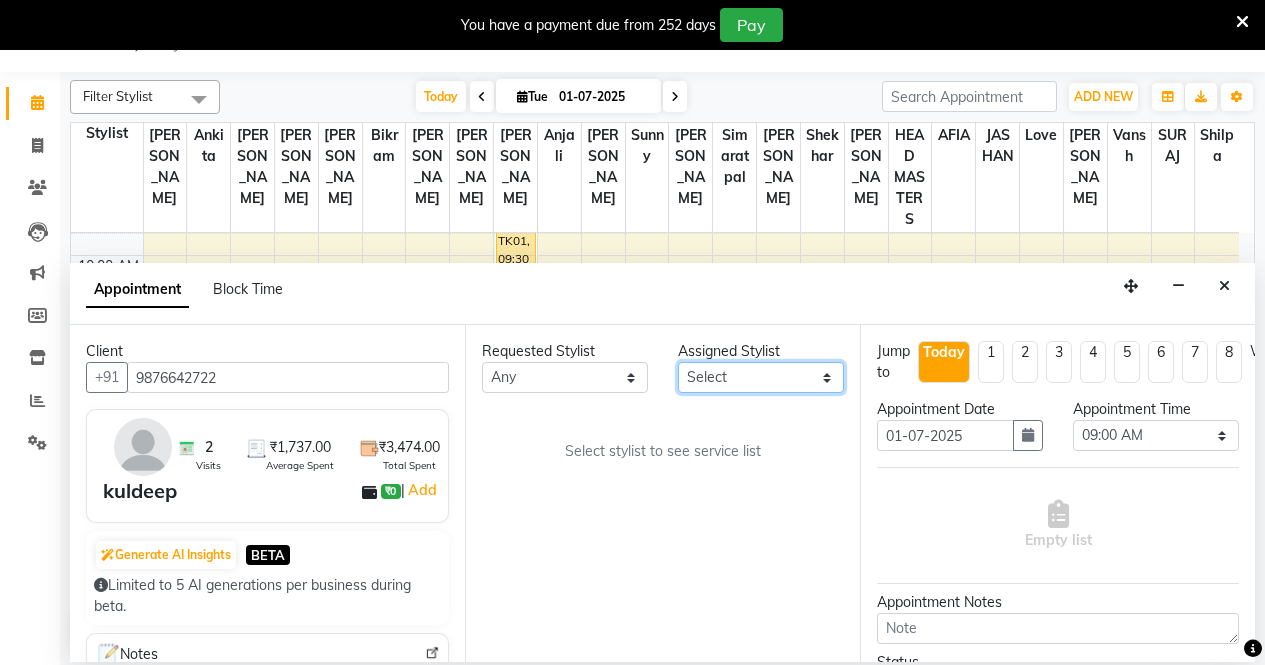 click on "Select AFIA Anjali [PERSON_NAME] [PERSON_NAME]  [PERSON_NAME] HEAD [PERSON_NAME]  [PERSON_NAME]  [PERSON_NAME]  [PERSON_NAME] Love [PERSON_NAME]  [PERSON_NAME]  [PERSON_NAME]  [PERSON_NAME] [PERSON_NAME] [PERSON_NAME]  [PERSON_NAME]  [PERSON_NAME]" at bounding box center [761, 377] 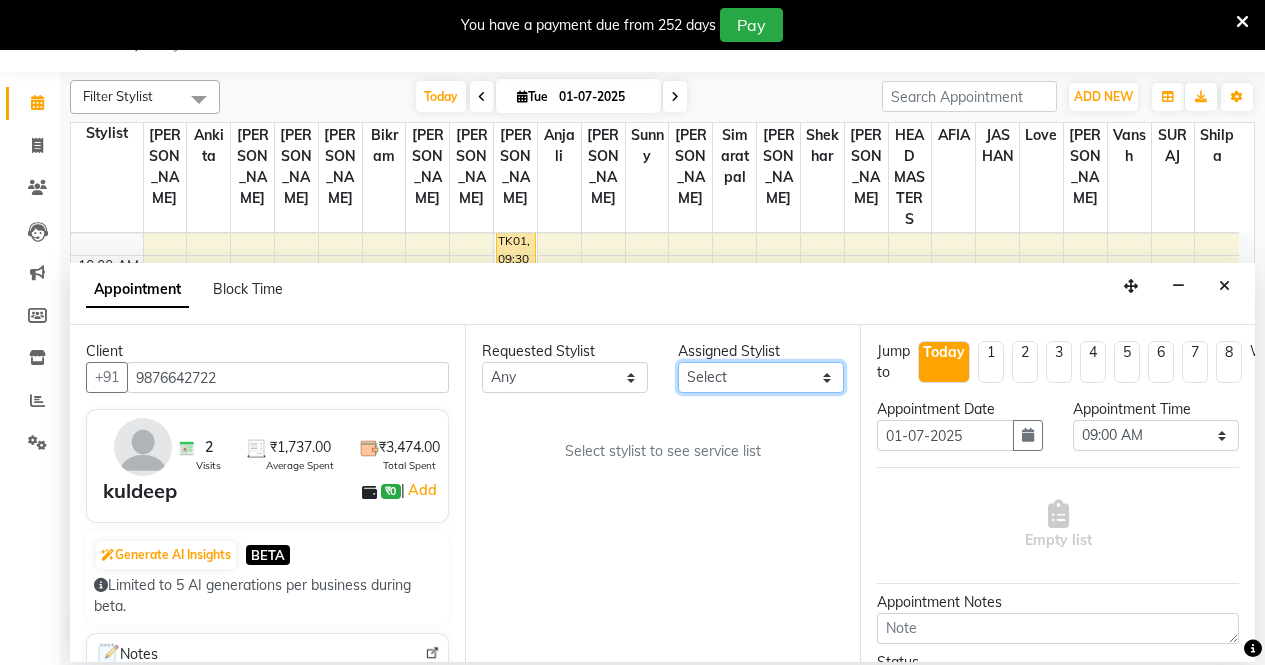 select on "63060" 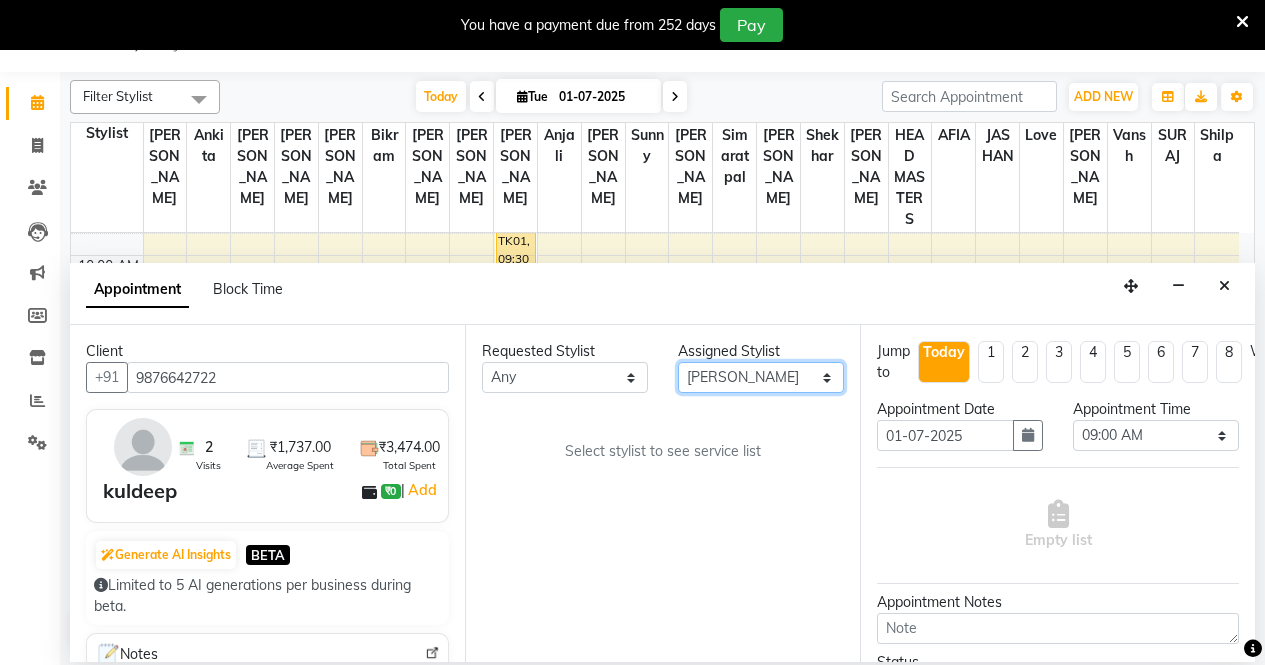 click on "Select AFIA Anjali [PERSON_NAME] [PERSON_NAME]  [PERSON_NAME] HEAD [PERSON_NAME]  [PERSON_NAME]  [PERSON_NAME]  [PERSON_NAME] Love [PERSON_NAME]  [PERSON_NAME]  [PERSON_NAME]  [PERSON_NAME] [PERSON_NAME] [PERSON_NAME]  [PERSON_NAME]  [PERSON_NAME]" at bounding box center (761, 377) 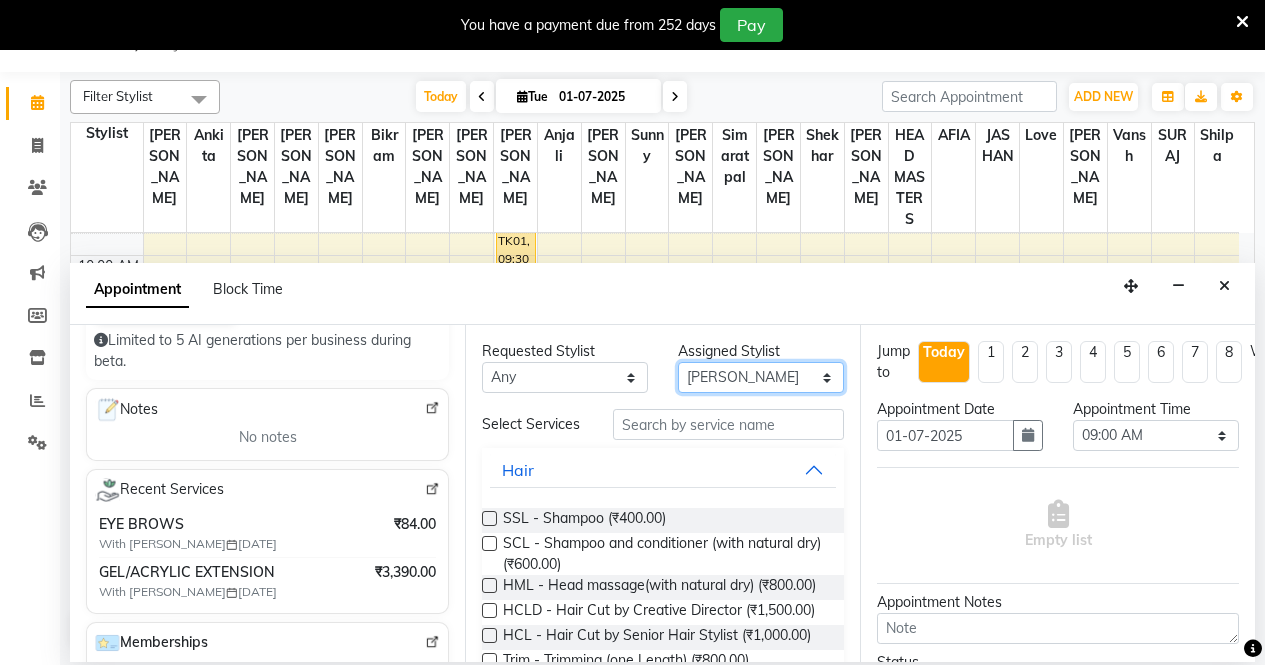 scroll, scrollTop: 0, scrollLeft: 0, axis: both 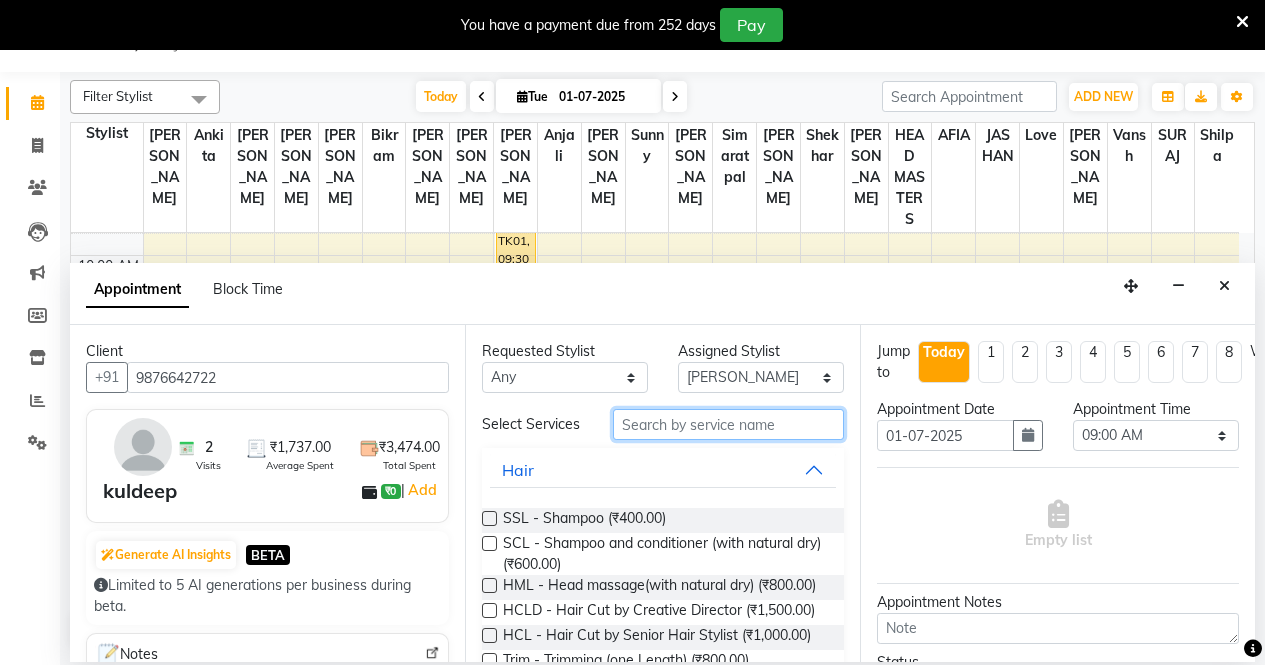 click at bounding box center (728, 424) 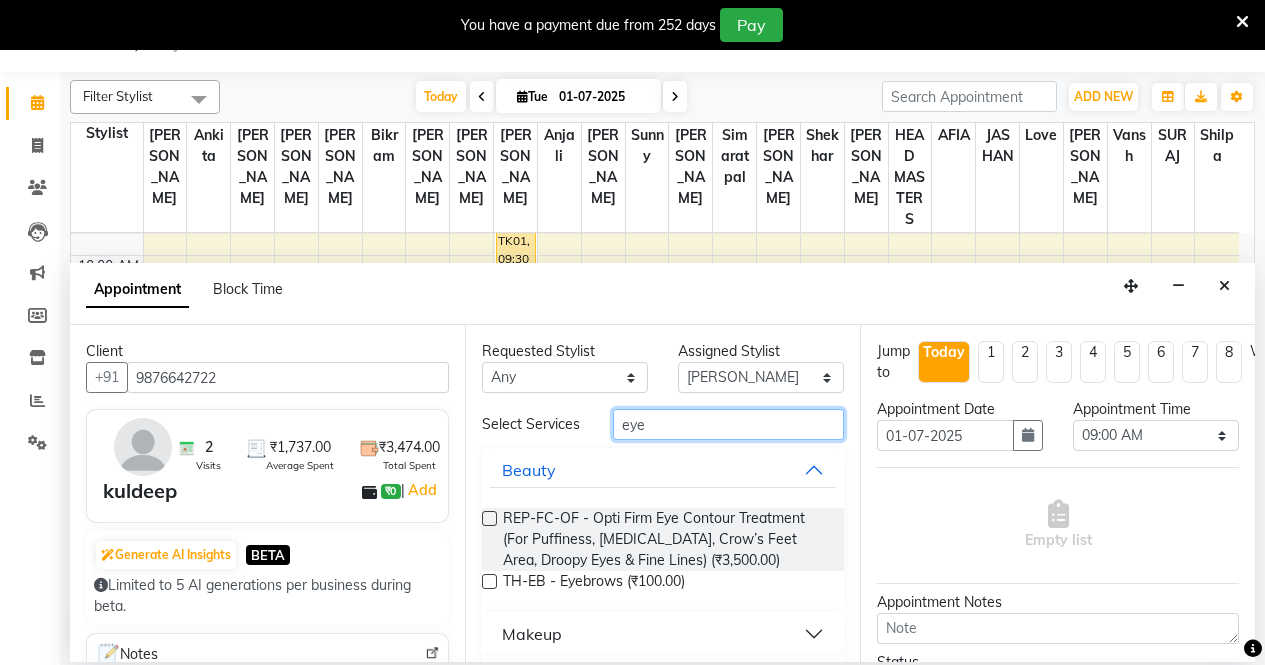 type on "eye" 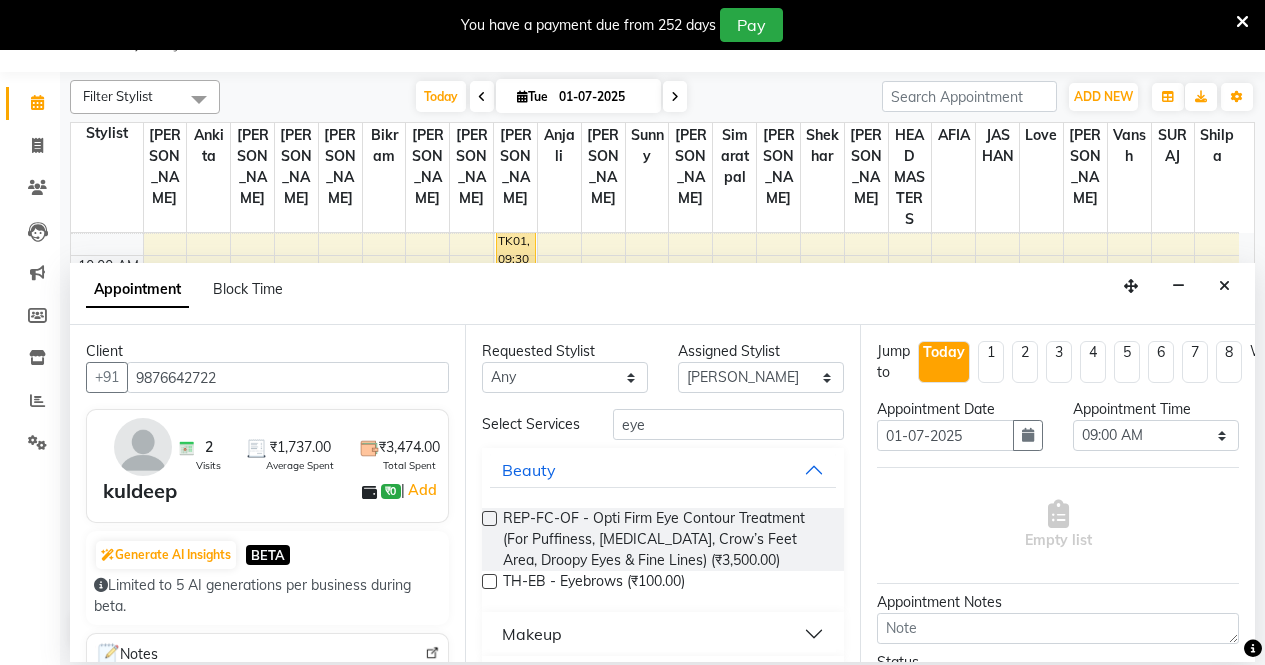 click at bounding box center [489, 581] 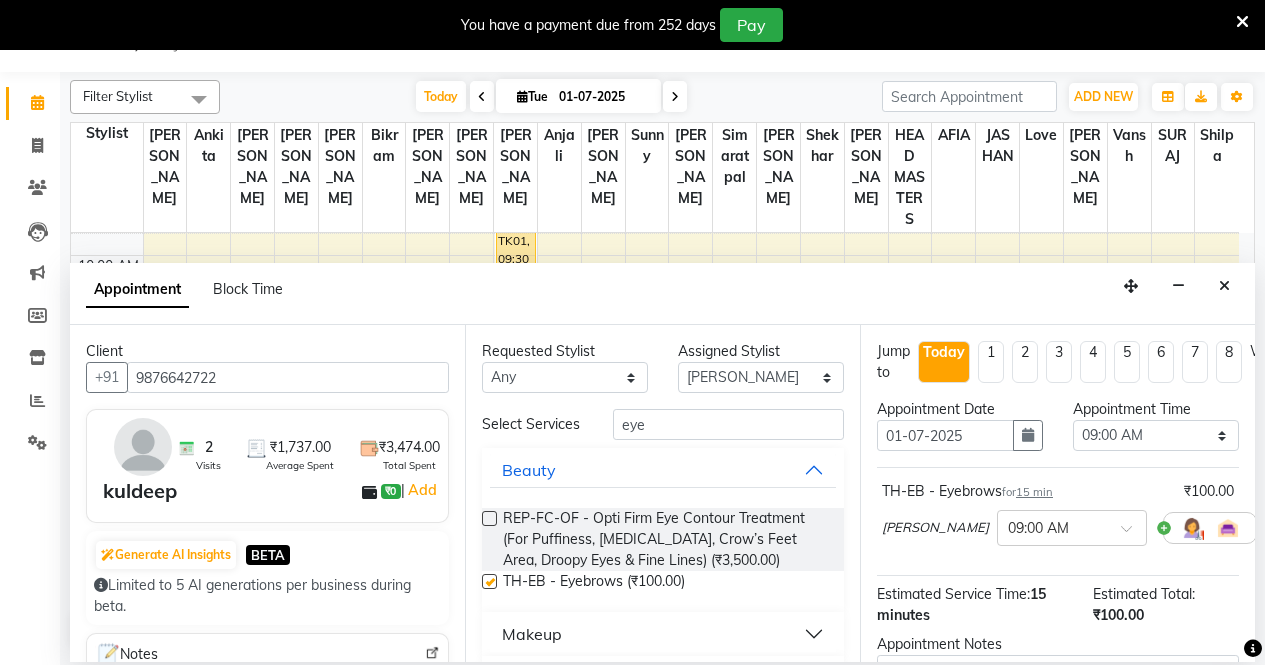 checkbox on "false" 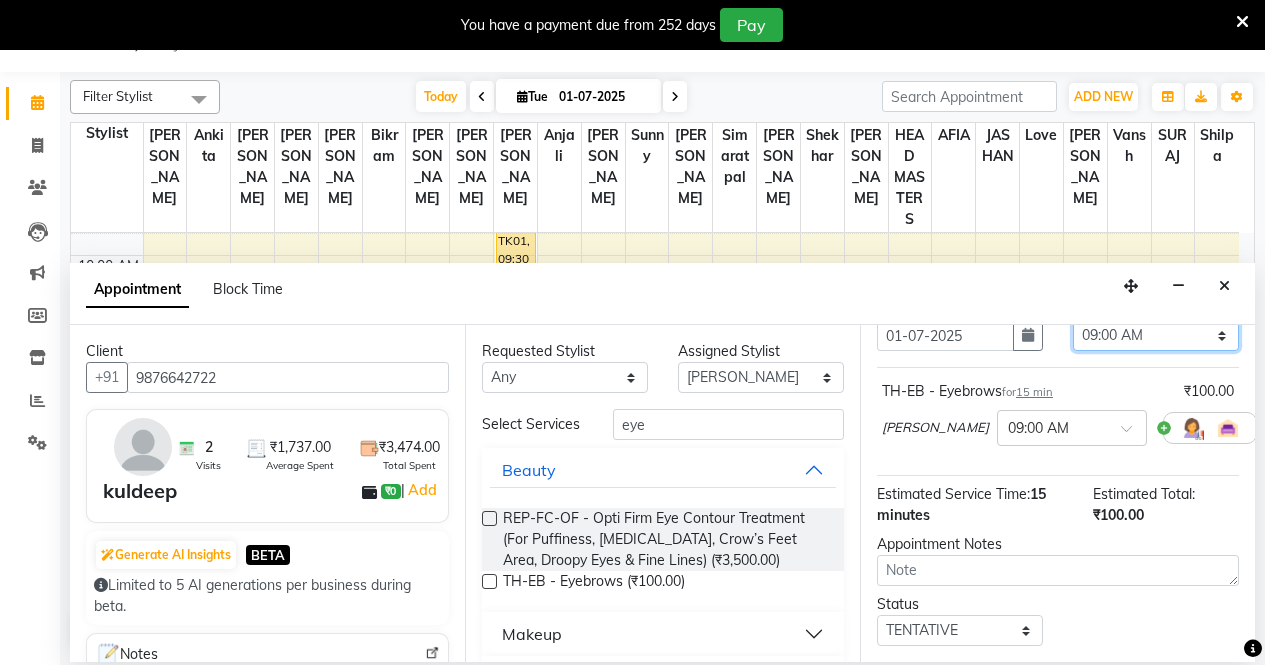 click on "Select 09:00 AM 09:15 AM 09:30 AM 09:45 AM 10:00 AM 10:15 AM 10:30 AM 10:45 AM 11:00 AM 11:15 AM 11:30 AM 11:45 AM 12:00 PM 12:15 PM 12:30 PM 12:45 PM 01:00 PM 01:15 PM 01:30 PM 01:45 PM 02:00 PM 02:15 PM 02:30 PM 02:45 PM 03:00 PM 03:15 PM 03:30 PM 03:45 PM 04:00 PM 04:15 PM 04:30 PM 04:45 PM 05:00 PM 05:15 PM 05:30 PM 05:45 PM 06:00 PM 06:15 PM 06:30 PM 06:45 PM 07:00 PM 07:15 PM 07:30 PM 07:45 PM 08:00 PM" at bounding box center (1156, 335) 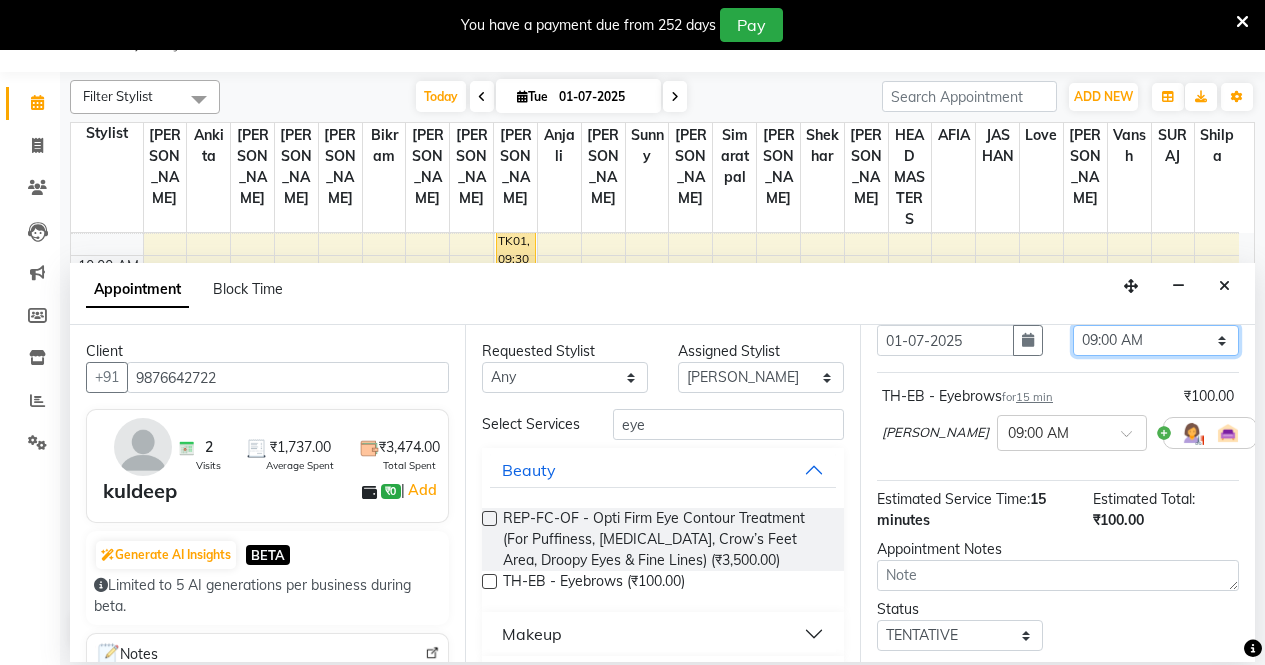 select on "750" 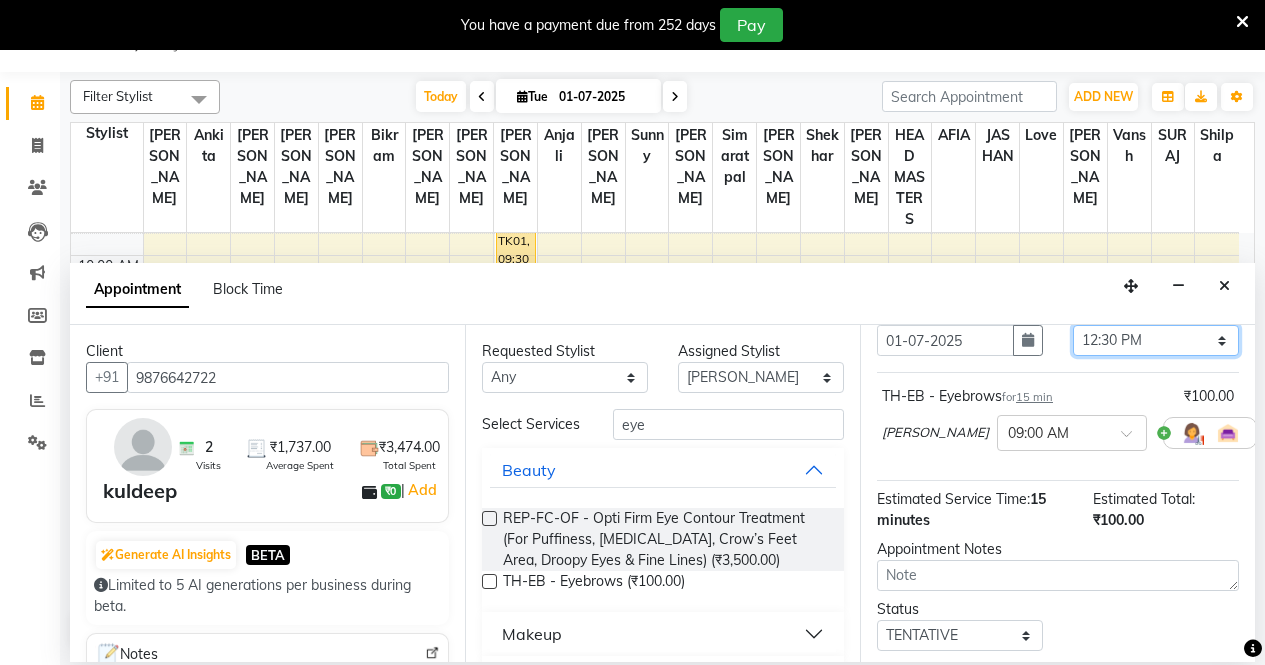 click on "Select 09:00 AM 09:15 AM 09:30 AM 09:45 AM 10:00 AM 10:15 AM 10:30 AM 10:45 AM 11:00 AM 11:15 AM 11:30 AM 11:45 AM 12:00 PM 12:15 PM 12:30 PM 12:45 PM 01:00 PM 01:15 PM 01:30 PM 01:45 PM 02:00 PM 02:15 PM 02:30 PM 02:45 PM 03:00 PM 03:15 PM 03:30 PM 03:45 PM 04:00 PM 04:15 PM 04:30 PM 04:45 PM 05:00 PM 05:15 PM 05:30 PM 05:45 PM 06:00 PM 06:15 PM 06:30 PM 06:45 PM 07:00 PM 07:15 PM 07:30 PM 07:45 PM 08:00 PM" at bounding box center (1156, 340) 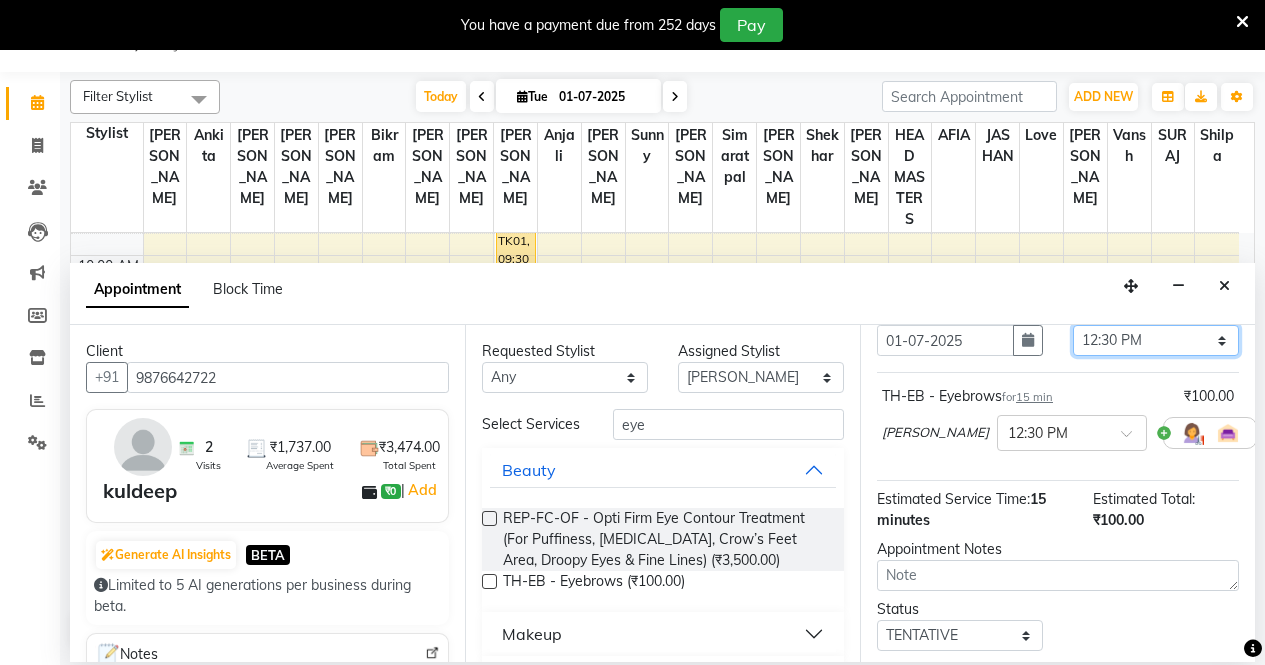 scroll, scrollTop: 192, scrollLeft: 0, axis: vertical 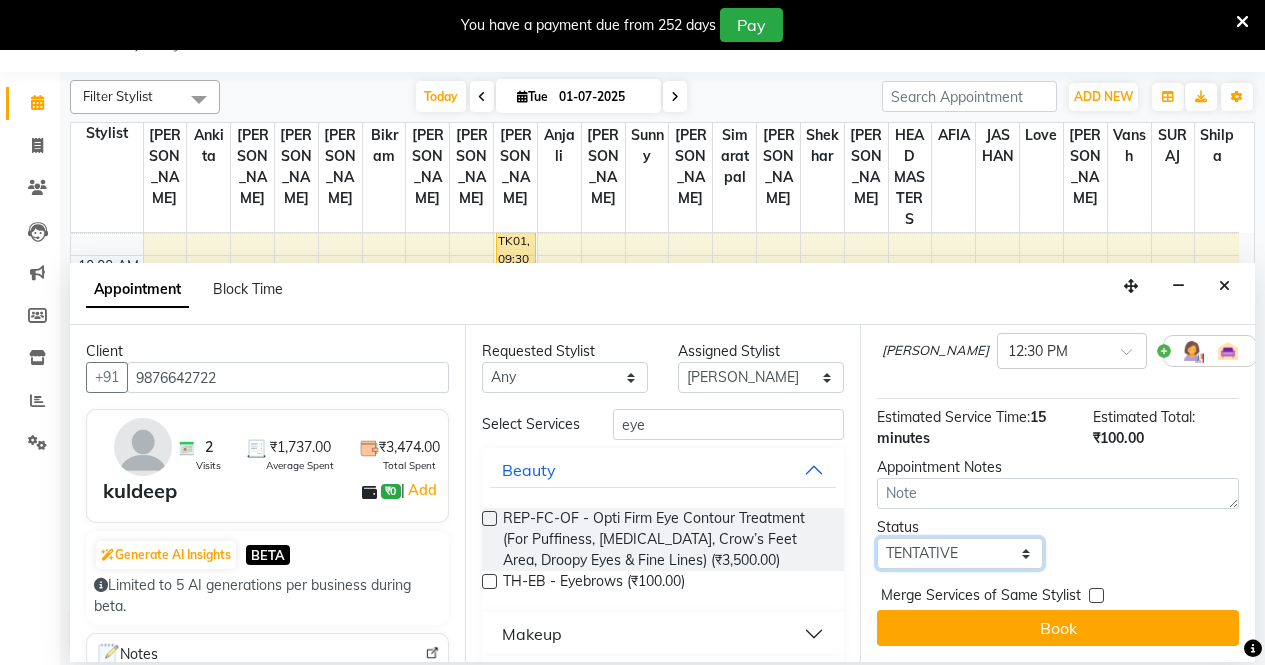 click on "Select TENTATIVE CONFIRM CHECK-IN UPCOMING" at bounding box center [960, 553] 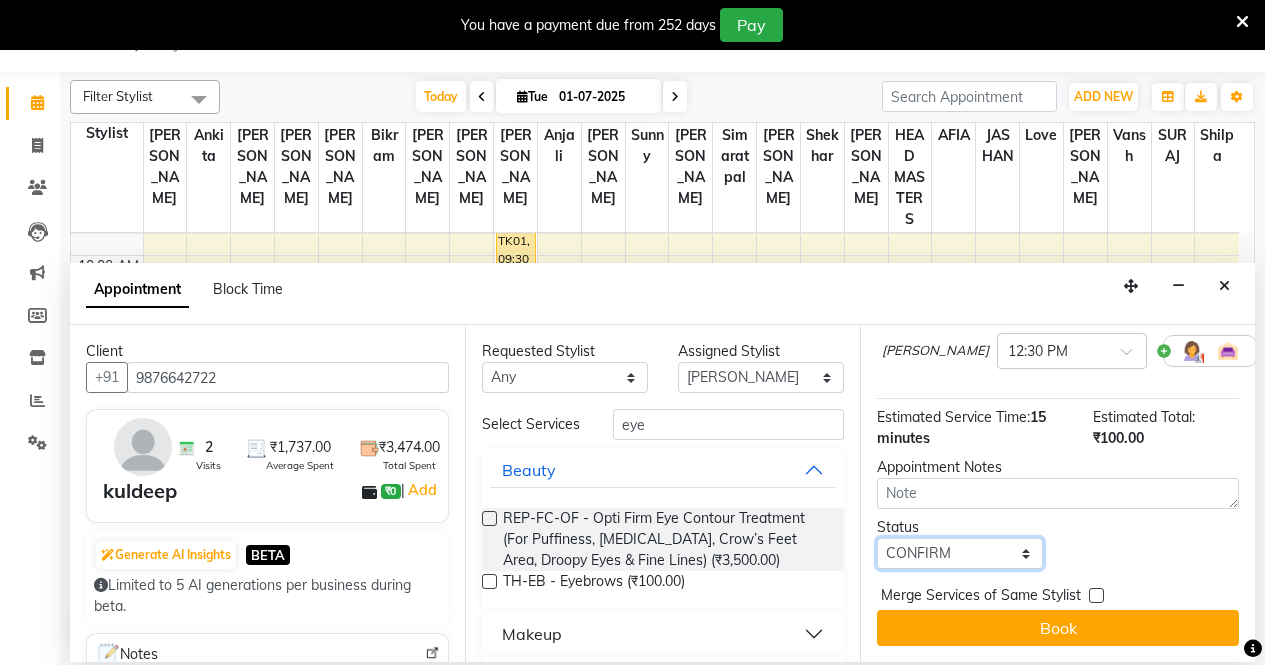 click on "Select TENTATIVE CONFIRM CHECK-IN UPCOMING" at bounding box center [960, 553] 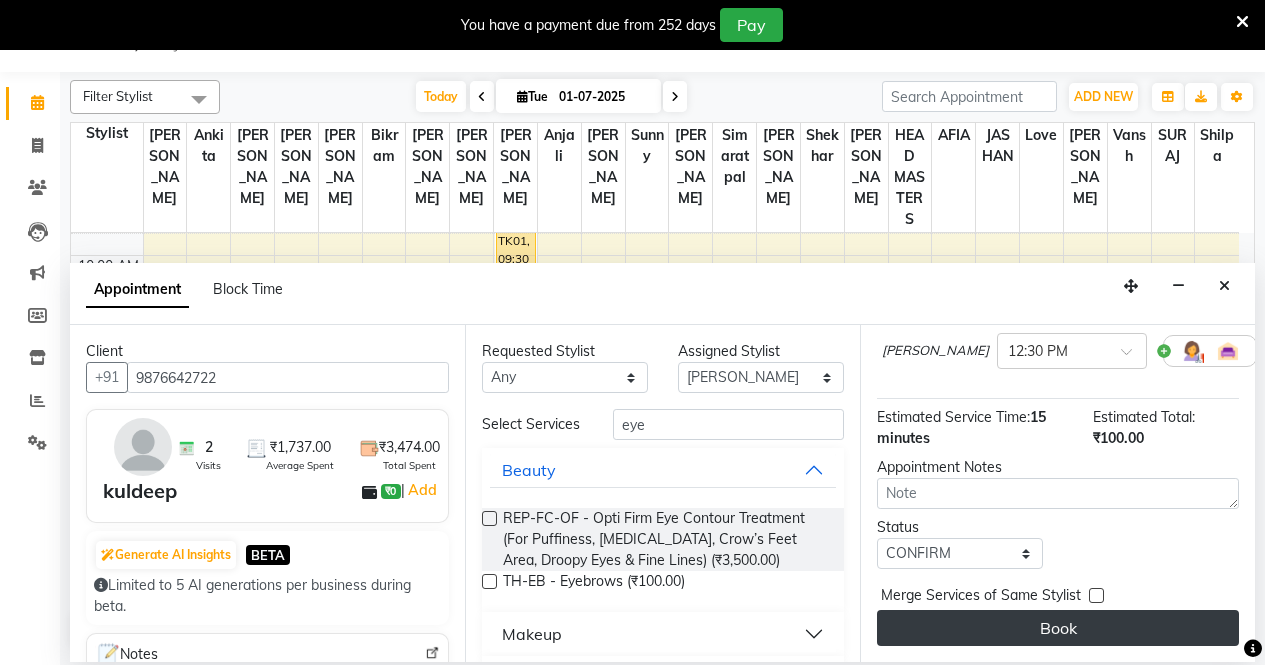 click on "Book" at bounding box center [1058, 628] 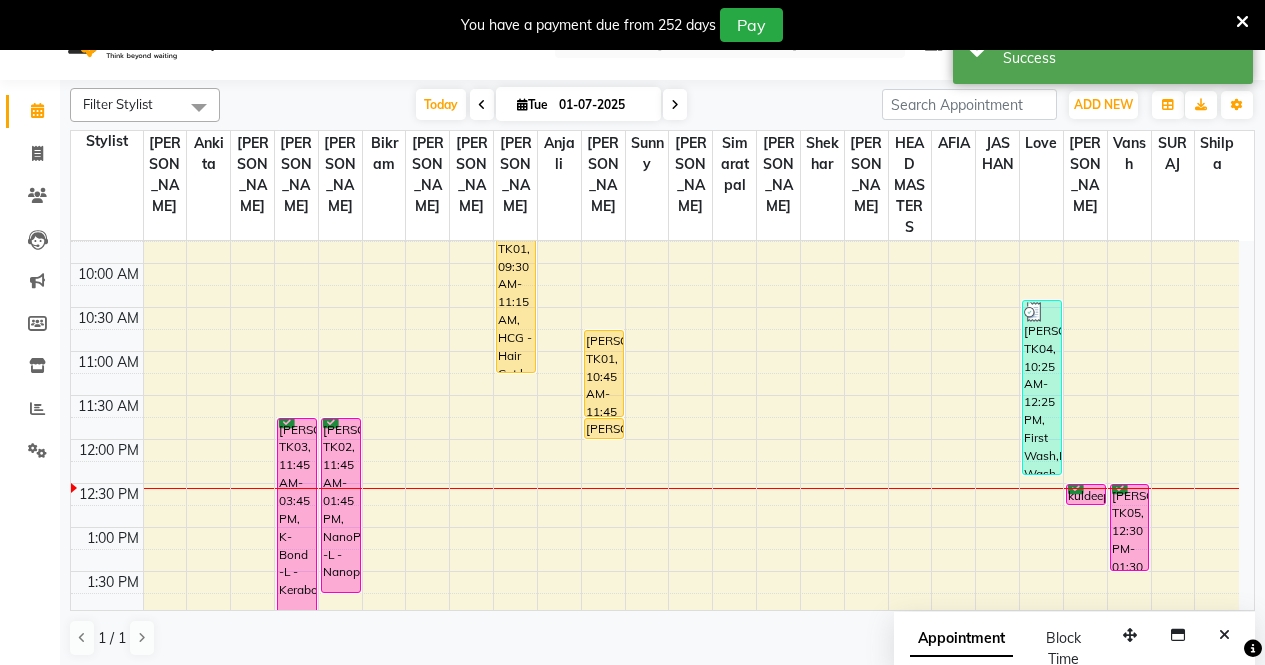 scroll, scrollTop: 0, scrollLeft: 0, axis: both 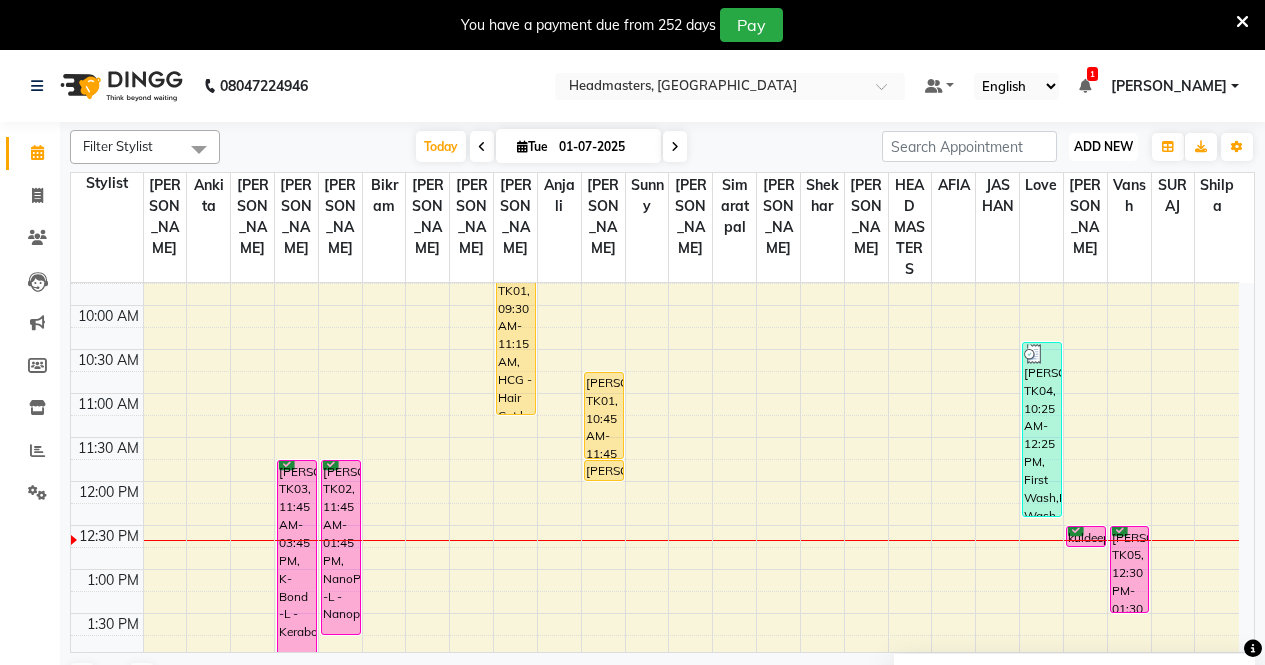 click on "ADD NEW" at bounding box center (1103, 146) 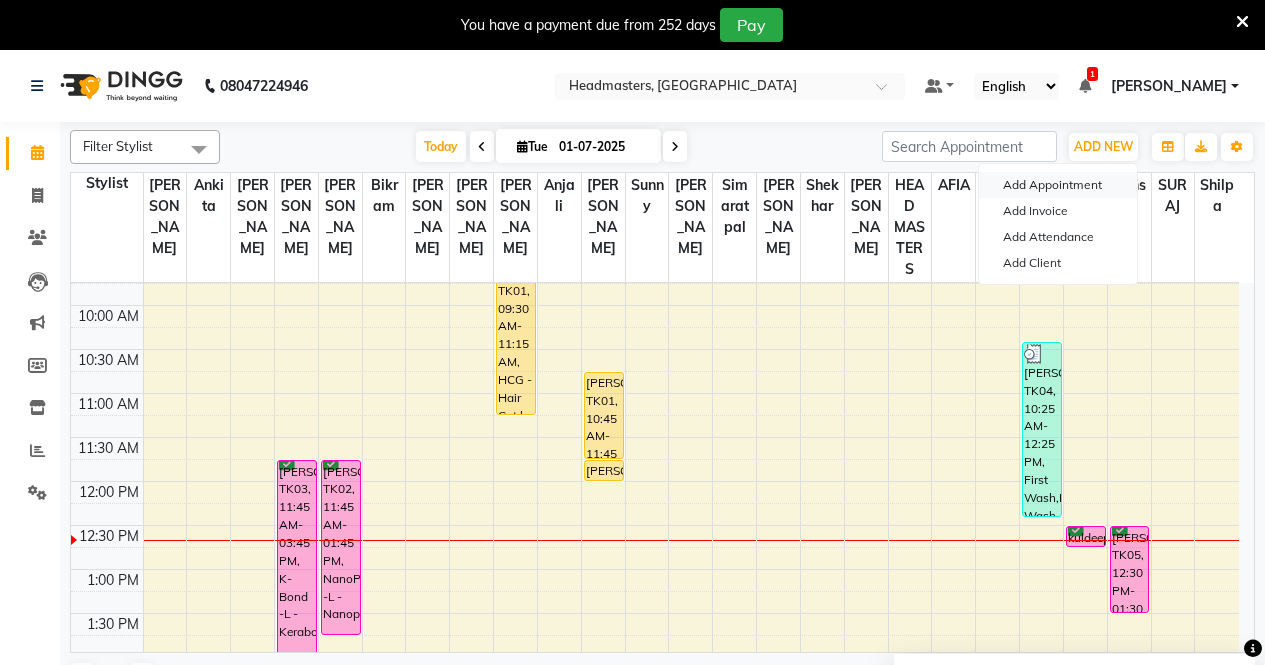 click on "Add Appointment" at bounding box center [1058, 185] 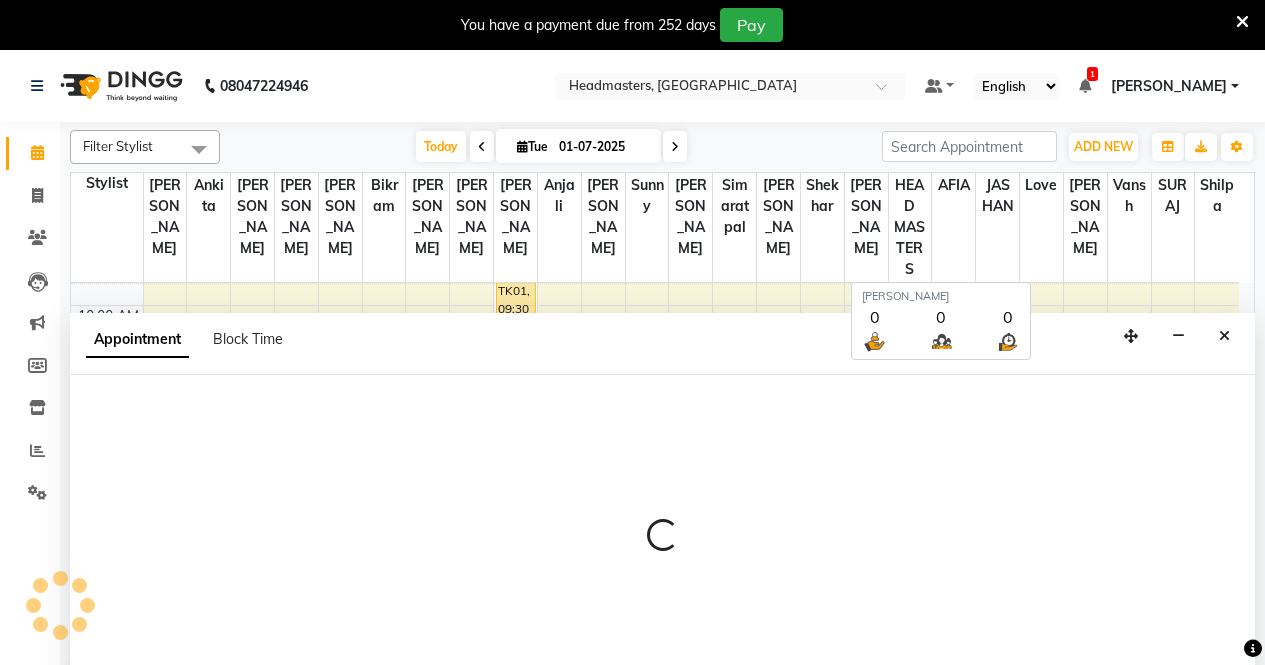 scroll, scrollTop: 50, scrollLeft: 0, axis: vertical 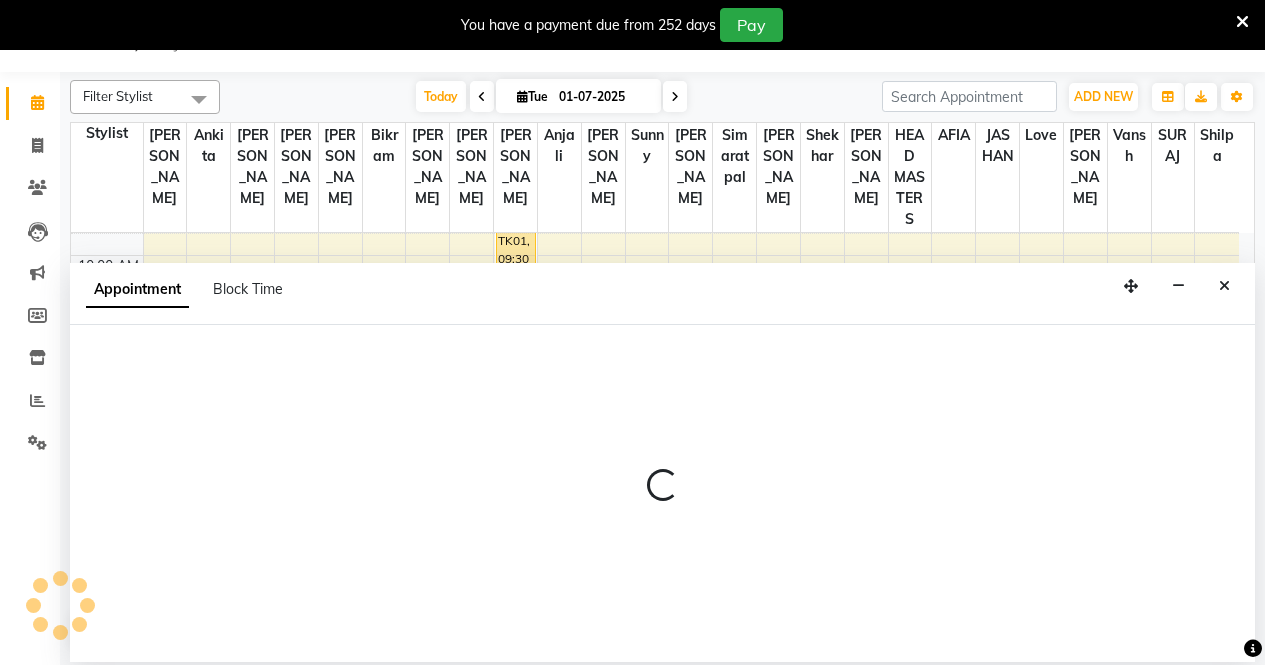 select on "tentative" 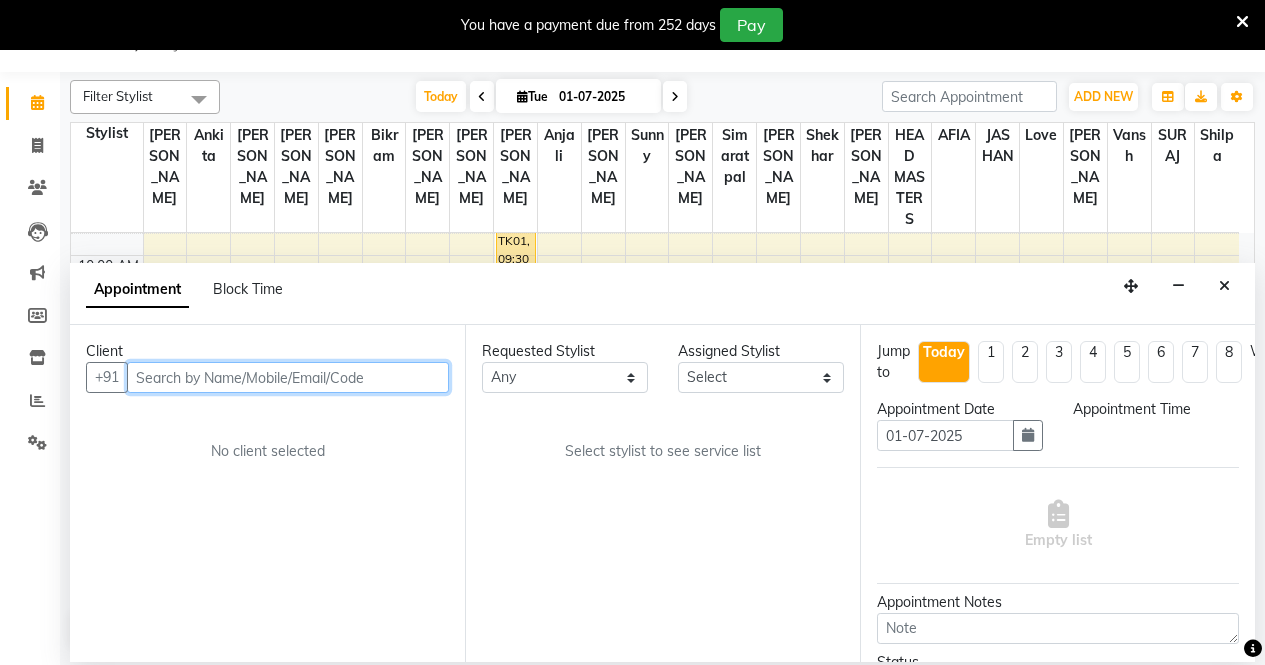 select on "540" 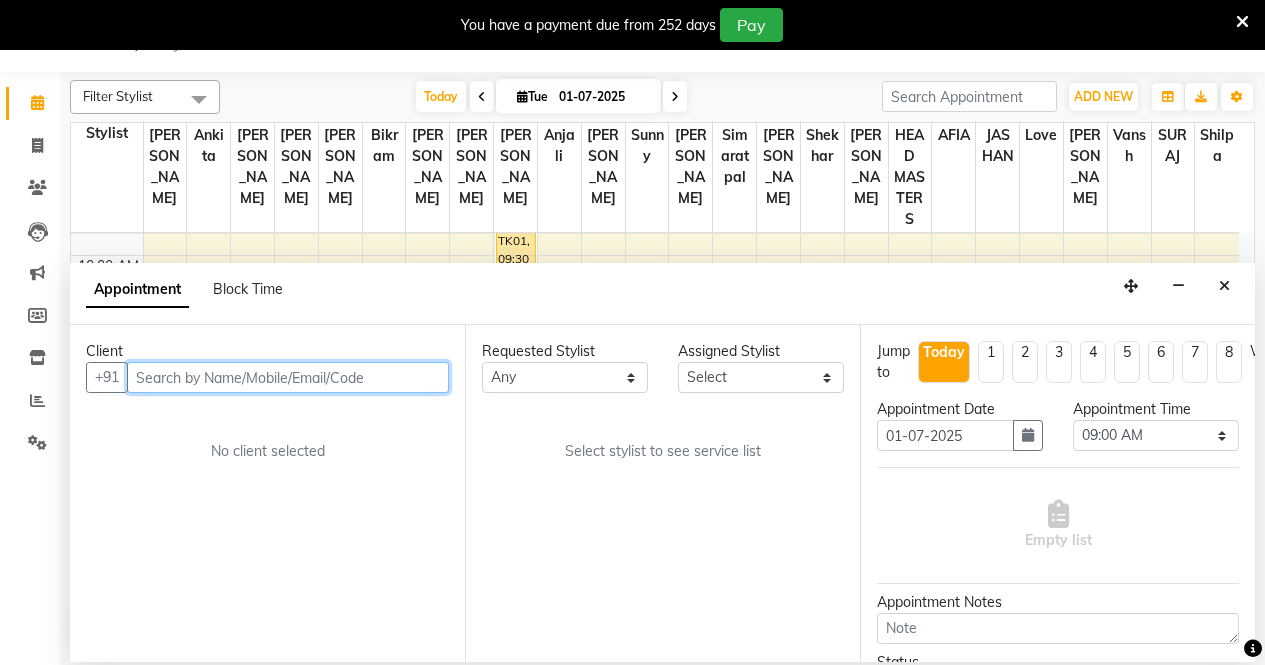 click at bounding box center (288, 377) 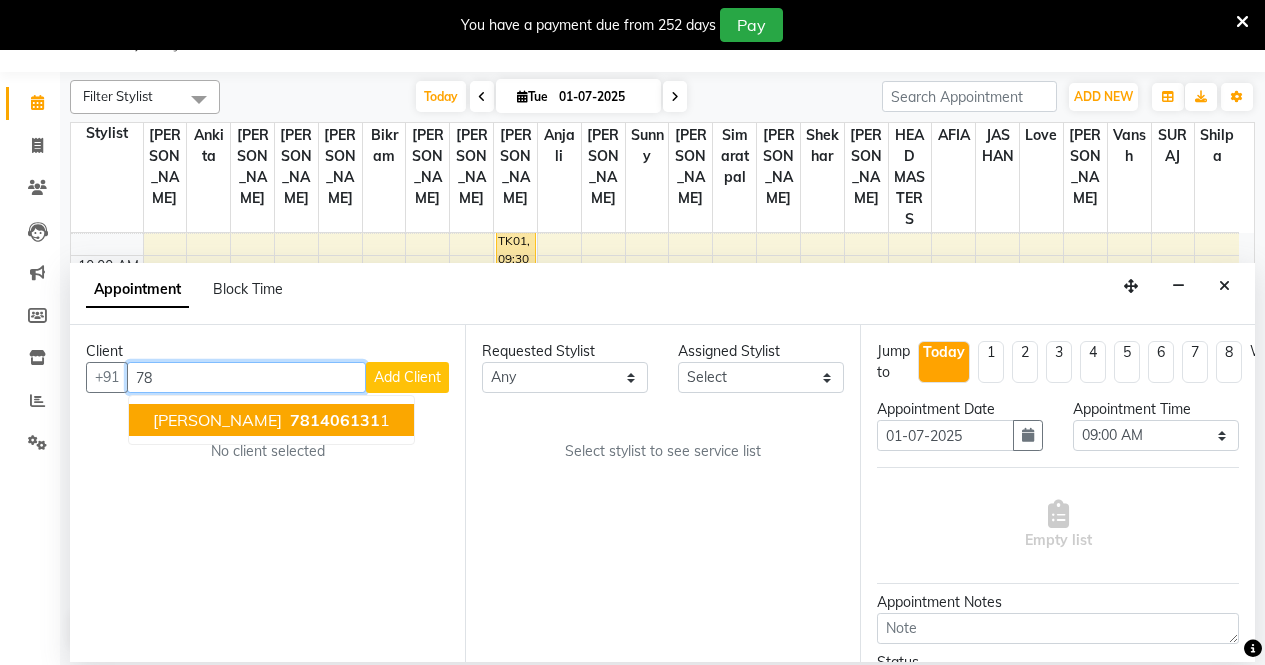 type on "7" 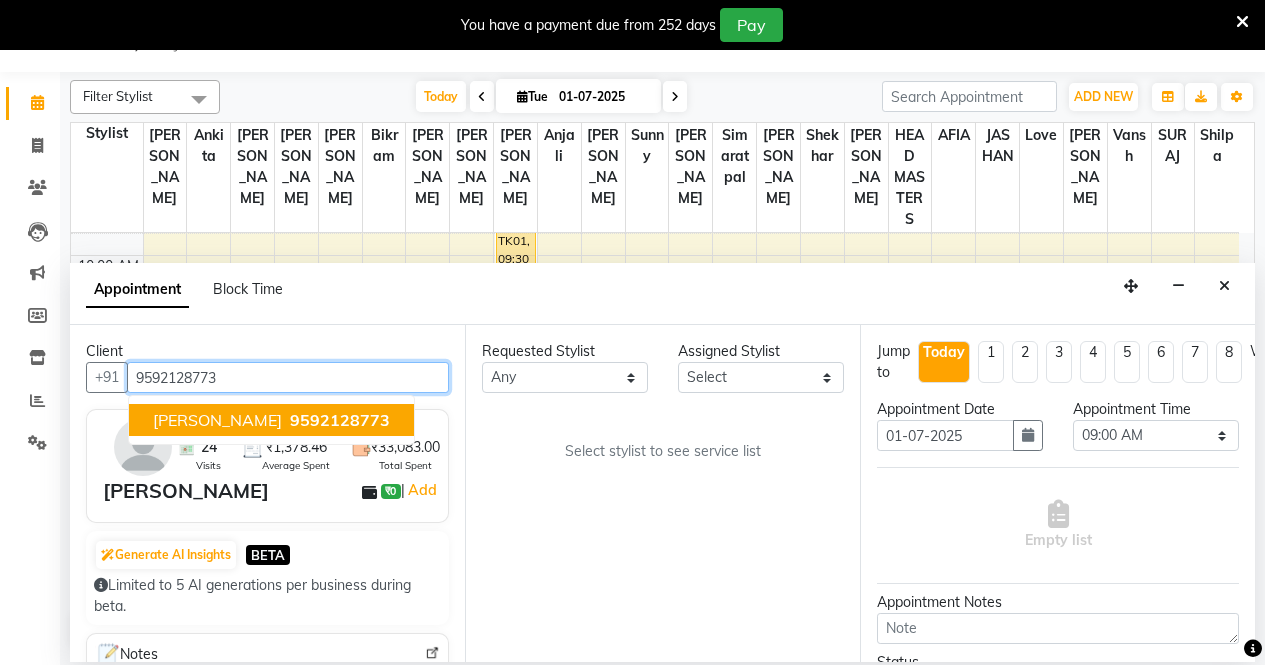 click on "9592128773" at bounding box center [340, 420] 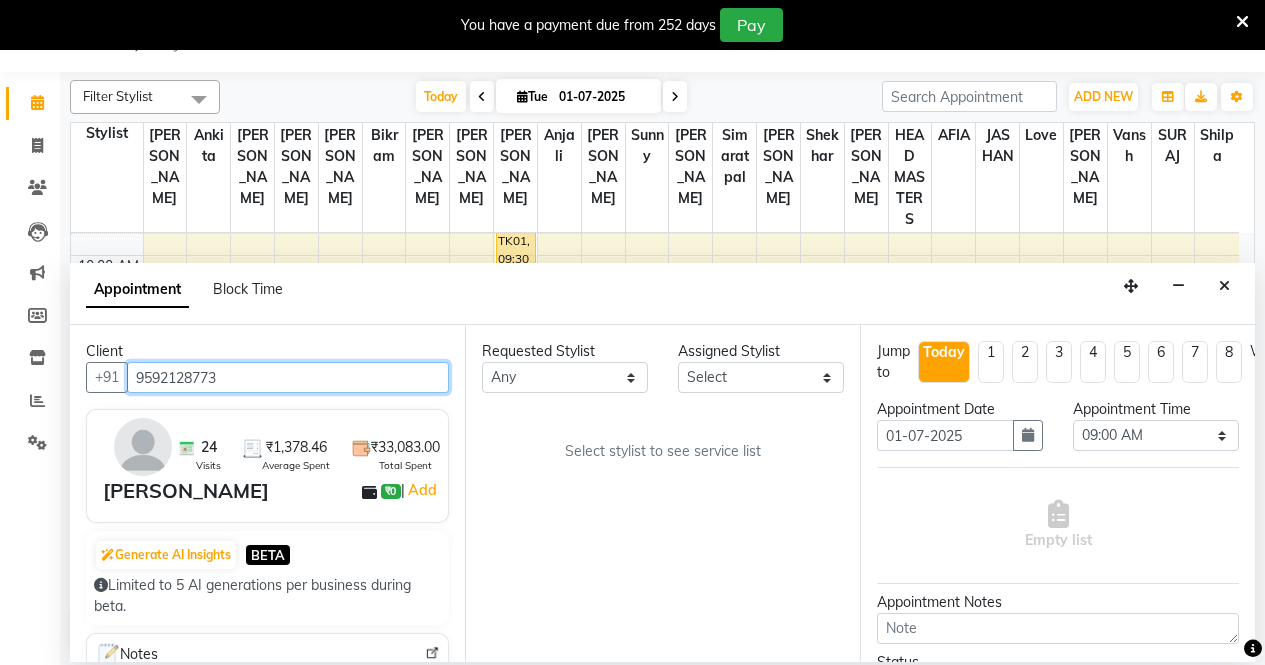 type on "9592128773" 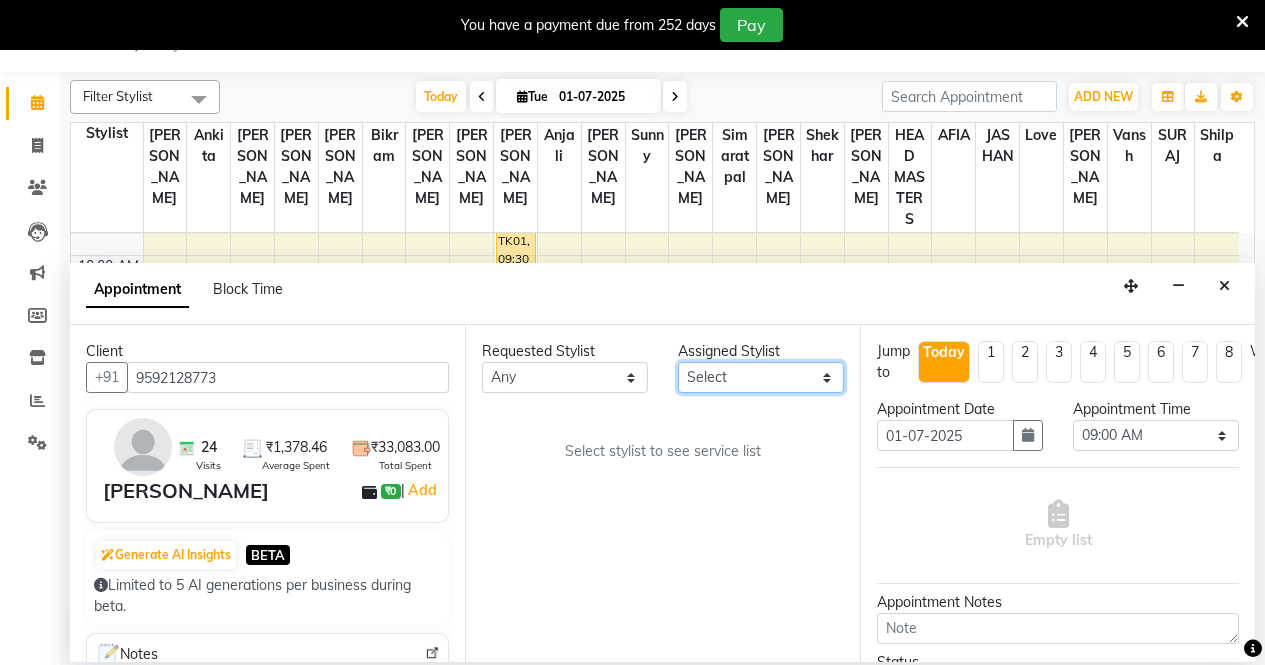 click on "Select AFIA Anjali [PERSON_NAME] [PERSON_NAME]  [PERSON_NAME] HEAD [PERSON_NAME]  [PERSON_NAME]  [PERSON_NAME]  [PERSON_NAME] Love [PERSON_NAME]  [PERSON_NAME]  [PERSON_NAME]  [PERSON_NAME] [PERSON_NAME] [PERSON_NAME]  [PERSON_NAME]  [PERSON_NAME]" at bounding box center (761, 377) 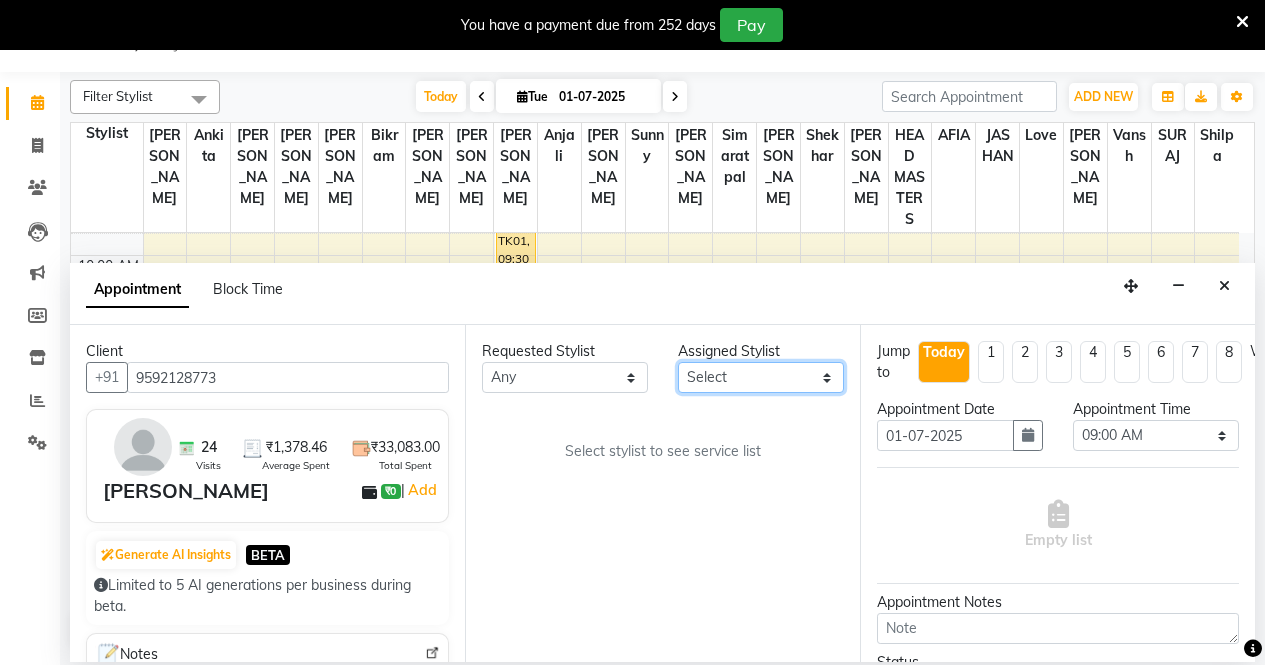 click on "Select AFIA Anjali [PERSON_NAME] [PERSON_NAME]  [PERSON_NAME] HEAD [PERSON_NAME]  [PERSON_NAME]  [PERSON_NAME]  [PERSON_NAME] Love [PERSON_NAME]  [PERSON_NAME]  [PERSON_NAME]  [PERSON_NAME] [PERSON_NAME] [PERSON_NAME]  [PERSON_NAME]  [PERSON_NAME]" at bounding box center (761, 377) 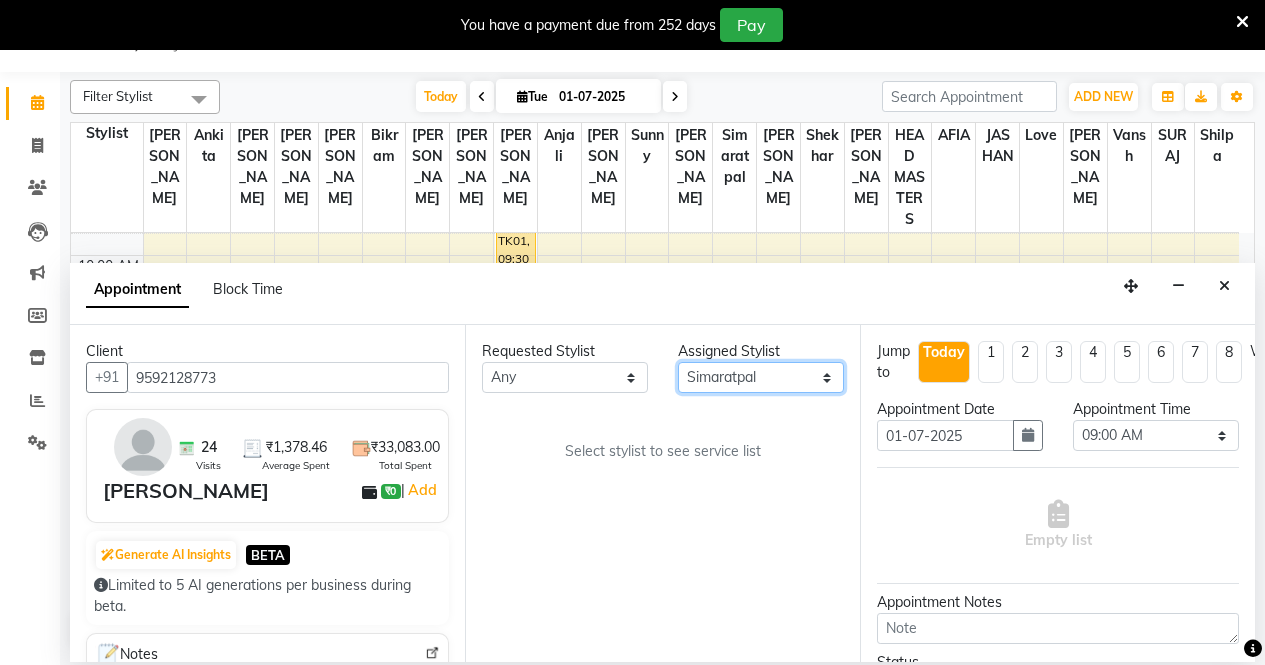 click on "Select AFIA Anjali [PERSON_NAME] [PERSON_NAME]  [PERSON_NAME] HEAD [PERSON_NAME]  [PERSON_NAME]  [PERSON_NAME]  [PERSON_NAME] Love [PERSON_NAME]  [PERSON_NAME]  [PERSON_NAME]  [PERSON_NAME] [PERSON_NAME] [PERSON_NAME]  [PERSON_NAME]  [PERSON_NAME]" at bounding box center (761, 377) 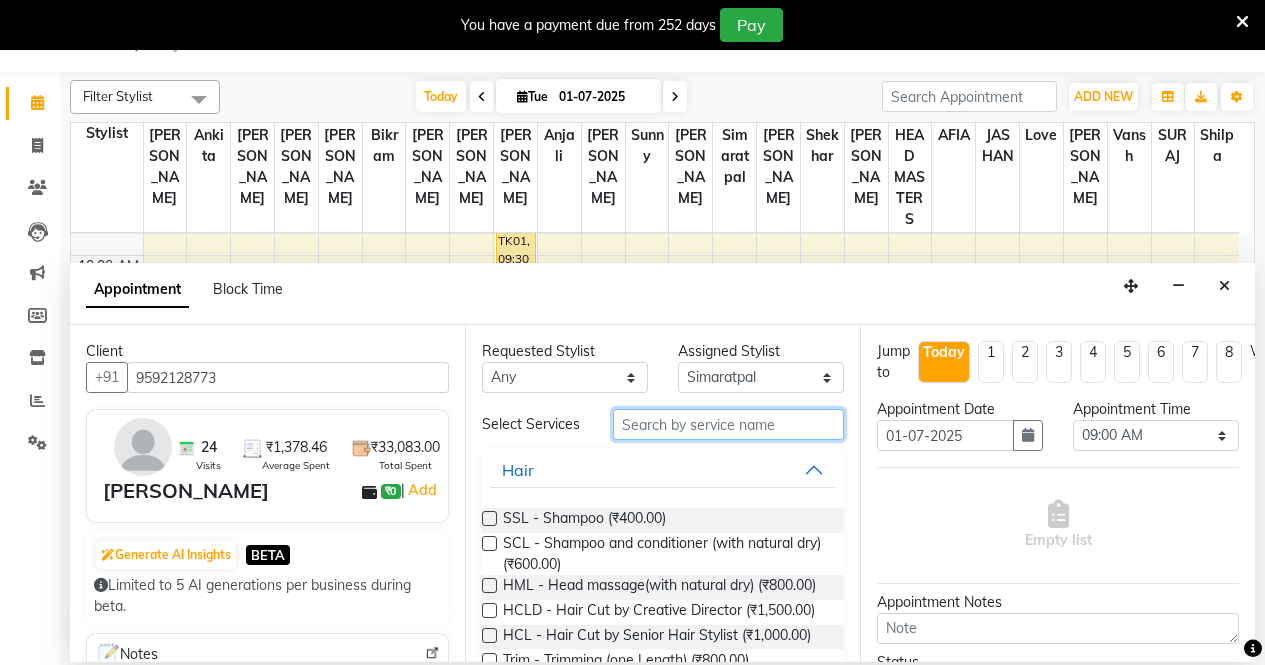 click at bounding box center (728, 424) 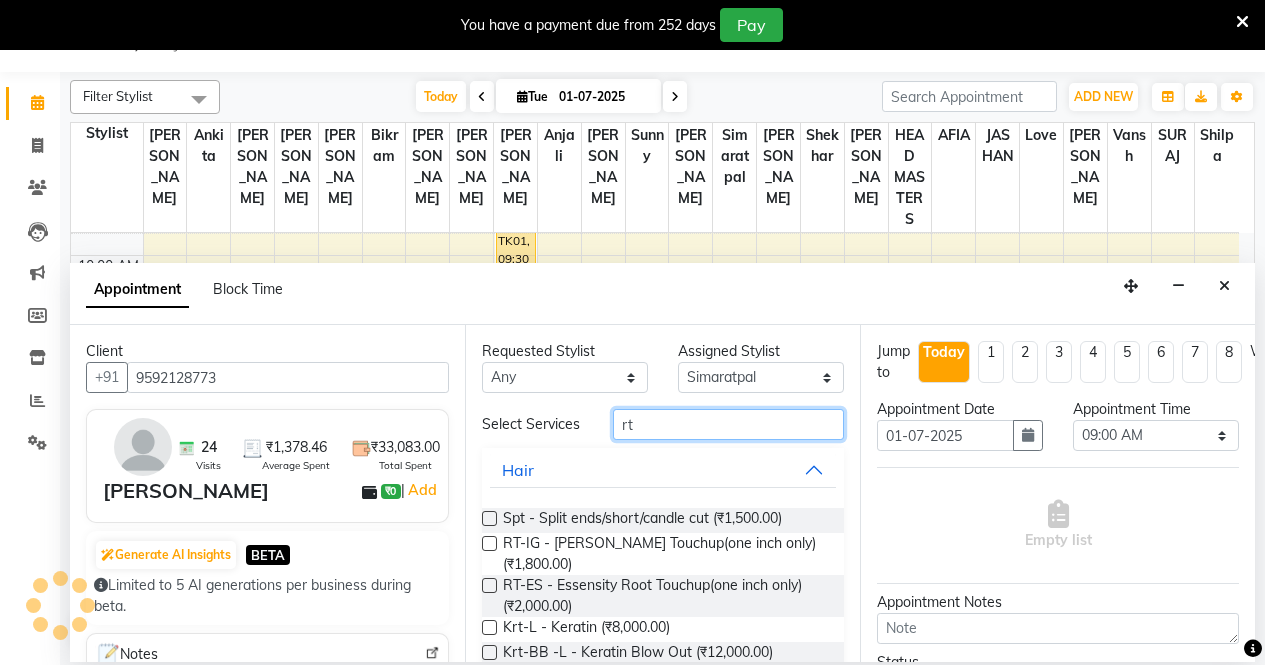 type on "rt" 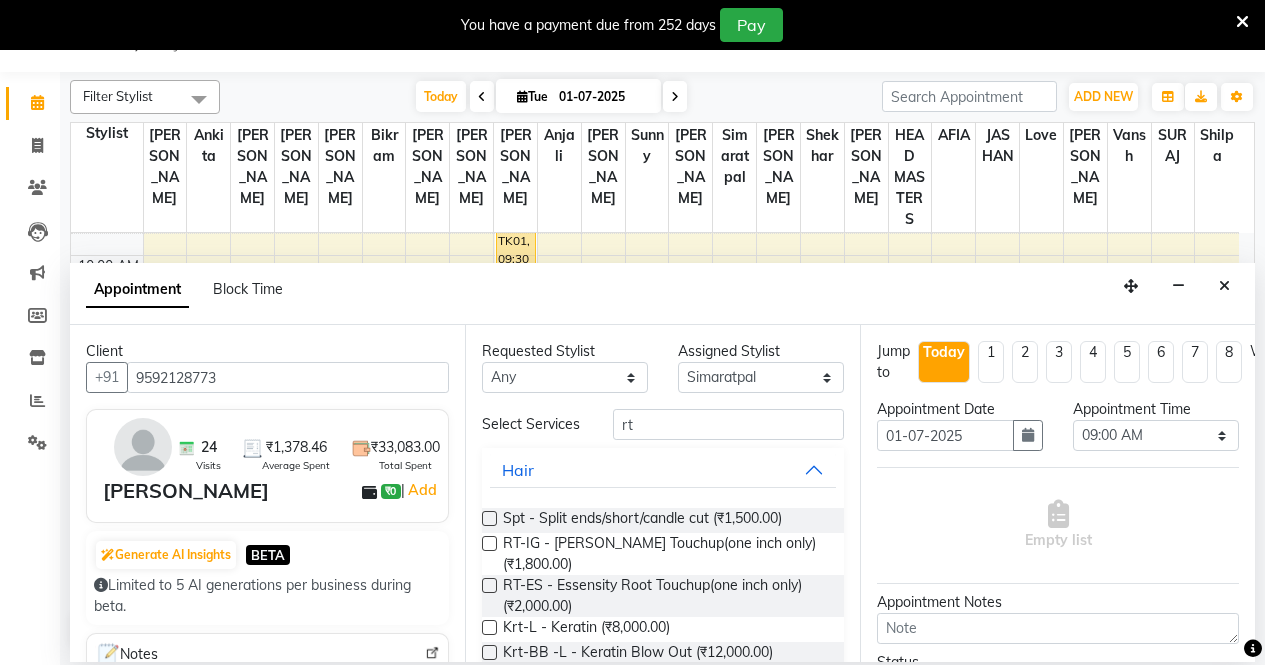 click at bounding box center (489, 543) 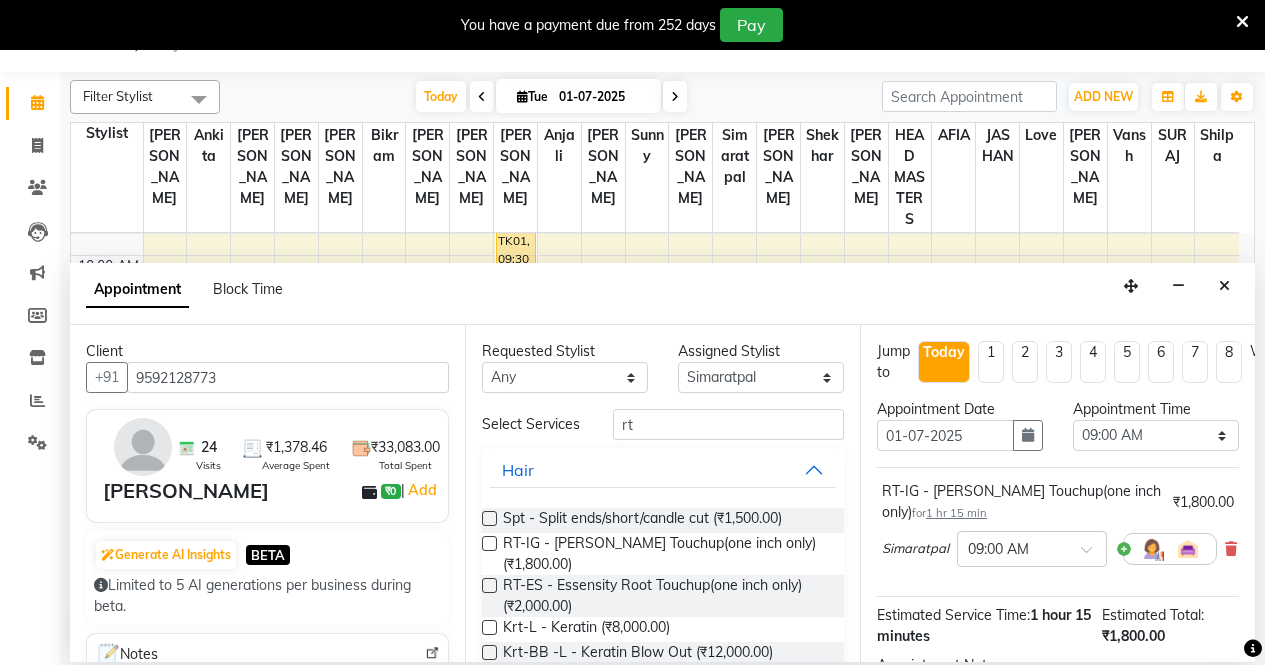click at bounding box center (489, 543) 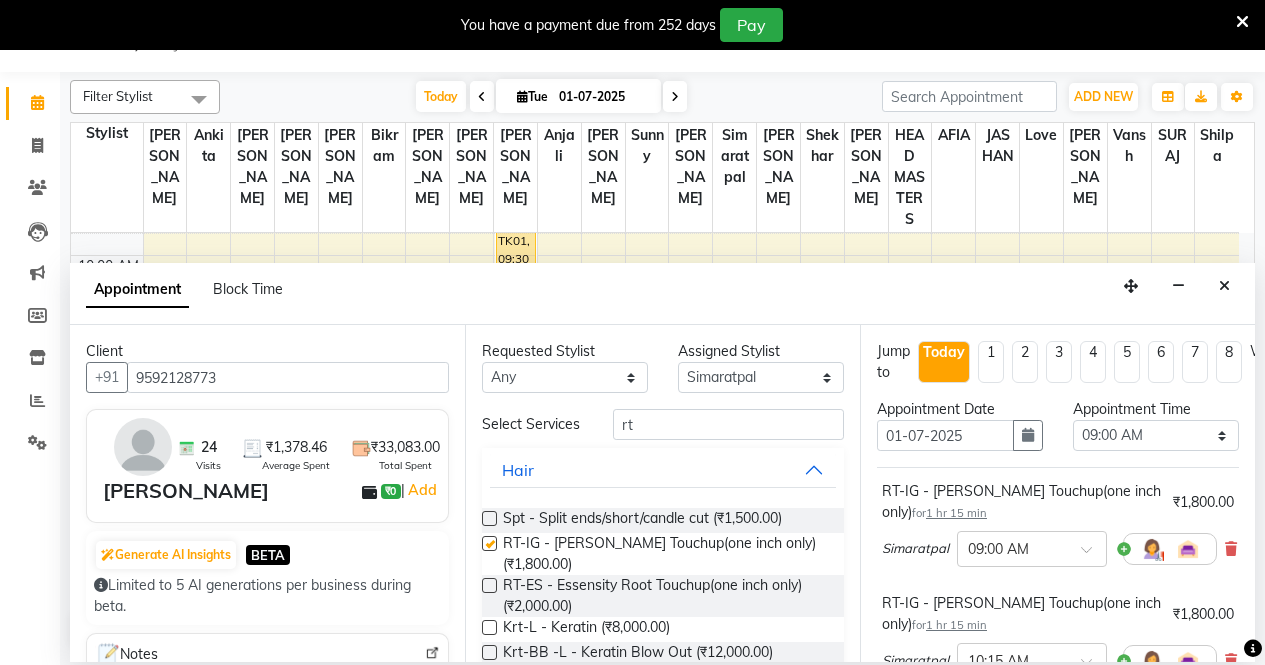 checkbox on "false" 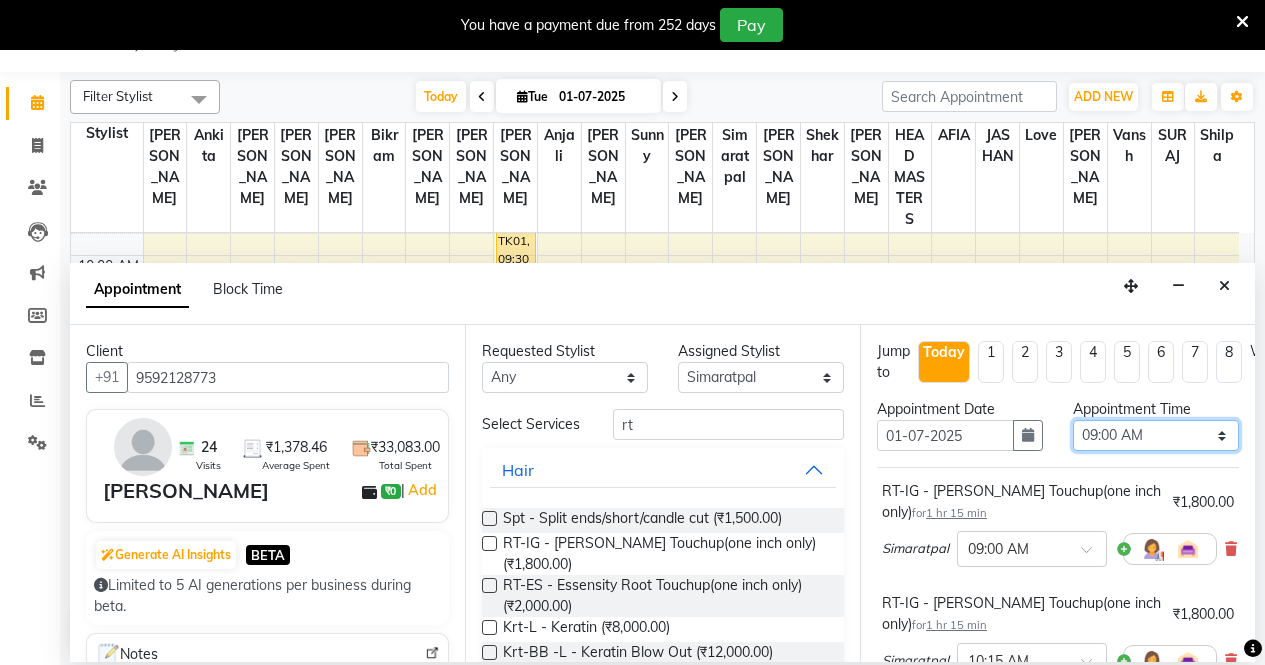 click on "Select 09:00 AM 09:15 AM 09:30 AM 09:45 AM 10:00 AM 10:15 AM 10:30 AM 10:45 AM 11:00 AM 11:15 AM 11:30 AM 11:45 AM 12:00 PM 12:15 PM 12:30 PM 12:45 PM 01:00 PM 01:15 PM 01:30 PM 01:45 PM 02:00 PM 02:15 PM 02:30 PM 02:45 PM 03:00 PM 03:15 PM 03:30 PM 03:45 PM 04:00 PM 04:15 PM 04:30 PM 04:45 PM 05:00 PM 05:15 PM 05:30 PM 05:45 PM 06:00 PM 06:15 PM 06:30 PM 06:45 PM 07:00 PM 07:15 PM 07:30 PM 07:45 PM 08:00 PM" at bounding box center [1156, 435] 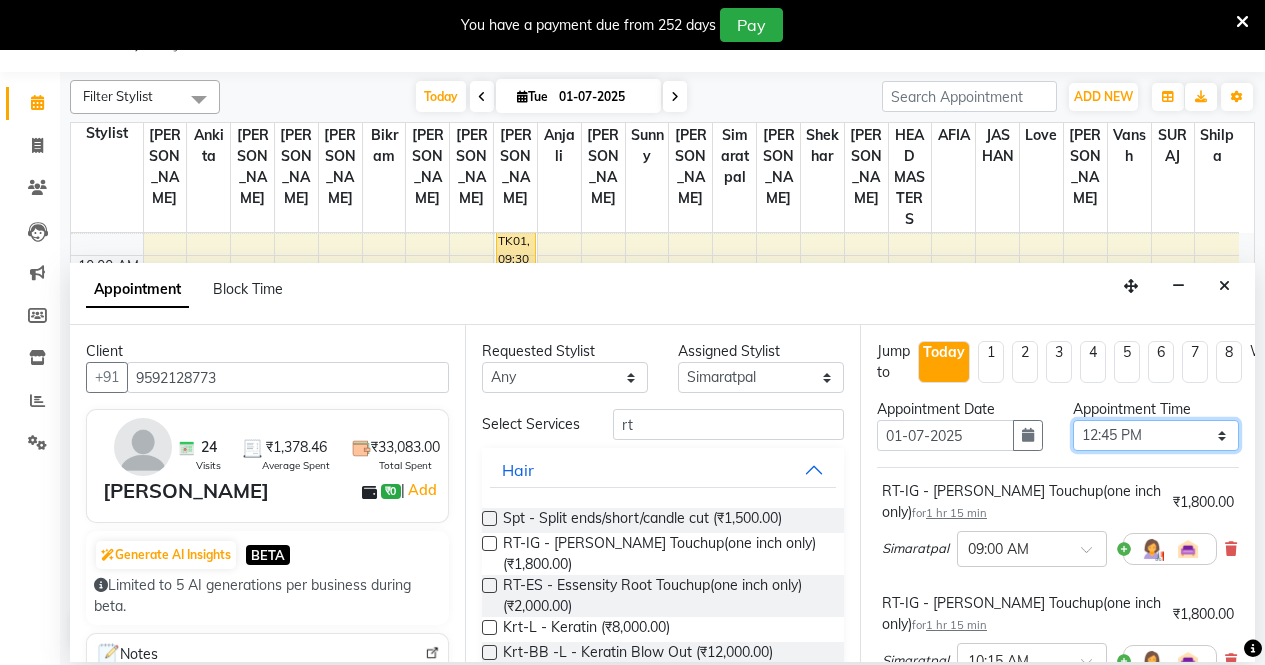 click on "Select 09:00 AM 09:15 AM 09:30 AM 09:45 AM 10:00 AM 10:15 AM 10:30 AM 10:45 AM 11:00 AM 11:15 AM 11:30 AM 11:45 AM 12:00 PM 12:15 PM 12:30 PM 12:45 PM 01:00 PM 01:15 PM 01:30 PM 01:45 PM 02:00 PM 02:15 PM 02:30 PM 02:45 PM 03:00 PM 03:15 PM 03:30 PM 03:45 PM 04:00 PM 04:15 PM 04:30 PM 04:45 PM 05:00 PM 05:15 PM 05:30 PM 05:45 PM 06:00 PM 06:15 PM 06:30 PM 06:45 PM 07:00 PM 07:15 PM 07:30 PM 07:45 PM 08:00 PM" at bounding box center [1156, 435] 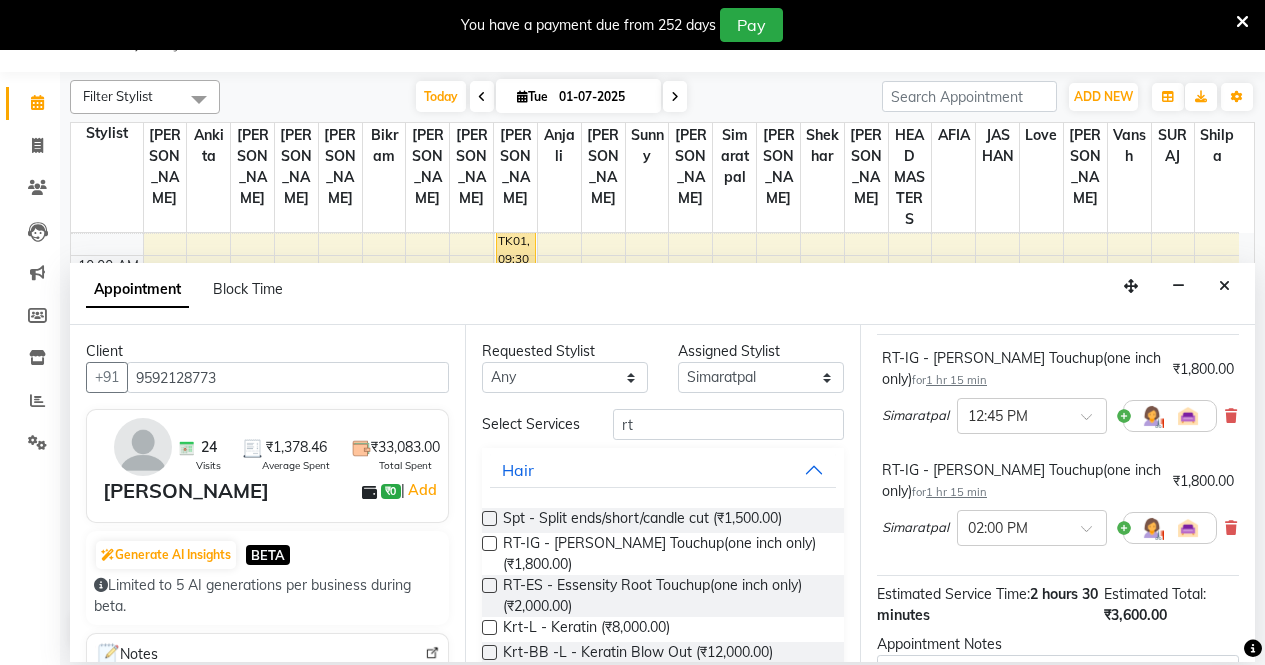 scroll, scrollTop: 300, scrollLeft: 0, axis: vertical 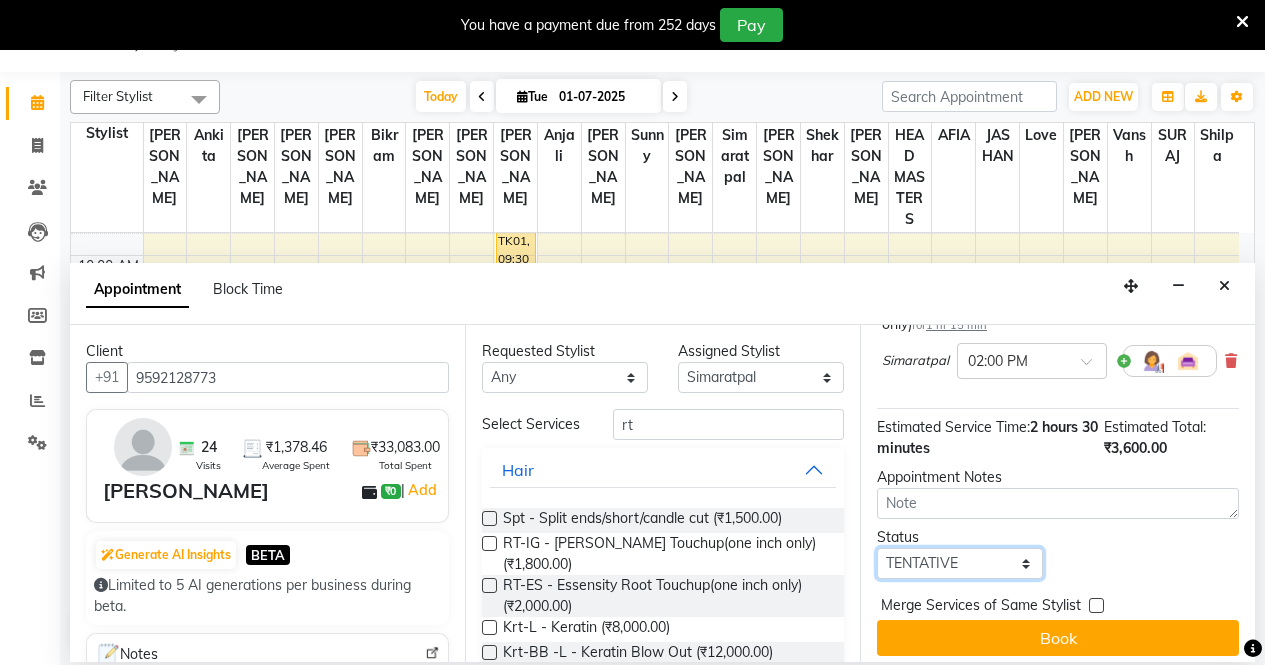 click on "Select TENTATIVE CONFIRM CHECK-IN UPCOMING" at bounding box center [960, 563] 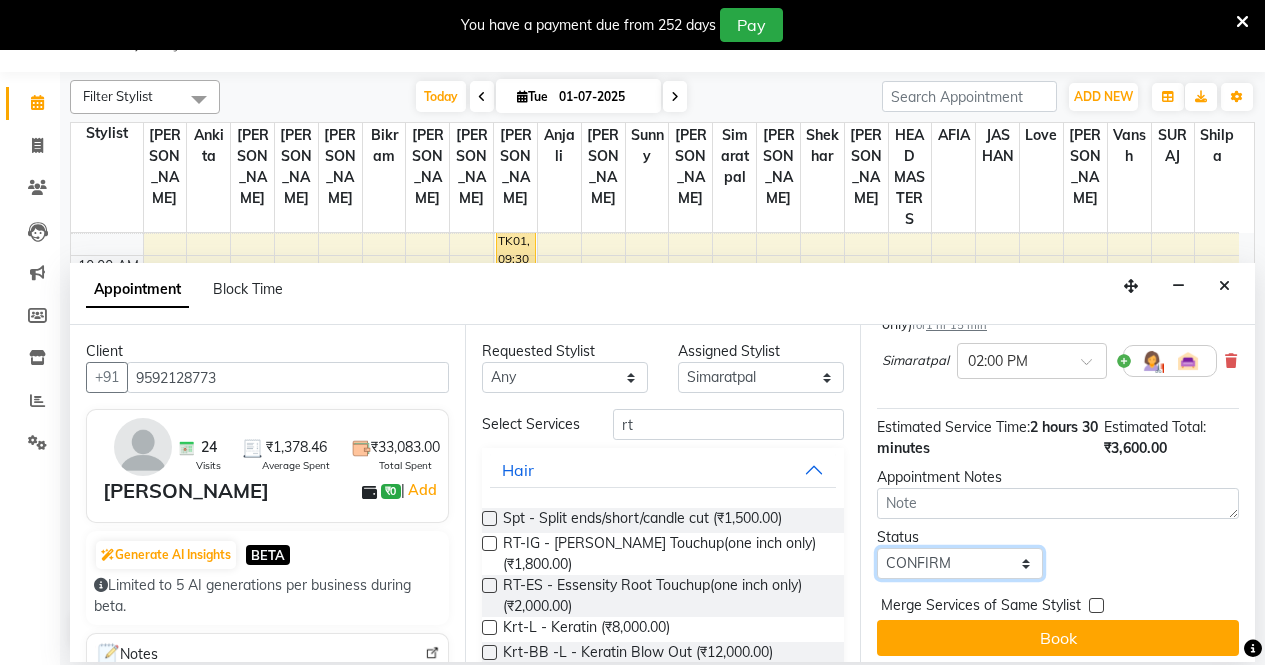 click on "Select TENTATIVE CONFIRM CHECK-IN UPCOMING" at bounding box center [960, 563] 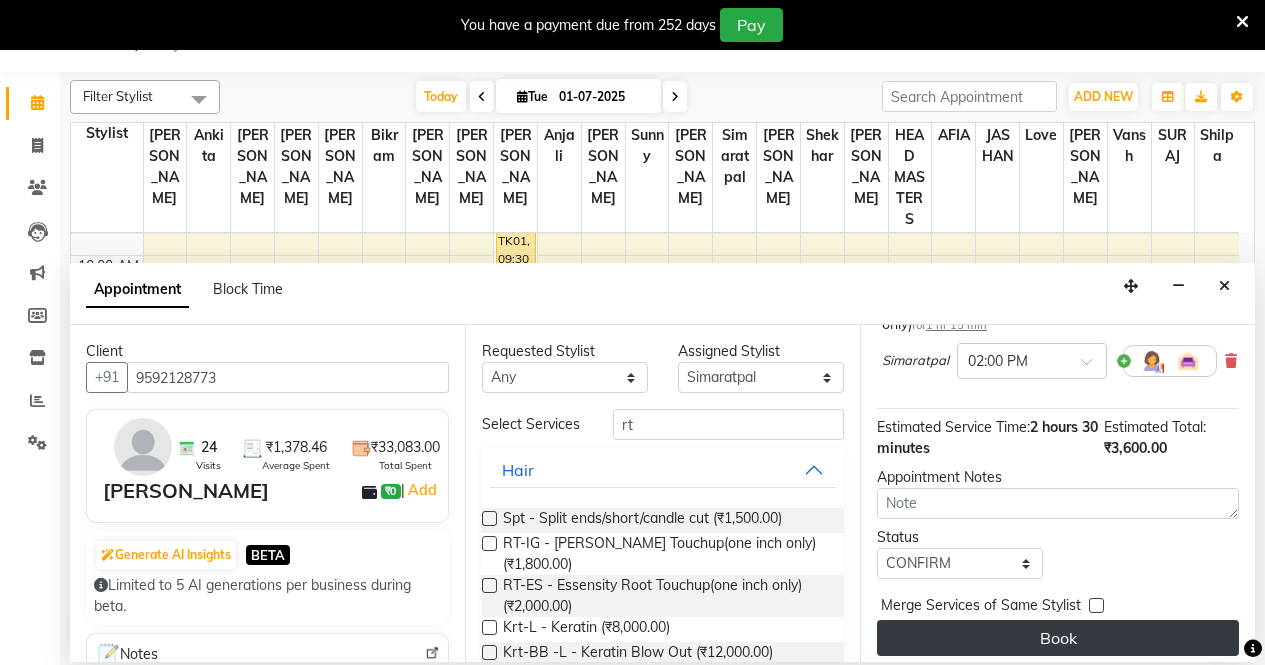 click on "Book" at bounding box center (1058, 638) 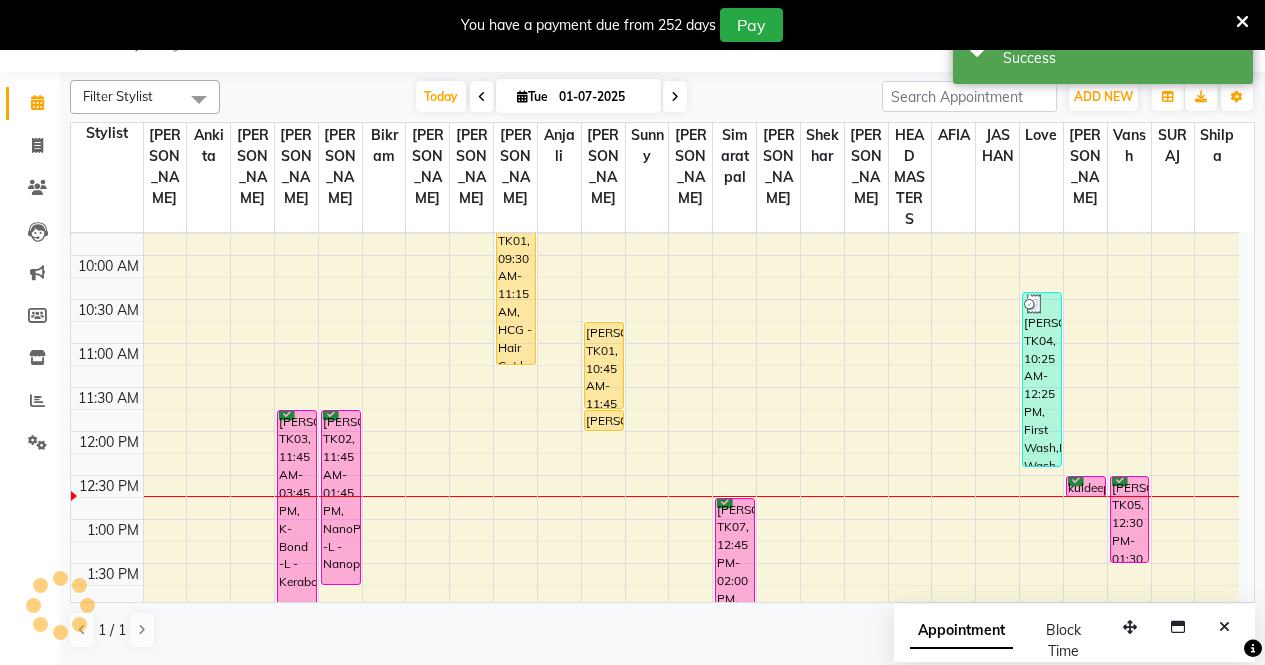 scroll, scrollTop: 0, scrollLeft: 0, axis: both 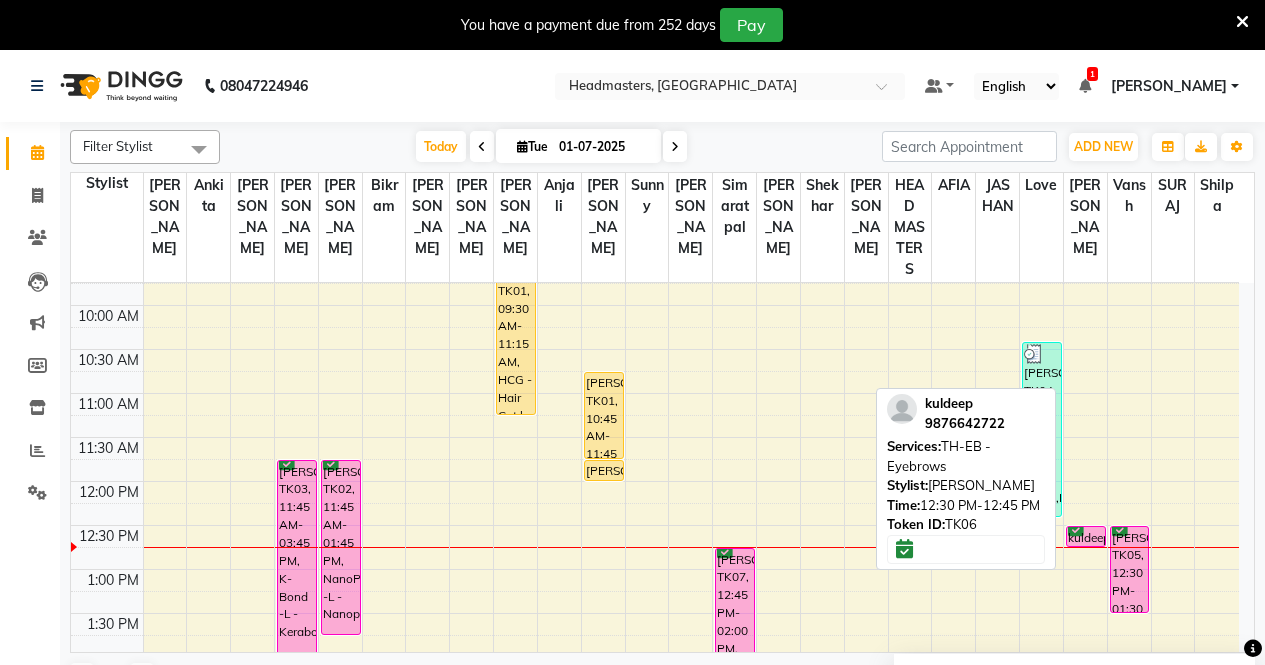 click on "kuldeep, TK06, 12:30 PM-12:45 PM, TH-EB - Eyebrows" at bounding box center [1086, 536] 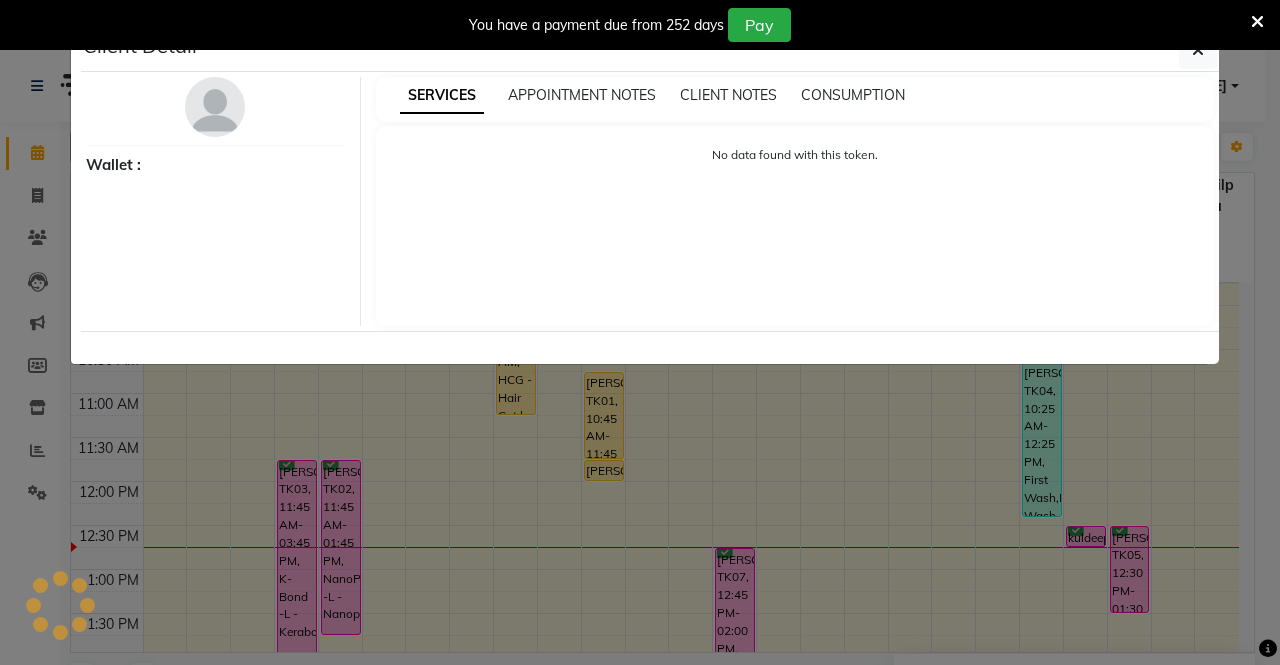 select on "6" 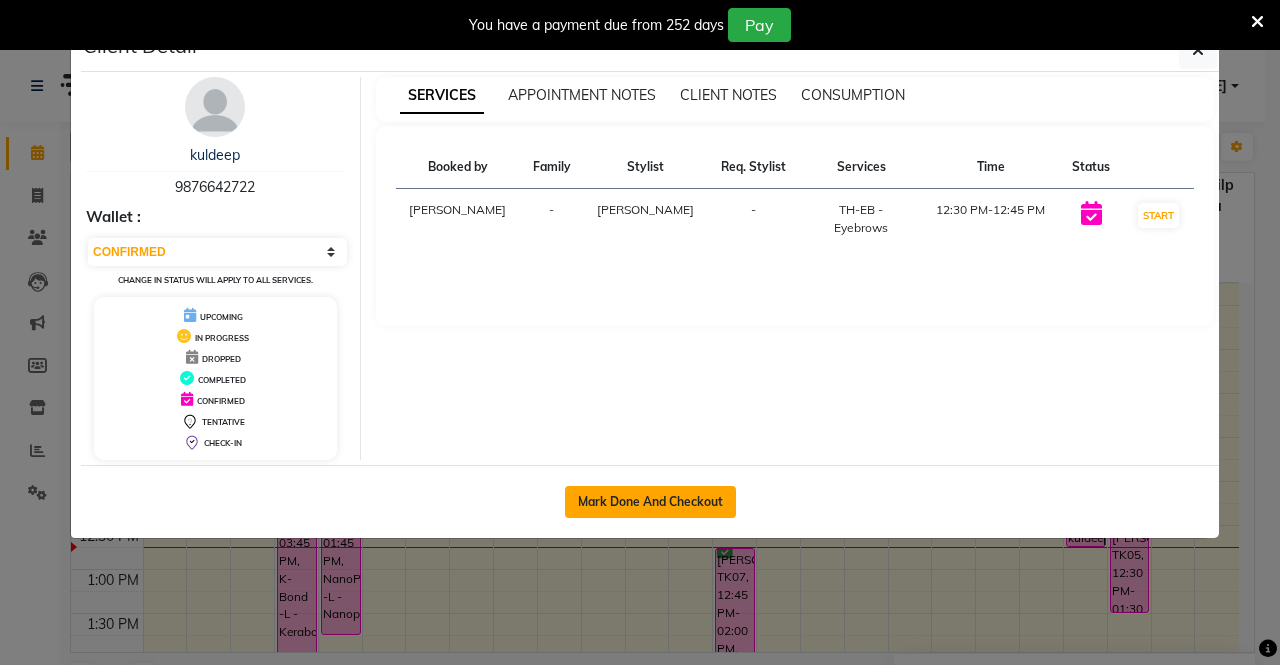 click on "Mark Done And Checkout" 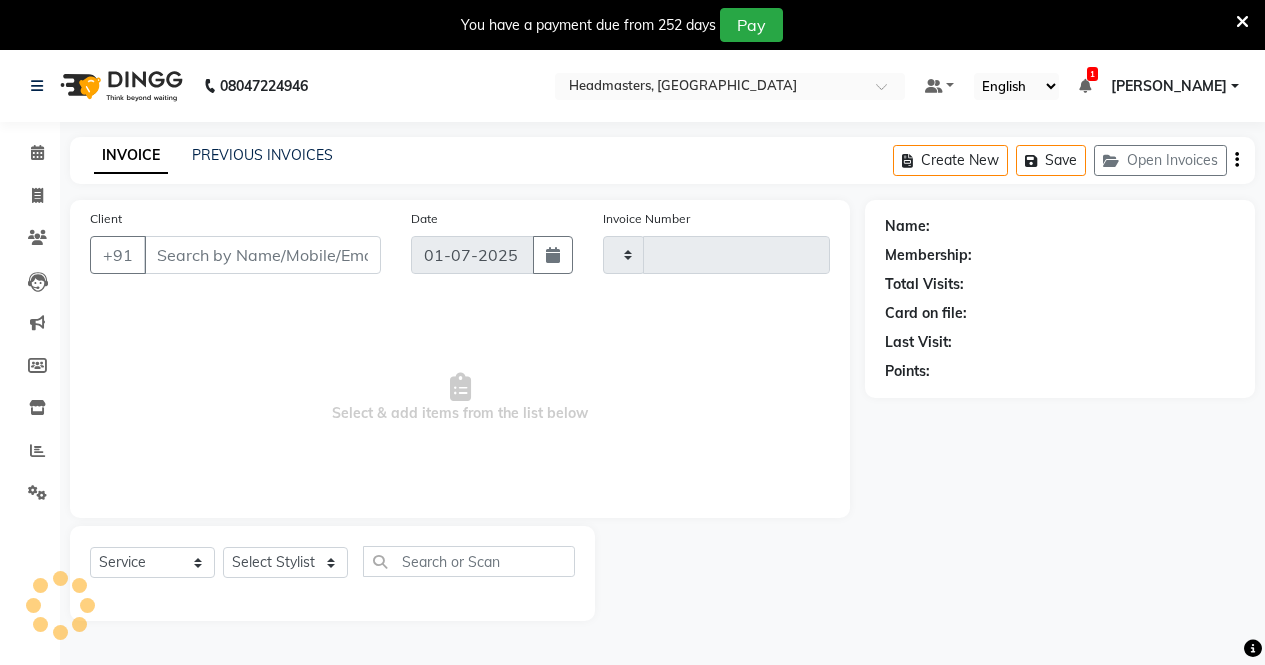 type on "1977" 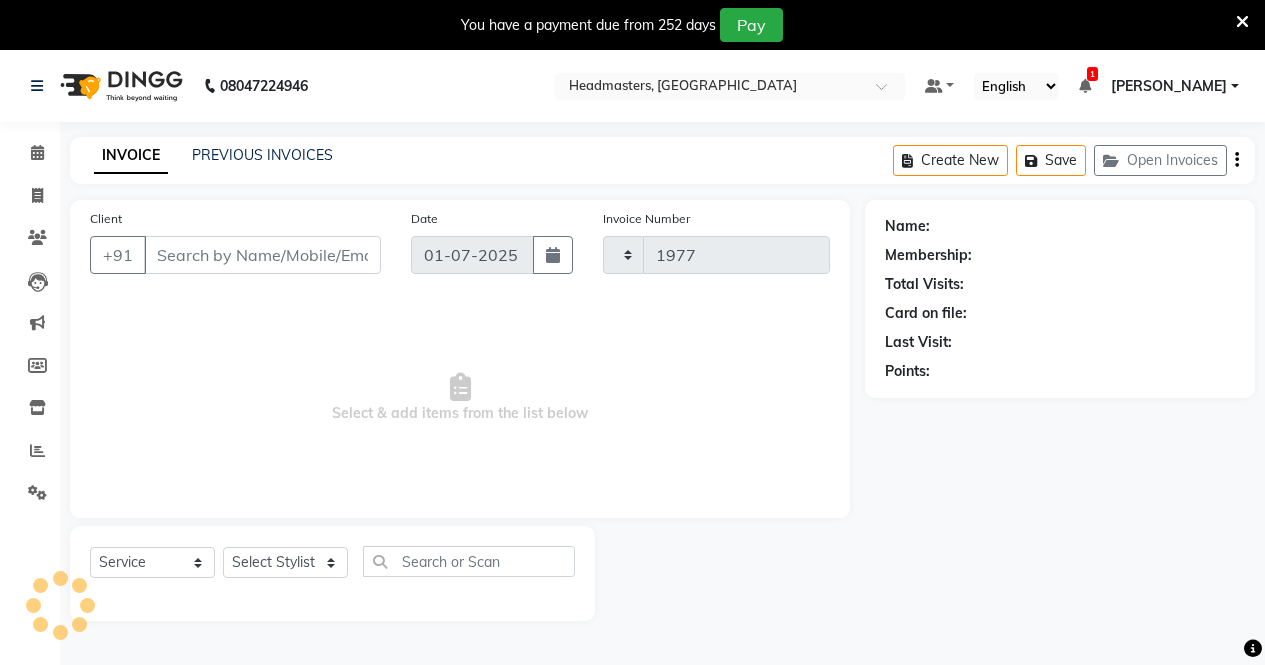 select on "7136" 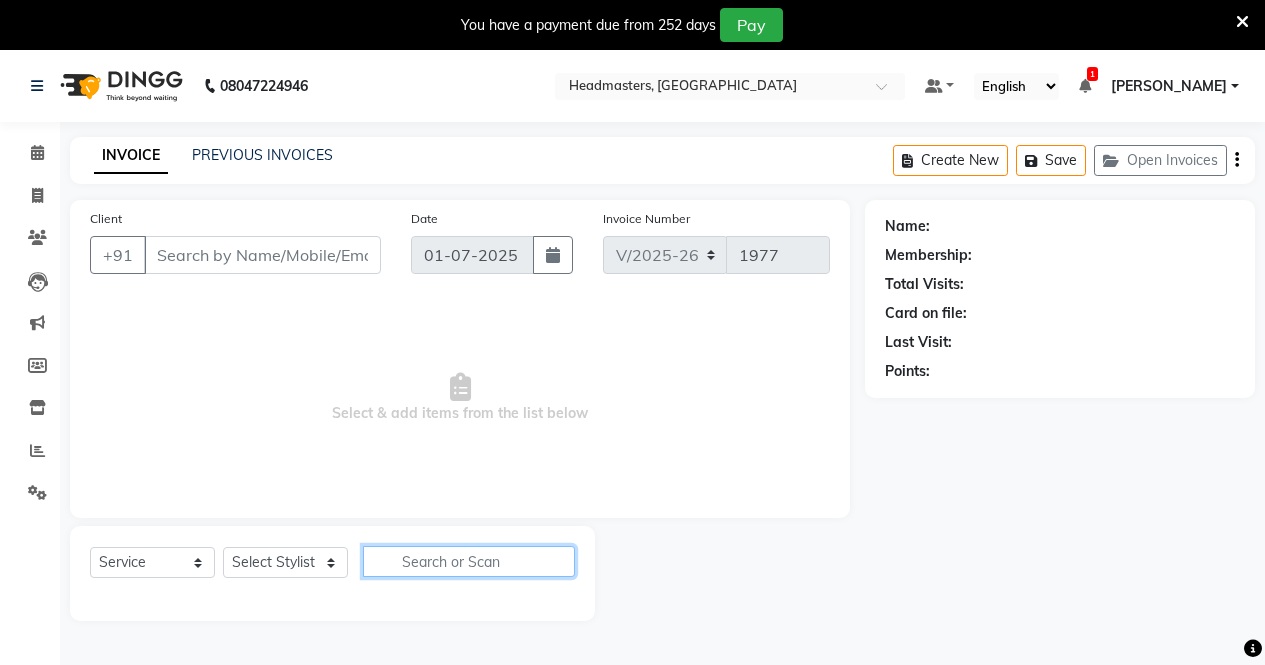 click 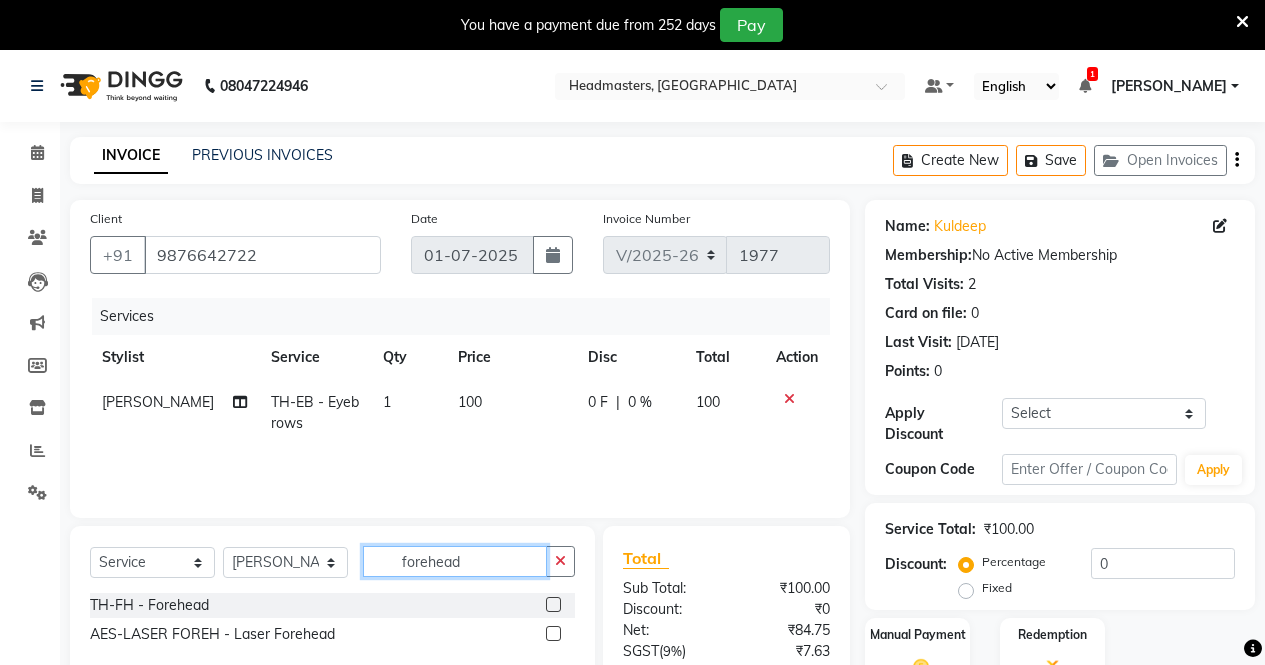 type on "forehead" 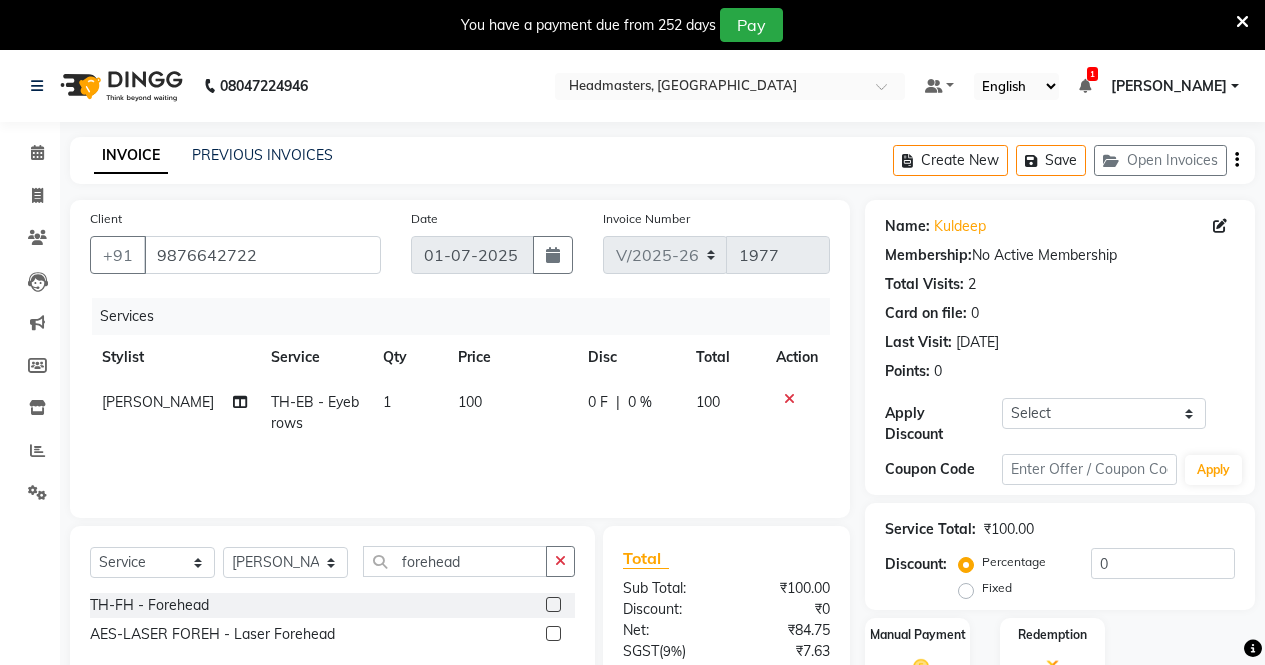 click 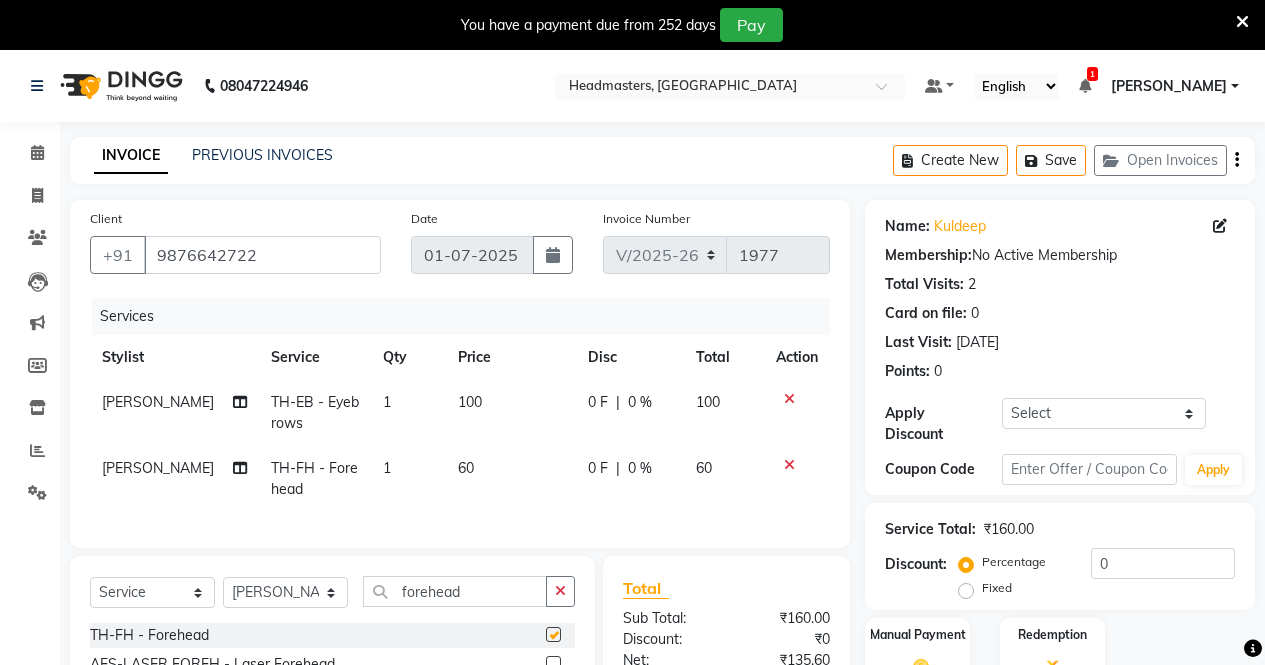 checkbox on "false" 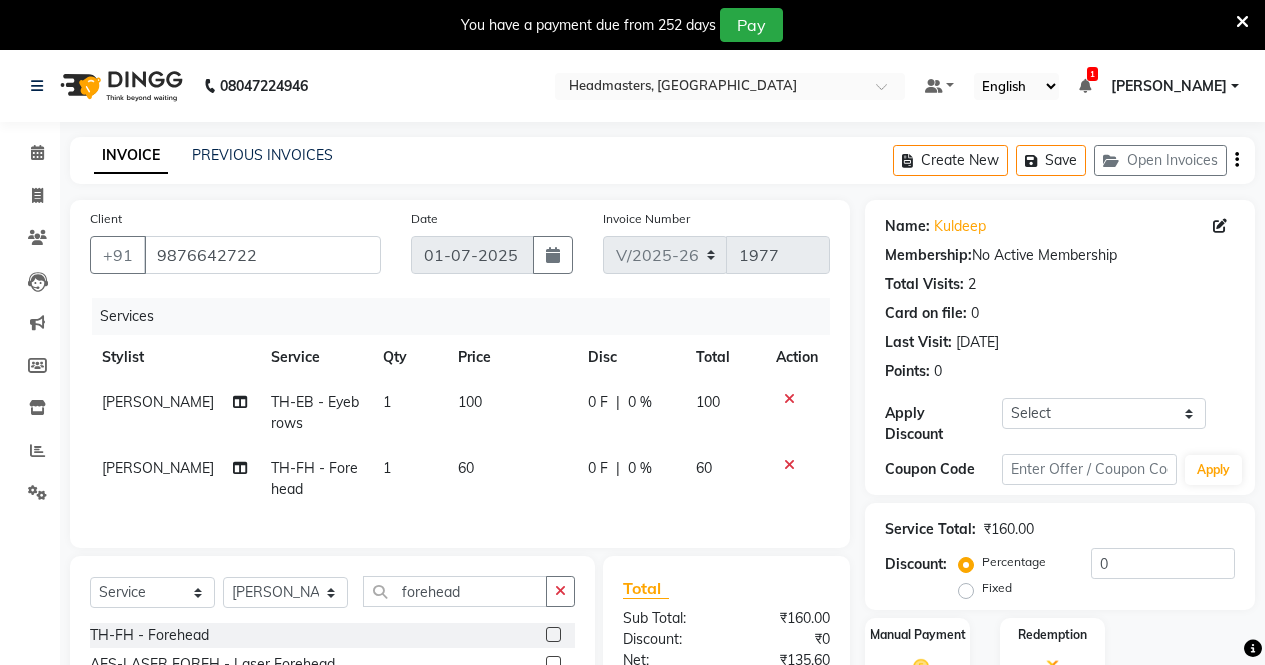 drag, startPoint x: 968, startPoint y: 574, endPoint x: 1048, endPoint y: 567, distance: 80.305664 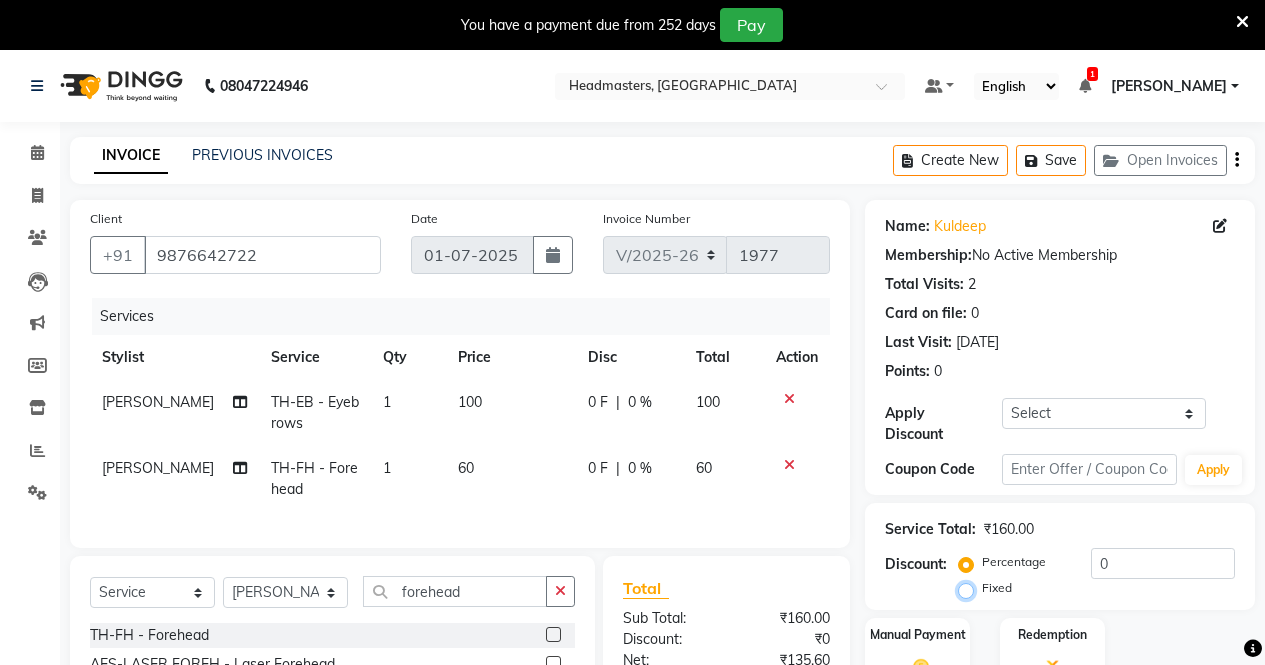 click on "Fixed" at bounding box center (970, 588) 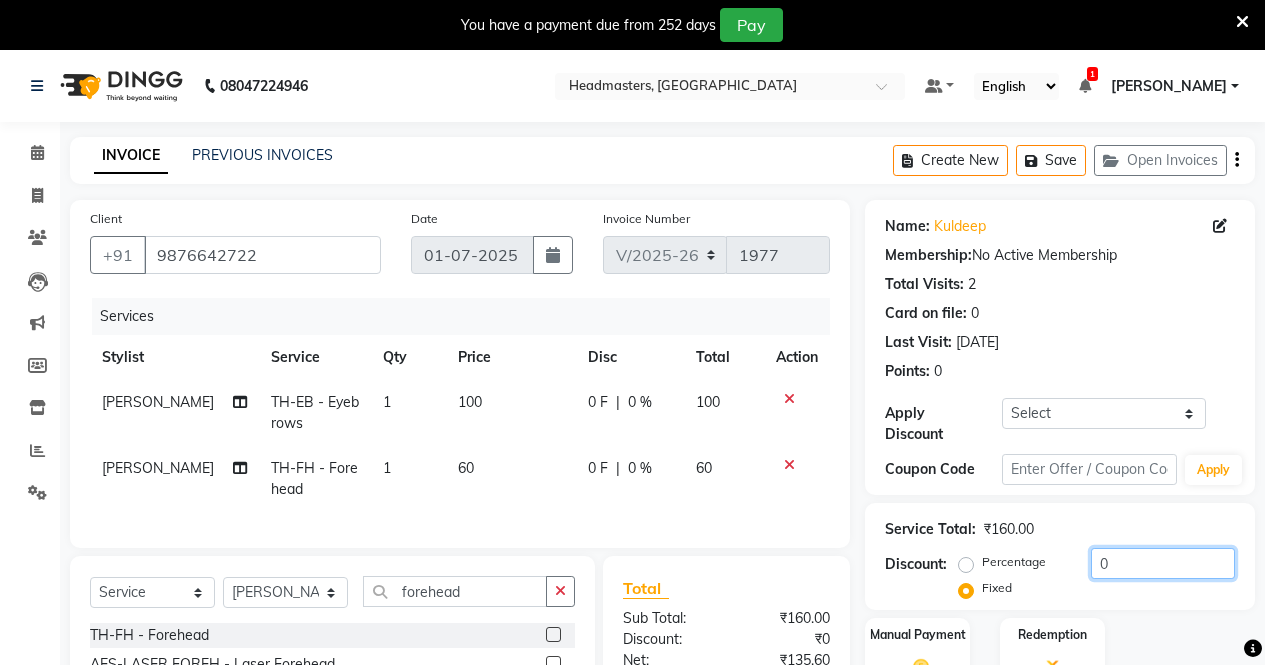 click on "0" 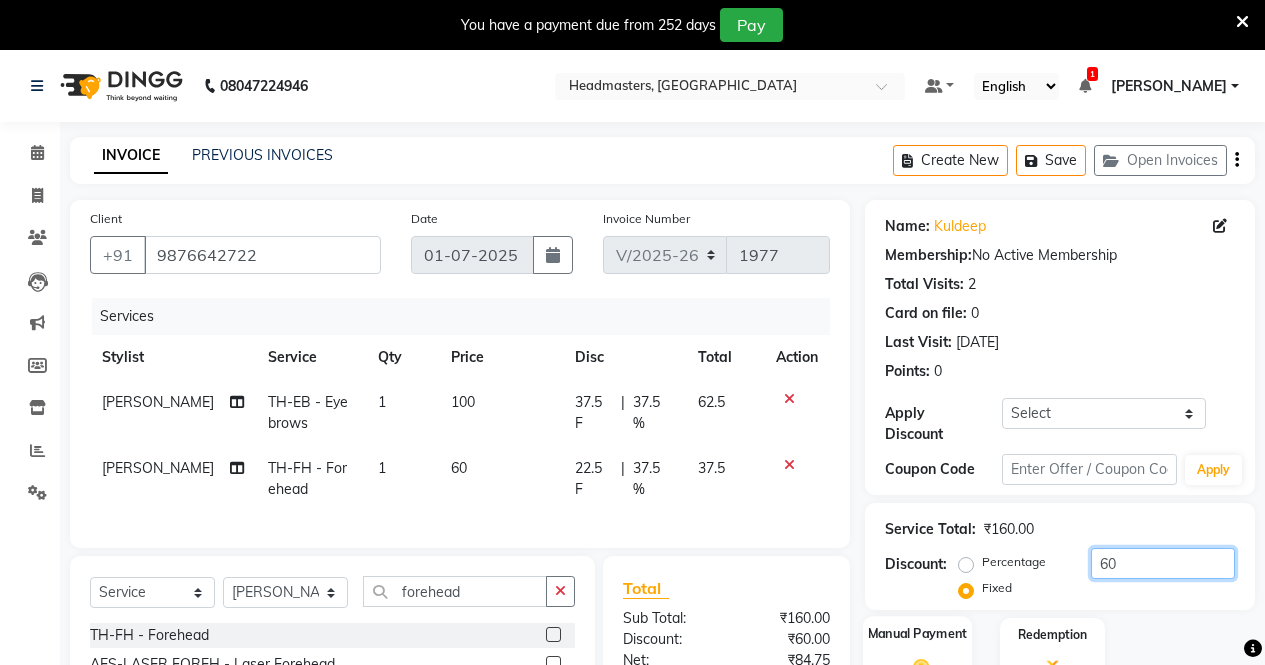 type on "60" 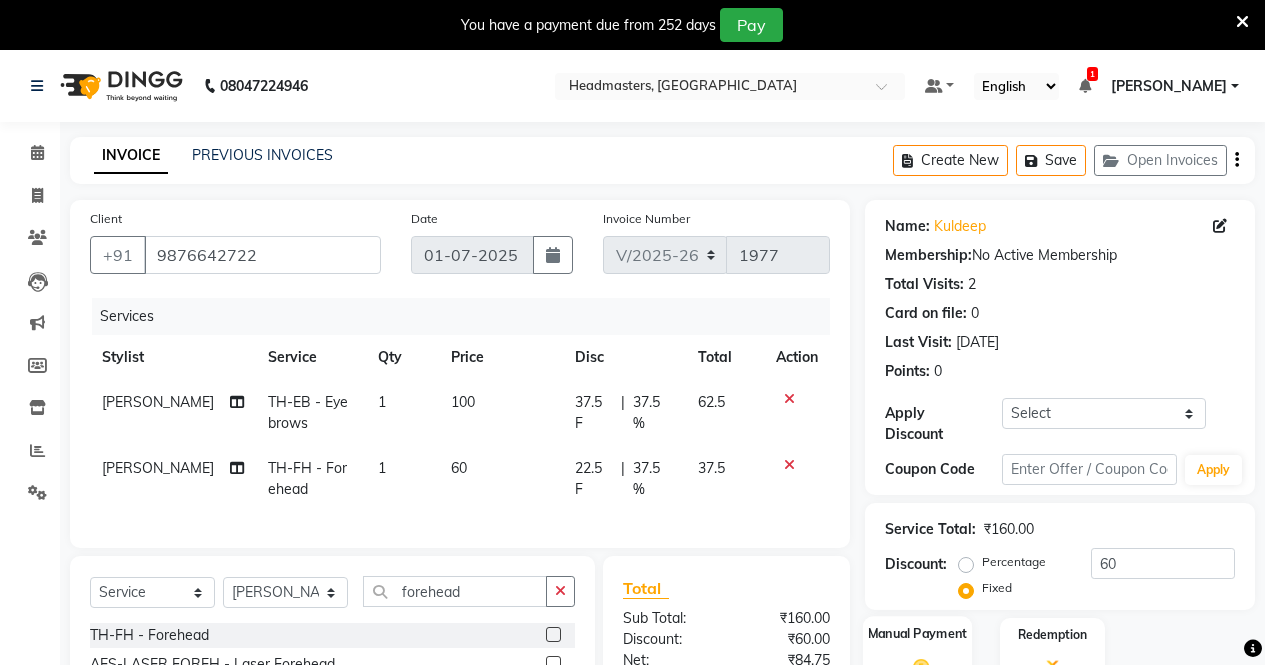 click 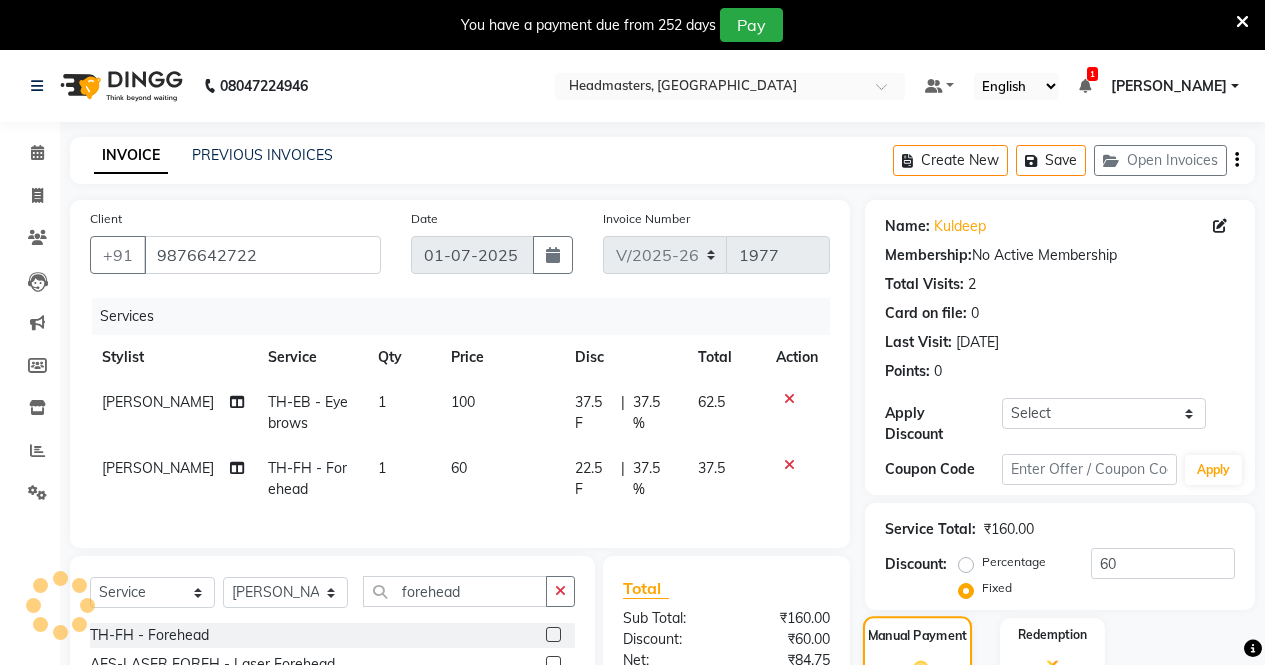 scroll, scrollTop: 200, scrollLeft: 0, axis: vertical 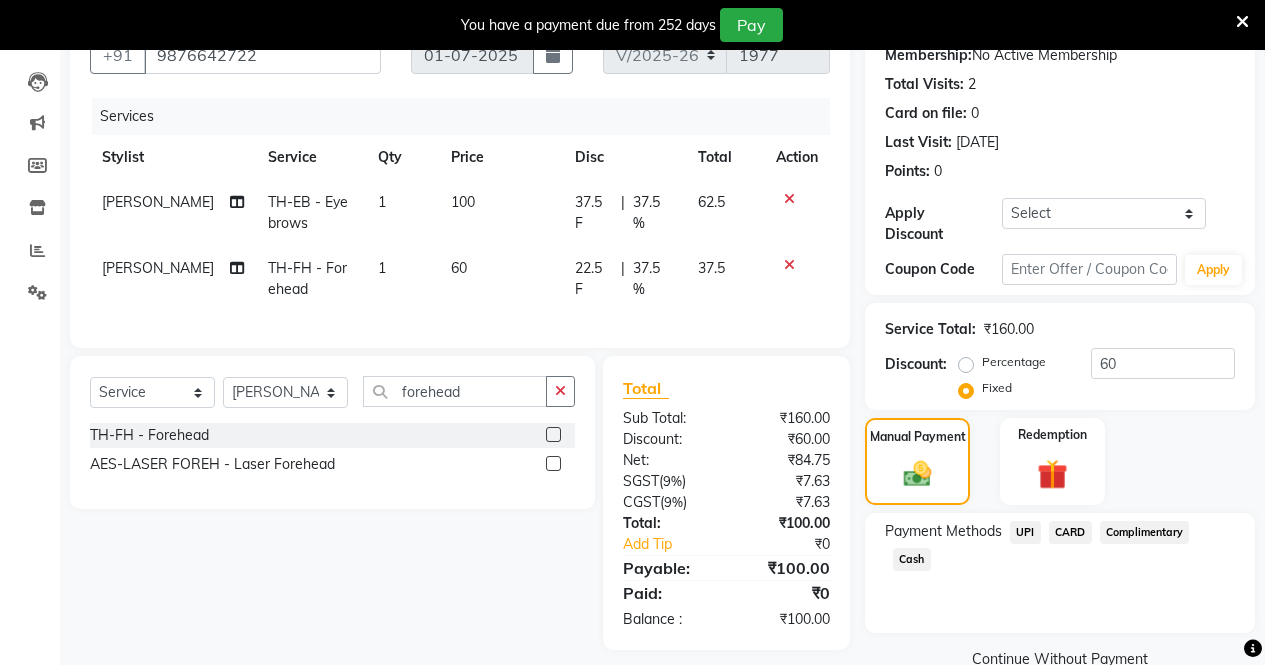 click on "UPI" 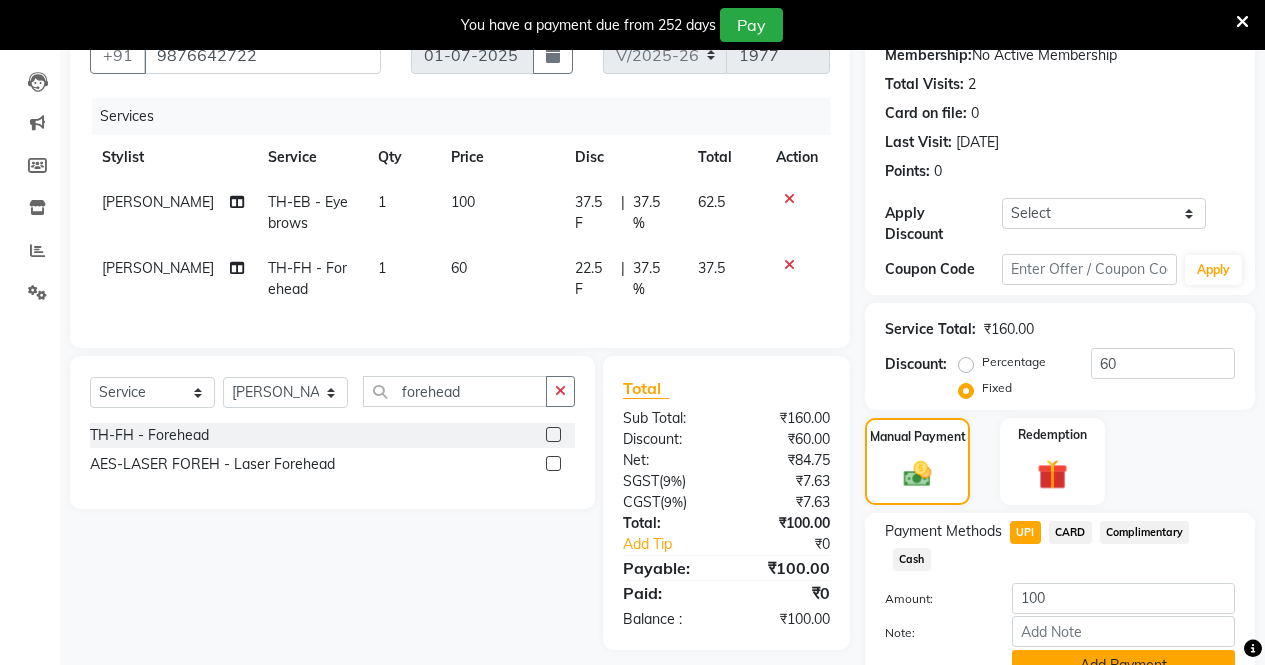 click on "Add Payment" 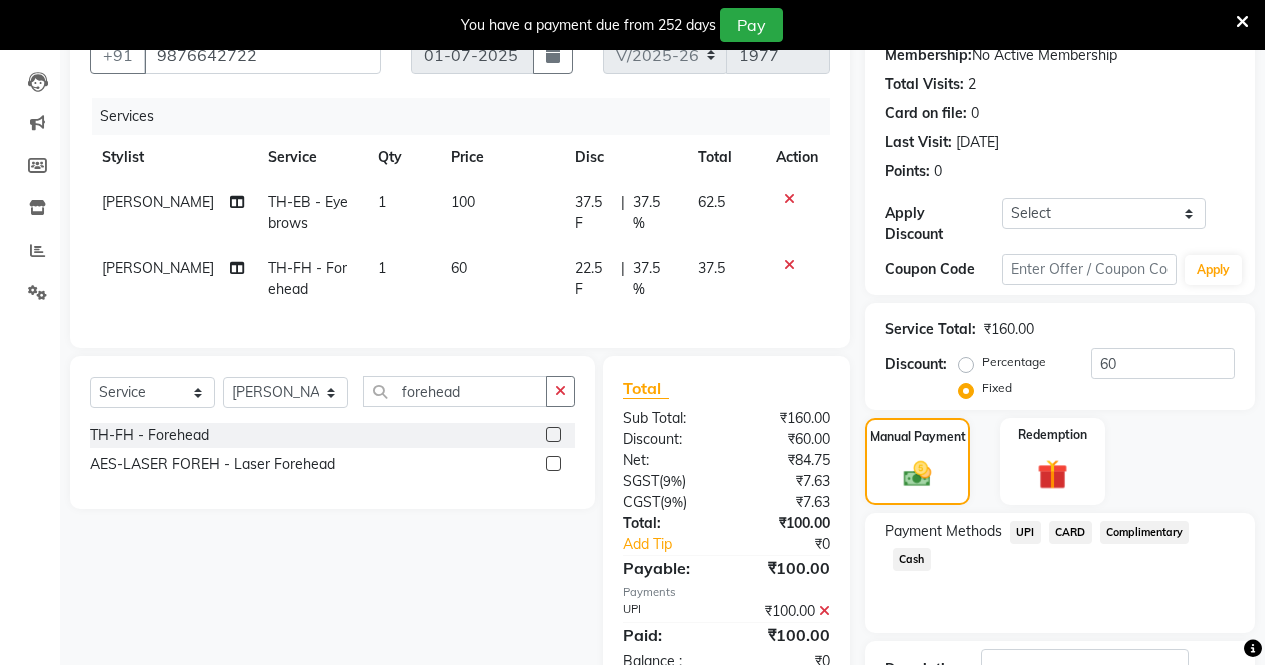 scroll, scrollTop: 307, scrollLeft: 0, axis: vertical 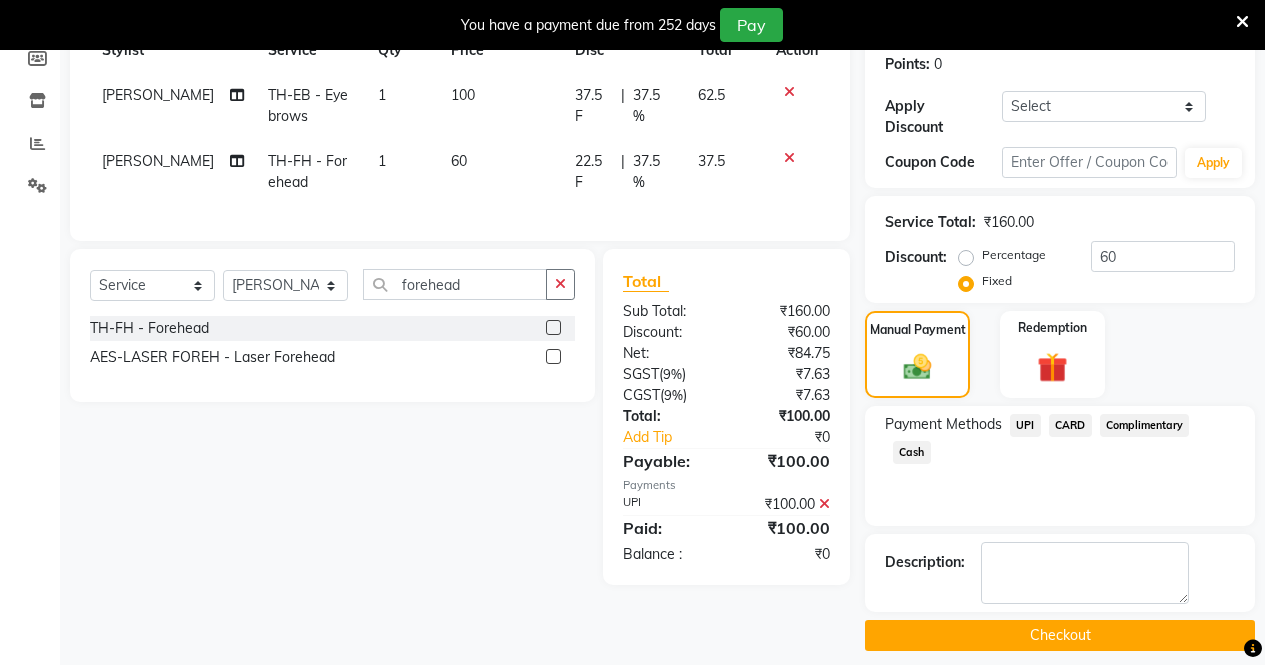 click on "INVOICE PREVIOUS INVOICES Create New   Save   Open Invoices  Client [PHONE_NUMBER] Date [DATE] Invoice Number V/[PHONE_NUMBER] Services Stylist Service Qty Price Disc Total Action [PERSON_NAME] TH-EB - Eyebrows 1 100 37.5 F | 37.5 % 62.5 [PERSON_NAME] TH-FH - Forehead 1 60 22.5 F | 37.5 % 37.5 Select  Service  Product  Membership  Package Voucher Prepaid Gift Card  Select Stylist AFIA [PERSON_NAME] [PERSON_NAME]  [PERSON_NAME] HEAD [PERSON_NAME]  [PERSON_NAME]  [PERSON_NAME]  [PERSON_NAME] Love [PERSON_NAME]  [PERSON_NAME]  [PERSON_NAME]  [PERSON_NAME] [PERSON_NAME] [PERSON_NAME]  [PERSON_NAME]  [PERSON_NAME]  [PERSON_NAME] forehead TH-FH - Forehead  AES-LASER FOREH - Laser Forehead  Total Sub Total: ₹160.00 Discount: ₹60.00 Net: ₹84.75 SGST  ( 9% ) ₹7.63 CGST  ( 9% ) ₹7.63 Total: ₹100.00 Add Tip ₹0 Payable: ₹100.00 Payments UPI ₹100.00  Paid: ₹100.00 Balance   : ₹0 Name: Kuldeep  Membership:  No Active Membership  Total Visits:  2 Card on file:  0 Last Visit:   [DATE] Points:   0  Apply Discount Select Coupon → Correction" 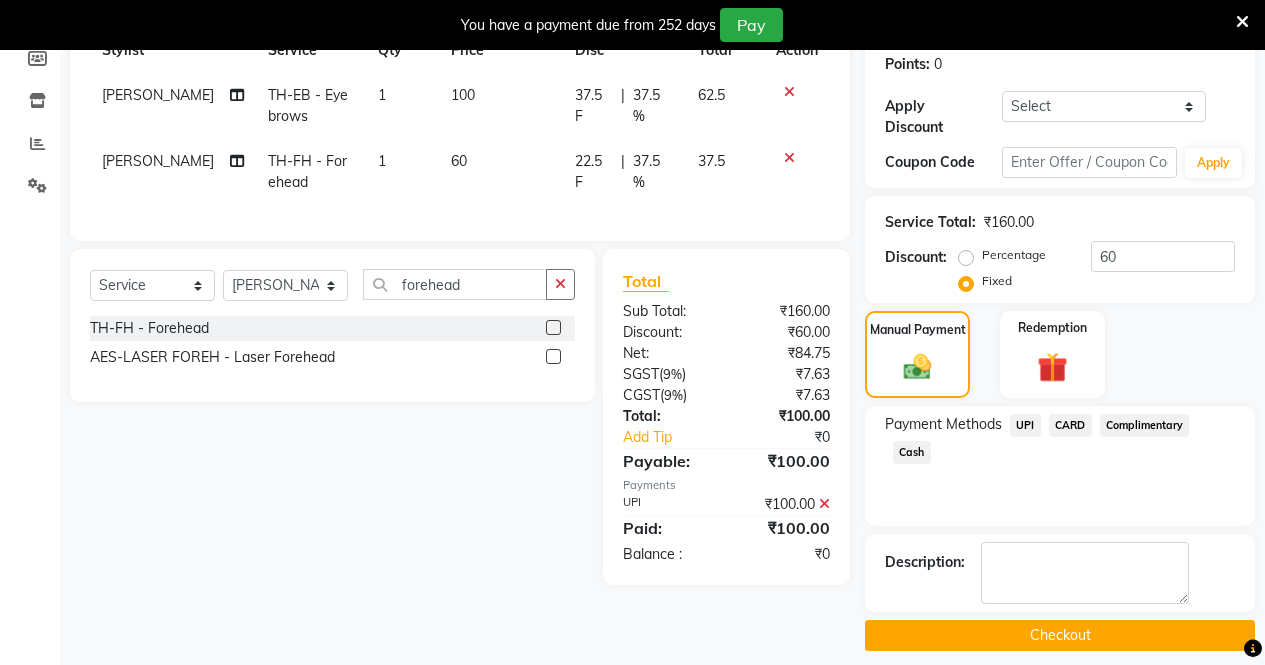 click on "Checkout" 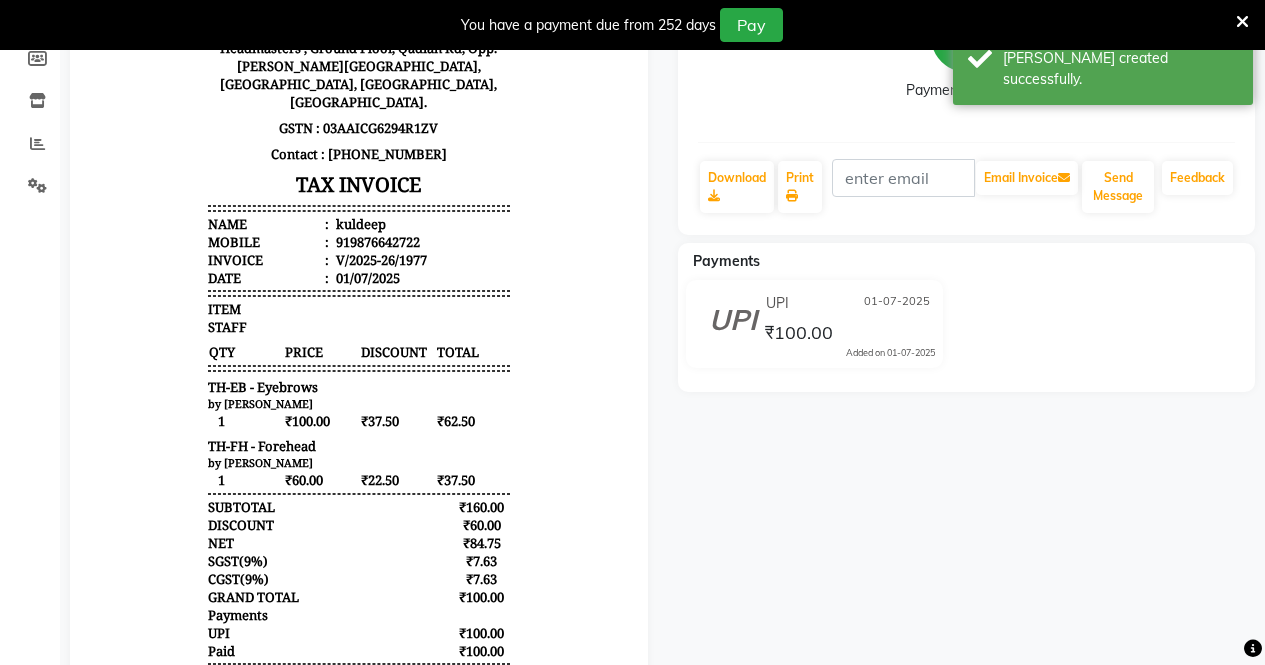 scroll, scrollTop: 0, scrollLeft: 0, axis: both 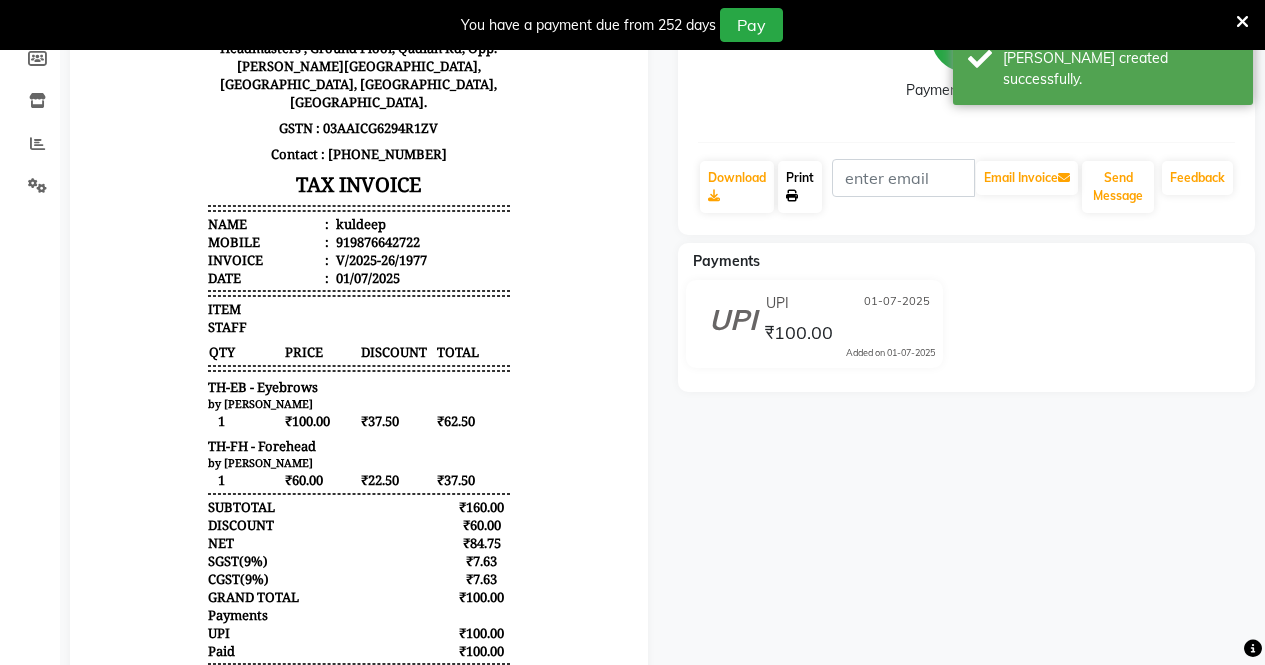 click on "Print" 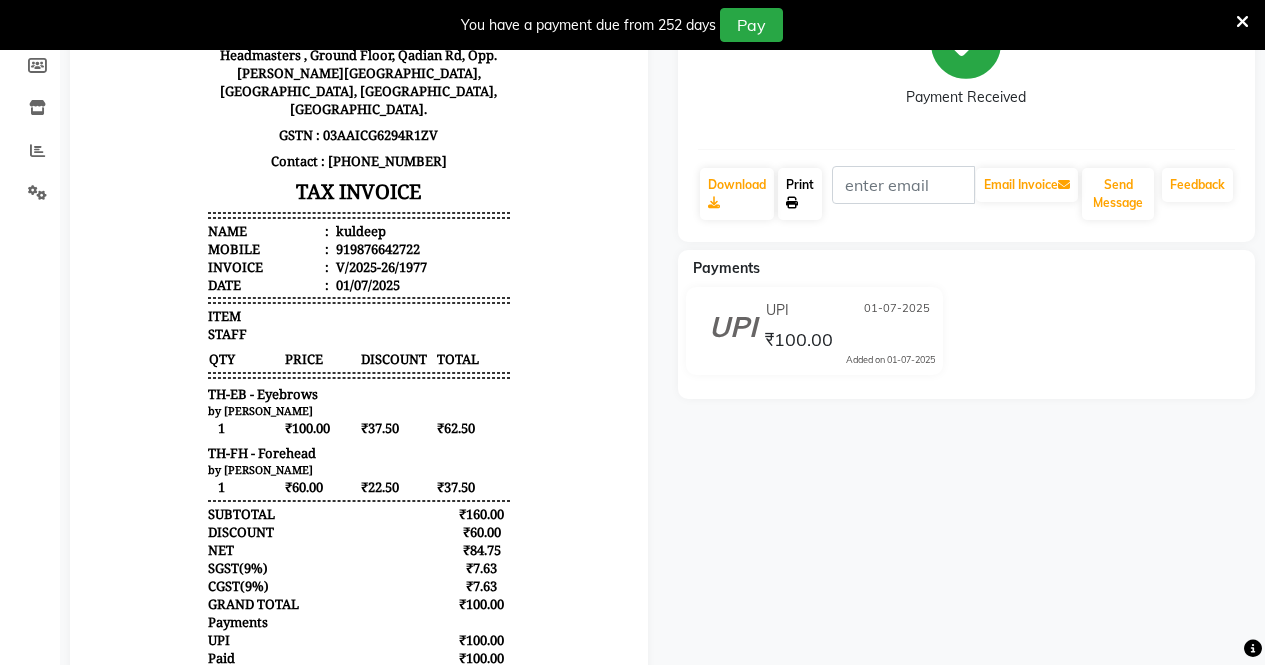 scroll, scrollTop: 0, scrollLeft: 0, axis: both 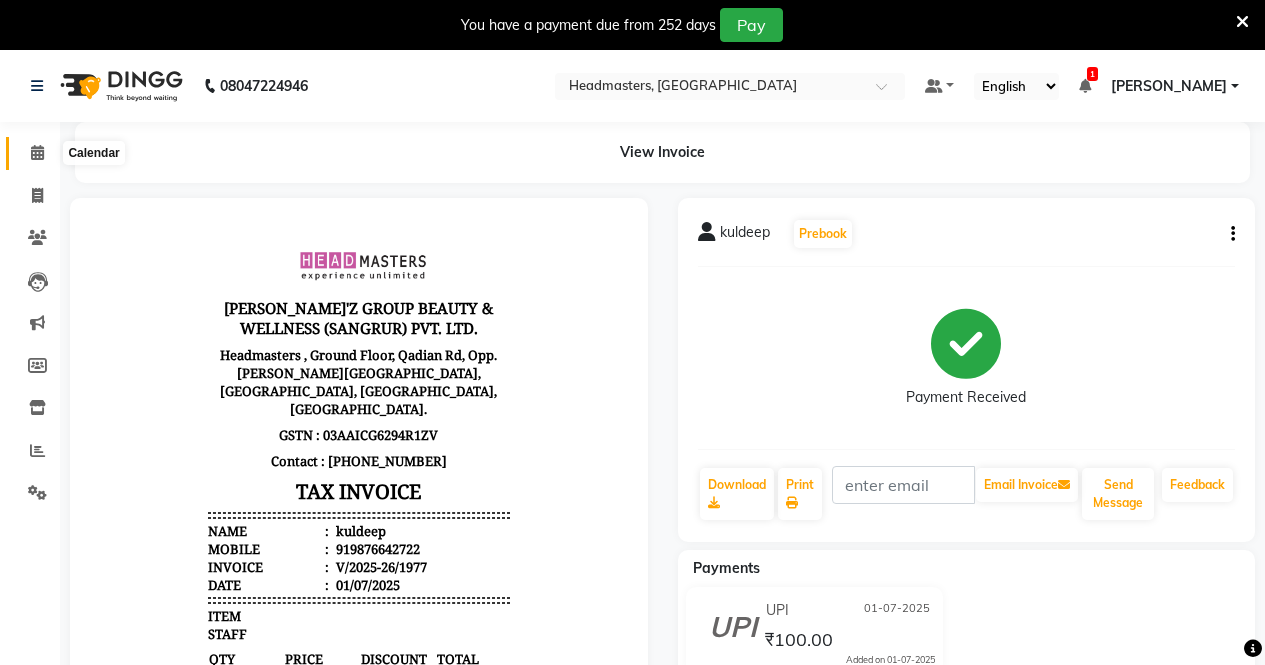 click 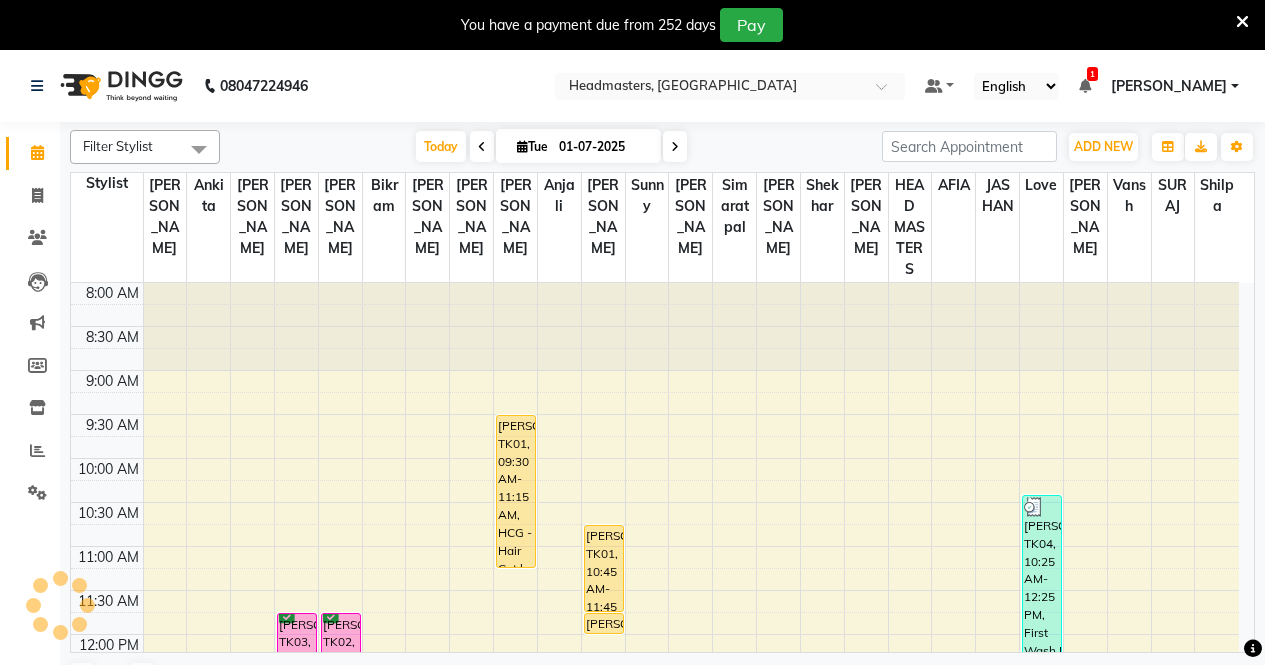 scroll, scrollTop: 353, scrollLeft: 0, axis: vertical 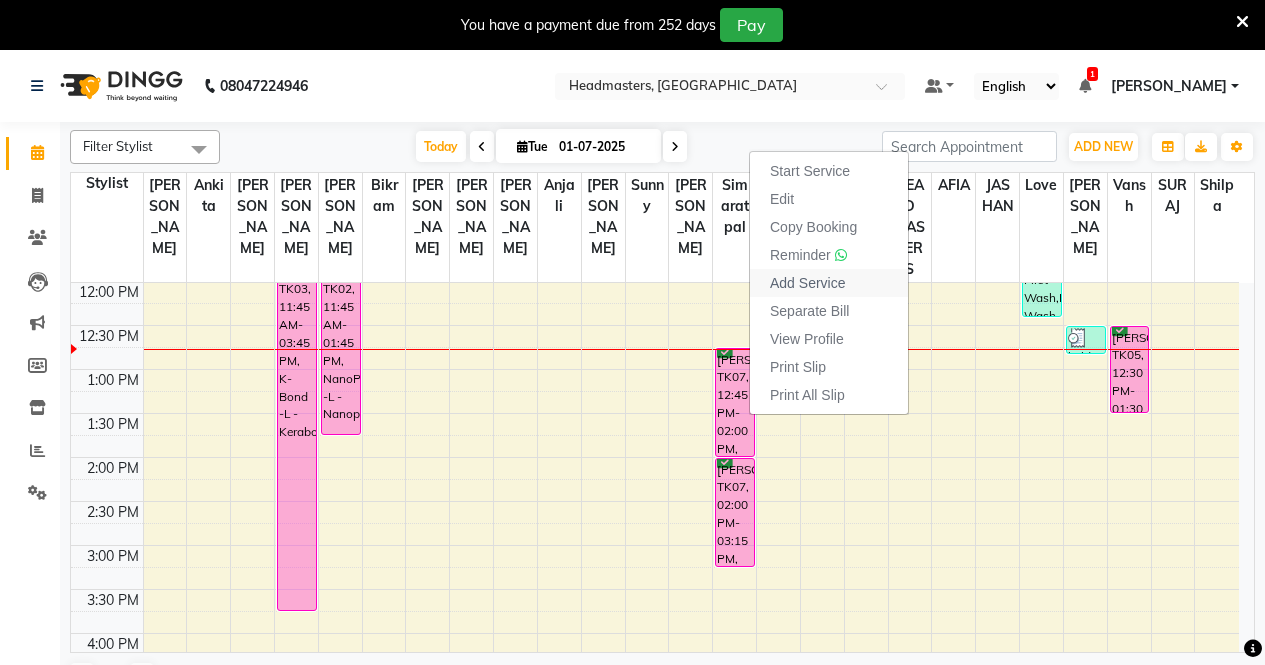 click on "Add Service" at bounding box center (807, 283) 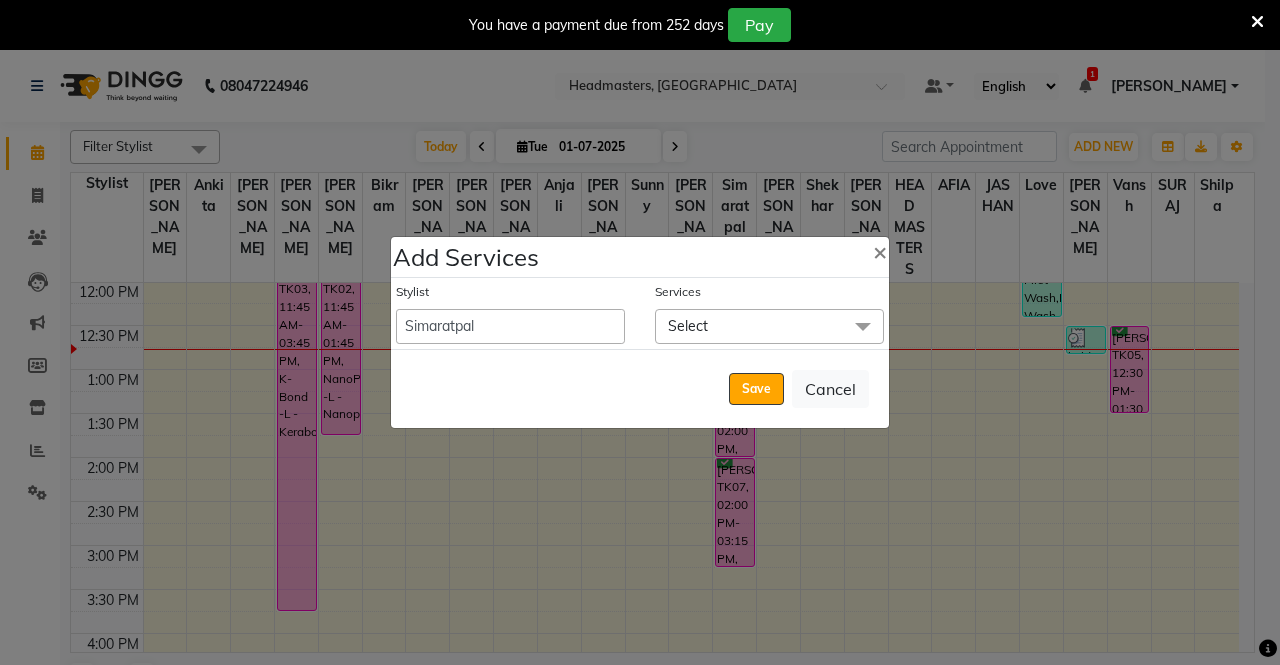 click on "Select" 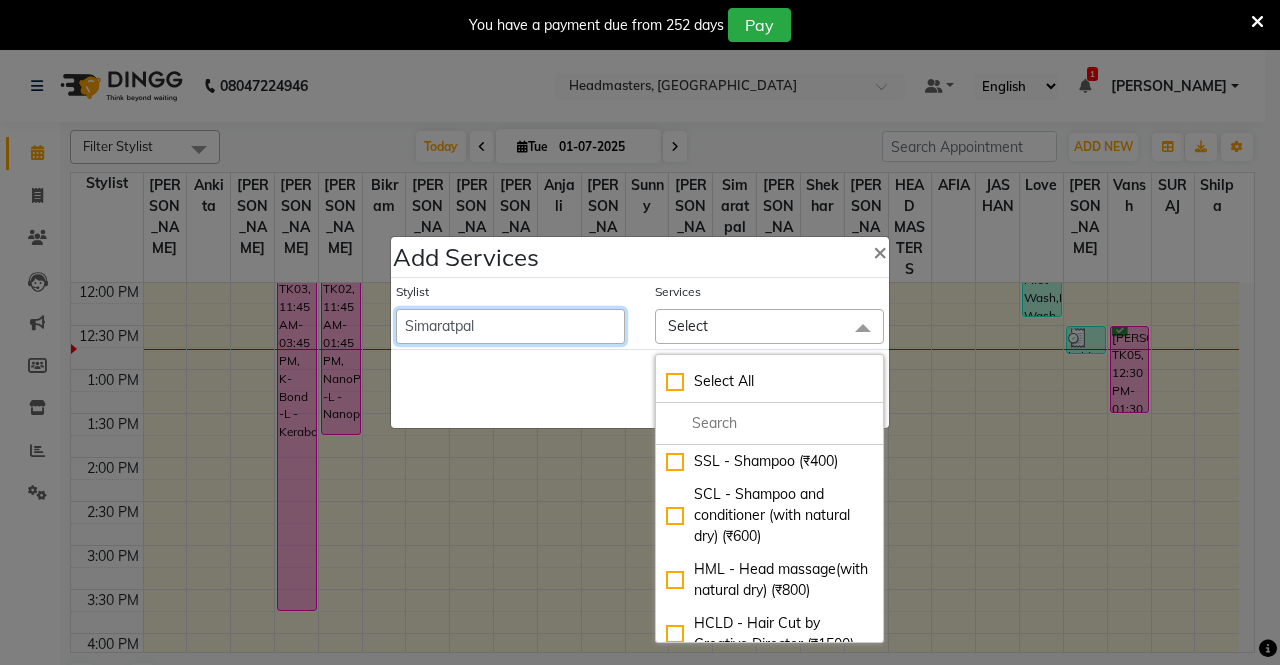 click on "AFIA   Anjali   [PERSON_NAME]   [PERSON_NAME]    [PERSON_NAME]   HEAD [PERSON_NAME]    [PERSON_NAME]    [PERSON_NAME]    [PERSON_NAME]   Love   [PERSON_NAME]    [PERSON_NAME]    [PERSON_NAME]    [PERSON_NAME]   [PERSON_NAME]   [PERSON_NAME]    [PERSON_NAME]    [PERSON_NAME]" at bounding box center (510, 326) 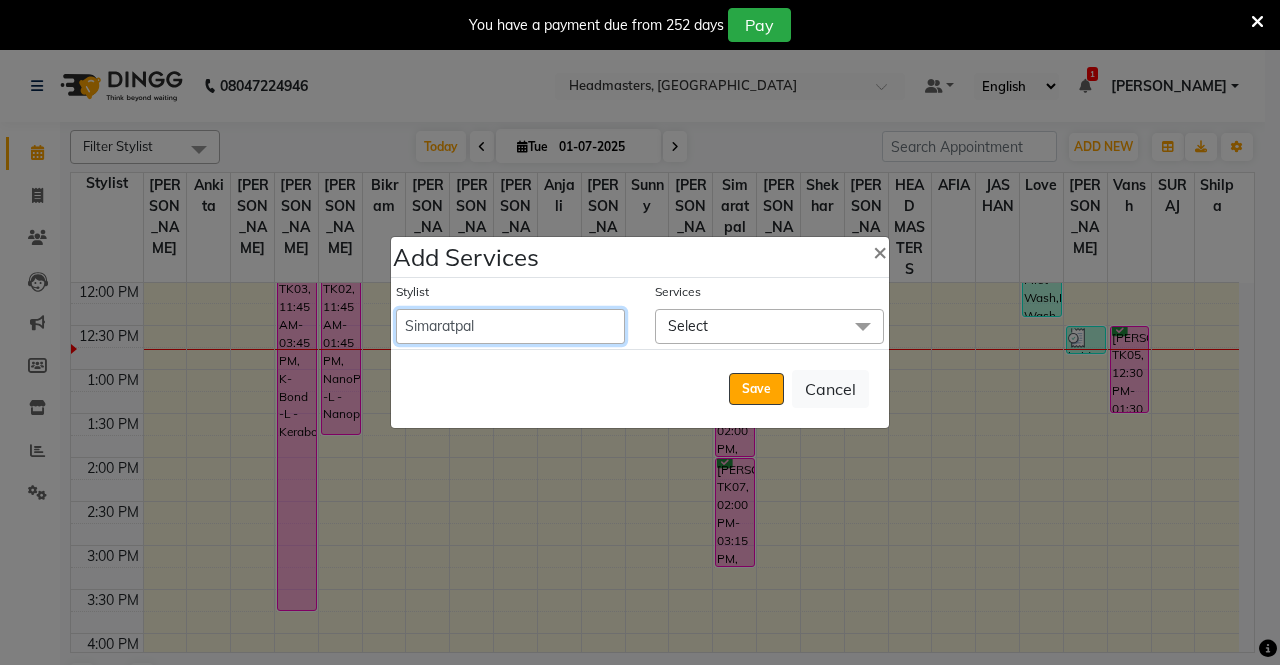 select on "63060" 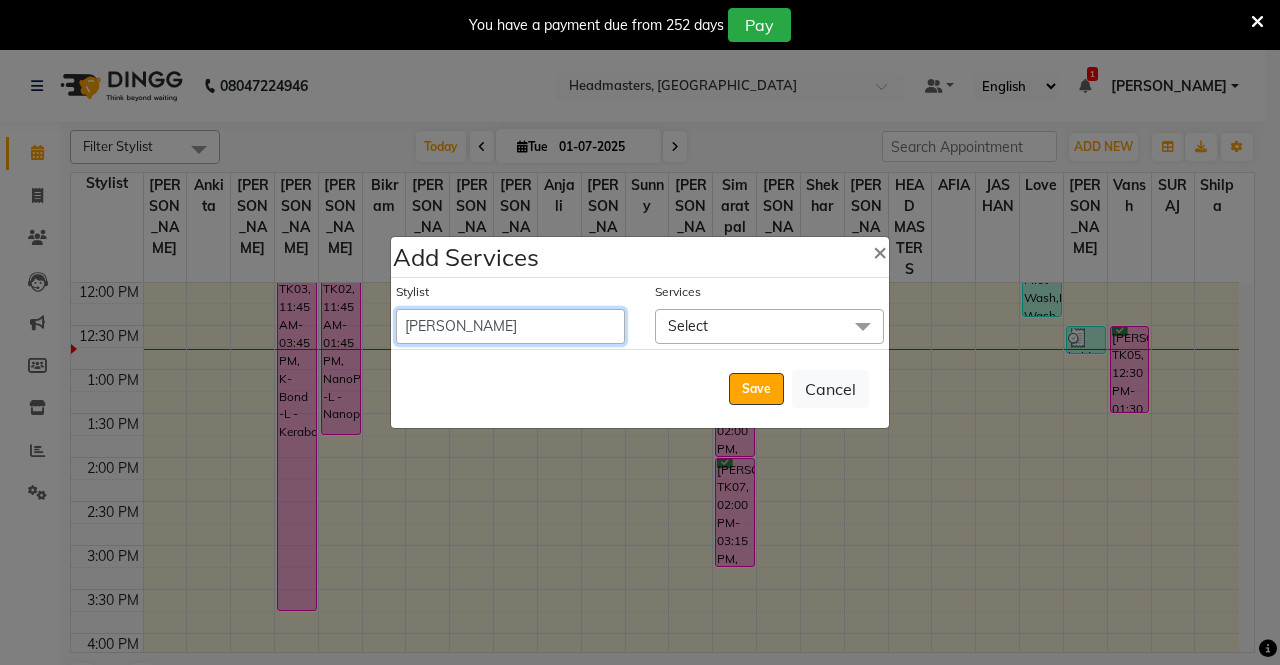 click on "AFIA   Anjali   [PERSON_NAME]   [PERSON_NAME]    [PERSON_NAME]   HEAD [PERSON_NAME]    [PERSON_NAME]    [PERSON_NAME]    [PERSON_NAME]   Love   [PERSON_NAME]    [PERSON_NAME]    [PERSON_NAME]    [PERSON_NAME]   [PERSON_NAME]   [PERSON_NAME]    [PERSON_NAME]    [PERSON_NAME]" at bounding box center (510, 326) 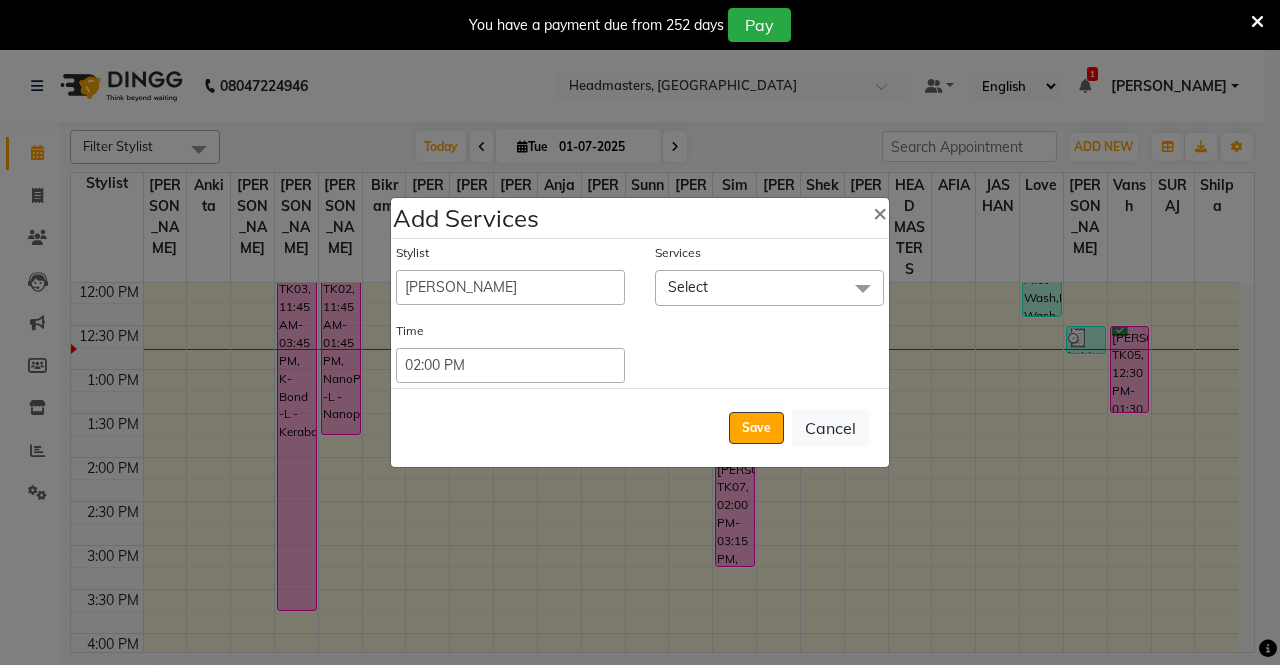 click on "Select" 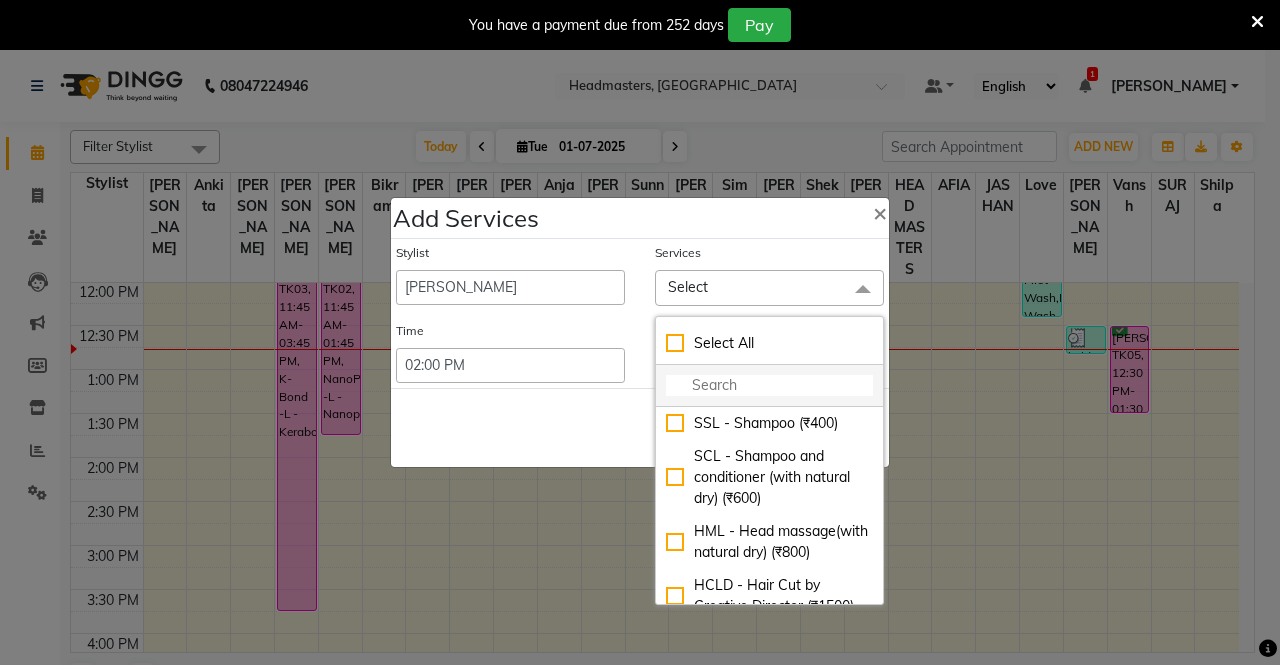click 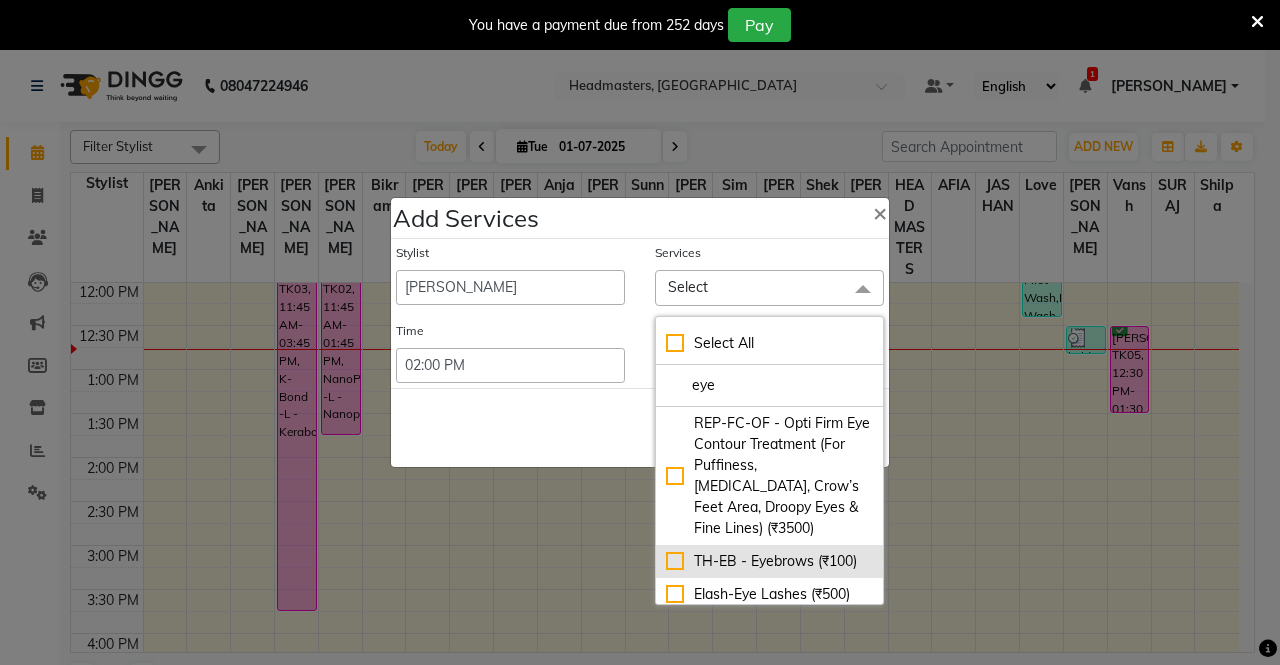 type on "eye" 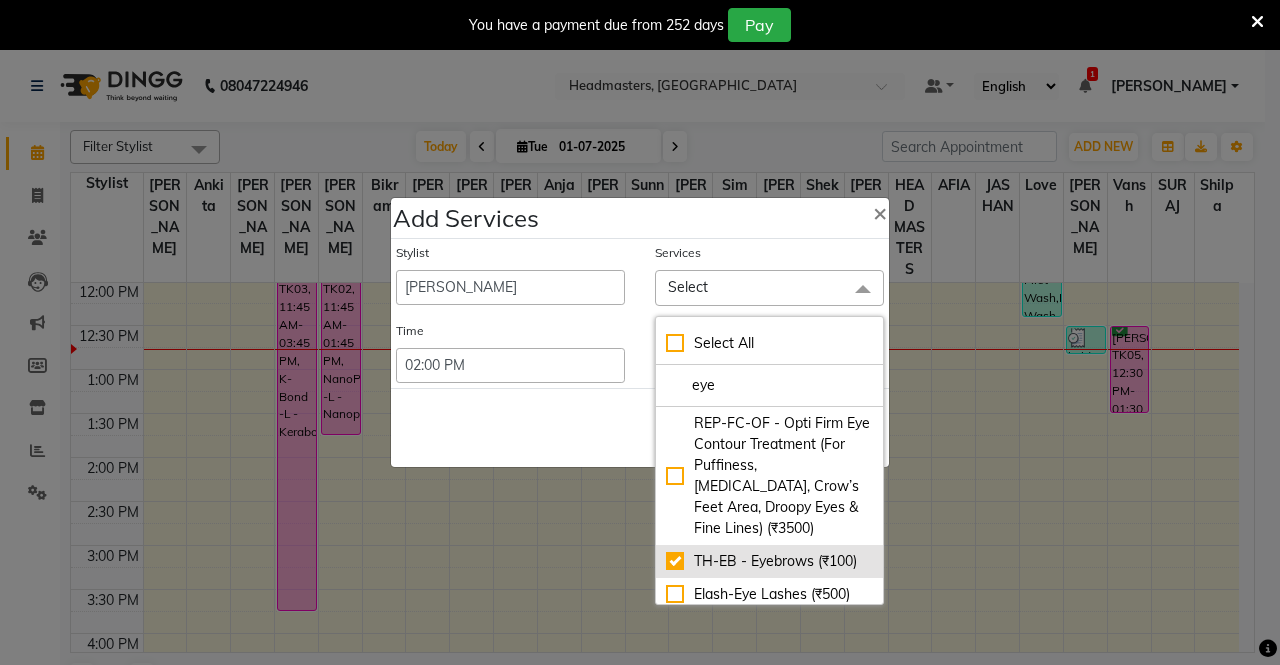 checkbox on "true" 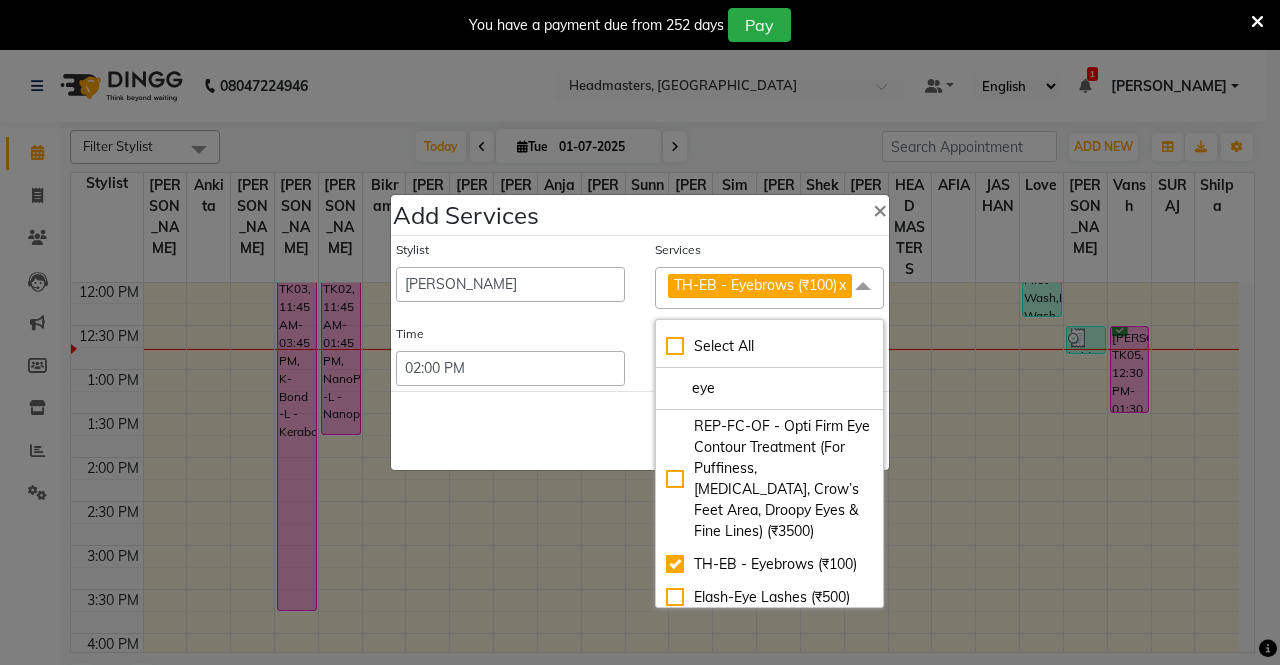 click on "TH-EB - Eyebrows (₹100)  x" 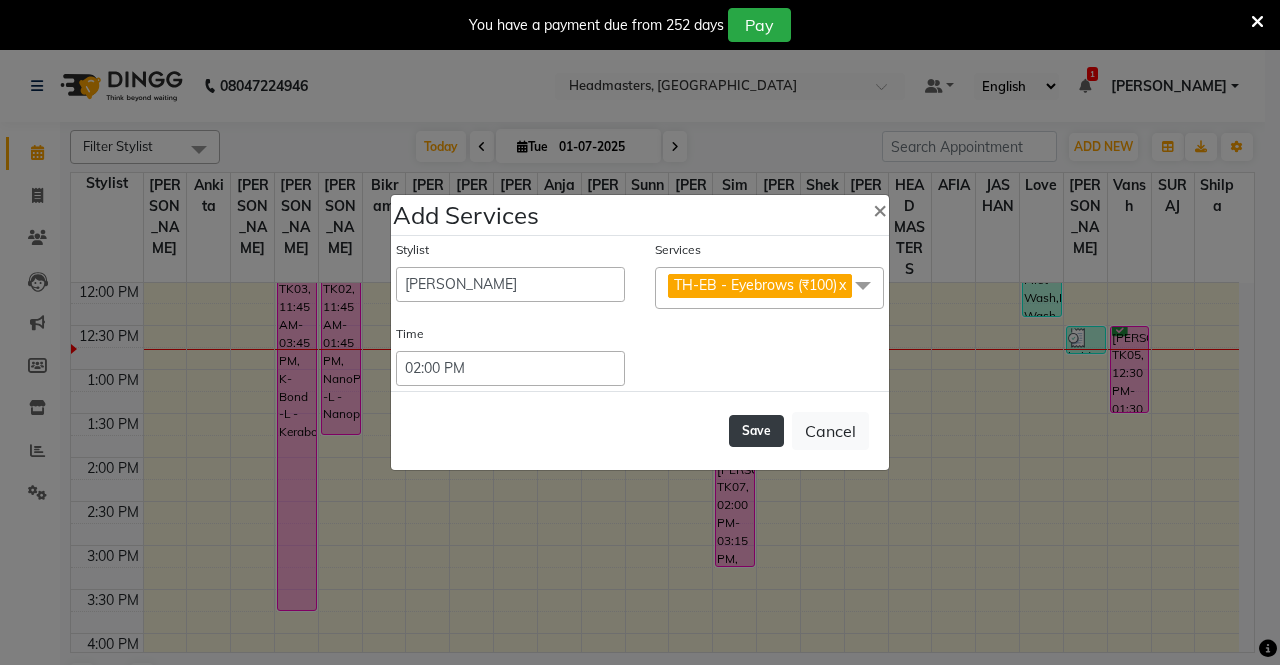 click on "Save" 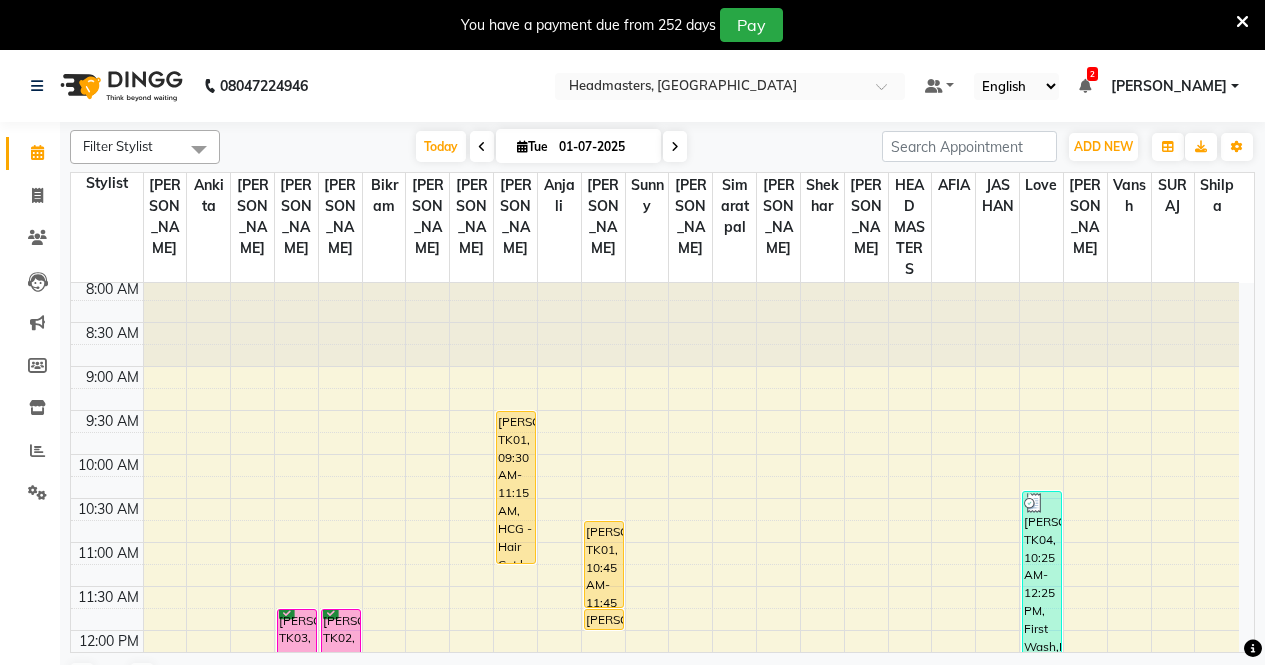scroll, scrollTop: 0, scrollLeft: 0, axis: both 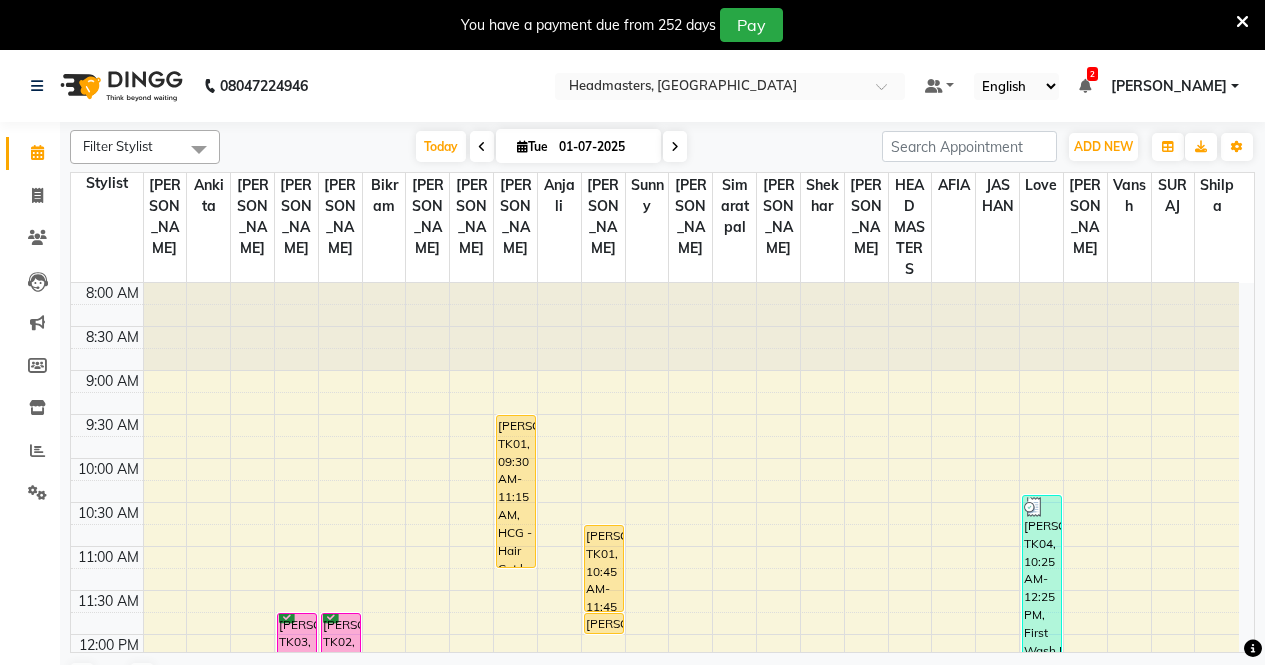 click at bounding box center (482, 147) 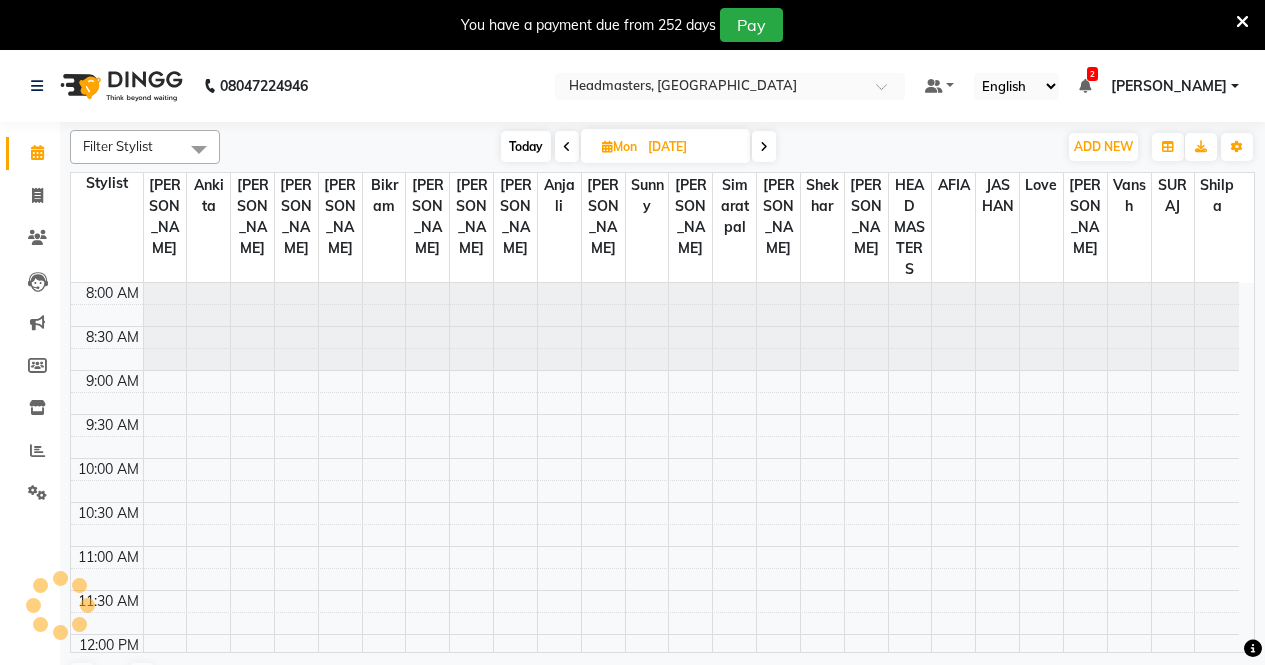 scroll, scrollTop: 353, scrollLeft: 0, axis: vertical 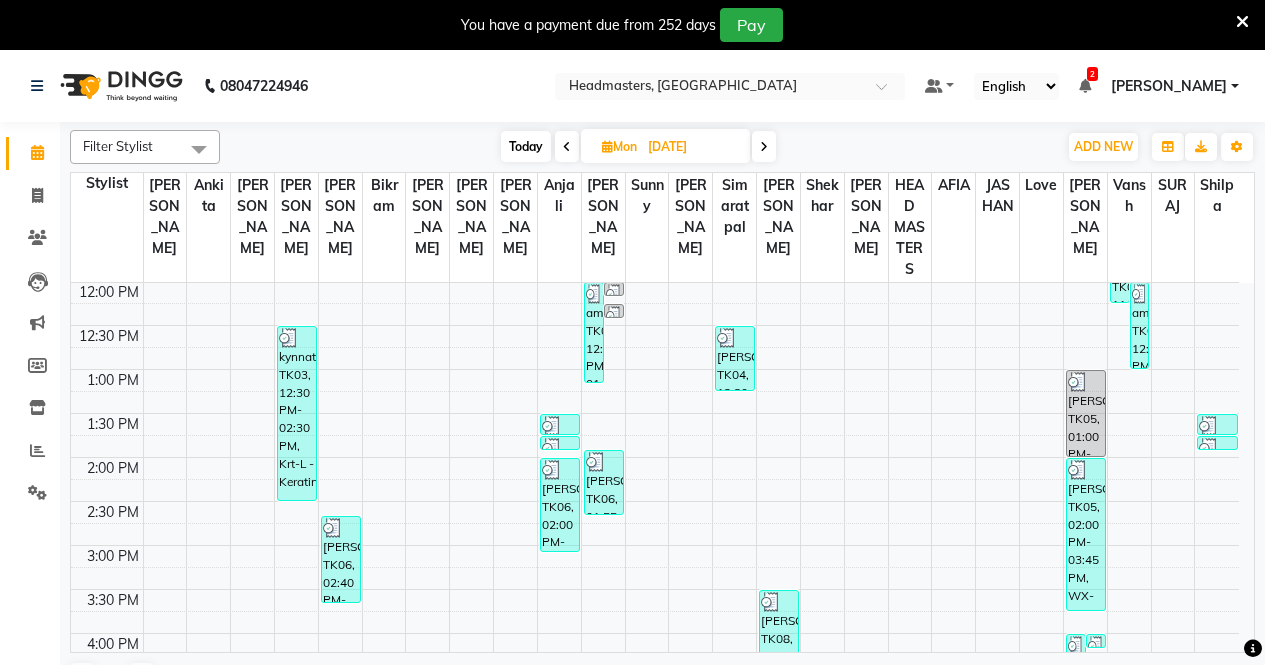 click at bounding box center [567, 147] 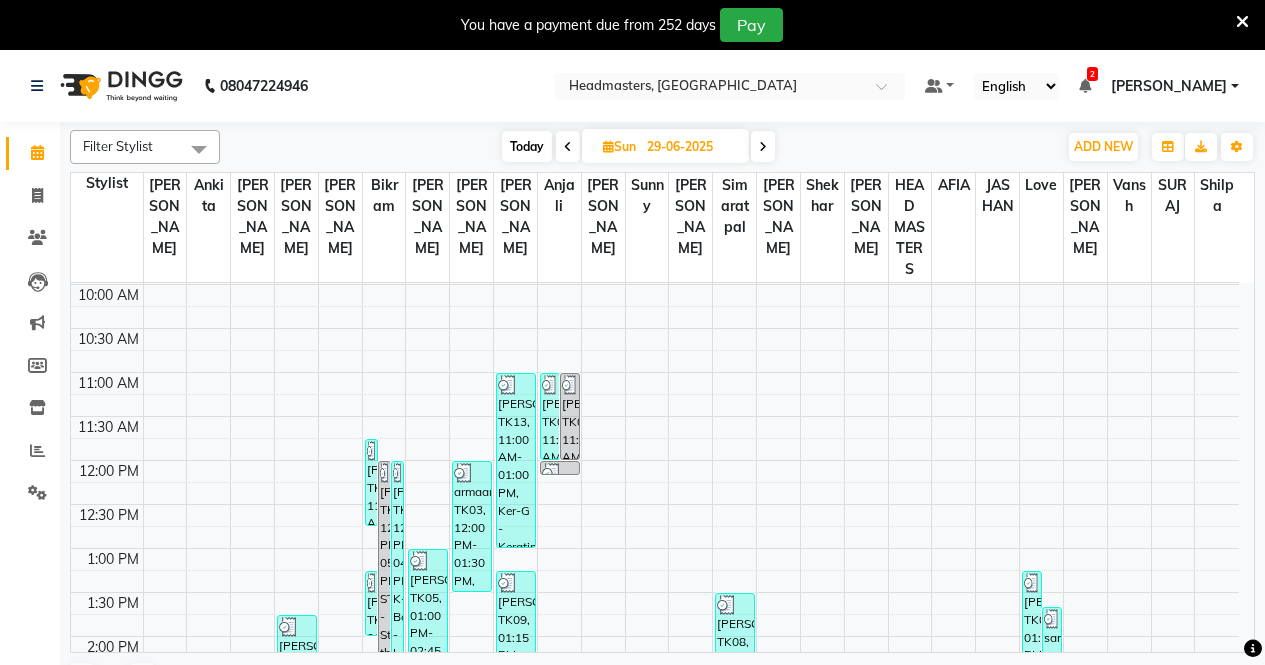 scroll, scrollTop: 0, scrollLeft: 0, axis: both 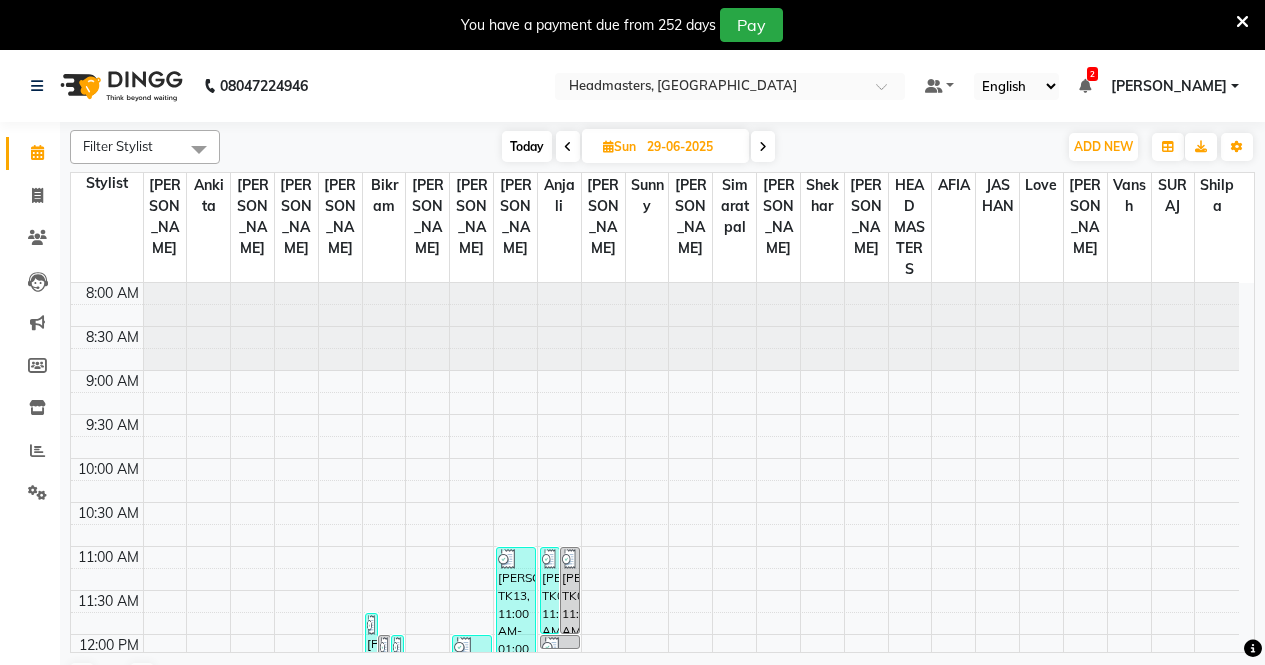 click on "[DATE]" at bounding box center [665, 146] 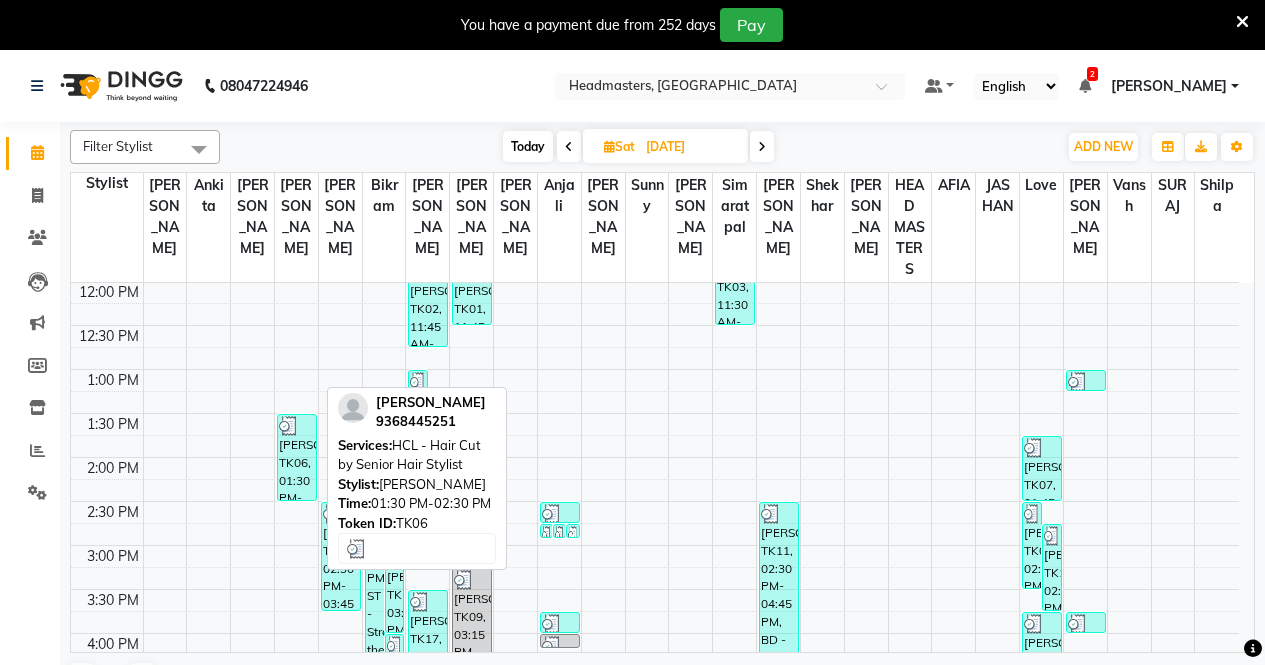 scroll, scrollTop: 774, scrollLeft: 0, axis: vertical 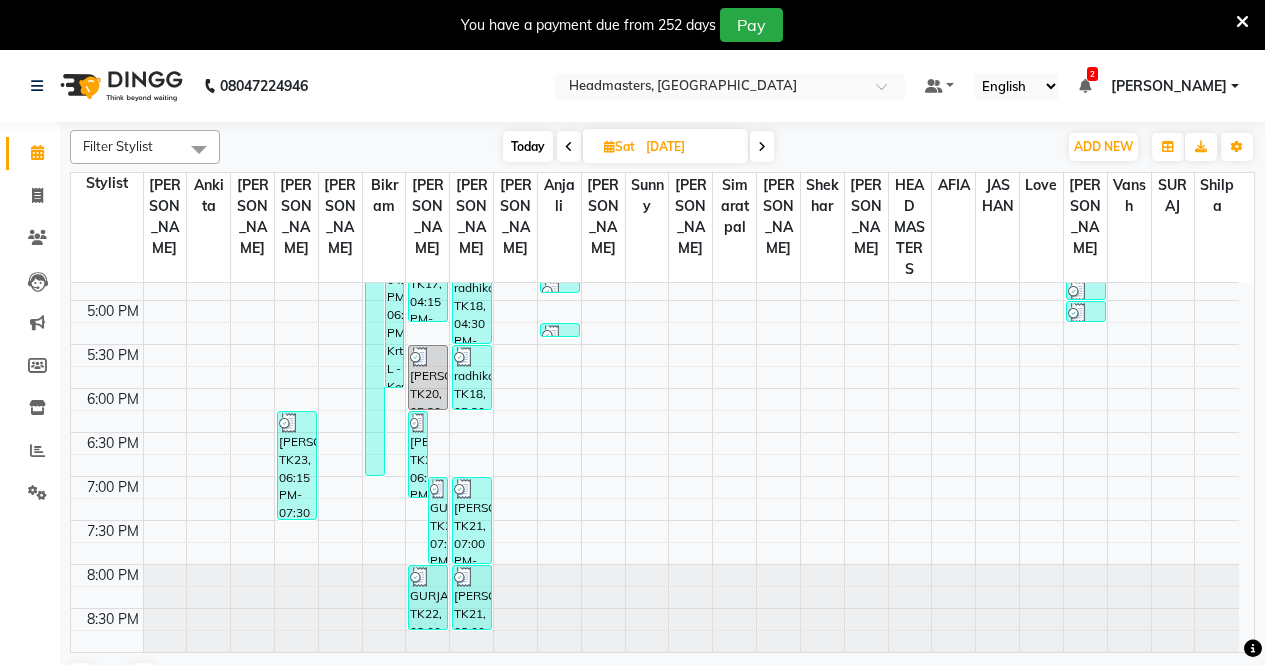 click at bounding box center [762, 147] 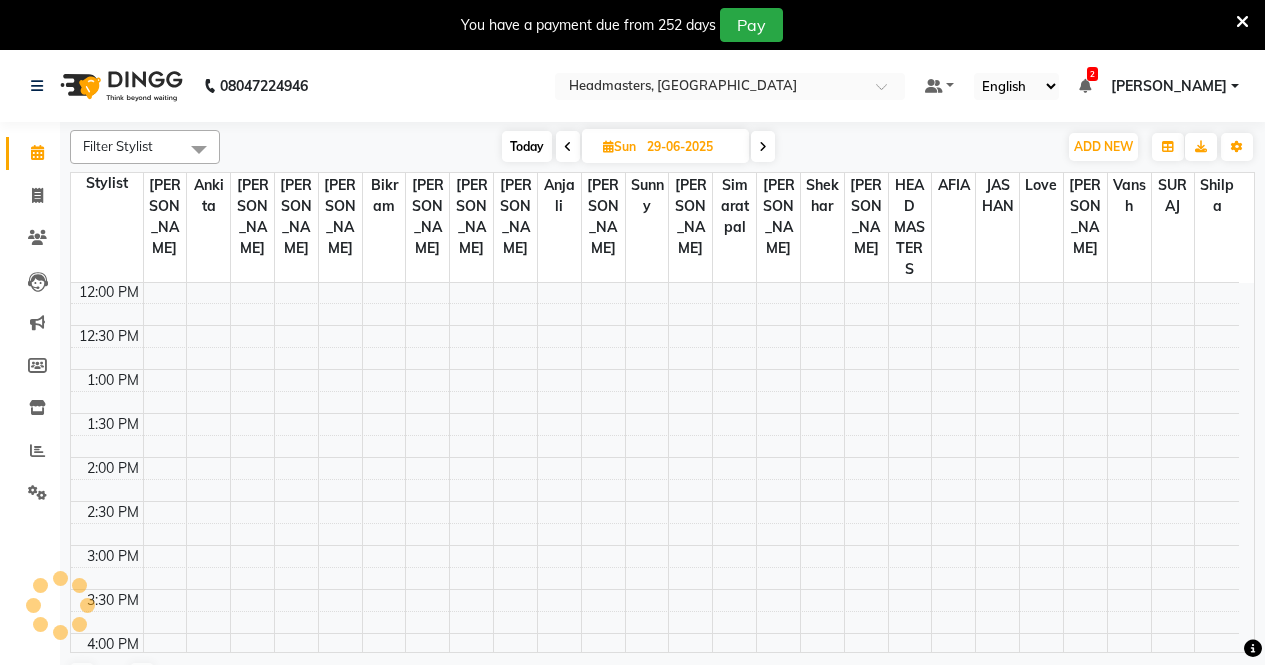 click at bounding box center [763, 147] 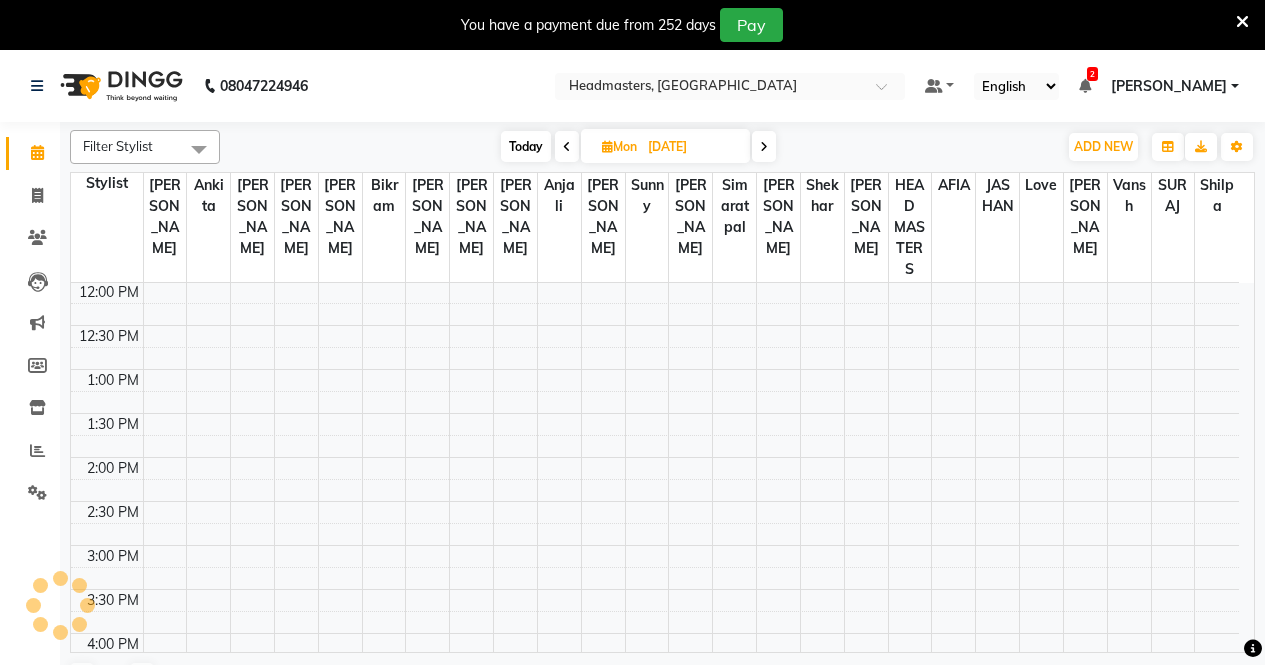 scroll, scrollTop: 353, scrollLeft: 0, axis: vertical 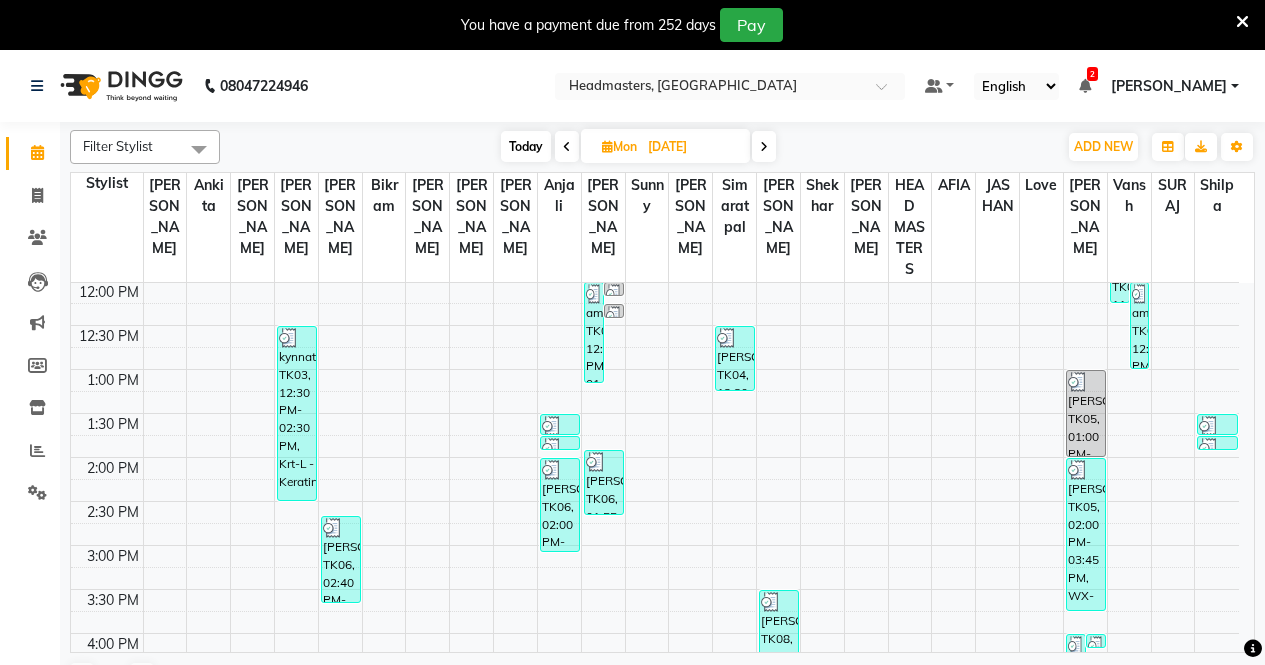 click at bounding box center (764, 146) 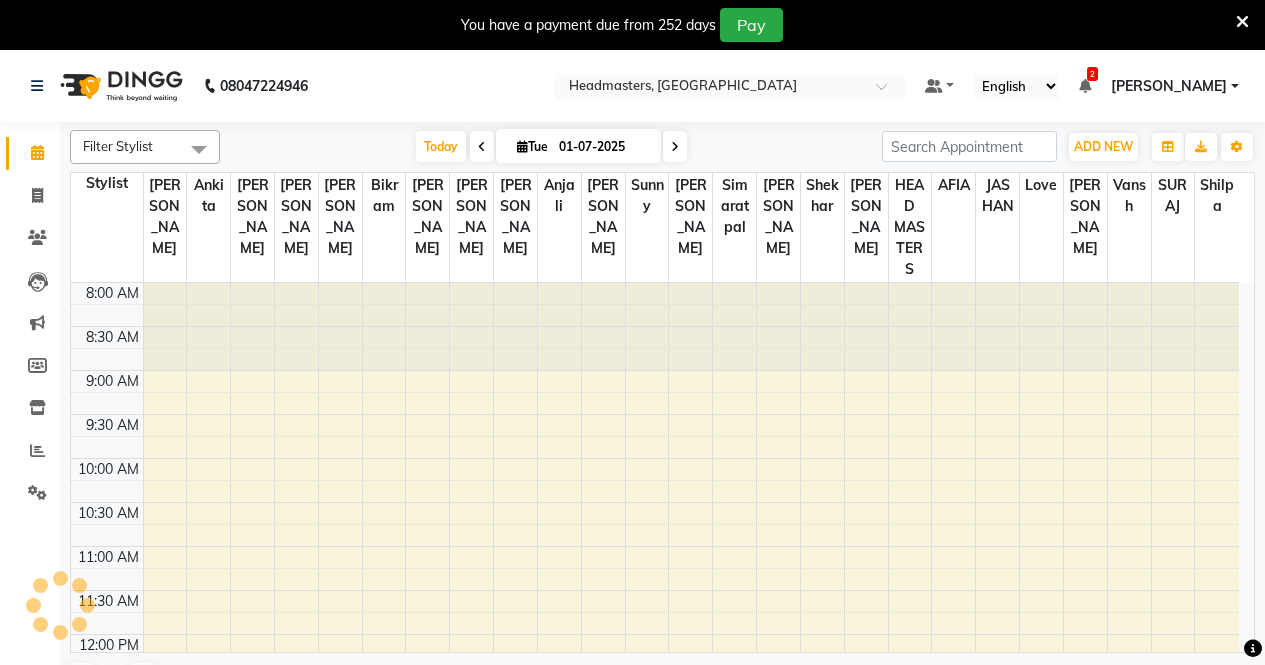 scroll, scrollTop: 353, scrollLeft: 0, axis: vertical 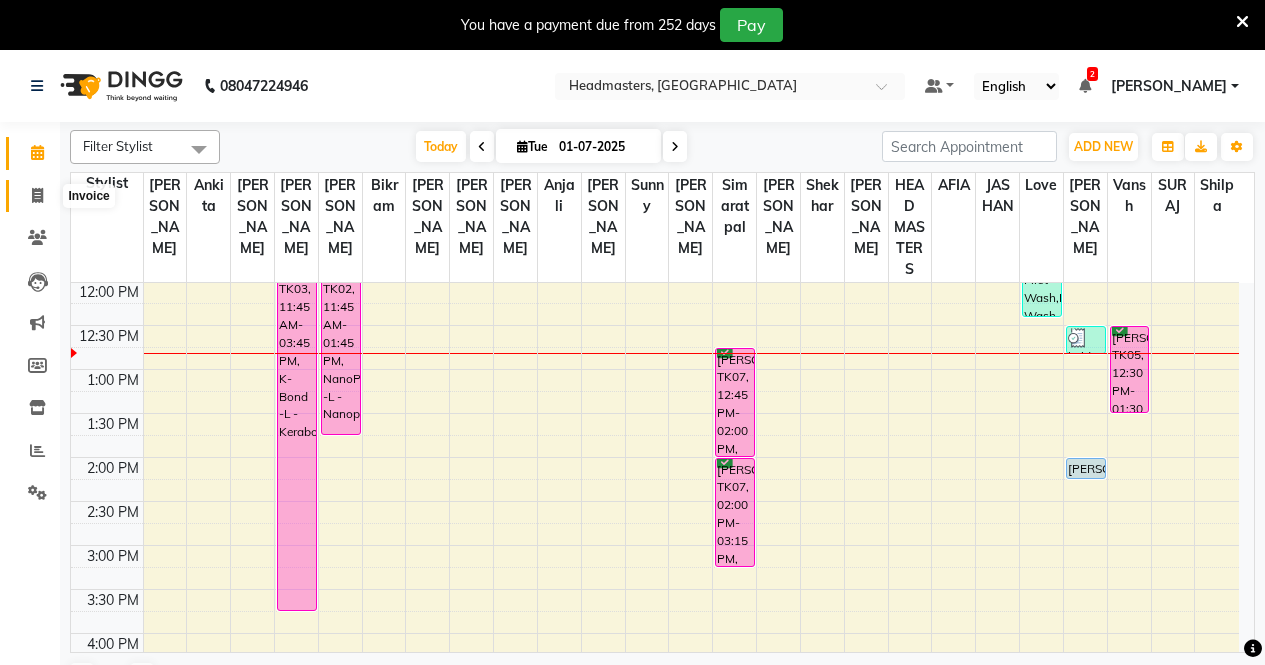 click 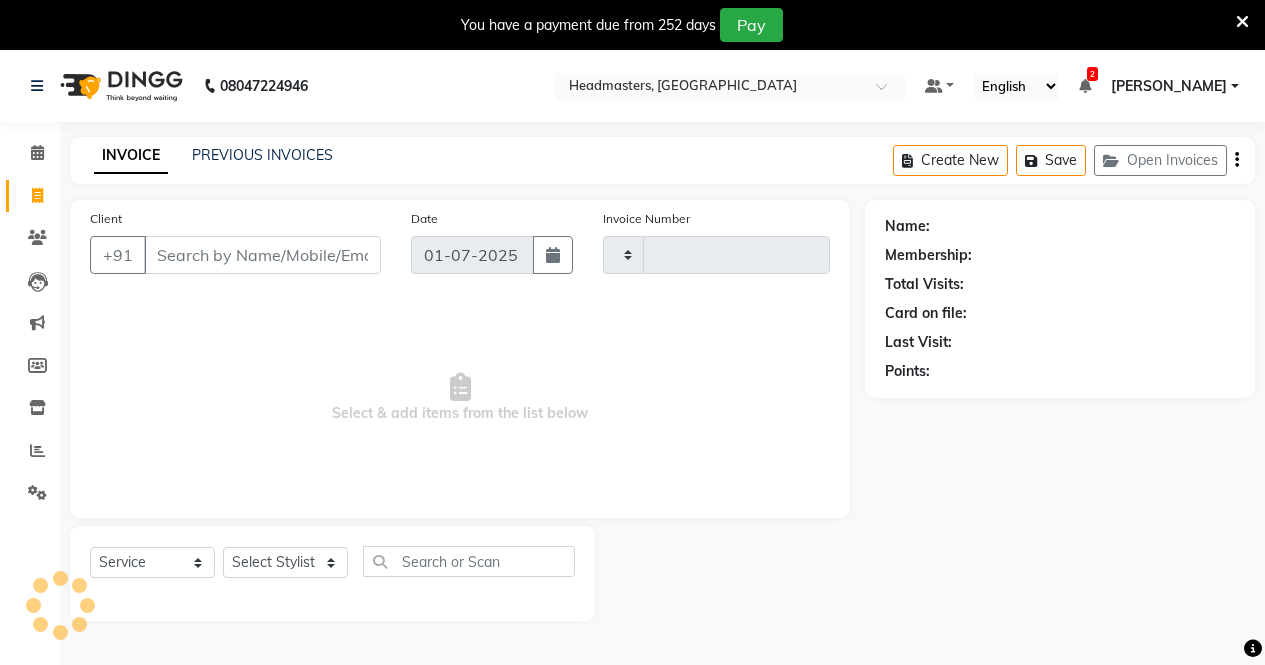 type on "1978" 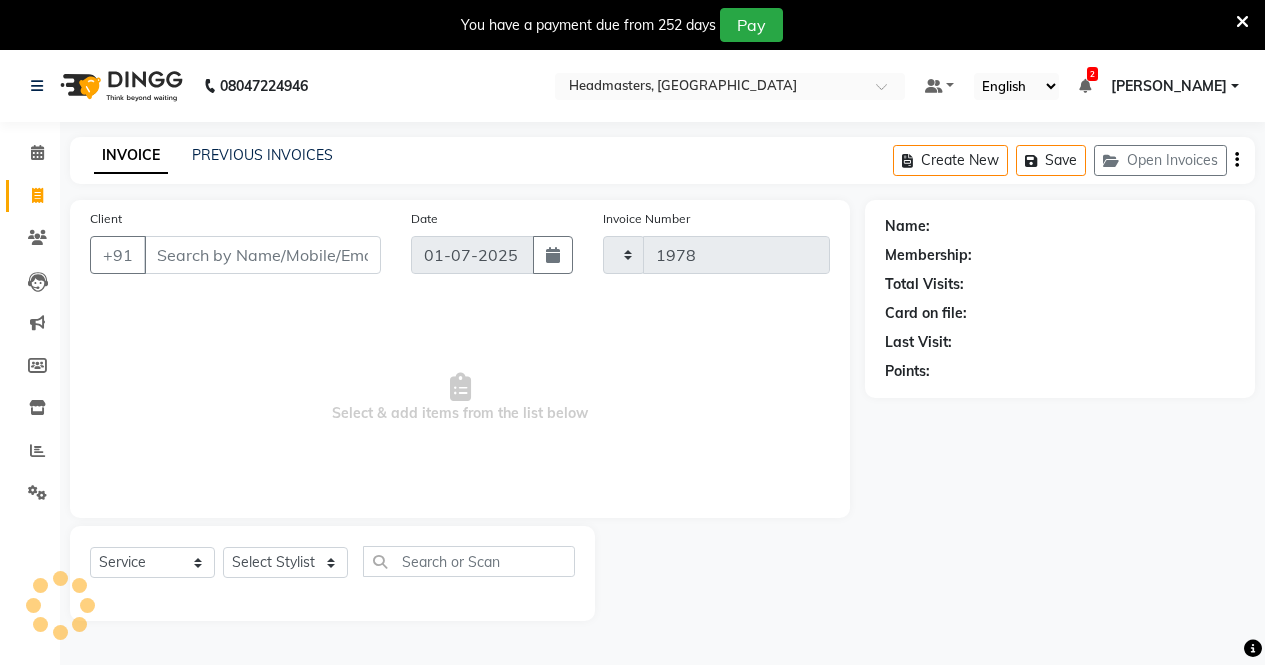 select on "7136" 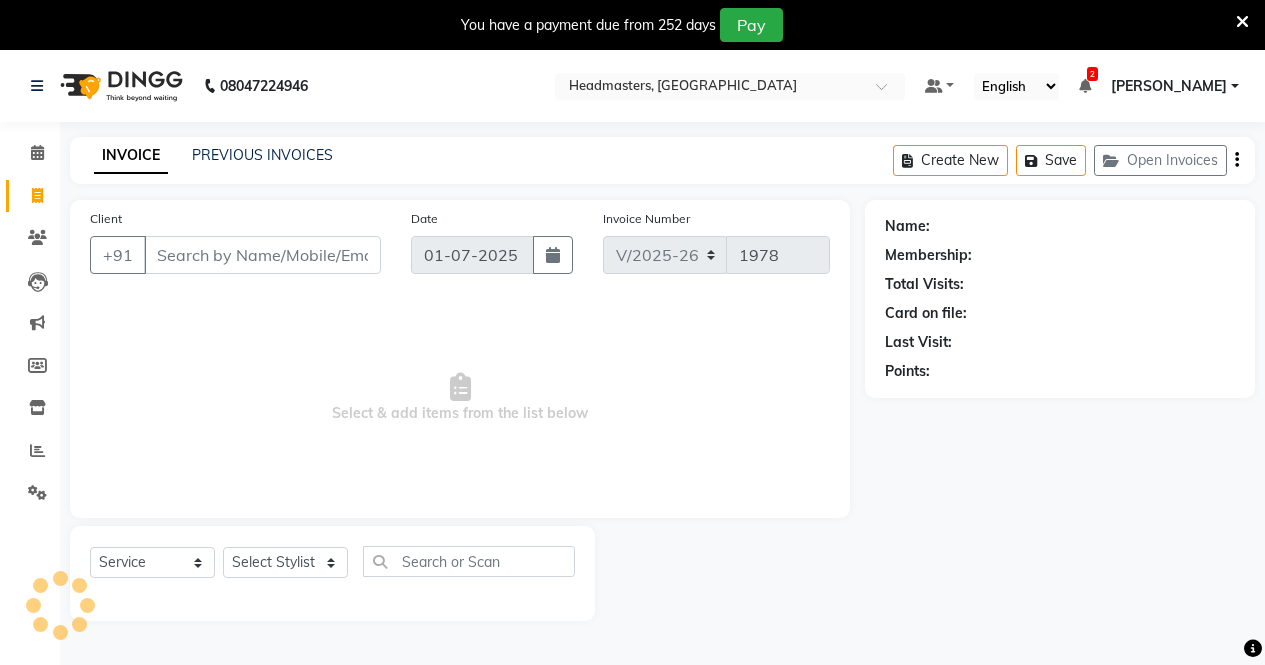 click on "Client" at bounding box center [262, 255] 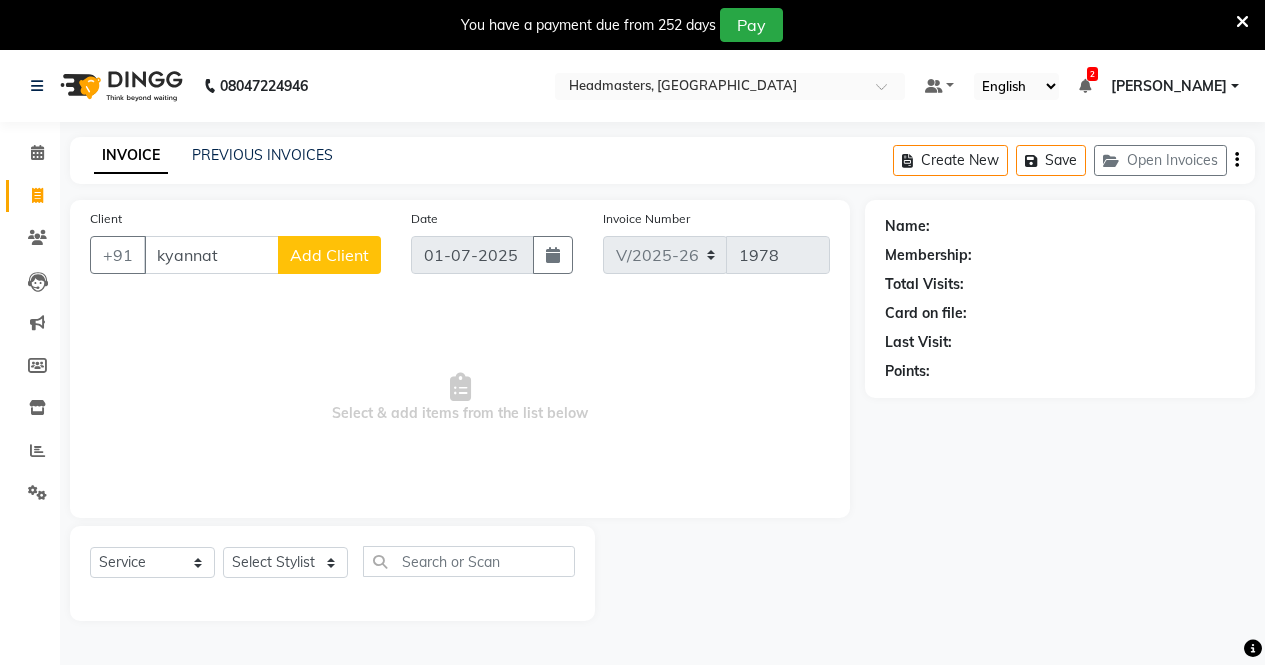 click on "kyannat" at bounding box center [211, 255] 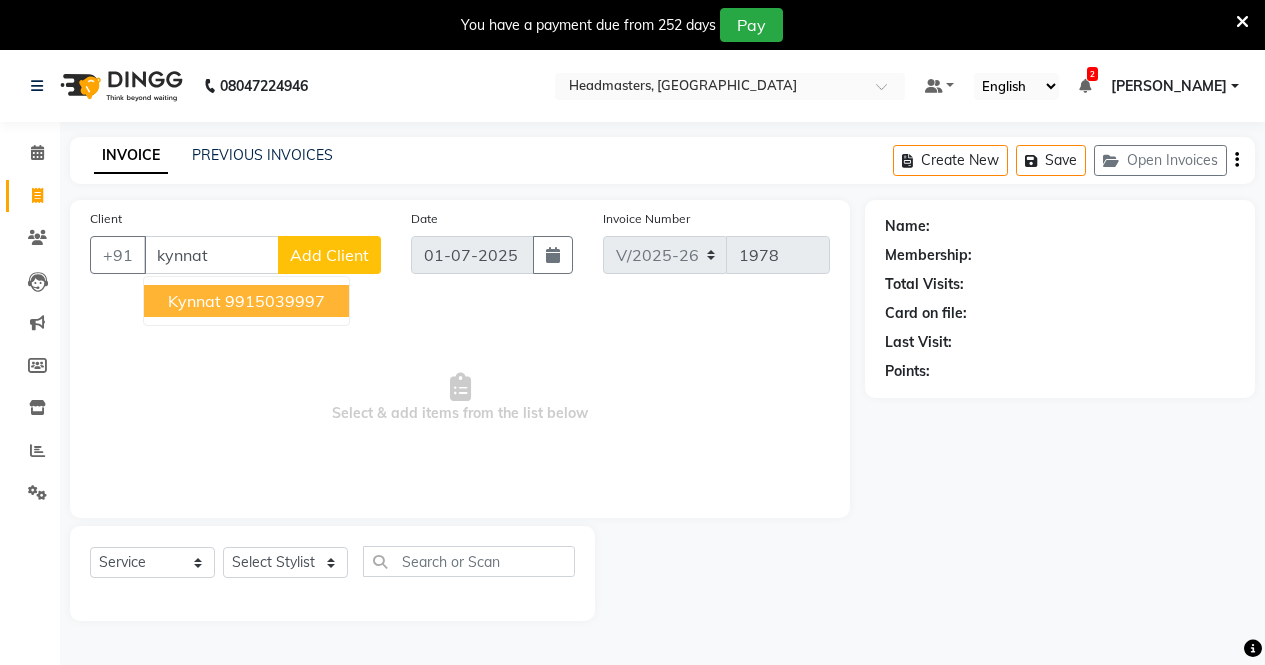 click on "9915039997" at bounding box center [275, 301] 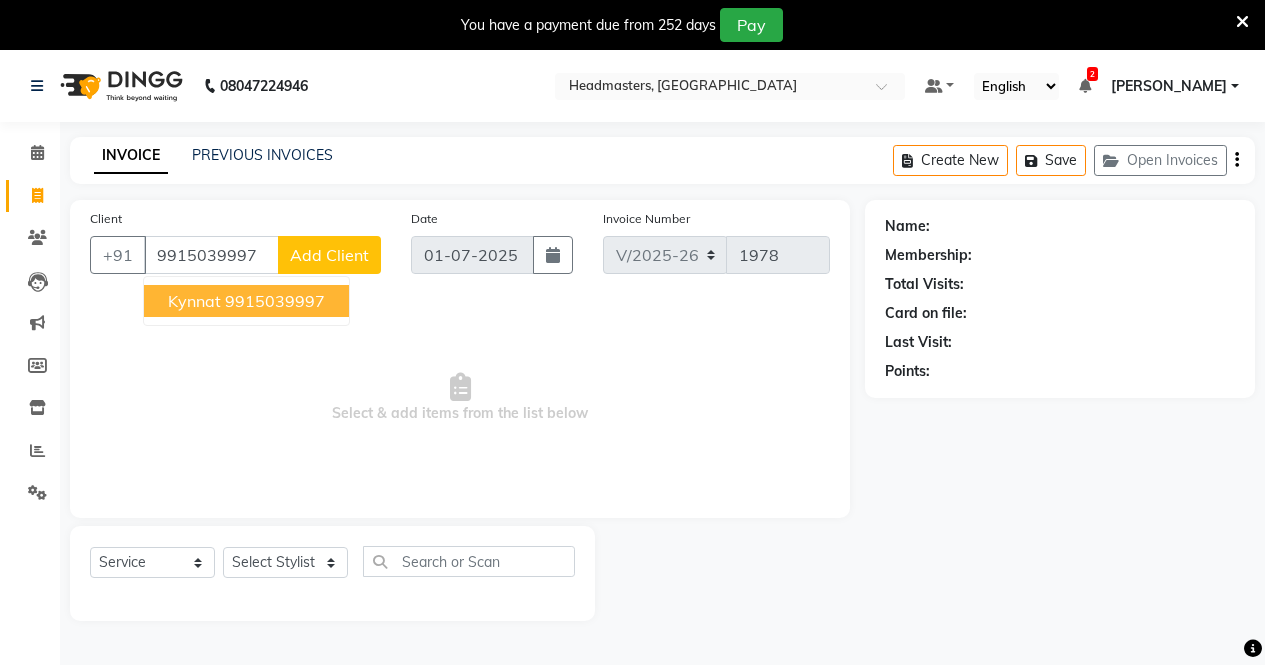 type on "9915039997" 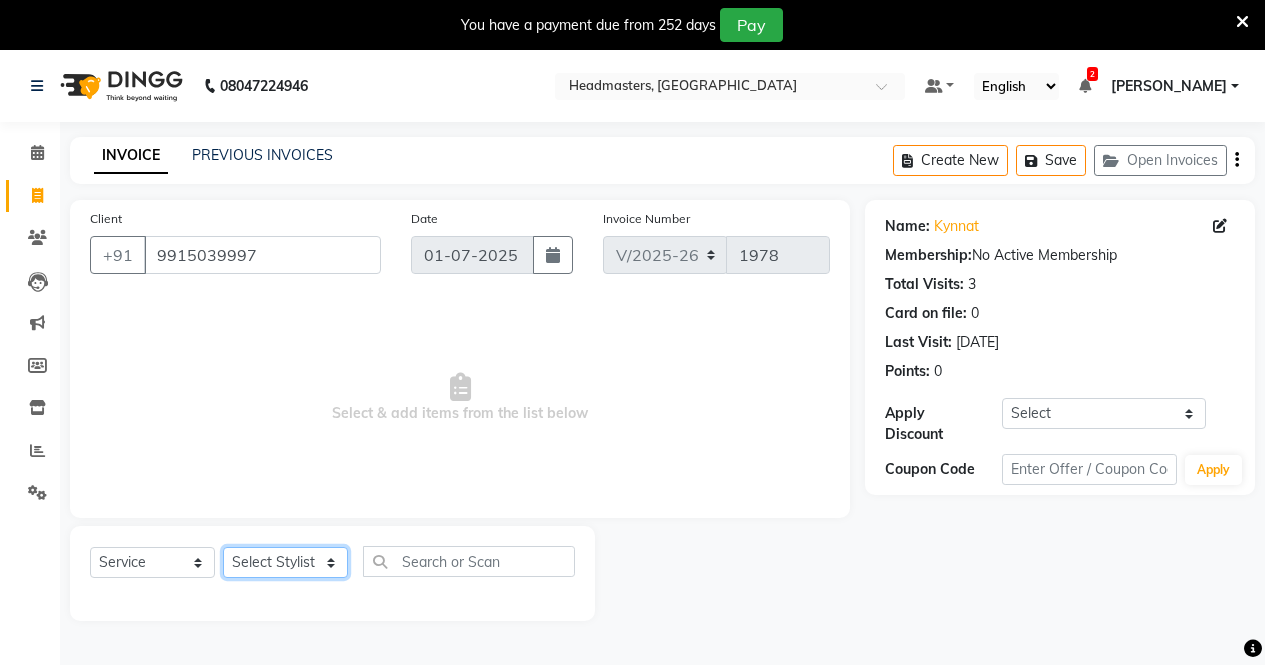 click on "Select Stylist AFIA Anjali [PERSON_NAME] [PERSON_NAME]  [PERSON_NAME] HEAD [PERSON_NAME]  [PERSON_NAME]  [PERSON_NAME]  [PERSON_NAME] Love [PERSON_NAME]  [PERSON_NAME]  [PERSON_NAME]  [PERSON_NAME] [PERSON_NAME] [PERSON_NAME]  [PERSON_NAME]  [PERSON_NAME]" 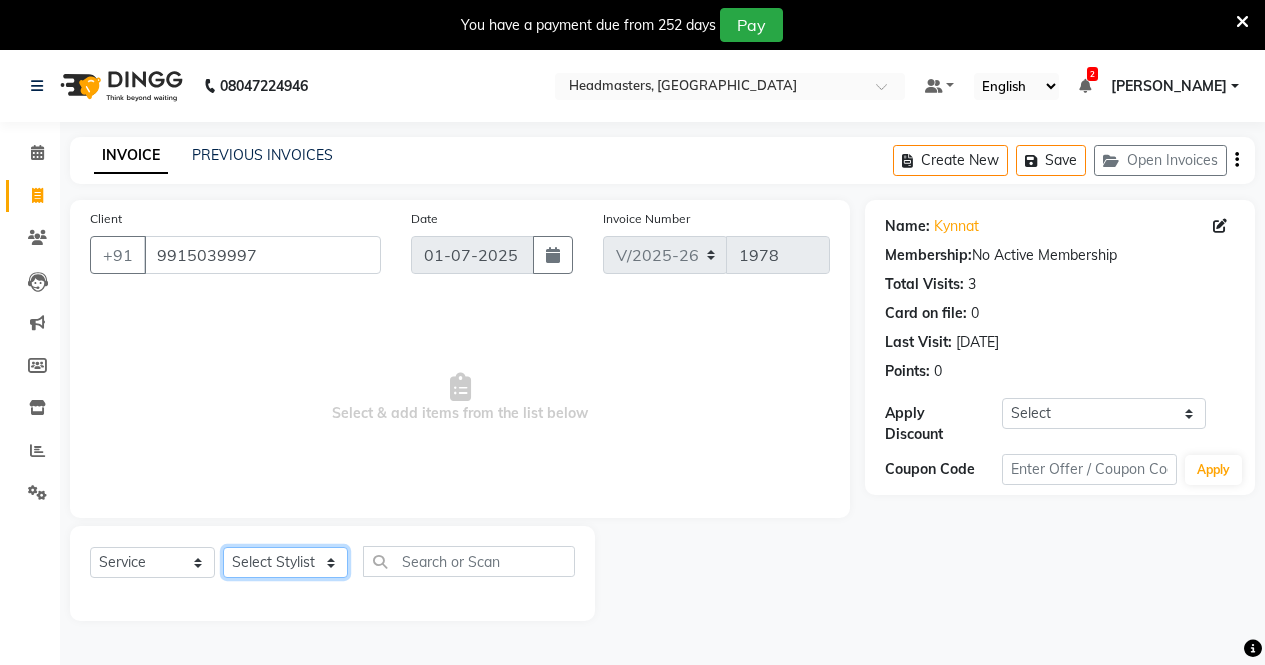 select on "60659" 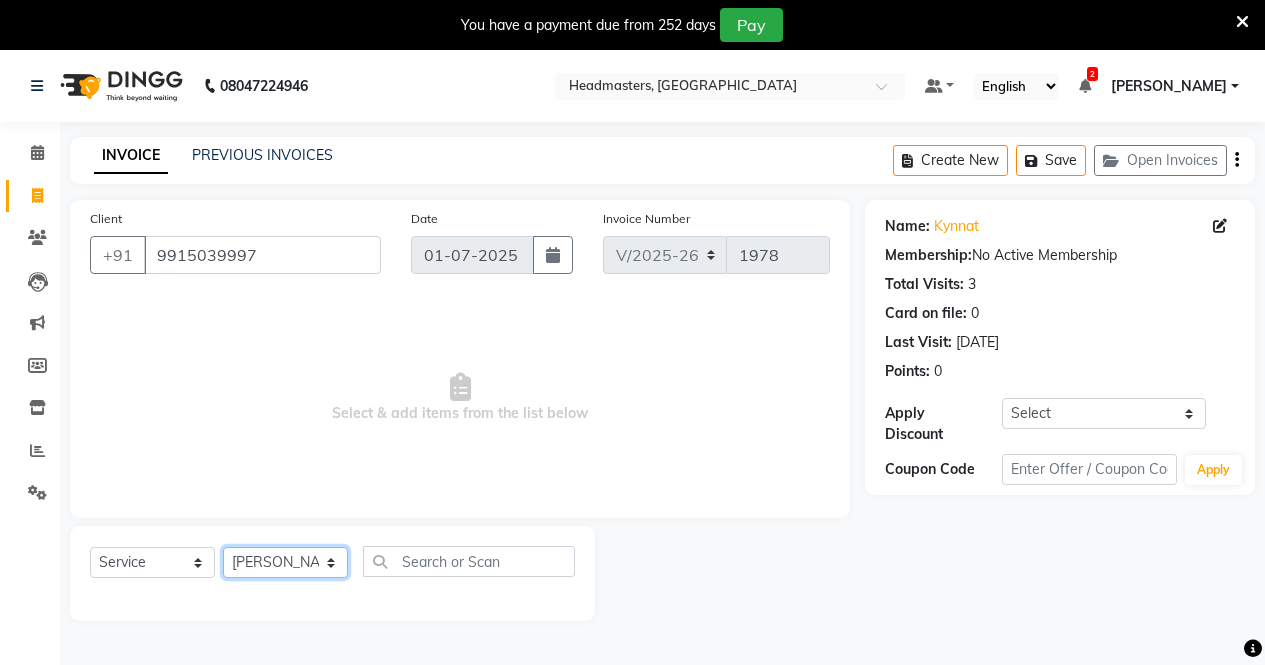 click on "Select Stylist AFIA Anjali [PERSON_NAME] [PERSON_NAME]  [PERSON_NAME] HEAD [PERSON_NAME]  [PERSON_NAME]  [PERSON_NAME]  [PERSON_NAME] Love [PERSON_NAME]  [PERSON_NAME]  [PERSON_NAME]  [PERSON_NAME] [PERSON_NAME] [PERSON_NAME]  [PERSON_NAME]  [PERSON_NAME]" 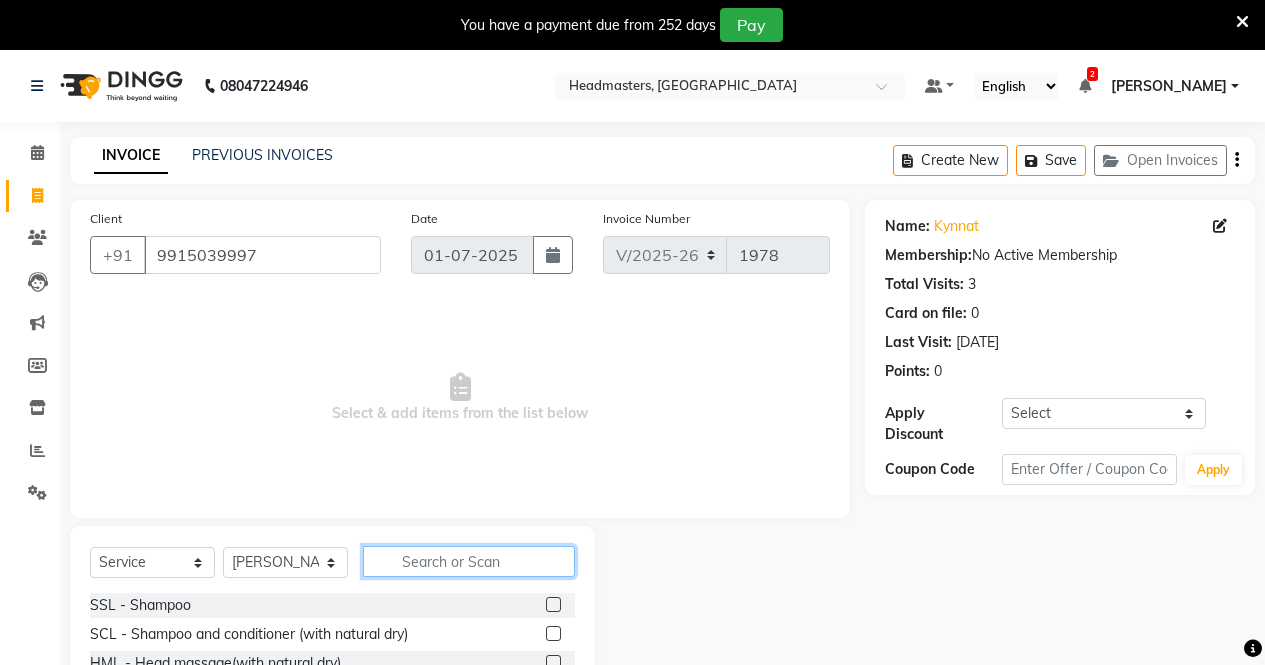 click 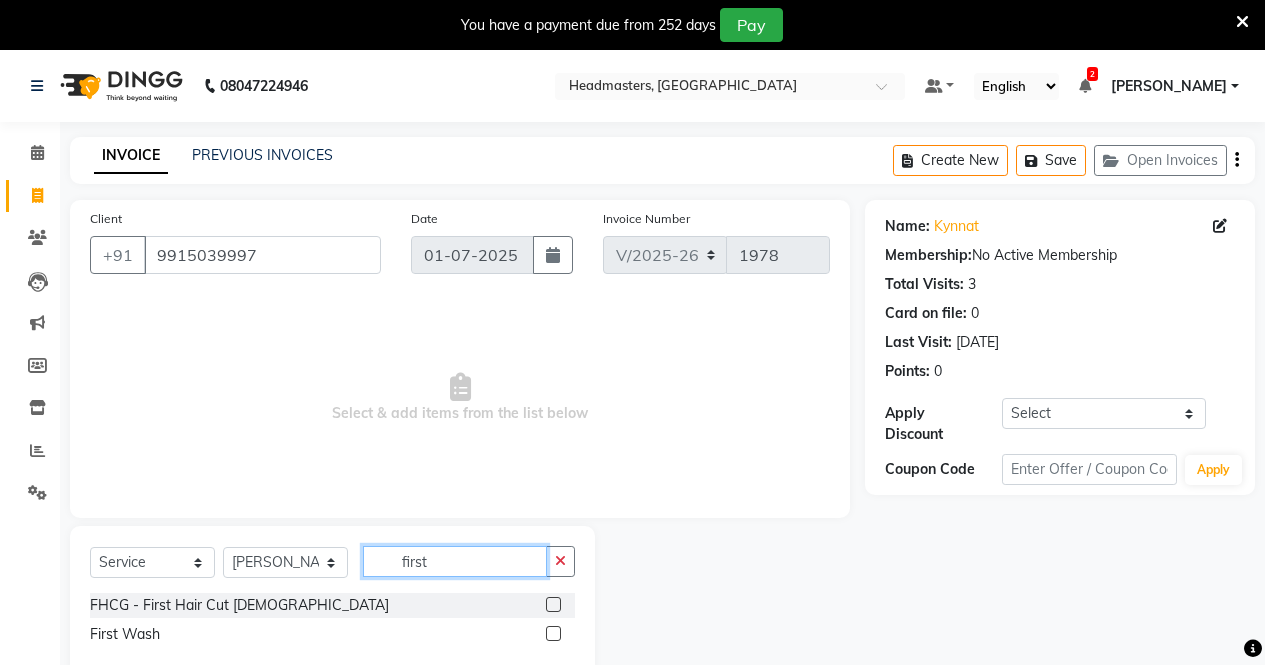 type on "first" 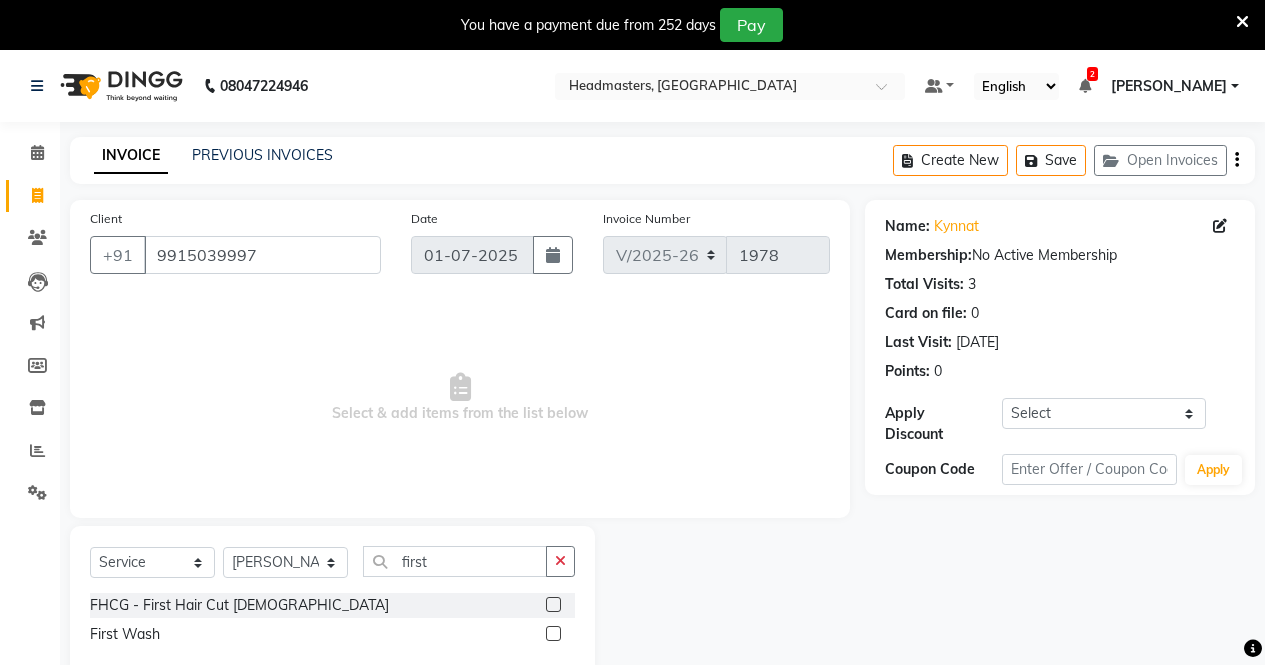 click 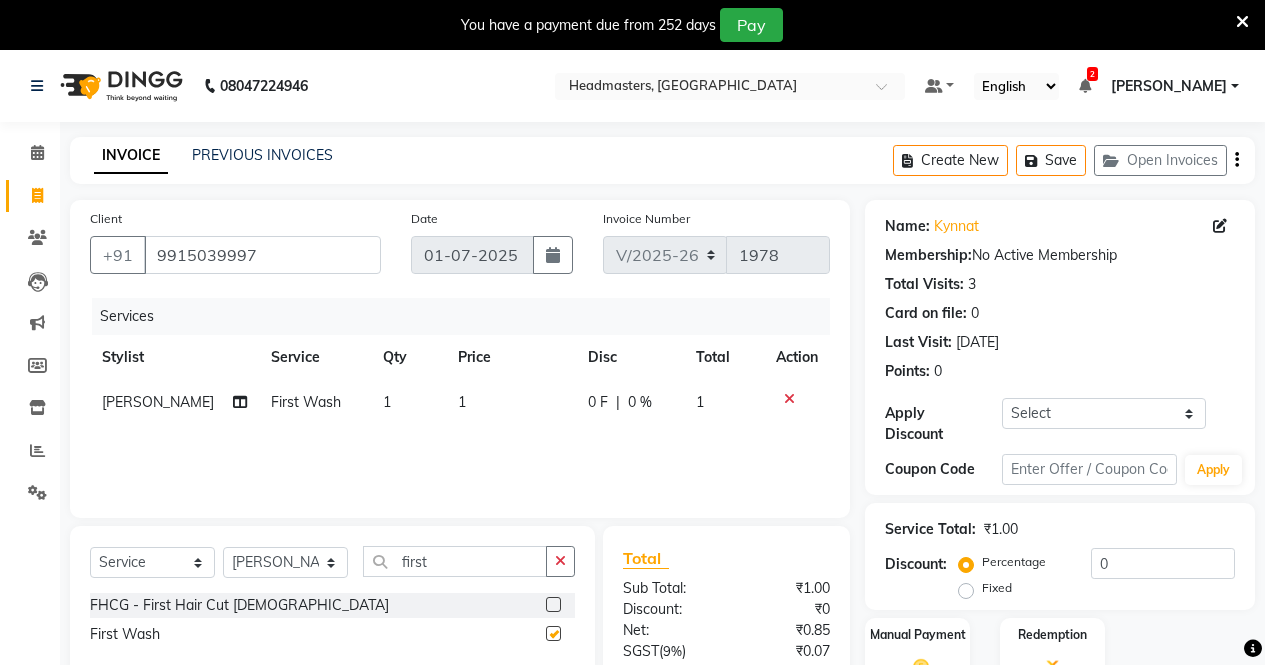 checkbox on "false" 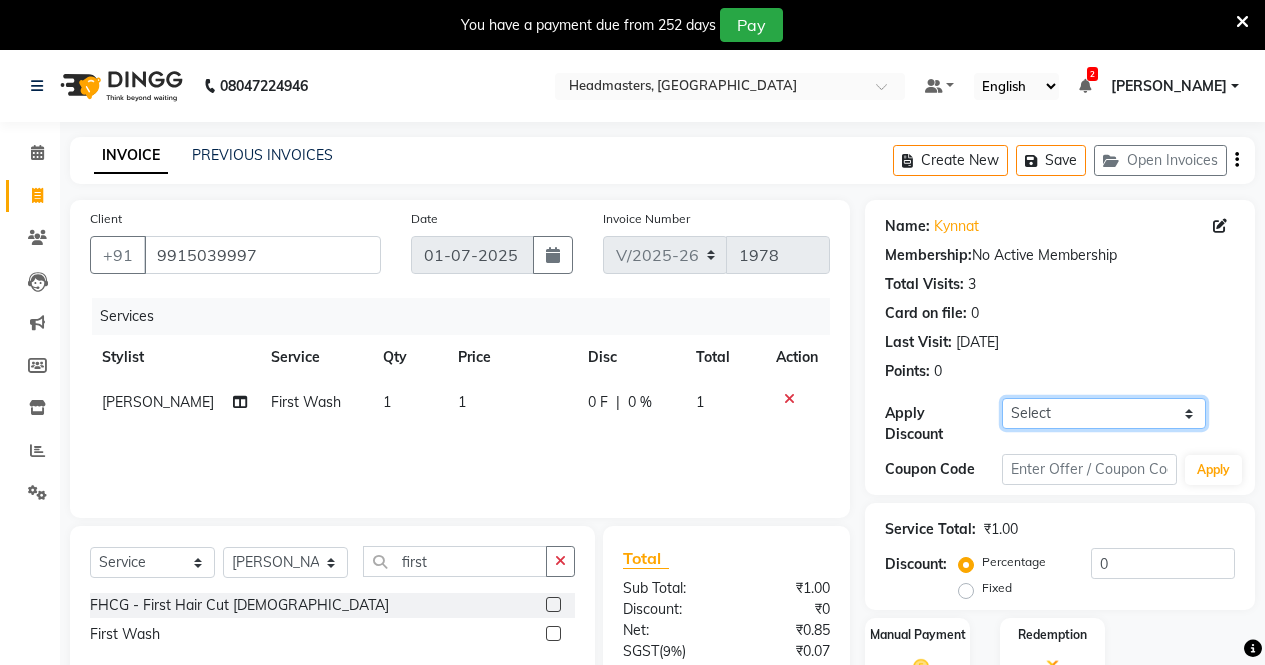 click on "Select Coupon → Wrong Job Card  Coupon → Complimentary Services Coupon → Correction  Coupon → First Wash  Coupon → Free Of Cost  Coupon → Staff Service  Coupon → Service Not Done  Coupon → Already Paid  Coupon → Double Job Card" 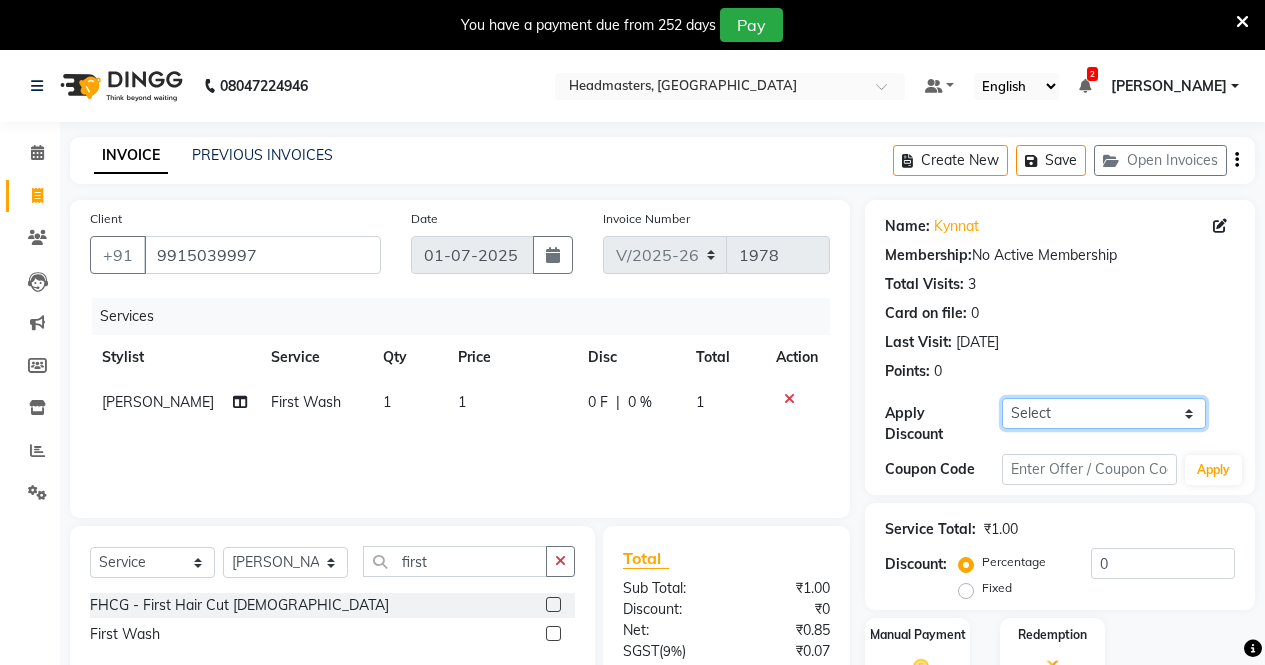 select on "4: Object" 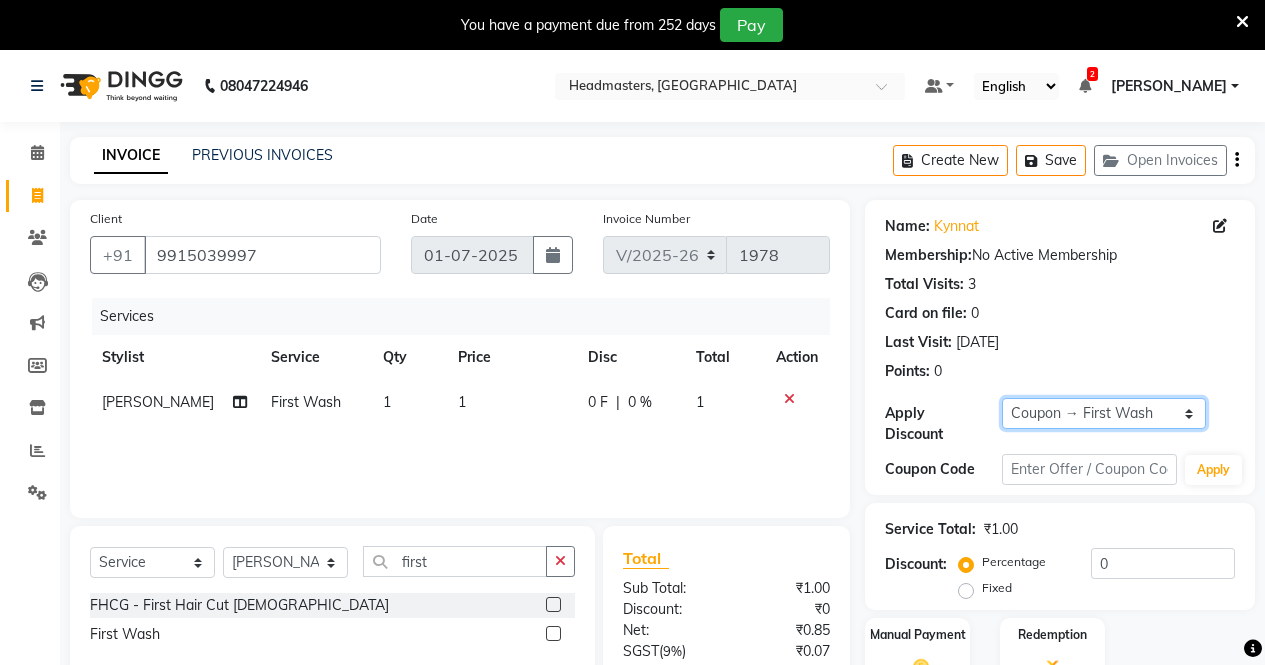 click on "Select Coupon → Wrong Job Card  Coupon → Complimentary Services Coupon → Correction  Coupon → First Wash  Coupon → Free Of Cost  Coupon → Staff Service  Coupon → Service Not Done  Coupon → Already Paid  Coupon → Double Job Card" 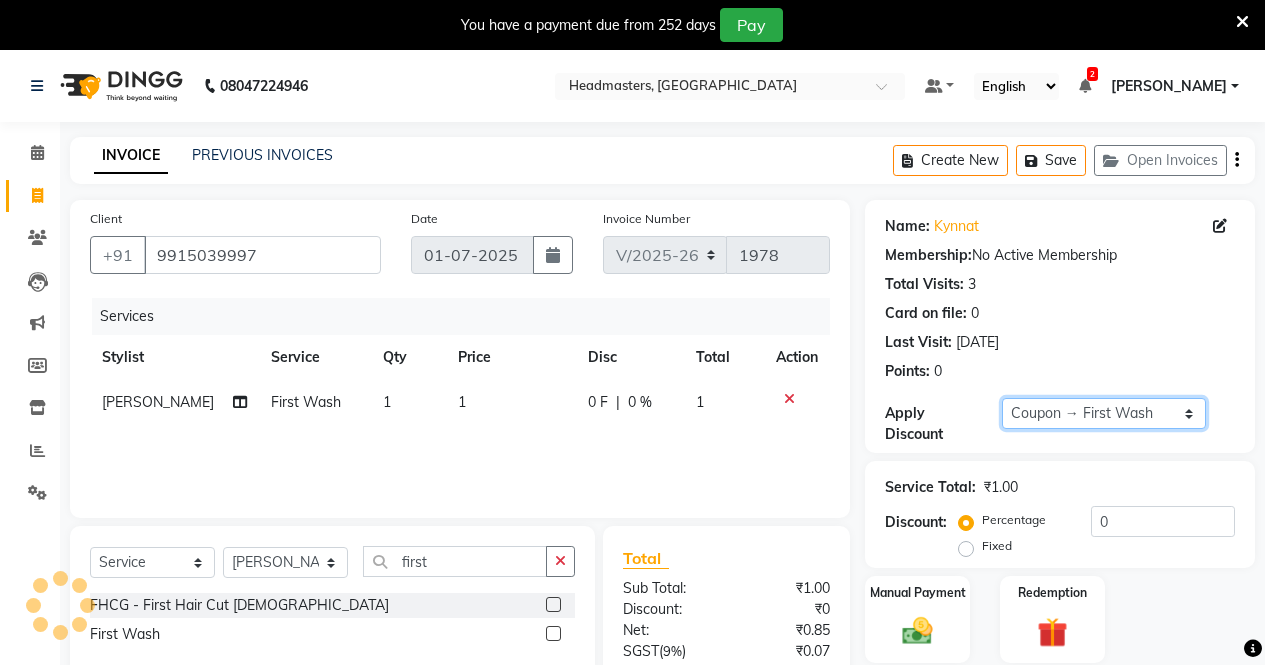 type on "100" 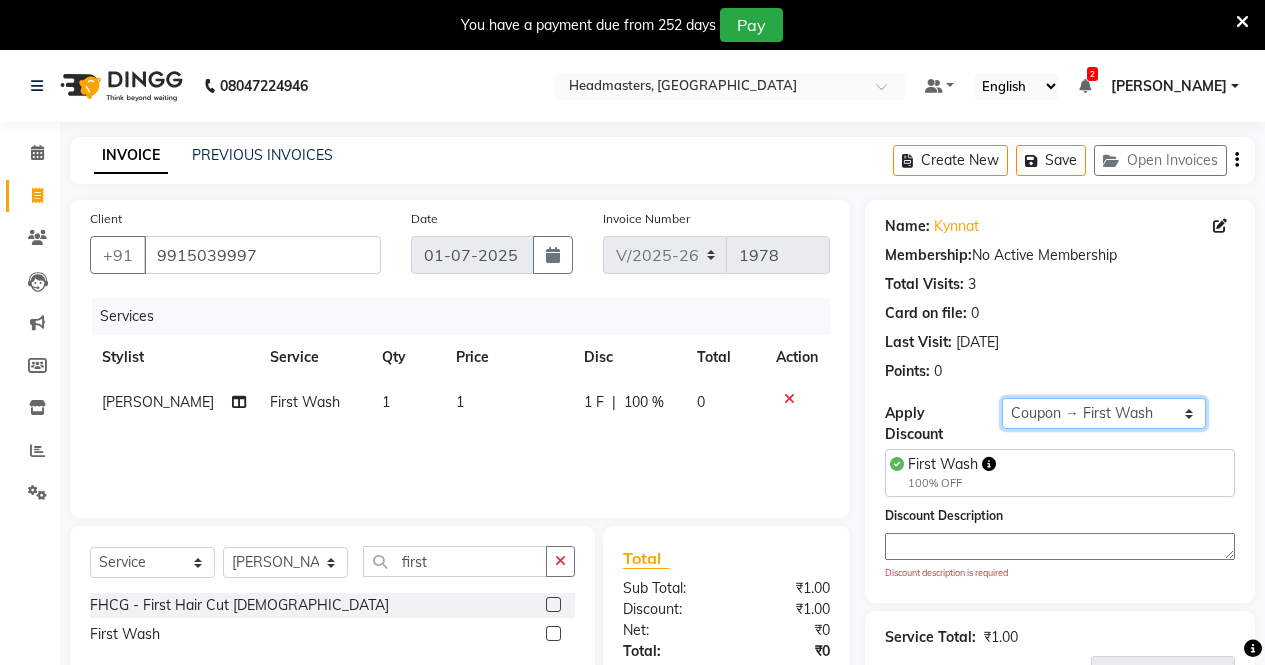 scroll, scrollTop: 200, scrollLeft: 0, axis: vertical 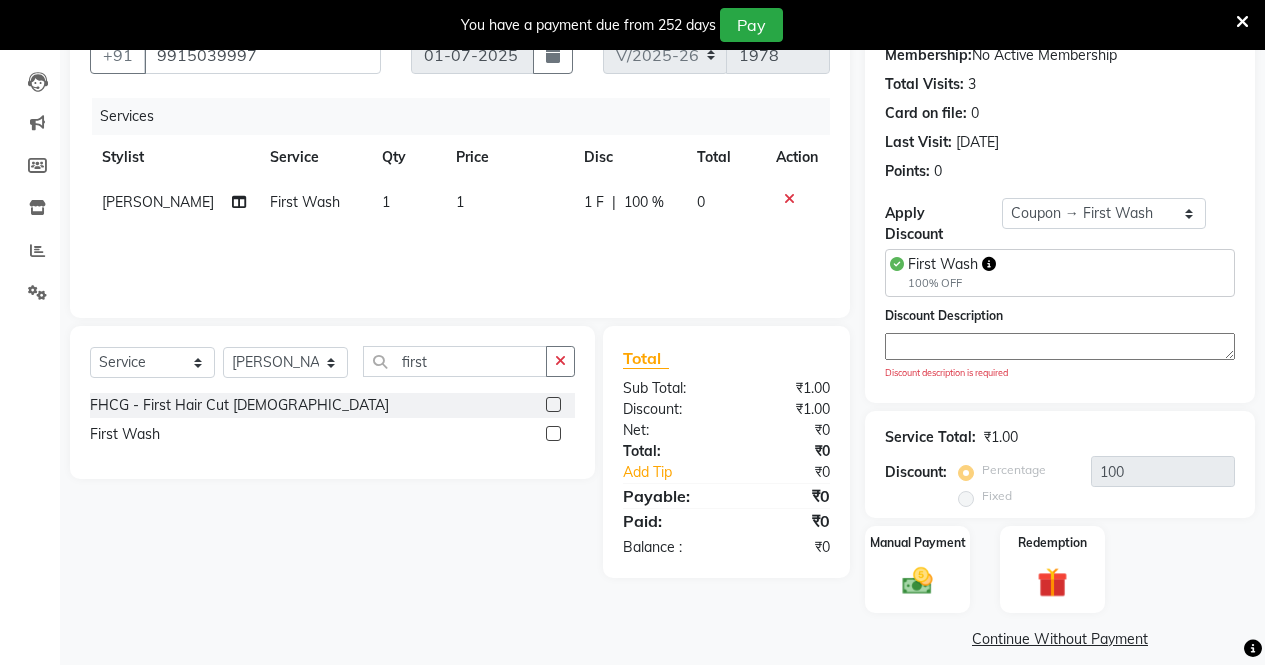 click 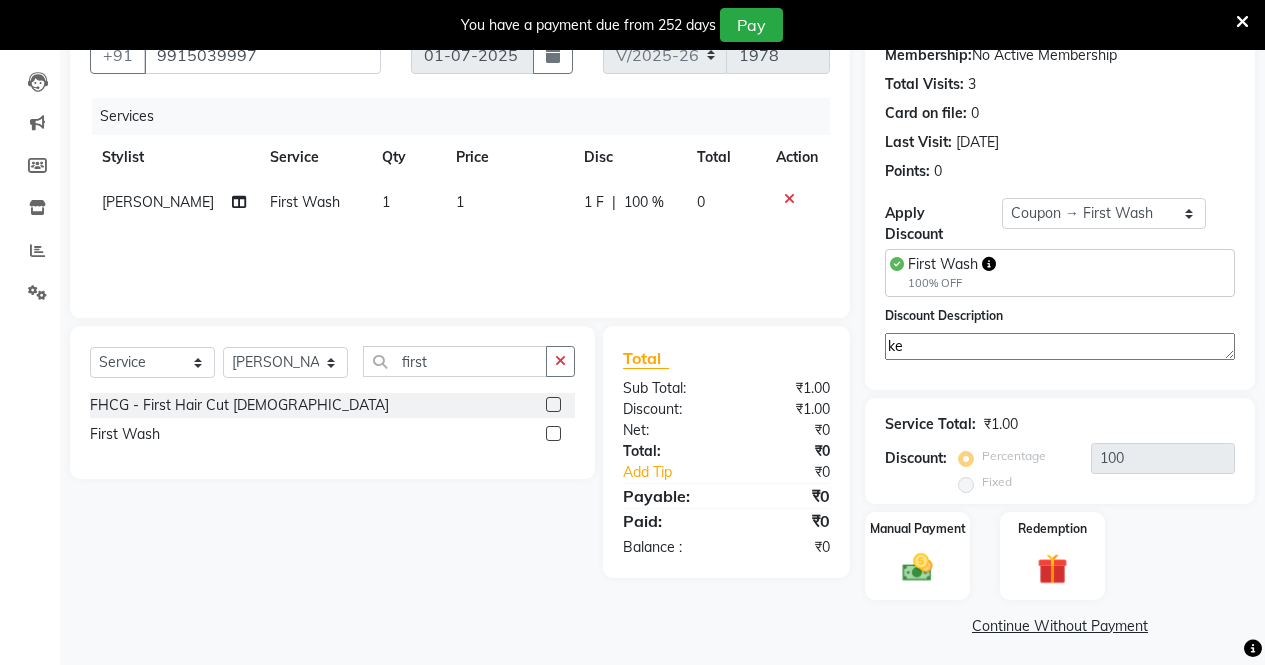 scroll, scrollTop: 190, scrollLeft: 0, axis: vertical 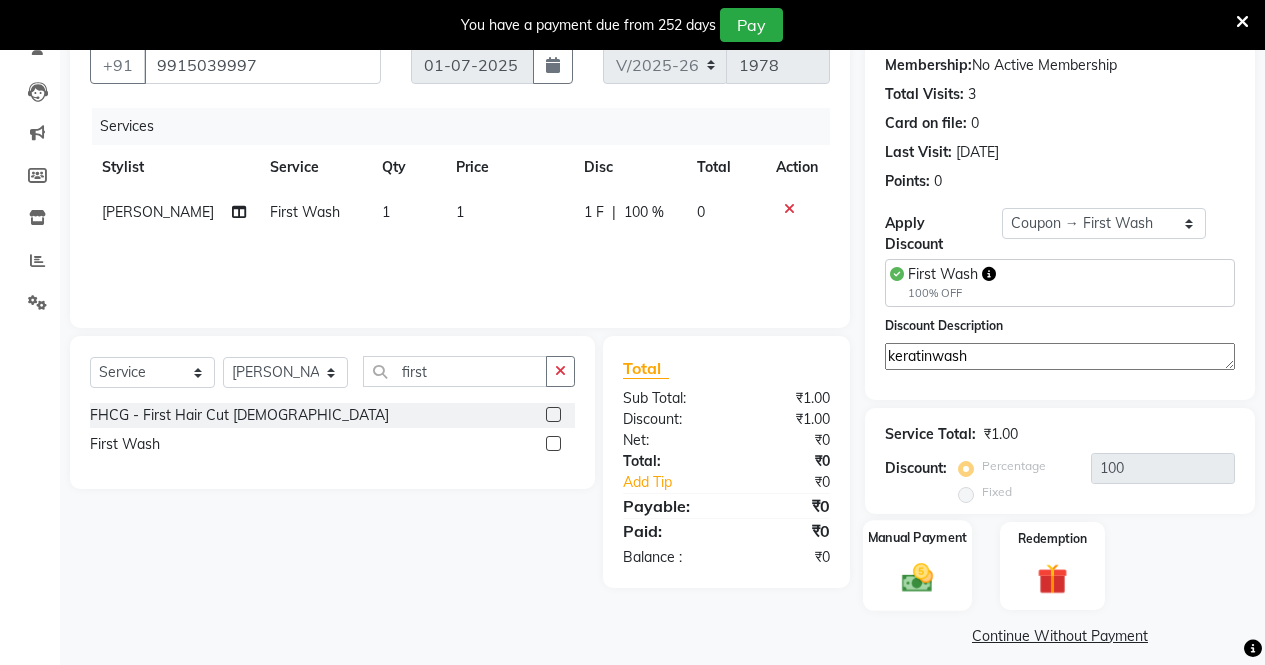 type on "keratinwash" 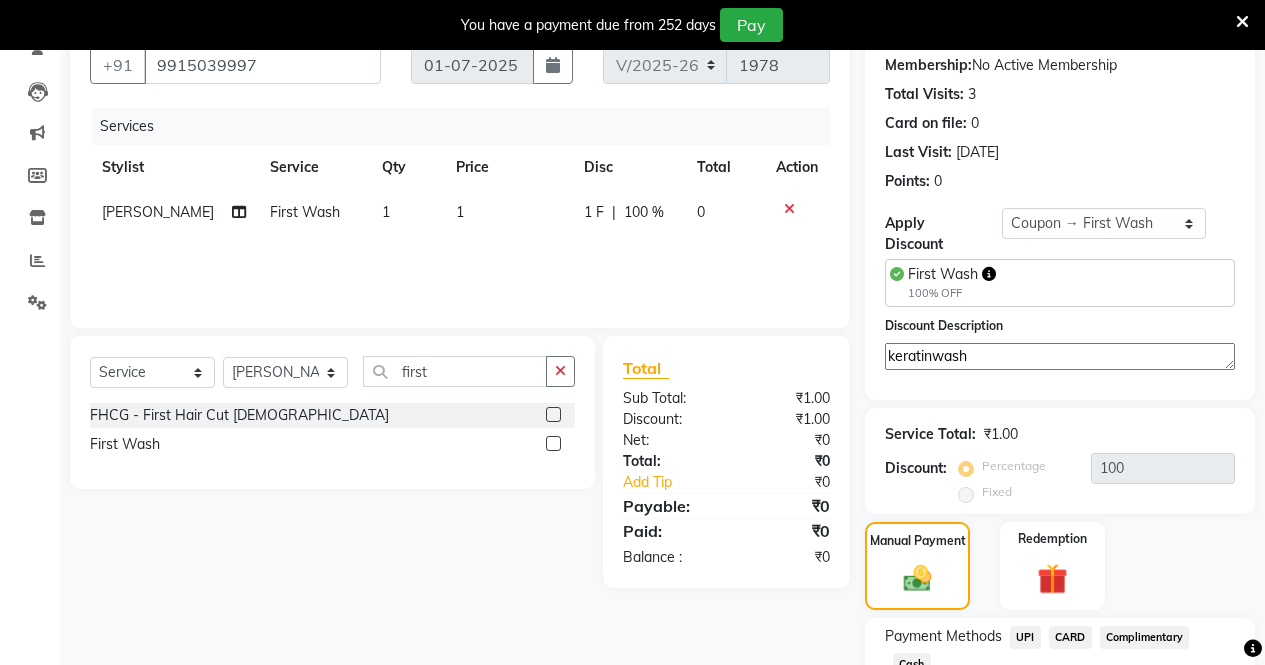 scroll, scrollTop: 318, scrollLeft: 0, axis: vertical 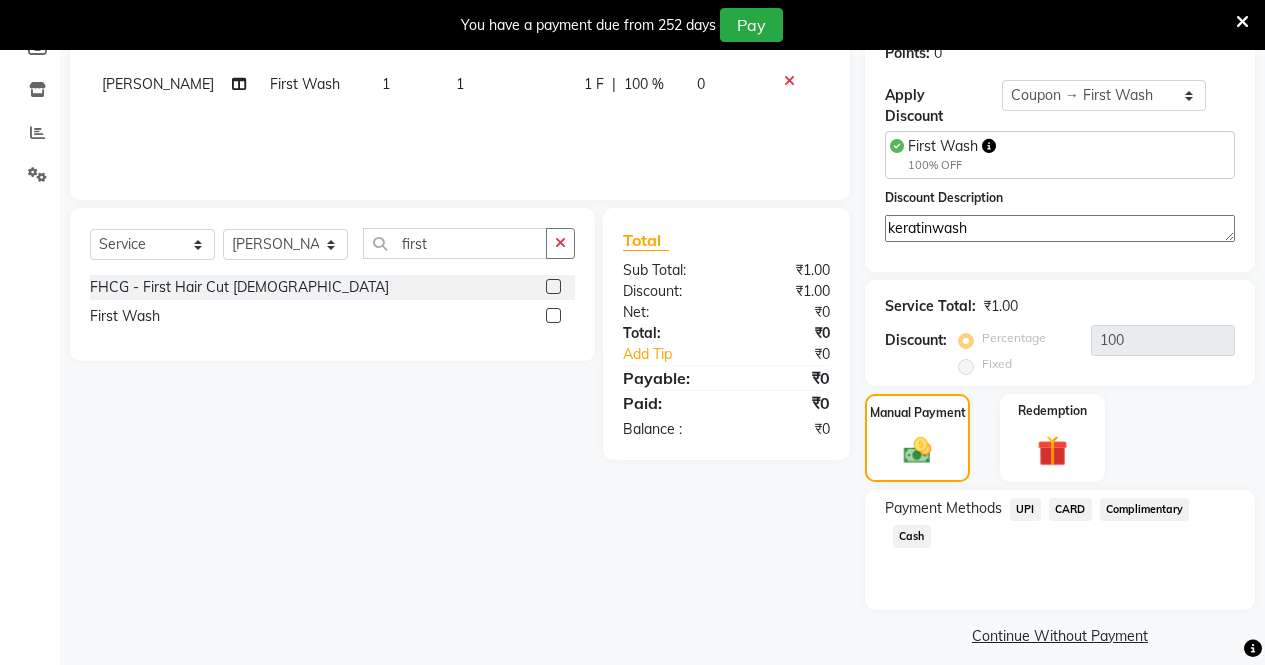 click on "Continue Without Payment" 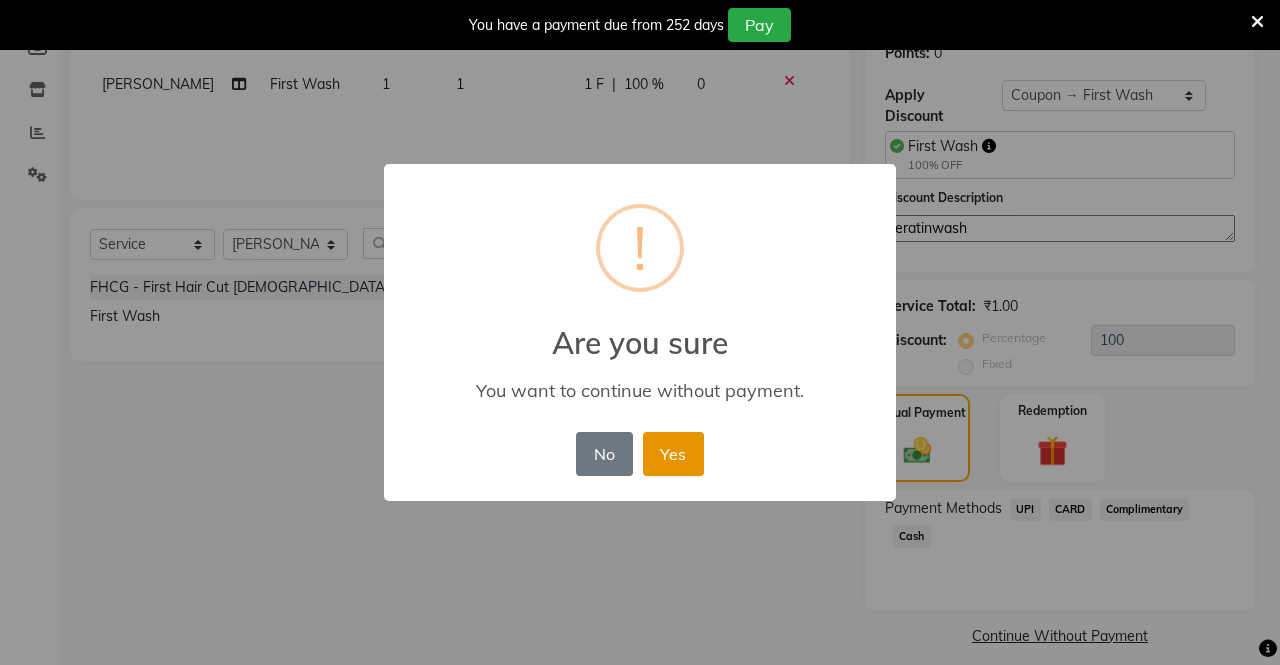 click on "Yes" at bounding box center (673, 454) 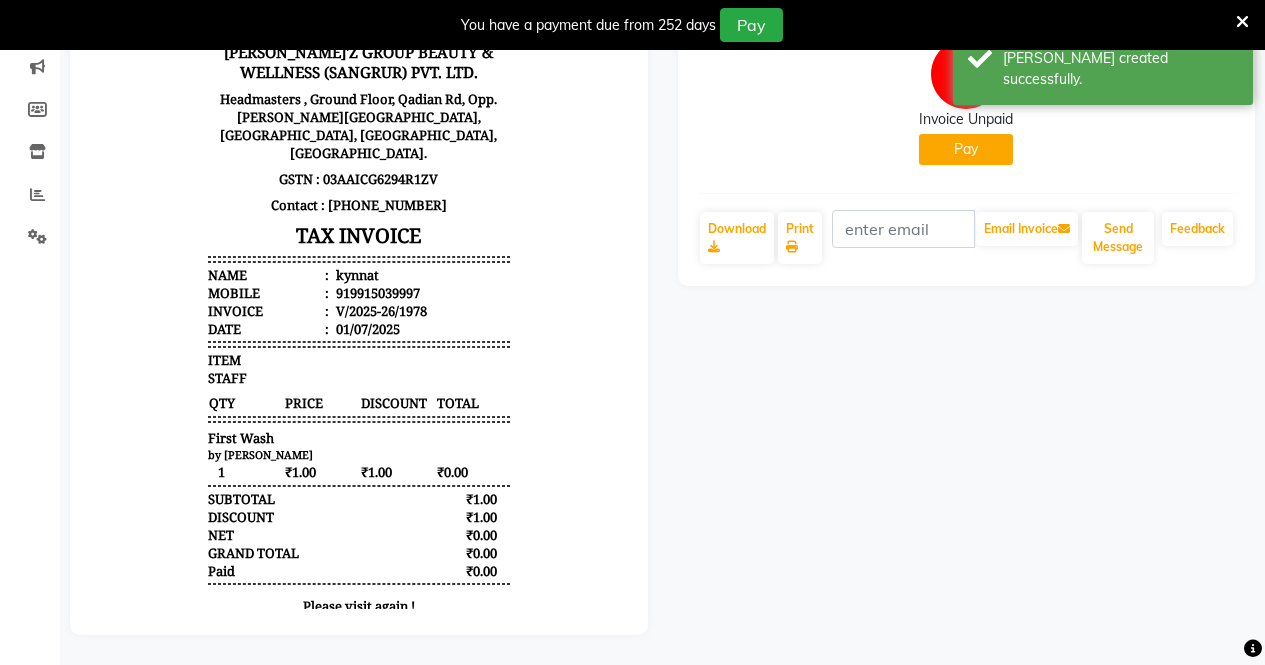 scroll, scrollTop: 0, scrollLeft: 0, axis: both 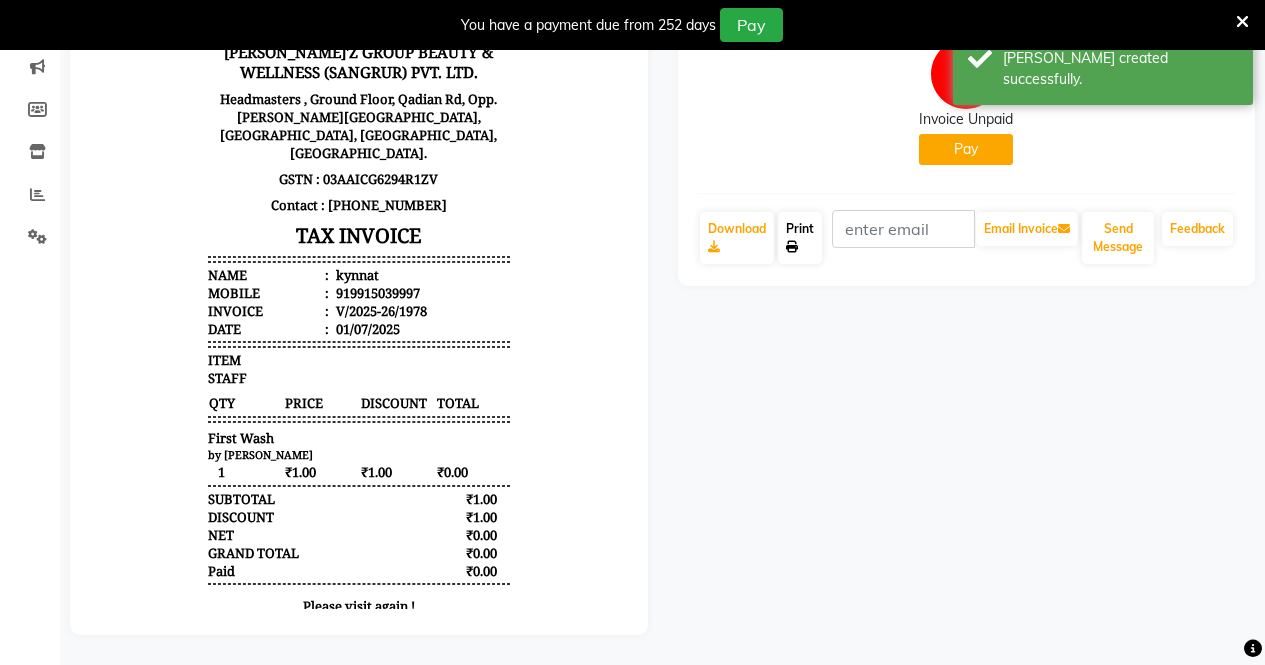 click on "Print" 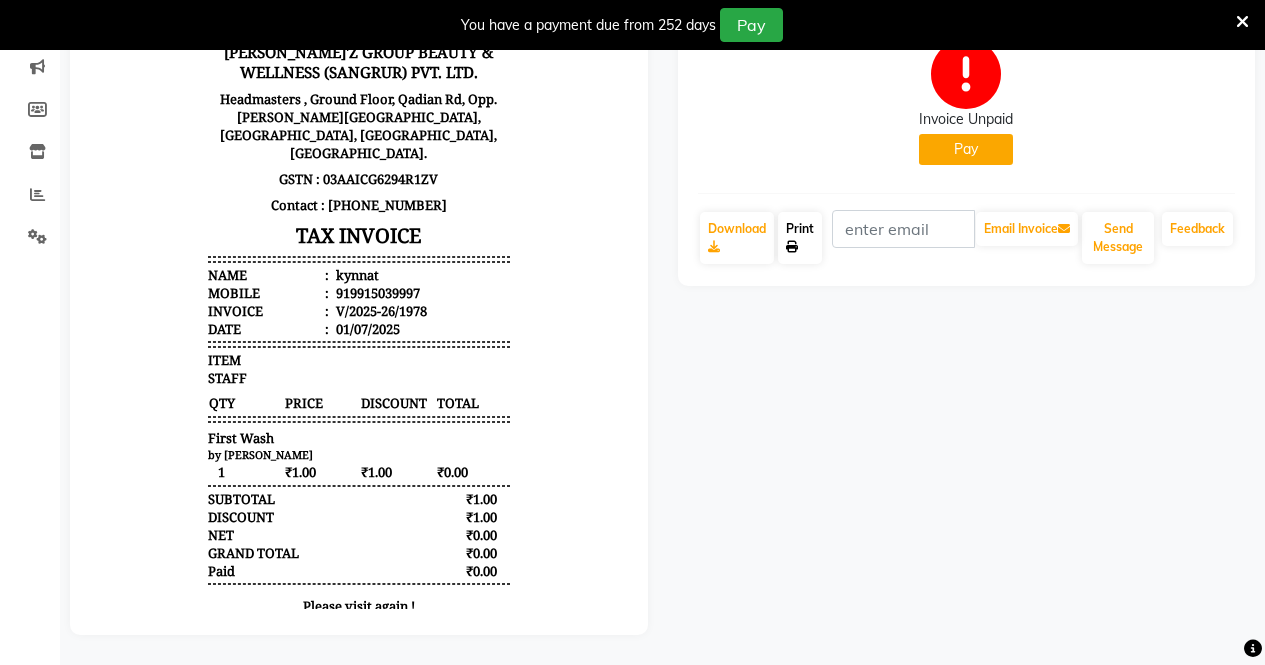 scroll, scrollTop: 0, scrollLeft: 0, axis: both 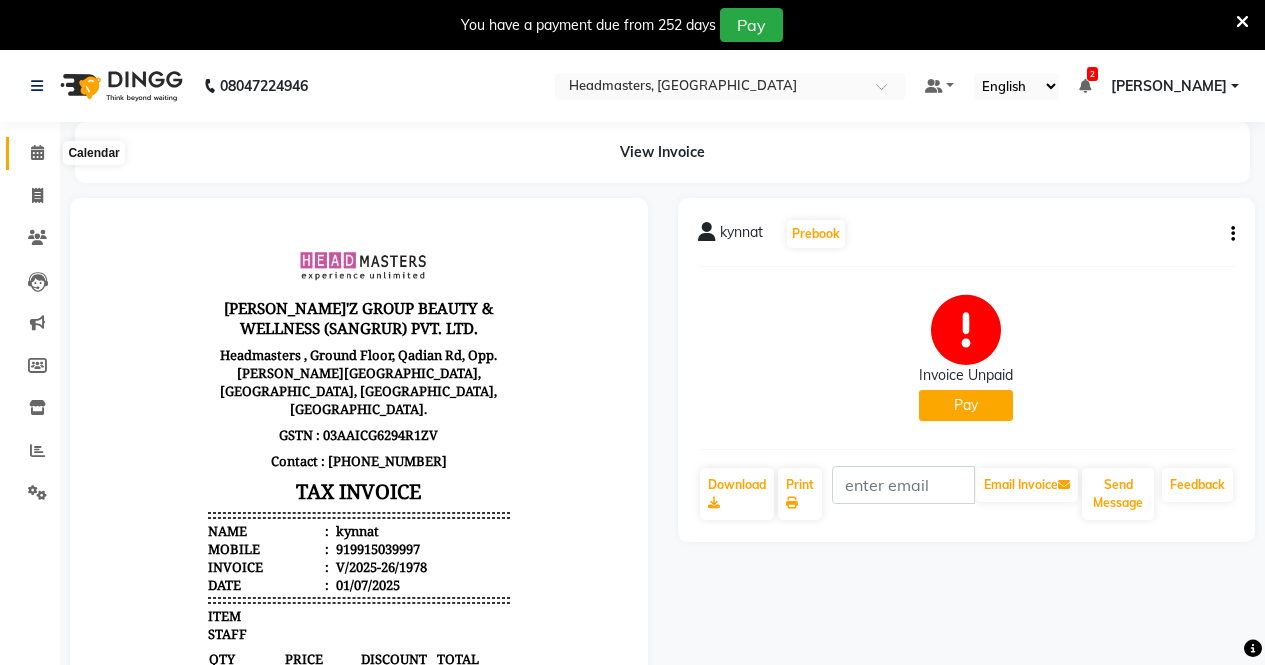 click 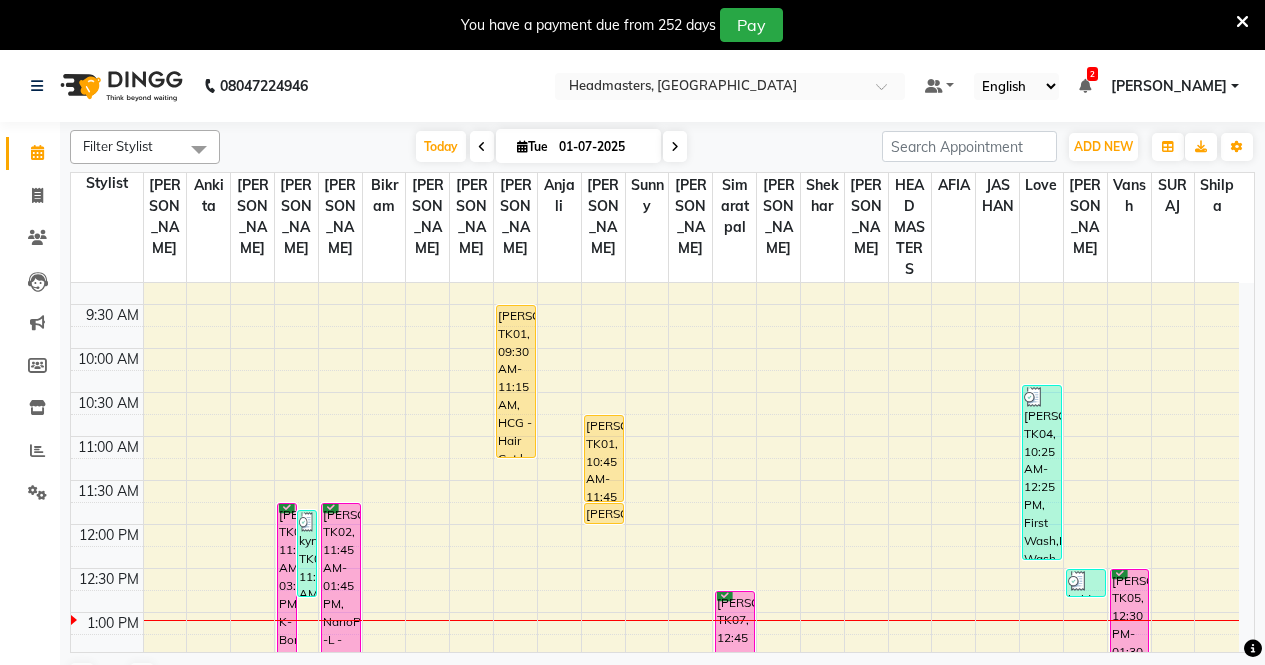 scroll, scrollTop: 300, scrollLeft: 0, axis: vertical 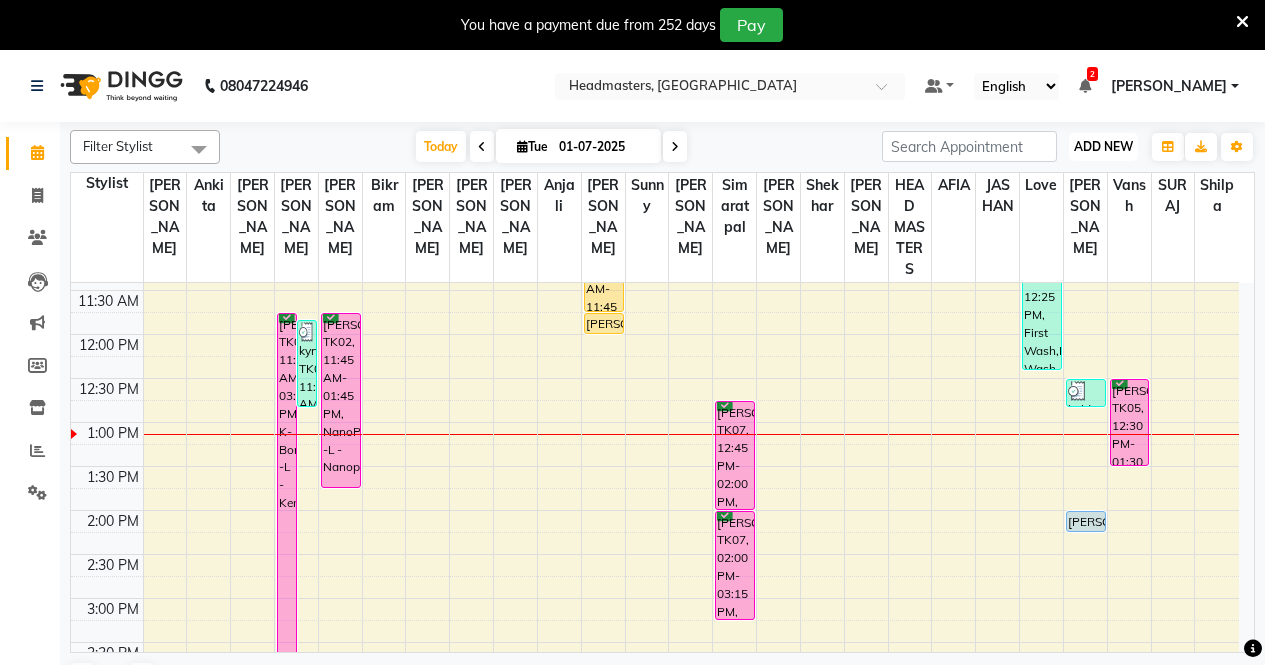 click on "ADD NEW" at bounding box center [1103, 146] 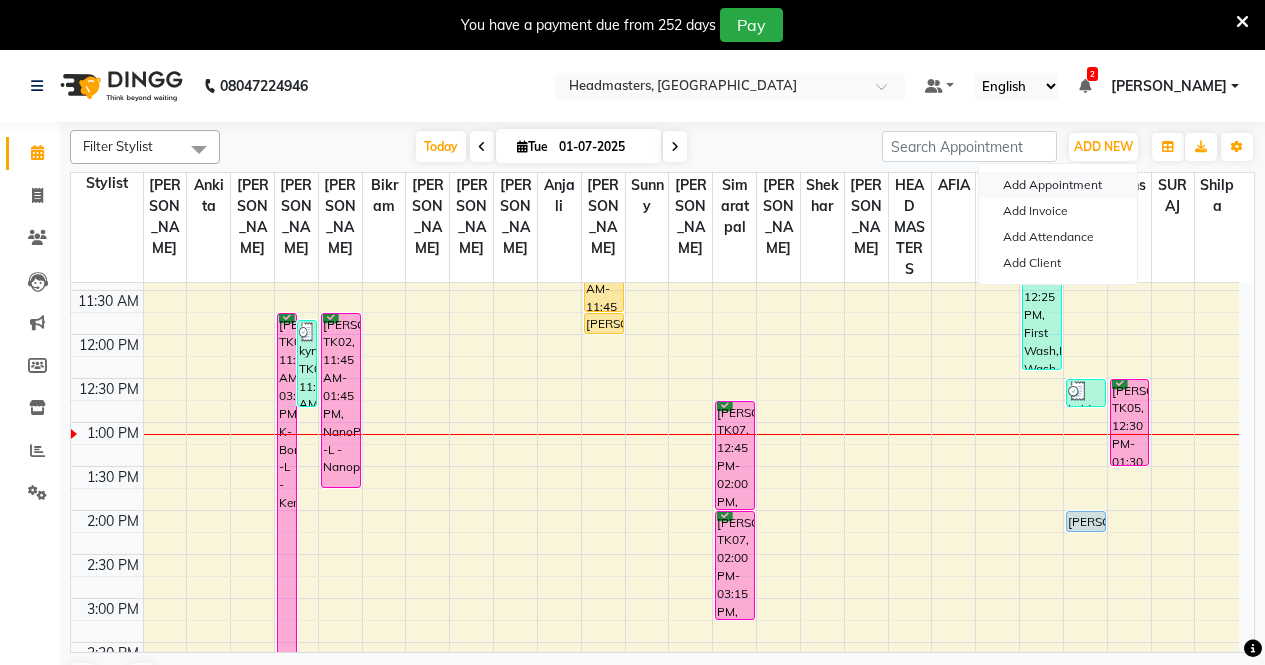click on "Add Appointment" at bounding box center [1058, 185] 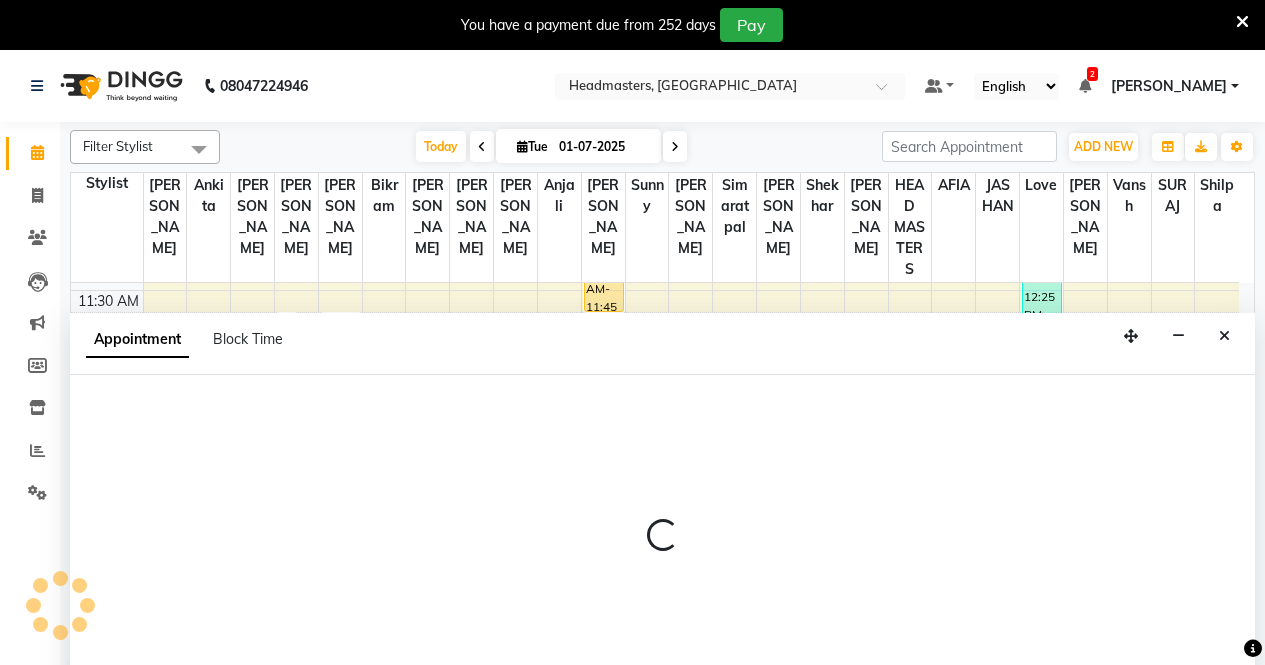 select on "tentative" 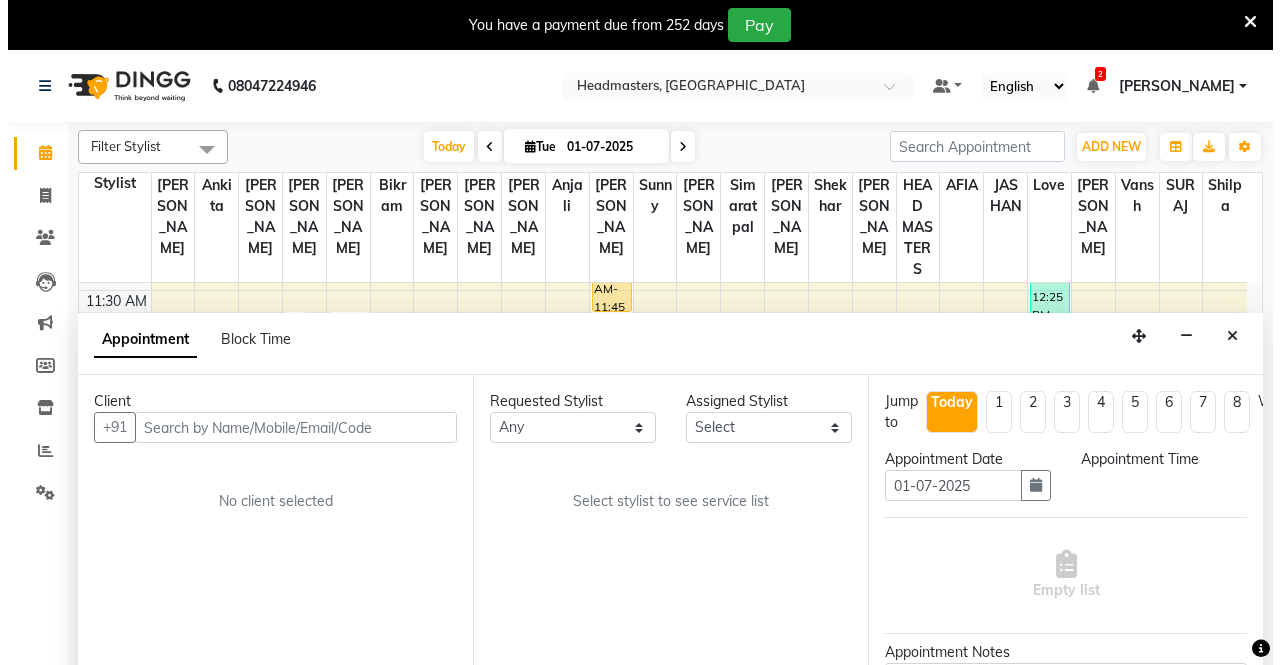 scroll, scrollTop: 50, scrollLeft: 0, axis: vertical 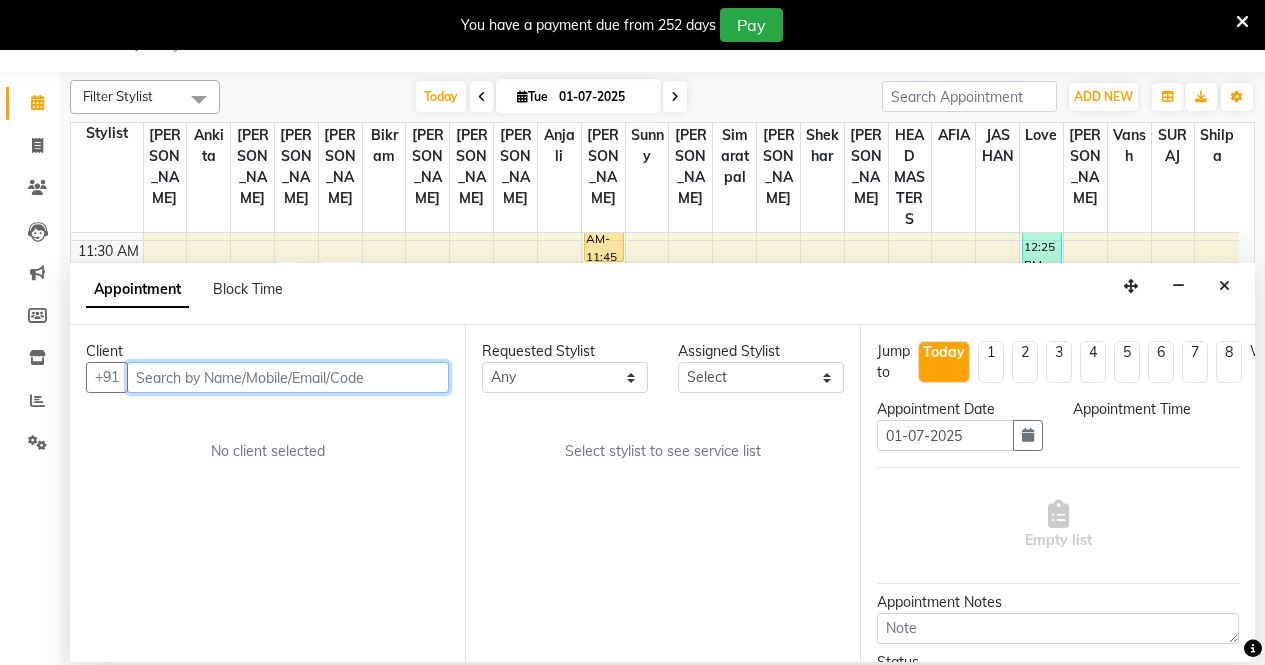 select on "540" 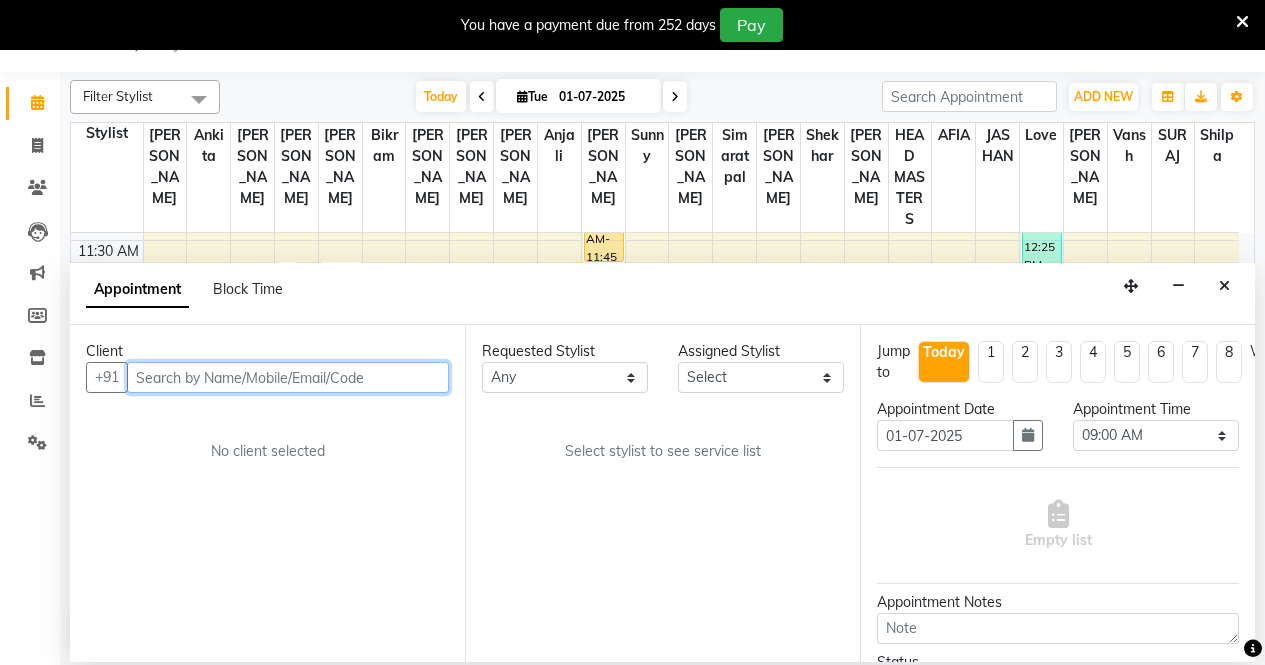 click at bounding box center [288, 377] 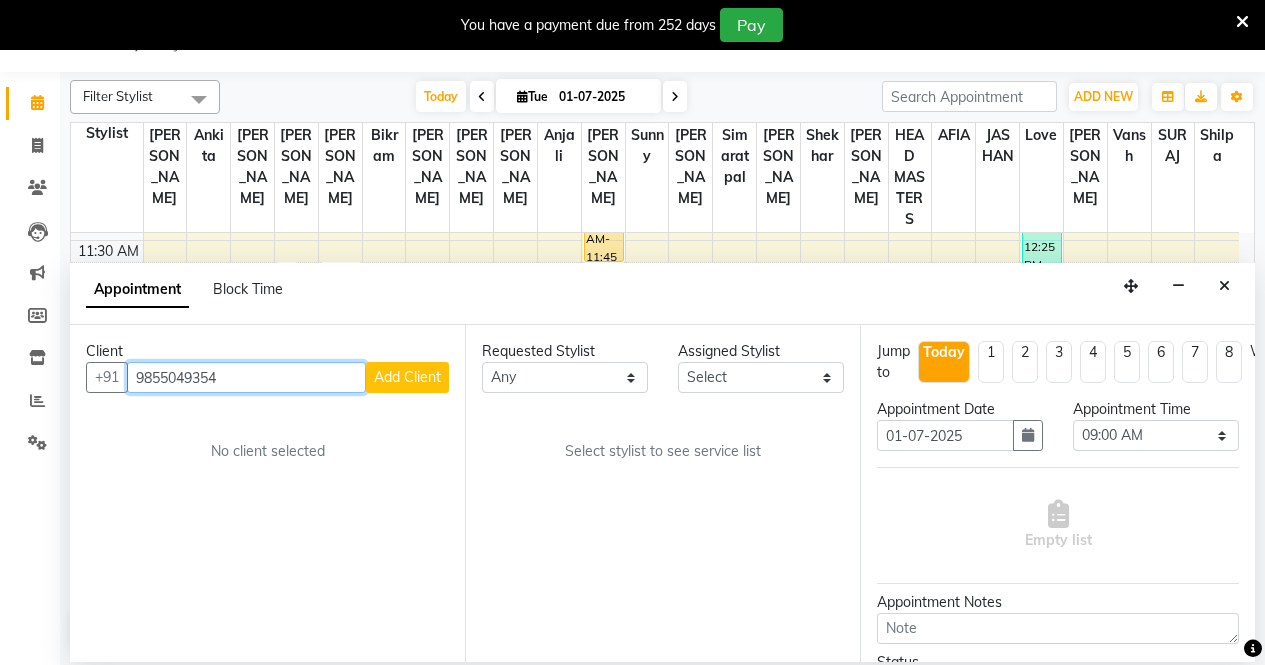 type on "9855049354" 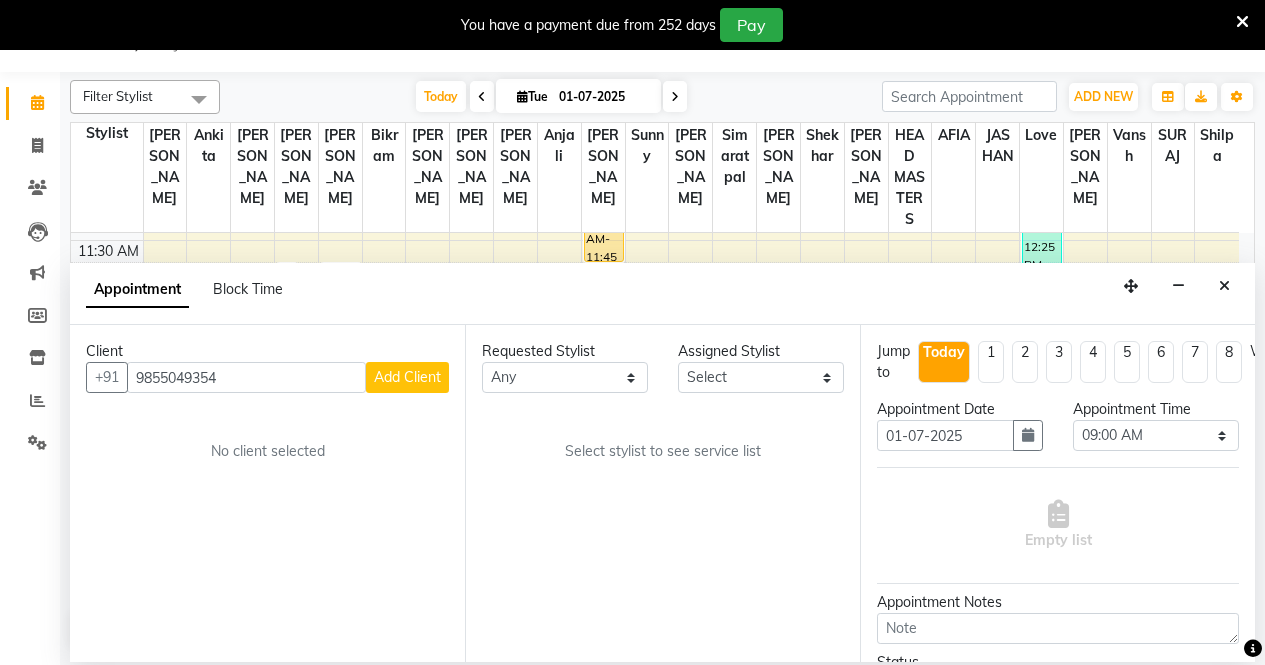 click on "Add Client" at bounding box center (407, 377) 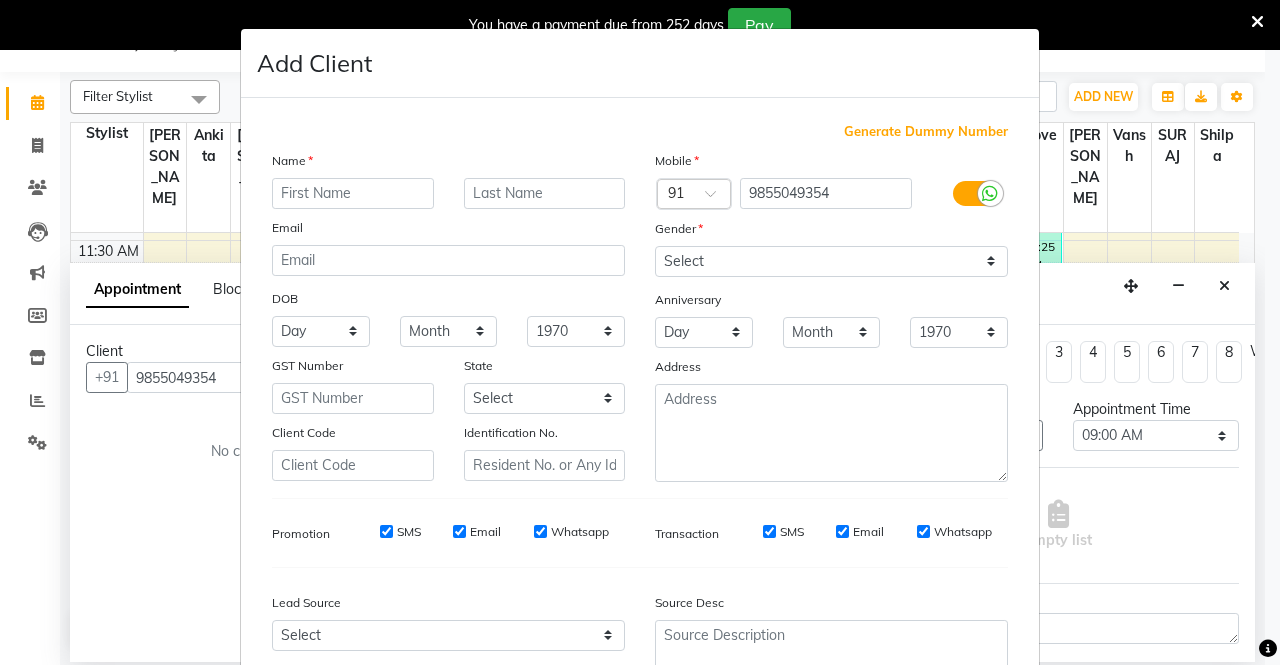 click at bounding box center (353, 193) 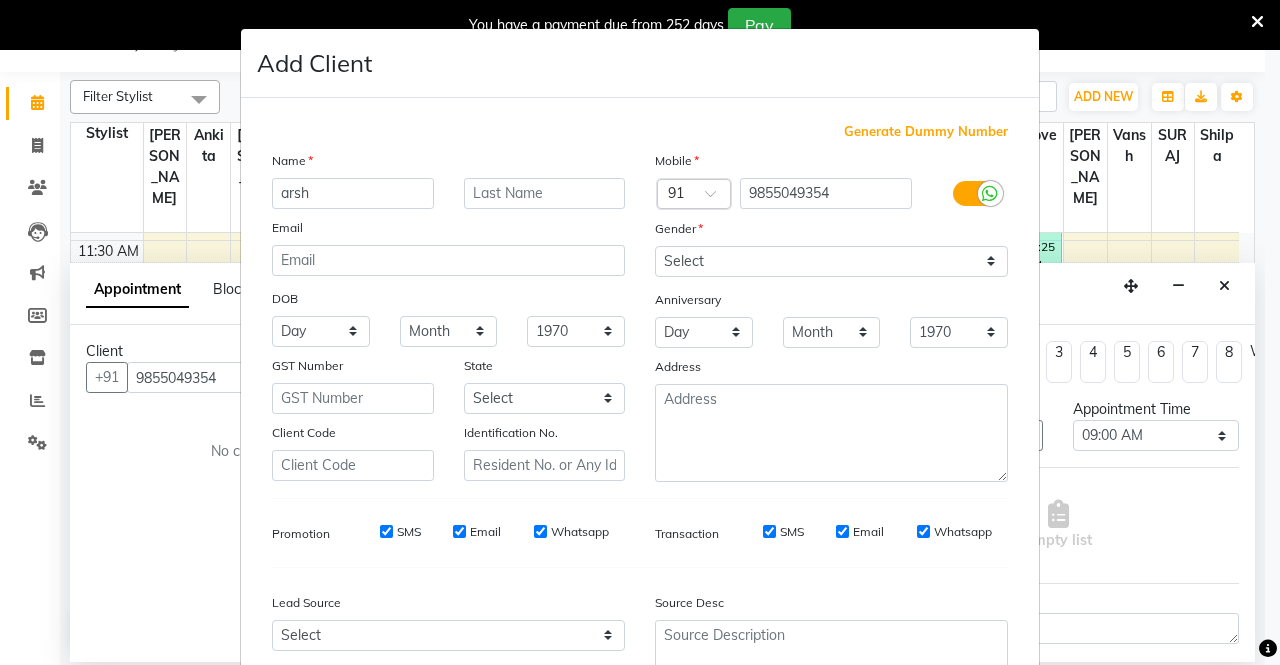 type on "arsh" 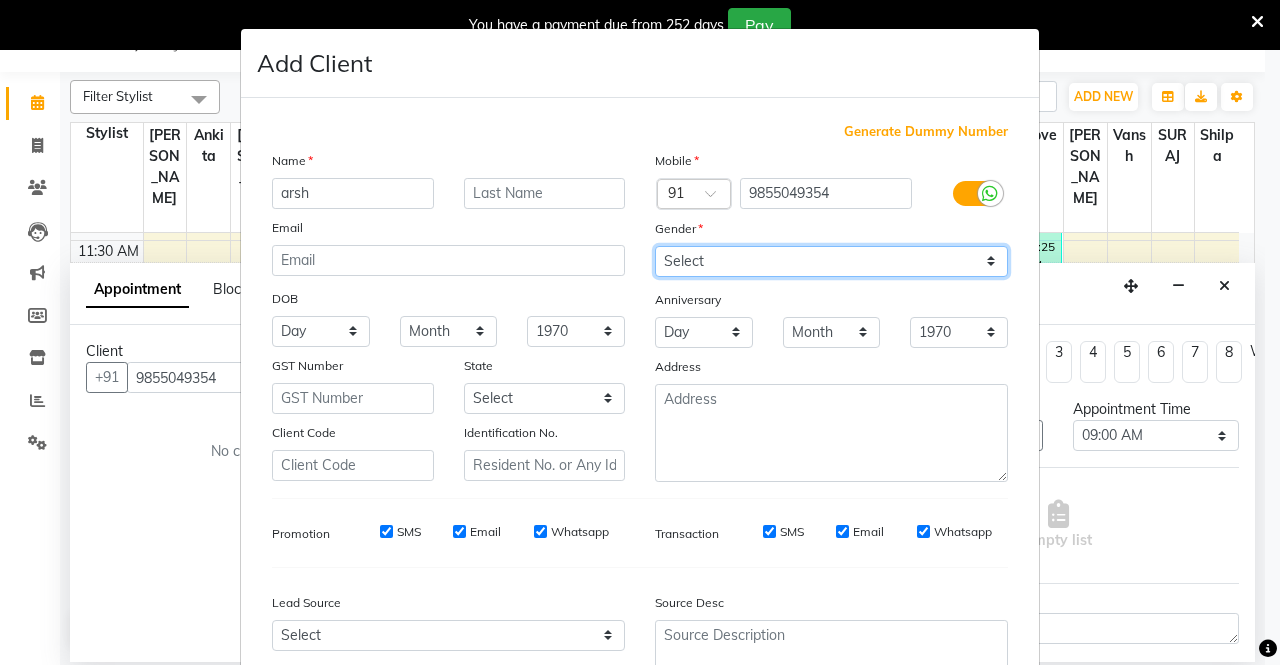 click on "Select [DEMOGRAPHIC_DATA] [DEMOGRAPHIC_DATA] Other Prefer Not To Say" at bounding box center [831, 261] 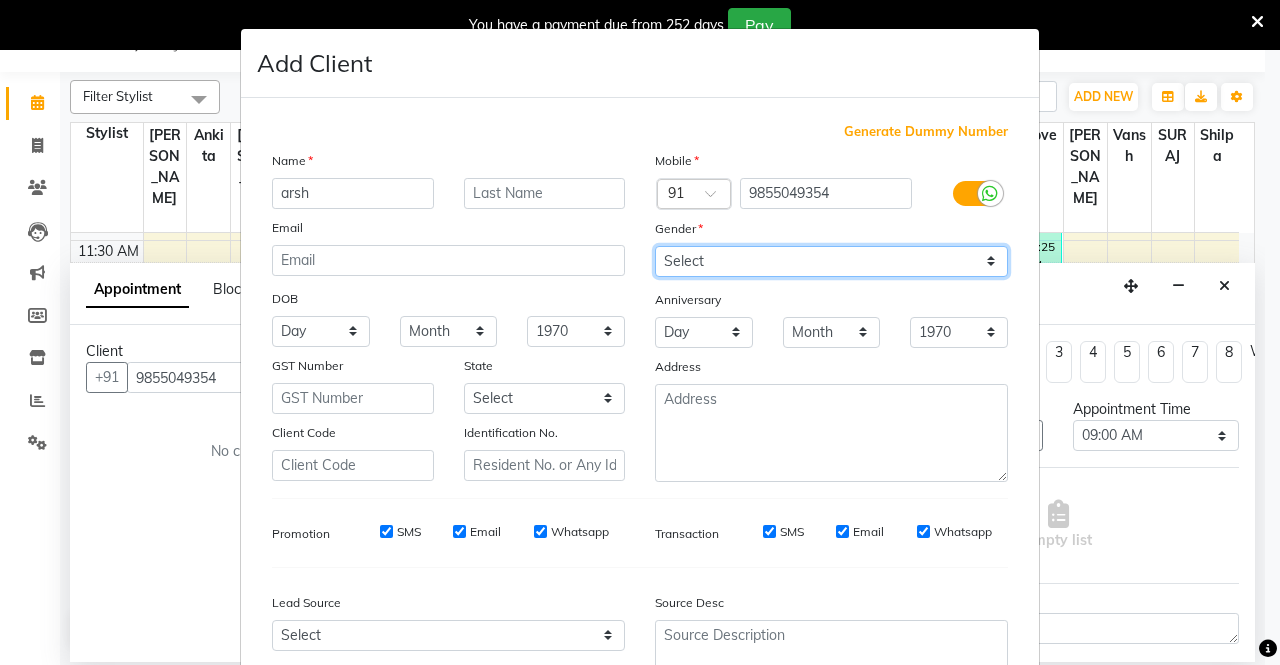 click on "Select [DEMOGRAPHIC_DATA] [DEMOGRAPHIC_DATA] Other Prefer Not To Say" at bounding box center (831, 261) 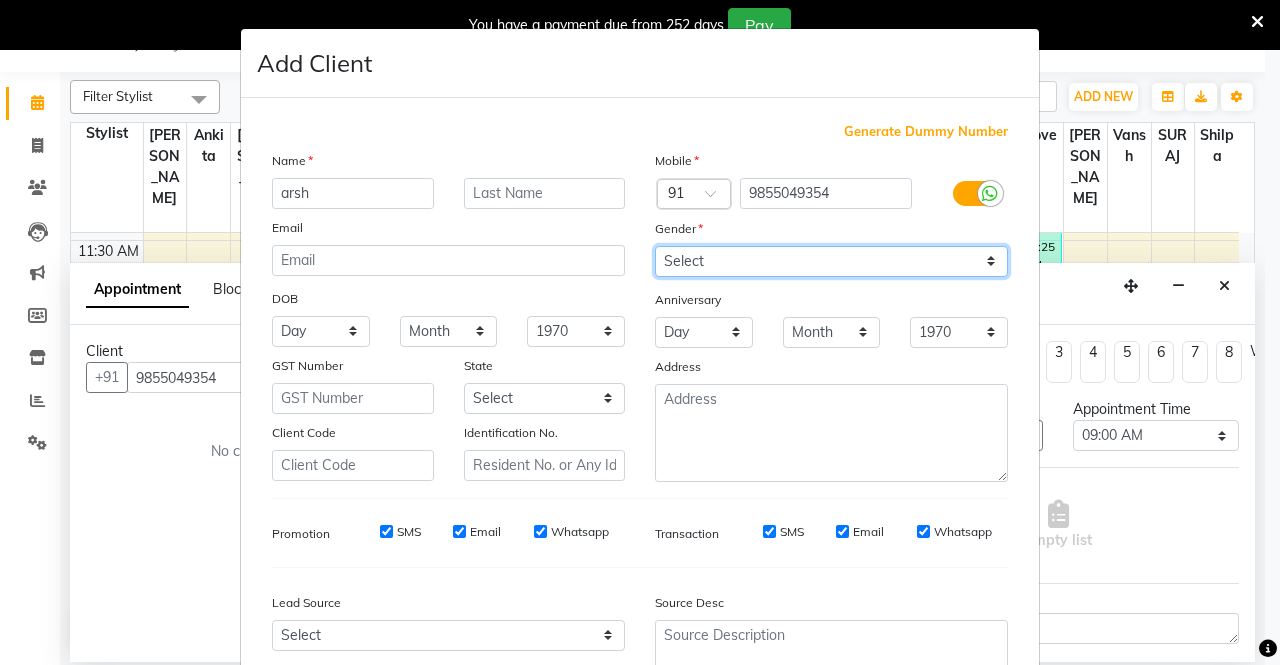 click on "Select [DEMOGRAPHIC_DATA] [DEMOGRAPHIC_DATA] Other Prefer Not To Say" at bounding box center [831, 261] 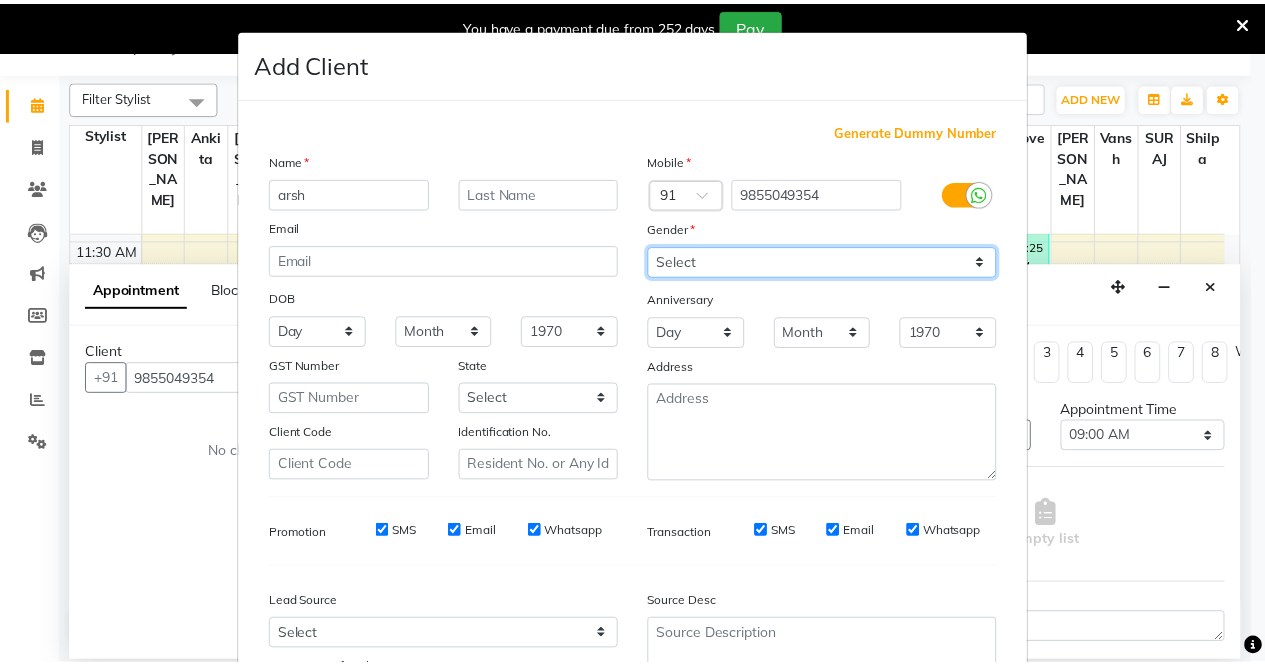 scroll, scrollTop: 184, scrollLeft: 0, axis: vertical 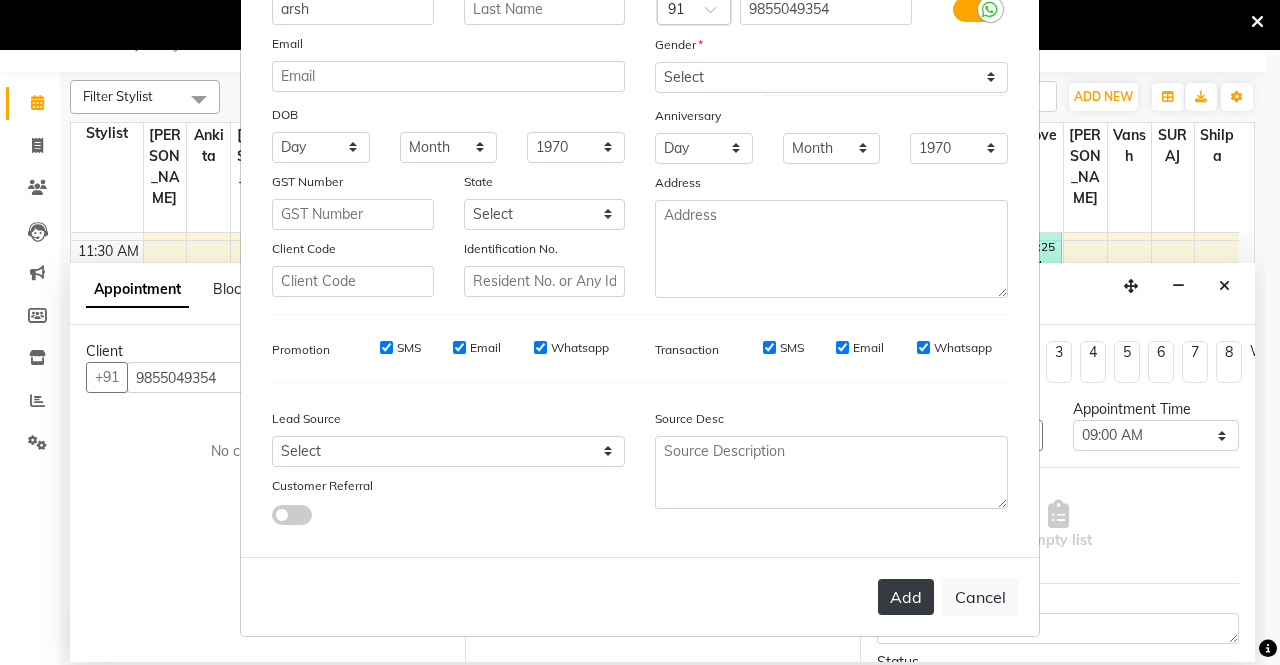 click on "Add" at bounding box center (906, 597) 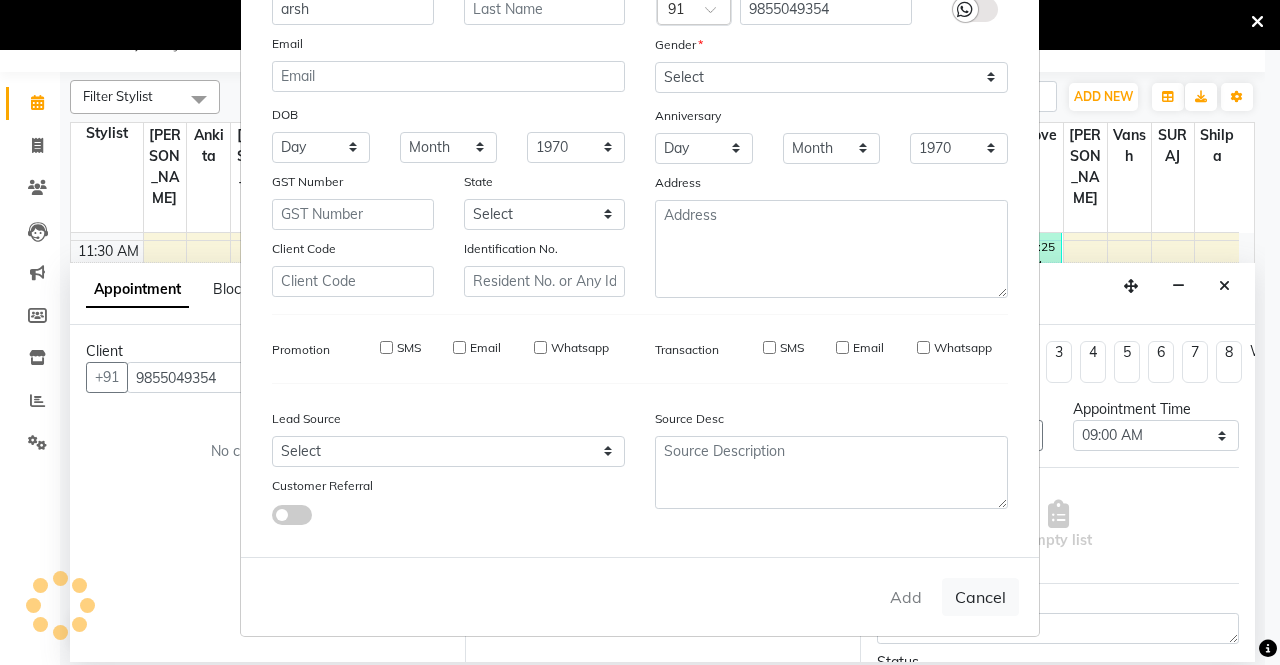 type 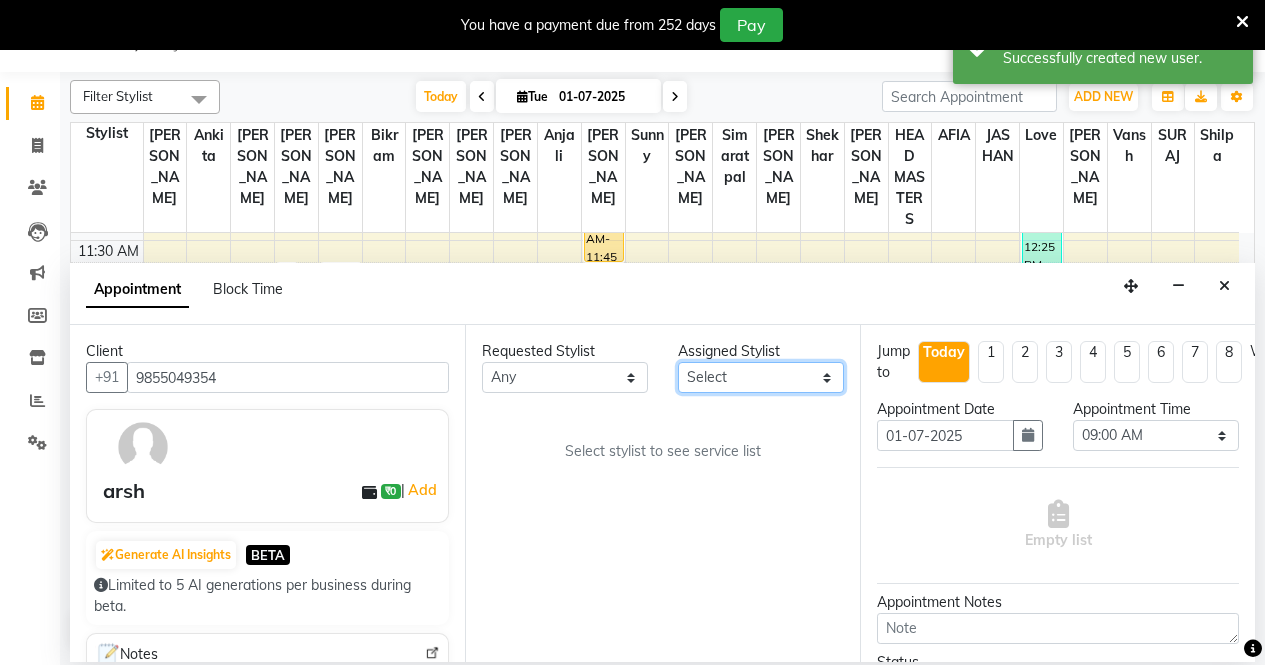click on "Select AFIA Anjali [PERSON_NAME] [PERSON_NAME]  [PERSON_NAME] HEAD [PERSON_NAME]  [PERSON_NAME]  [PERSON_NAME]  [PERSON_NAME] Love [PERSON_NAME]  [PERSON_NAME]  [PERSON_NAME]  [PERSON_NAME] [PERSON_NAME] [PERSON_NAME]  [PERSON_NAME]  [PERSON_NAME]" at bounding box center (761, 377) 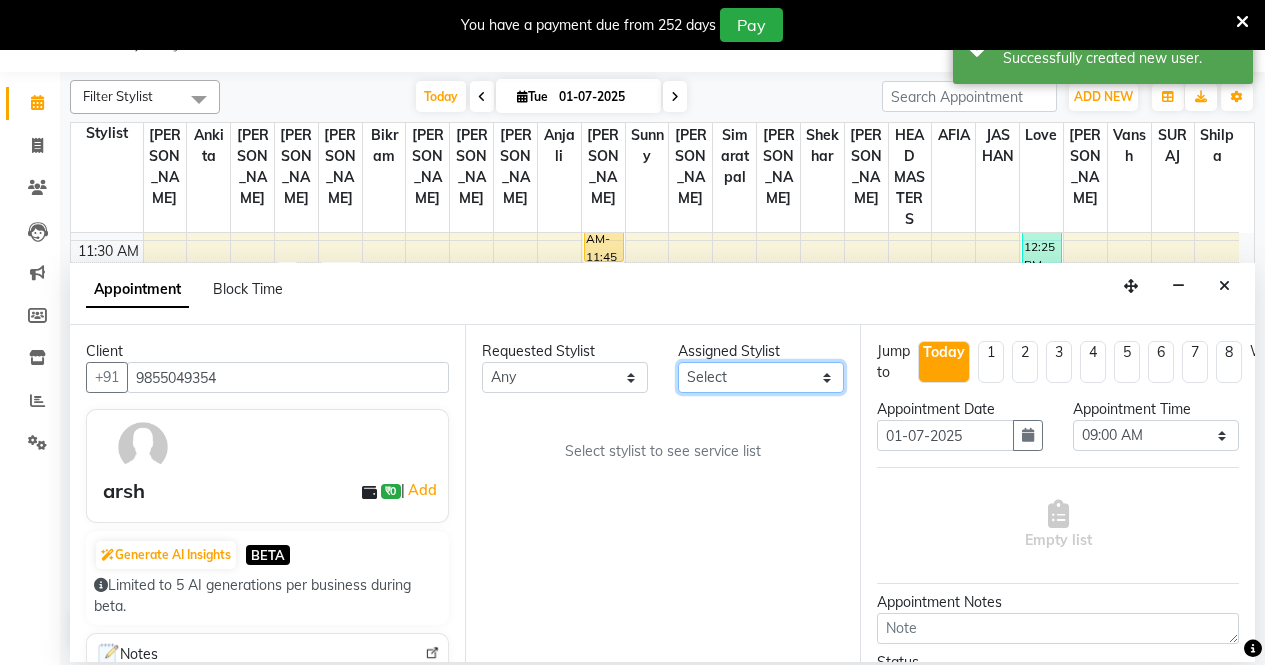 select on "60663" 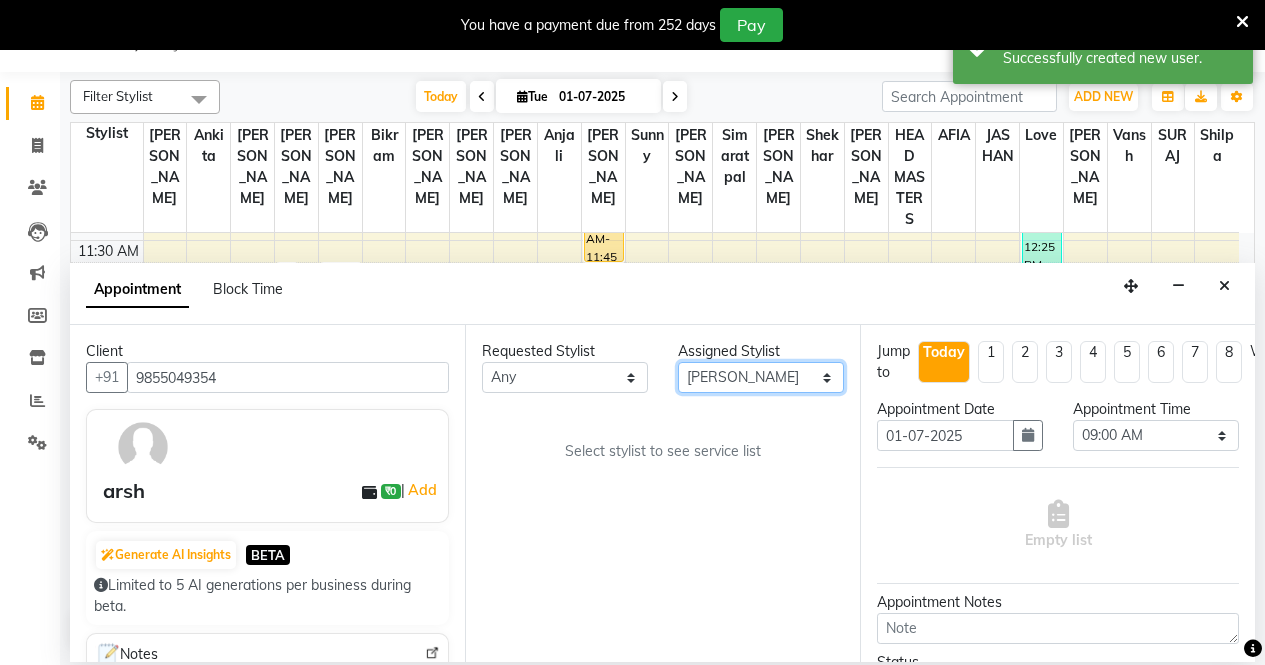 click on "Select AFIA Anjali [PERSON_NAME] [PERSON_NAME]  [PERSON_NAME] HEAD [PERSON_NAME]  [PERSON_NAME]  [PERSON_NAME]  [PERSON_NAME] Love [PERSON_NAME]  [PERSON_NAME]  [PERSON_NAME]  [PERSON_NAME] [PERSON_NAME] [PERSON_NAME]  [PERSON_NAME]  [PERSON_NAME]" at bounding box center (761, 377) 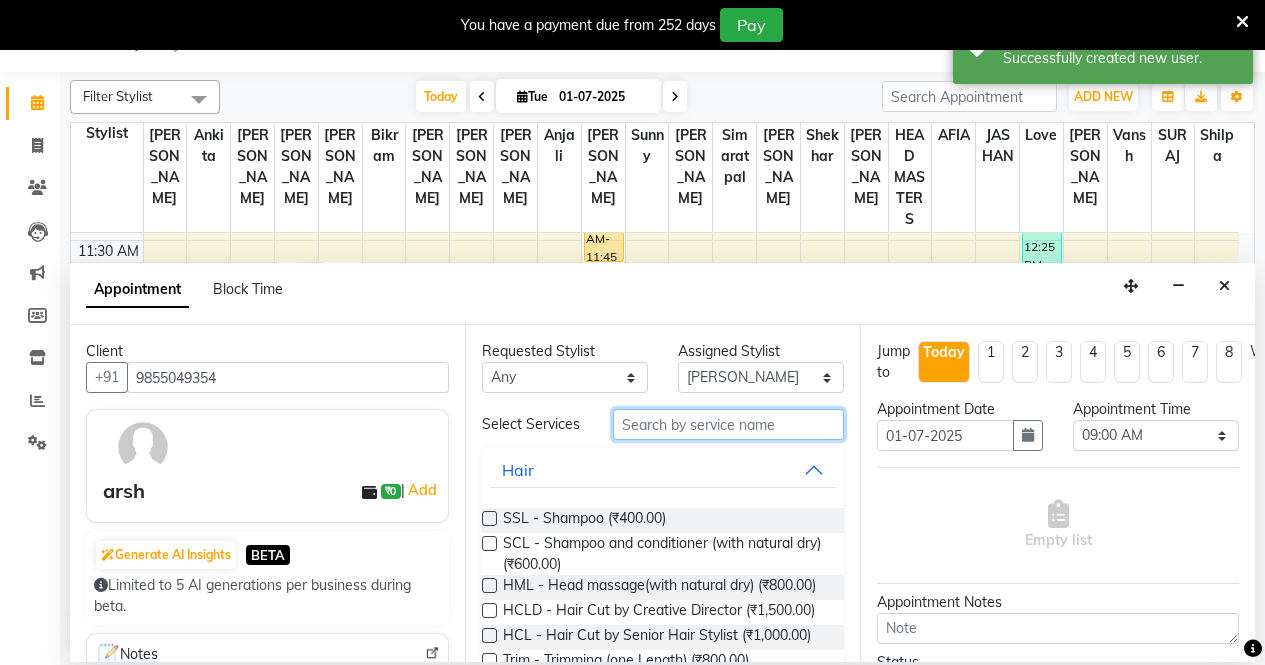 click at bounding box center (728, 424) 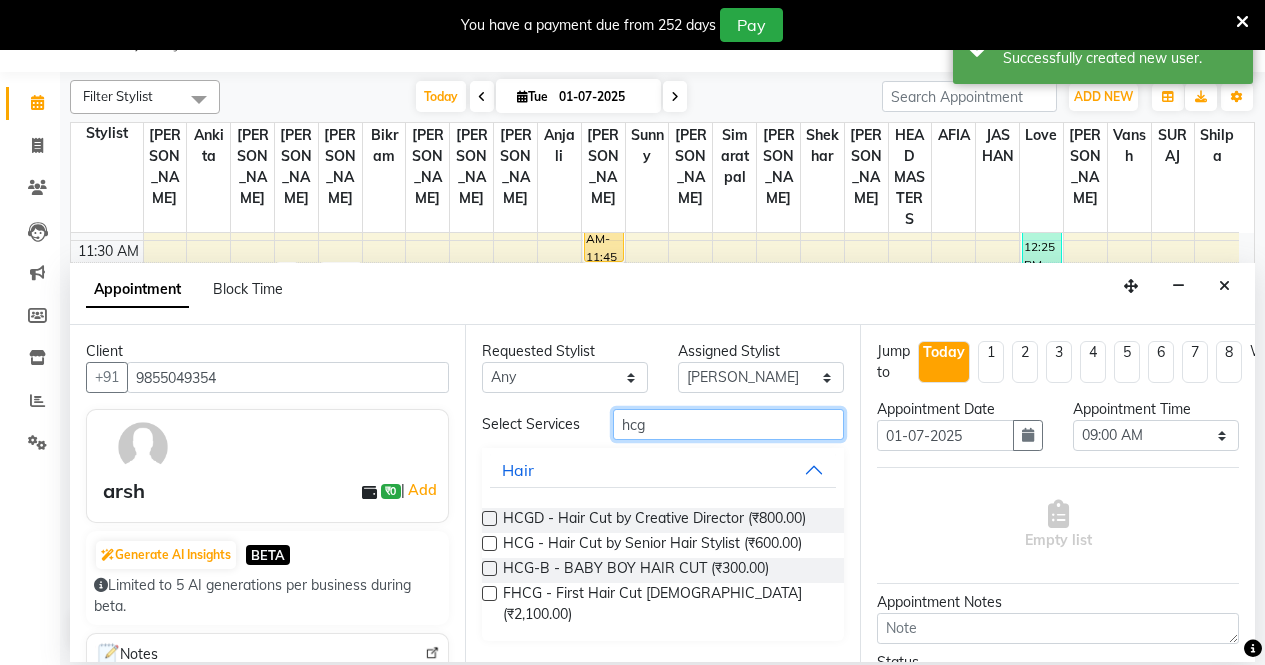 type on "hcg" 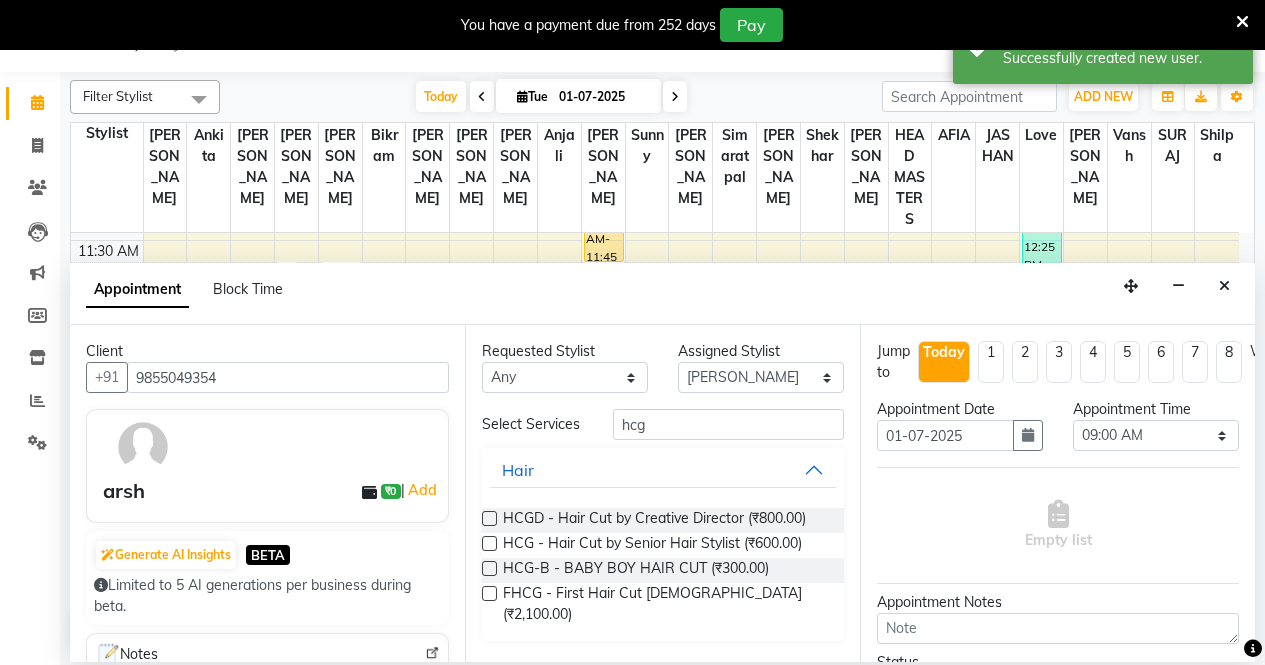 click at bounding box center [489, 543] 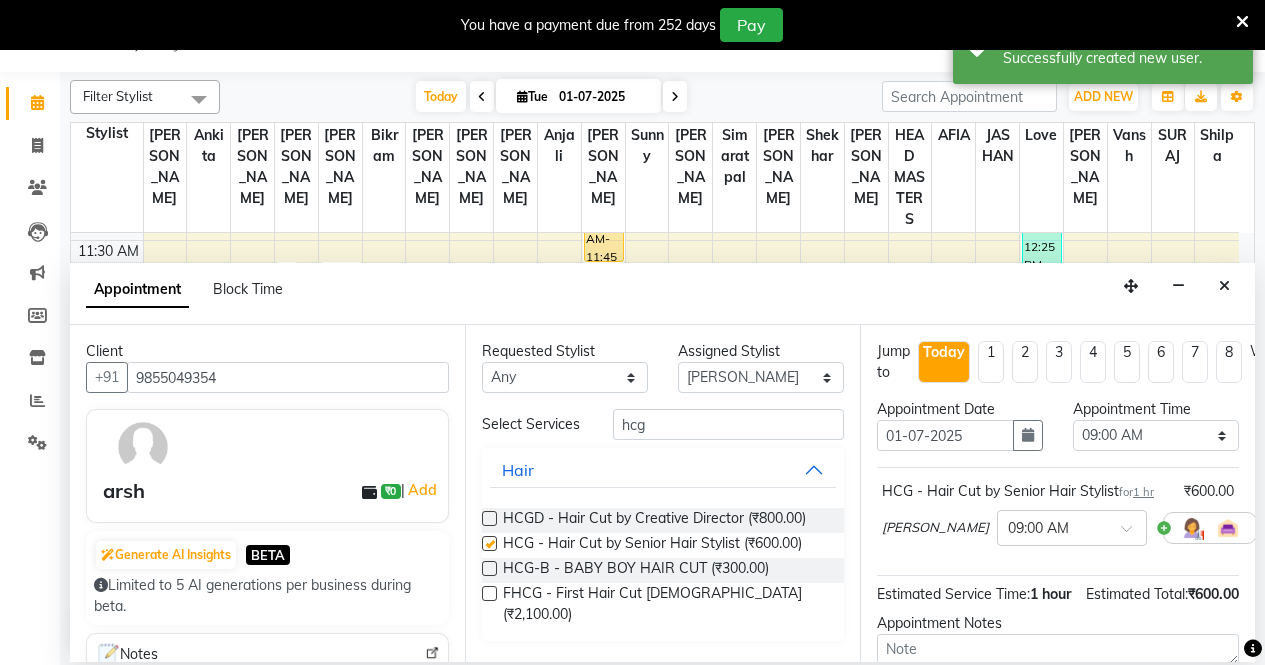 checkbox on "false" 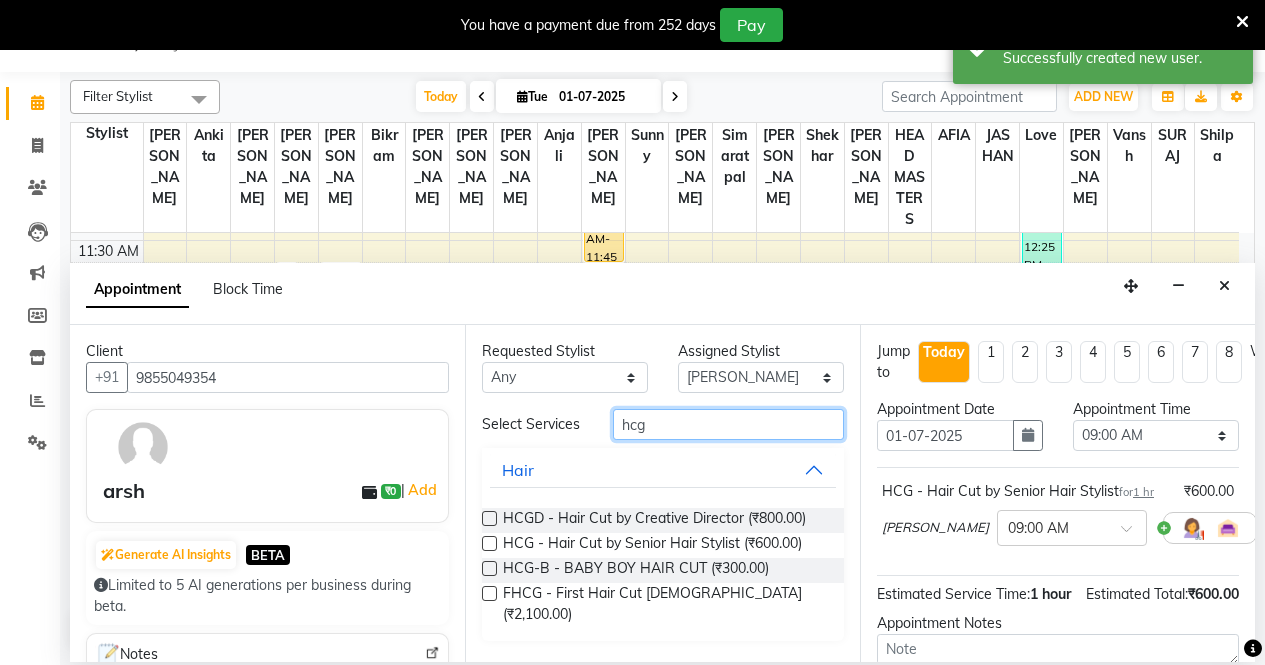 click on "hcg" at bounding box center [728, 424] 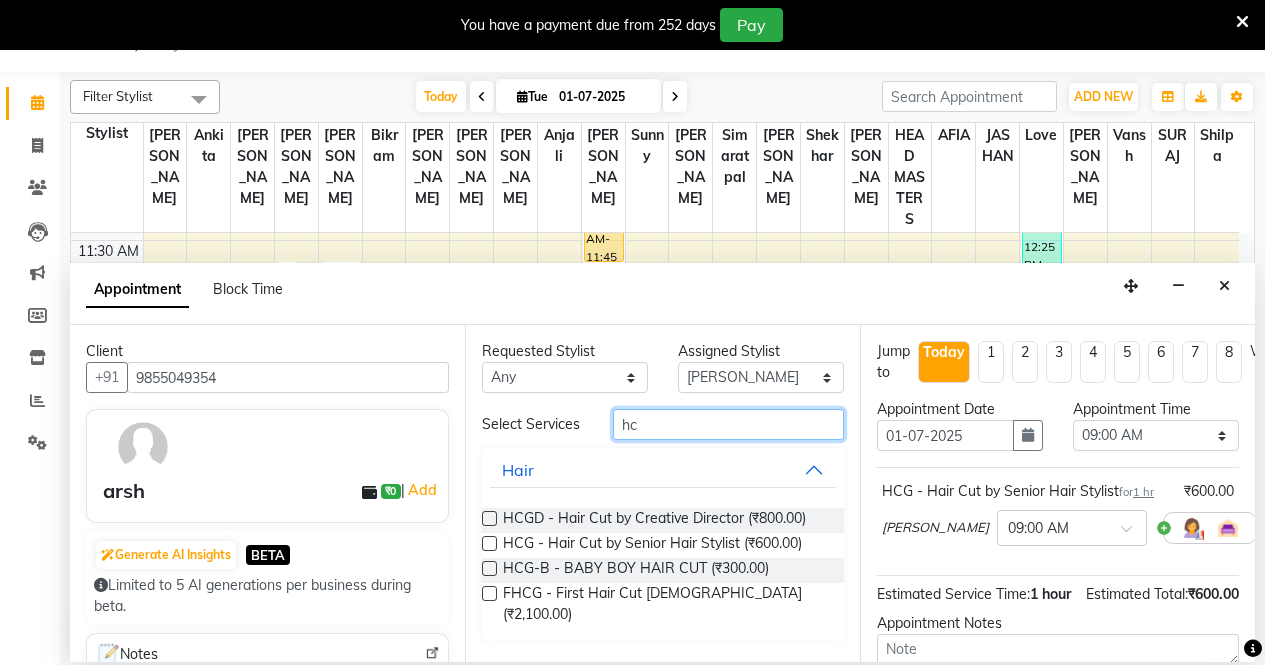 type on "h" 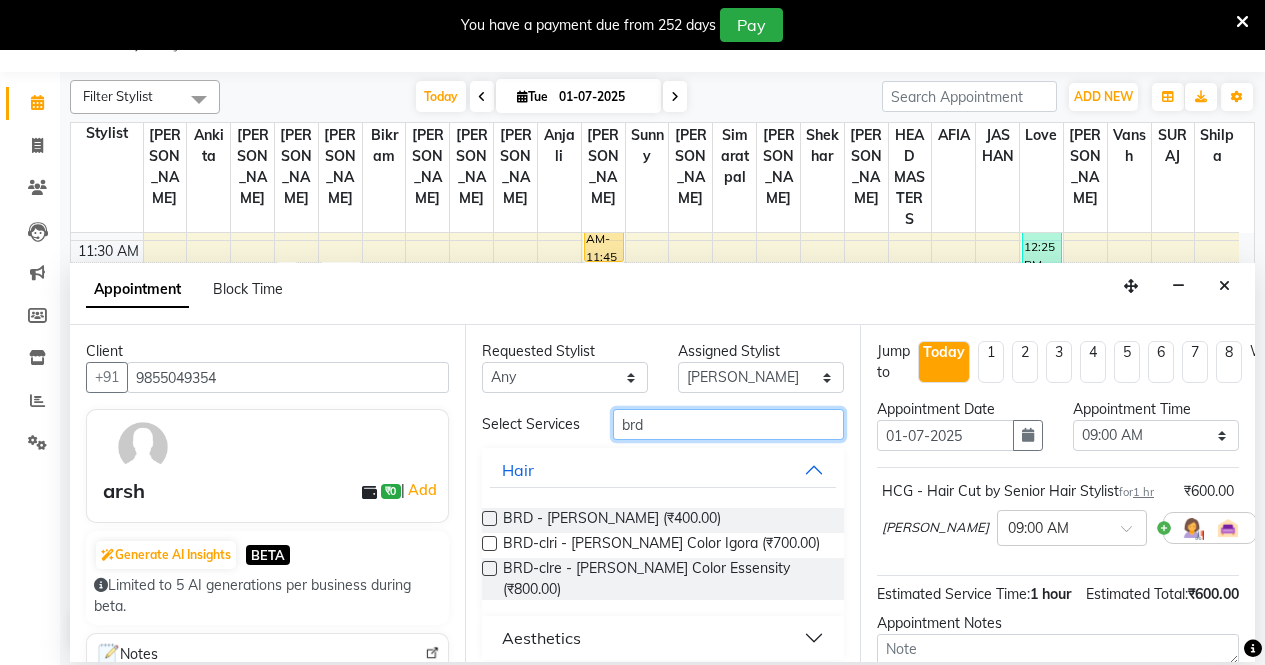 type on "brd" 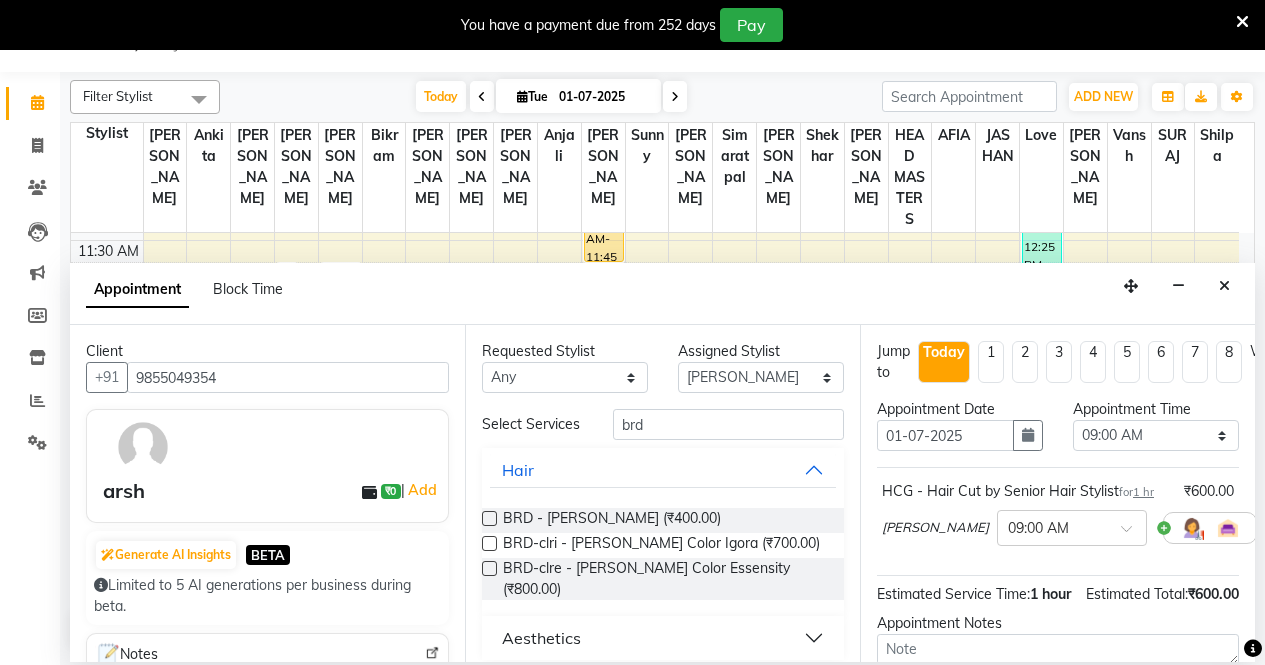 click at bounding box center (488, 522) 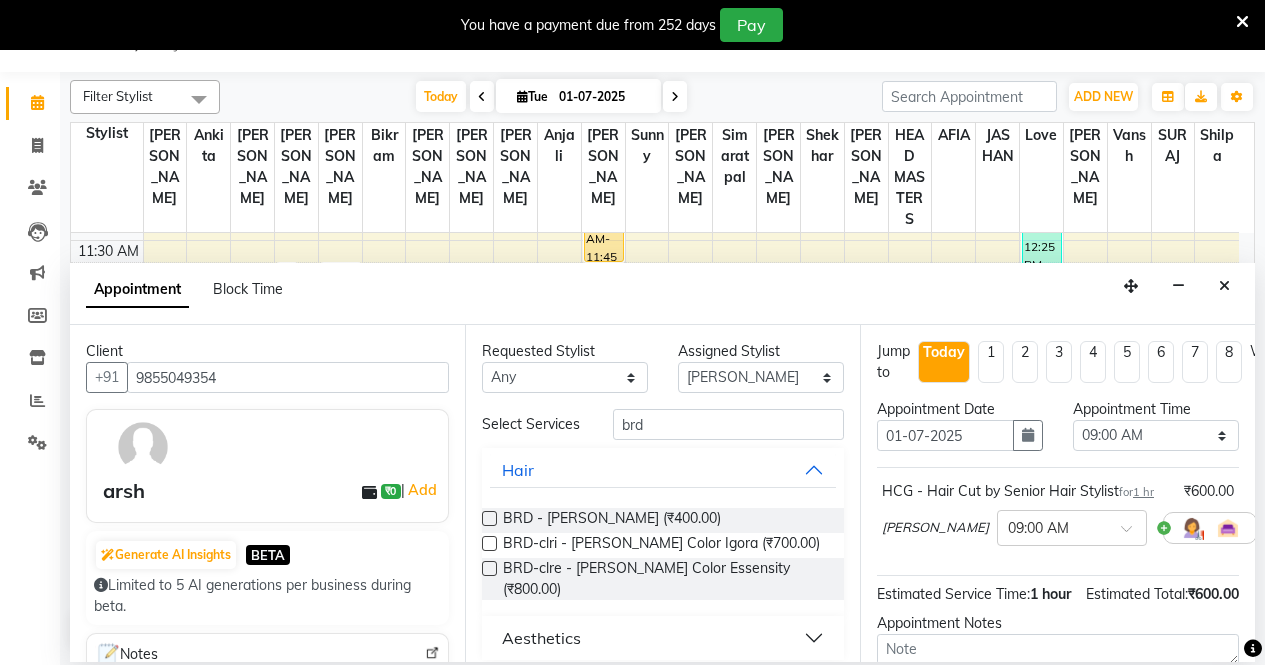 click at bounding box center (489, 518) 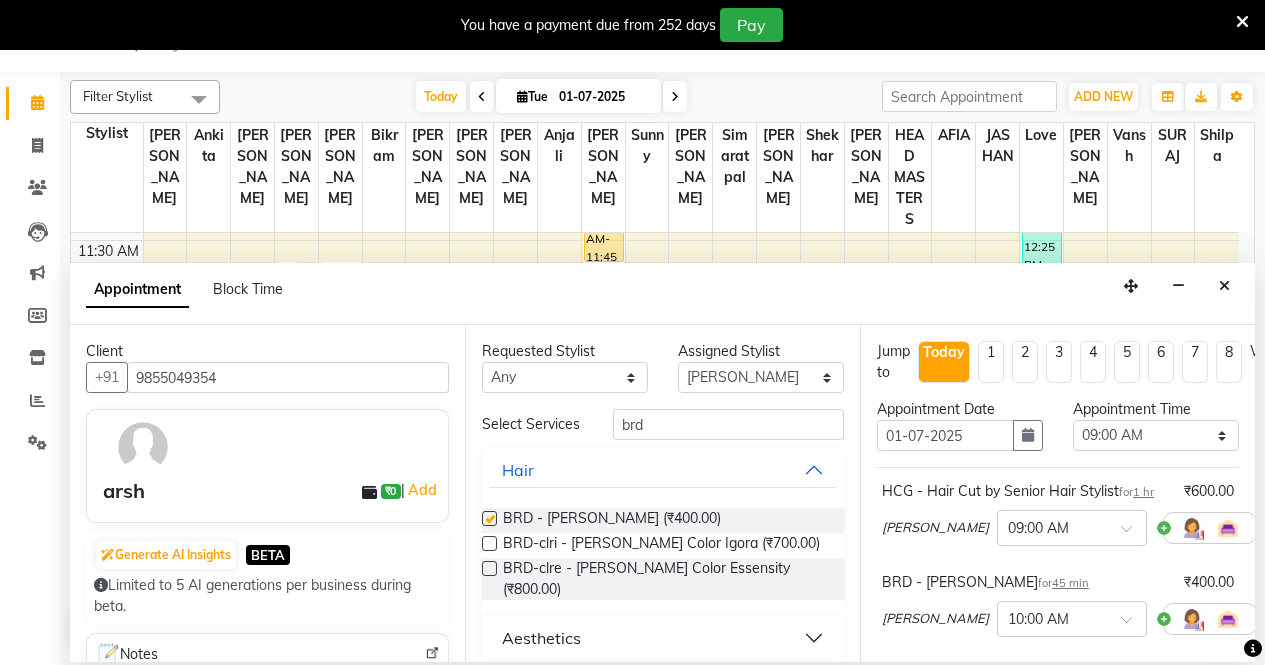 checkbox on "false" 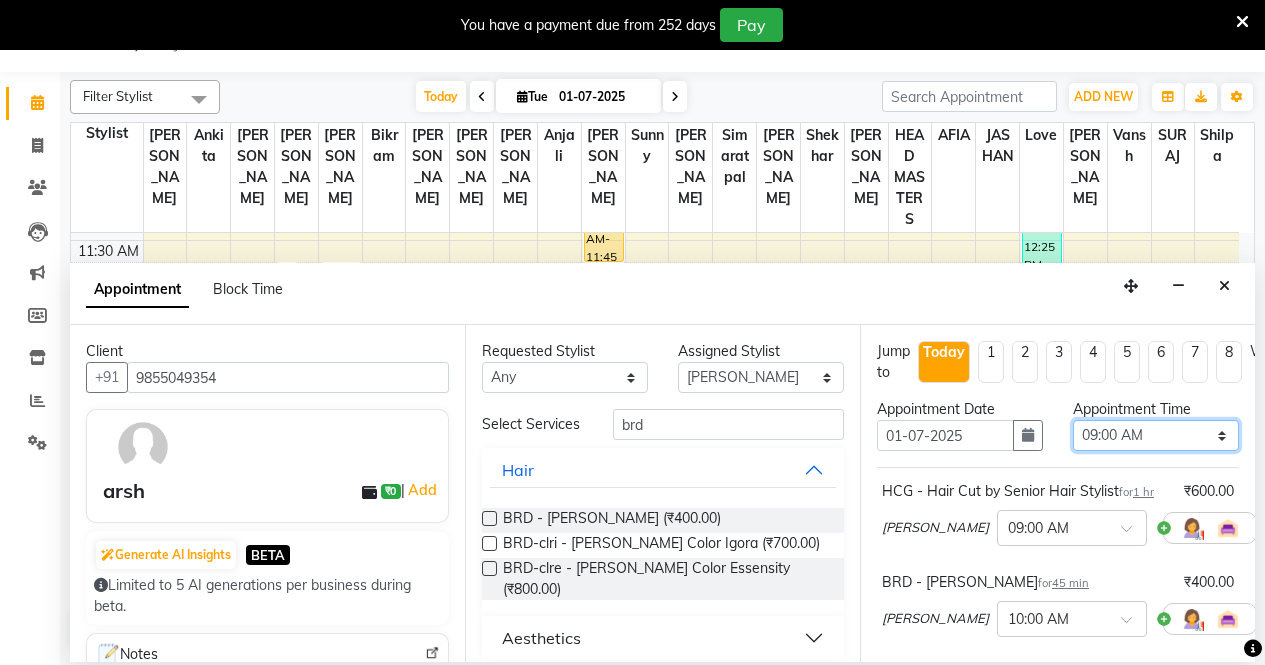 click on "Select 09:00 AM 09:15 AM 09:30 AM 09:45 AM 10:00 AM 10:15 AM 10:30 AM 10:45 AM 11:00 AM 11:15 AM 11:30 AM 11:45 AM 12:00 PM 12:15 PM 12:30 PM 12:45 PM 01:00 PM 01:15 PM 01:30 PM 01:45 PM 02:00 PM 02:15 PM 02:30 PM 02:45 PM 03:00 PM 03:15 PM 03:30 PM 03:45 PM 04:00 PM 04:15 PM 04:30 PM 04:45 PM 05:00 PM 05:15 PM 05:30 PM 05:45 PM 06:00 PM 06:15 PM 06:30 PM 06:45 PM 07:00 PM 07:15 PM 07:30 PM 07:45 PM 08:00 PM" at bounding box center [1156, 435] 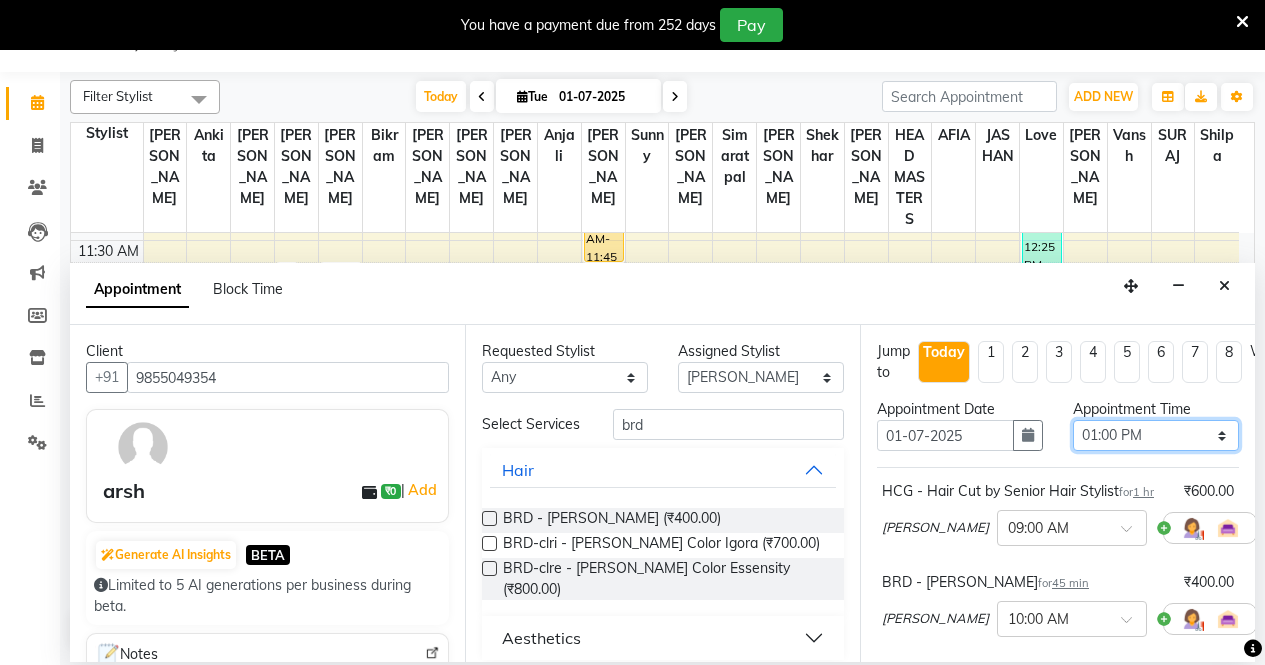 click on "Select 09:00 AM 09:15 AM 09:30 AM 09:45 AM 10:00 AM 10:15 AM 10:30 AM 10:45 AM 11:00 AM 11:15 AM 11:30 AM 11:45 AM 12:00 PM 12:15 PM 12:30 PM 12:45 PM 01:00 PM 01:15 PM 01:30 PM 01:45 PM 02:00 PM 02:15 PM 02:30 PM 02:45 PM 03:00 PM 03:15 PM 03:30 PM 03:45 PM 04:00 PM 04:15 PM 04:30 PM 04:45 PM 05:00 PM 05:15 PM 05:30 PM 05:45 PM 06:00 PM 06:15 PM 06:30 PM 06:45 PM 07:00 PM 07:15 PM 07:30 PM 07:45 PM 08:00 PM" at bounding box center (1156, 435) 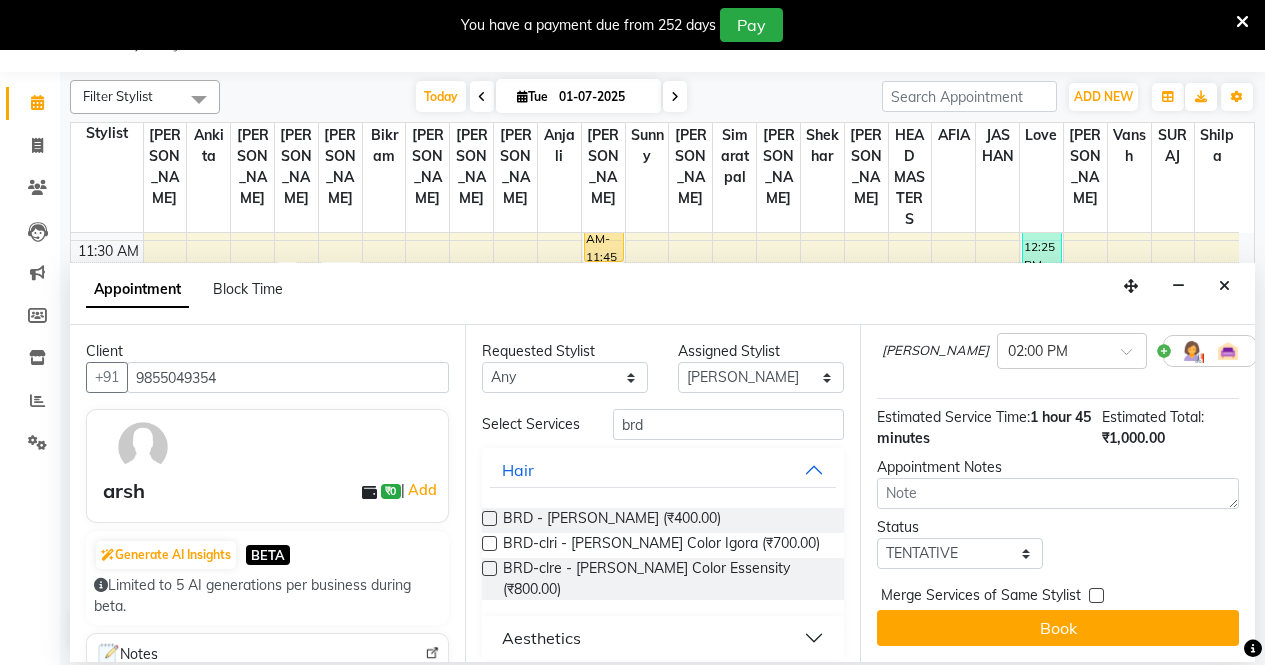 scroll, scrollTop: 304, scrollLeft: 0, axis: vertical 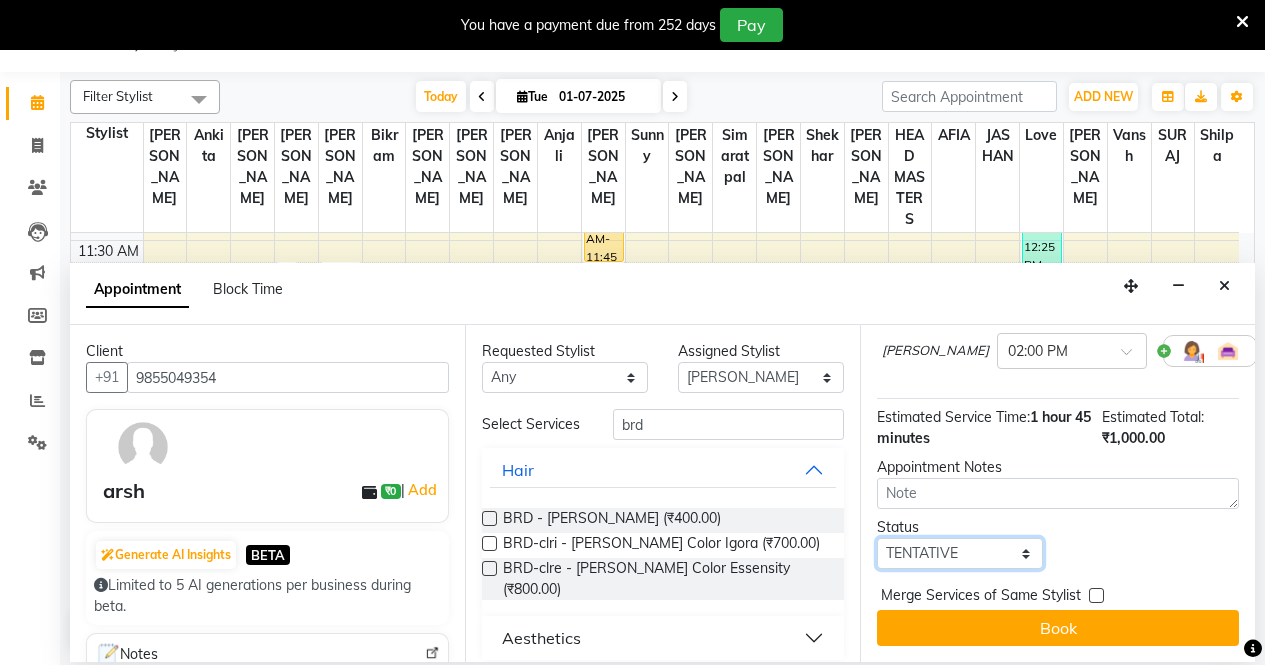 click on "Select TENTATIVE CONFIRM CHECK-IN UPCOMING" at bounding box center [960, 553] 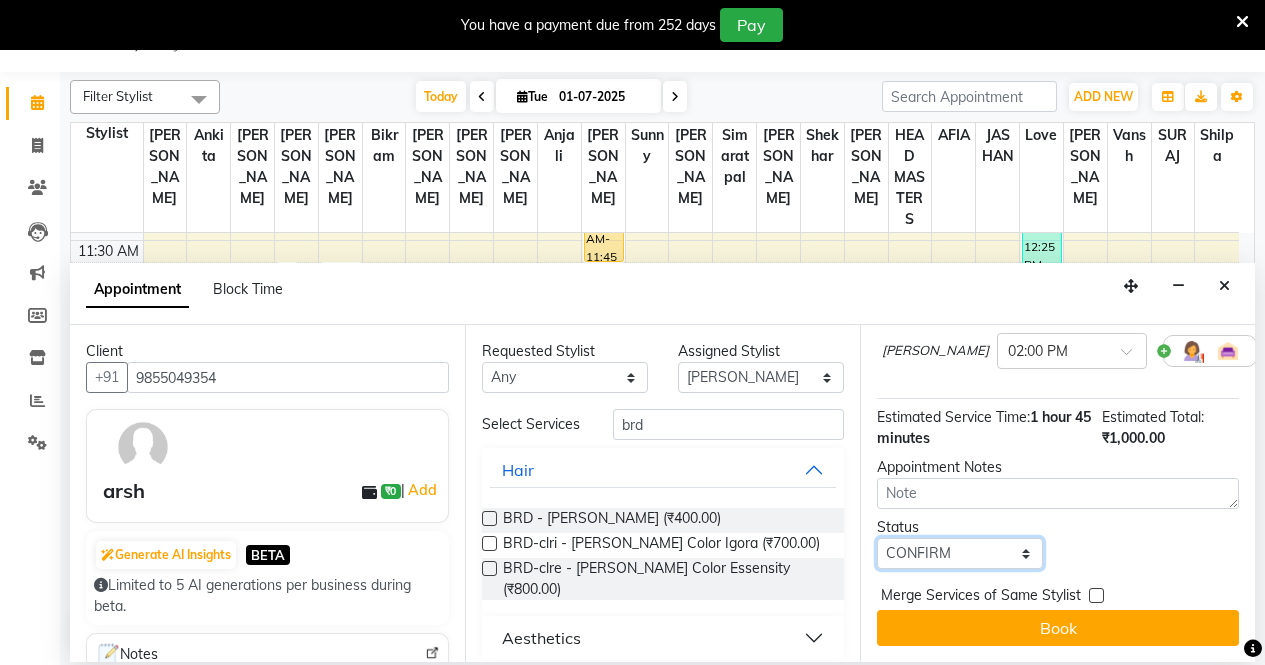 click on "Select TENTATIVE CONFIRM CHECK-IN UPCOMING" at bounding box center [960, 553] 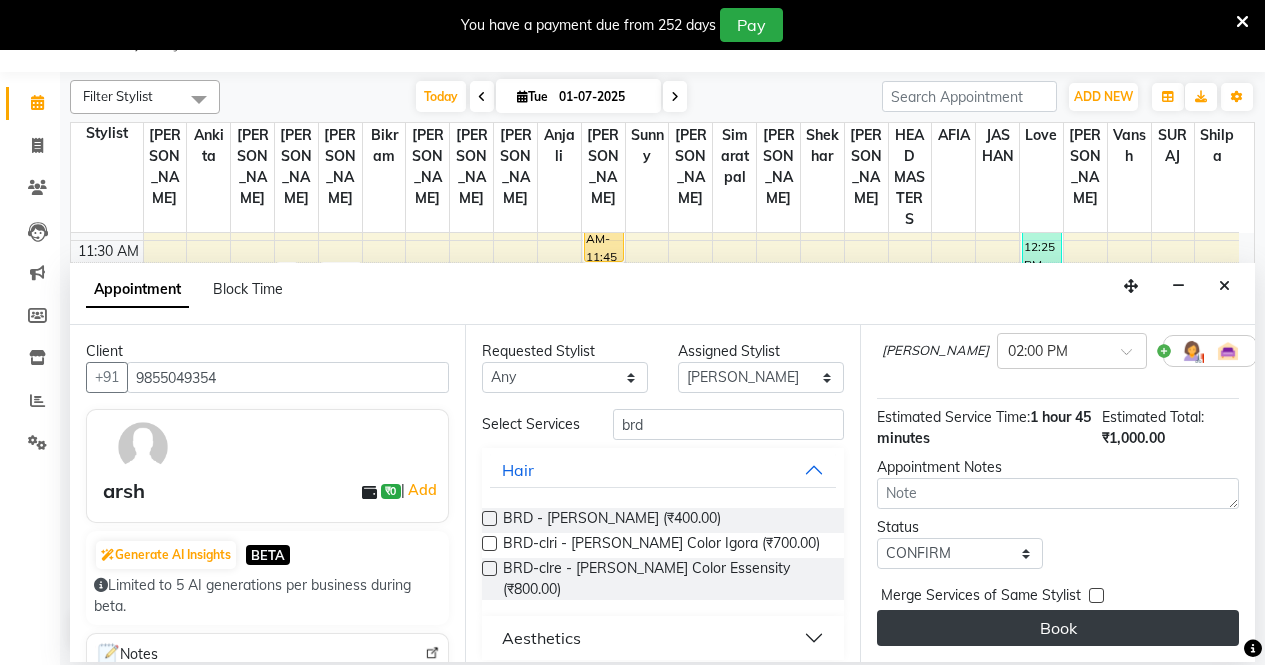 click on "Book" at bounding box center [1058, 628] 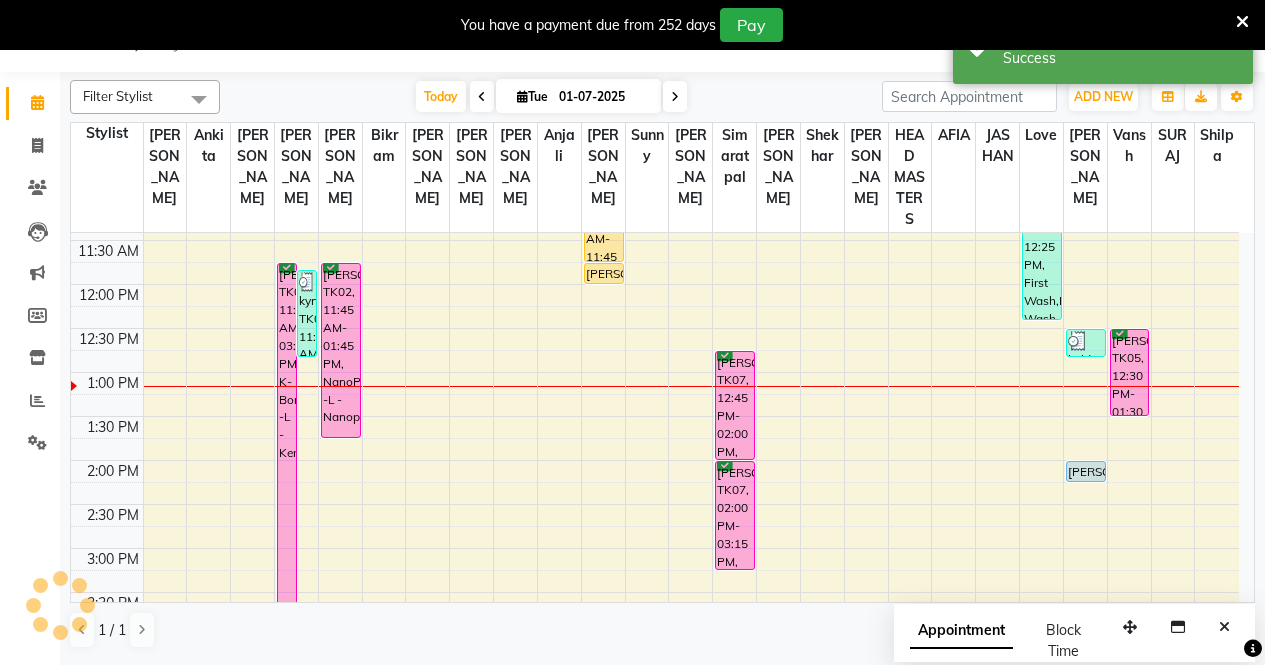 scroll, scrollTop: 0, scrollLeft: 0, axis: both 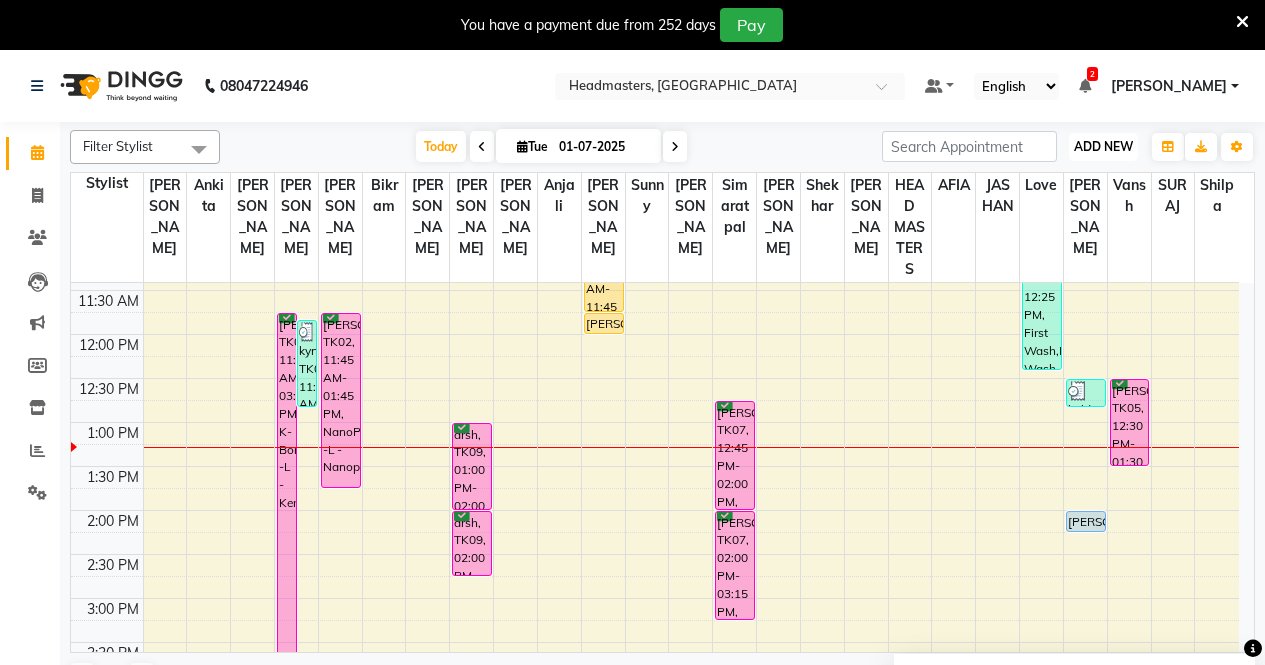 click on "ADD NEW Toggle Dropdown" at bounding box center [1103, 147] 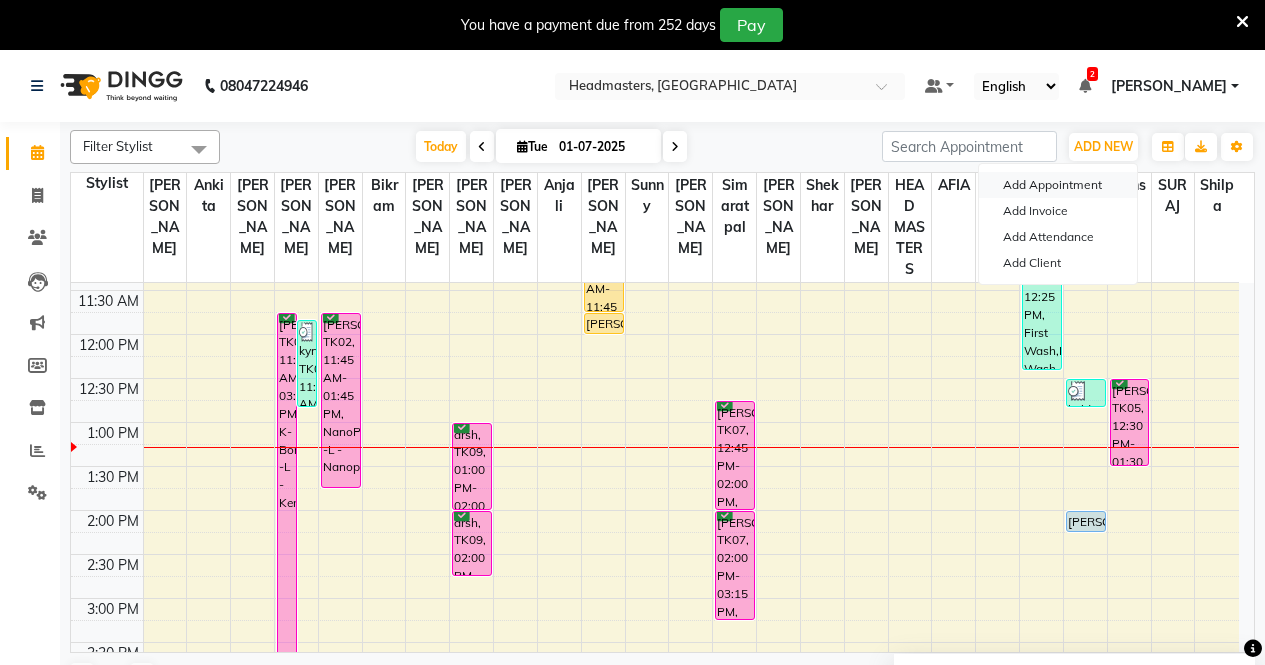 click on "Add Appointment" at bounding box center [1058, 185] 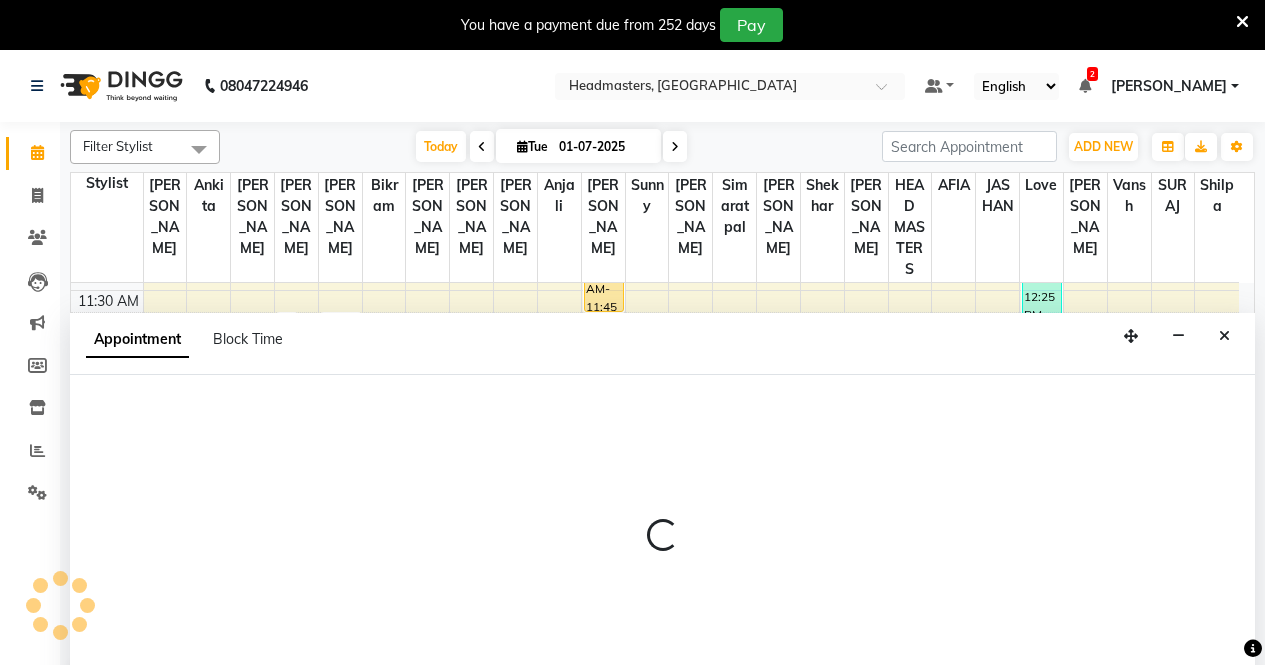 scroll, scrollTop: 50, scrollLeft: 0, axis: vertical 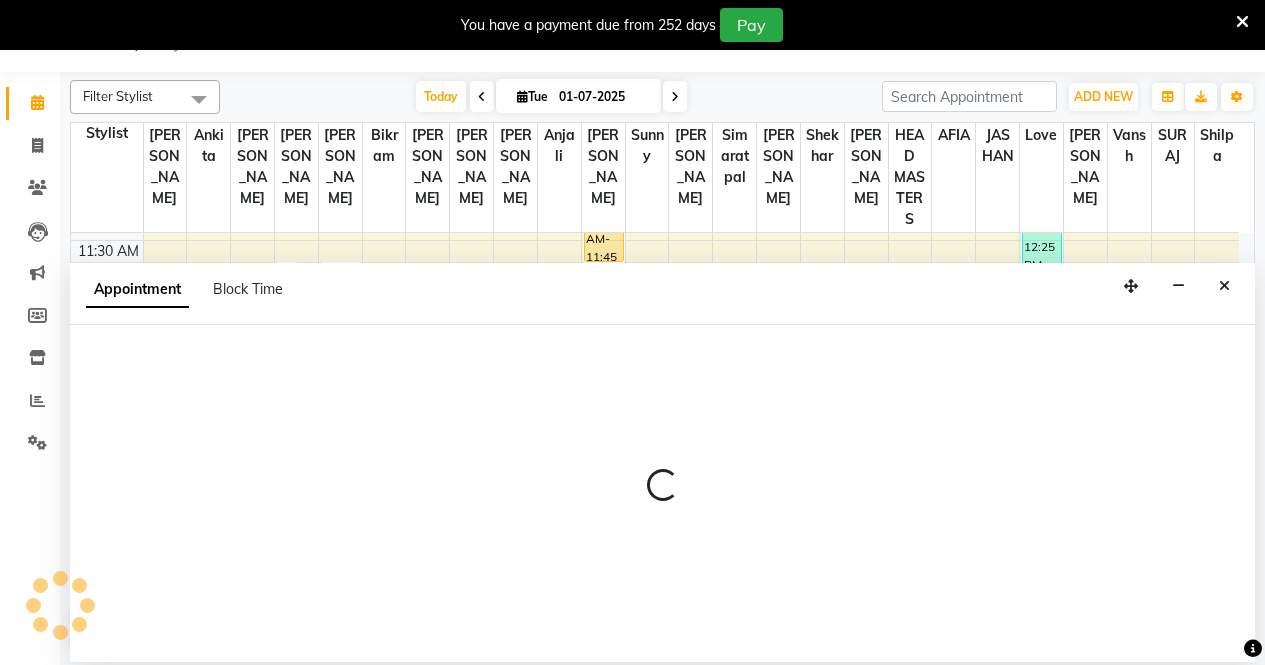 select on "540" 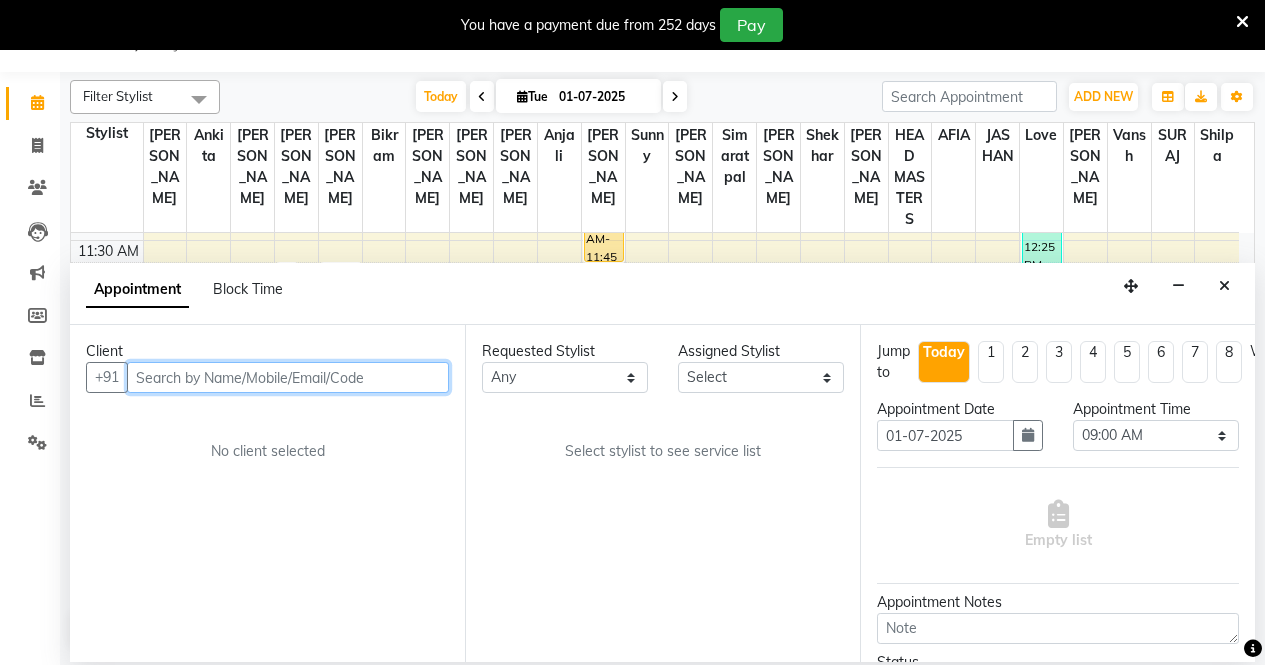 click at bounding box center [288, 377] 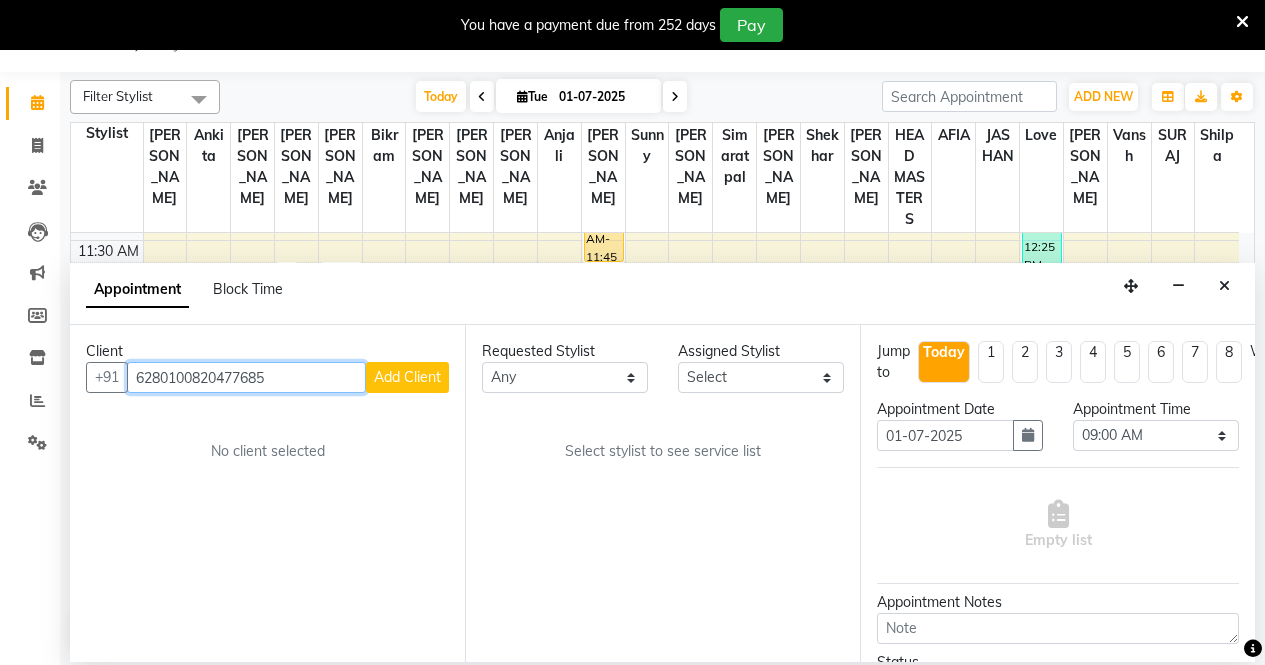 click on "6280100820477685" at bounding box center (246, 377) 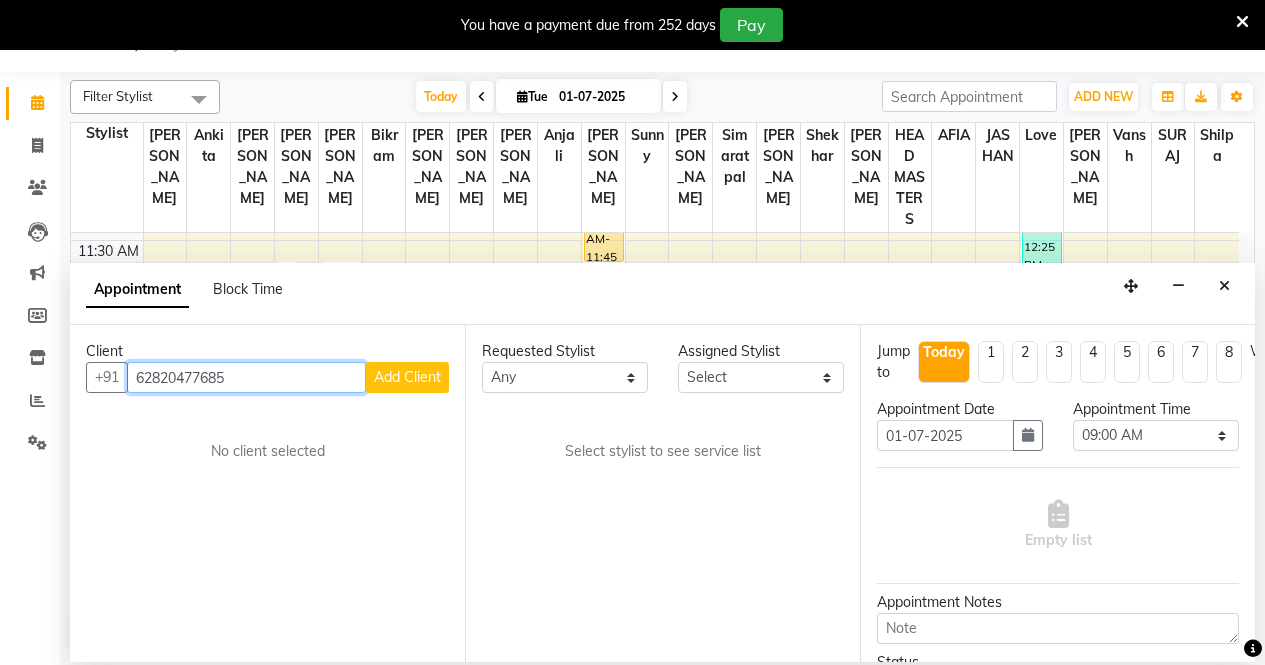 click on "62820477685" at bounding box center [246, 377] 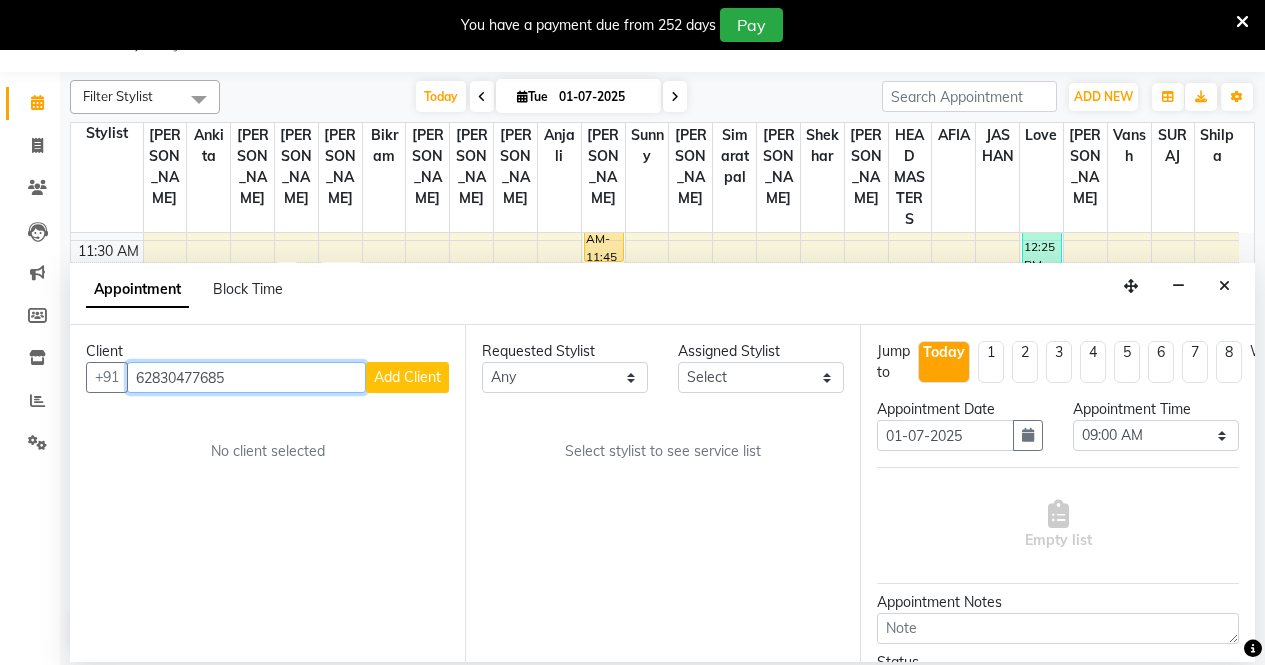 click on "62830477685" at bounding box center [246, 377] 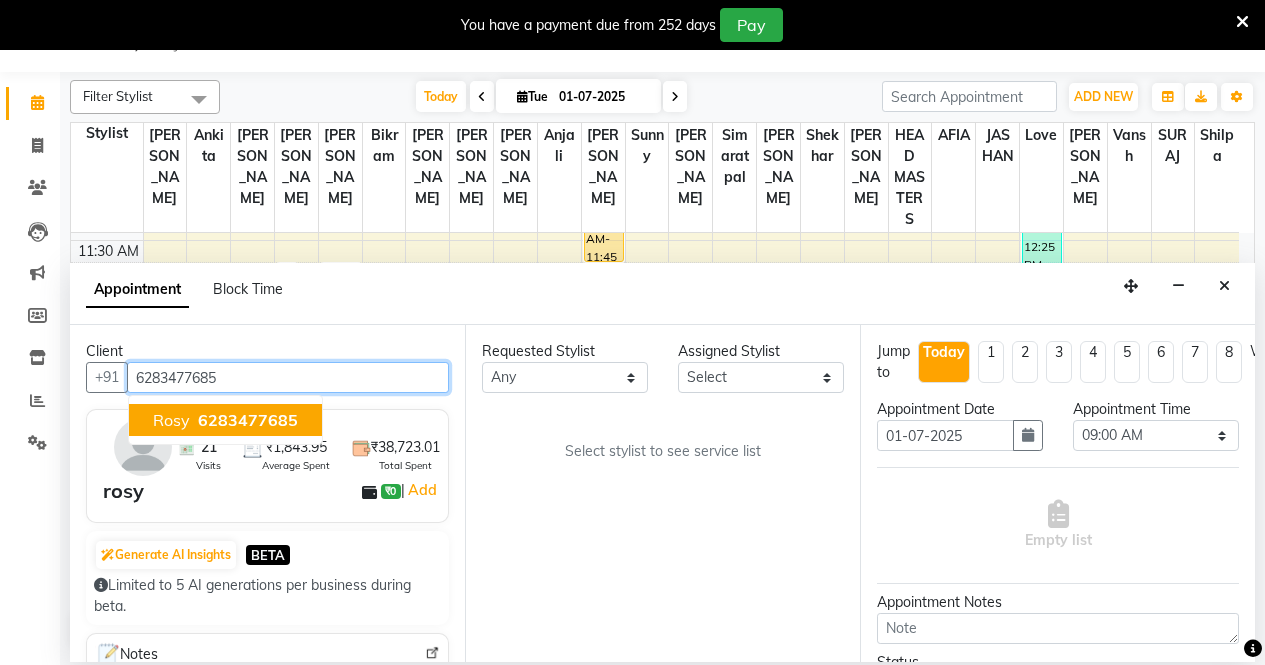 click on "6283477685" at bounding box center [248, 420] 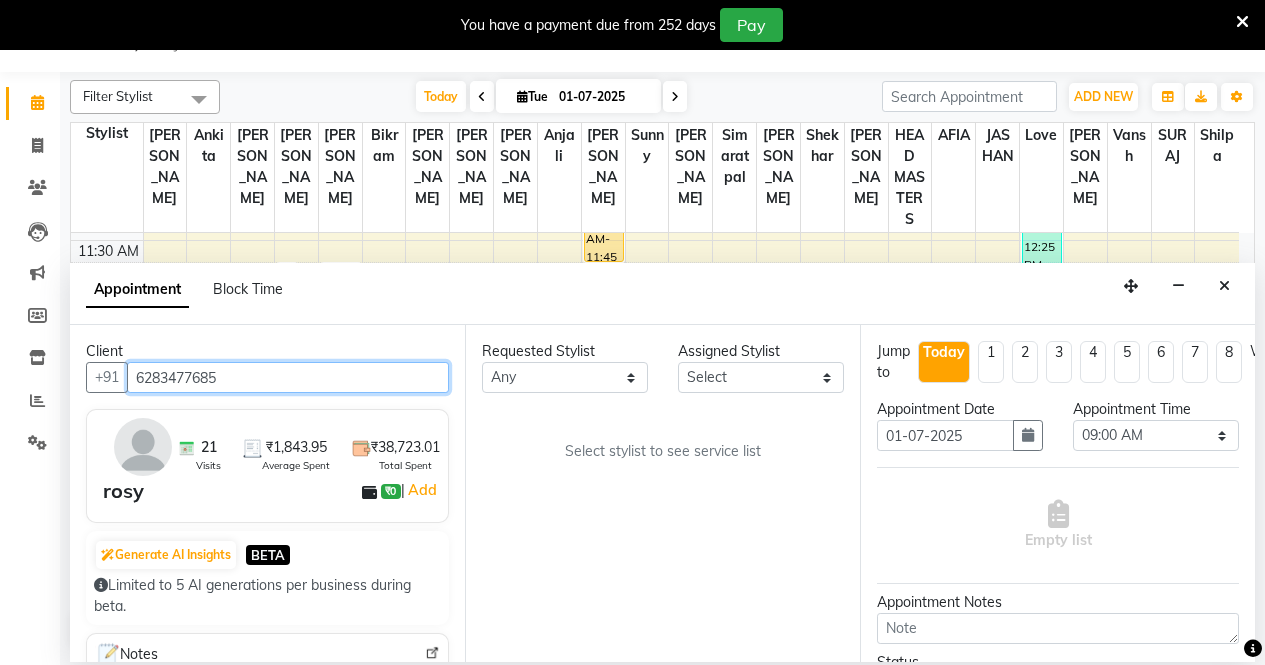 type on "6283477685" 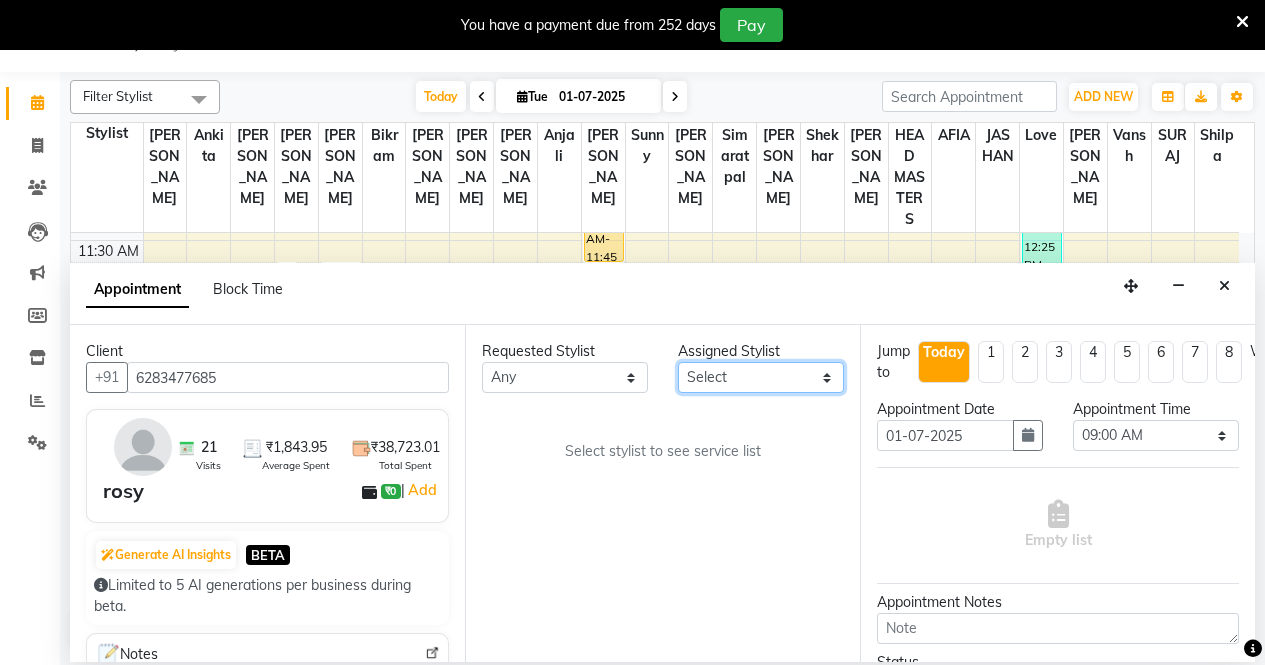 click on "Select AFIA Anjali [PERSON_NAME] [PERSON_NAME]  [PERSON_NAME] HEAD [PERSON_NAME]  [PERSON_NAME]  [PERSON_NAME]  [PERSON_NAME] Love [PERSON_NAME]  [PERSON_NAME]  [PERSON_NAME]  [PERSON_NAME] [PERSON_NAME] [PERSON_NAME]  [PERSON_NAME]  [PERSON_NAME]" at bounding box center (761, 377) 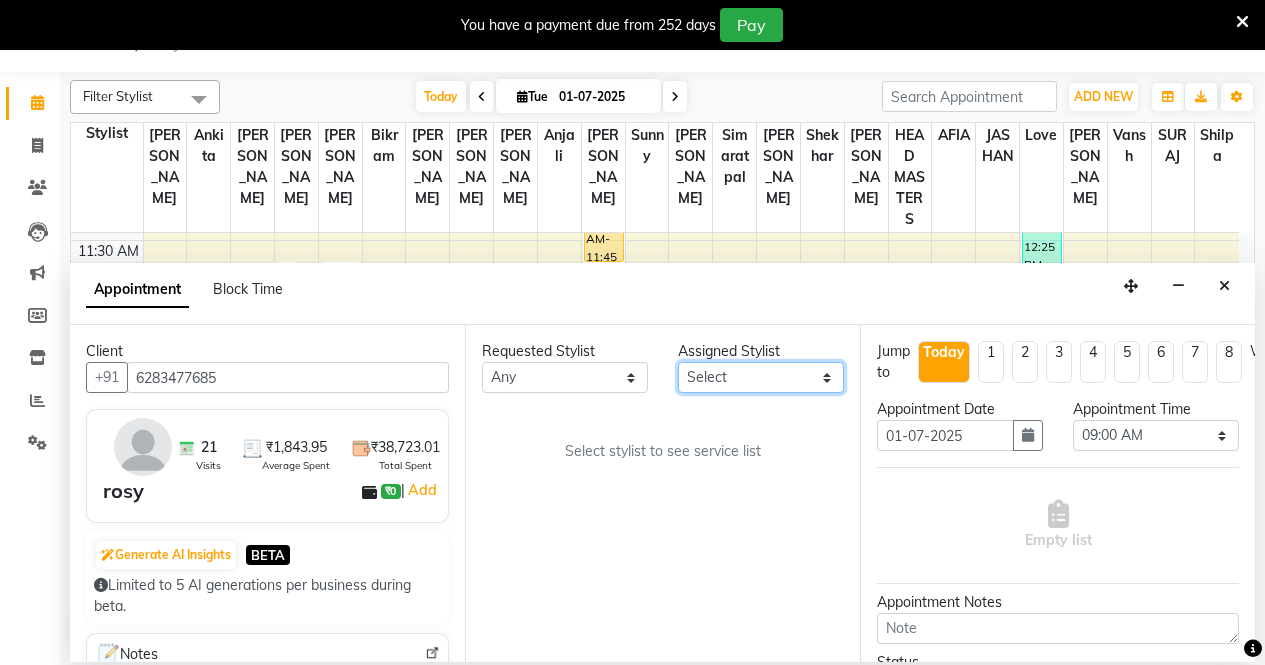 select on "60662" 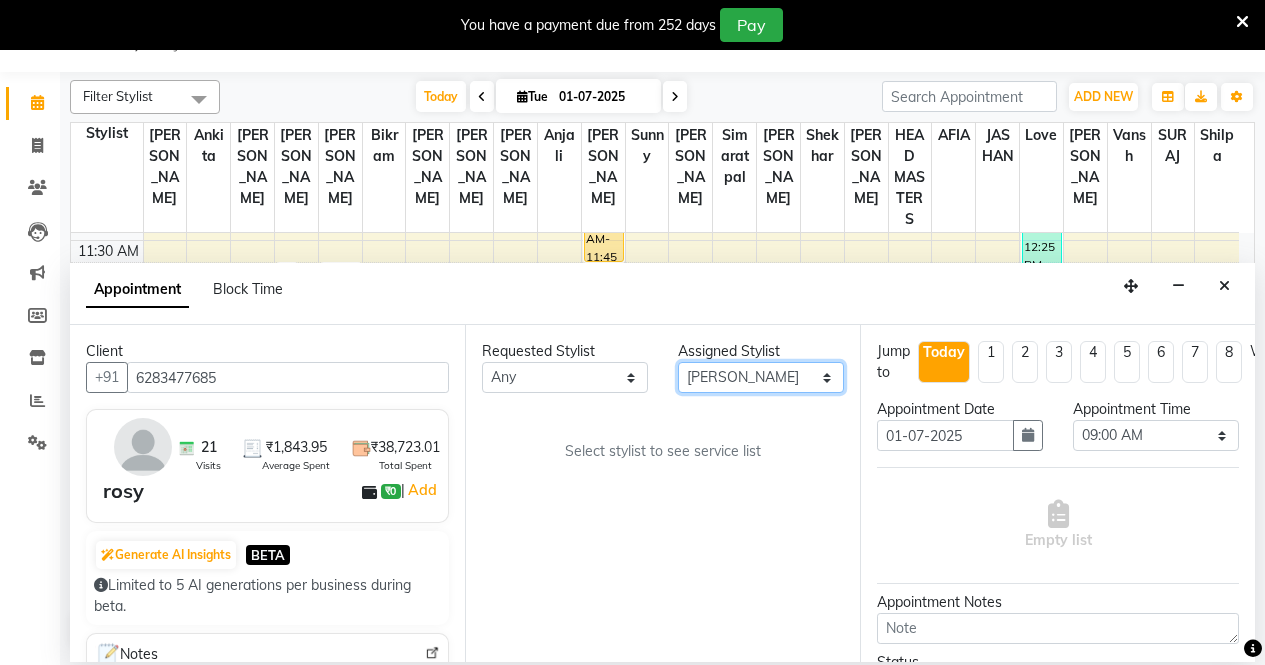 click on "Select AFIA Anjali [PERSON_NAME] [PERSON_NAME]  [PERSON_NAME] HEAD [PERSON_NAME]  [PERSON_NAME]  [PERSON_NAME]  [PERSON_NAME] Love [PERSON_NAME]  [PERSON_NAME]  [PERSON_NAME]  [PERSON_NAME] [PERSON_NAME] [PERSON_NAME]  [PERSON_NAME]  [PERSON_NAME]" at bounding box center (761, 377) 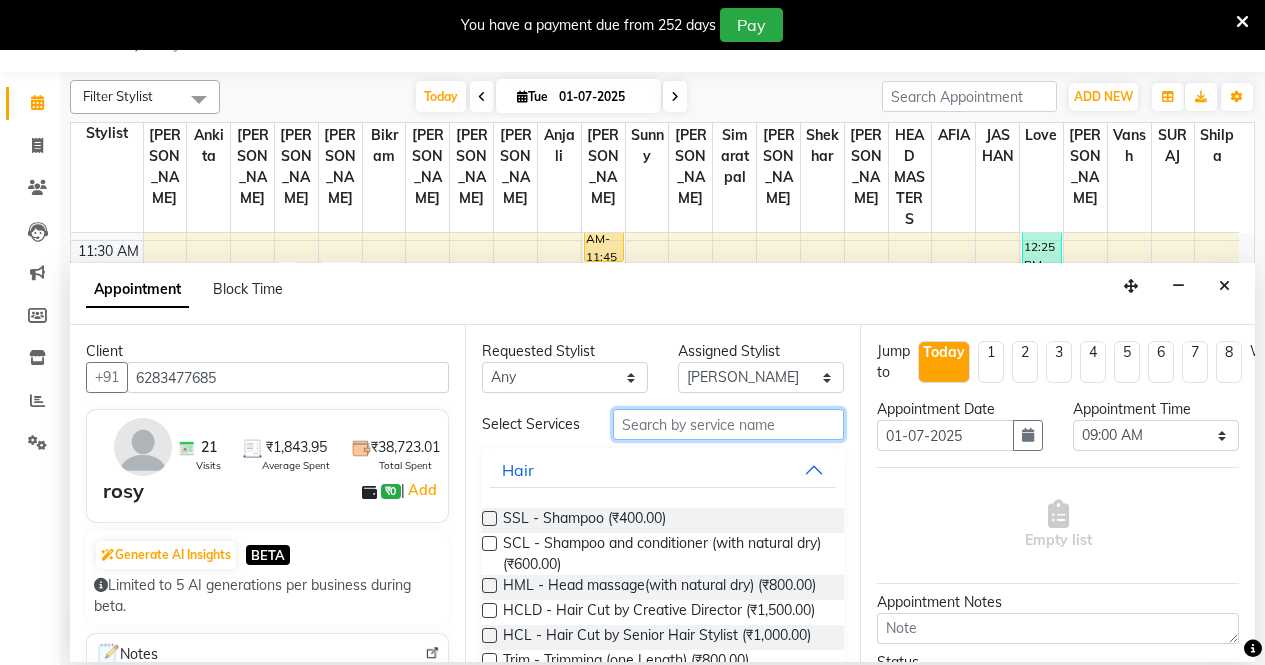 click at bounding box center (728, 424) 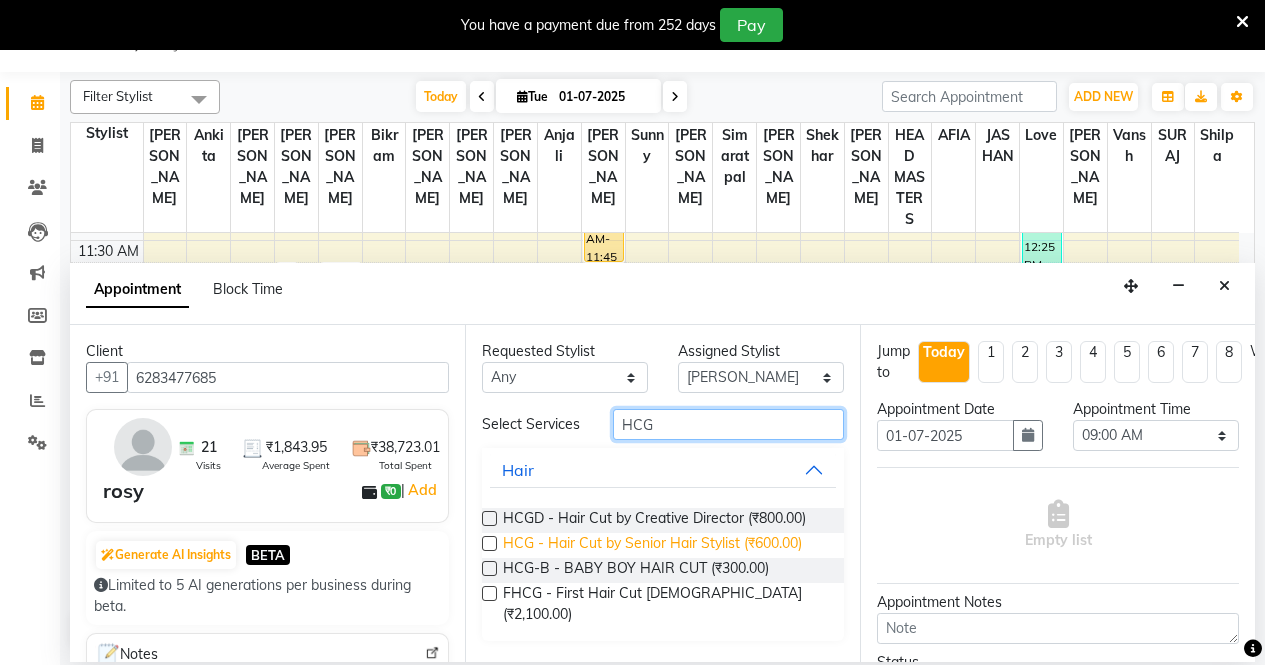 type on "HCG" 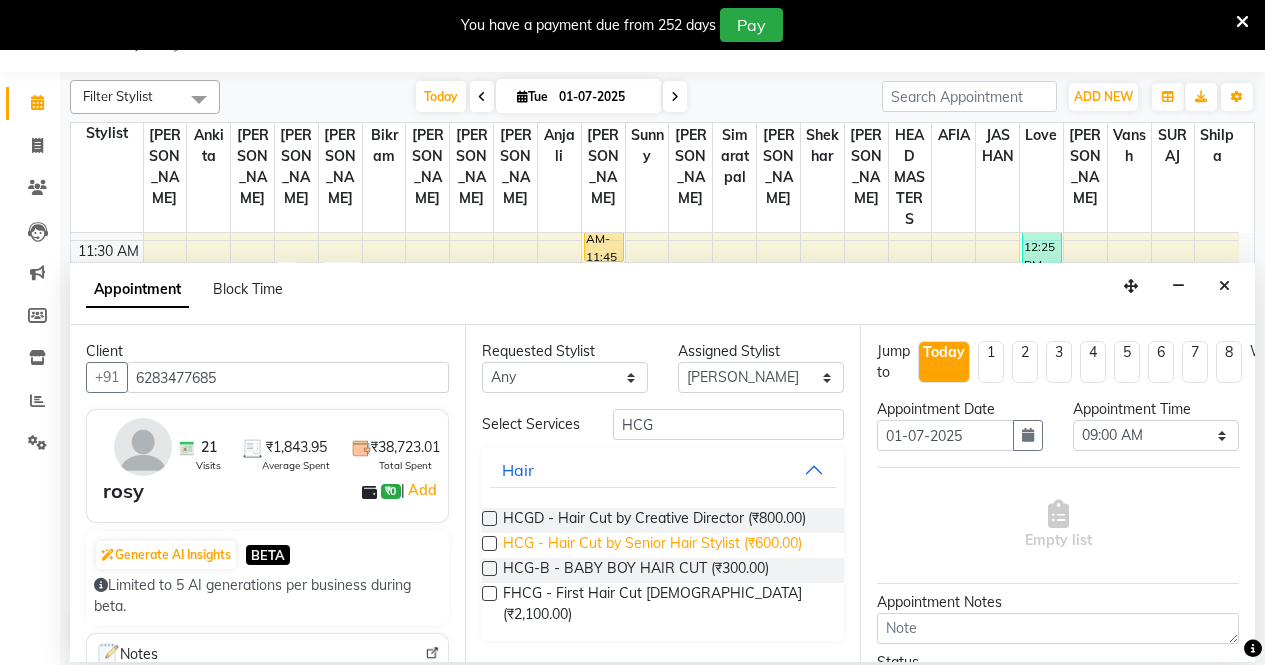 click on "HCG - Hair Cut by Senior Hair Stylist (₹600.00)" at bounding box center [652, 545] 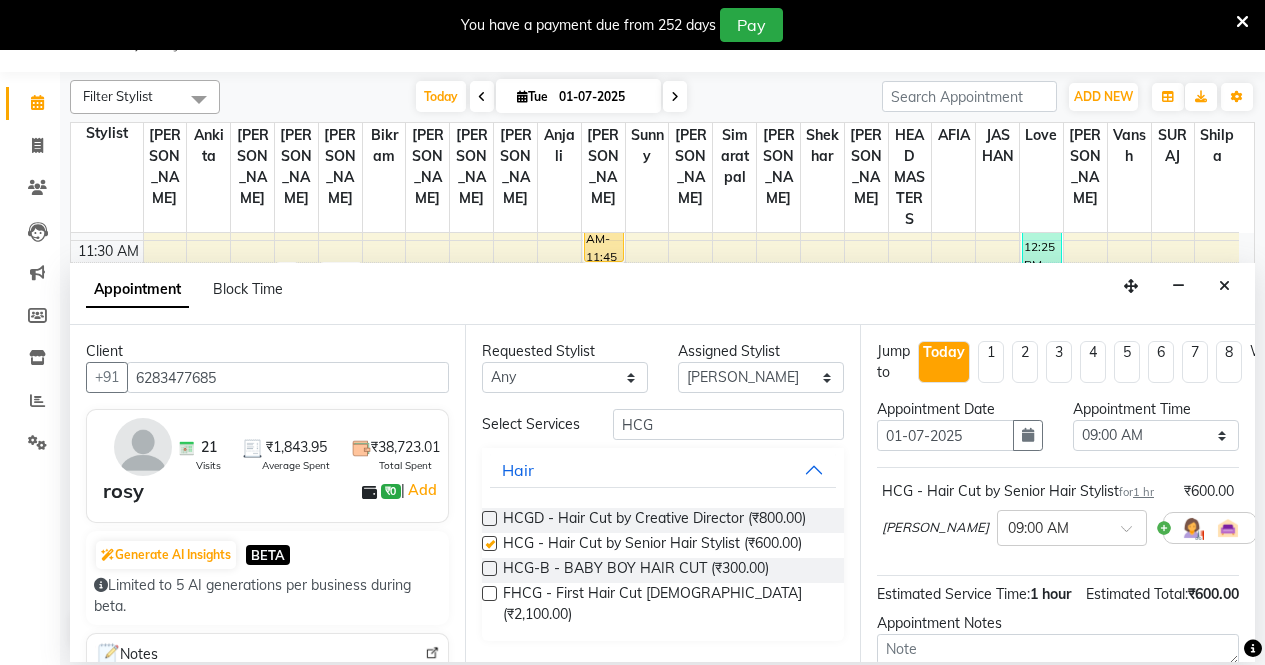 checkbox on "false" 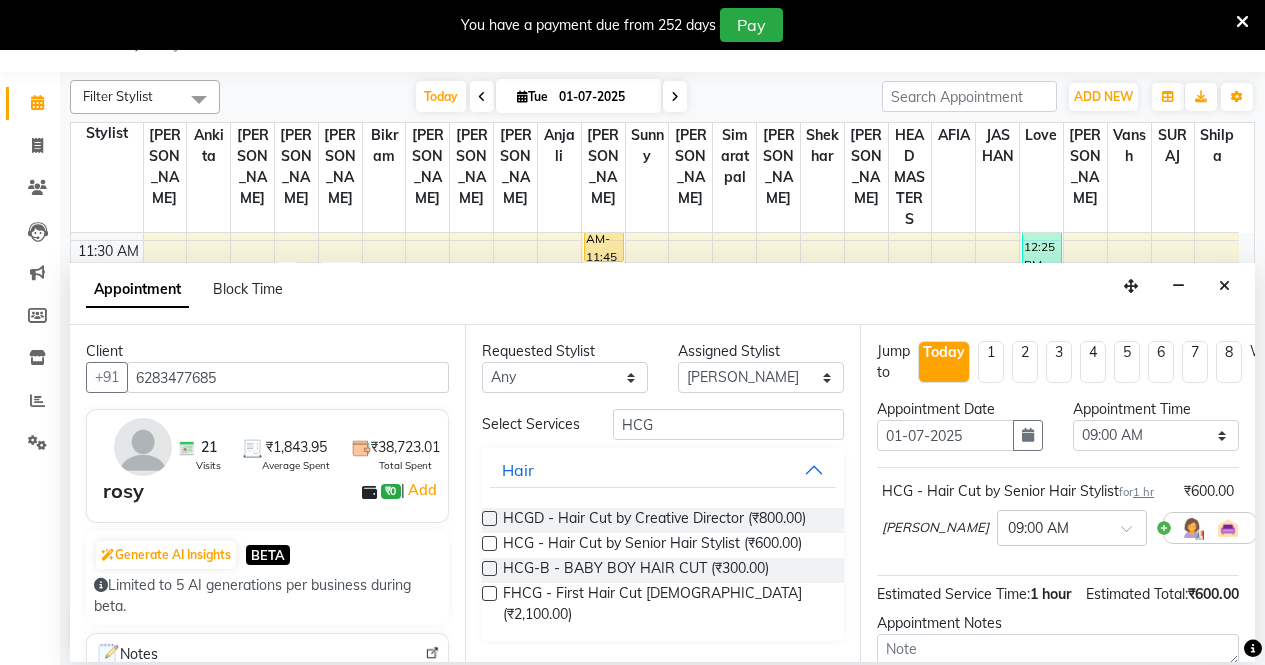click on "Requested Stylist Any AFIA Anjali [PERSON_NAME] [PERSON_NAME]  [PERSON_NAME] HEAD [PERSON_NAME]  [PERSON_NAME]  [PERSON_NAME]  [PERSON_NAME] Love [PERSON_NAME]  [PERSON_NAME]  [PERSON_NAME]  [PERSON_NAME] [PERSON_NAME] [PERSON_NAME]  [PERSON_NAME]  [PERSON_NAME]  [PERSON_NAME] Assigned Stylist Select AFIA Anjali [PERSON_NAME] [PERSON_NAME]  [PERSON_NAME] HEAD [PERSON_NAME]  [PERSON_NAME]  [PERSON_NAME]  [PERSON_NAME] Love [PERSON_NAME]  [PERSON_NAME]  [PERSON_NAME]  [PERSON_NAME] [PERSON_NAME] [PERSON_NAME]  Shilpa Simaratpal  Sunny  SURAJ  [PERSON_NAME] Select Services HCG    Hair HCGD - Hair Cut by Creative Director (₹800.00) HCG - Hair Cut by Senior Hair Stylist (₹600.00) HCG-B - BABY BOY HAIR CUT (₹300.00) FHCG - First Hair Cut [DEMOGRAPHIC_DATA] (₹2,100.00)" at bounding box center [662, 493] 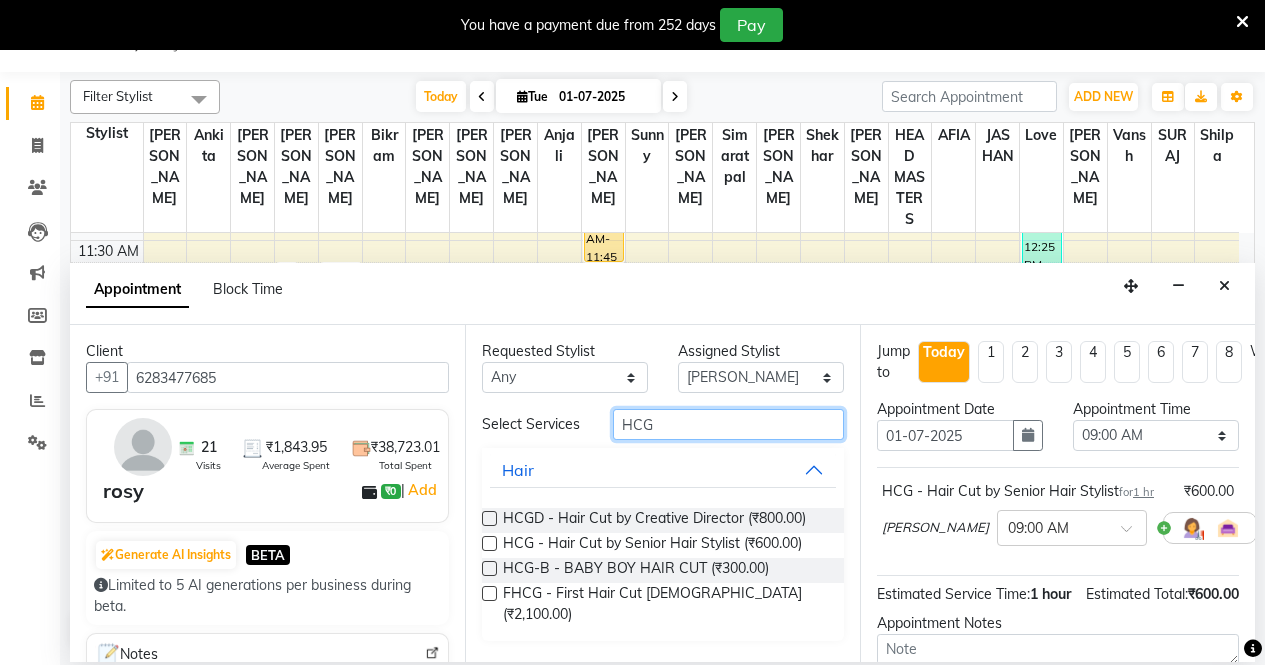 click on "HCG" at bounding box center [728, 424] 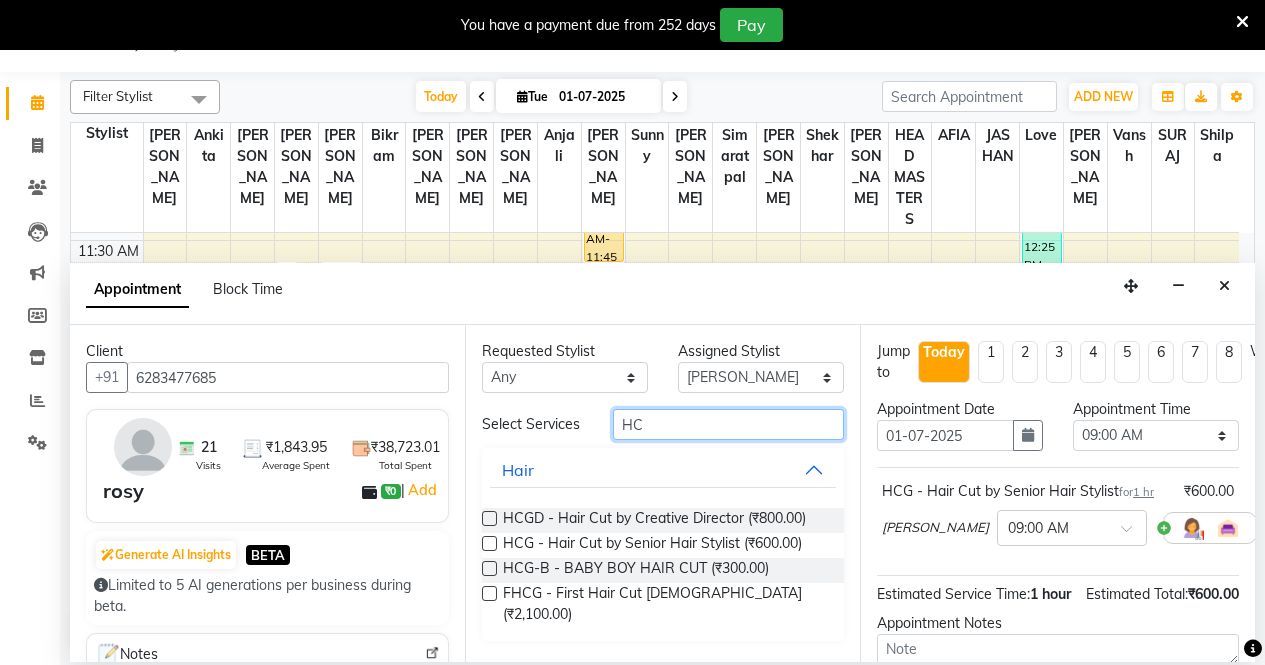 type on "H" 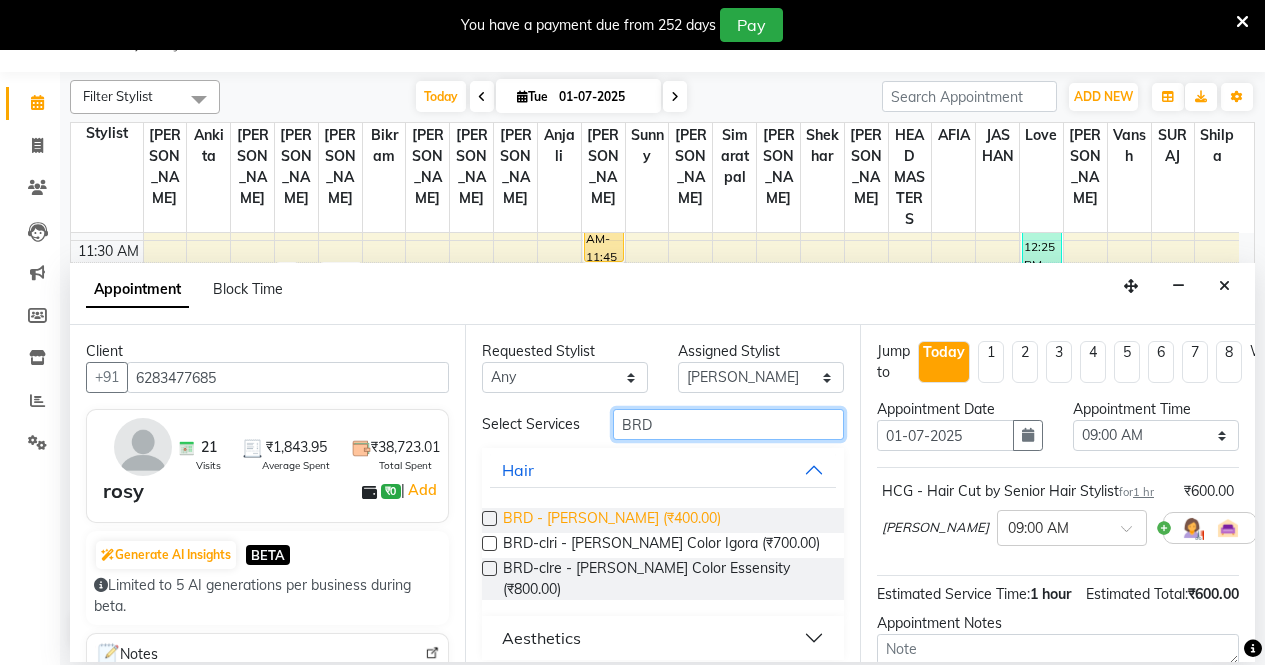 type on "BRD" 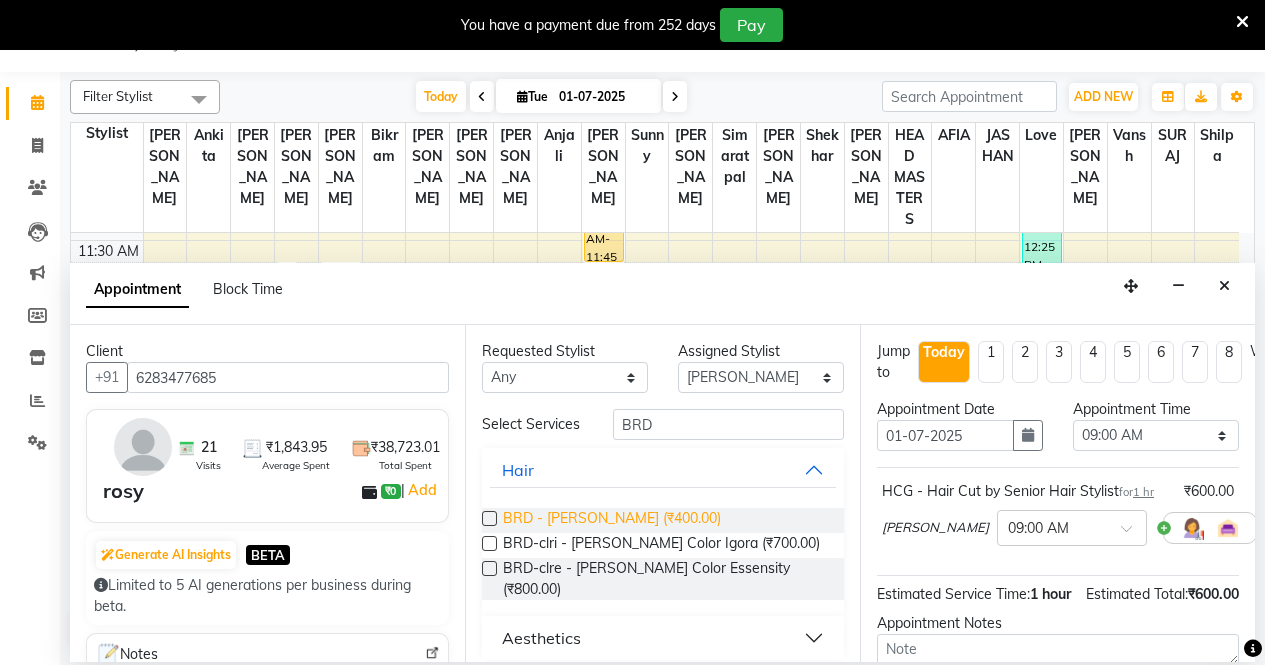 click on "BRD - [PERSON_NAME] (₹400.00)" at bounding box center (612, 520) 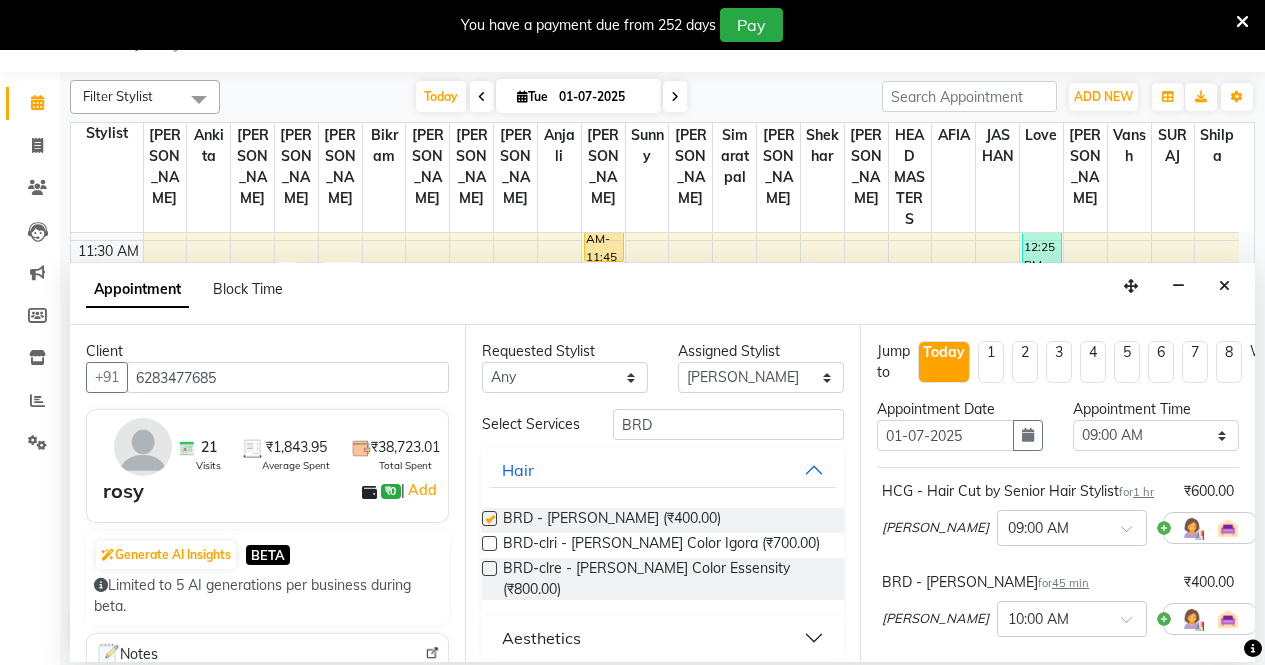 checkbox on "false" 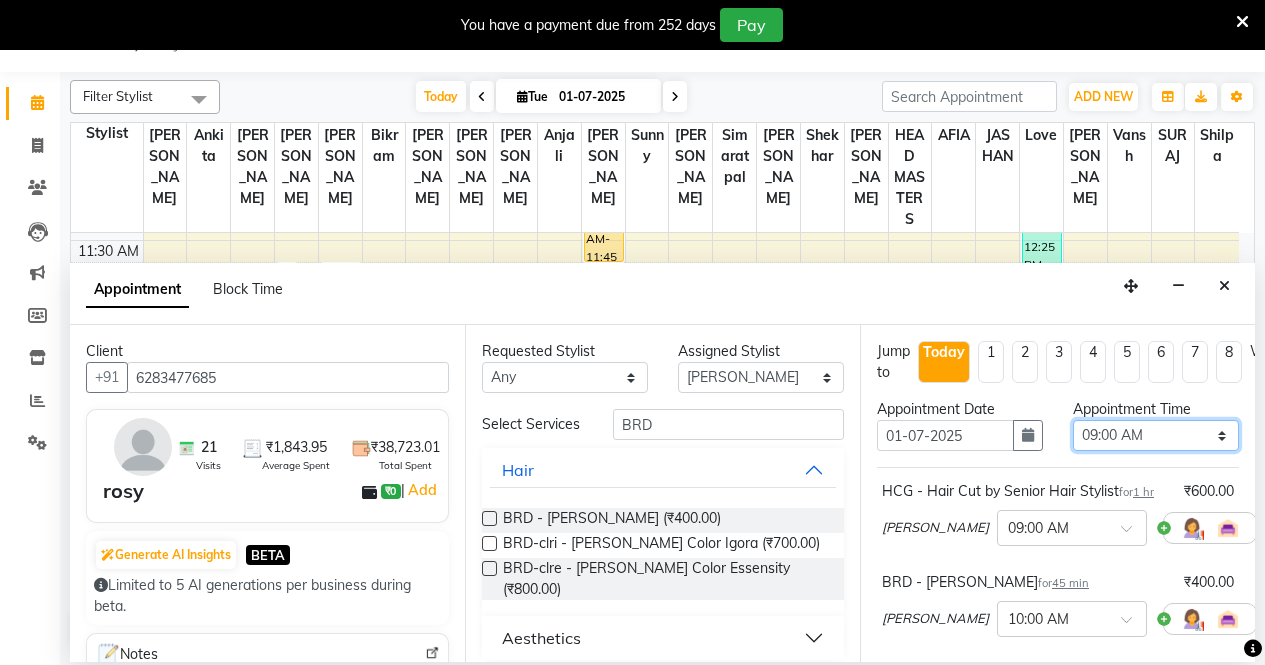 click on "Select 09:00 AM 09:15 AM 09:30 AM 09:45 AM 10:00 AM 10:15 AM 10:30 AM 10:45 AM 11:00 AM 11:15 AM 11:30 AM 11:45 AM 12:00 PM 12:15 PM 12:30 PM 12:45 PM 01:00 PM 01:15 PM 01:30 PM 01:45 PM 02:00 PM 02:15 PM 02:30 PM 02:45 PM 03:00 PM 03:15 PM 03:30 PM 03:45 PM 04:00 PM 04:15 PM 04:30 PM 04:45 PM 05:00 PM 05:15 PM 05:30 PM 05:45 PM 06:00 PM 06:15 PM 06:30 PM 06:45 PM 07:00 PM 07:15 PM 07:30 PM 07:45 PM 08:00 PM" at bounding box center [1156, 435] 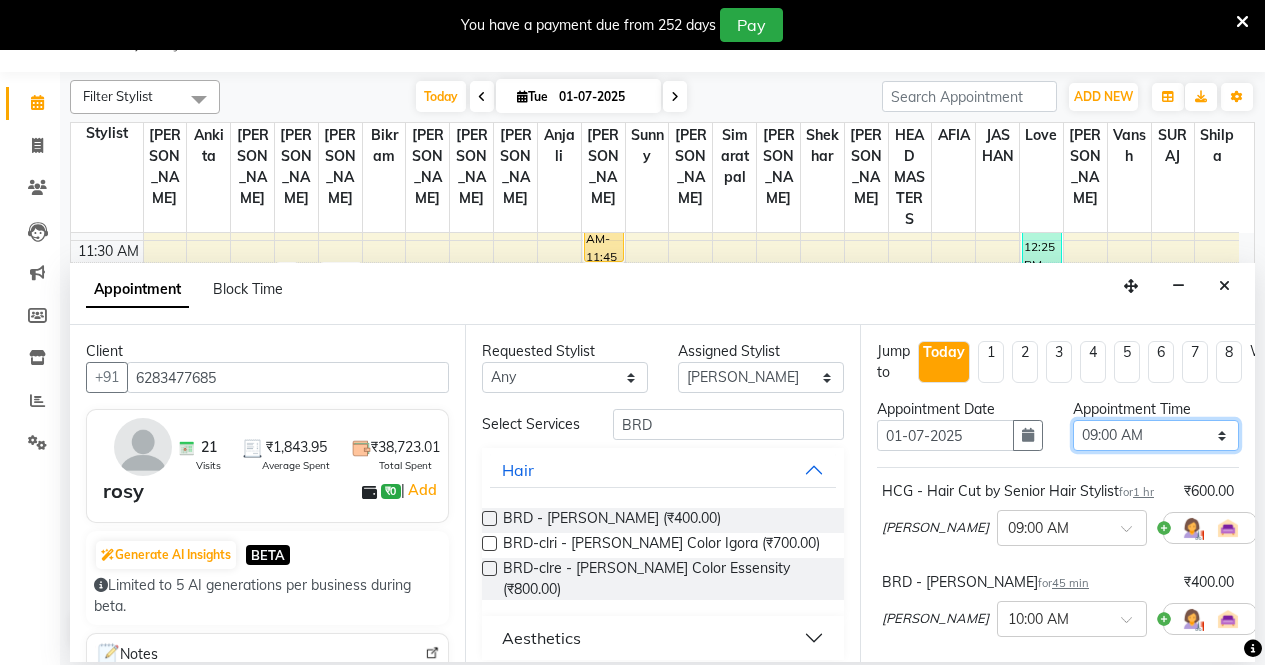 select on "795" 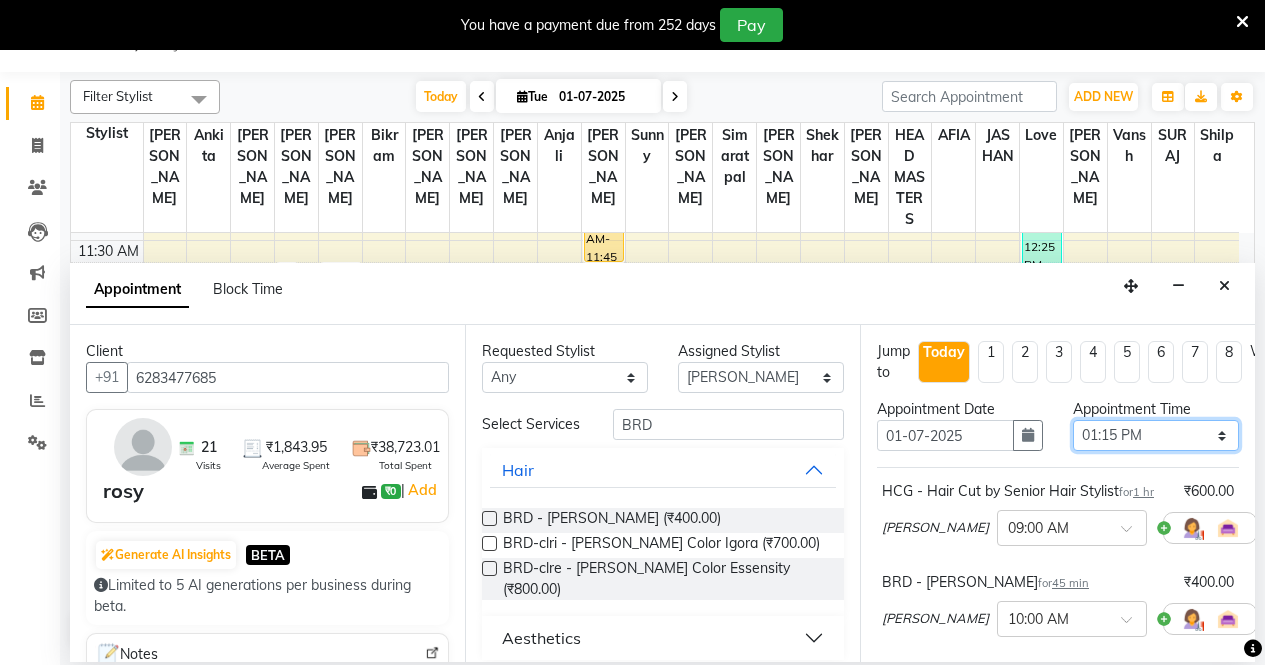 click on "Select 09:00 AM 09:15 AM 09:30 AM 09:45 AM 10:00 AM 10:15 AM 10:30 AM 10:45 AM 11:00 AM 11:15 AM 11:30 AM 11:45 AM 12:00 PM 12:15 PM 12:30 PM 12:45 PM 01:00 PM 01:15 PM 01:30 PM 01:45 PM 02:00 PM 02:15 PM 02:30 PM 02:45 PM 03:00 PM 03:15 PM 03:30 PM 03:45 PM 04:00 PM 04:15 PM 04:30 PM 04:45 PM 05:00 PM 05:15 PM 05:30 PM 05:45 PM 06:00 PM 06:15 PM 06:30 PM 06:45 PM 07:00 PM 07:15 PM 07:30 PM 07:45 PM 08:00 PM" at bounding box center [1156, 435] 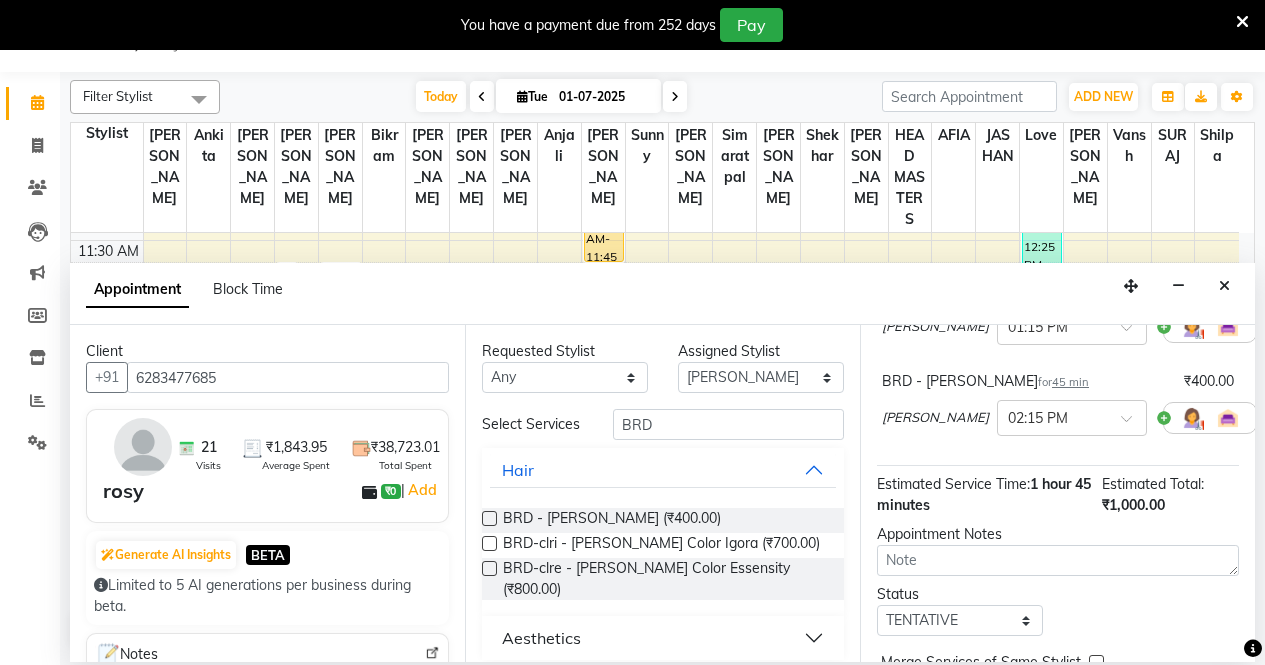 scroll, scrollTop: 300, scrollLeft: 0, axis: vertical 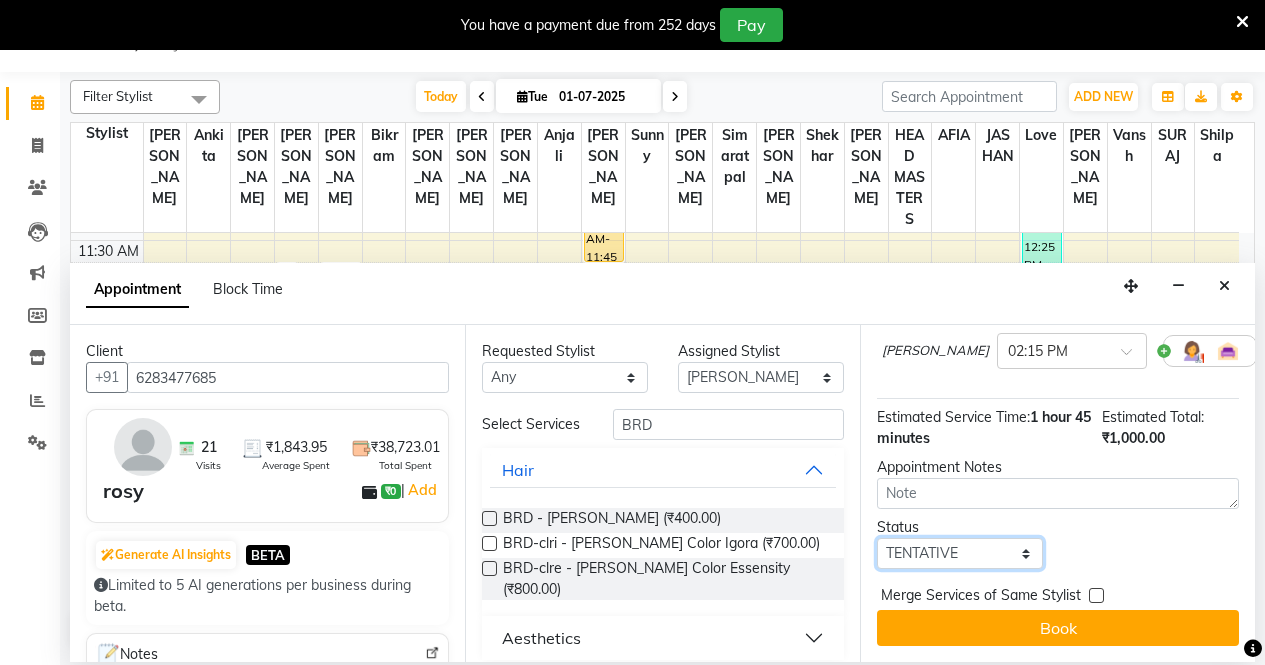 click on "Select TENTATIVE CONFIRM CHECK-IN UPCOMING" at bounding box center [960, 553] 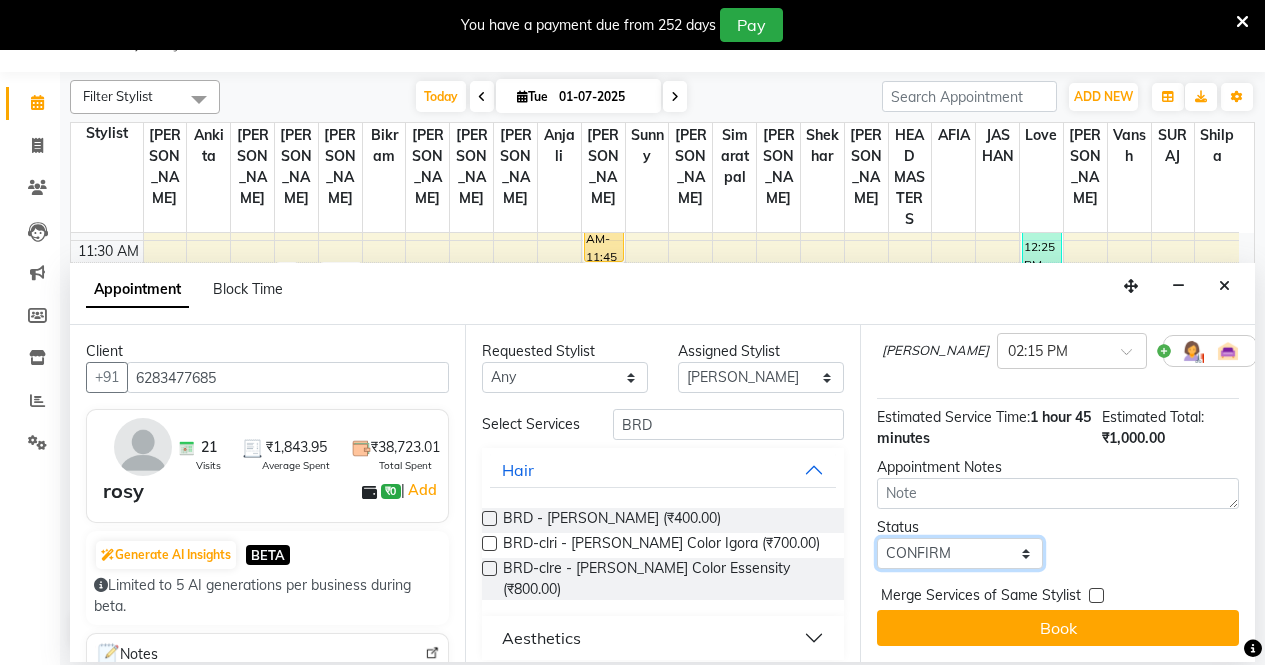 click on "Select TENTATIVE CONFIRM CHECK-IN UPCOMING" at bounding box center [960, 553] 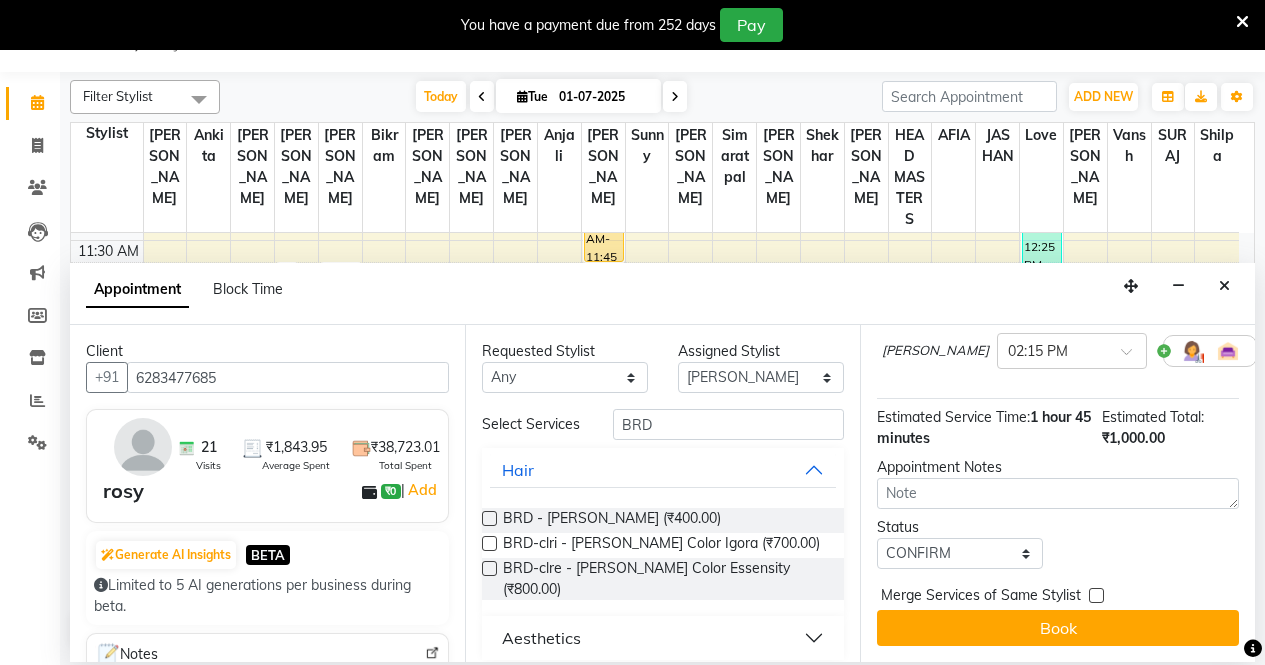 click on "Merge Services of Same Stylist" at bounding box center (981, 597) 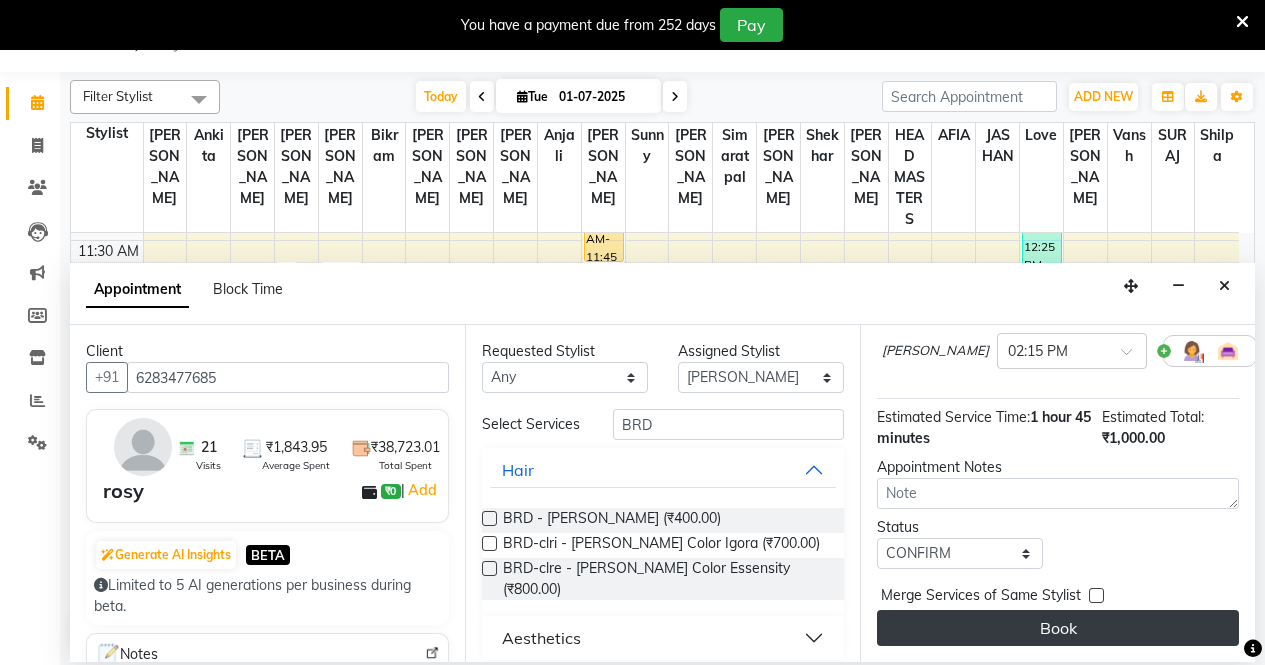 click on "Book" at bounding box center (1058, 628) 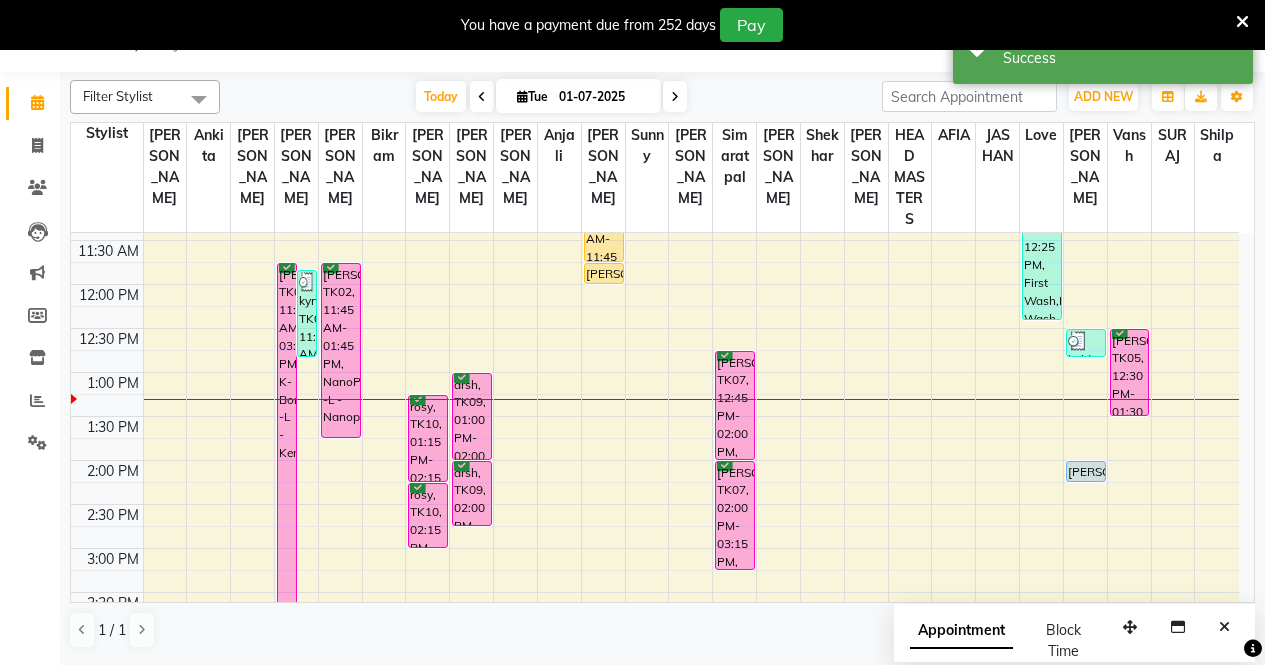 scroll, scrollTop: 0, scrollLeft: 0, axis: both 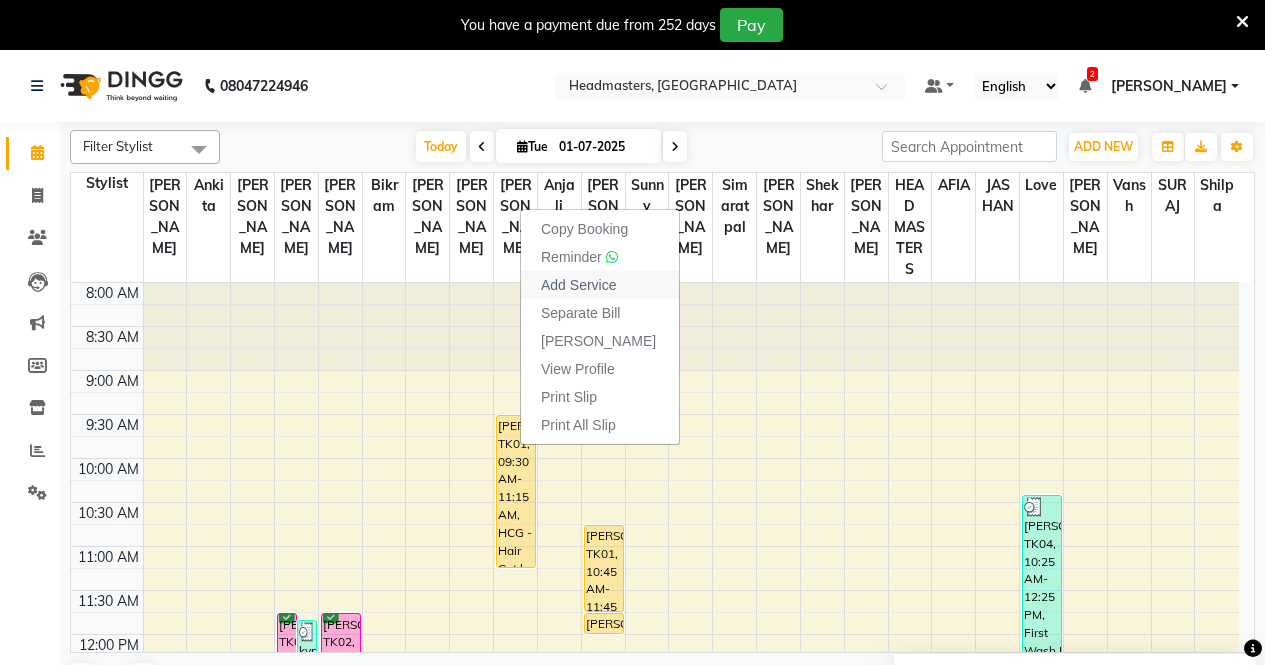 click on "Add Service" at bounding box center [578, 285] 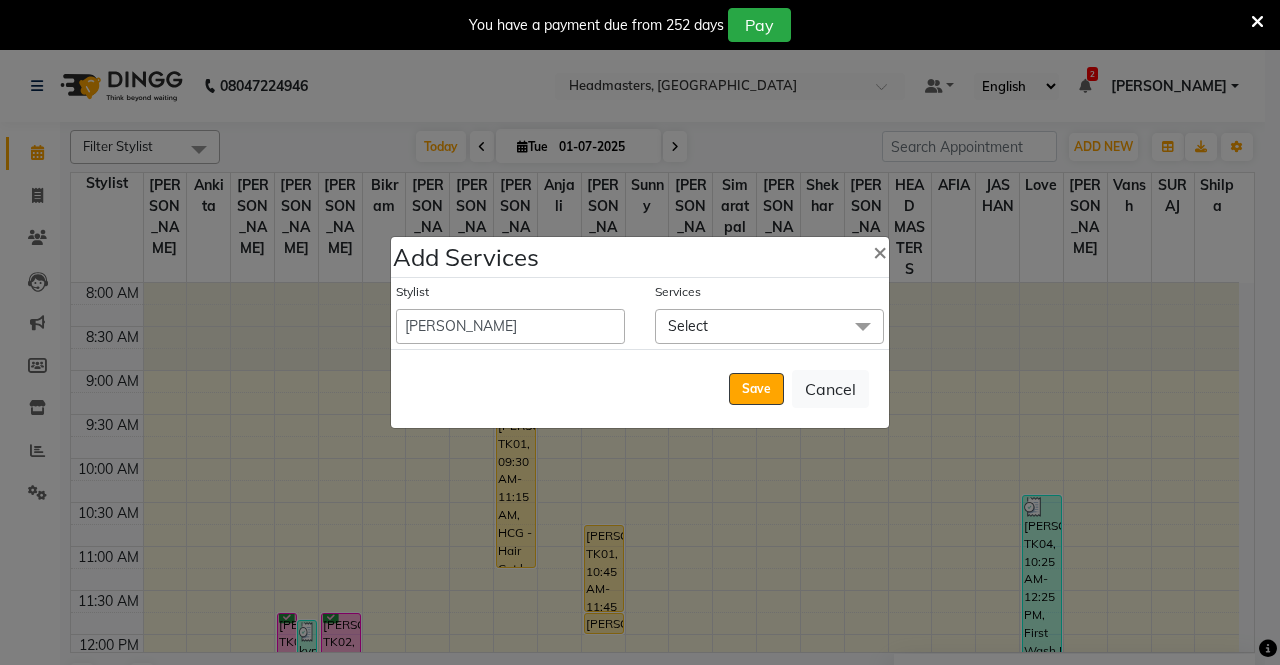 click on "Select" 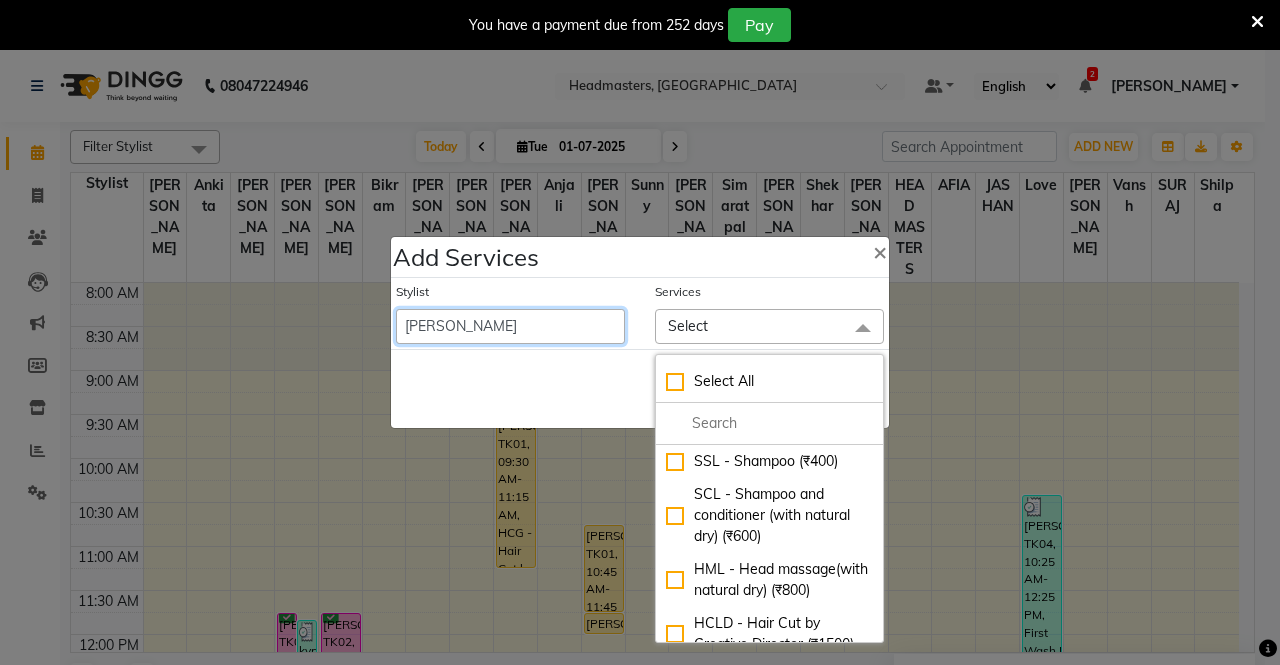 click on "AFIA   Anjali   [PERSON_NAME]   [PERSON_NAME]    [PERSON_NAME]   HEAD [PERSON_NAME]    [PERSON_NAME]    [PERSON_NAME]    [PERSON_NAME]   Love   [PERSON_NAME]    [PERSON_NAME]    [PERSON_NAME]    [PERSON_NAME]   [PERSON_NAME]   [PERSON_NAME]    [PERSON_NAME]    [PERSON_NAME]" at bounding box center [510, 326] 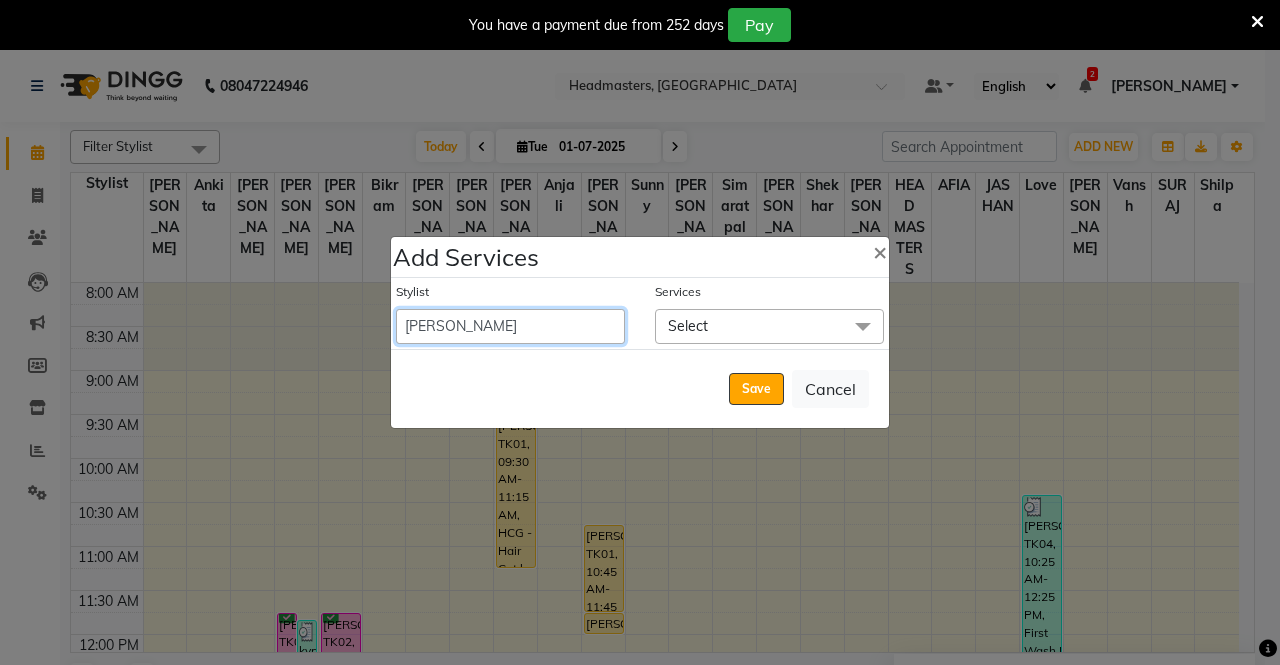 select on "60668" 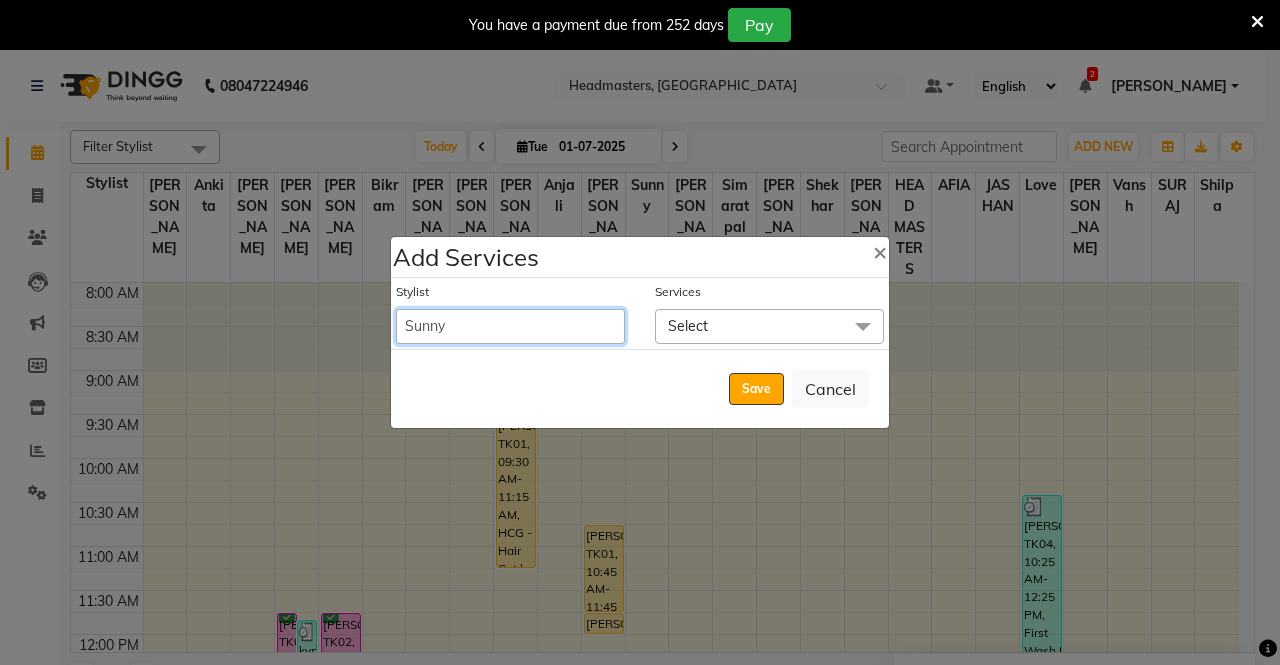click on "AFIA   Anjali   [PERSON_NAME]   [PERSON_NAME]    [PERSON_NAME]   HEAD [PERSON_NAME]    [PERSON_NAME]    [PERSON_NAME]    [PERSON_NAME]   Love   [PERSON_NAME]    [PERSON_NAME]    [PERSON_NAME]    [PERSON_NAME]   [PERSON_NAME]   [PERSON_NAME]    [PERSON_NAME]    [PERSON_NAME]" at bounding box center (510, 326) 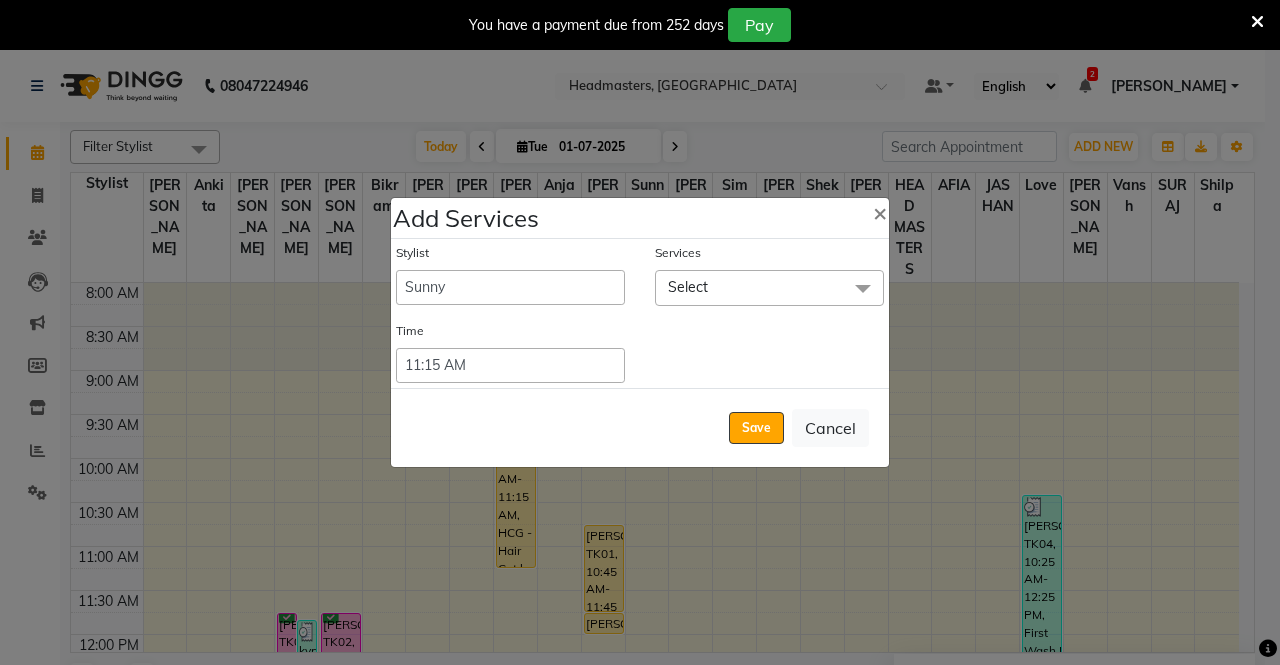 click on "Select" 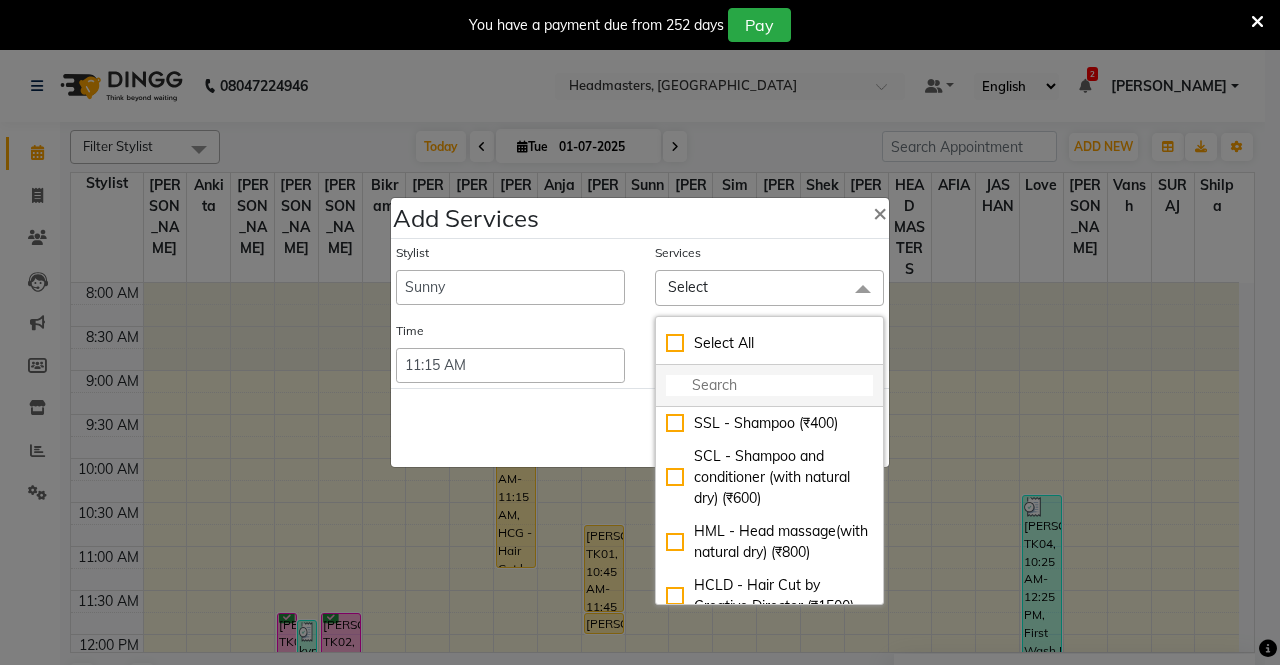 click 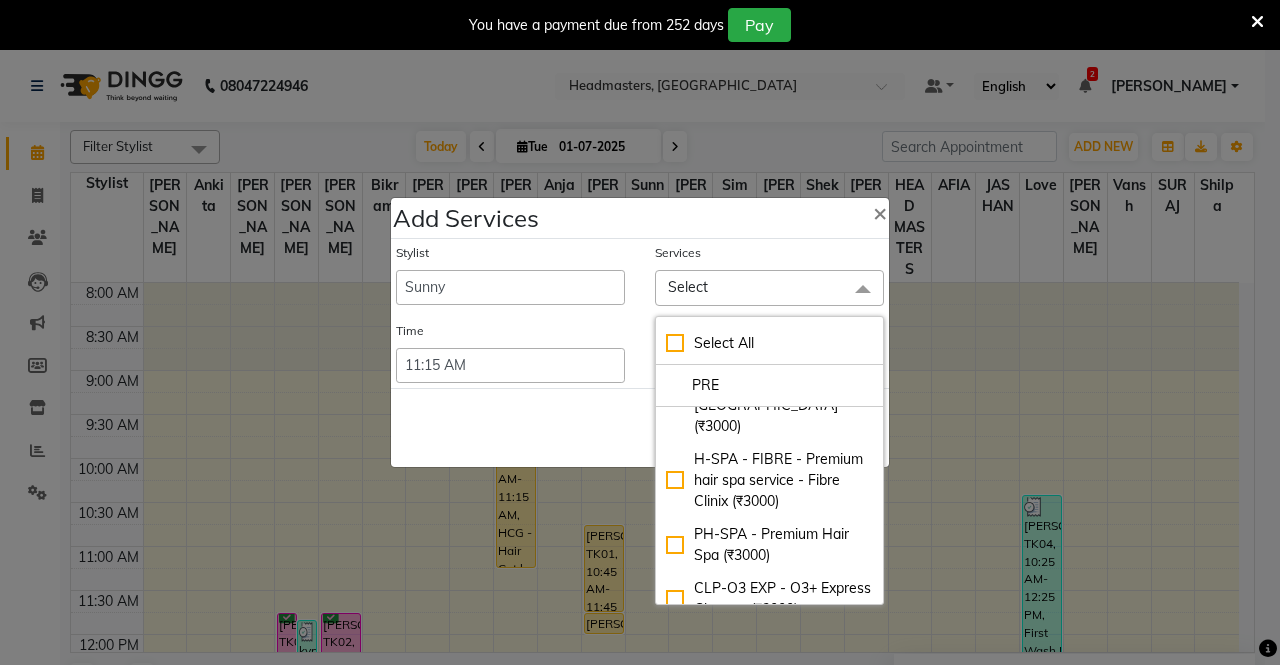 scroll, scrollTop: 200, scrollLeft: 0, axis: vertical 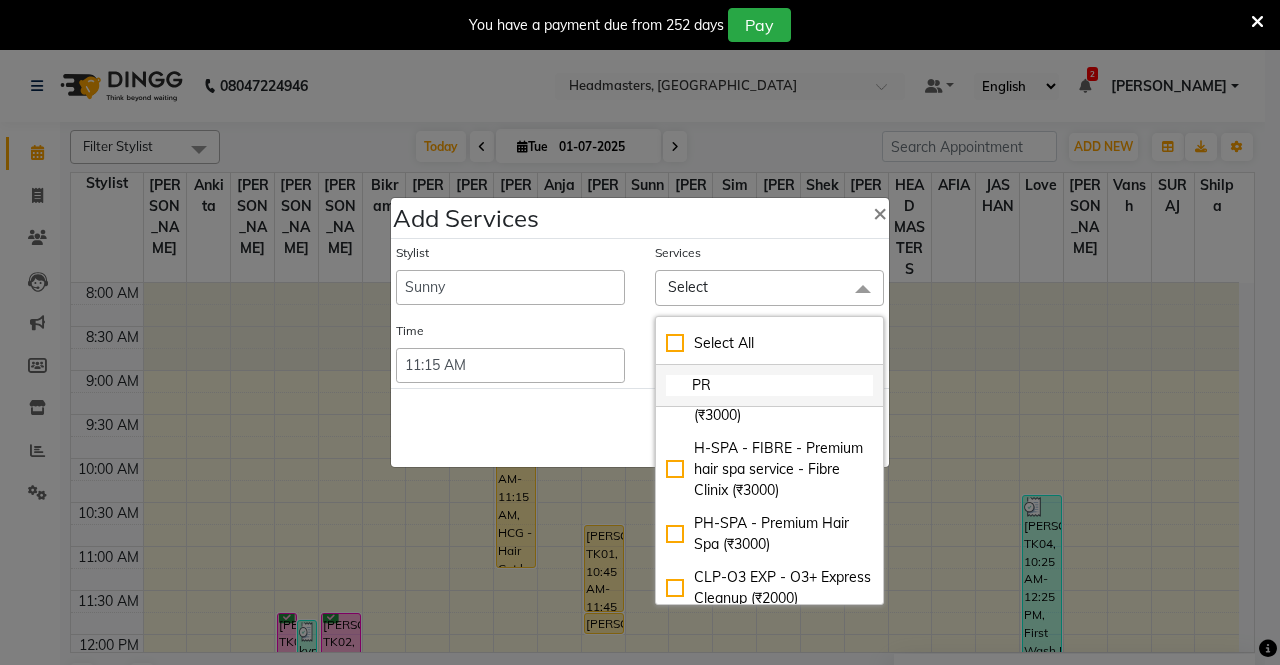 type on "P" 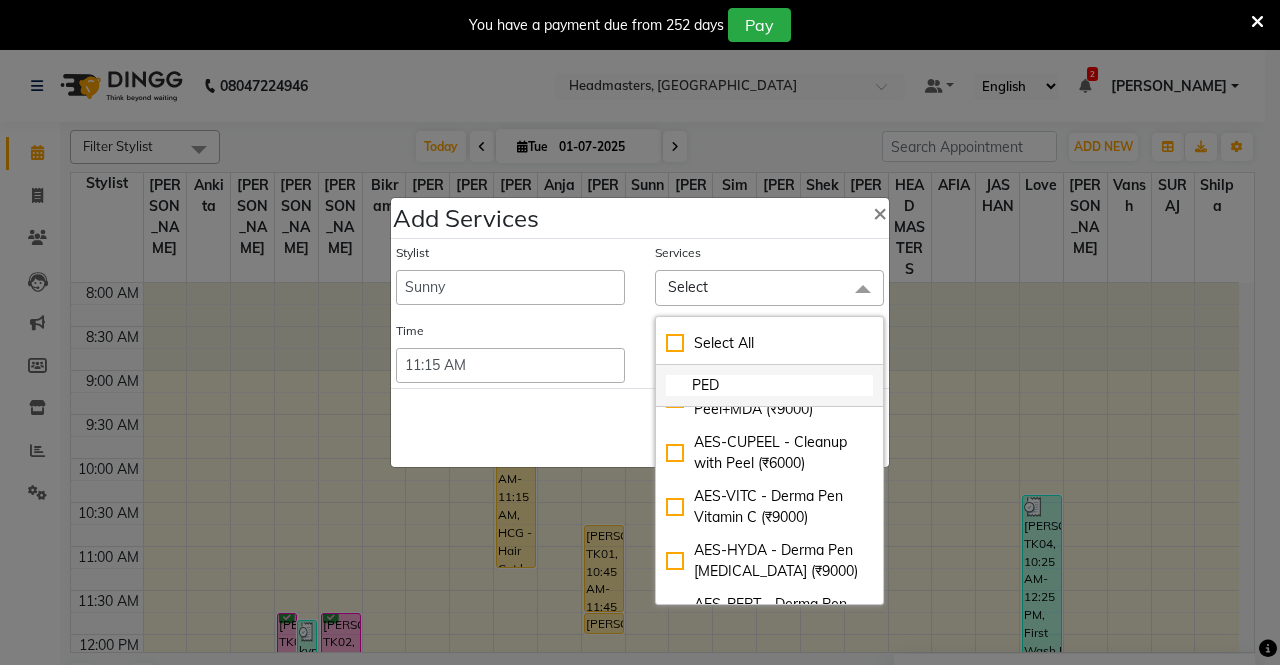 scroll, scrollTop: 0, scrollLeft: 0, axis: both 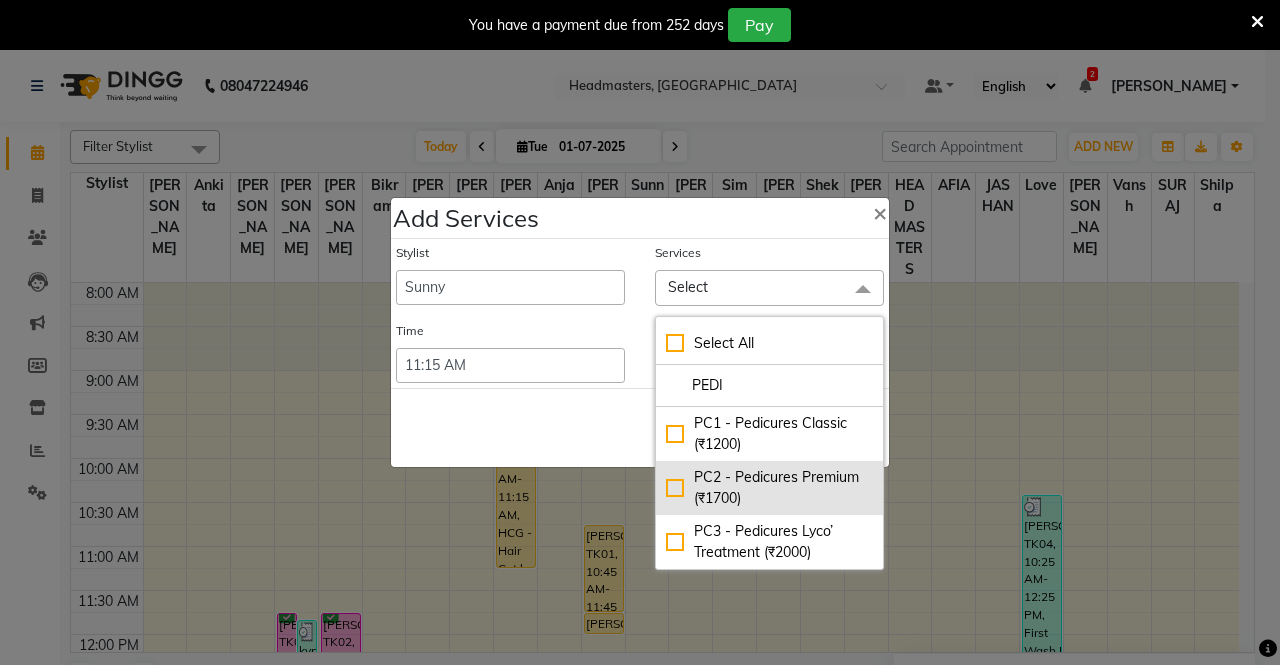 type on "PEDI" 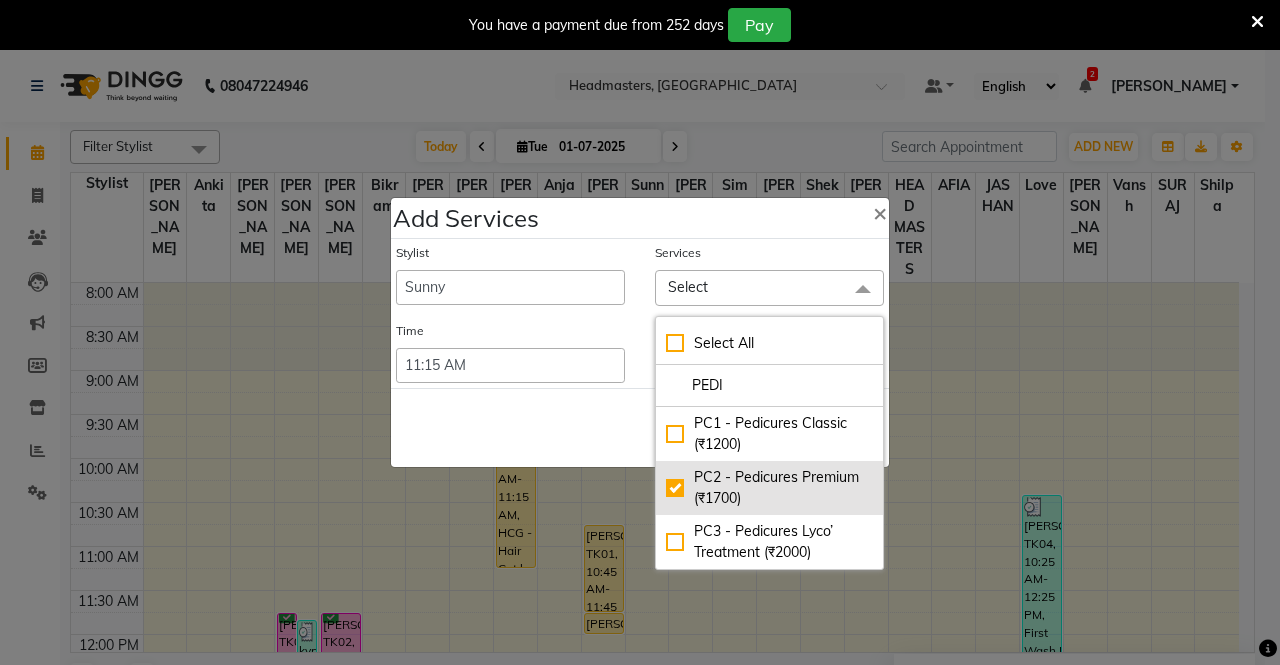 checkbox on "true" 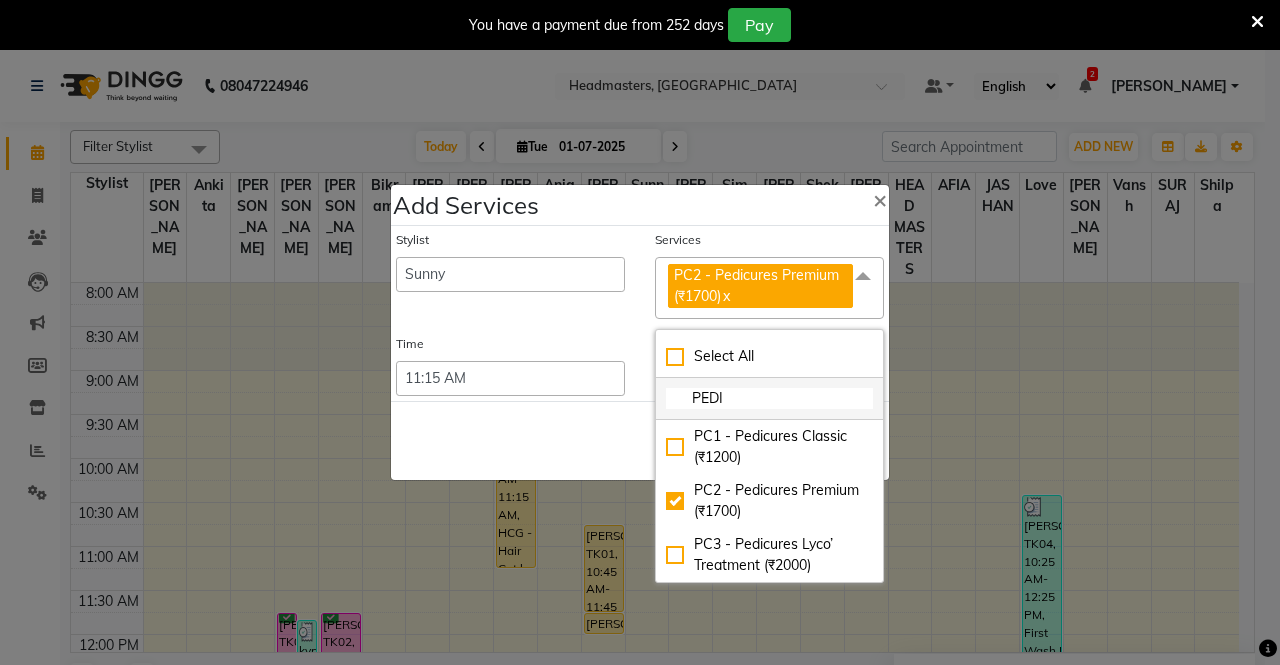click on "PEDI" 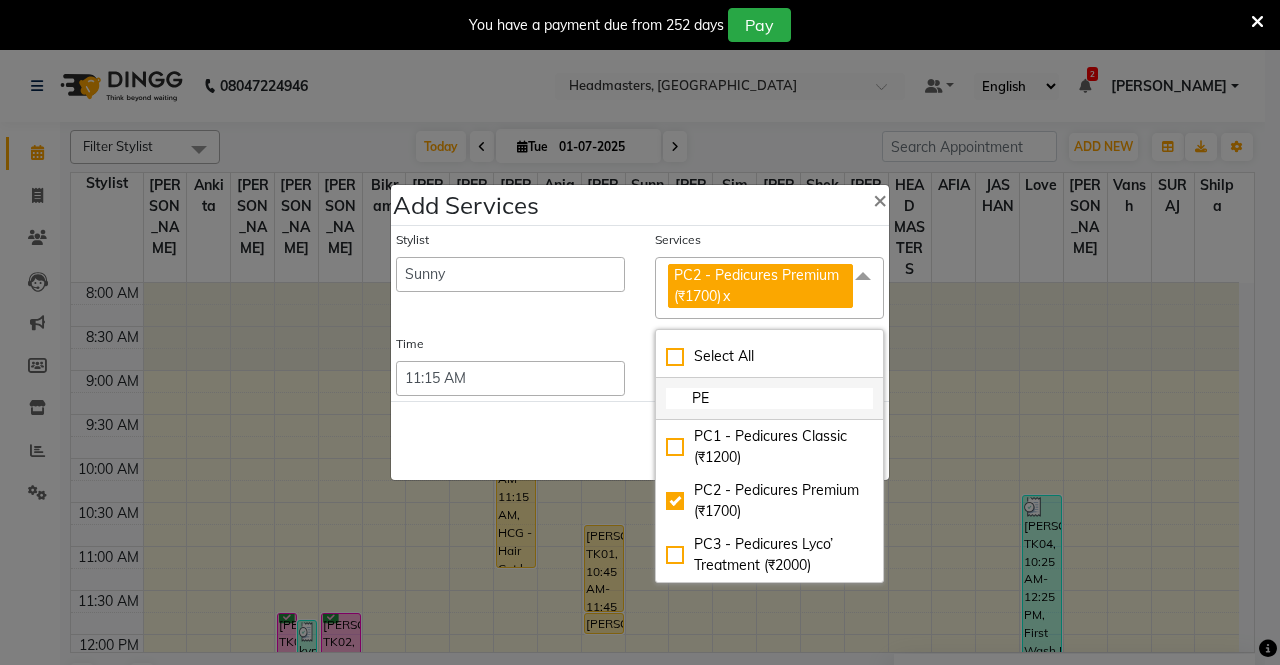type on "P" 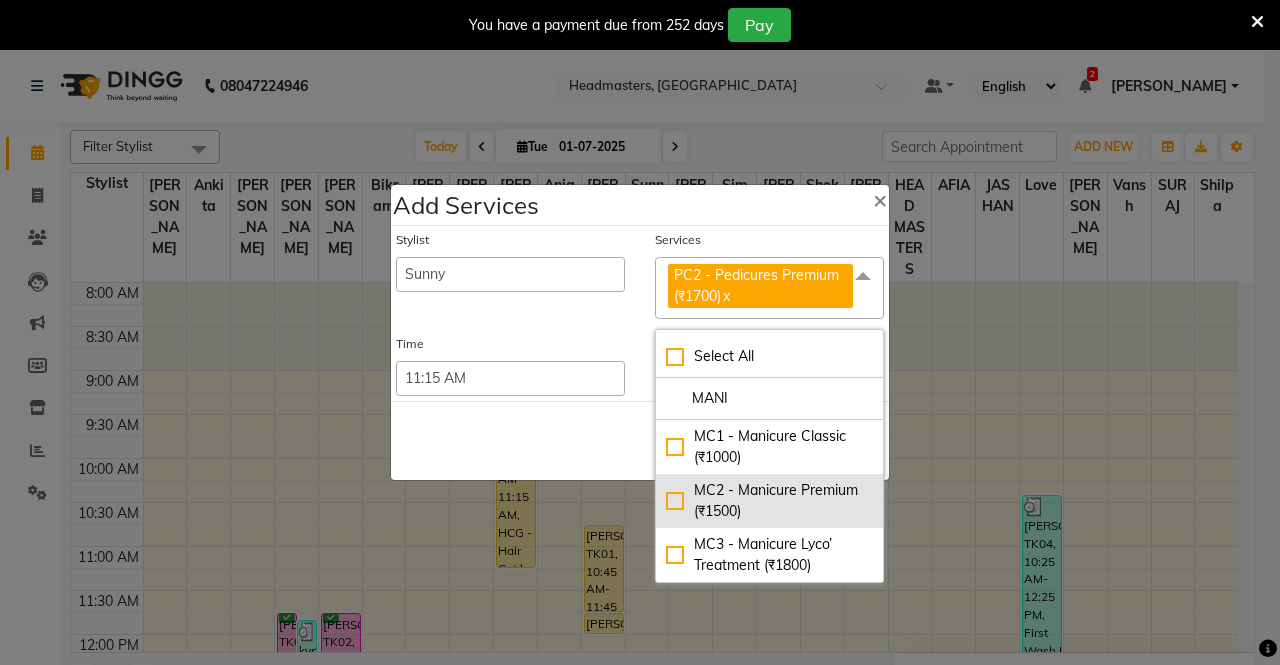 type on "MANI" 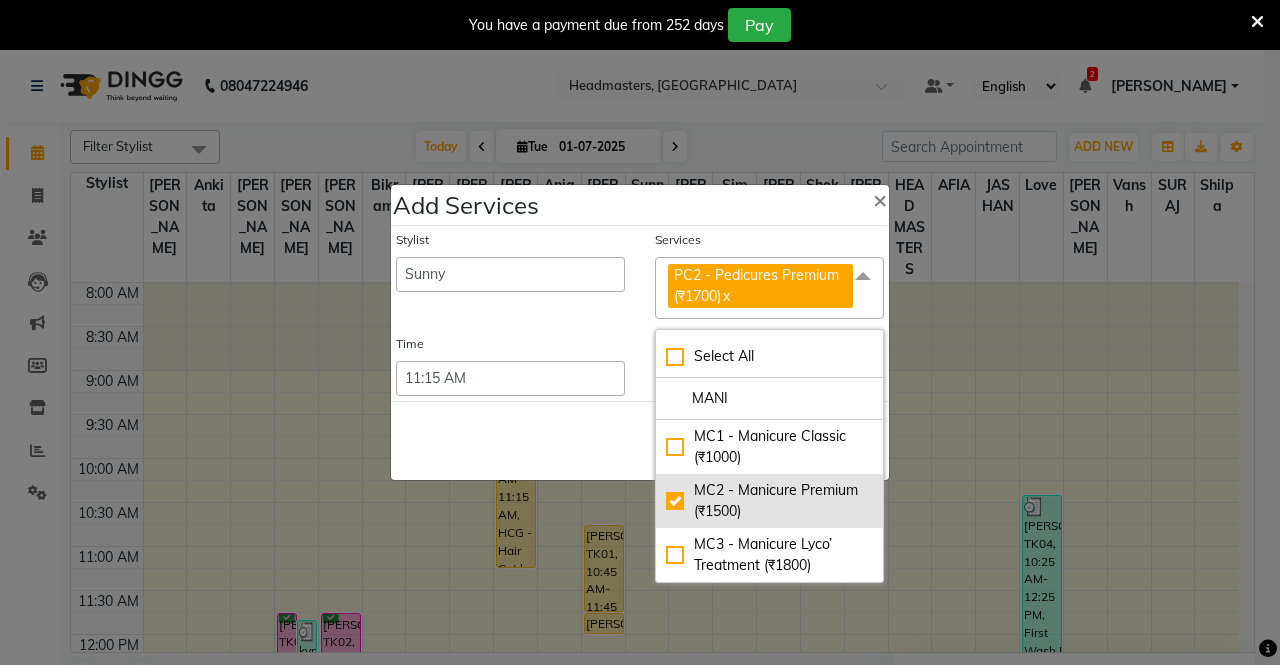 checkbox on "true" 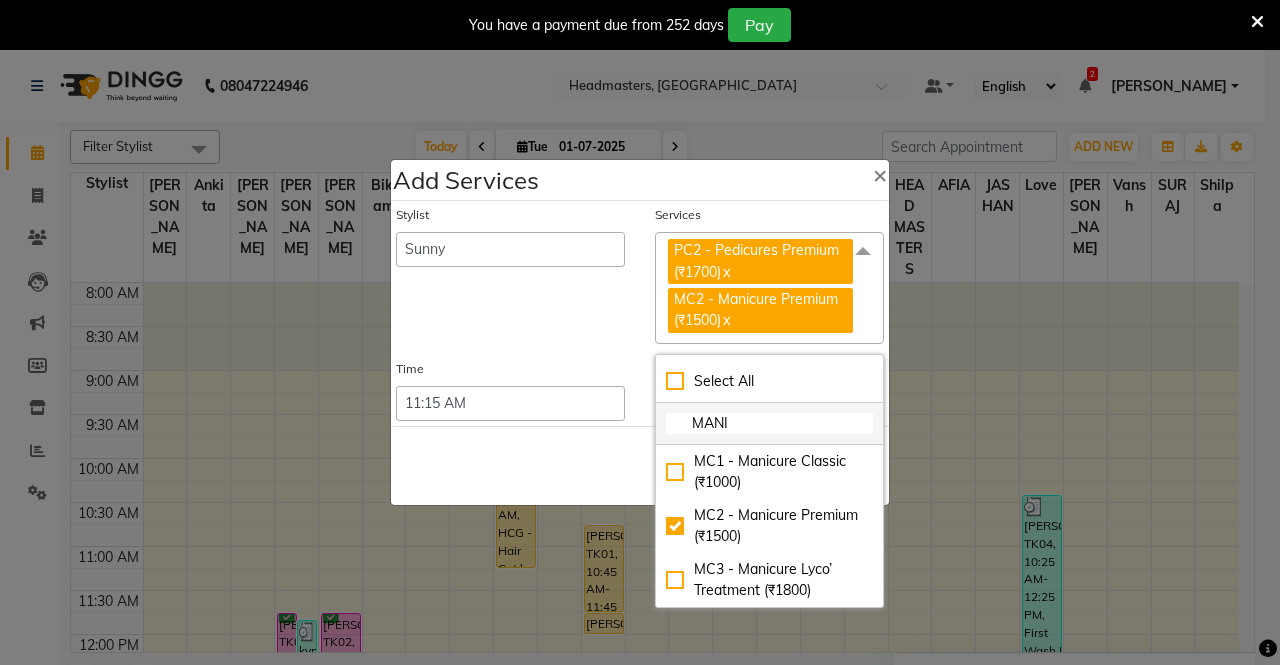 click on "MANI" 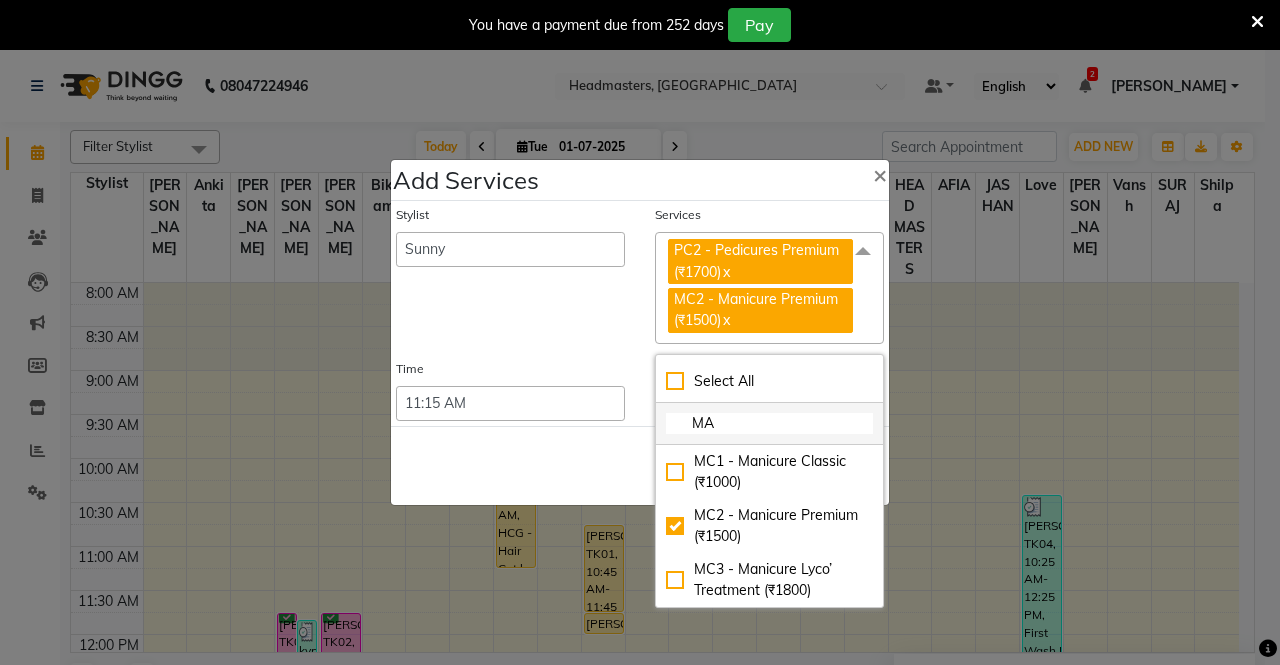 type on "M" 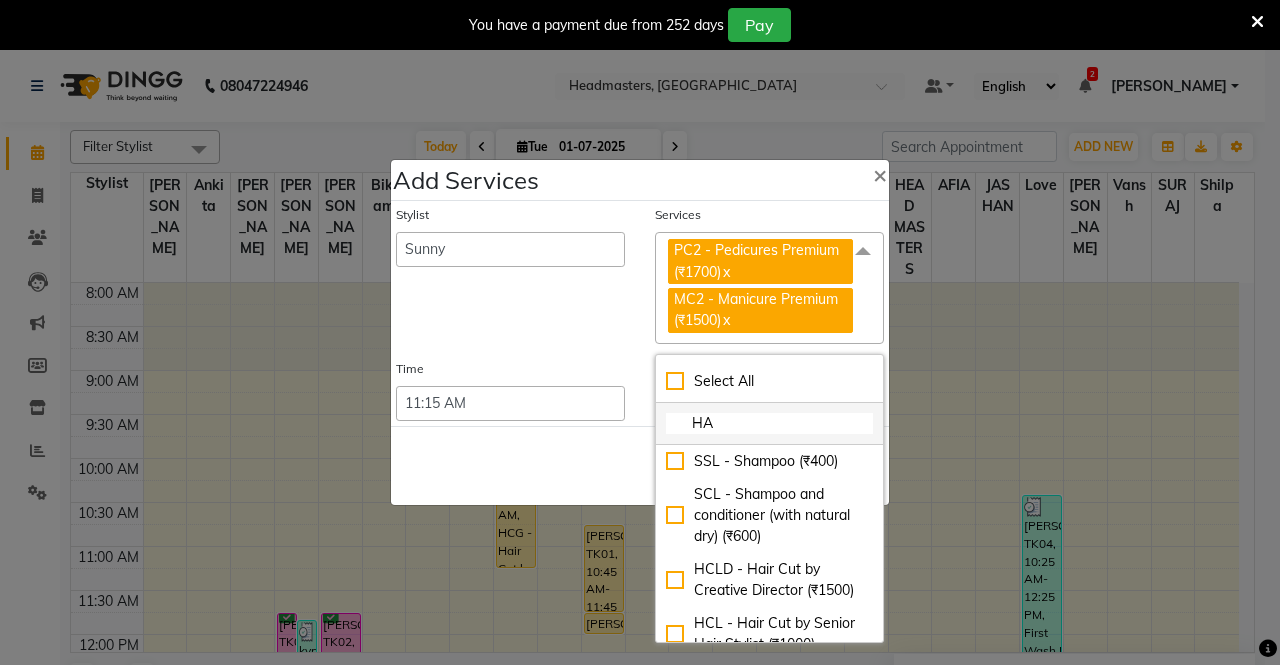 type on "HAN" 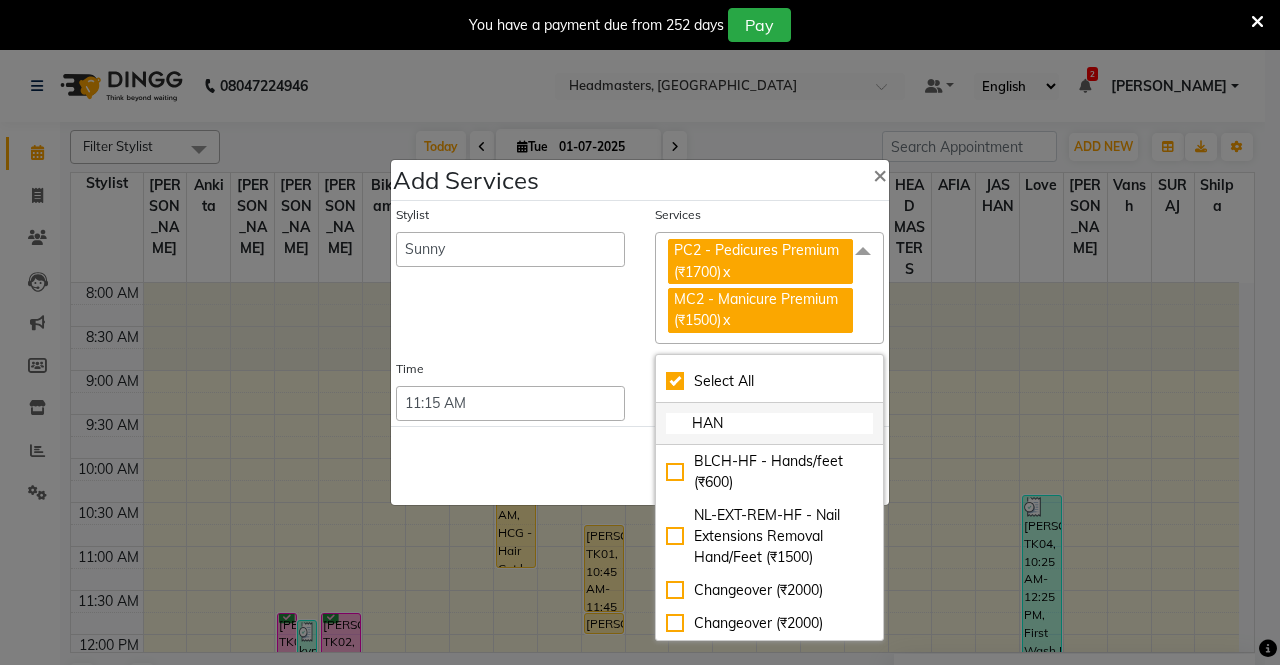 checkbox on "true" 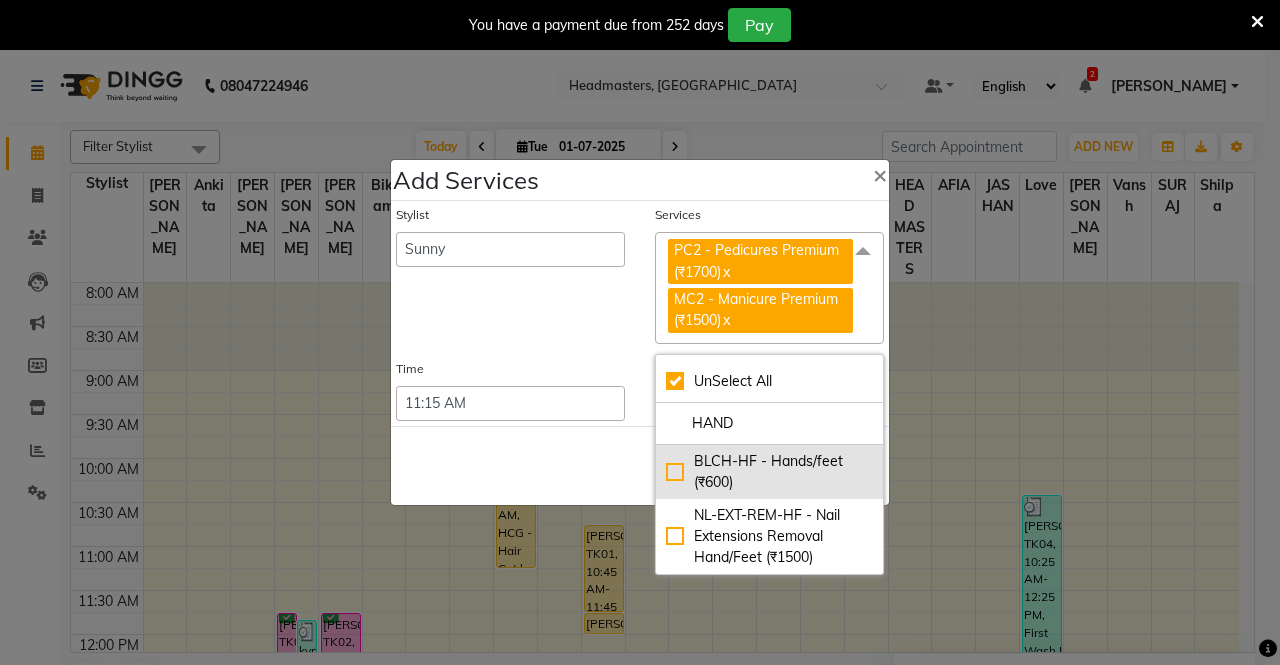 type on "HAND" 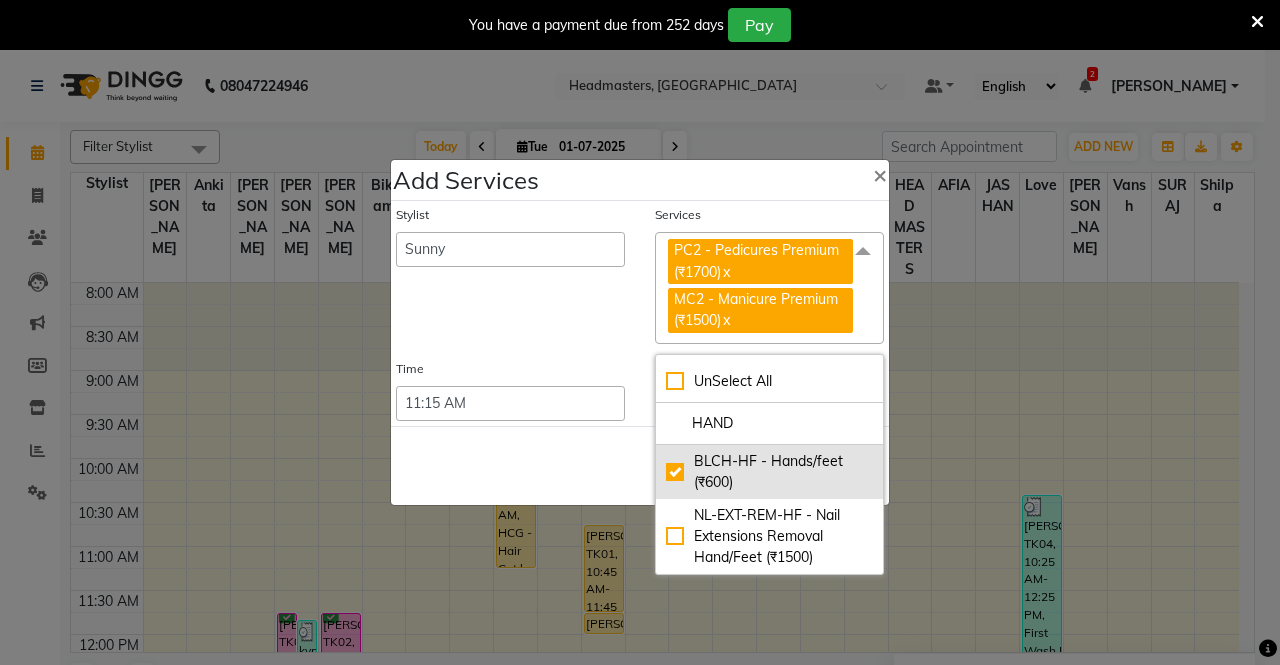 checkbox on "false" 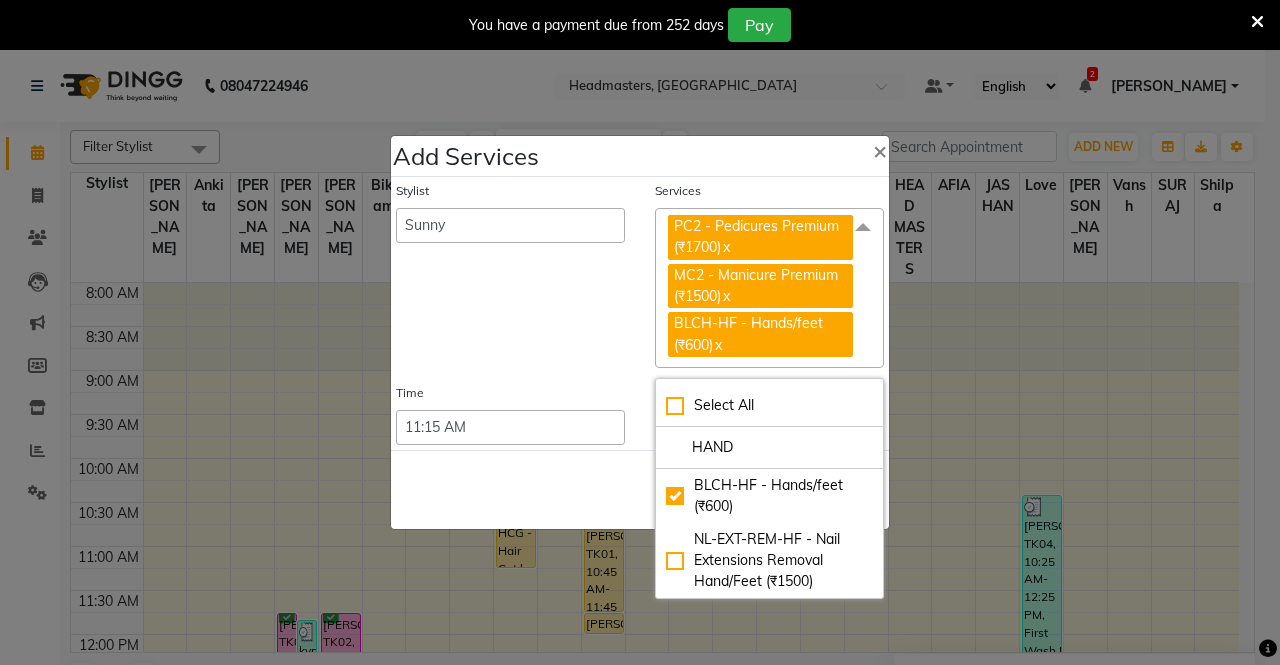 click on "Save   Cancel" 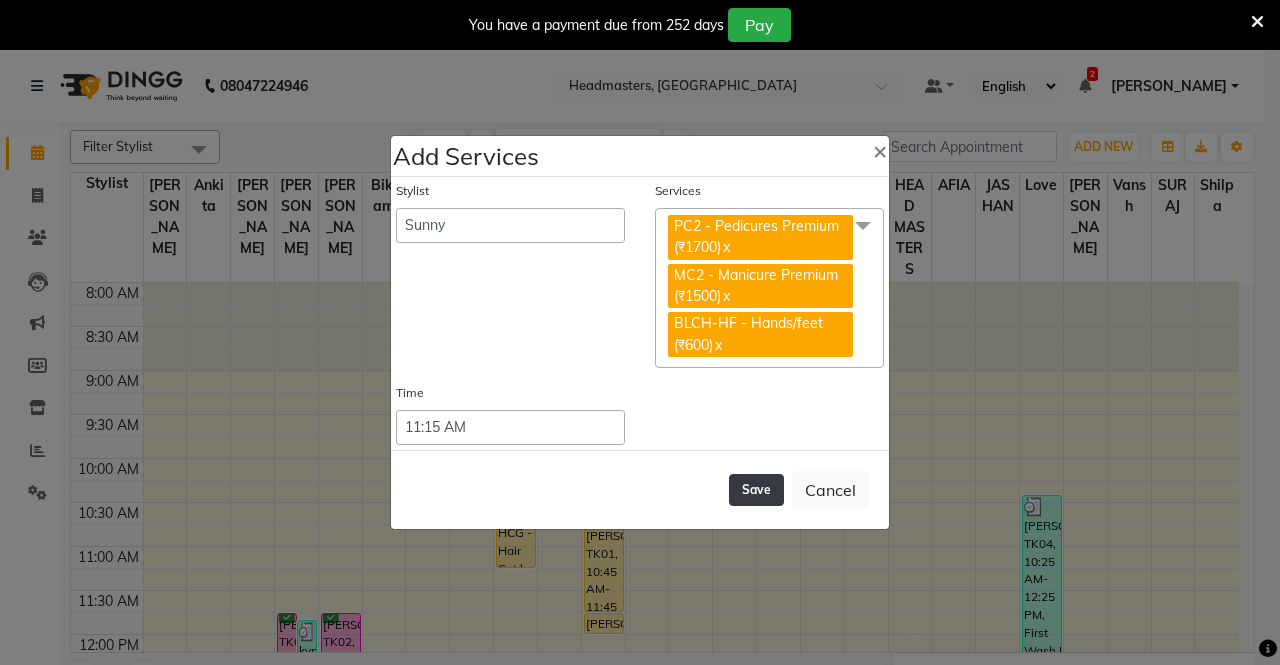 click on "Save" 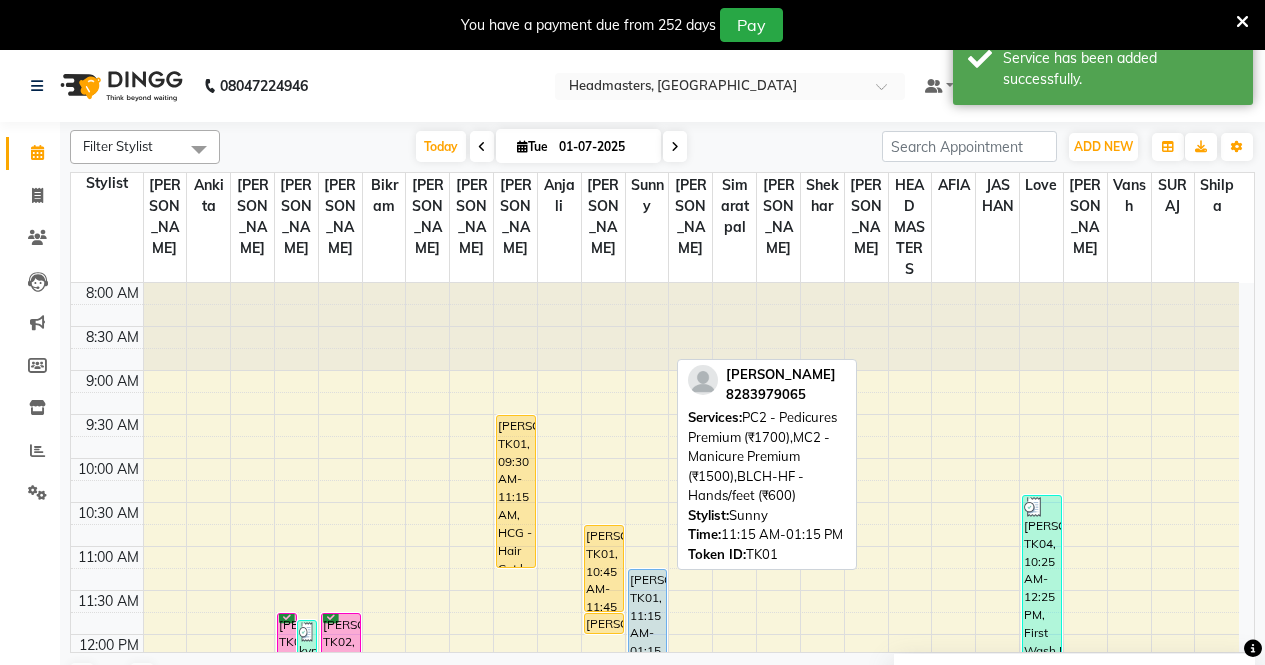 click on "[PERSON_NAME], TK01, 11:15 AM-01:15 PM, PC2 - Pedicures Premium (₹1700),MC2 - Manicure Premium (₹1500),BLCH-HF - Hands/feet (₹600)" at bounding box center [648, 656] 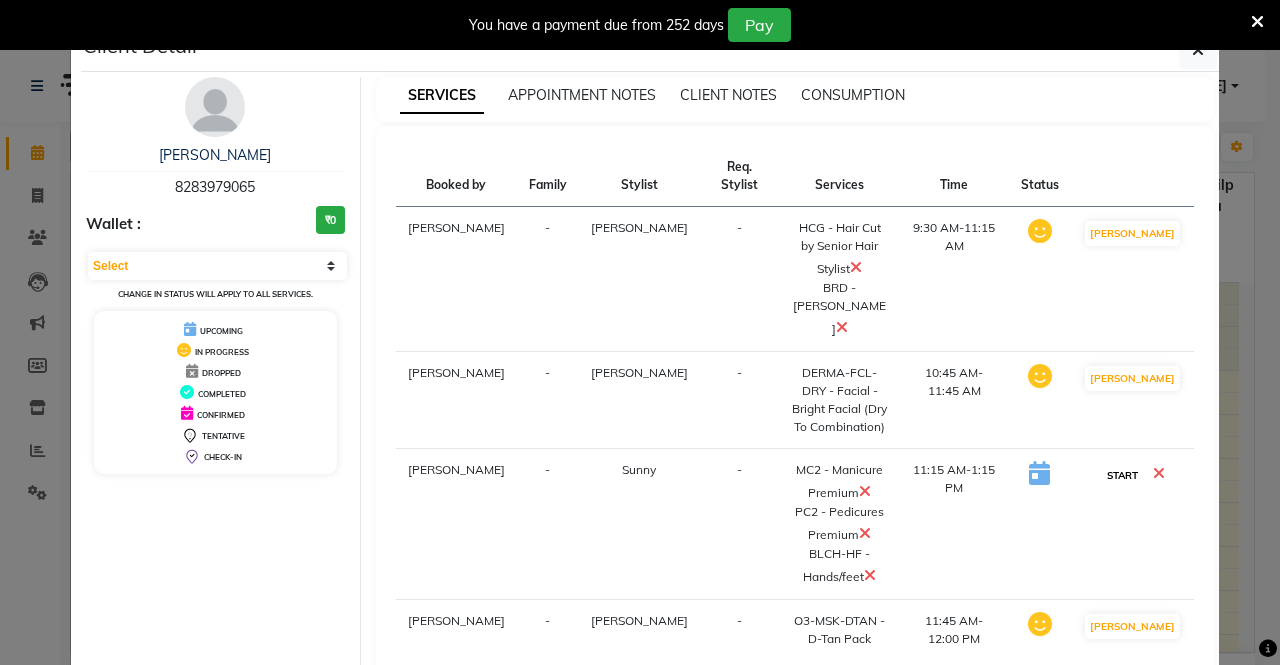 click on "START" at bounding box center [1122, 475] 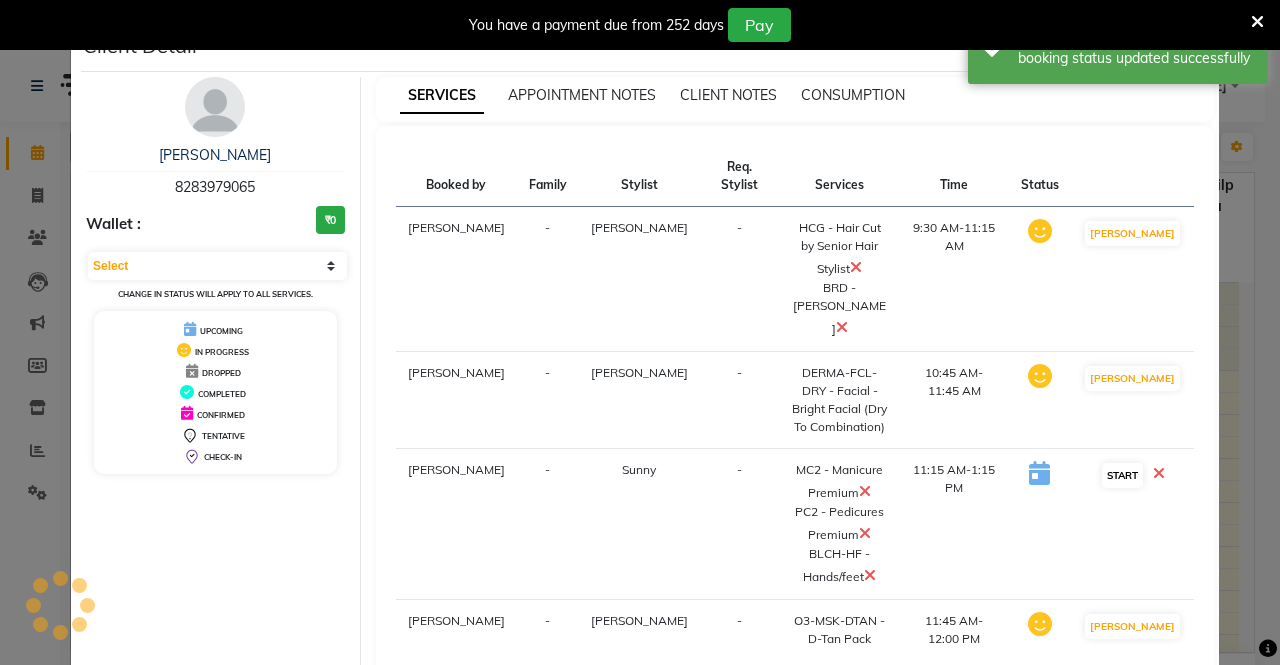 select on "1" 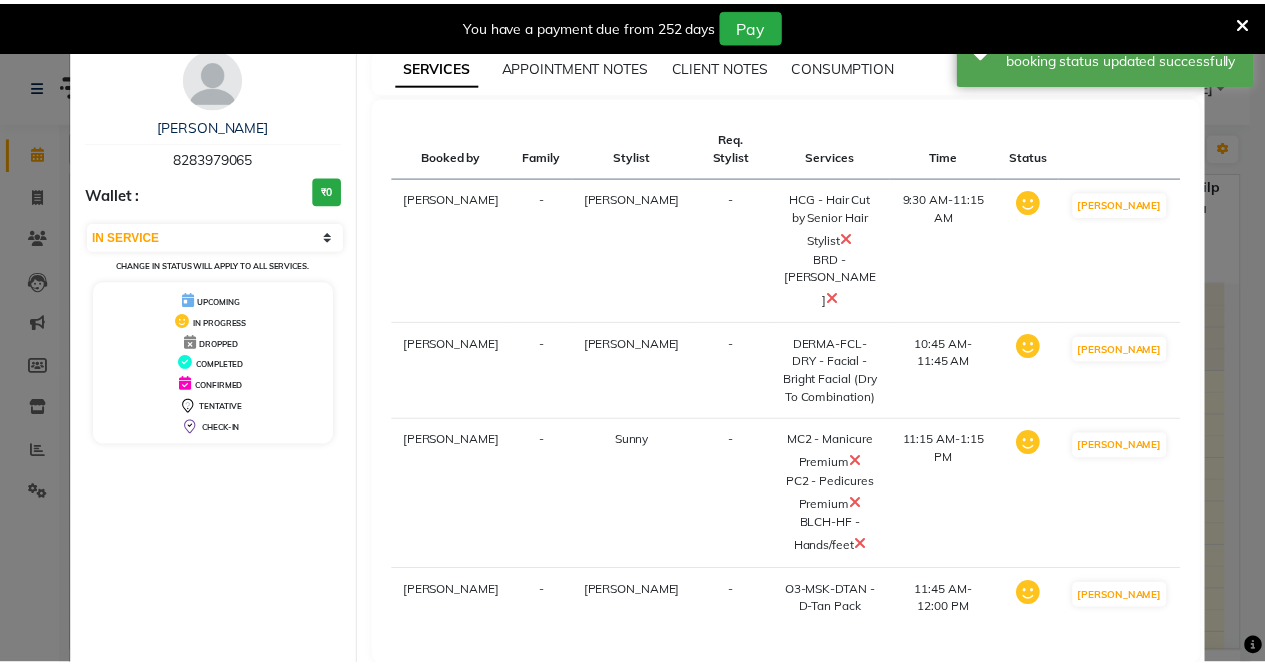 scroll, scrollTop: 0, scrollLeft: 0, axis: both 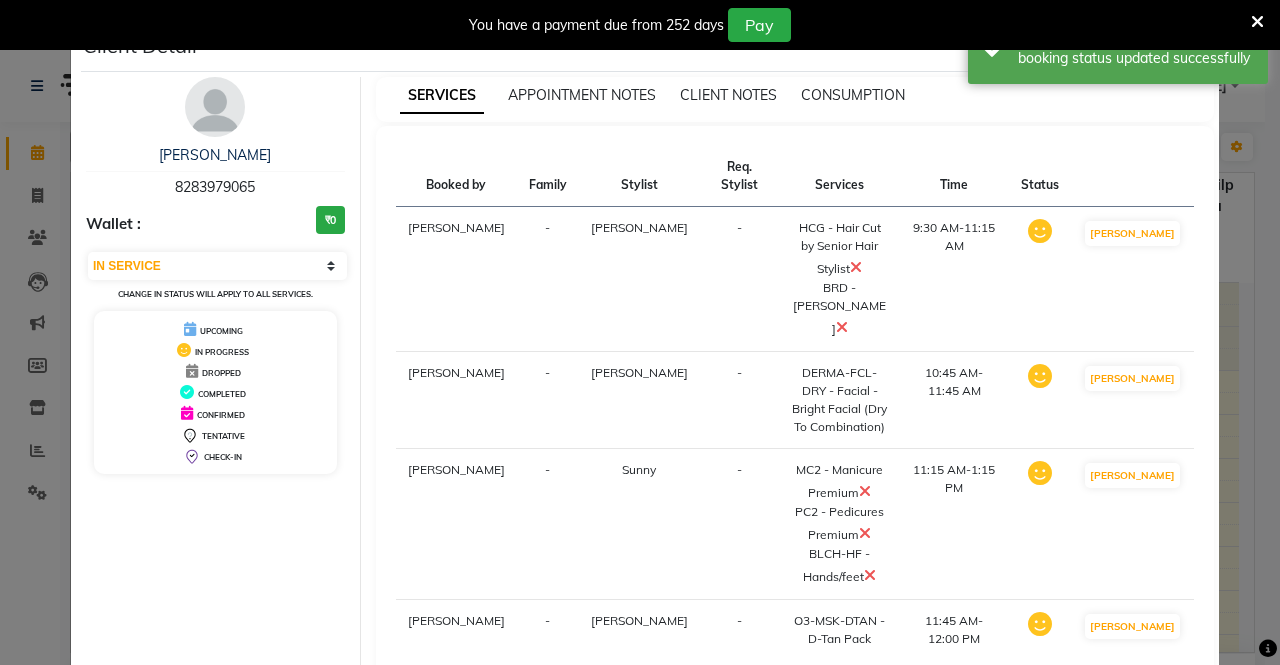 click on "Client Detail  [PERSON_NAME]    8283979065 Wallet : ₹0 Select IN SERVICE CONFIRMED TENTATIVE CHECK IN MARK DONE UPCOMING Change in status will apply to all services. UPCOMING IN PROGRESS DROPPED COMPLETED CONFIRMED TENTATIVE CHECK-IN SERVICES APPOINTMENT NOTES CLIENT NOTES CONSUMPTION Booked by Family Stylist Req. Stylist Services Time Status  [PERSON_NAME]  - [PERSON_NAME] -  HCG - Hair Cut by Senior Hair Stylist   BRD - [PERSON_NAME]   9:30 AM-11:15 AM   MARK DONE   [PERSON_NAME]  - [PERSON_NAME]  -  DERMA-FCL-DRY - Facial - Bright Facial (Dry To Combination)   10:45 AM-11:45 AM   MARK DONE   [PERSON_NAME]  - Sunny  -  MC2 - Manicure Premium   PC2 - Pedicures Premium   BLCH-HF - Hands/feet   11:15 AM-1:15 PM   MARK DONE   [PERSON_NAME]  - [PERSON_NAME]  -  O3-MSK-DTAN  - D-Tan Pack   11:45 AM-12:00 PM   MARK DONE   Mark Done And Checkout" 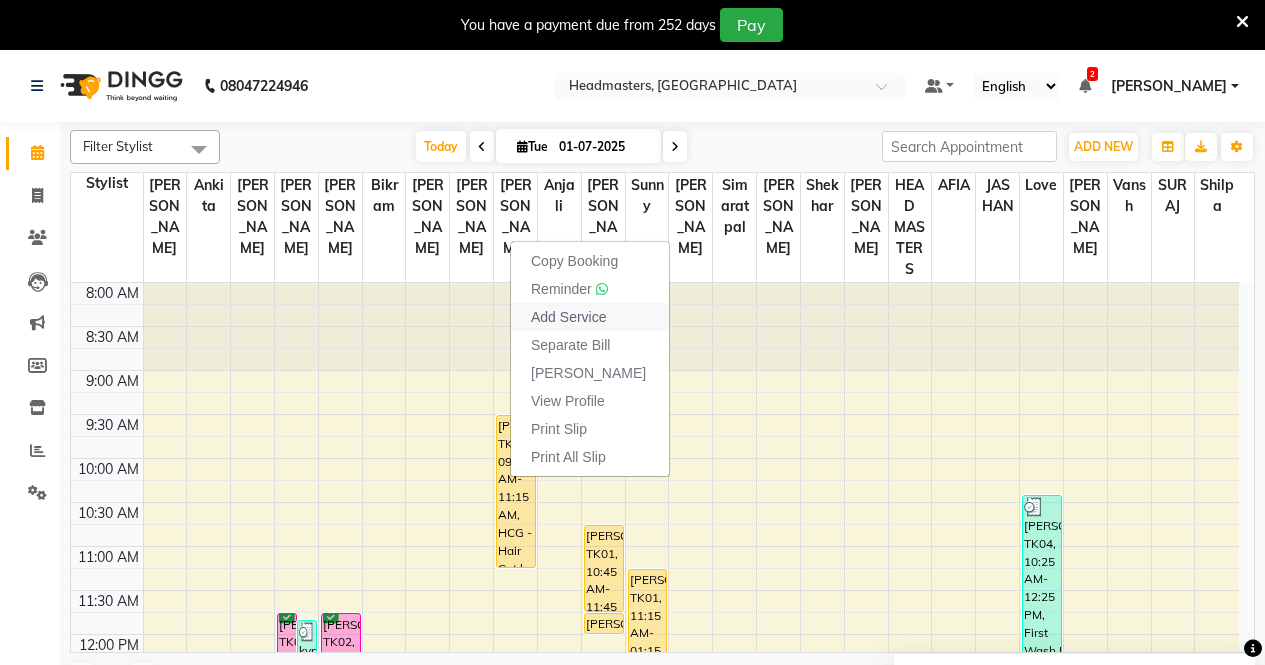 click on "Add Service" at bounding box center [568, 317] 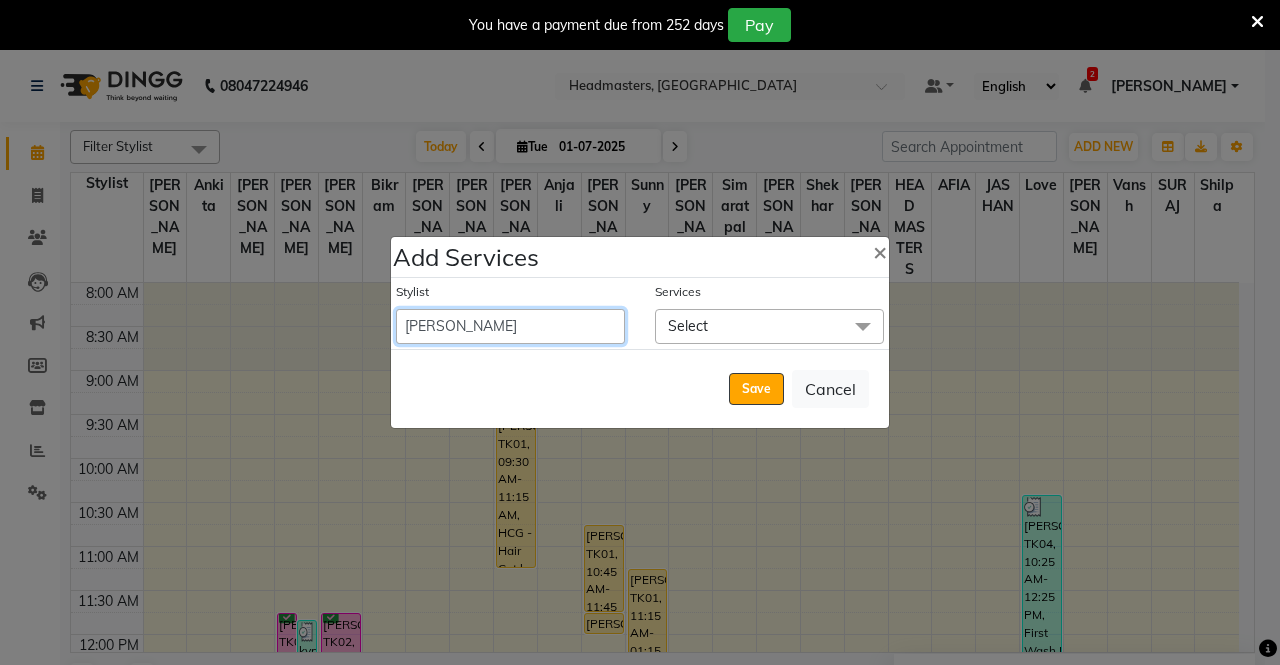 click on "AFIA   Anjali   [PERSON_NAME]   [PERSON_NAME]    [PERSON_NAME]   HEAD [PERSON_NAME]    [PERSON_NAME]    [PERSON_NAME]    [PERSON_NAME]   Love   [PERSON_NAME]    [PERSON_NAME]    [PERSON_NAME]    [PERSON_NAME]   [PERSON_NAME]   [PERSON_NAME]    [PERSON_NAME]    [PERSON_NAME]" at bounding box center [510, 326] 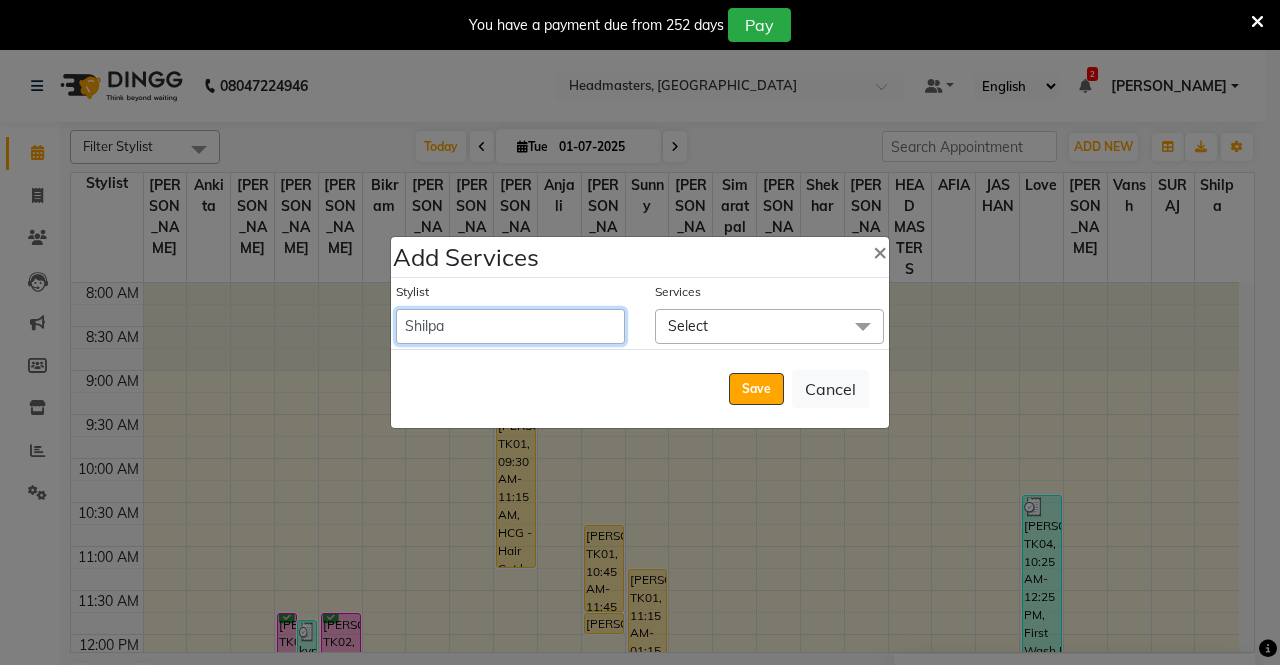 click on "AFIA   Anjali   [PERSON_NAME]   [PERSON_NAME]    [PERSON_NAME]   HEAD [PERSON_NAME]    [PERSON_NAME]    [PERSON_NAME]    [PERSON_NAME]   Love   [PERSON_NAME]    [PERSON_NAME]    [PERSON_NAME]    [PERSON_NAME]   [PERSON_NAME]   [PERSON_NAME]    [PERSON_NAME]    [PERSON_NAME]" at bounding box center [510, 326] 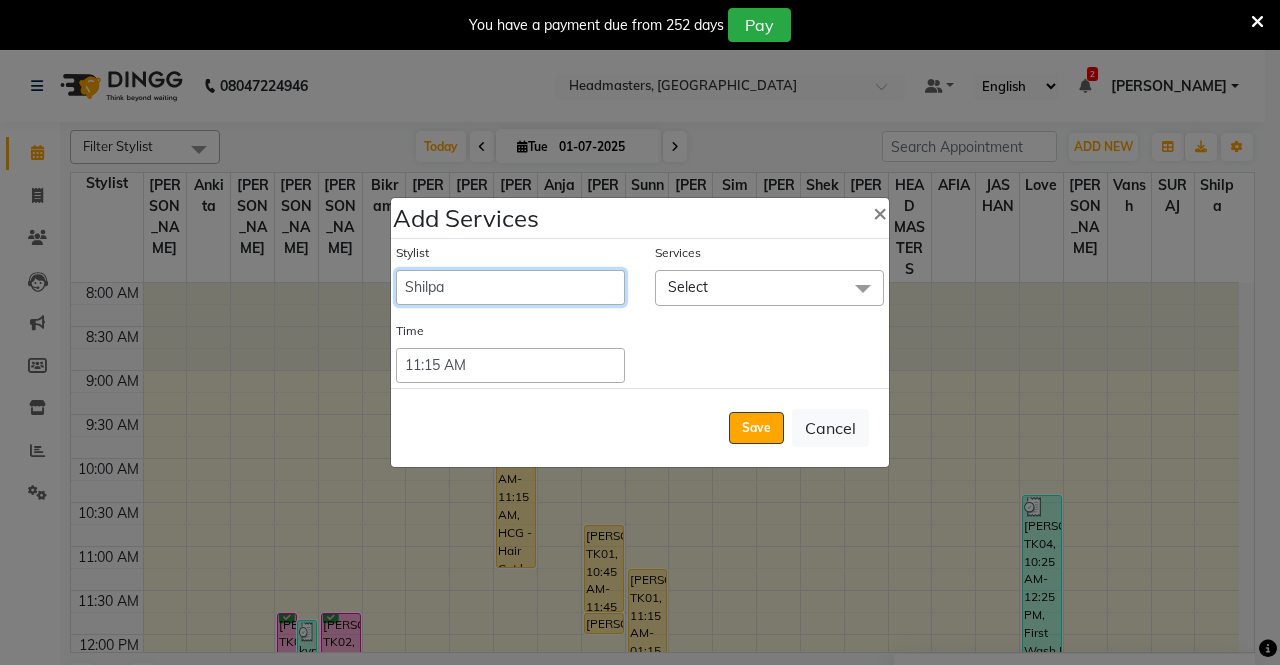 click on "AFIA   Anjali   [PERSON_NAME]   [PERSON_NAME]    [PERSON_NAME]   HEAD [PERSON_NAME]    [PERSON_NAME]    [PERSON_NAME]    [PERSON_NAME]   Love   [PERSON_NAME]    [PERSON_NAME]    [PERSON_NAME]    [PERSON_NAME]   [PERSON_NAME]   [PERSON_NAME]    [PERSON_NAME]    [PERSON_NAME]" at bounding box center [510, 287] 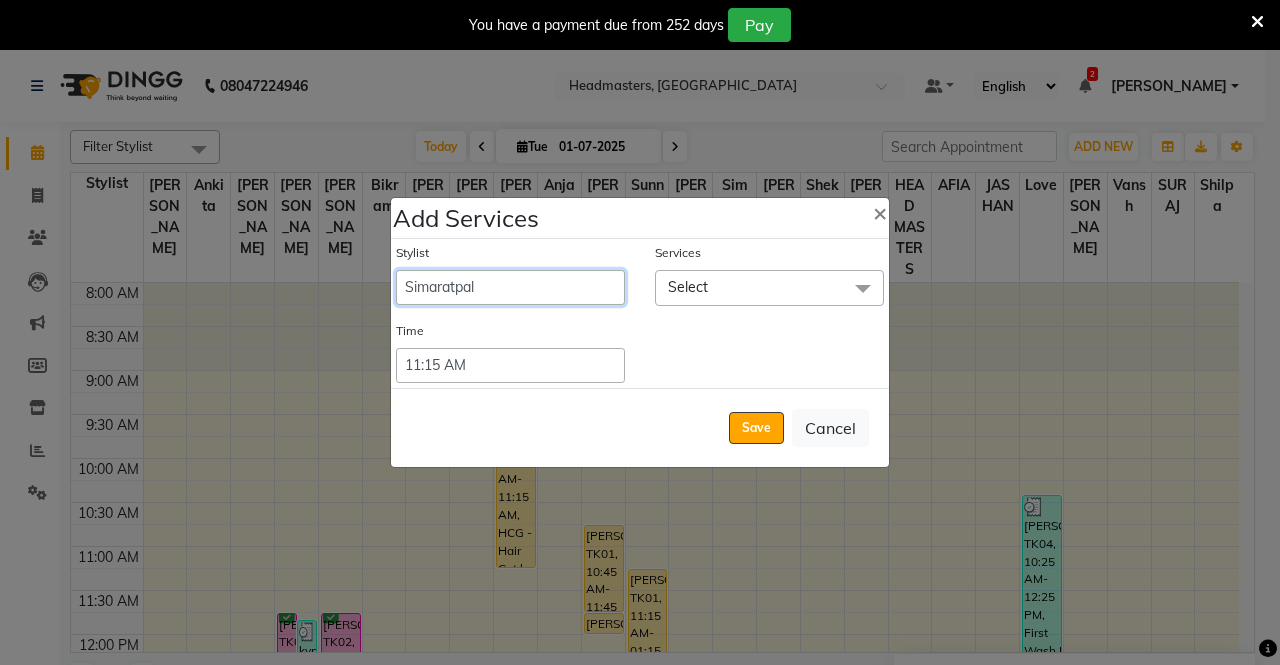 click on "AFIA   Anjali   [PERSON_NAME]   [PERSON_NAME]    [PERSON_NAME]   HEAD [PERSON_NAME]    [PERSON_NAME]    [PERSON_NAME]    [PERSON_NAME]   Love   [PERSON_NAME]    [PERSON_NAME]    [PERSON_NAME]    [PERSON_NAME]   [PERSON_NAME]   [PERSON_NAME]    [PERSON_NAME]    [PERSON_NAME]" at bounding box center (510, 287) 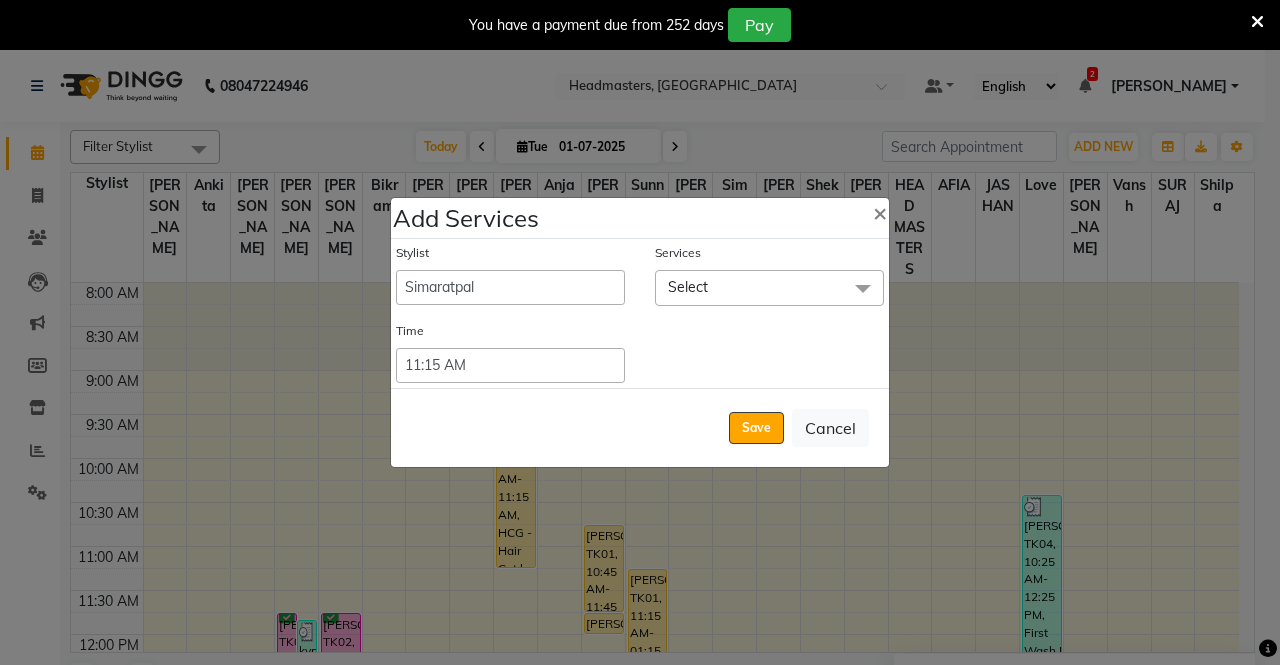 click on "Select" 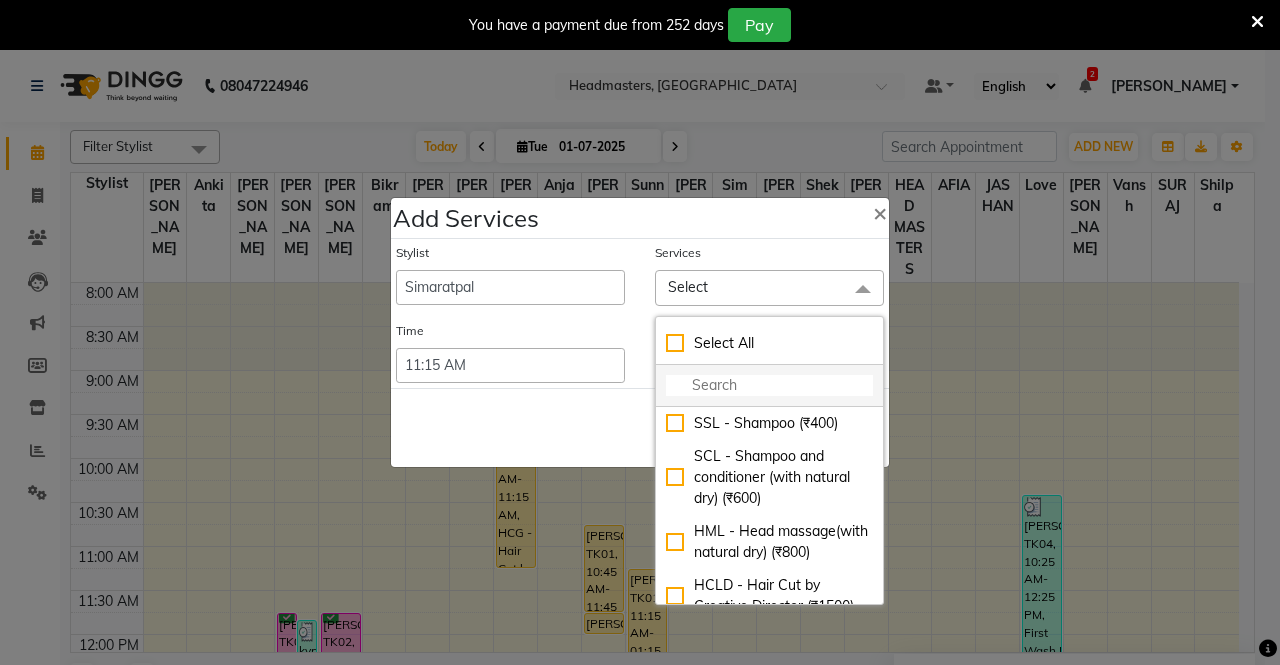 click 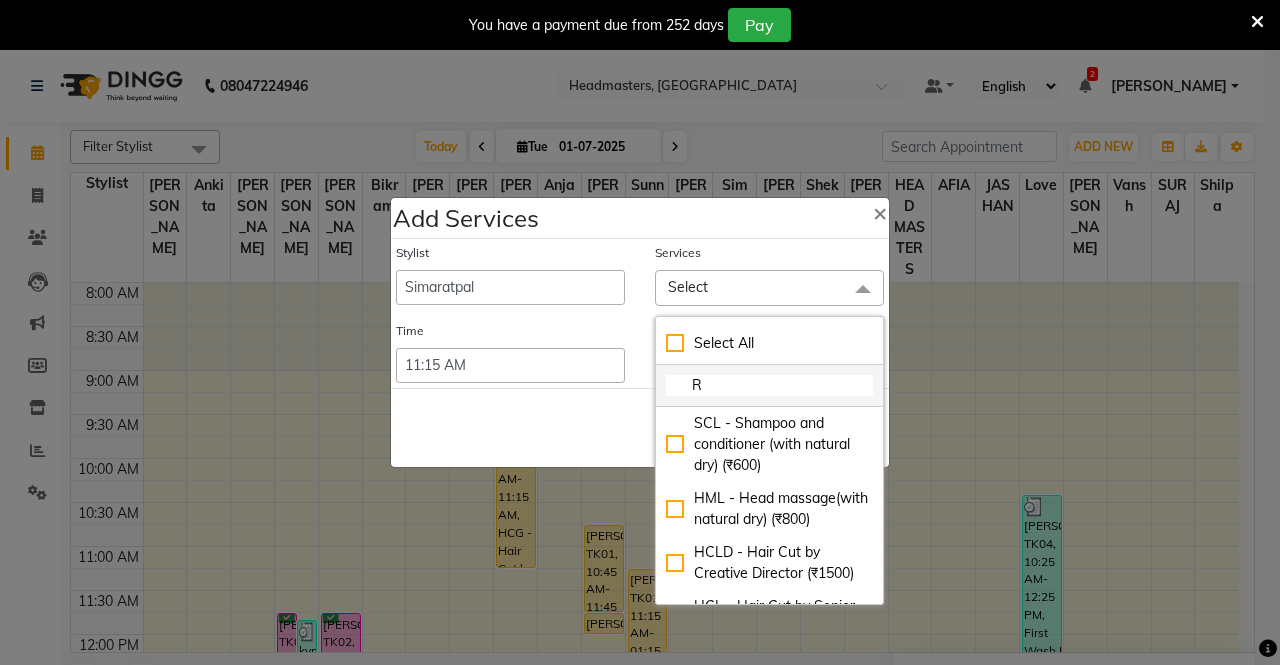type on "RT" 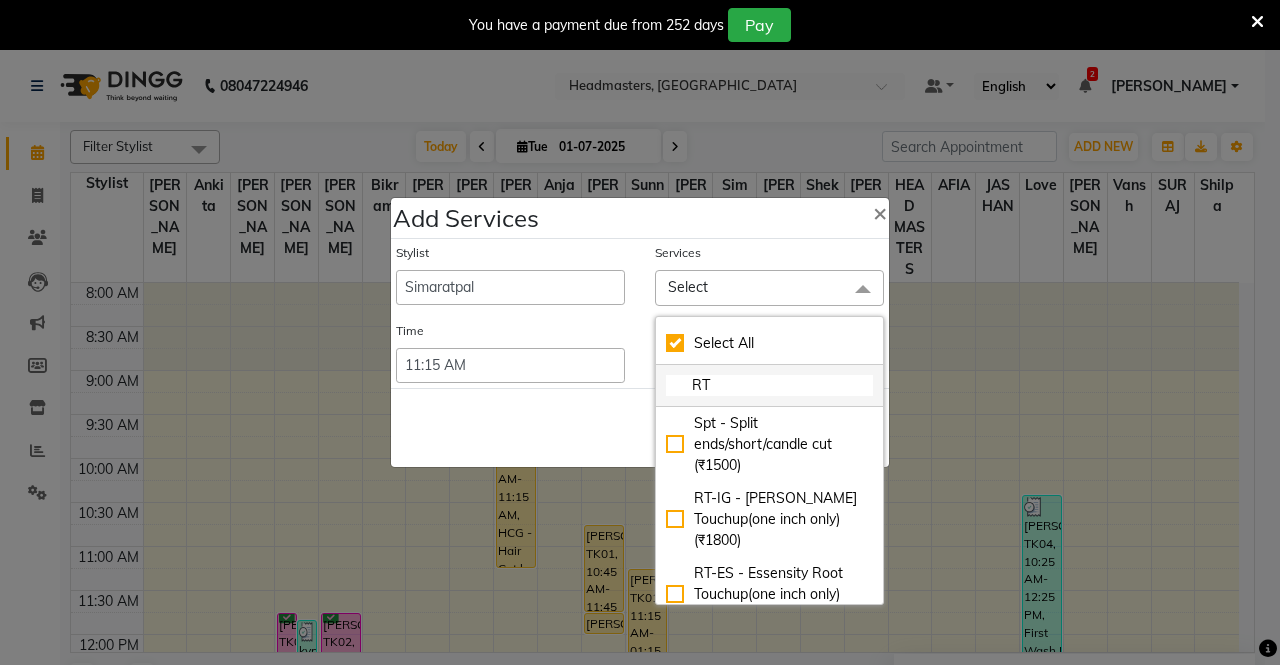checkbox on "true" 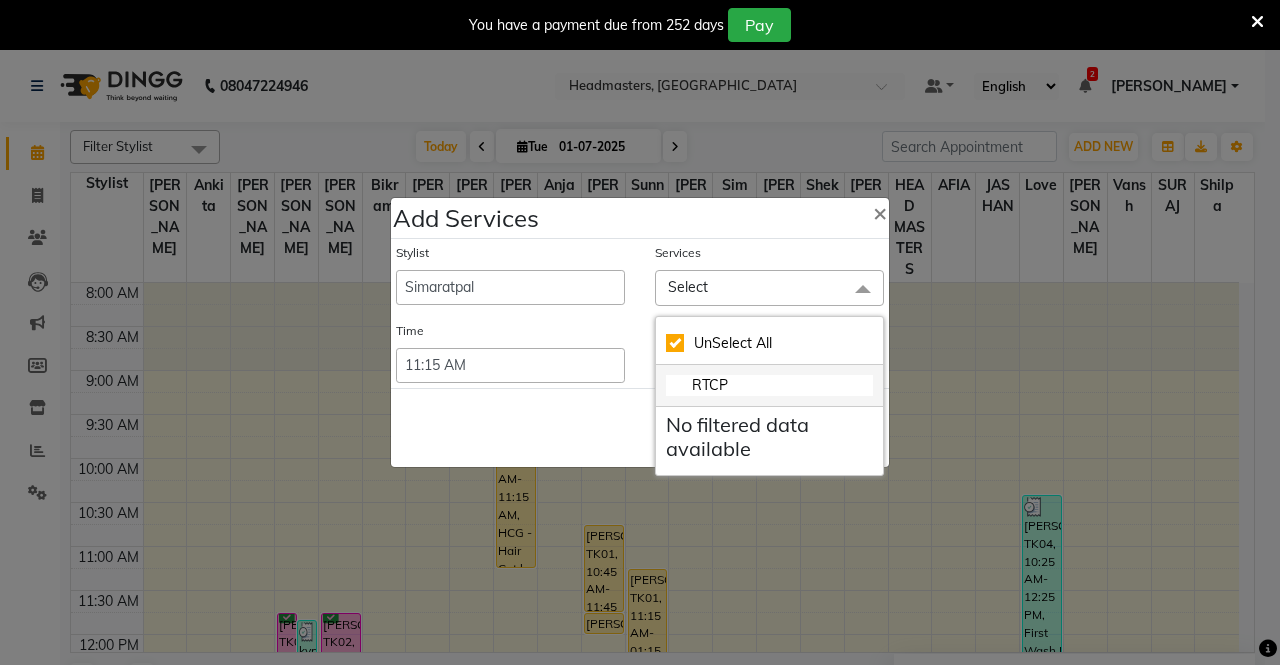 type on "RTC" 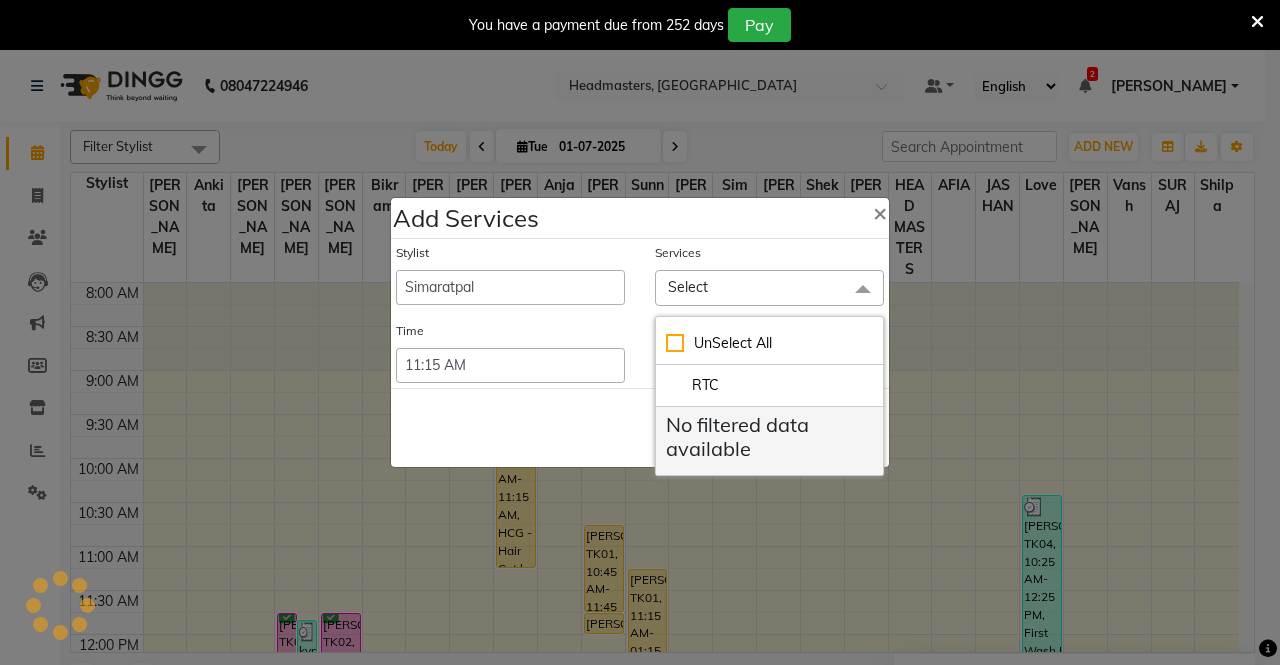 checkbox on "false" 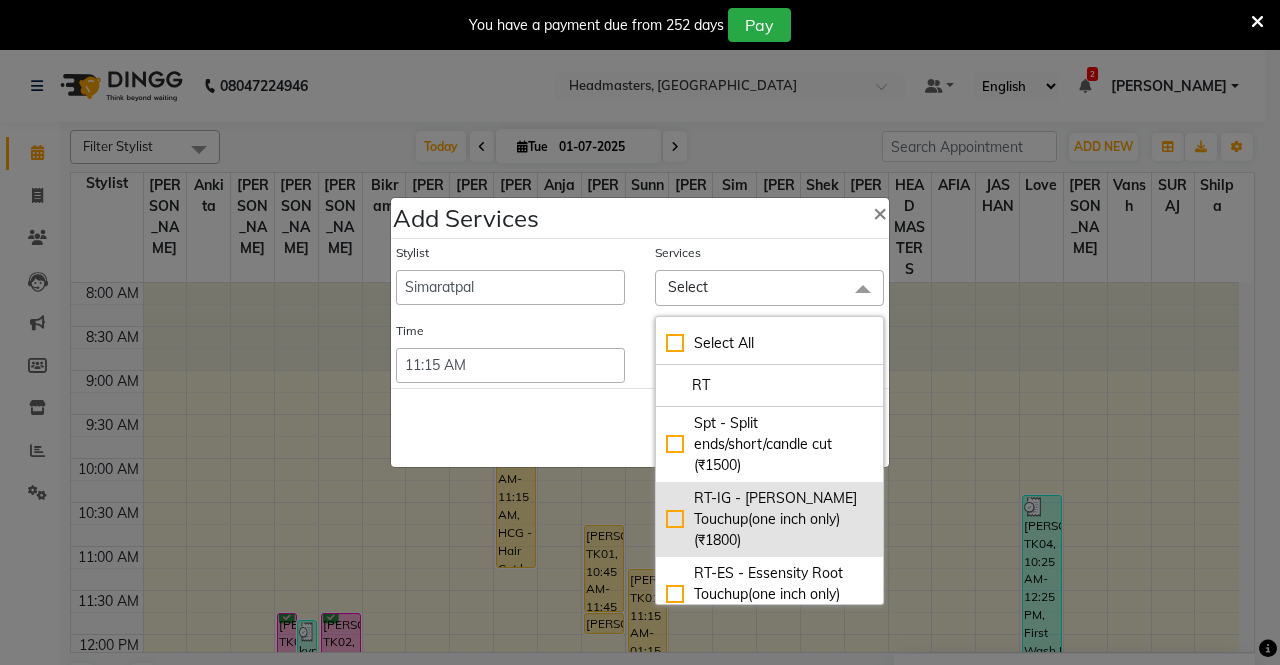 type on "RT" 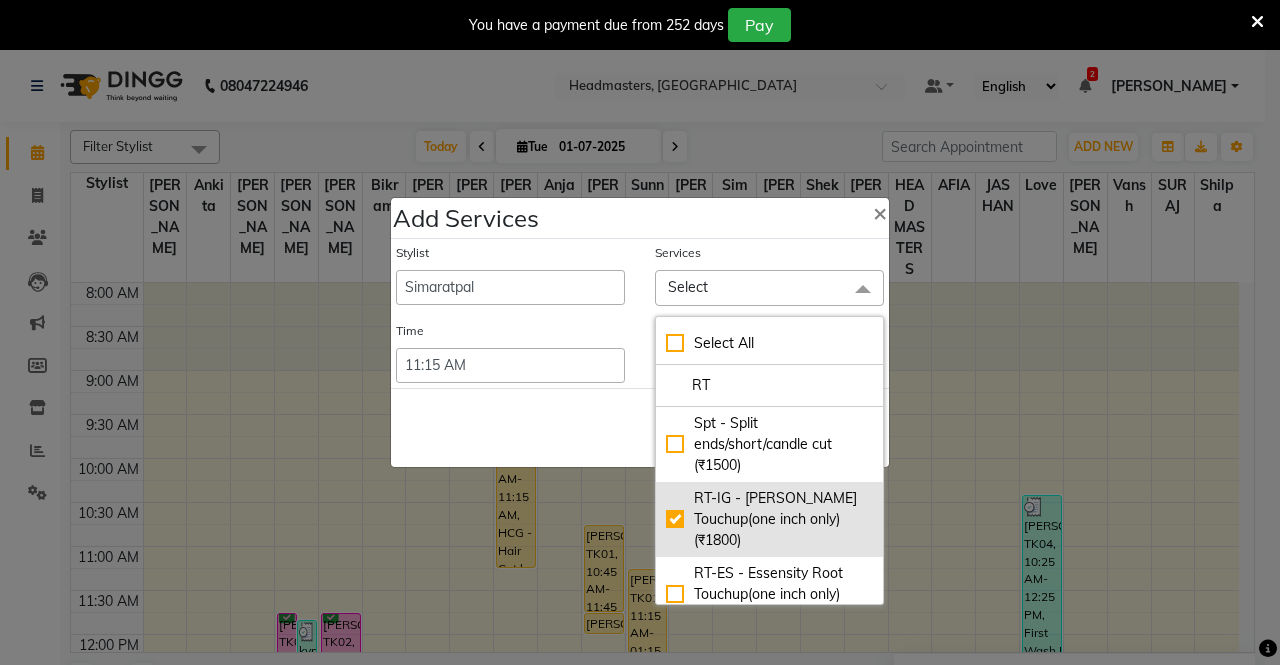 checkbox on "true" 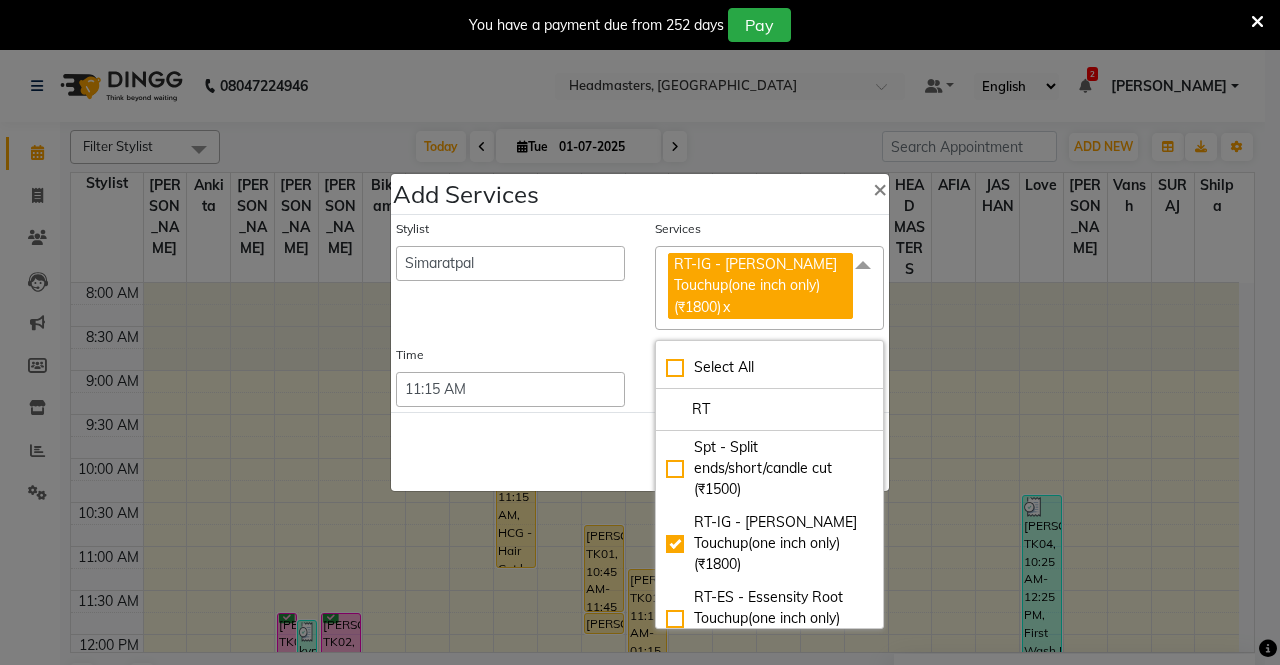 click on "Save   Cancel" 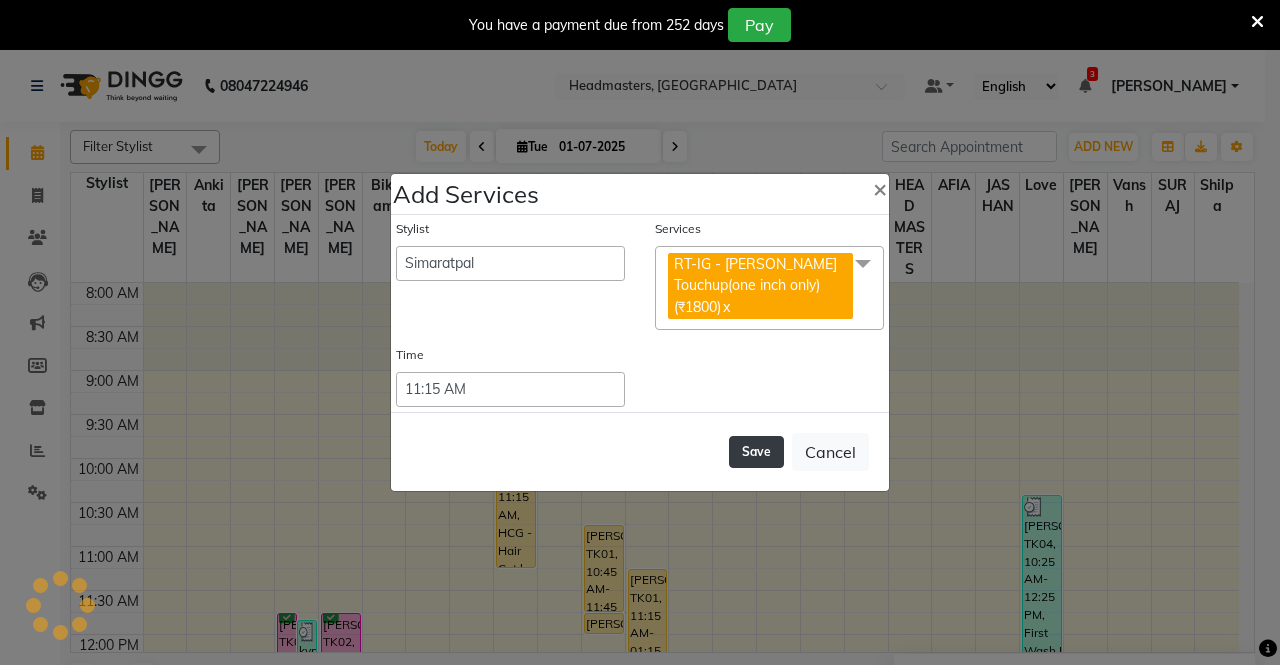 click on "Save" 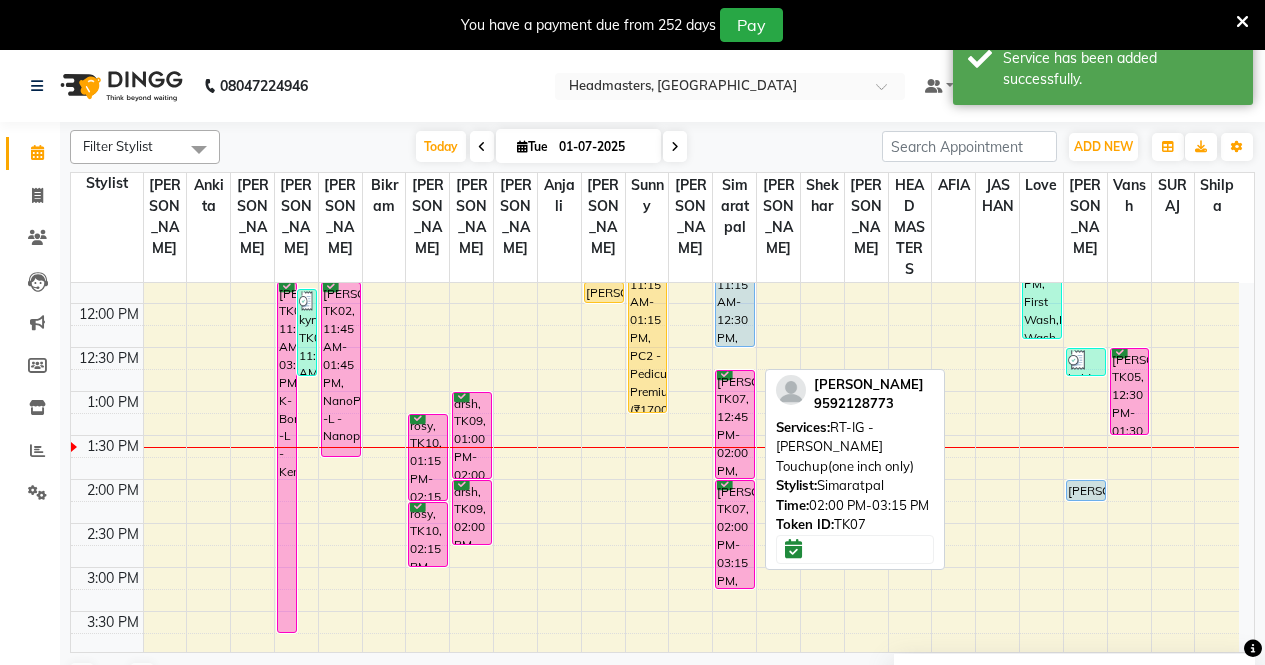 scroll, scrollTop: 100, scrollLeft: 0, axis: vertical 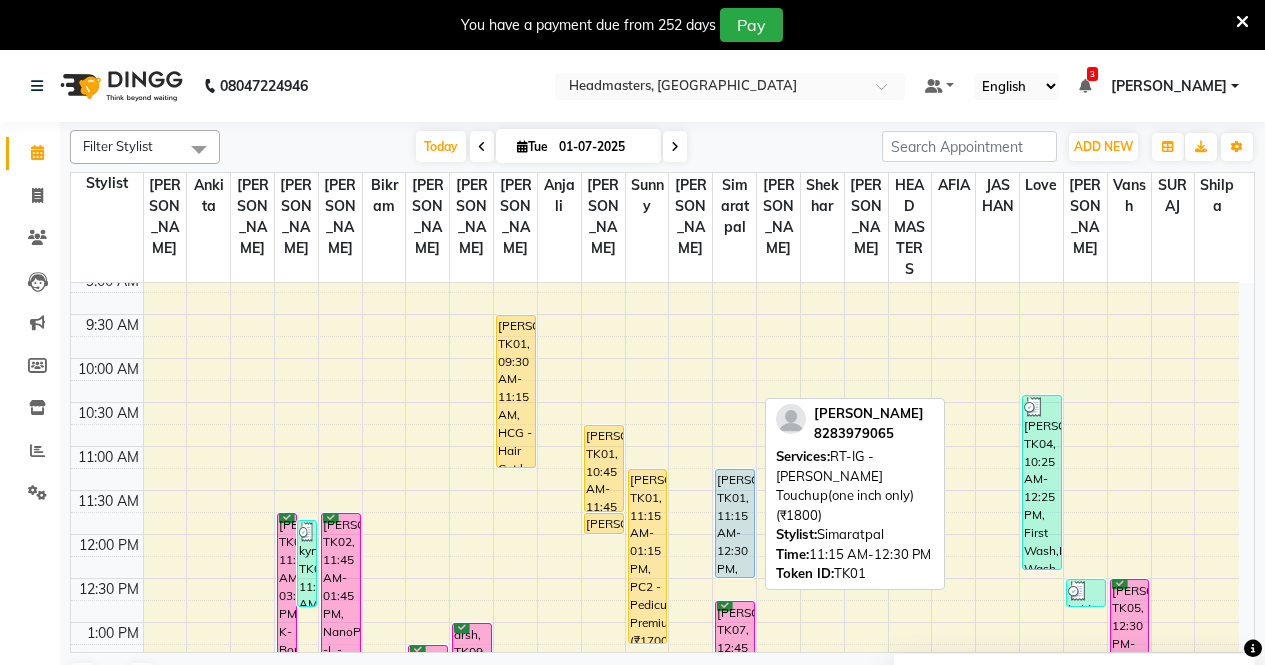 click on "[PERSON_NAME], TK01, 11:15 AM-12:30 PM, RT-IG - [PERSON_NAME] Touchup(one inch only) (₹1800)" at bounding box center (735, 523) 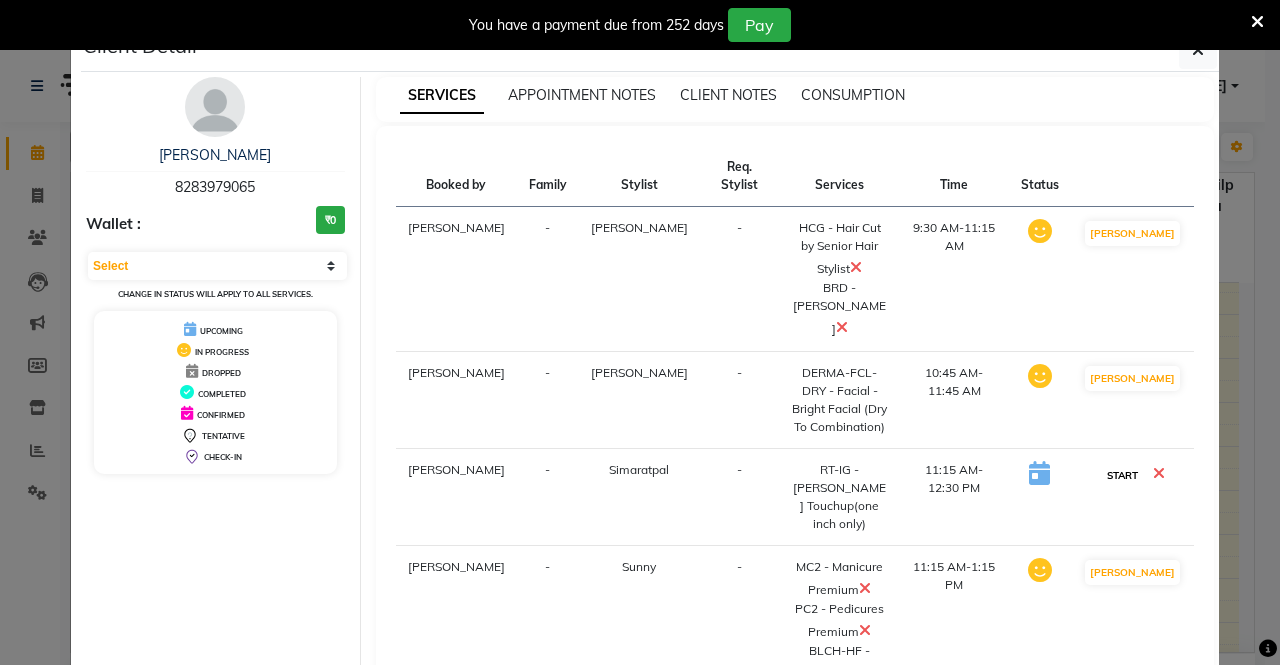 drag, startPoint x: 1111, startPoint y: 420, endPoint x: 1123, endPoint y: 424, distance: 12.649111 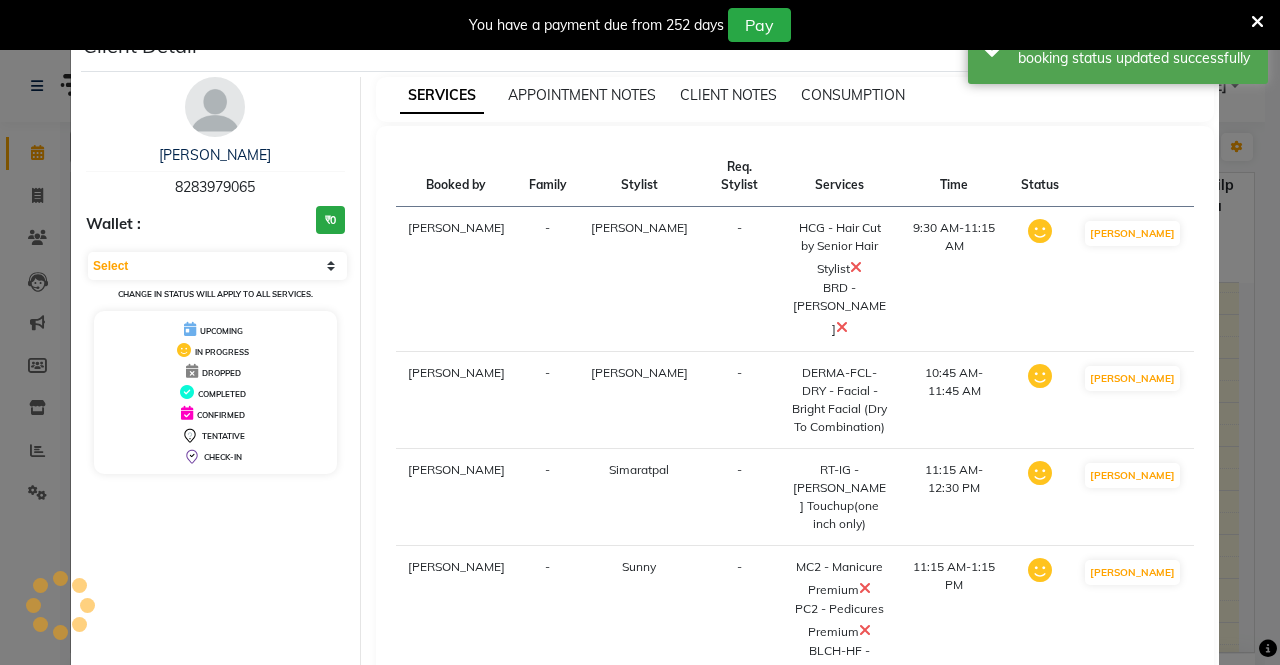 select on "1" 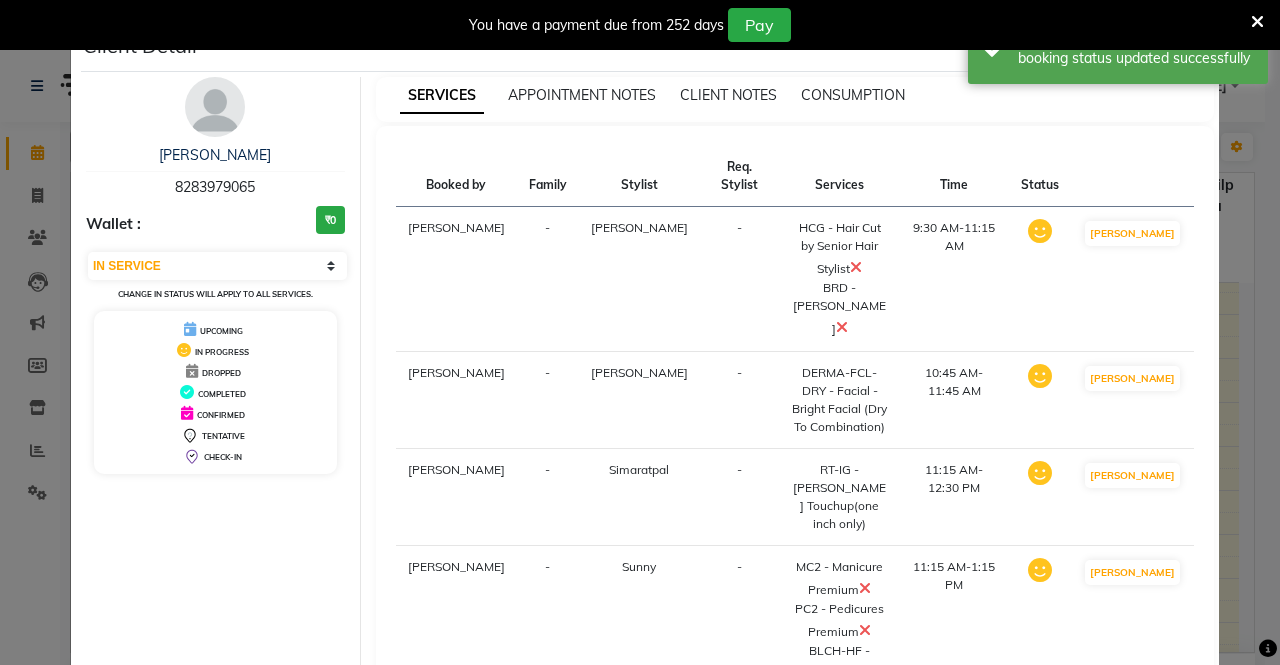 click on "Client Detail  [PERSON_NAME]    8283979065 Wallet : ₹0 Select IN SERVICE CONFIRMED TENTATIVE CHECK IN MARK DONE UPCOMING Change in status will apply to all services. UPCOMING IN PROGRESS DROPPED COMPLETED CONFIRMED TENTATIVE CHECK-IN SERVICES APPOINTMENT NOTES CLIENT NOTES CONSUMPTION Booked by Family Stylist Req. Stylist Services Time Status  [PERSON_NAME]  - [PERSON_NAME] -  HCG - Hair Cut by Senior Hair Stylist   BRD - [PERSON_NAME]   9:30 AM-11:15 AM   MARK DONE   [PERSON_NAME]  - [PERSON_NAME]  -  DERMA-FCL-DRY - Facial - Bright Facial (Dry To Combination)   10:45 AM-11:45 AM   MARK DONE   [PERSON_NAME]  - Simaratpal  -  RT-IG - Igora Root Touchup(one inch only)   11:15 AM-12:30 PM   MARK DONE   [PERSON_NAME]  - Sunny  -  MC2 - Manicure Premium   PC2 - Pedicures Premium   BLCH-HF - Hands/feet   11:15 AM-1:15 PM   MARK DONE   [PERSON_NAME]  - [PERSON_NAME]  -  O3-MSK-DTAN  - D-Tan Pack   11:45 AM-12:00 PM   MARK DONE   Mark Done And Checkout" 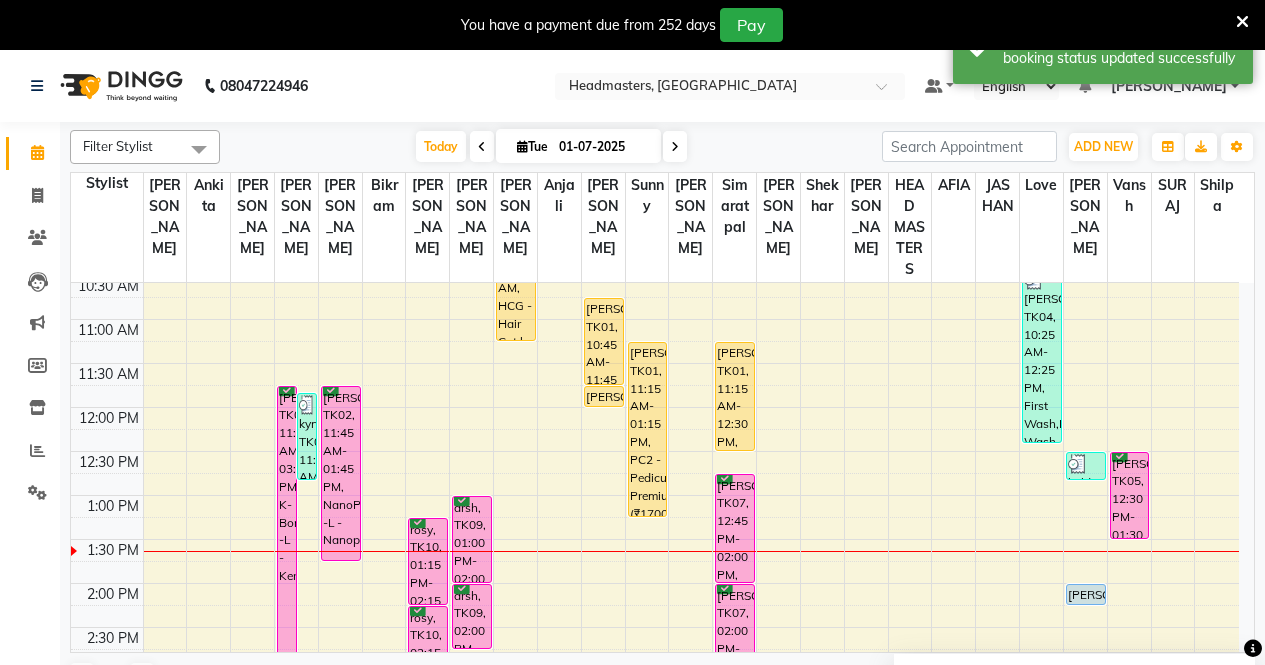 scroll, scrollTop: 500, scrollLeft: 0, axis: vertical 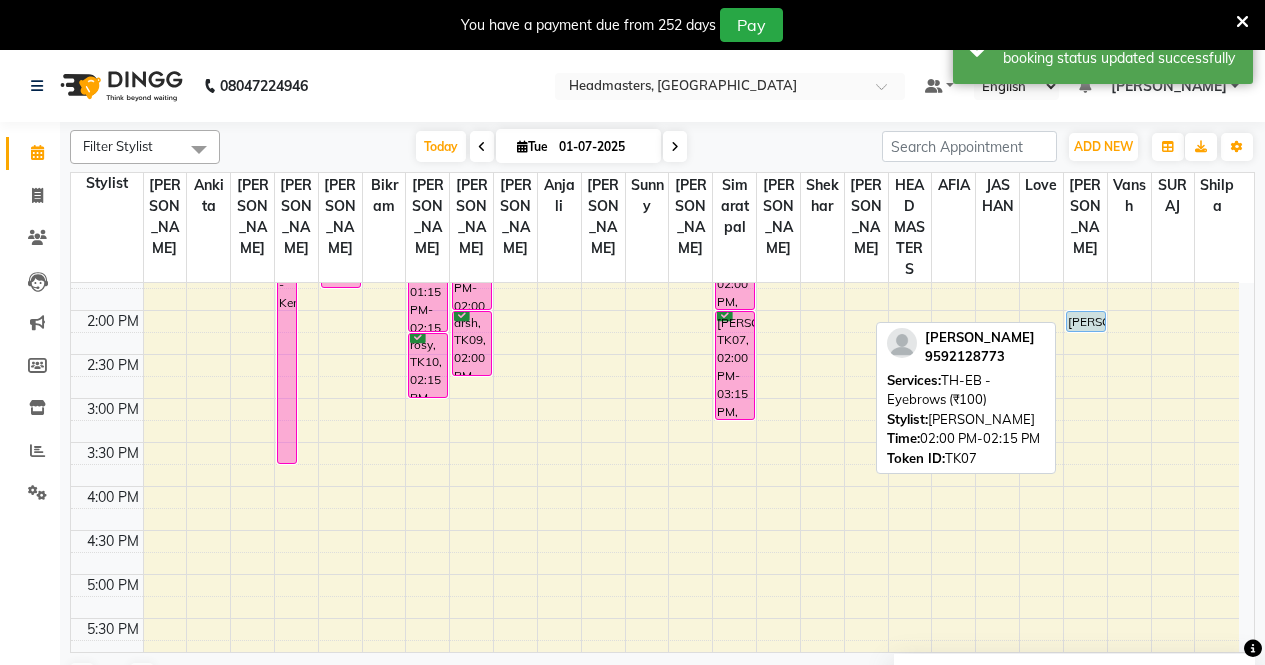 click on "[PERSON_NAME], TK07, 02:00 PM-02:15 PM, TH-EB - Eyebrows (₹100)" at bounding box center (1086, 321) 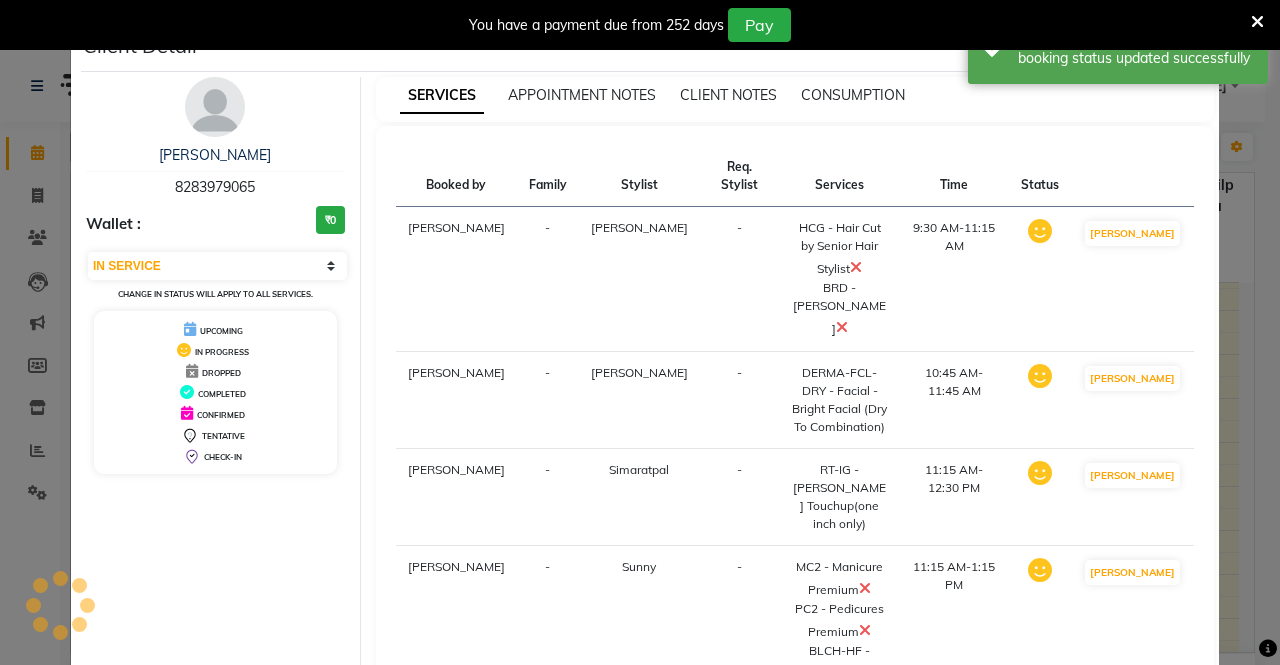 select on "select" 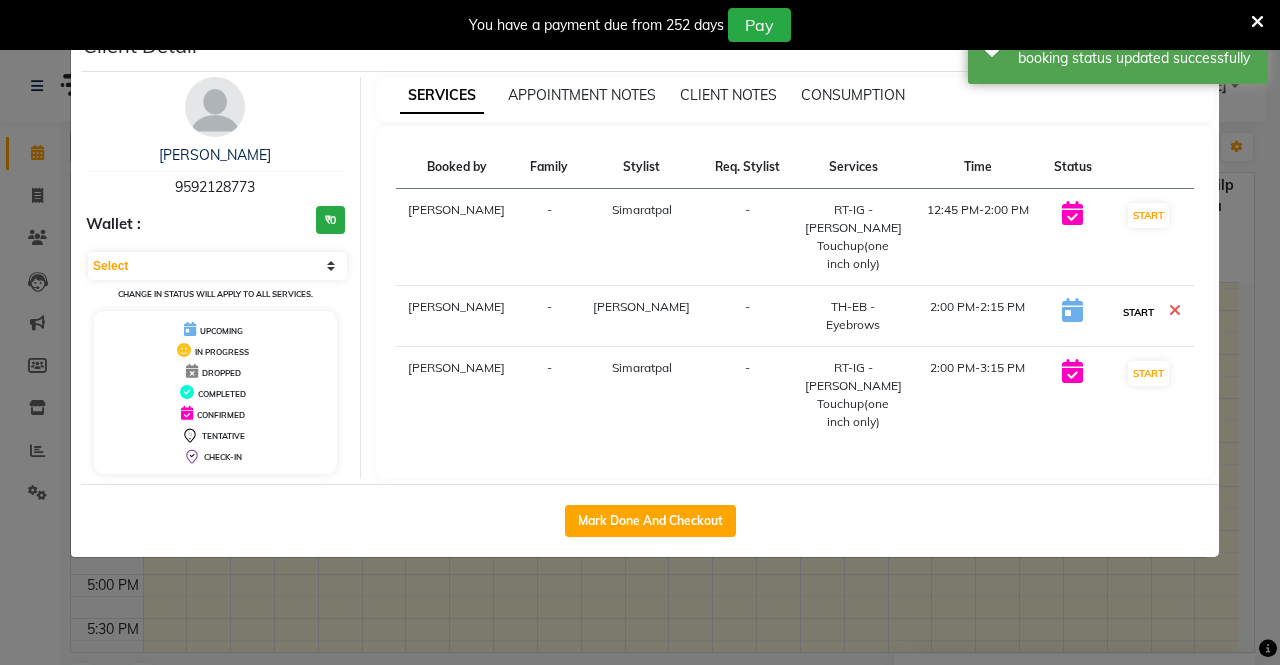 click on "START" at bounding box center (1138, 312) 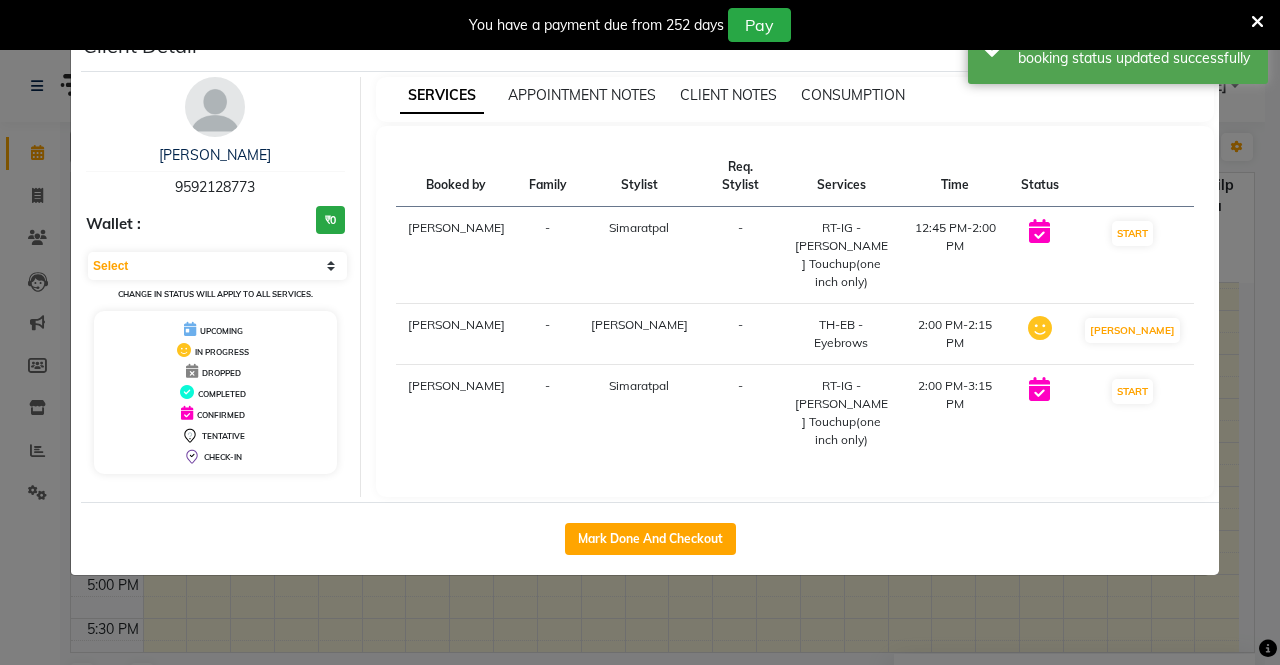 click on "Client Detail  [PERSON_NAME]    9592128773 Wallet : ₹0 Select IN SERVICE CONFIRMED TENTATIVE CHECK IN MARK DONE UPCOMING Change in status will apply to all services. UPCOMING IN PROGRESS DROPPED COMPLETED CONFIRMED TENTATIVE CHECK-IN SERVICES APPOINTMENT NOTES CLIENT NOTES CONSUMPTION Booked by Family Stylist Req. Stylist Services Time Status  [PERSON_NAME]  - Simaratpal  -  RT-IG - [PERSON_NAME] Touchup(one inch only)   12:45 PM-2:00 PM   START   [PERSON_NAME]  - [PERSON_NAME] -  TH-EB - Eyebrows   2:00 PM-2:15 PM   MARK DONE   [PERSON_NAME]  - Simaratpal  -  RT-IG - Igora Root Touchup(one inch only)   2:00 PM-3:15 PM   START   Mark Done And Checkout" 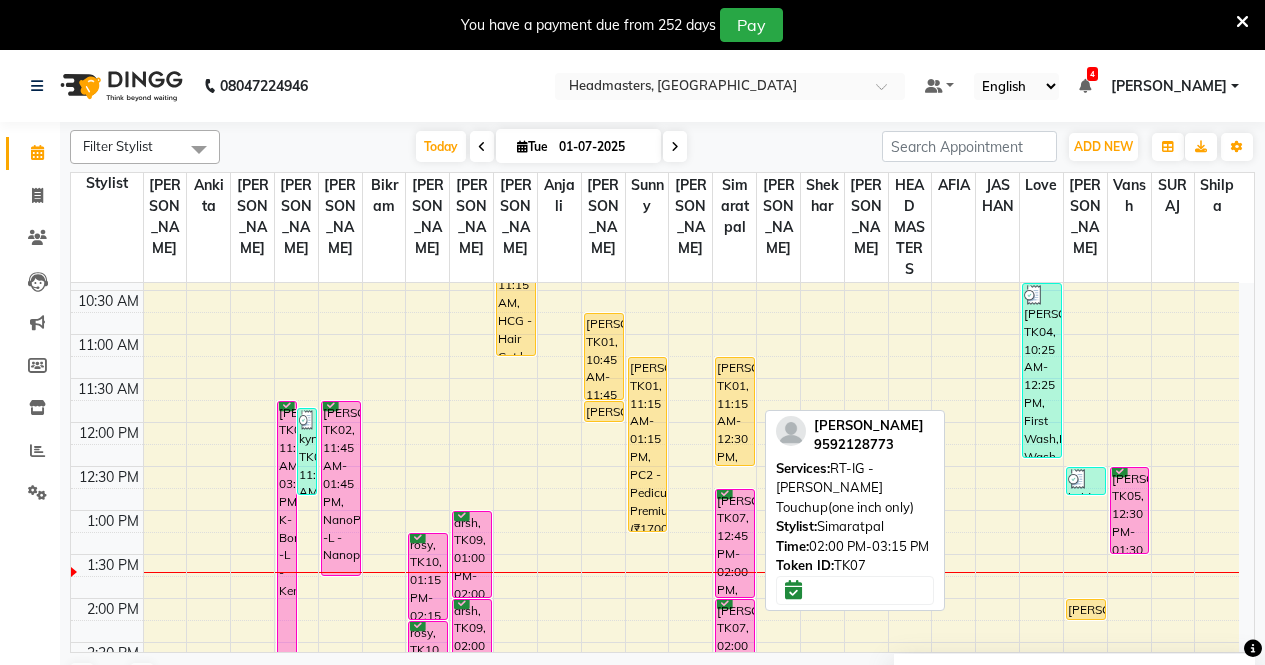 scroll, scrollTop: 200, scrollLeft: 0, axis: vertical 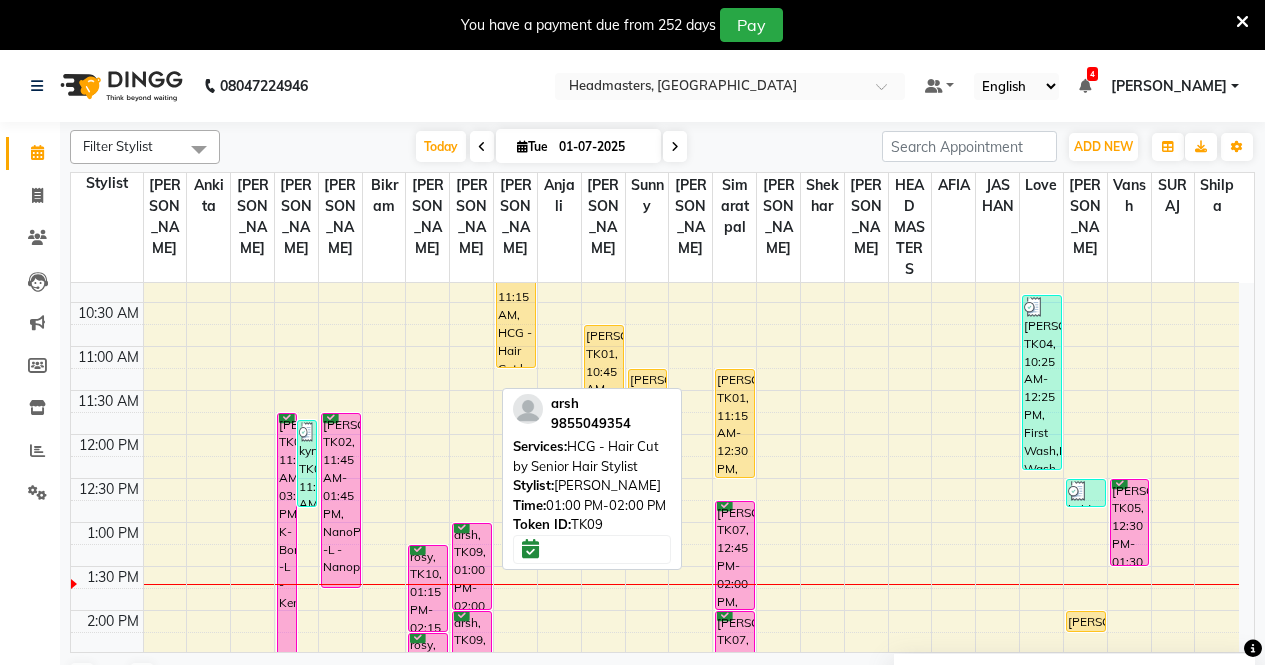 click on "arsh, TK09, 01:00 PM-02:00 PM, HCG - Hair Cut by Senior Hair Stylist" at bounding box center [472, 566] 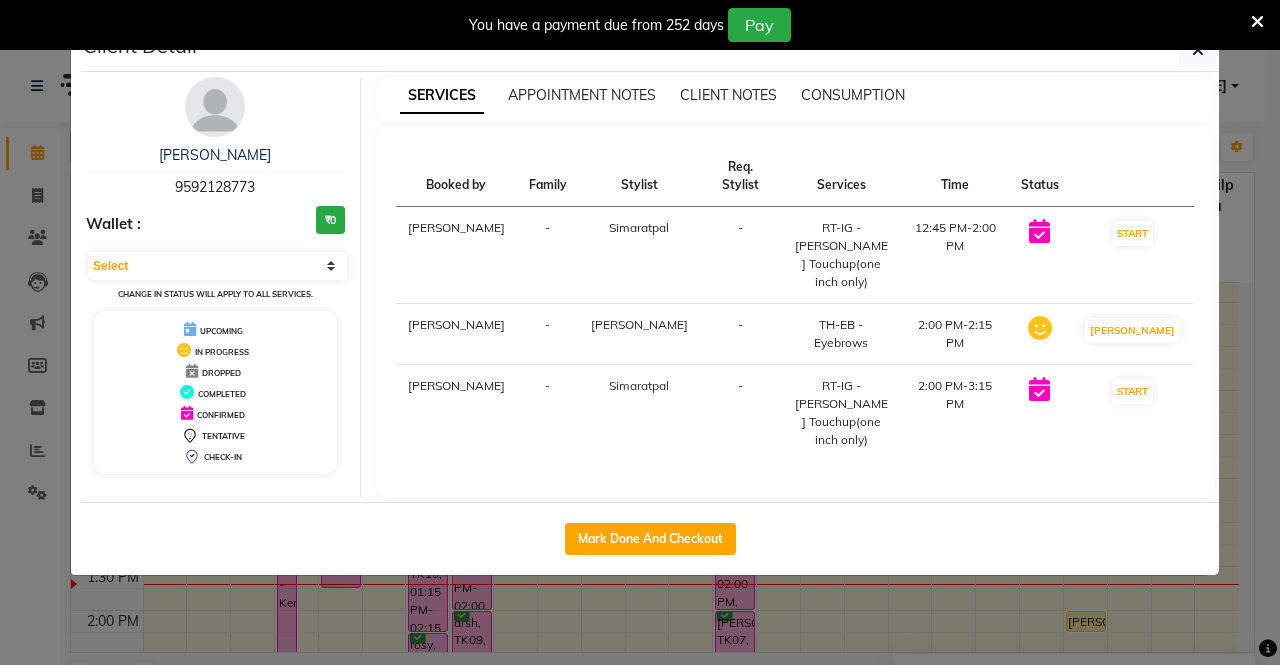select on "6" 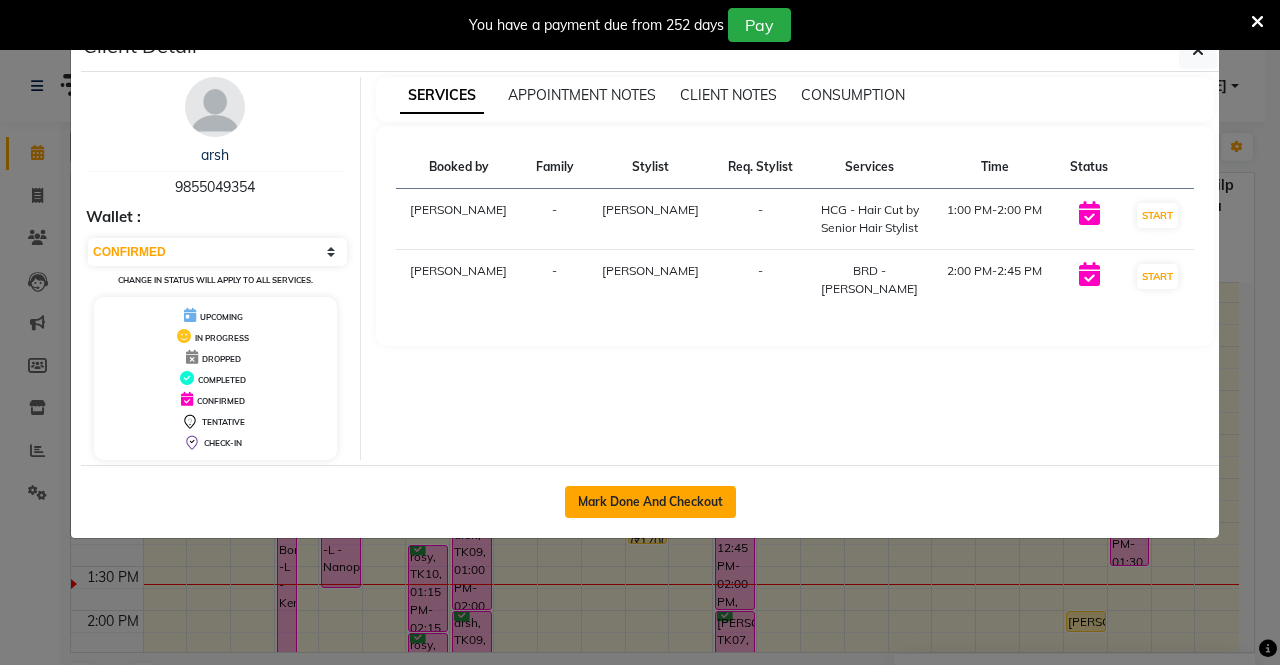 click on "Mark Done And Checkout" 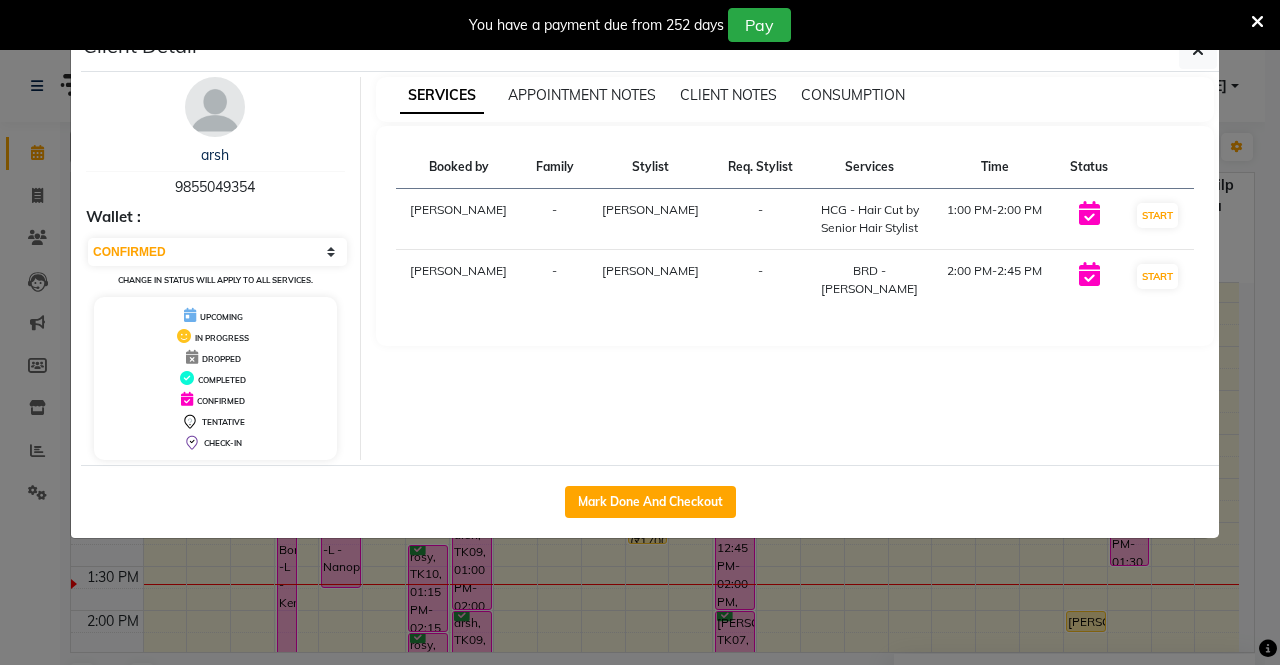 select on "service" 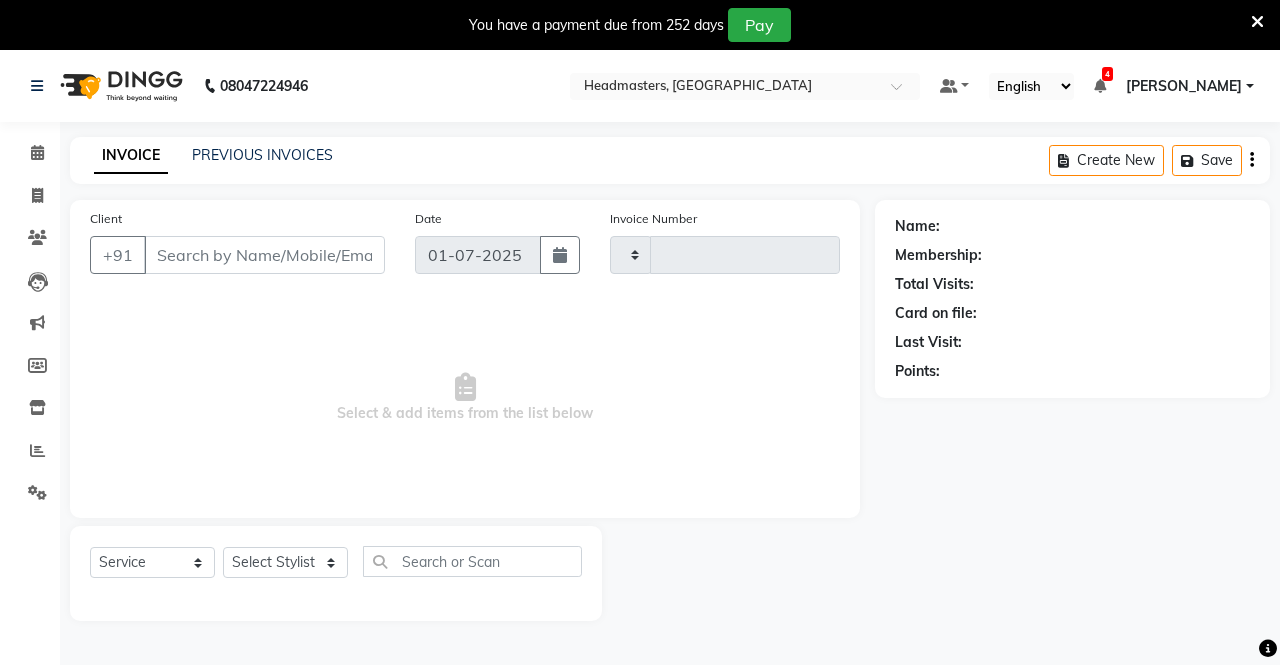 type on "1979" 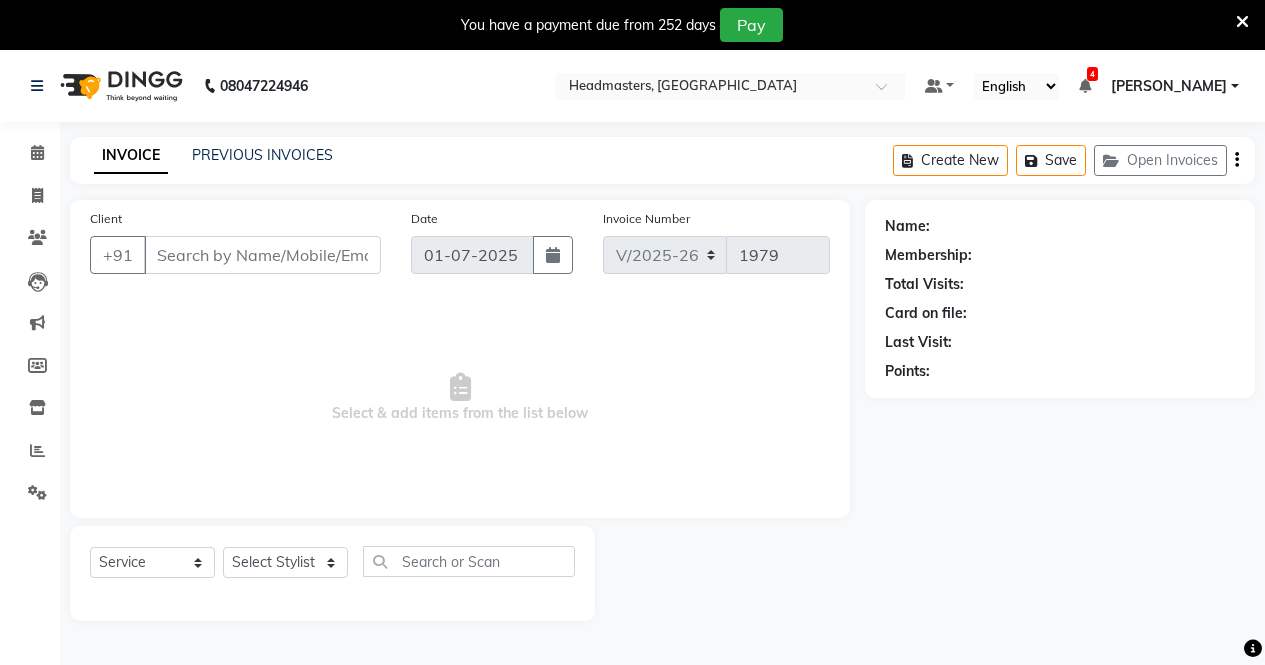 type on "9855049354" 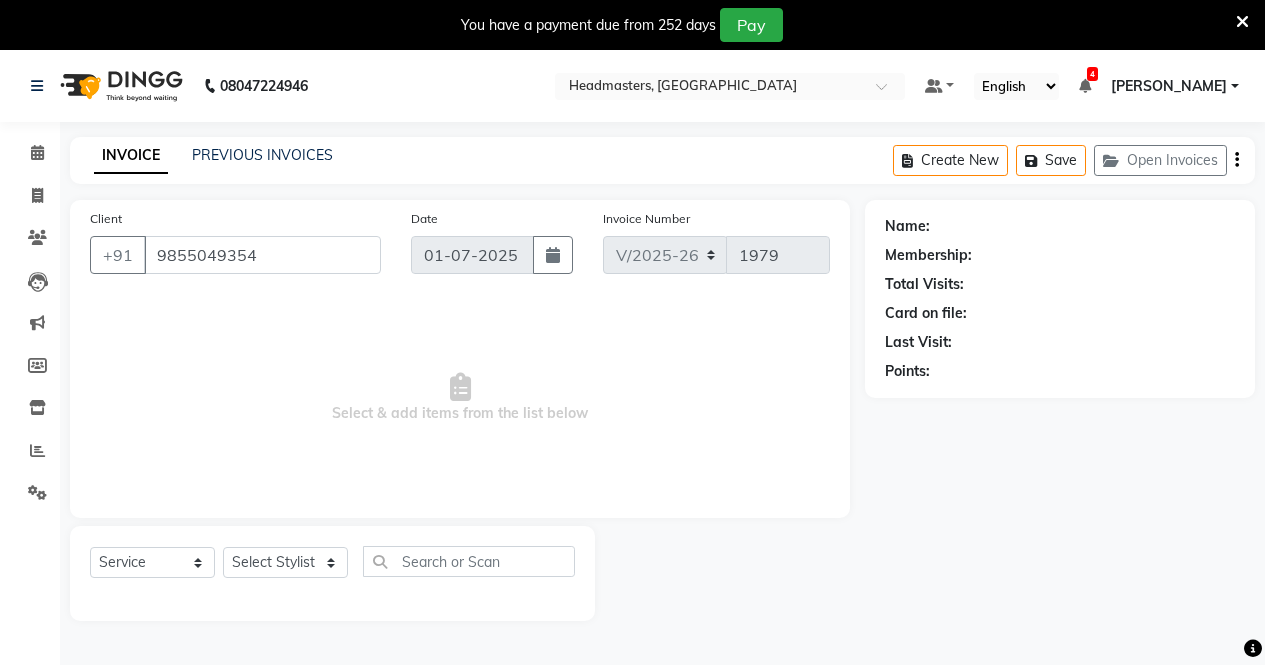 select on "60663" 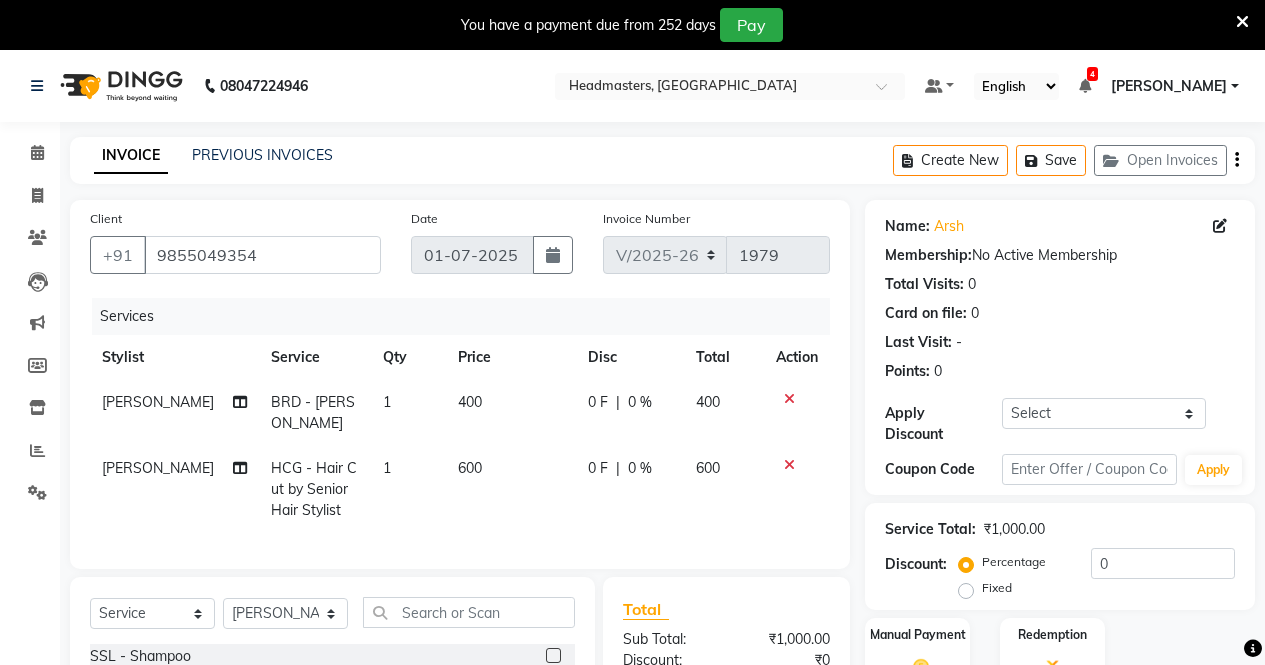click on "Fixed" 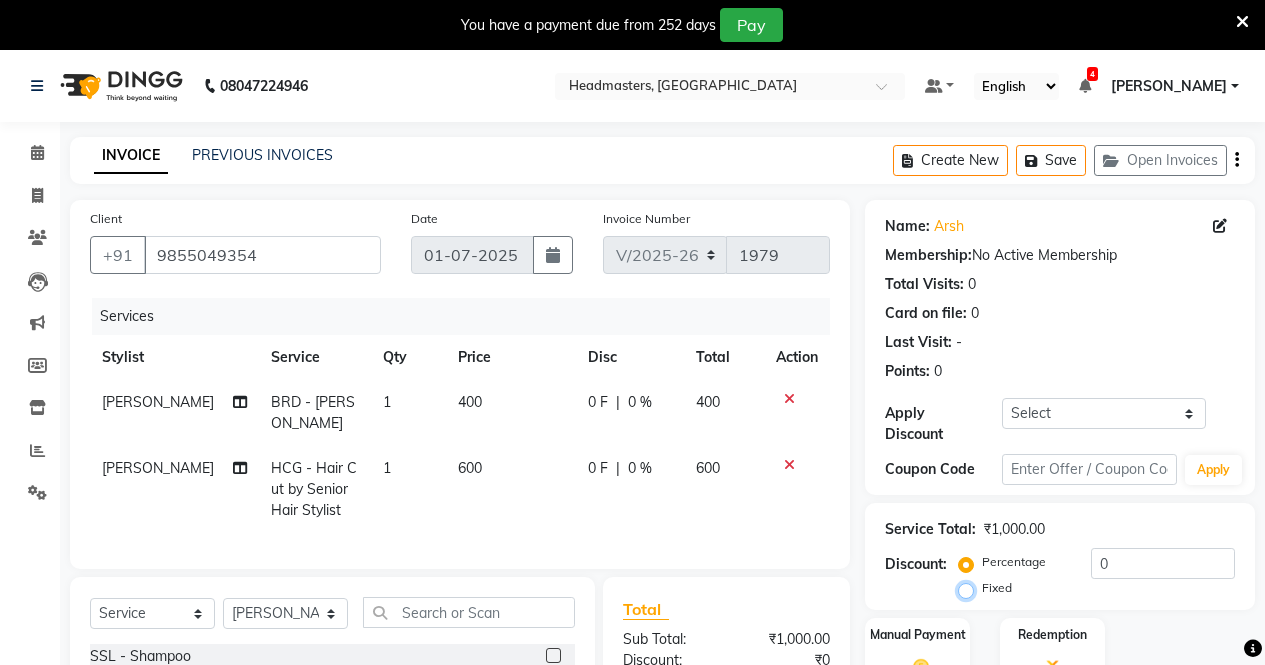 click on "Fixed" at bounding box center (970, 588) 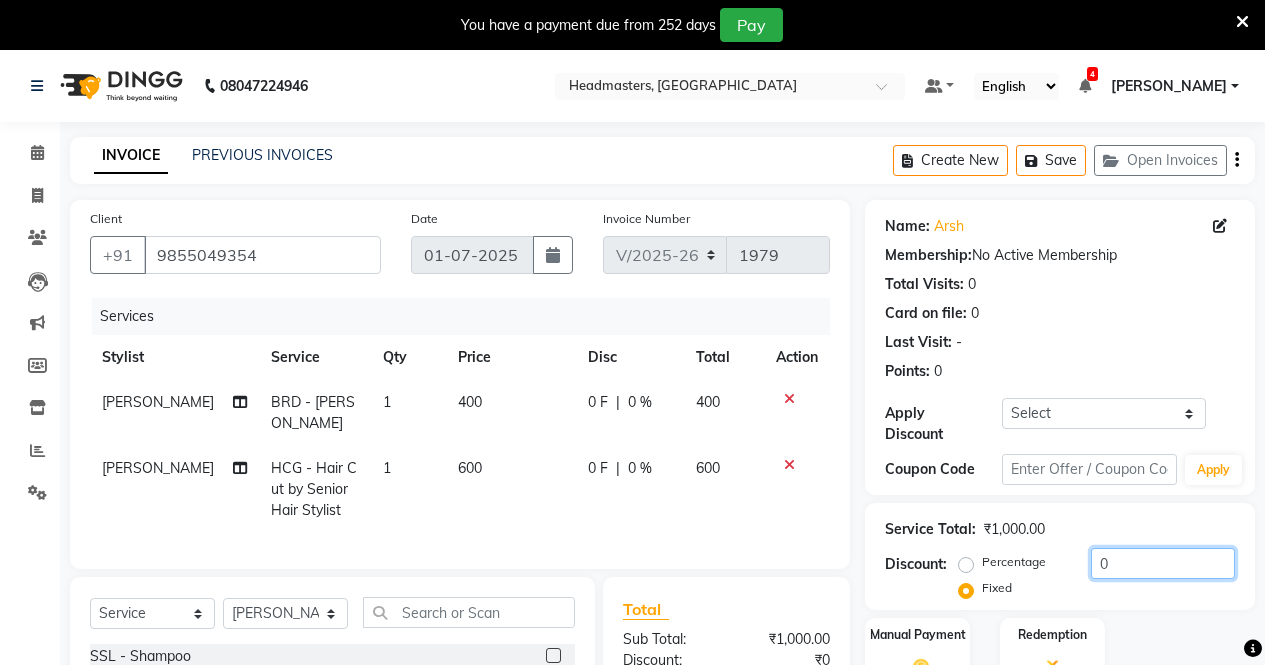 click on "0" 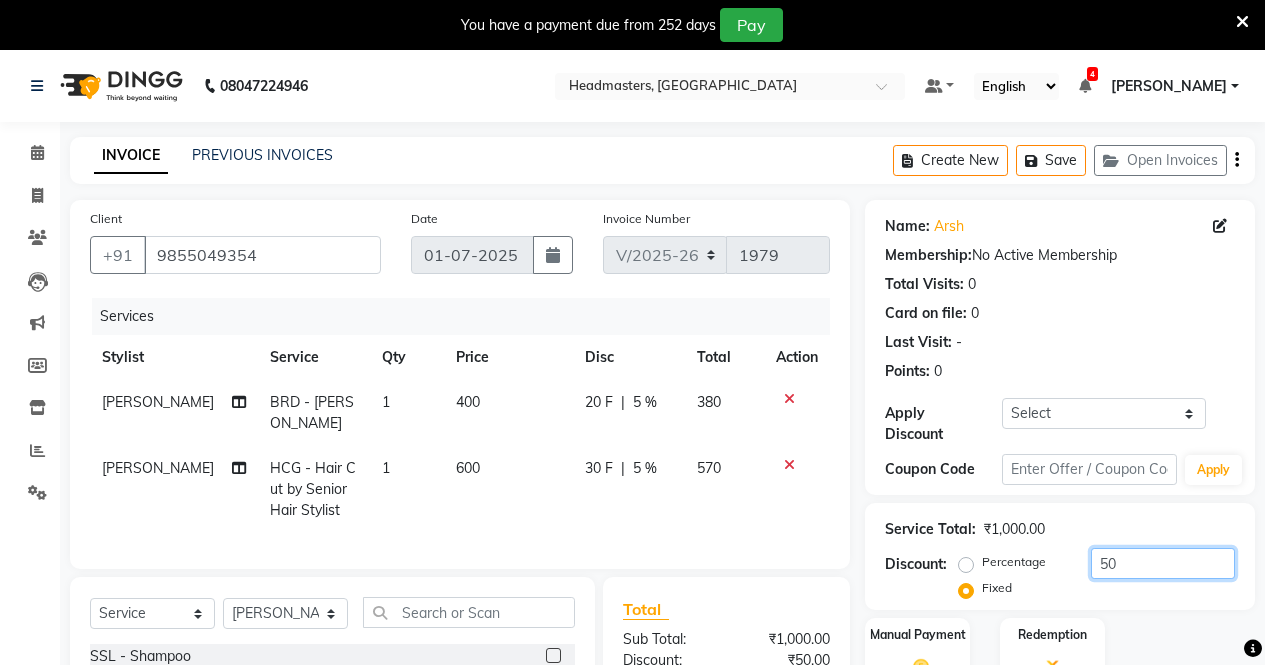 type on "50" 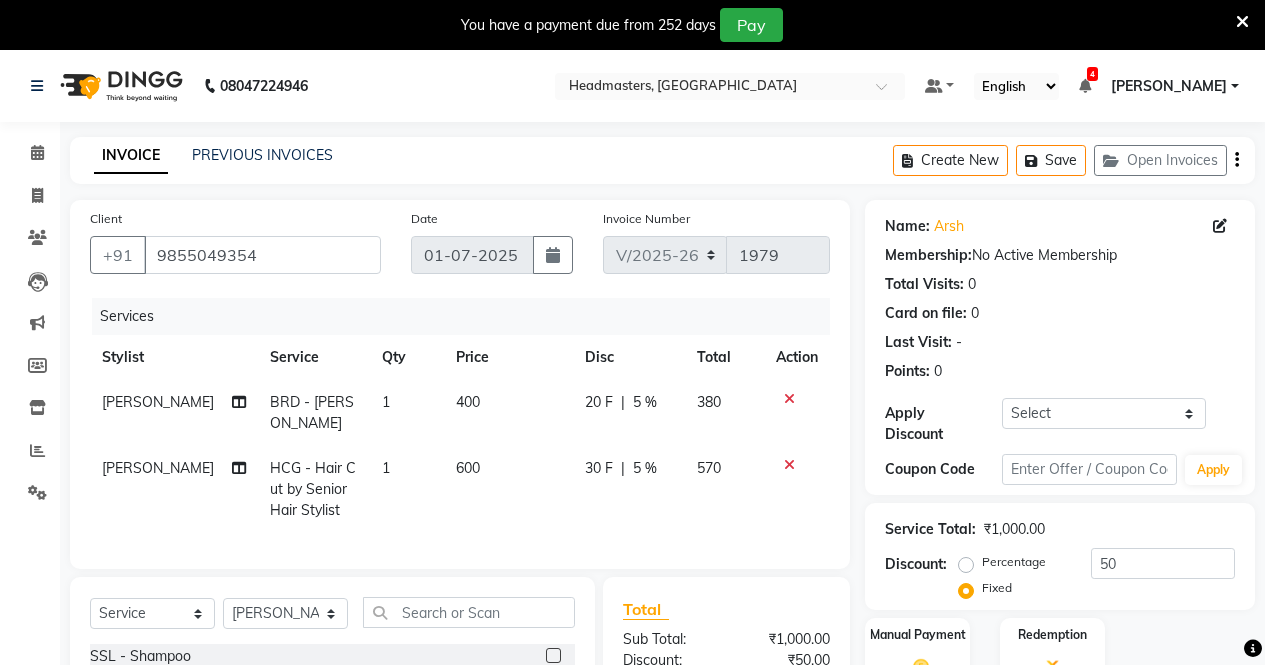 click on "Percentage" 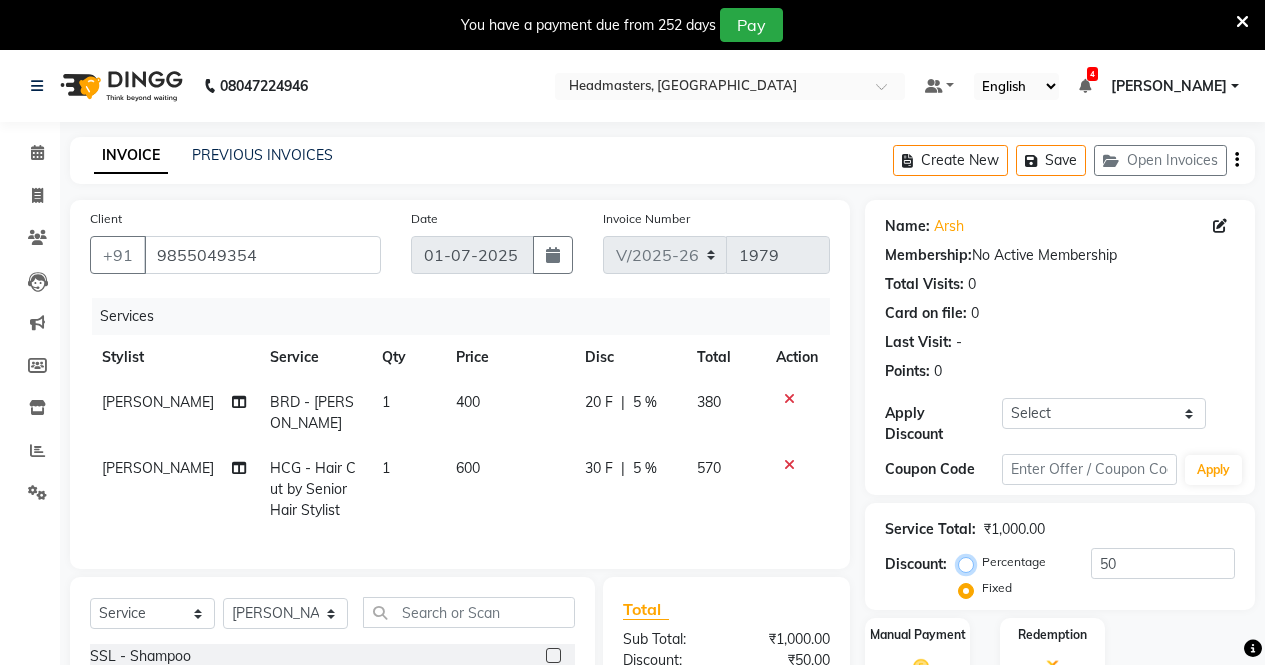 click on "Percentage" at bounding box center (970, 562) 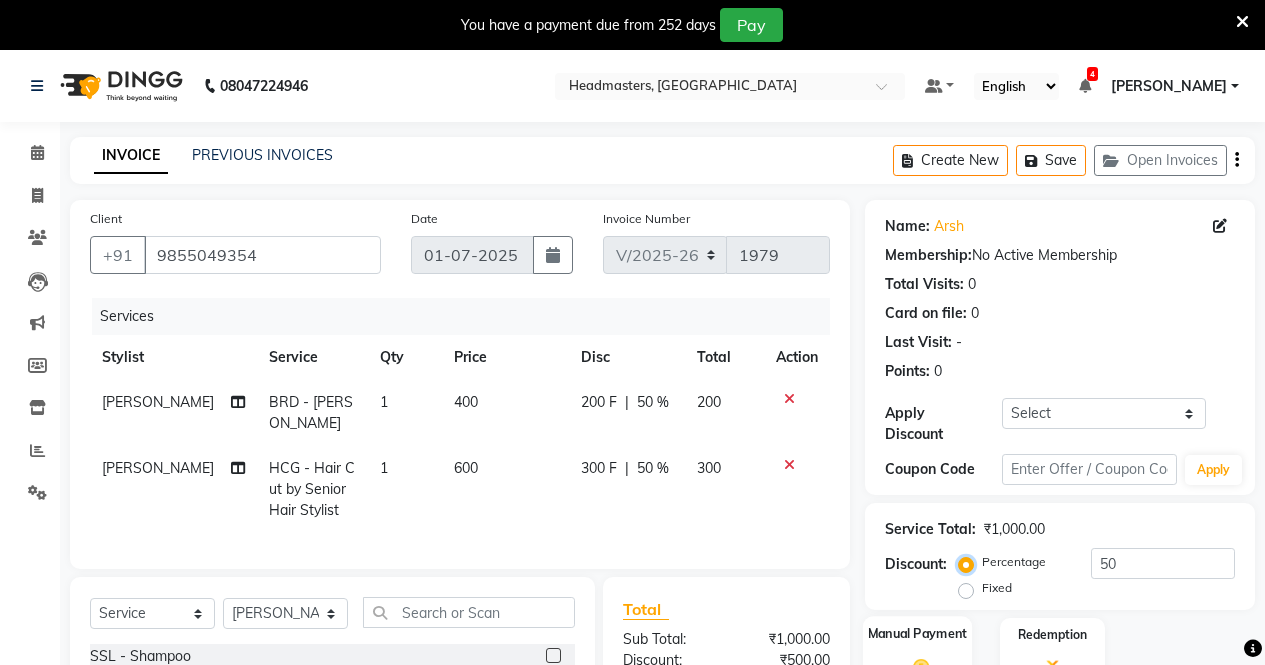 scroll, scrollTop: 200, scrollLeft: 0, axis: vertical 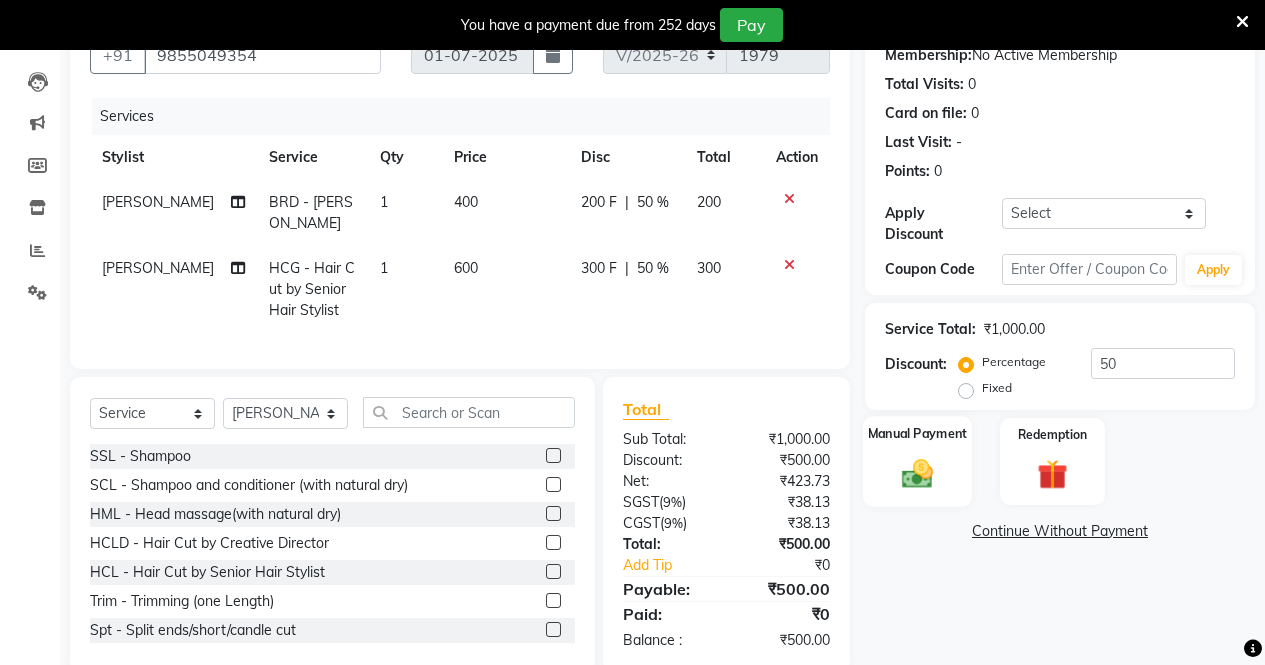 click on "Manual Payment" 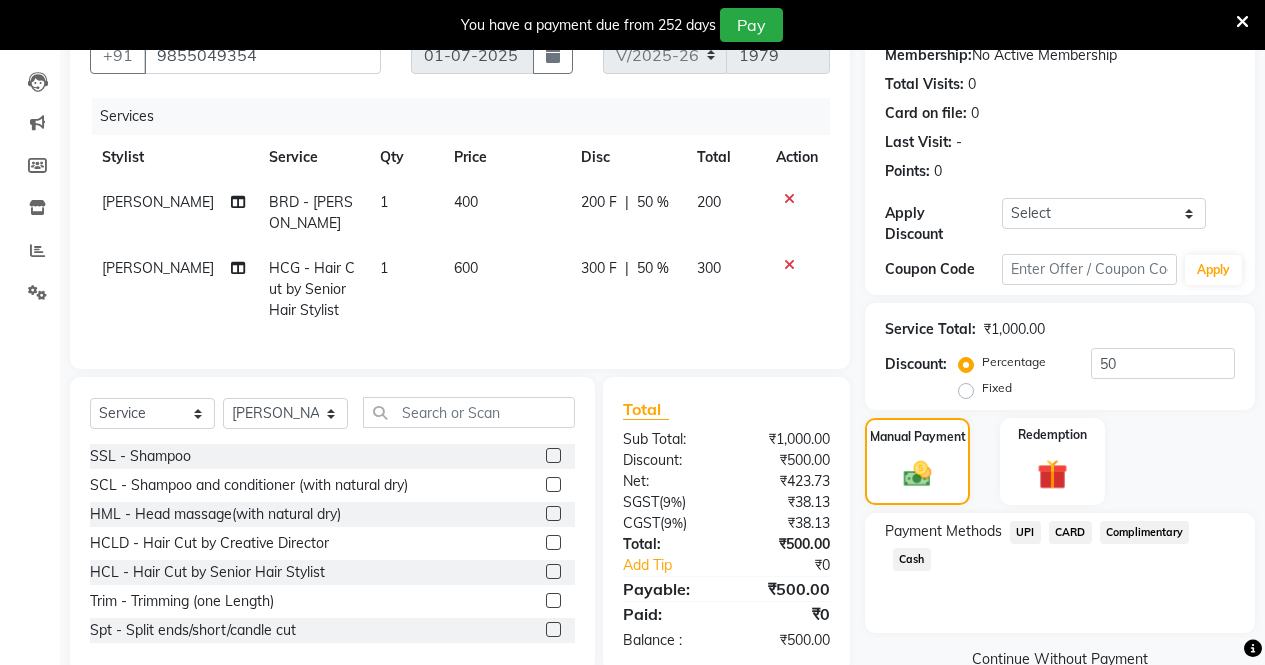 click on "Cash" 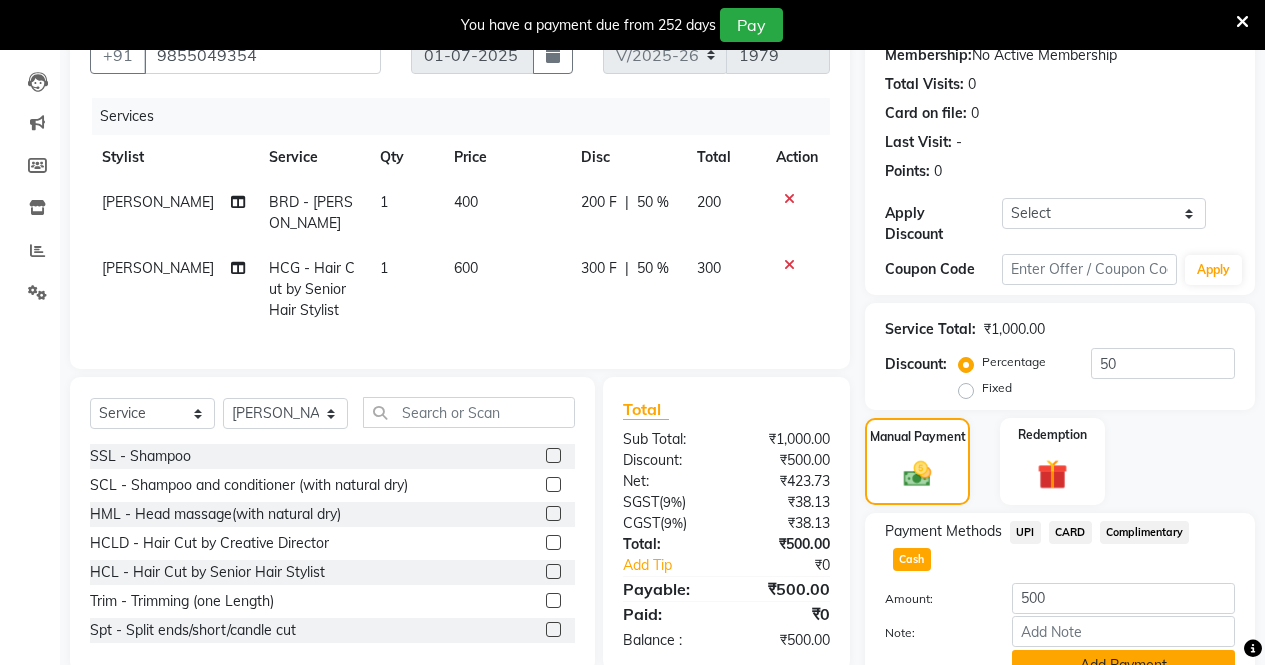 click on "Add Payment" 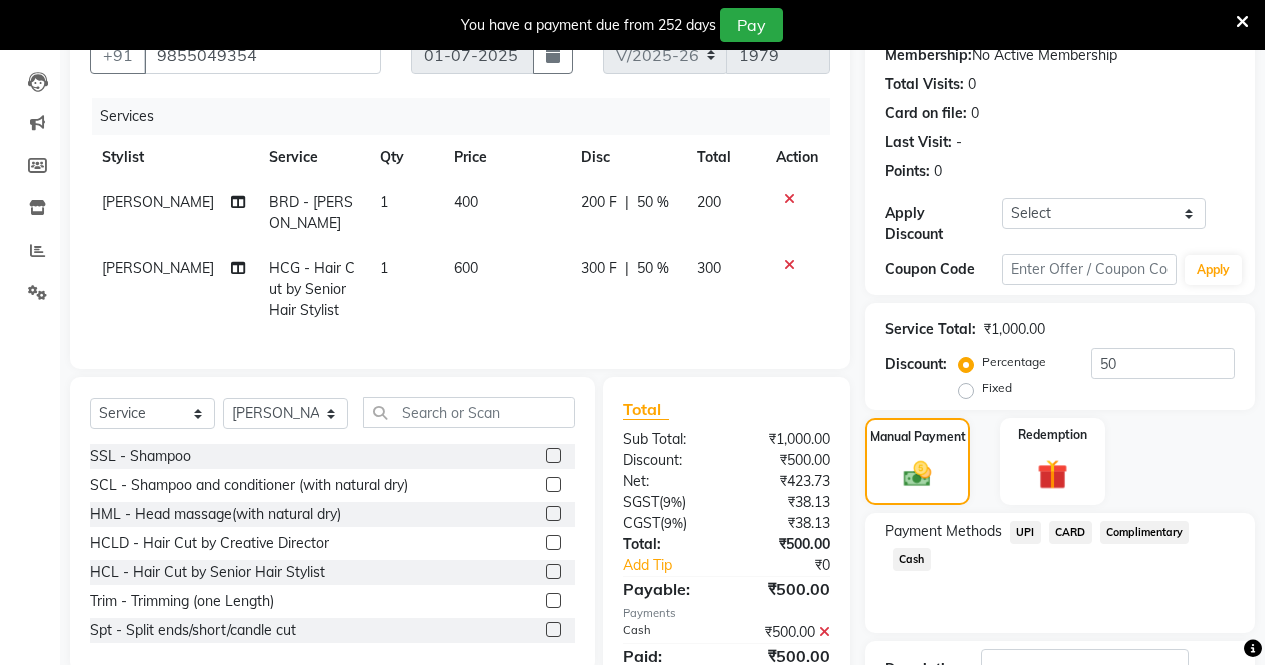 click on "Name: Arsh  Membership:  No Active Membership  Total Visits:  0 Card on file:  0 Last Visit:   - Points:   0  Apply Discount Select Coupon → Wrong Job Card  Coupon → Complimentary Services Coupon → Correction  Coupon → First Wash  Coupon → Free Of Cost  Coupon → Staff Service  Coupon → Service Not Done  Coupon → Already Paid  Coupon → Double Job Card  Coupon Code Apply Service Total:  ₹1,000.00  Discount:  Percentage   Fixed  50 Manual Payment Redemption Payment Methods  UPI   CARD   Complimentary   Cash  Description:                   Checkout" 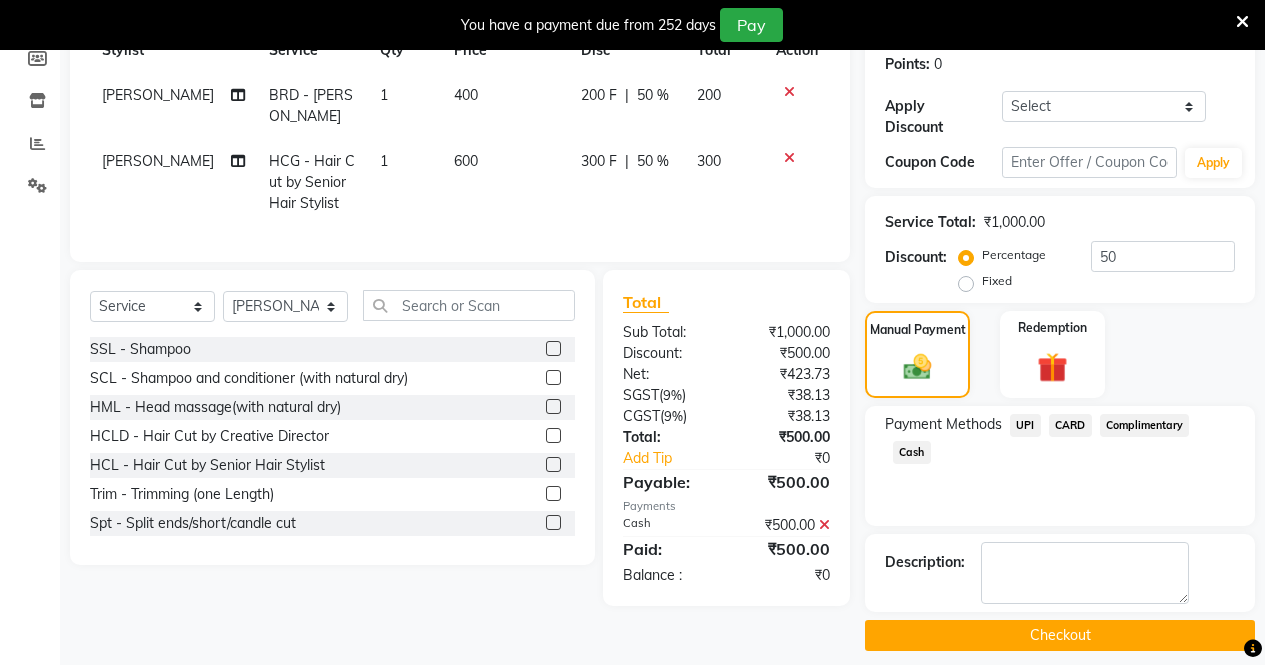 click on "Checkout" 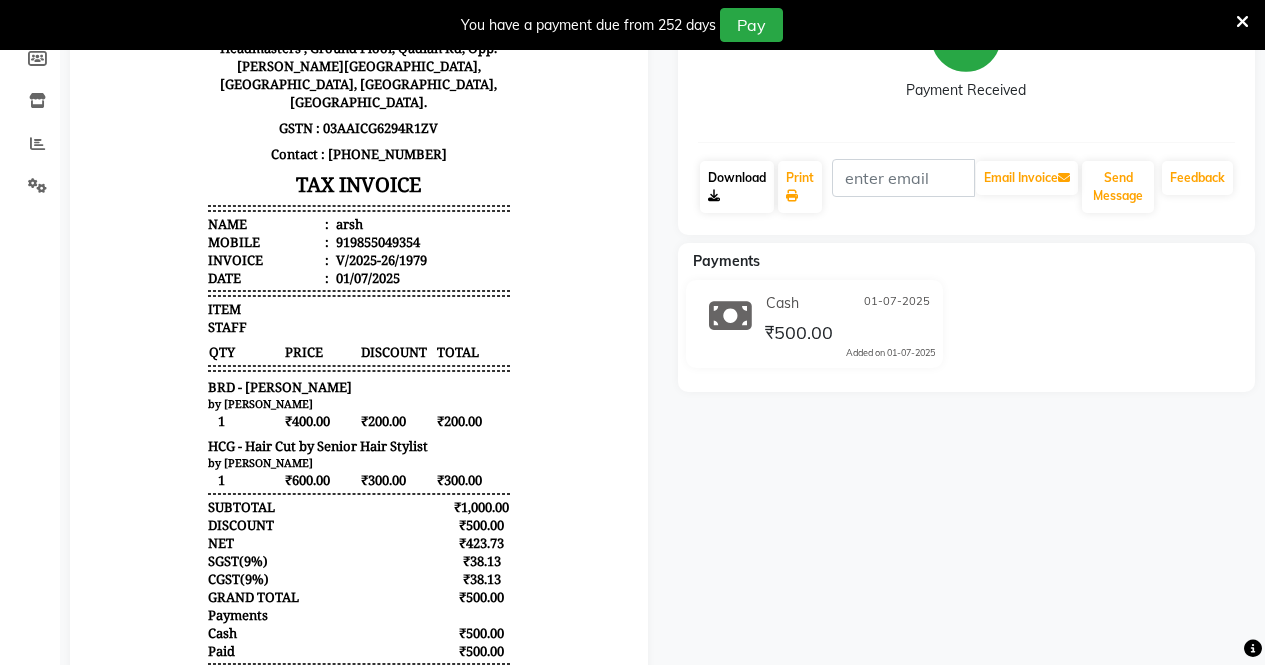 scroll, scrollTop: 207, scrollLeft: 0, axis: vertical 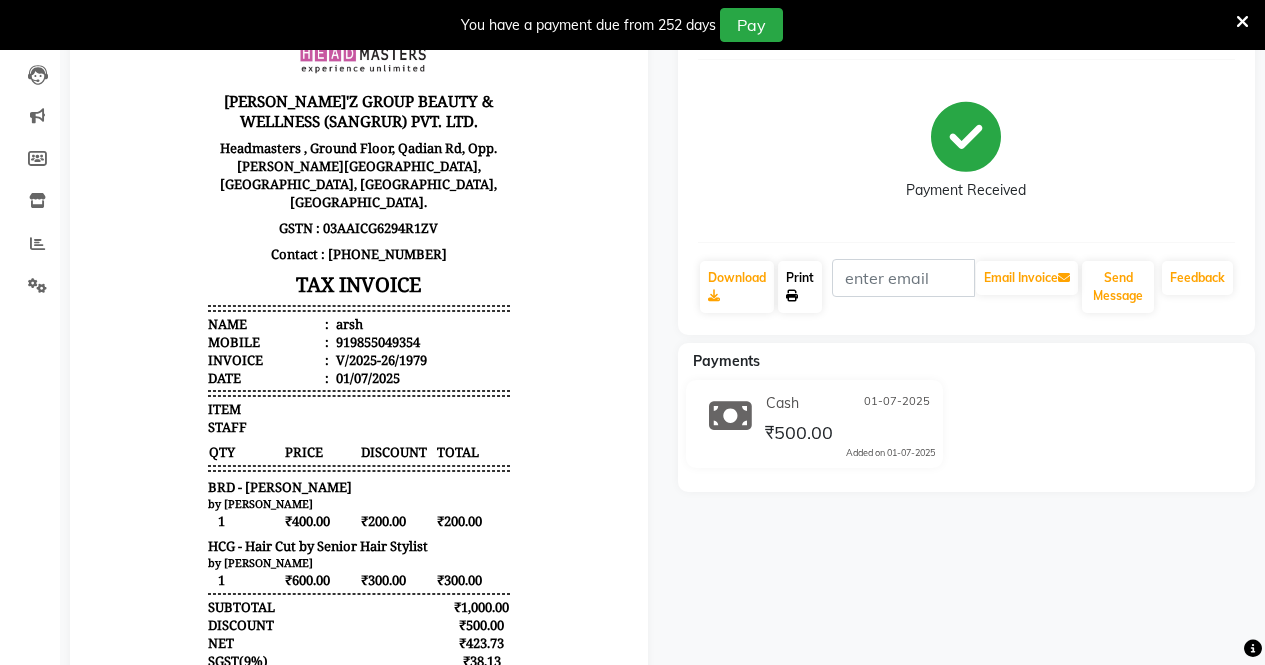 click on "Print" 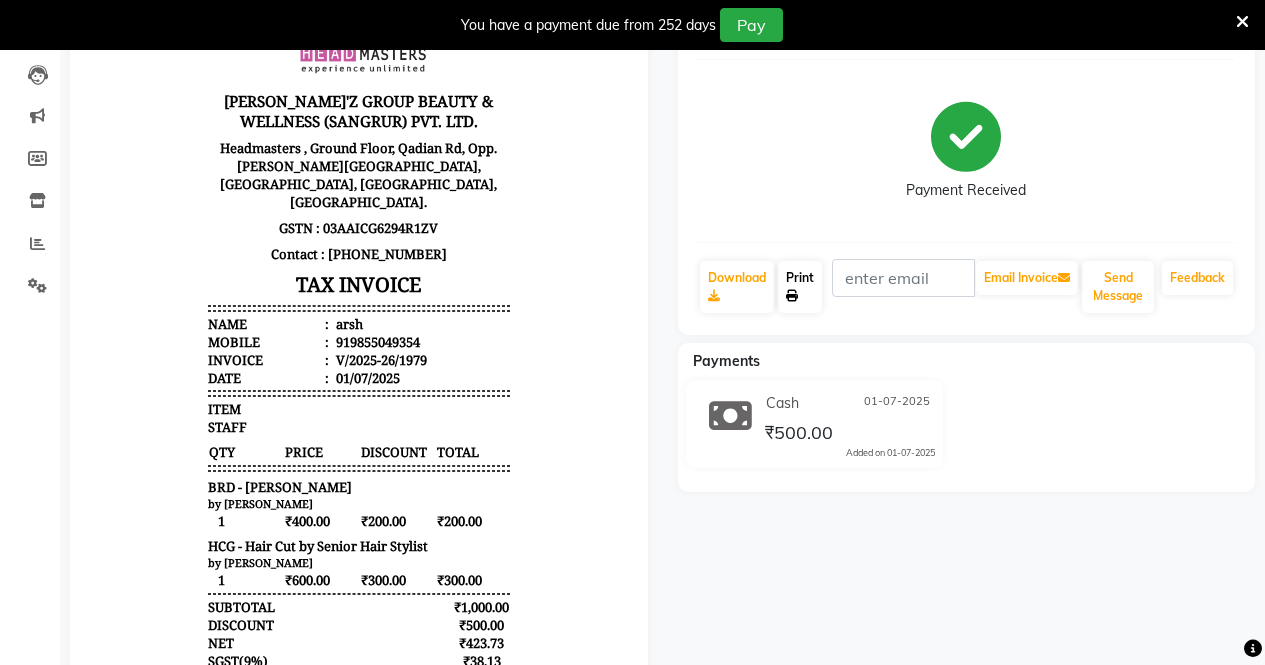scroll, scrollTop: 0, scrollLeft: 0, axis: both 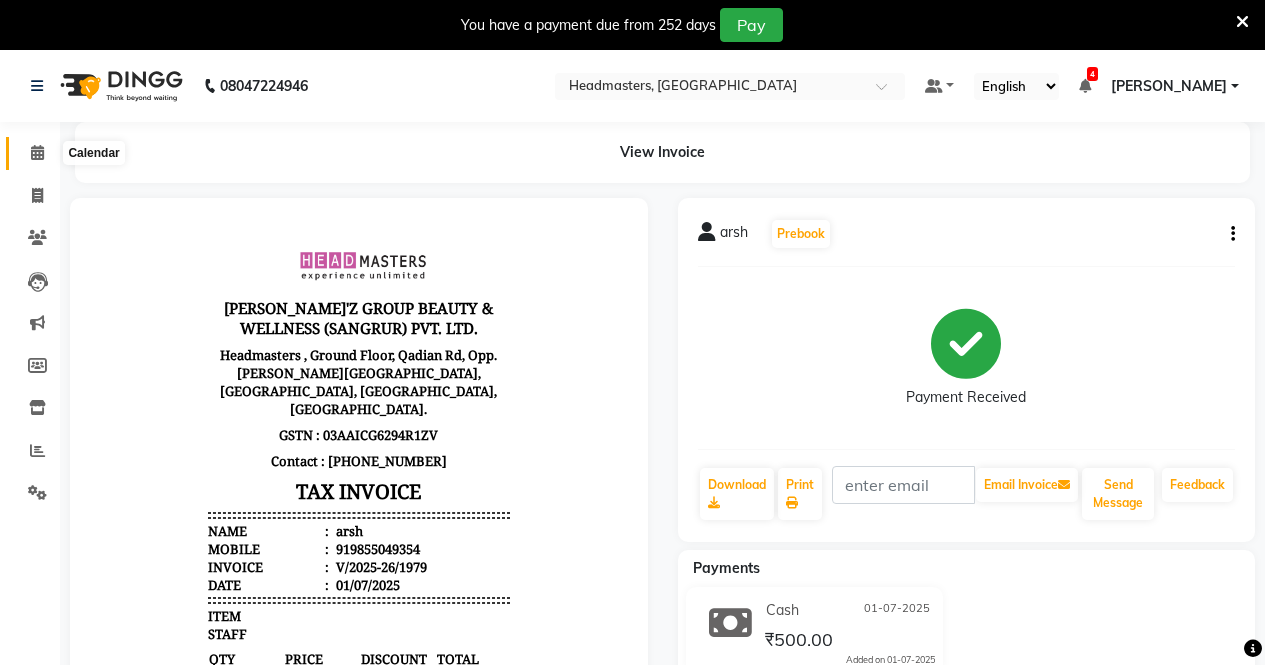 click 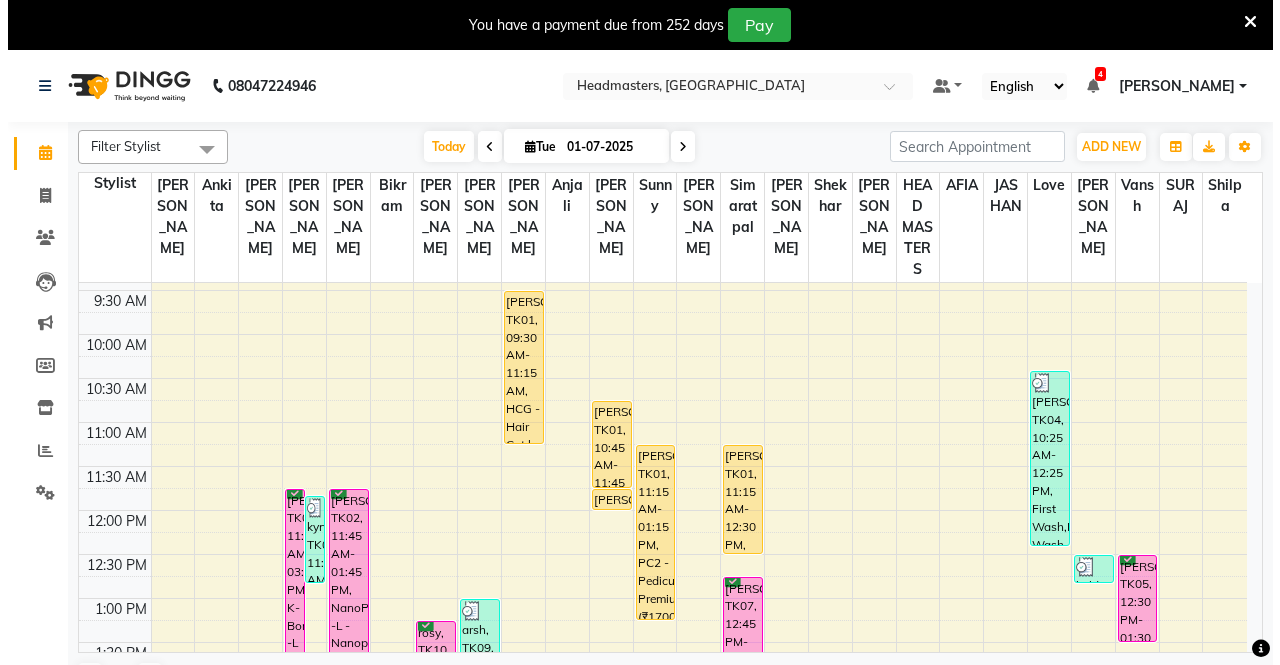 scroll, scrollTop: 300, scrollLeft: 0, axis: vertical 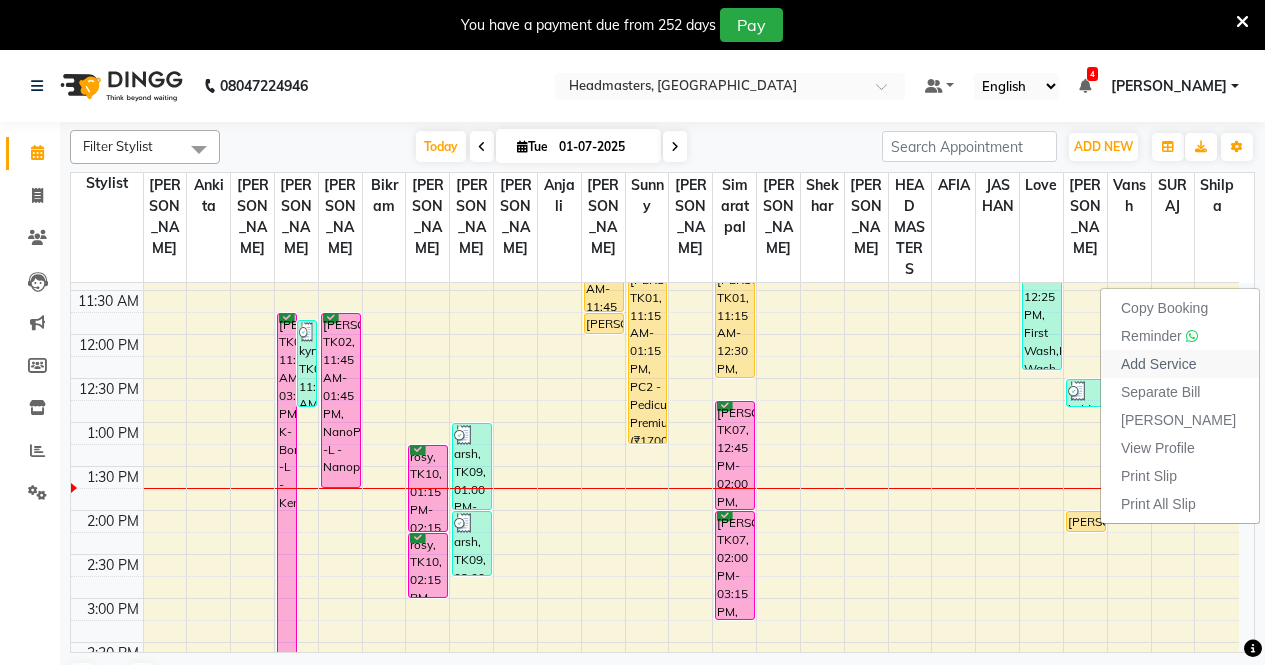 click on "Add Service" at bounding box center (1180, 364) 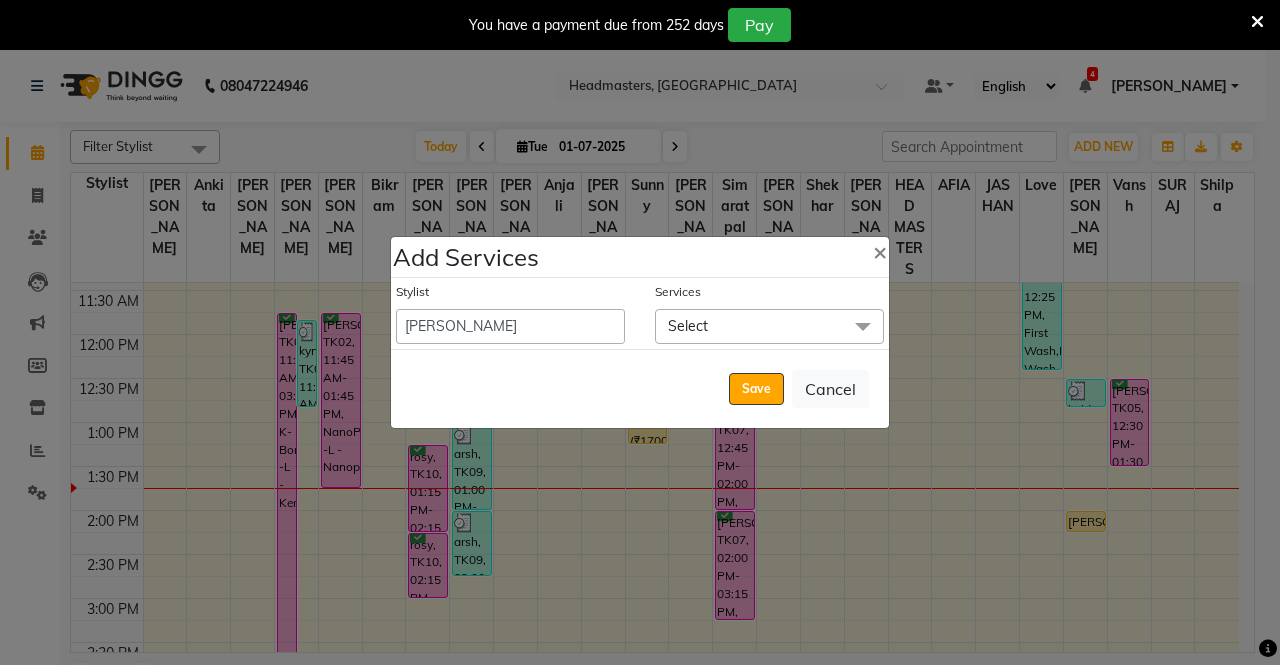 click on "Select" 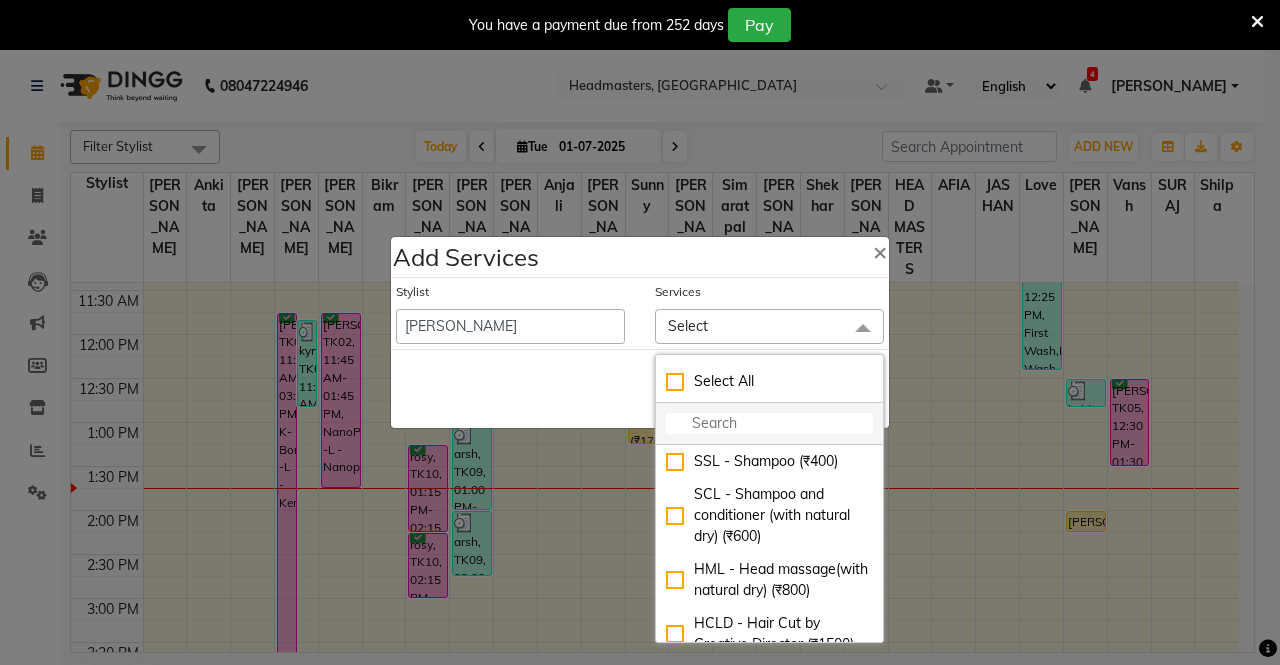 click 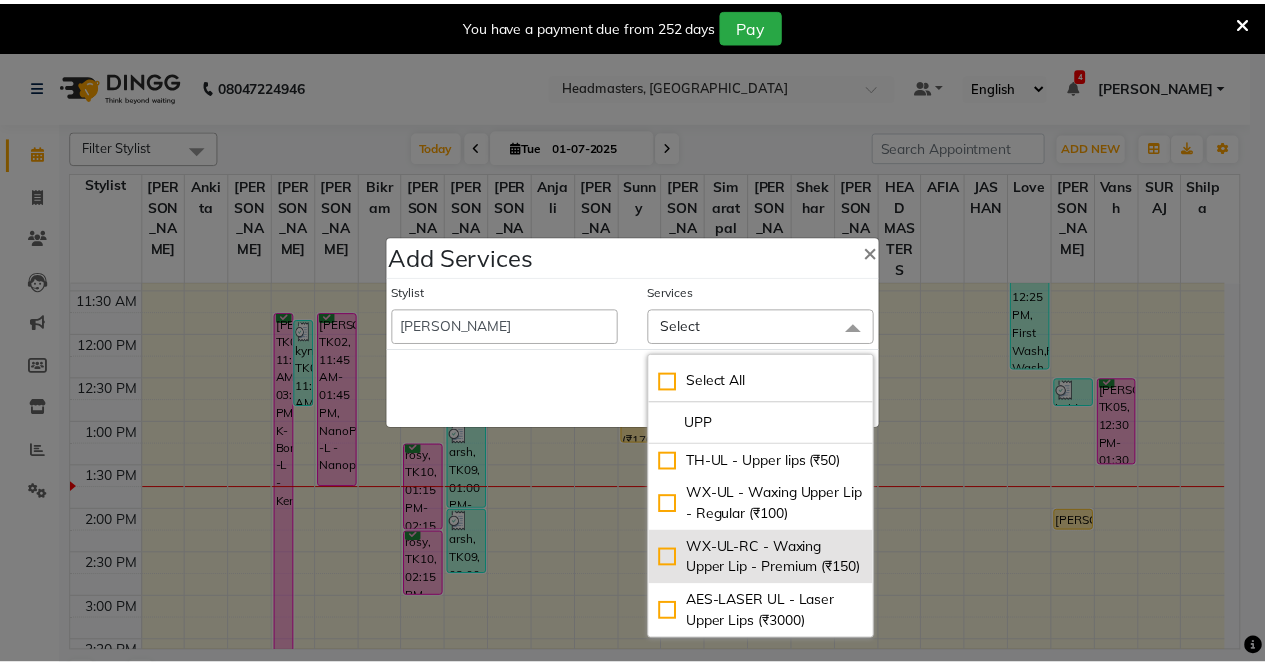 scroll, scrollTop: 0, scrollLeft: 0, axis: both 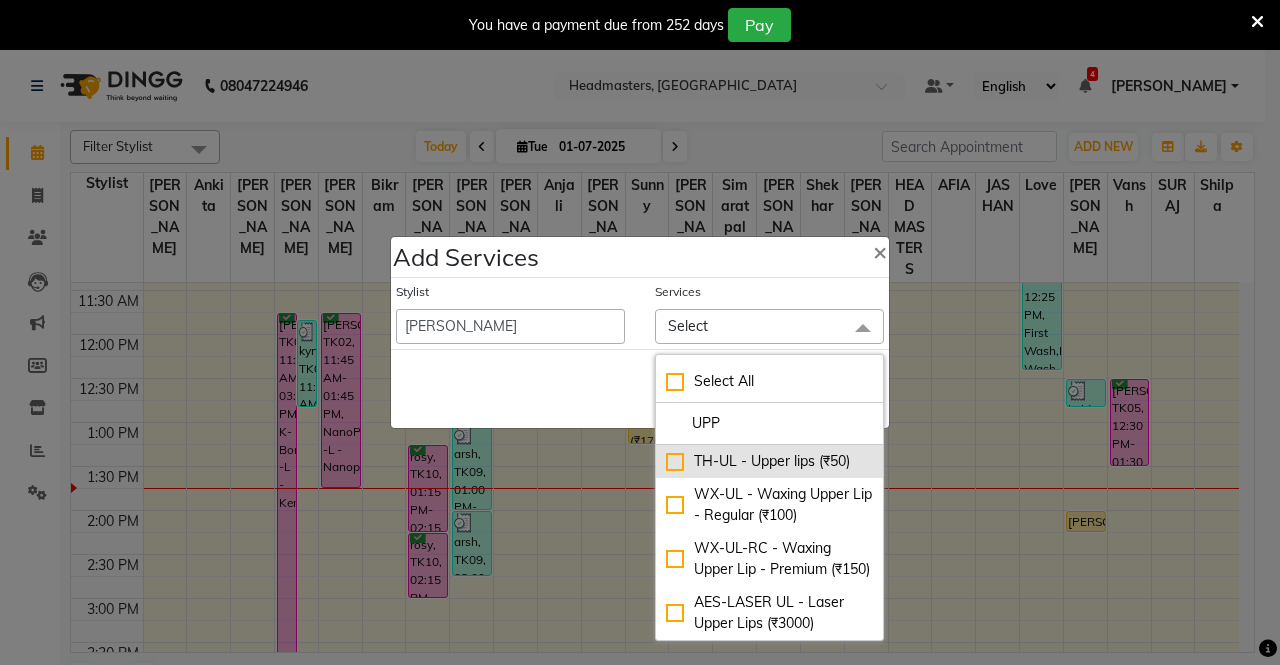 type on "UPP" 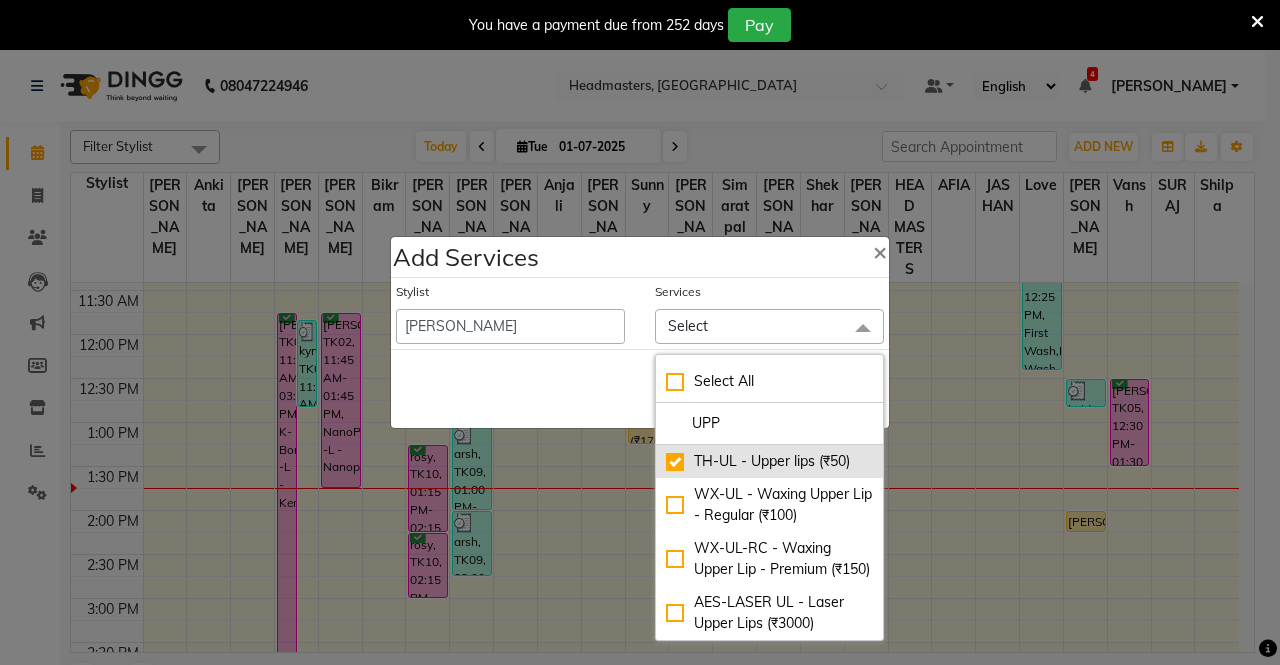 checkbox on "true" 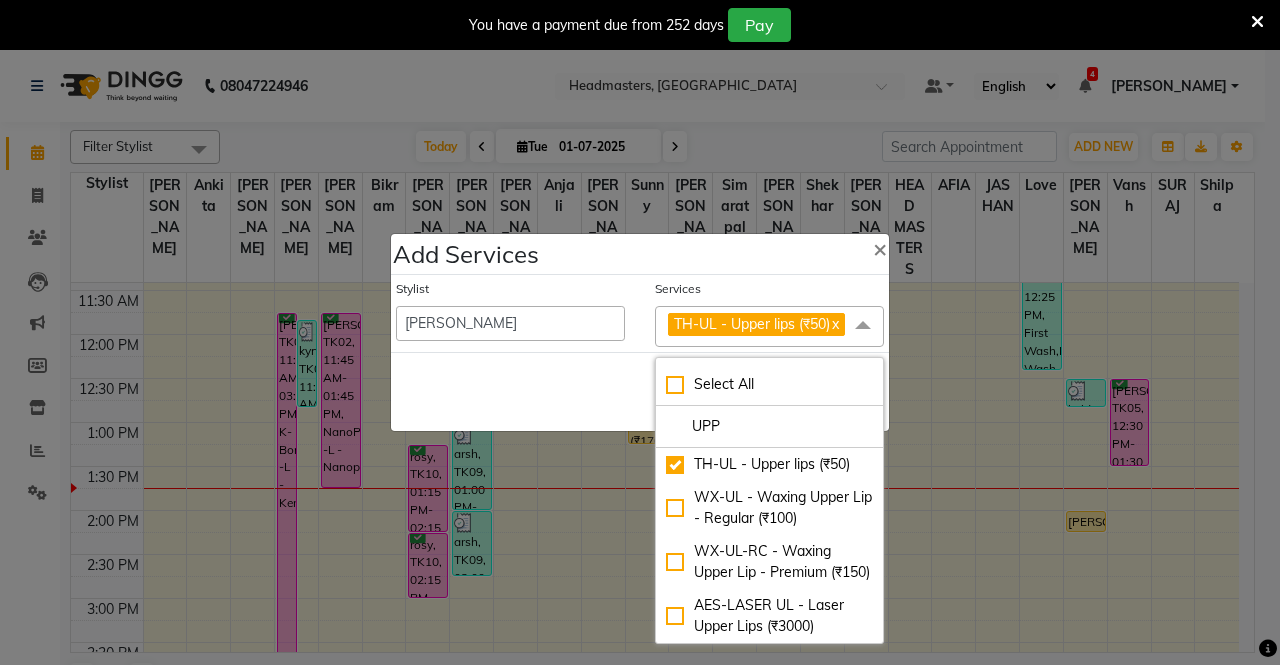 click on "Save   Cancel" 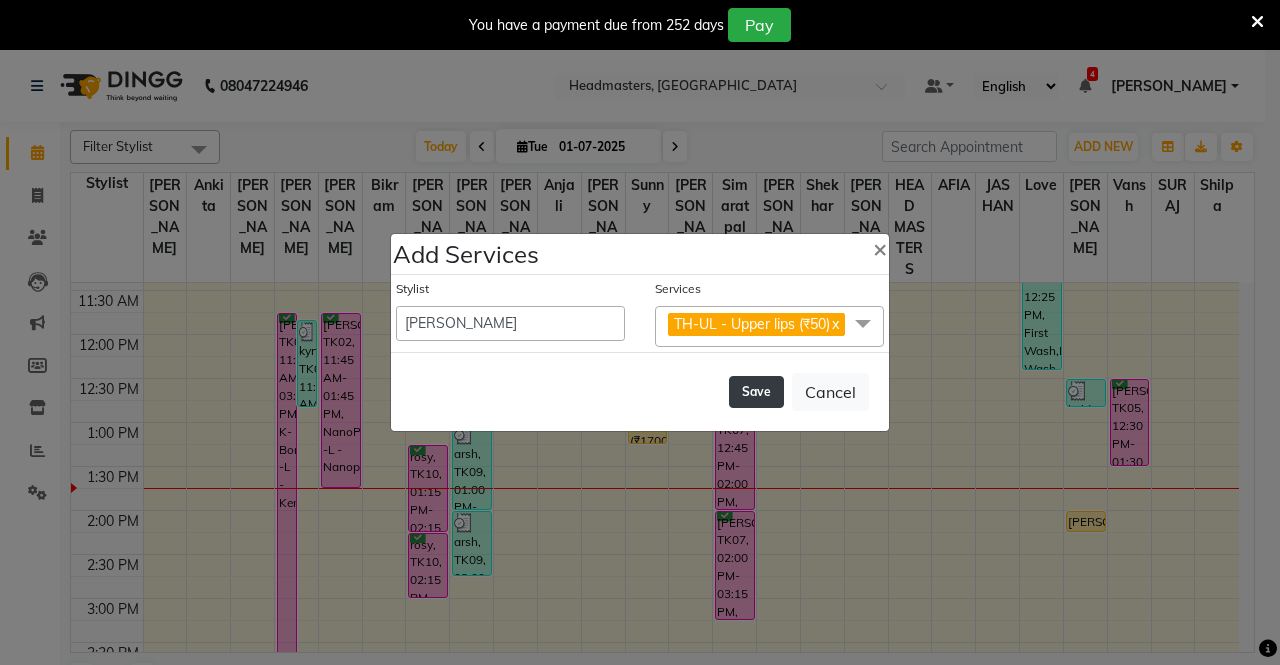 click on "Save" 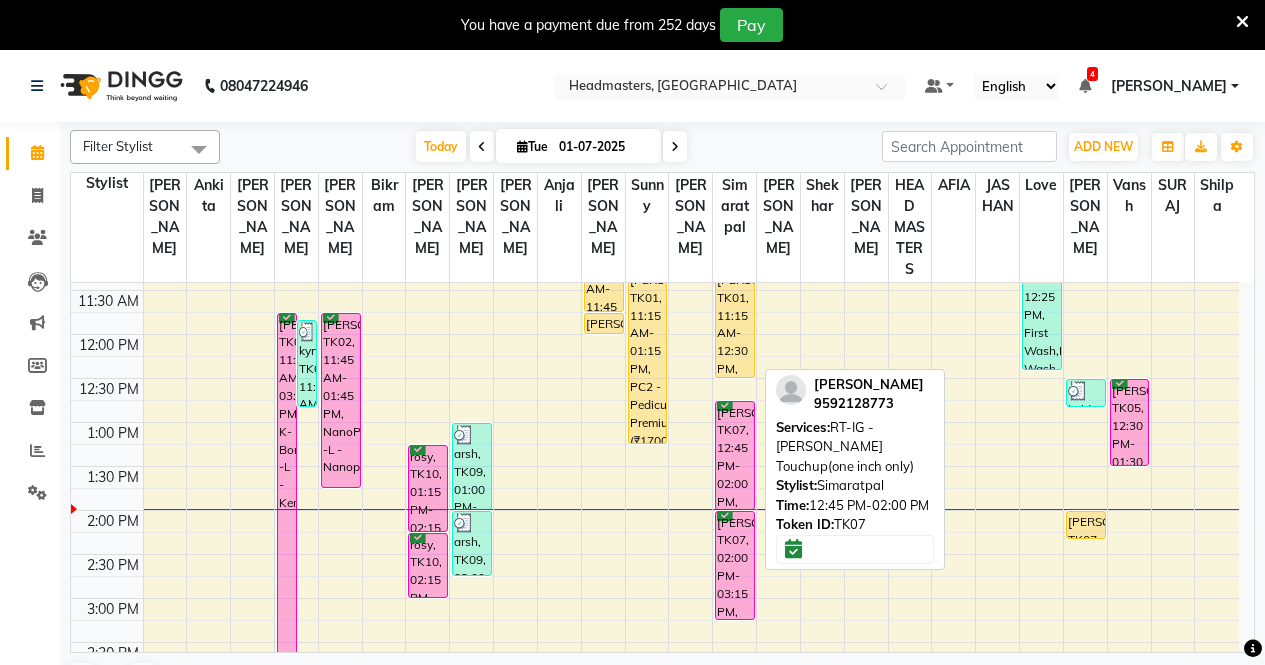 click on "[PERSON_NAME], TK07, 12:45 PM-02:00 PM, RT-IG - [PERSON_NAME] Touchup(one inch only)" at bounding box center [735, 455] 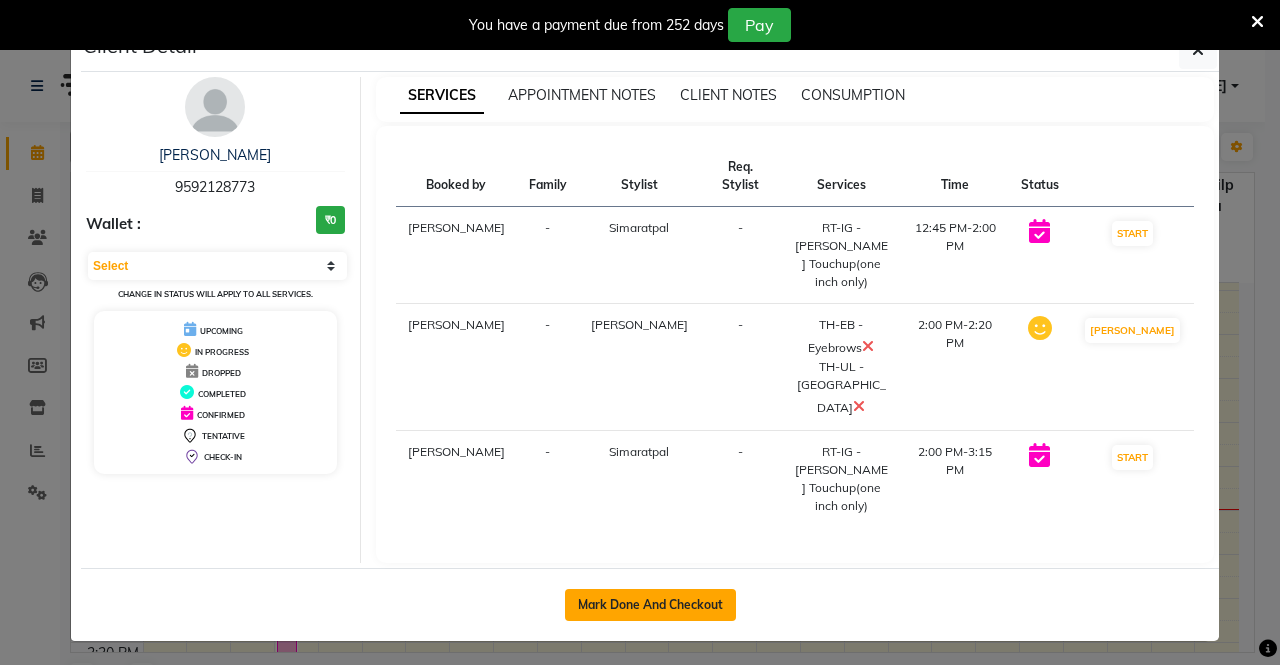 click on "Mark Done And Checkout" 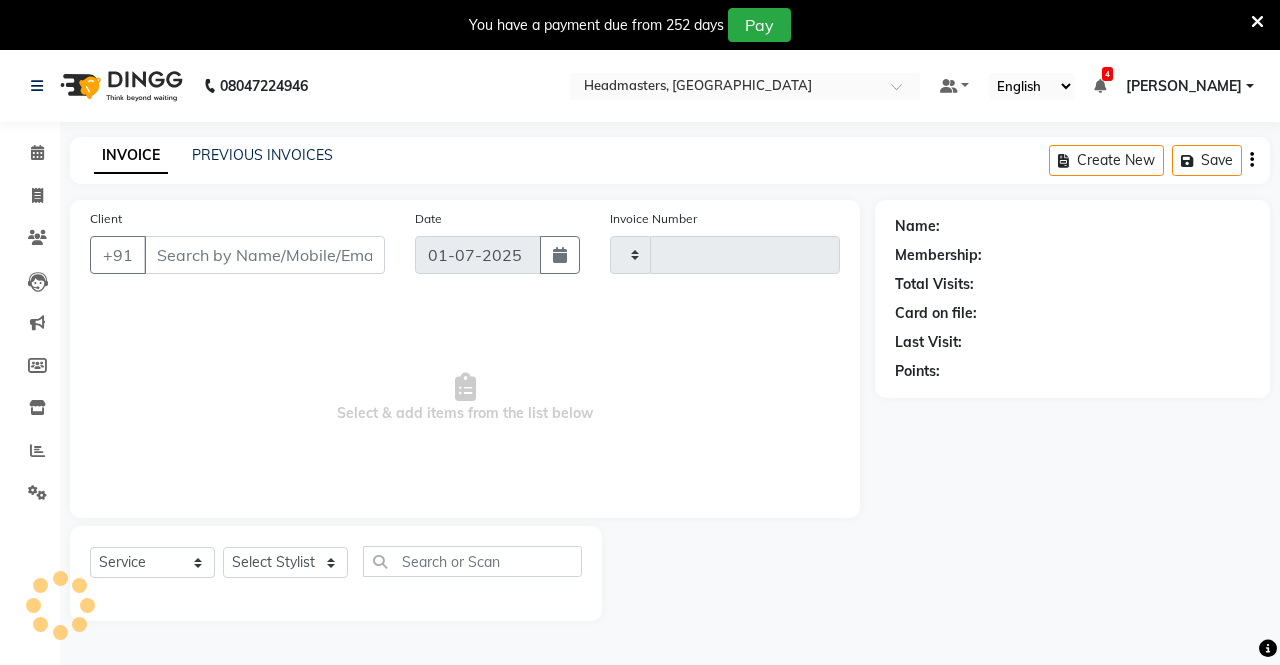type on "1980" 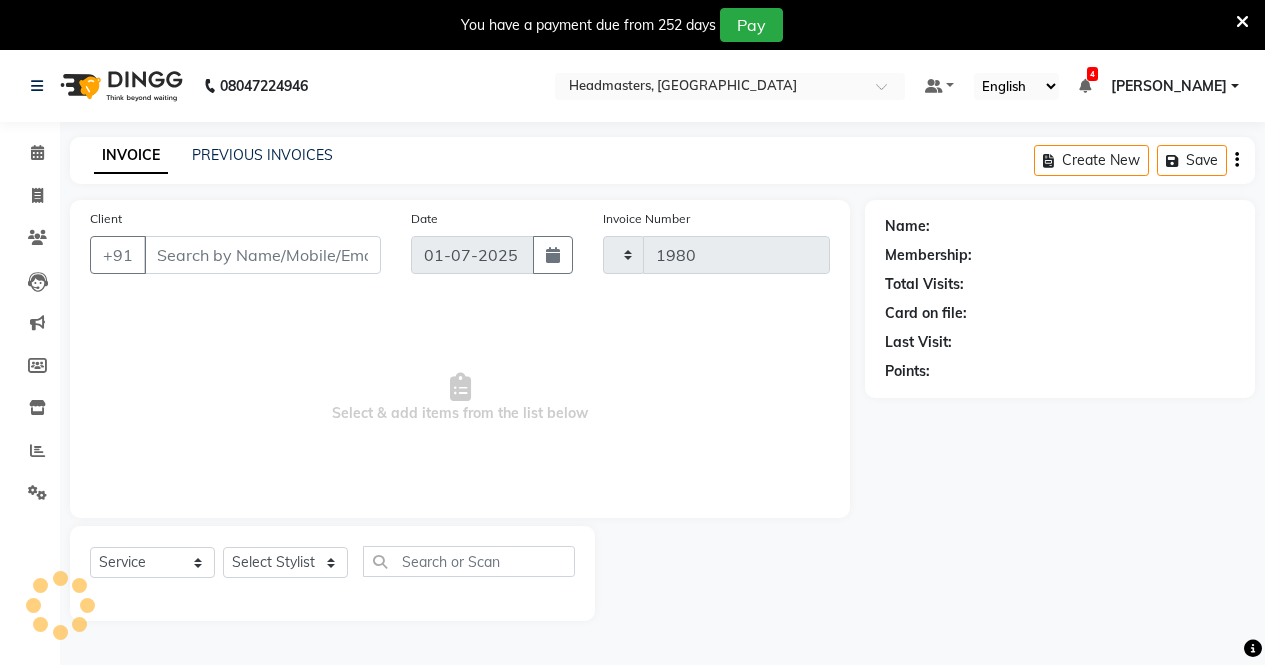select on "7136" 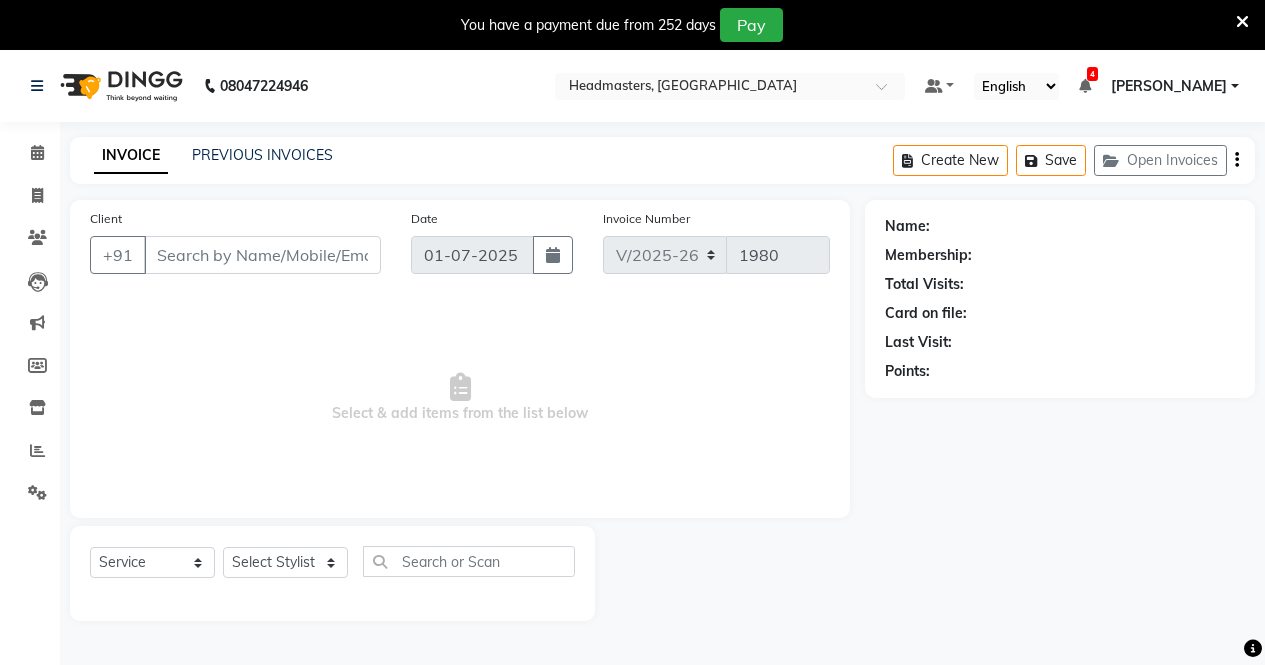 type on "9592128773" 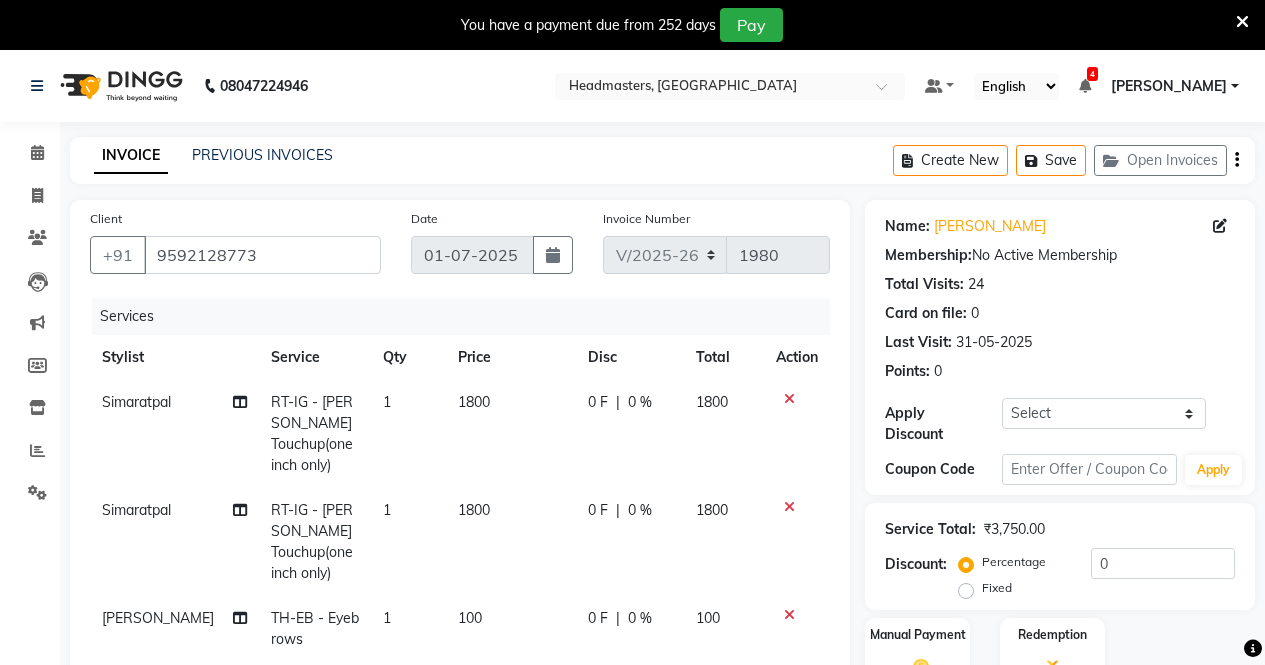click 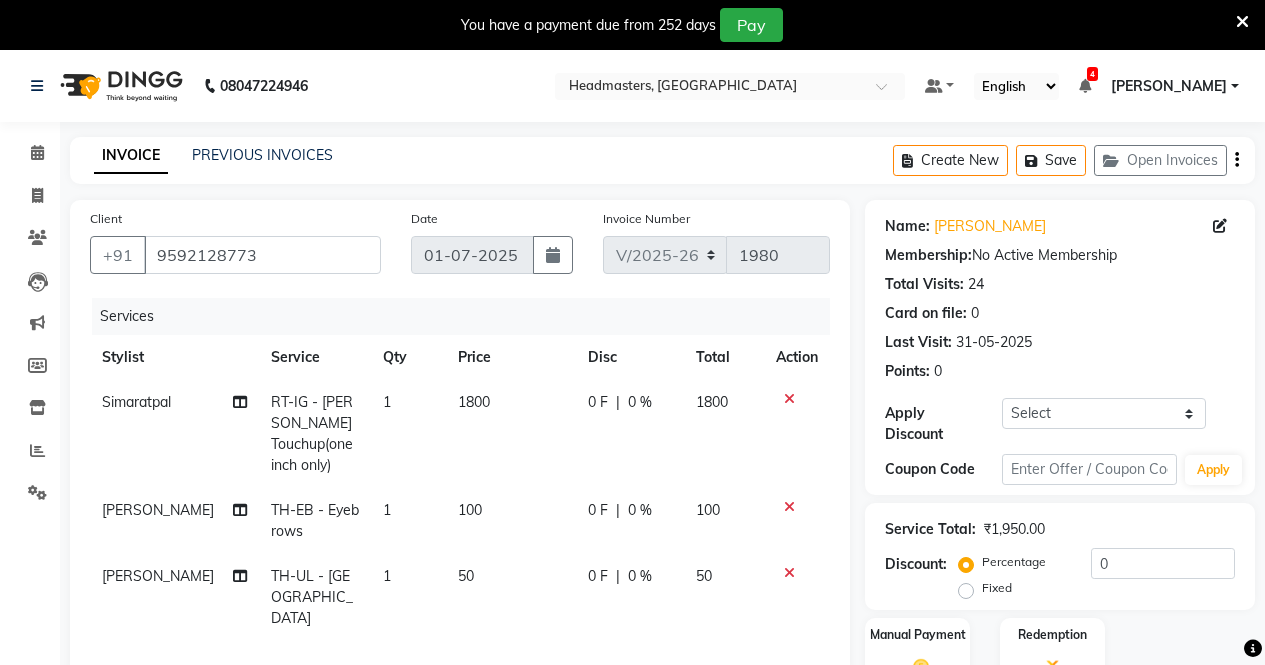 scroll, scrollTop: 100, scrollLeft: 0, axis: vertical 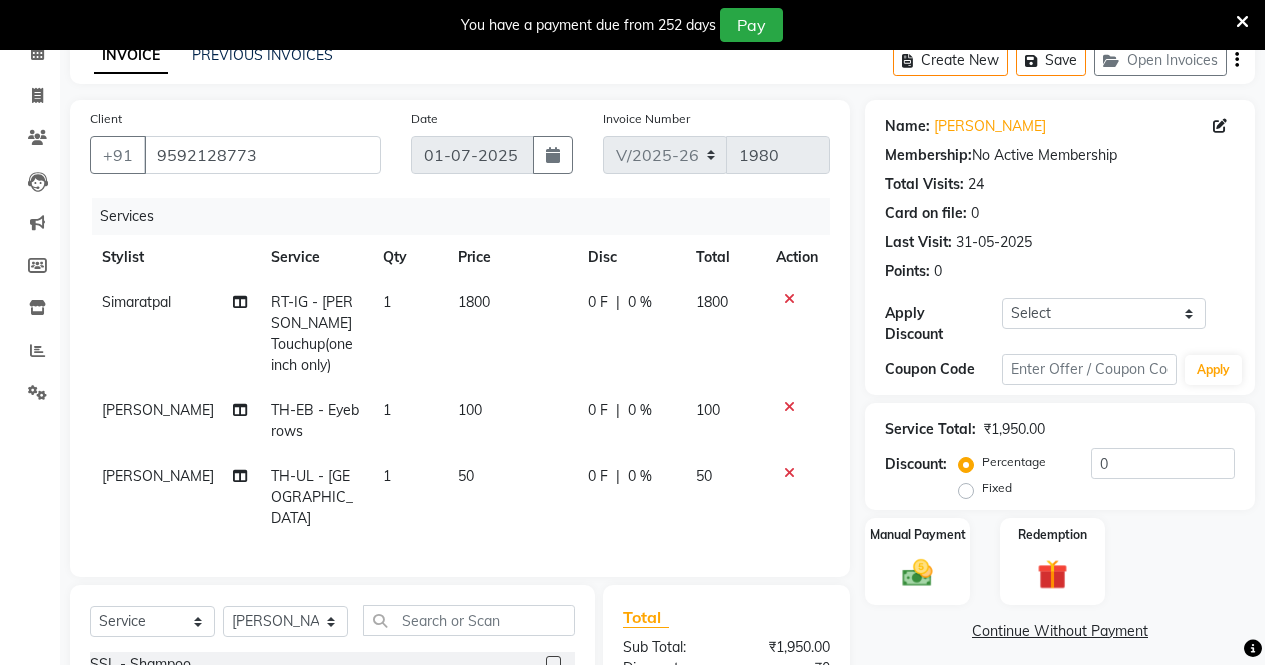 click on "0 F" 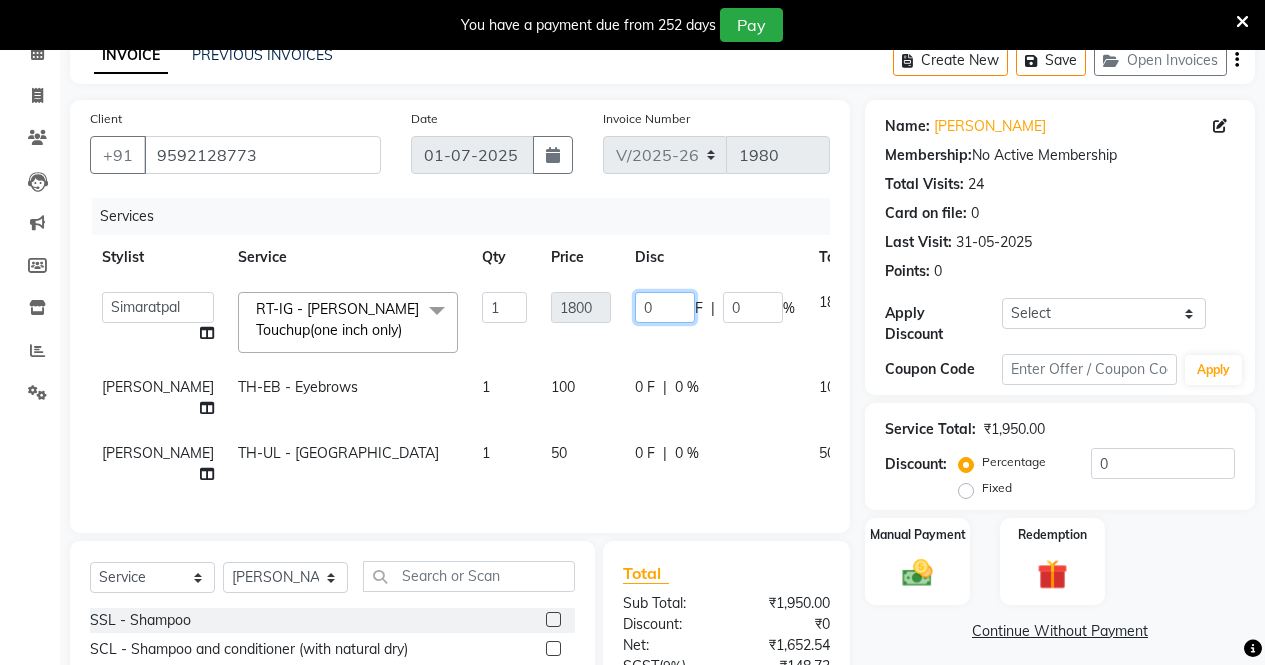 click on "0" 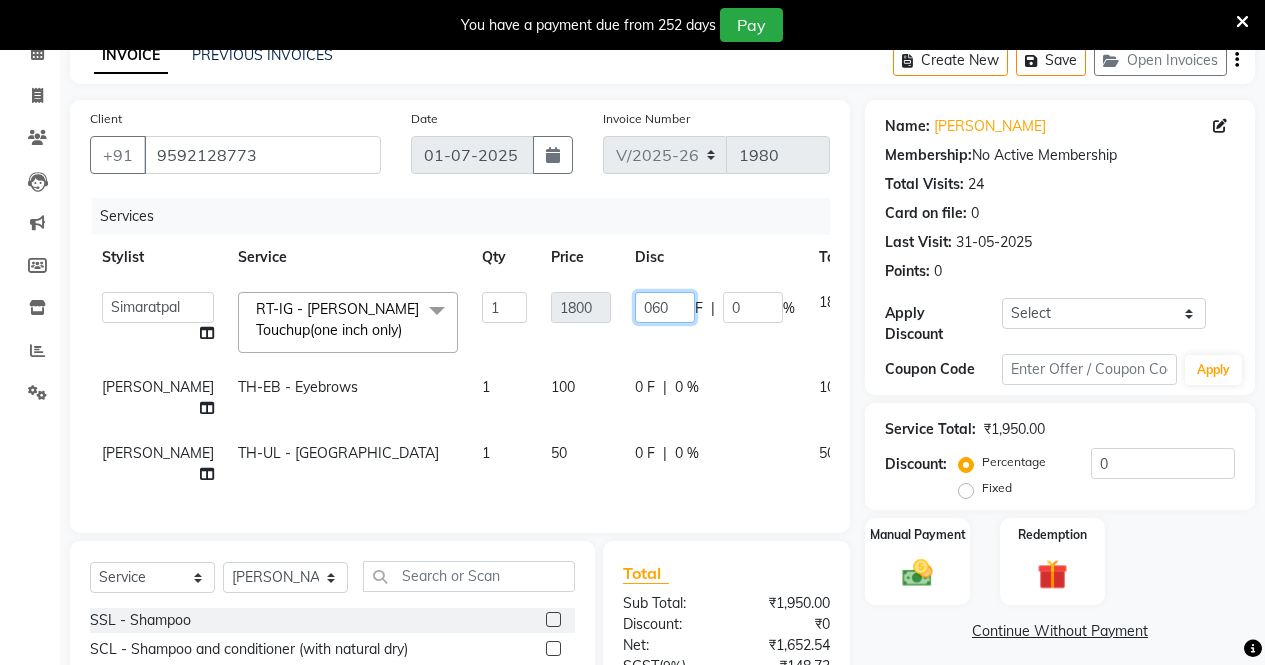 type on "0600" 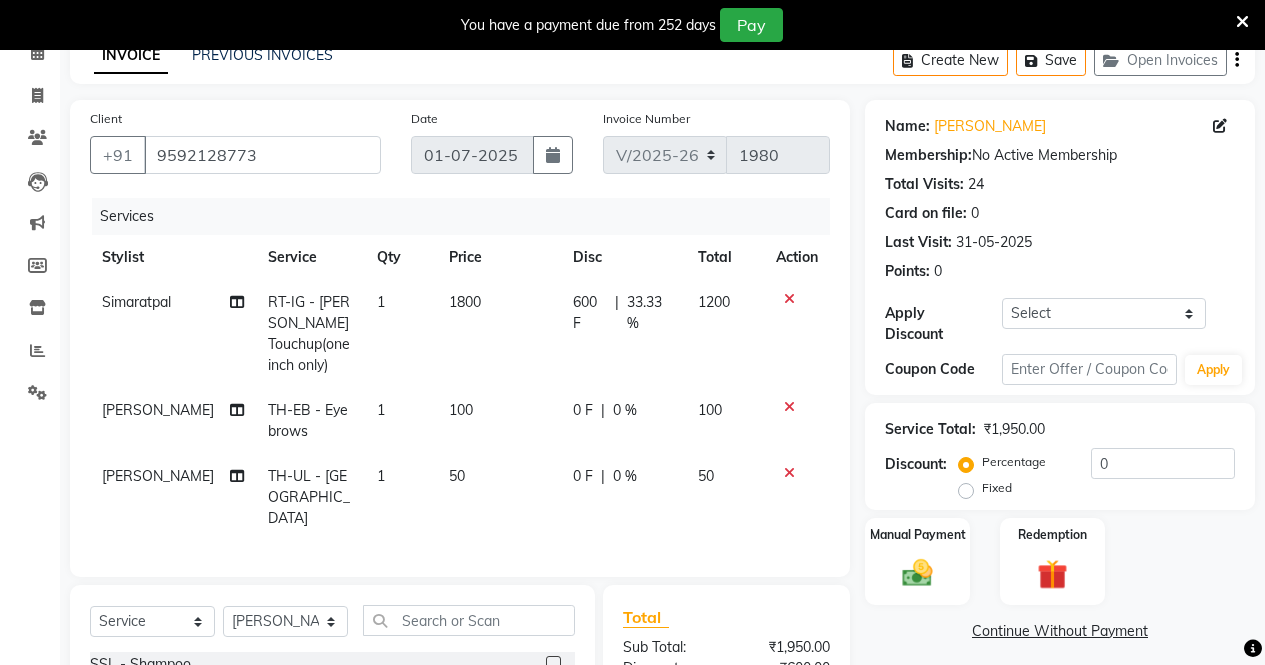 click on "Simaratpal  RT-IG - [PERSON_NAME] Touchup(one inch only) 1 1800 600 F | 33.33 % 1200" 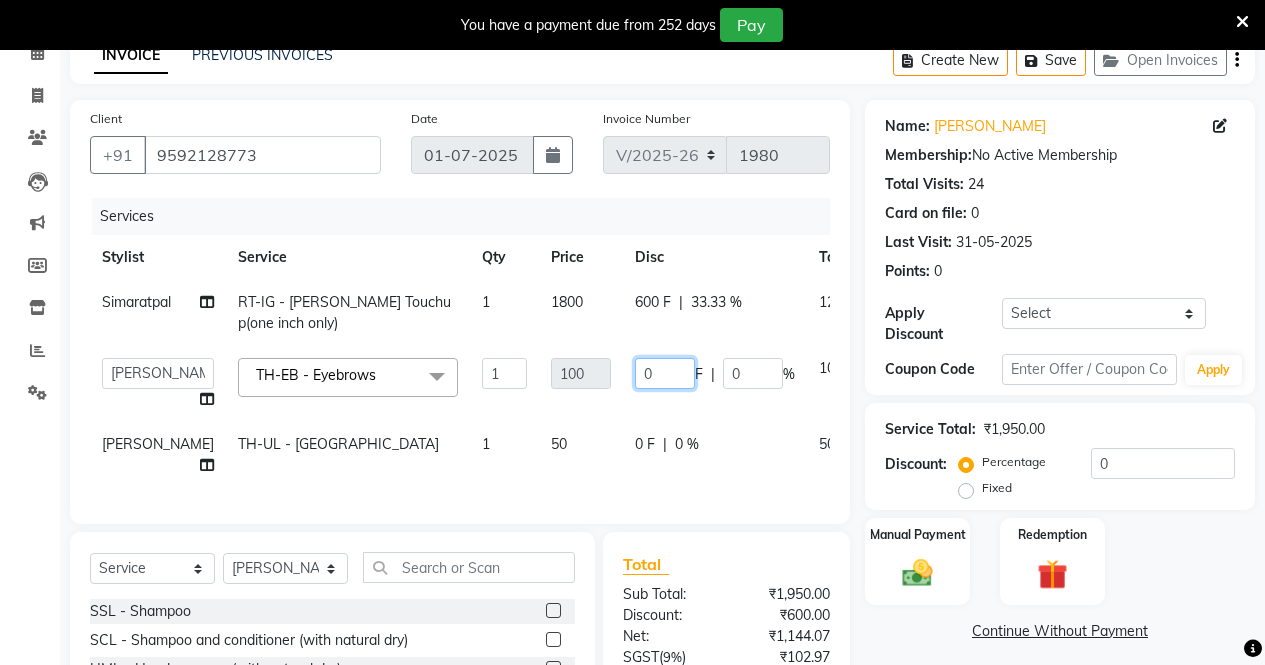 click on "0" 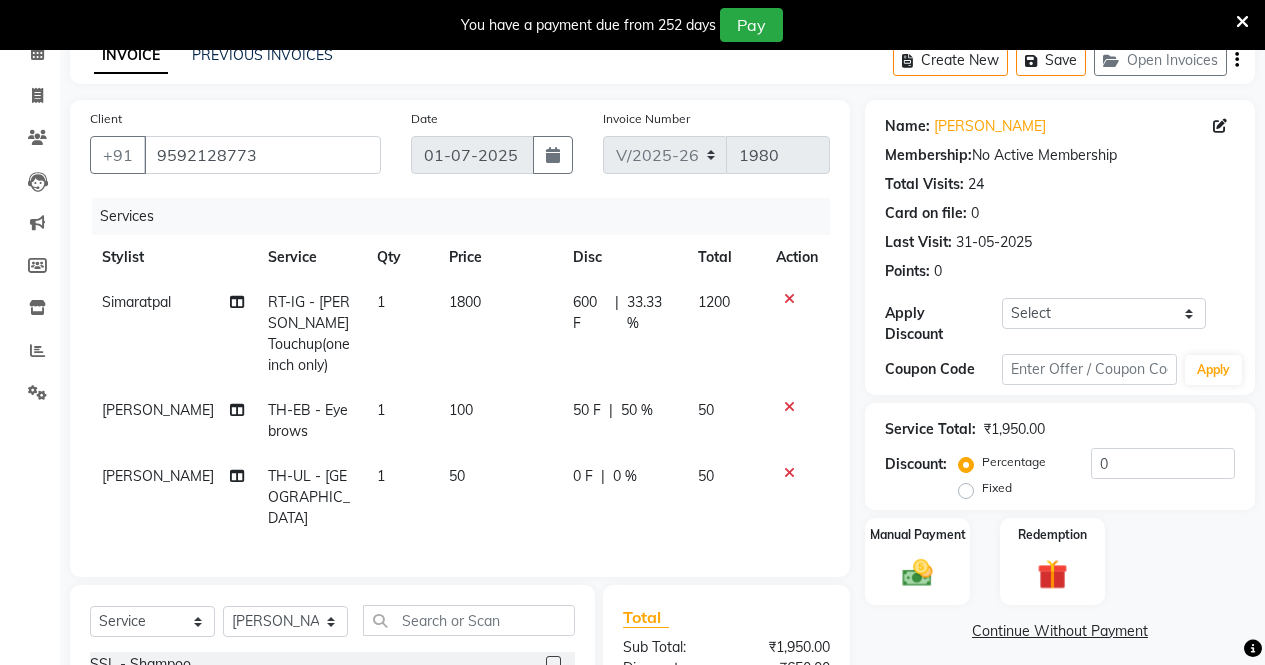 click on "[PERSON_NAME] TH-EB - Eyebrows 1 100 50 F | 50 % 50" 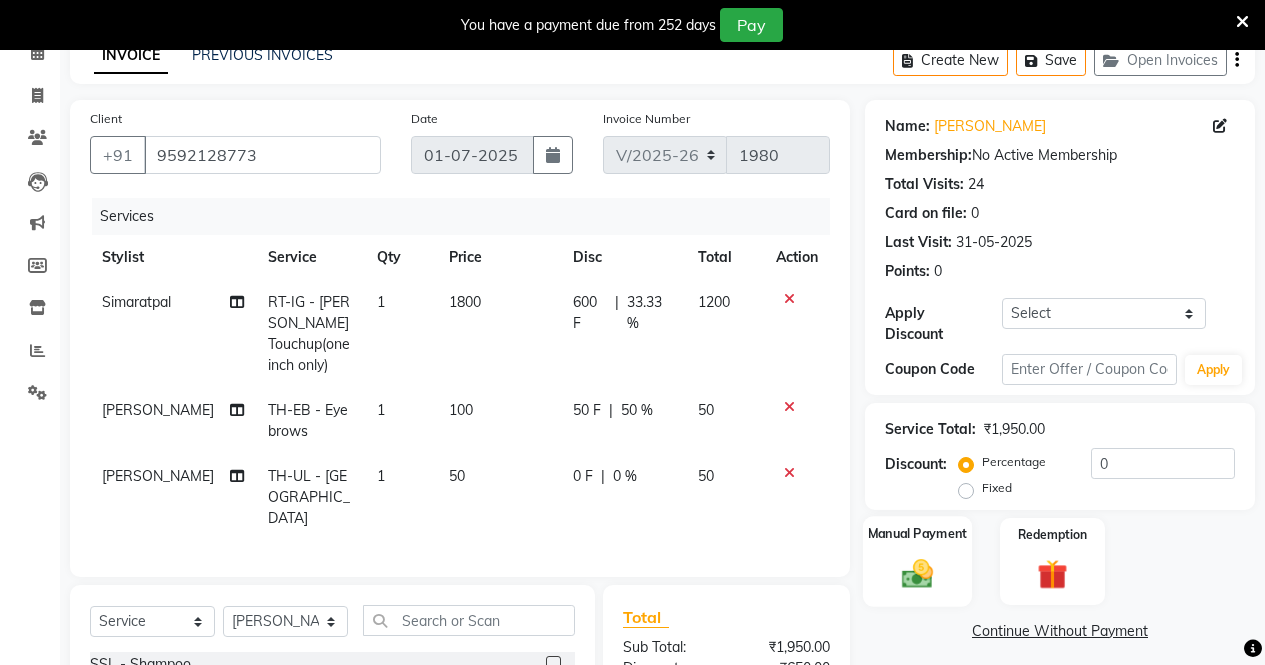 click 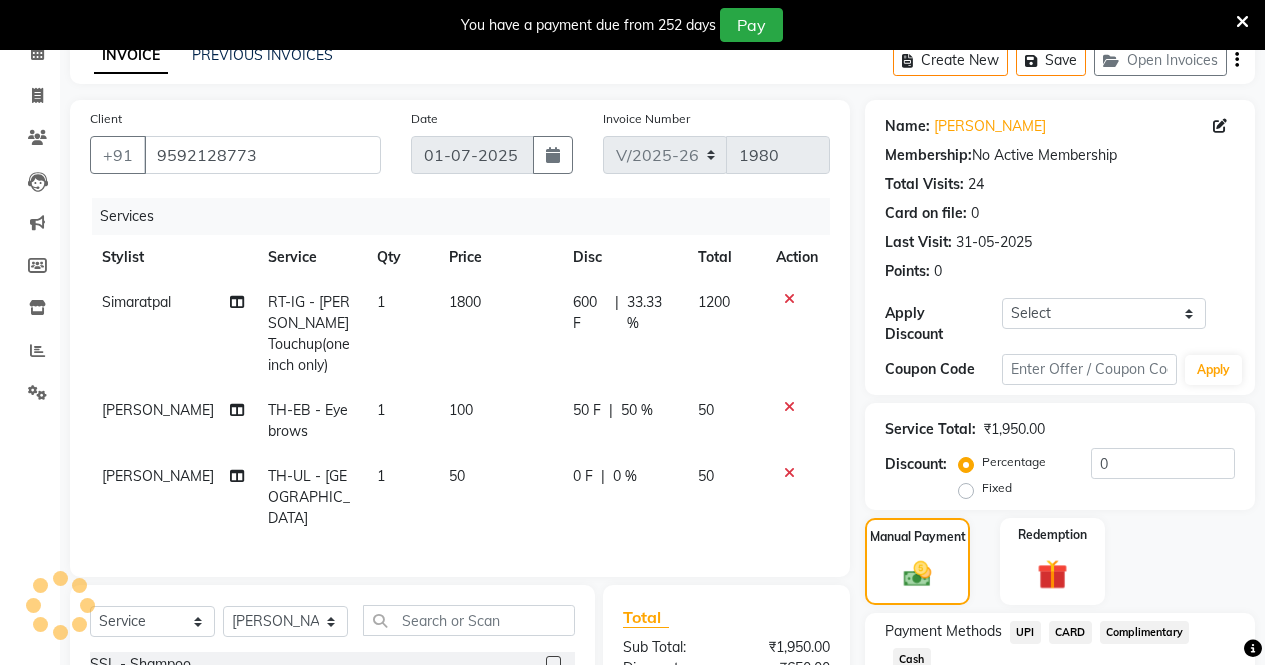 scroll, scrollTop: 300, scrollLeft: 0, axis: vertical 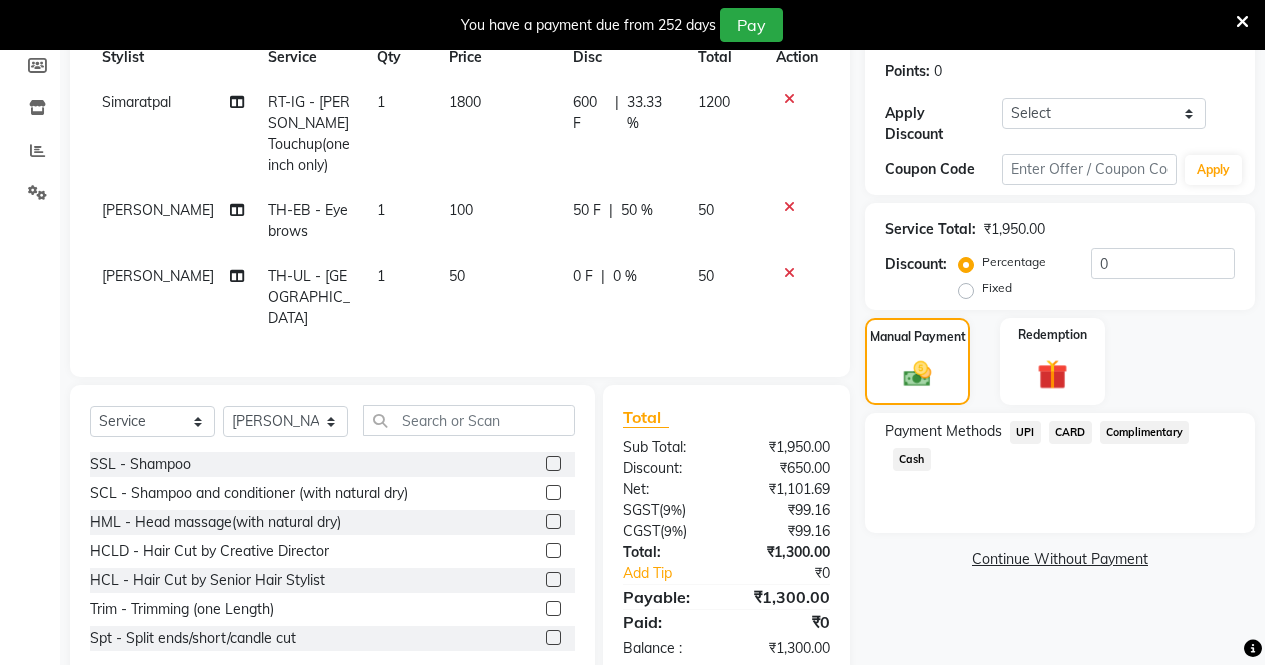 click on "UPI" 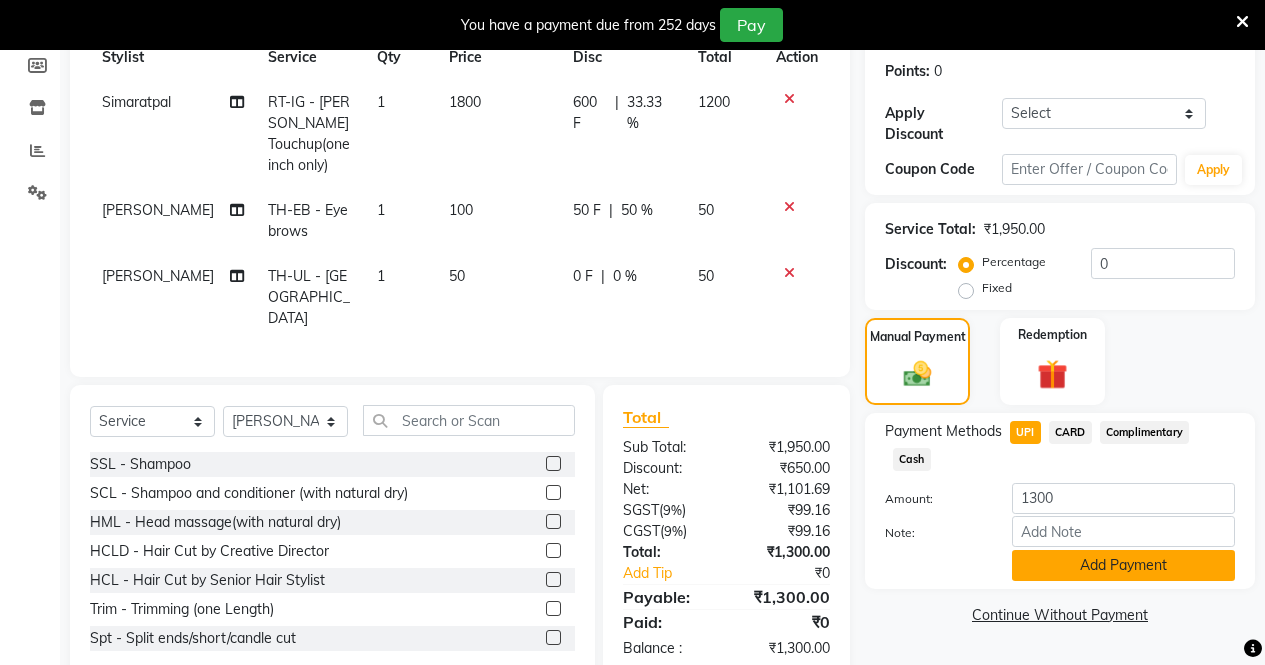 click on "Add Payment" 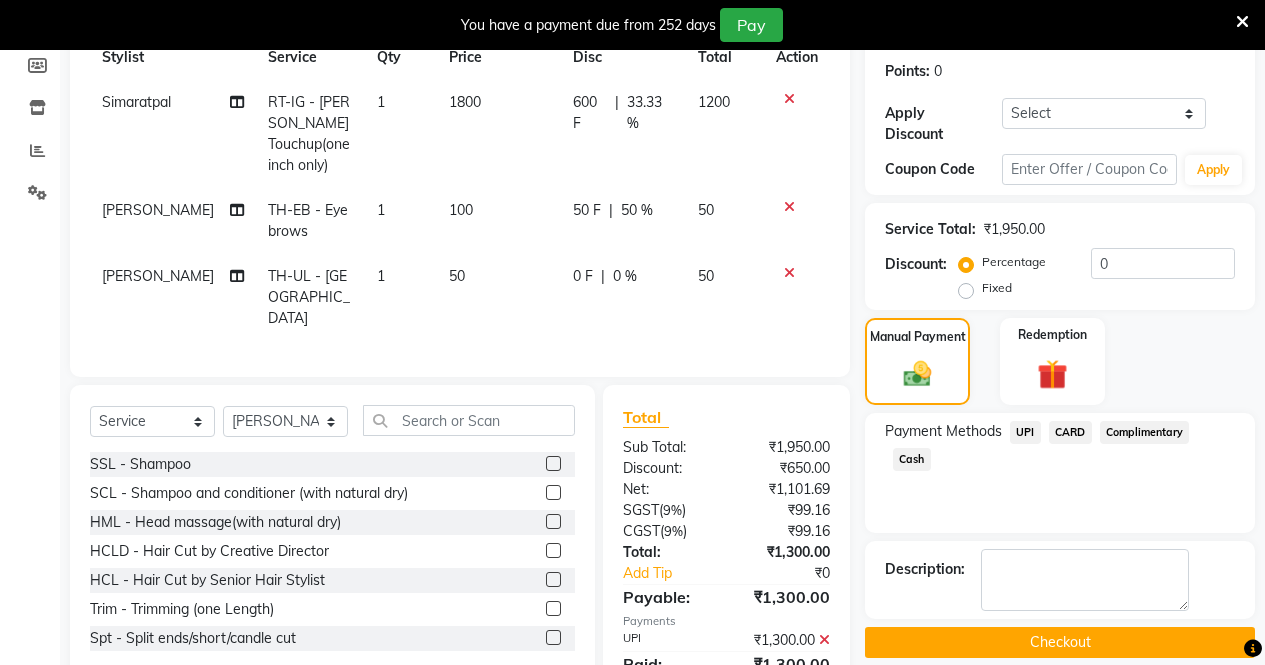 click on "Checkout" 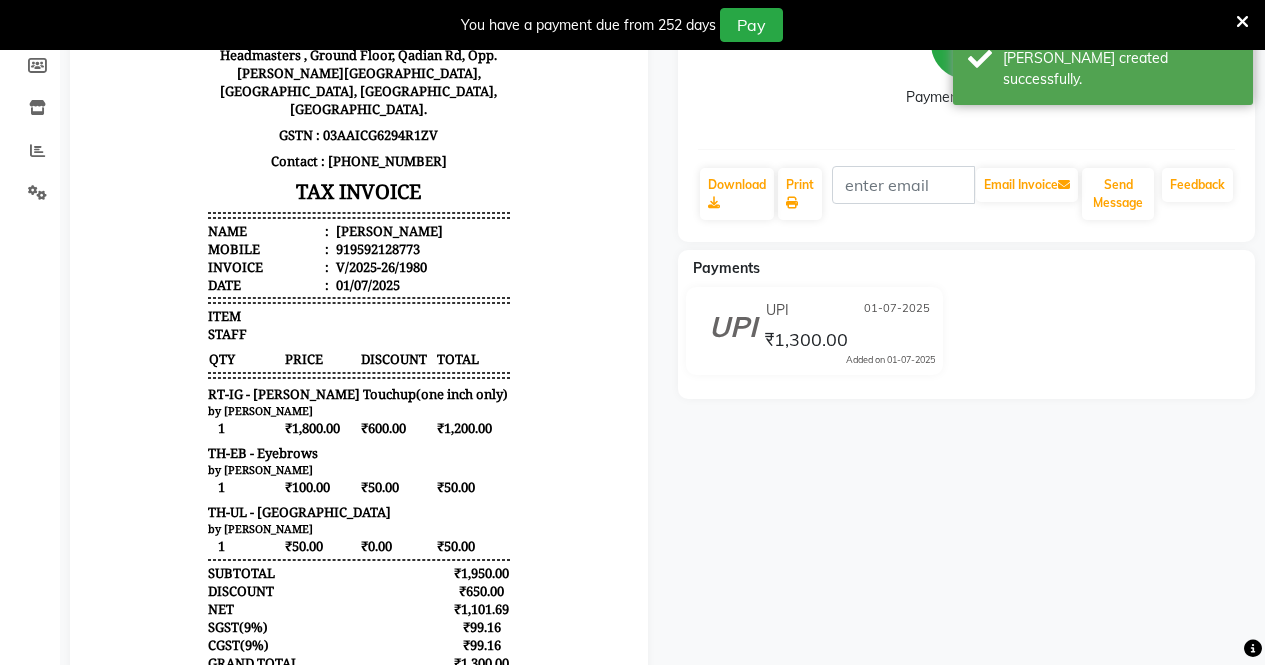scroll, scrollTop: 0, scrollLeft: 0, axis: both 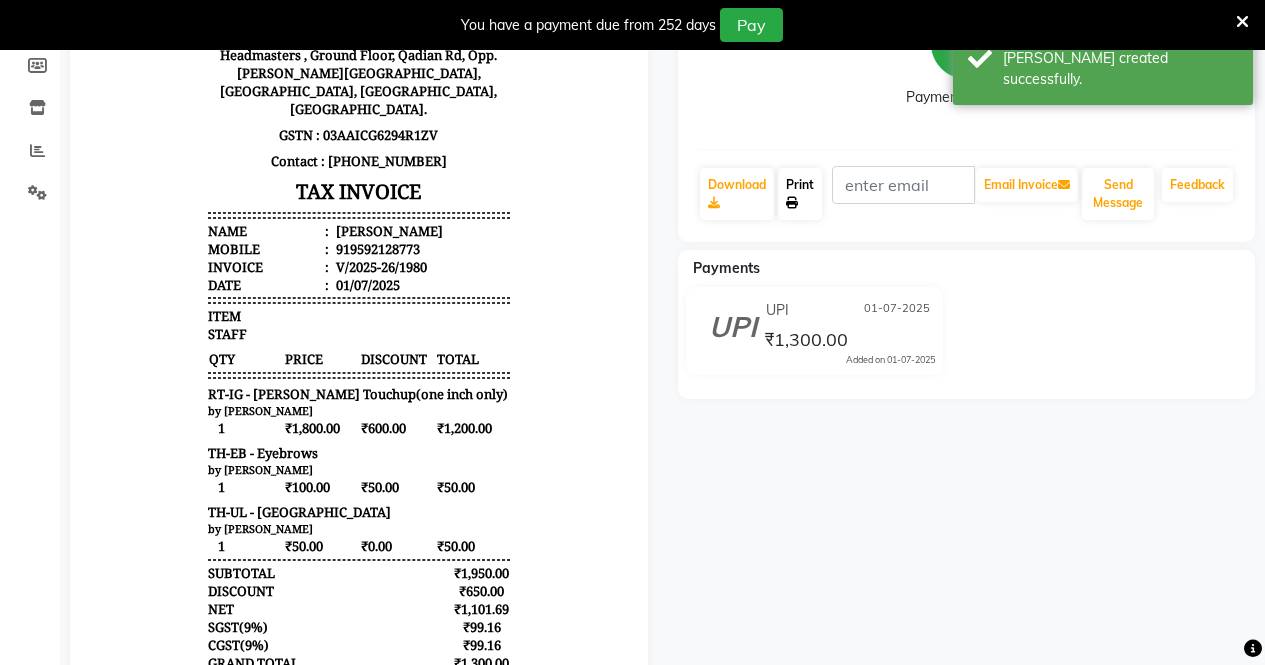 click on "Print" 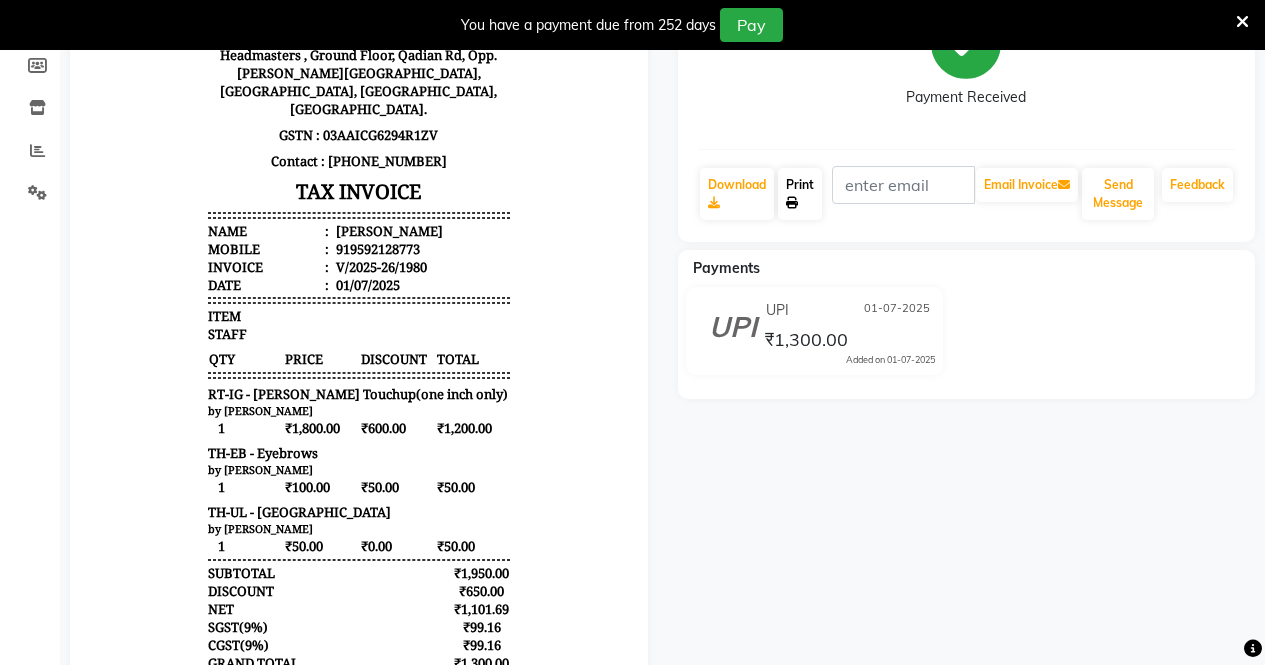 scroll, scrollTop: 0, scrollLeft: 0, axis: both 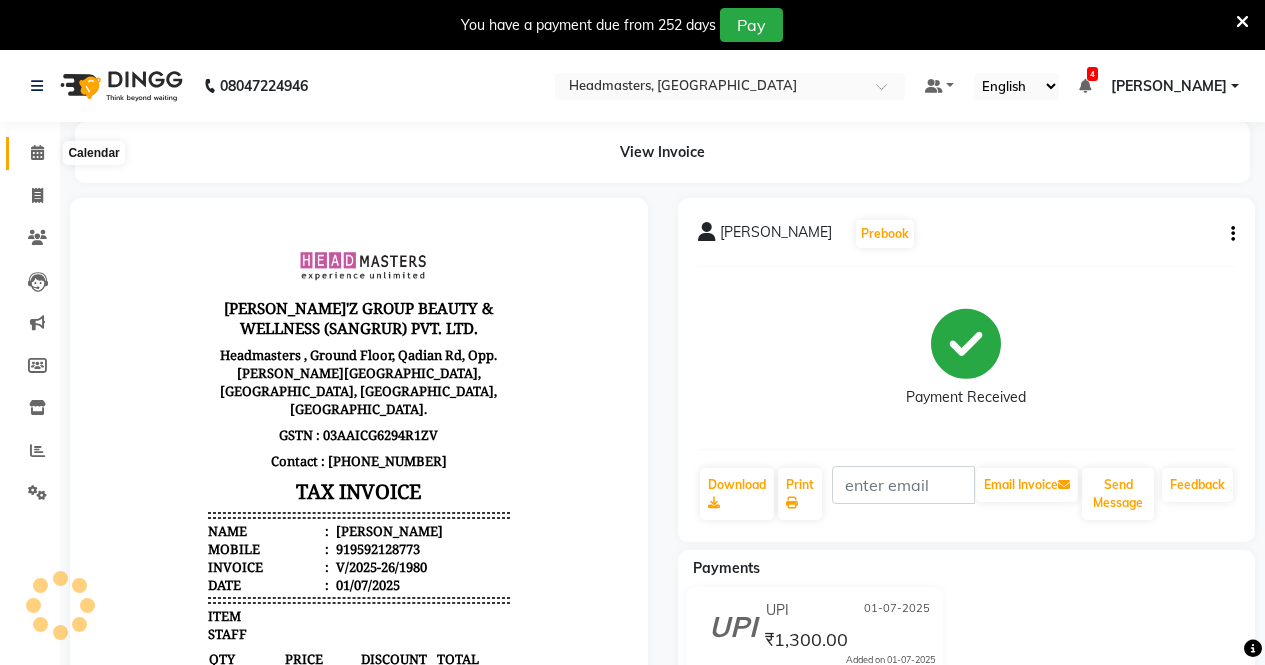 click 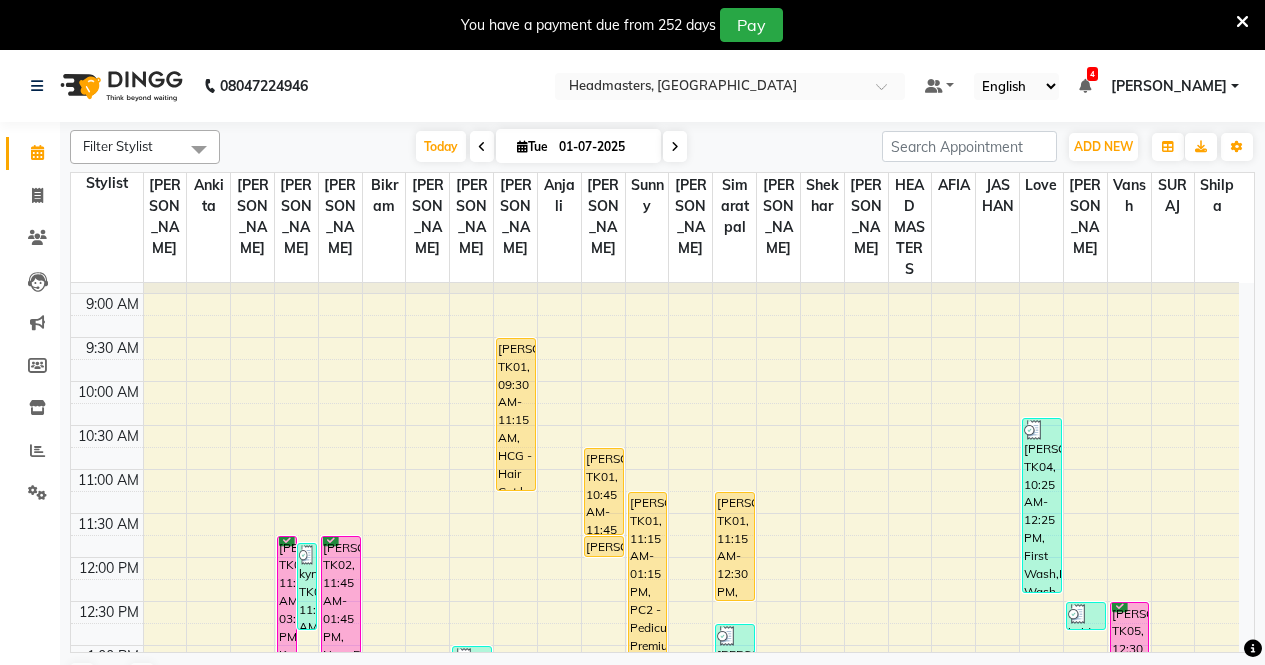 scroll, scrollTop: 200, scrollLeft: 0, axis: vertical 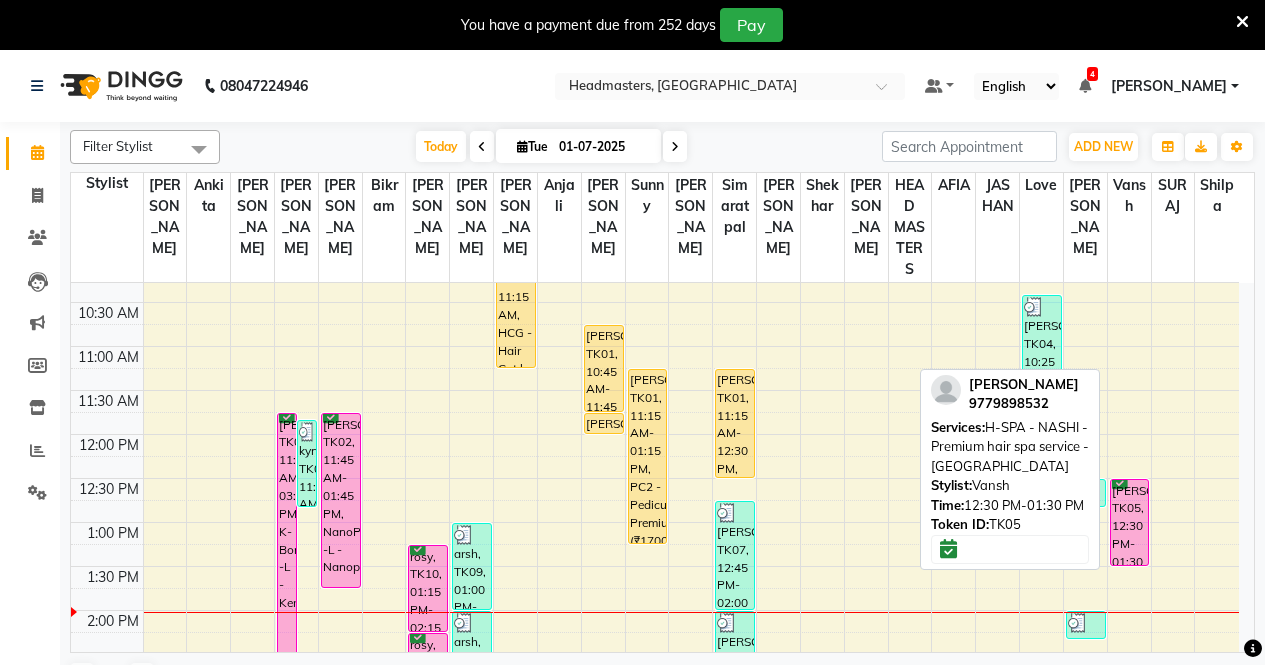 click on "[PERSON_NAME], TK05, 12:30 PM-01:30 PM, H-SPA - NASHI - Premium hair spa service -  [GEOGRAPHIC_DATA]" at bounding box center [1130, 522] 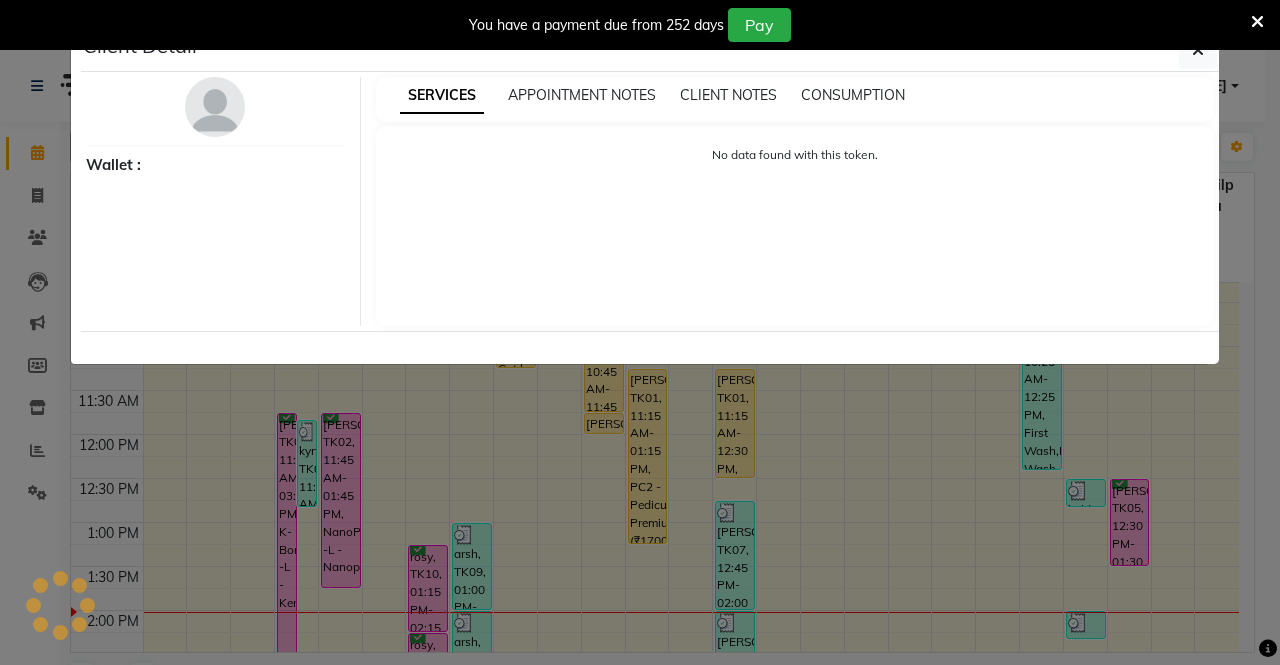 select on "6" 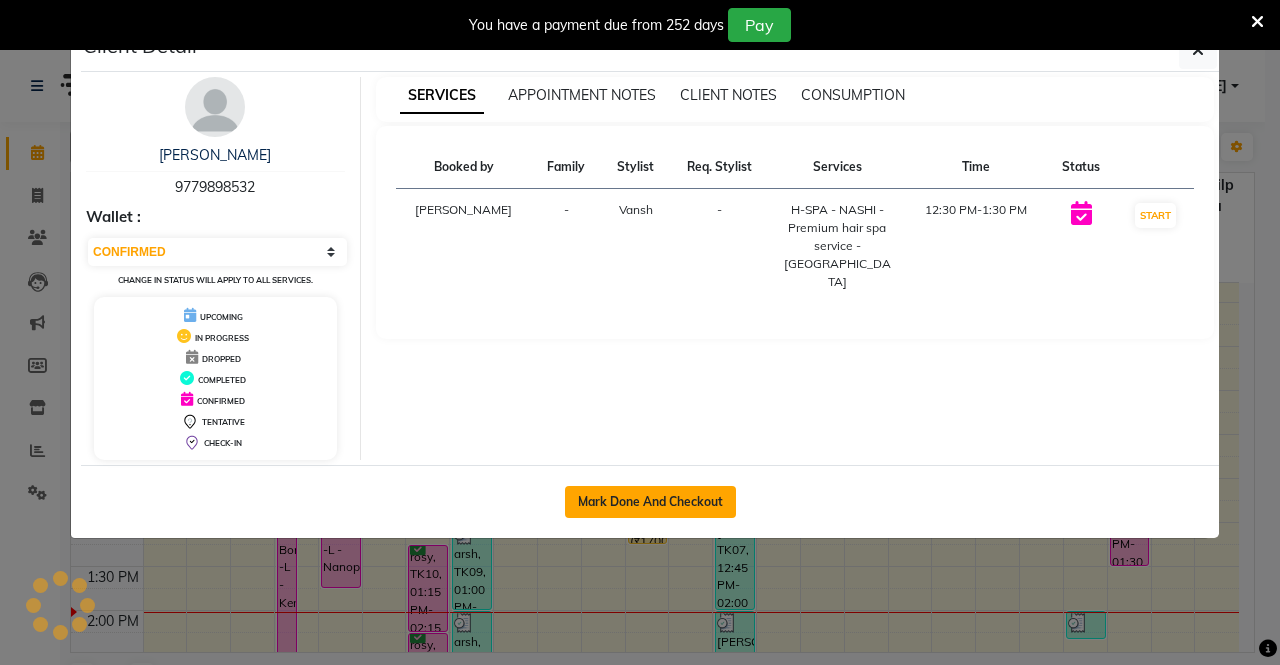 click on "Mark Done And Checkout" 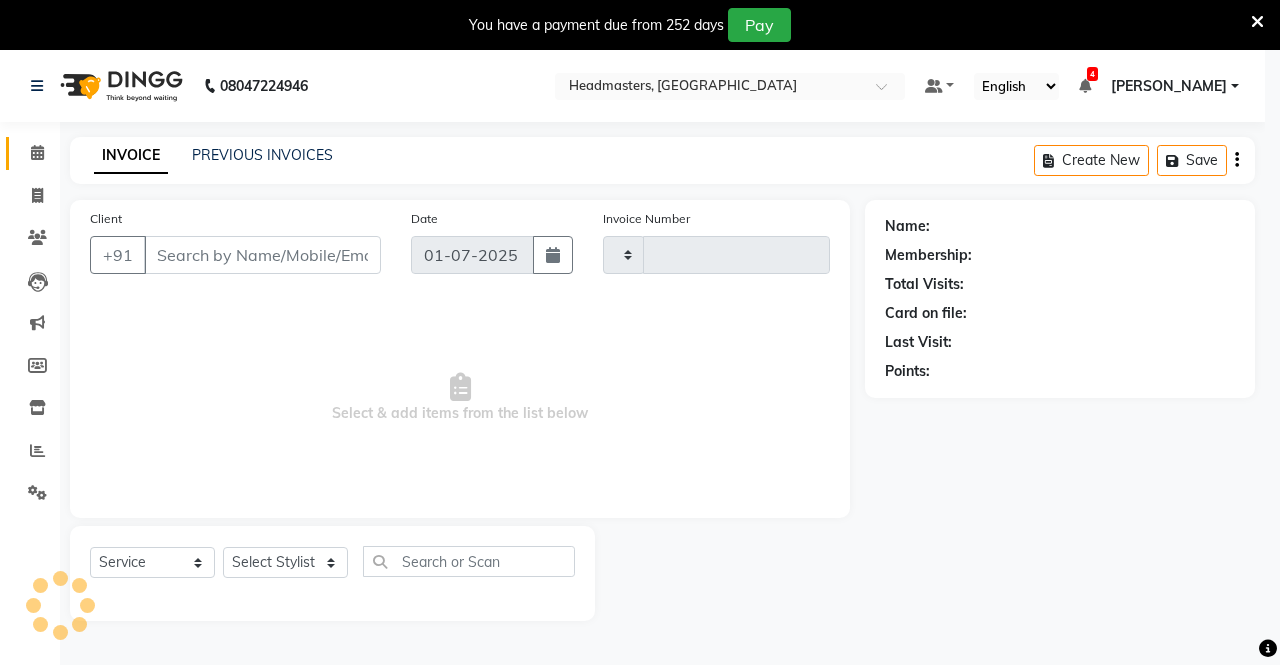 type on "1981" 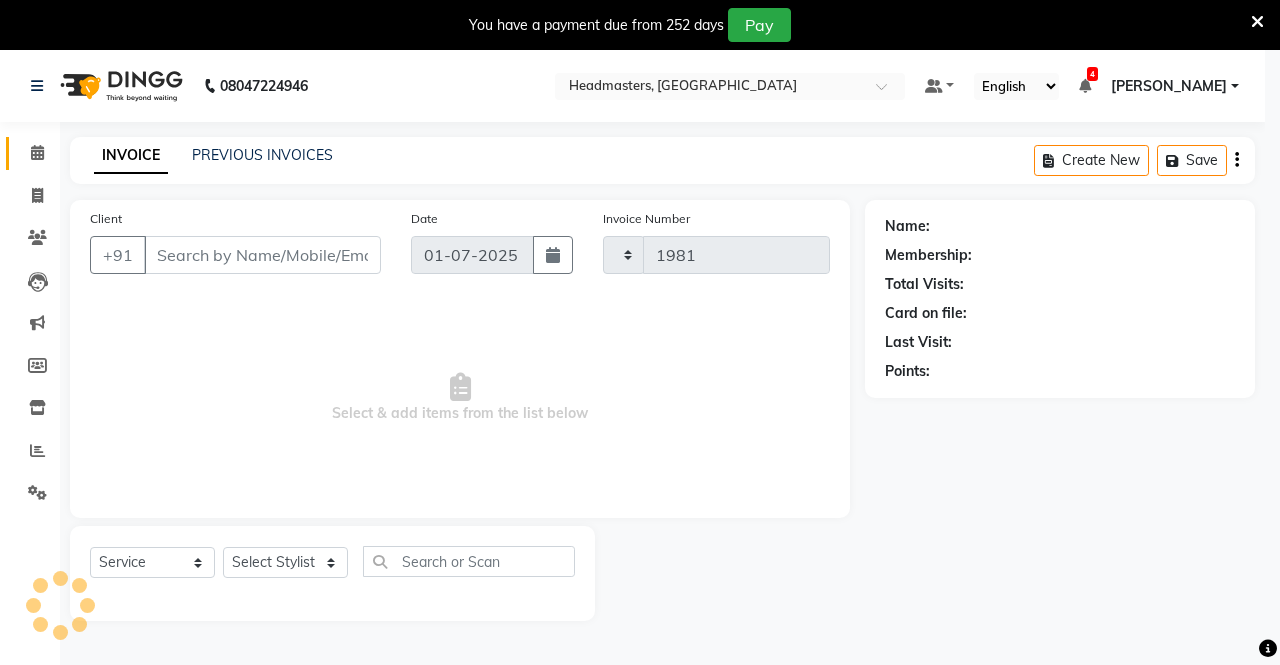 select on "7136" 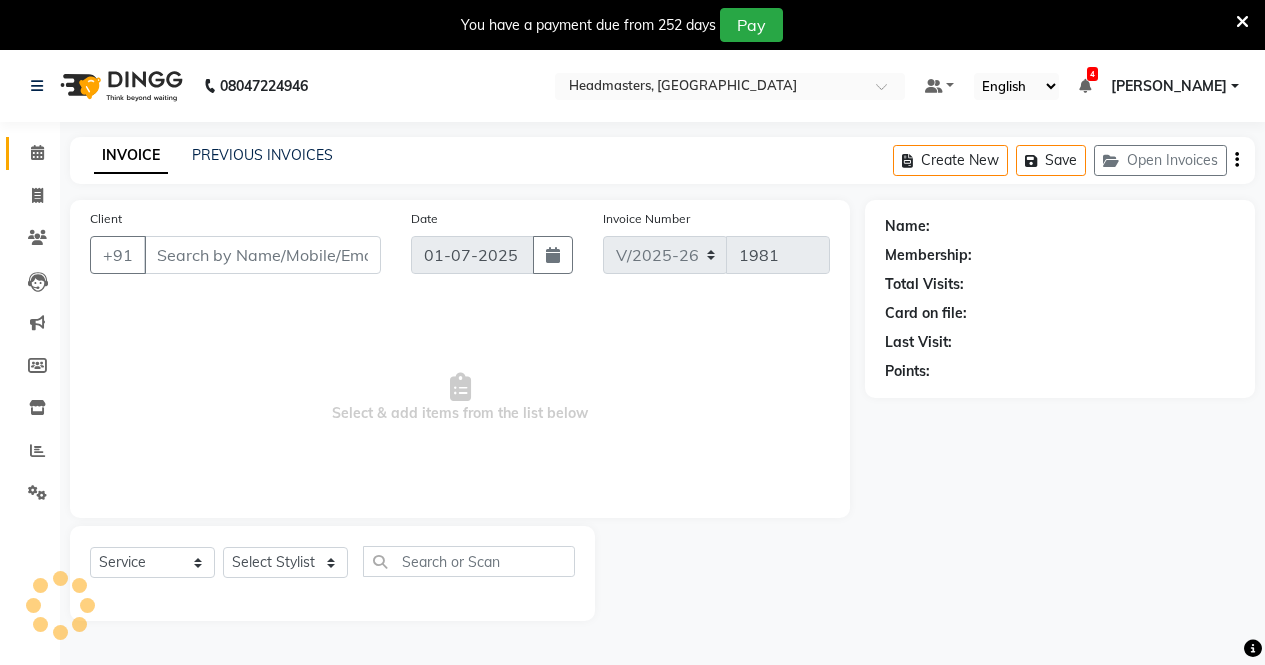 type on "9779898532" 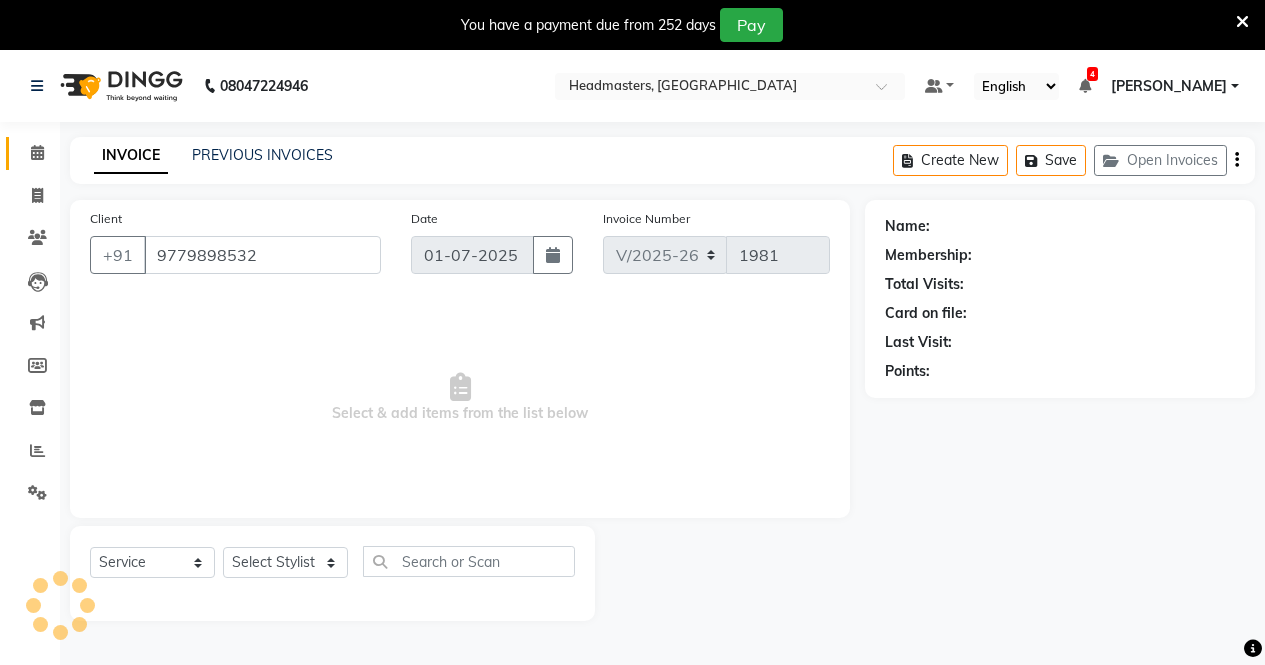 select on "65465" 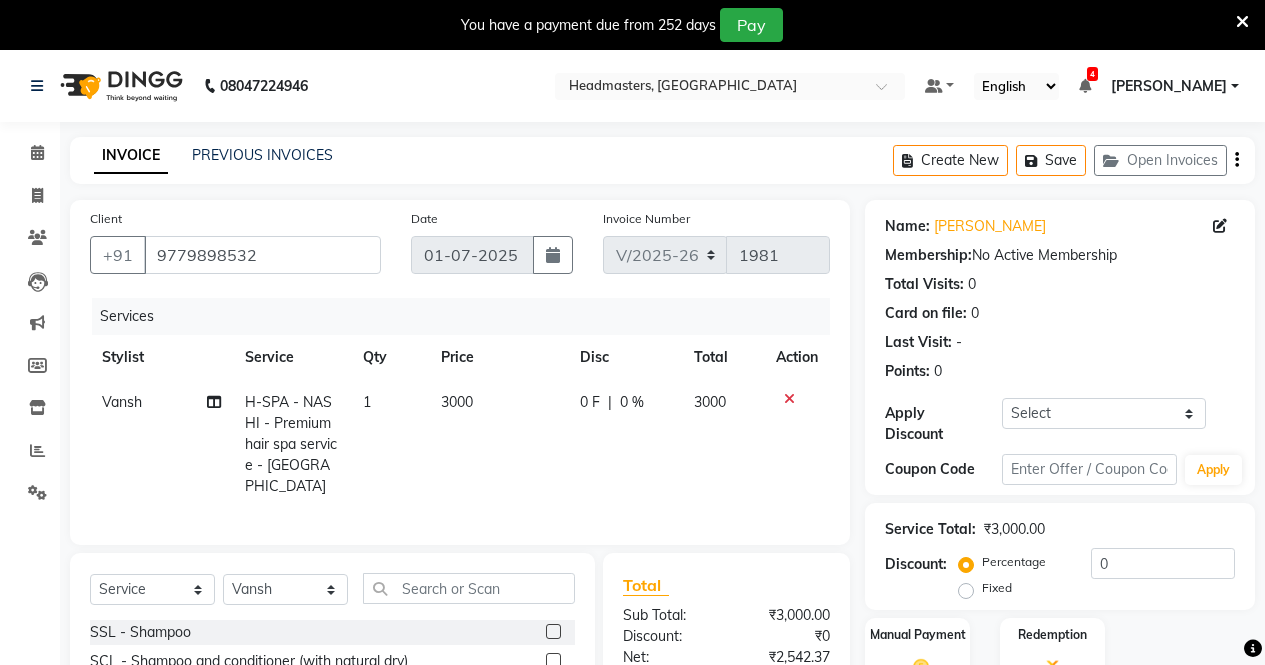 click on "0 F | 0 %" 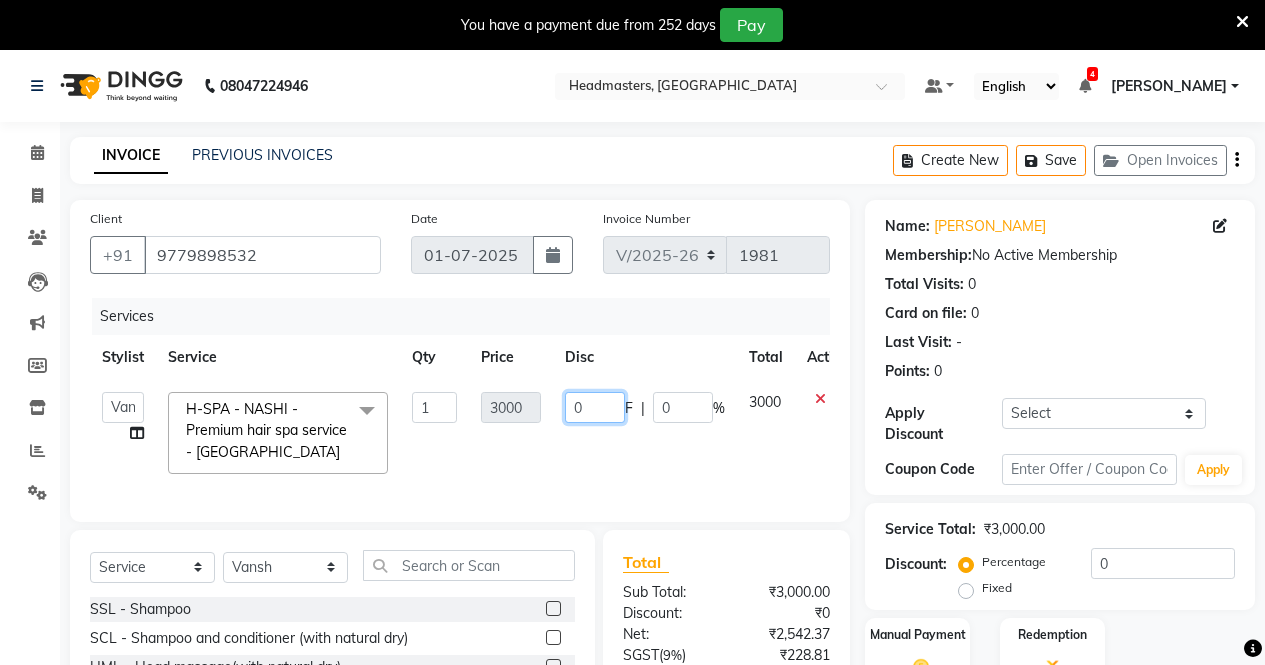 click on "0" 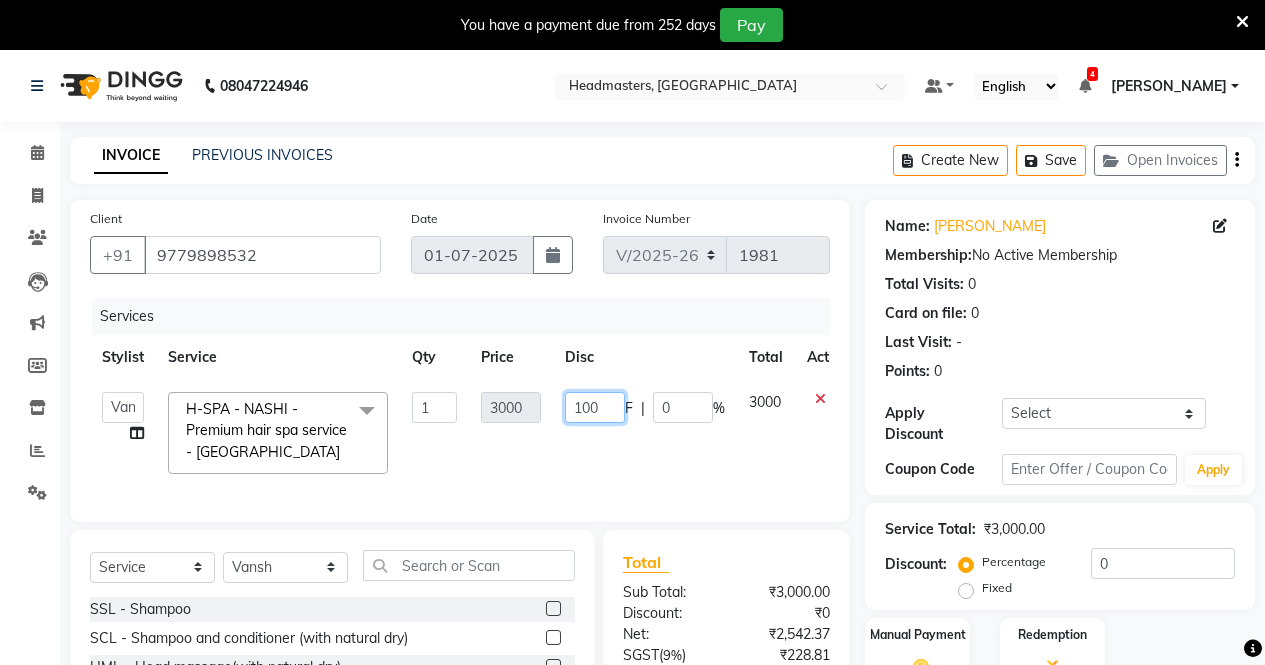 type on "1000" 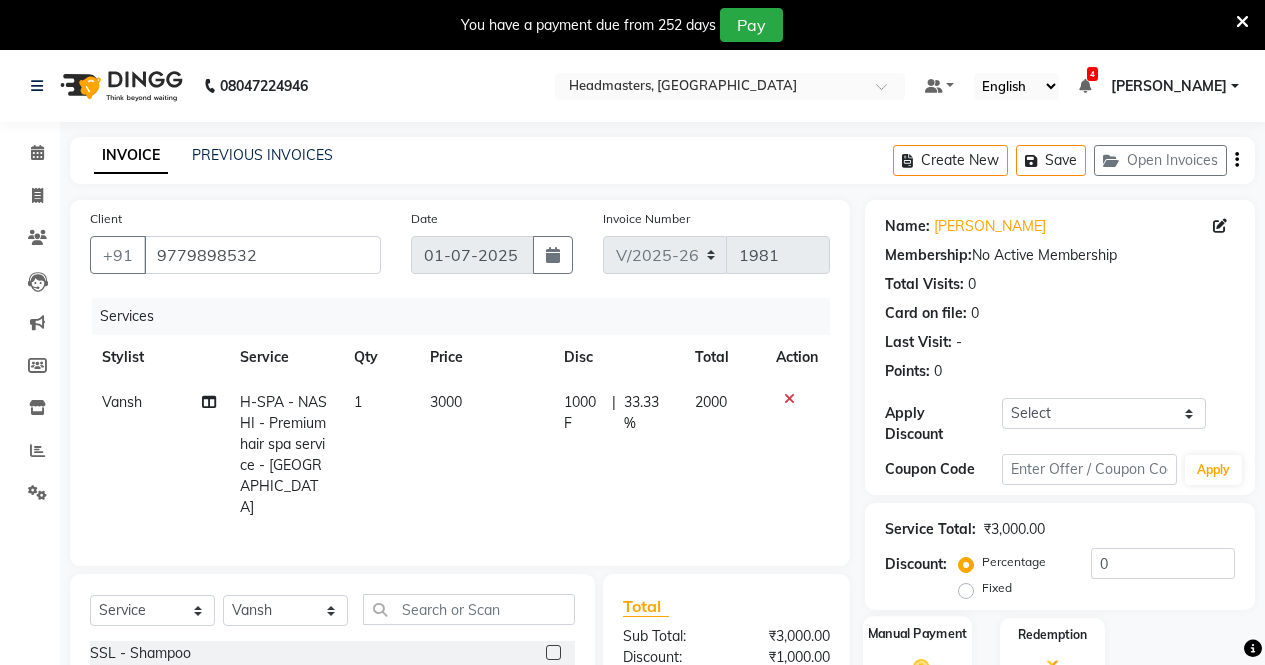 click 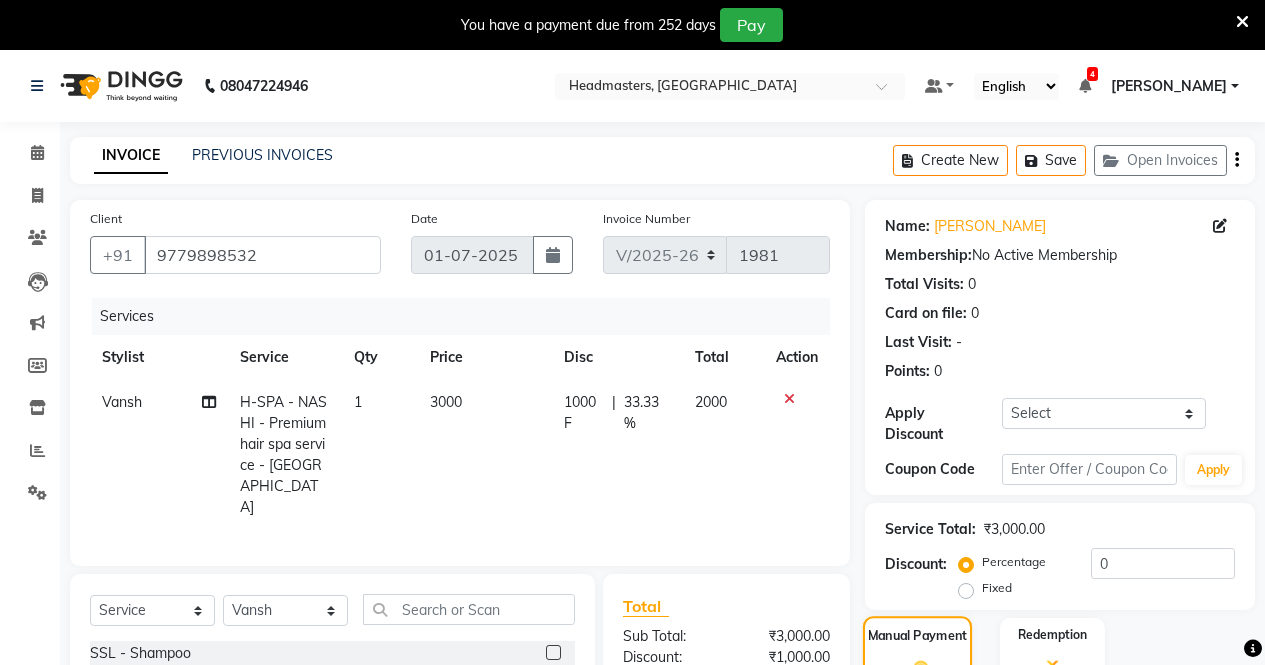 scroll, scrollTop: 207, scrollLeft: 0, axis: vertical 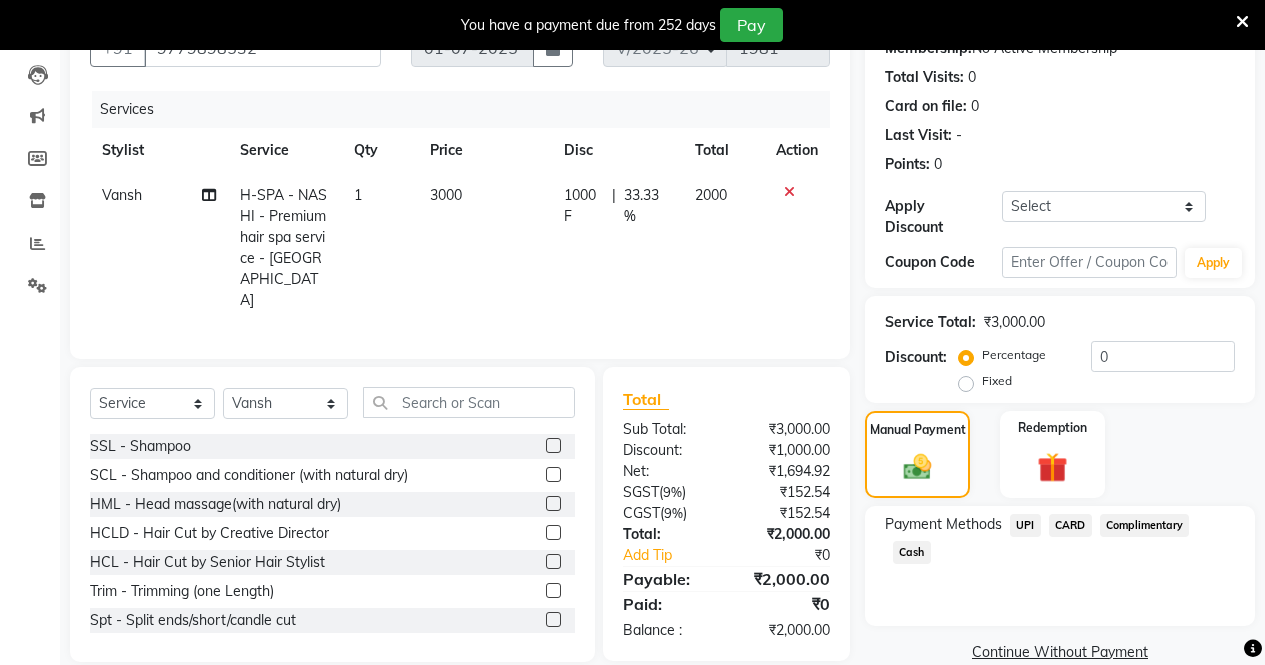 click on "UPI" 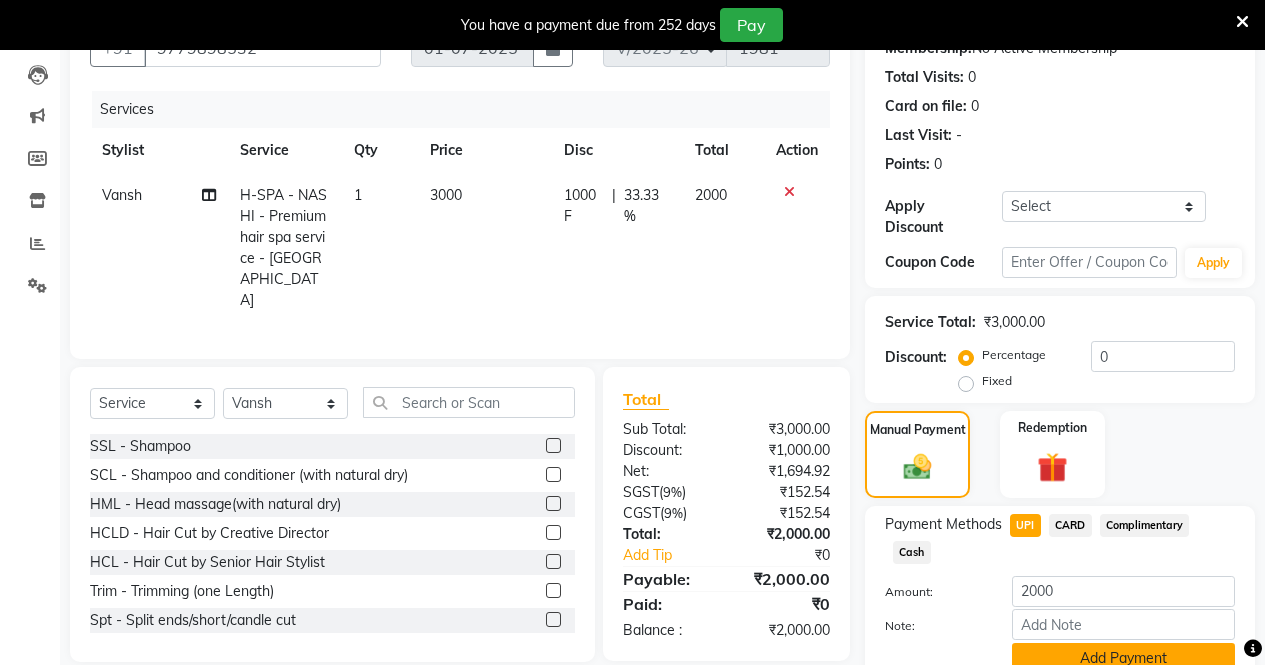 click on "Add Payment" 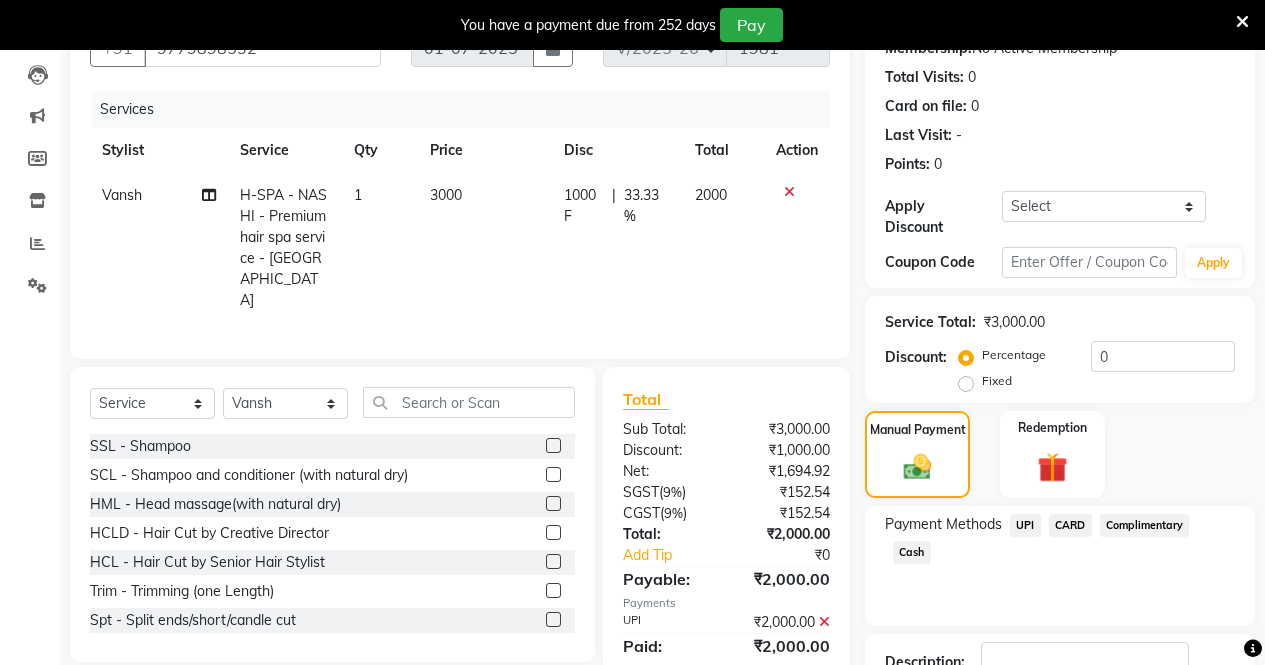 scroll, scrollTop: 307, scrollLeft: 0, axis: vertical 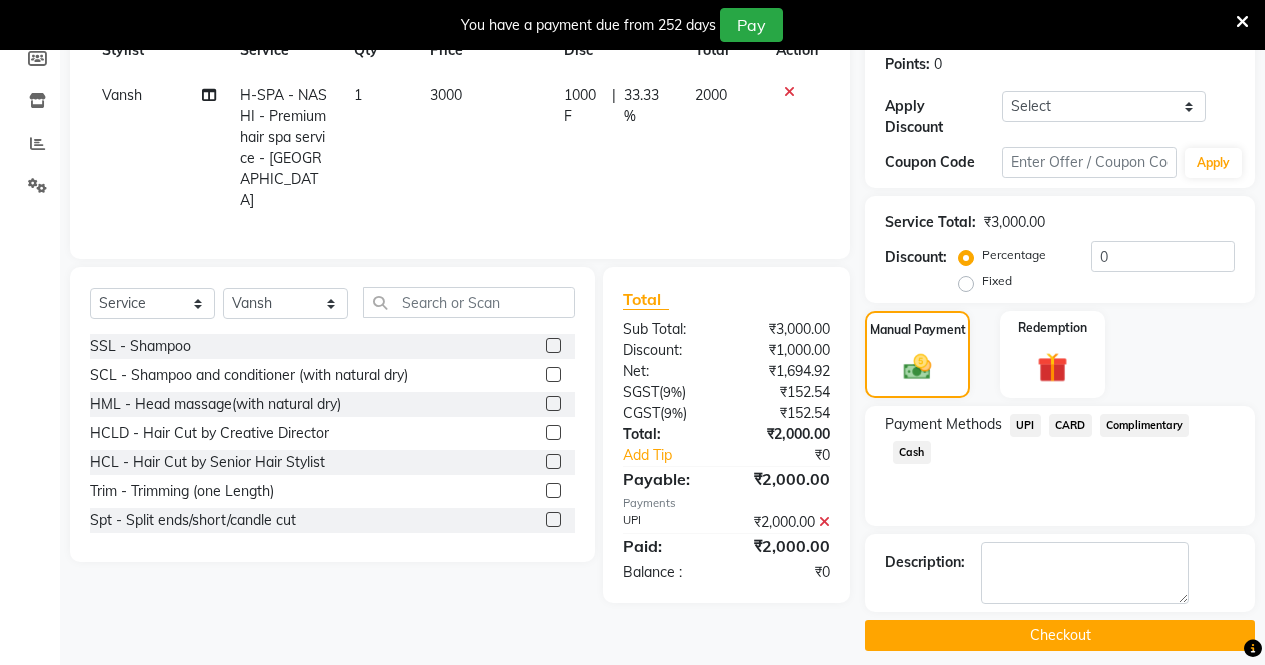 click on "Checkout" 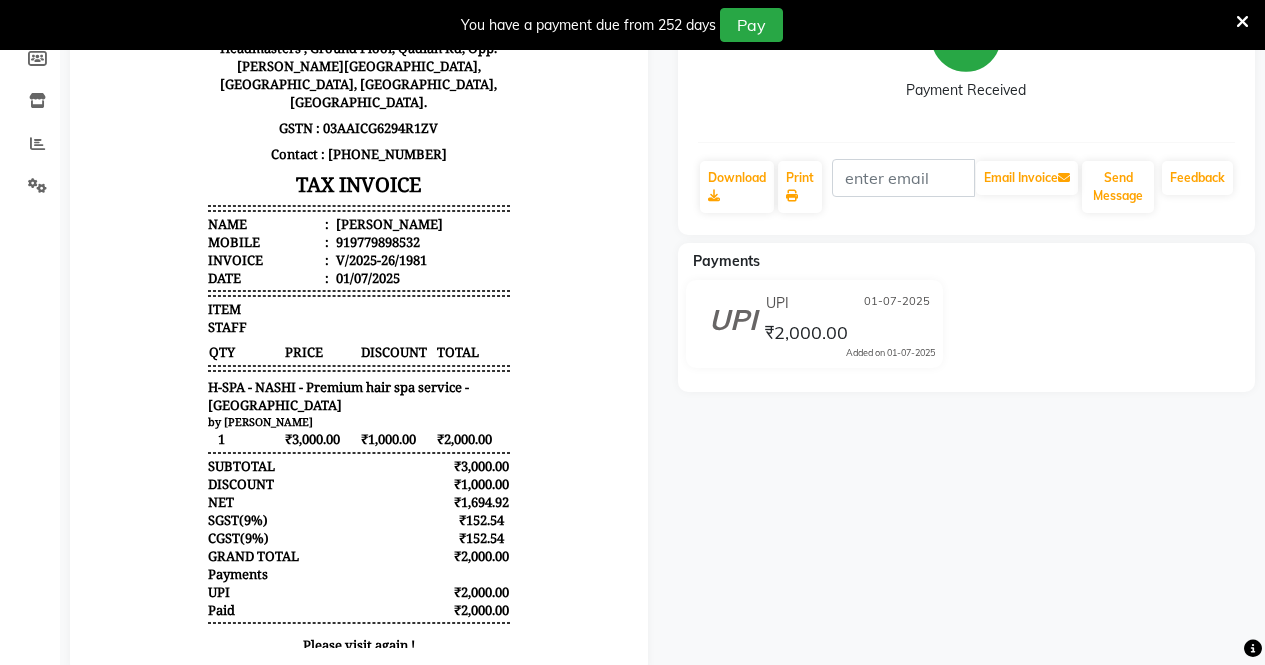 scroll, scrollTop: 0, scrollLeft: 0, axis: both 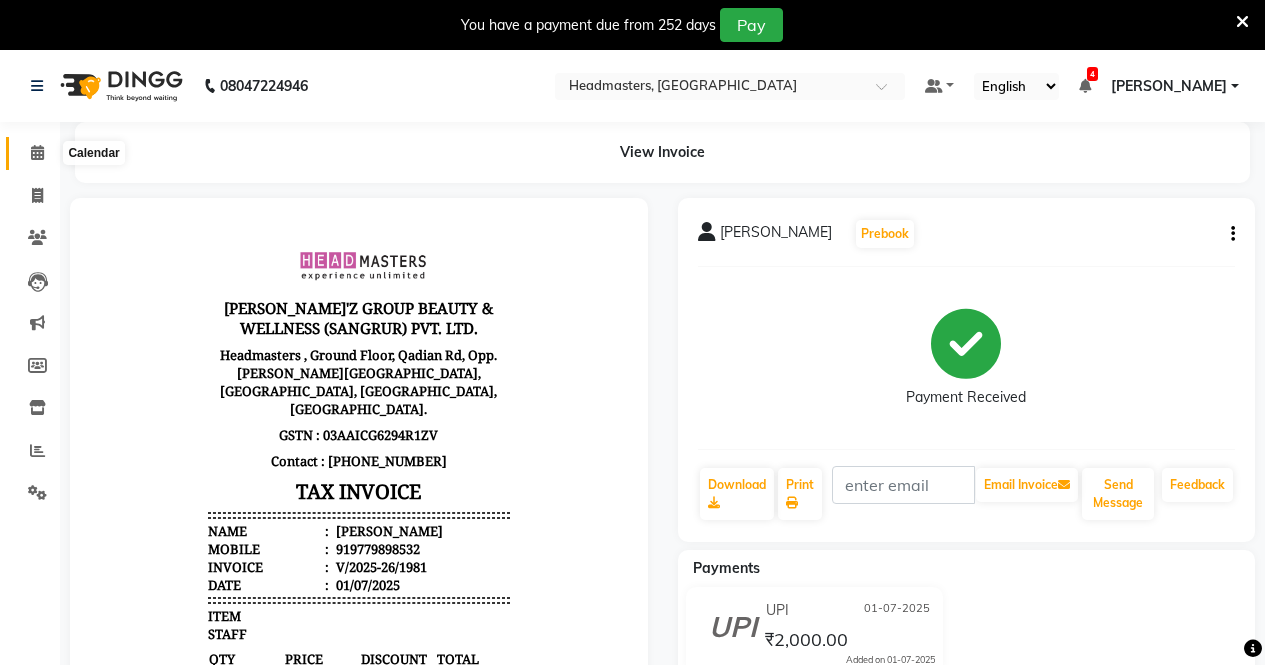 click 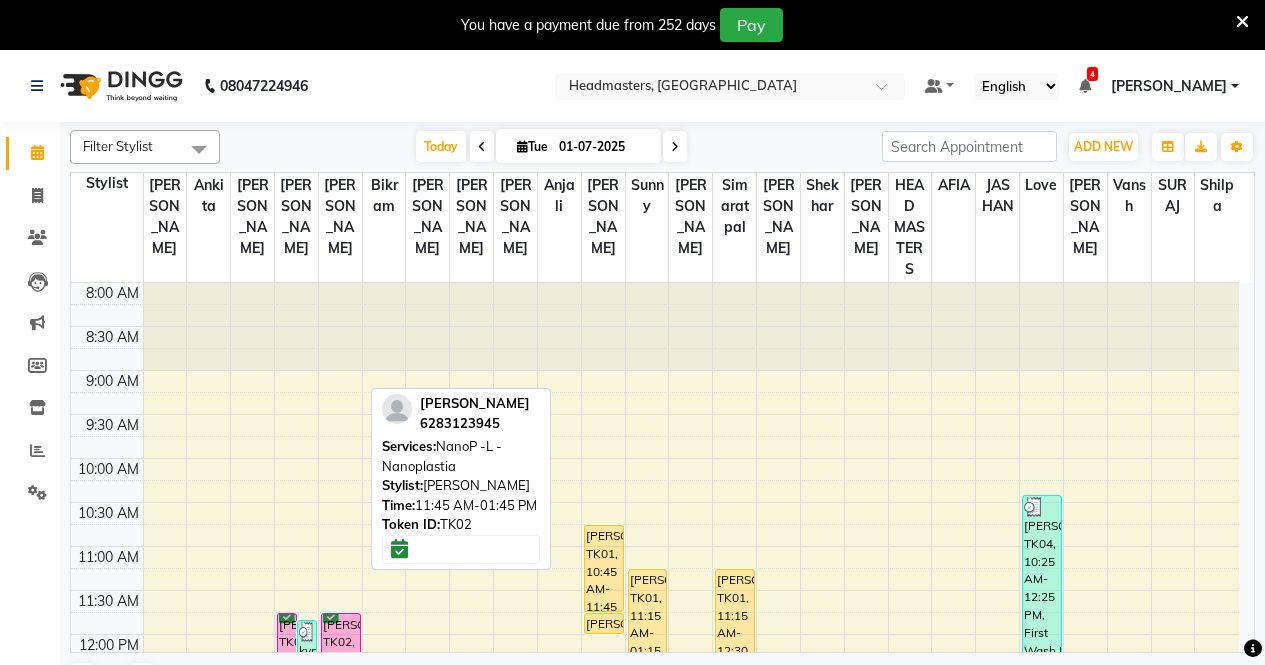 click on "[PERSON_NAME], TK02, 11:45 AM-01:45 PM, NanoP -L - Nanoplastia" at bounding box center [341, 700] 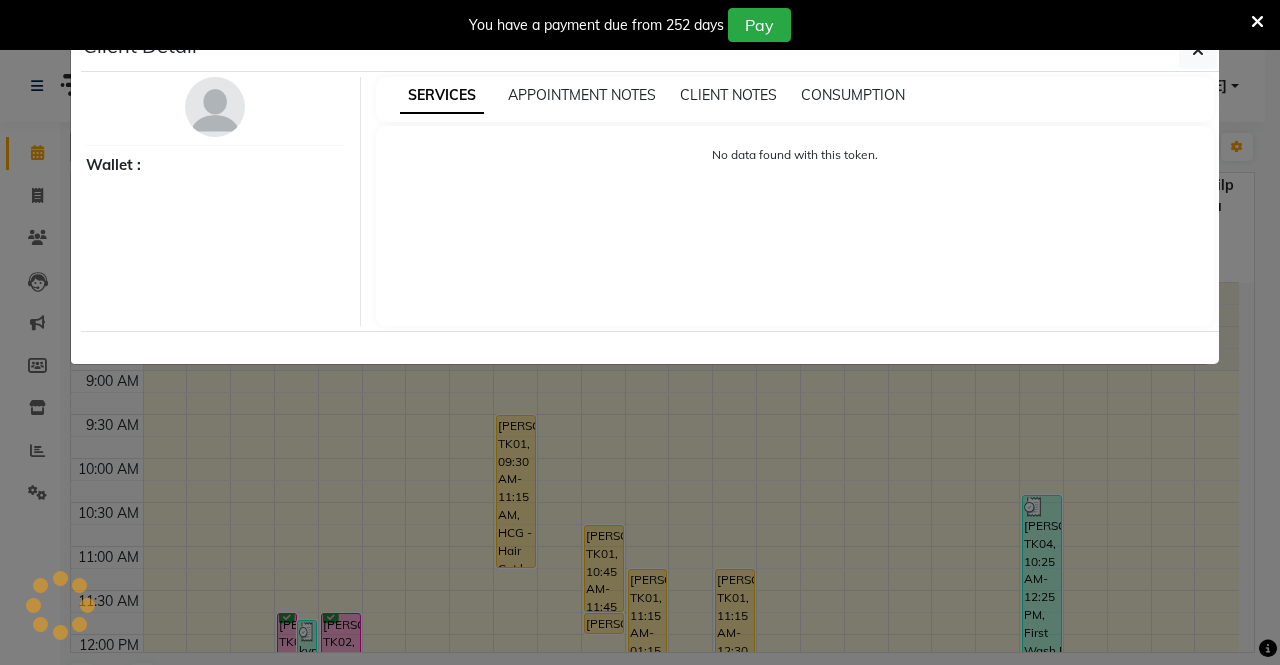 select on "6" 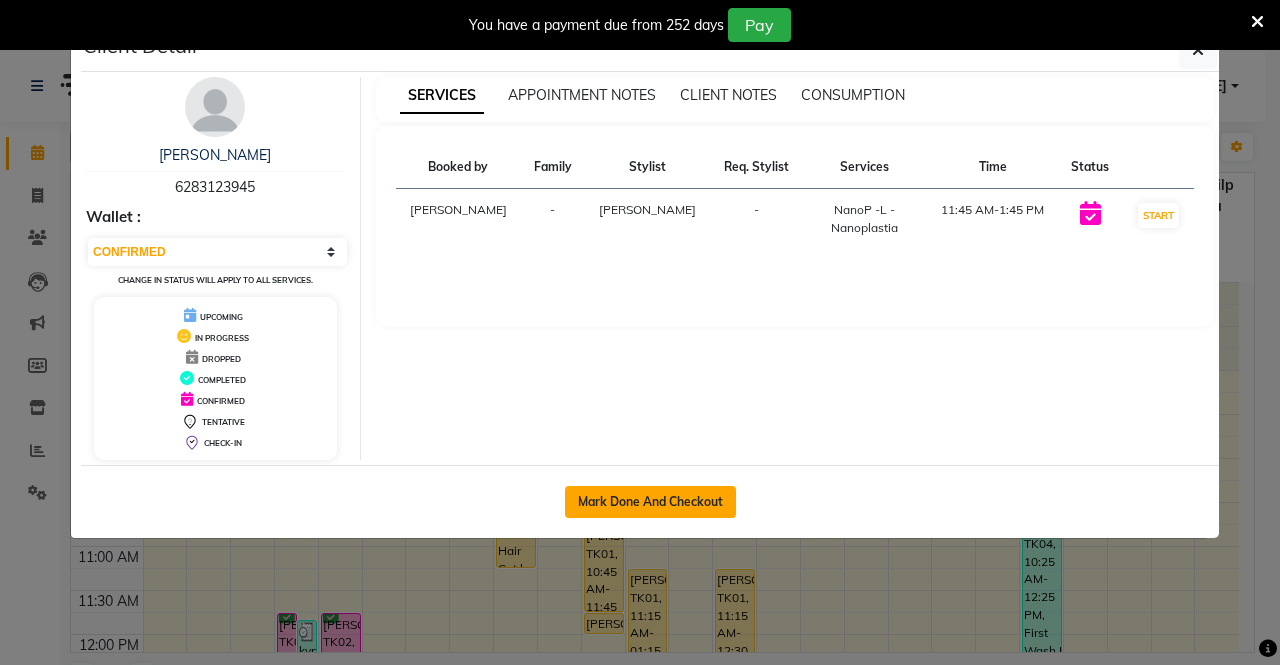 click on "Mark Done And Checkout" 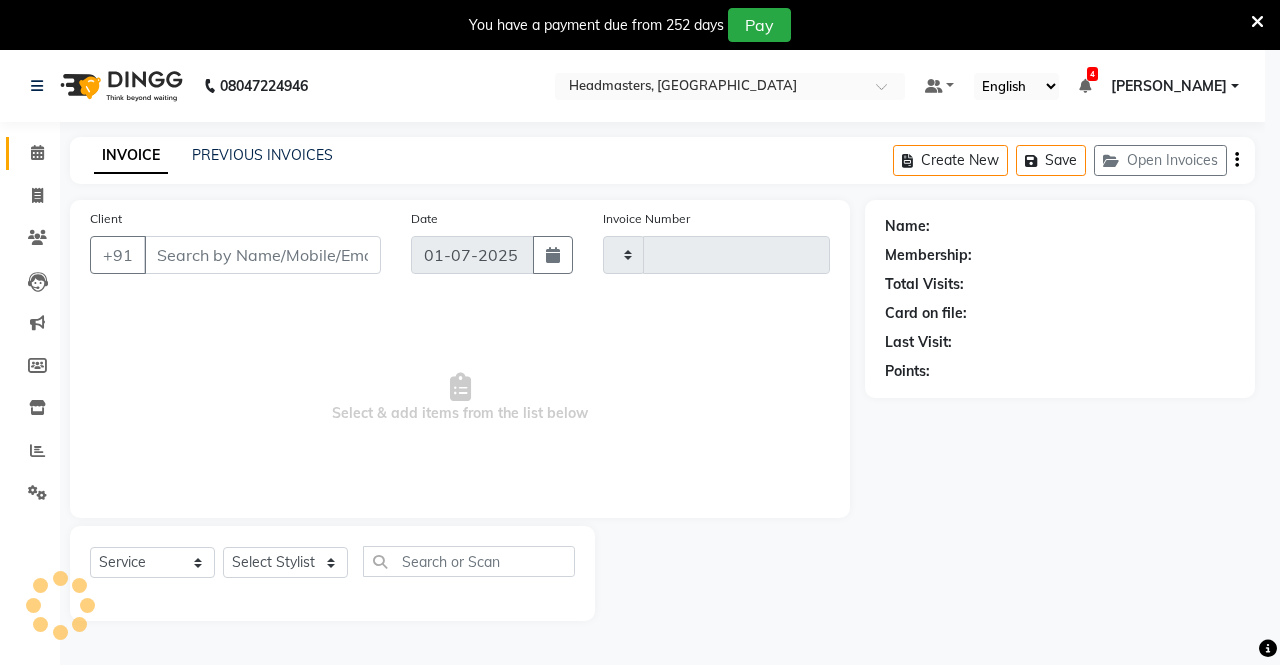 type on "1982" 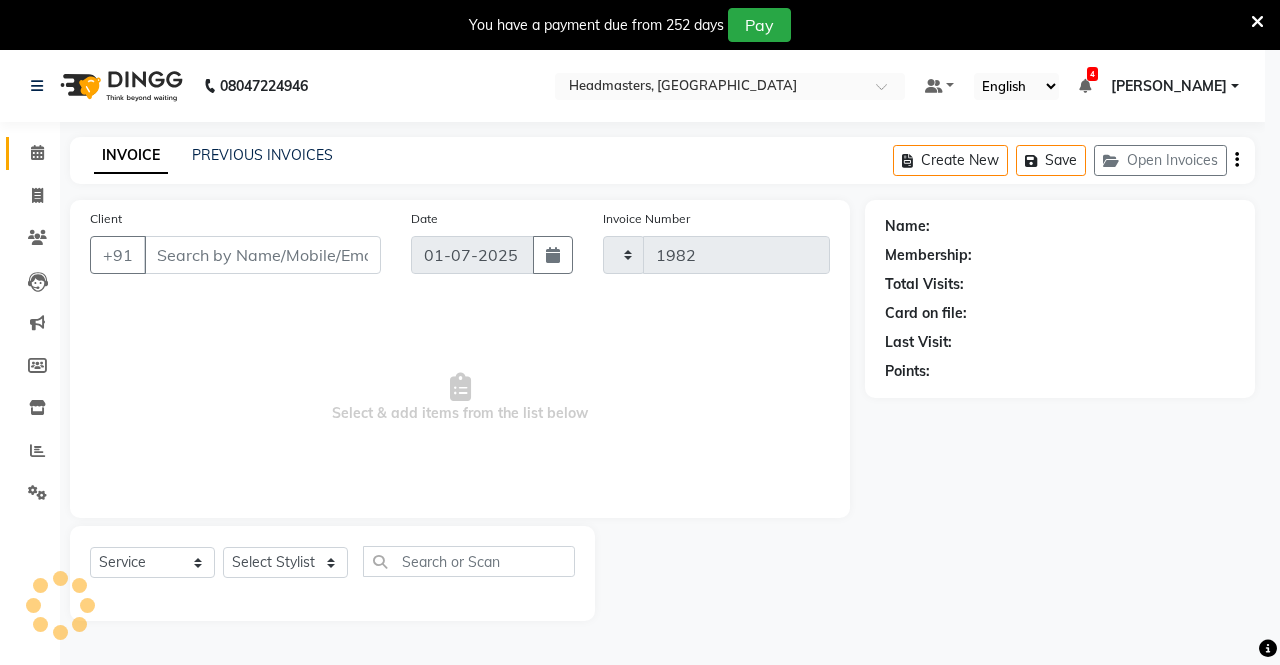 select on "7136" 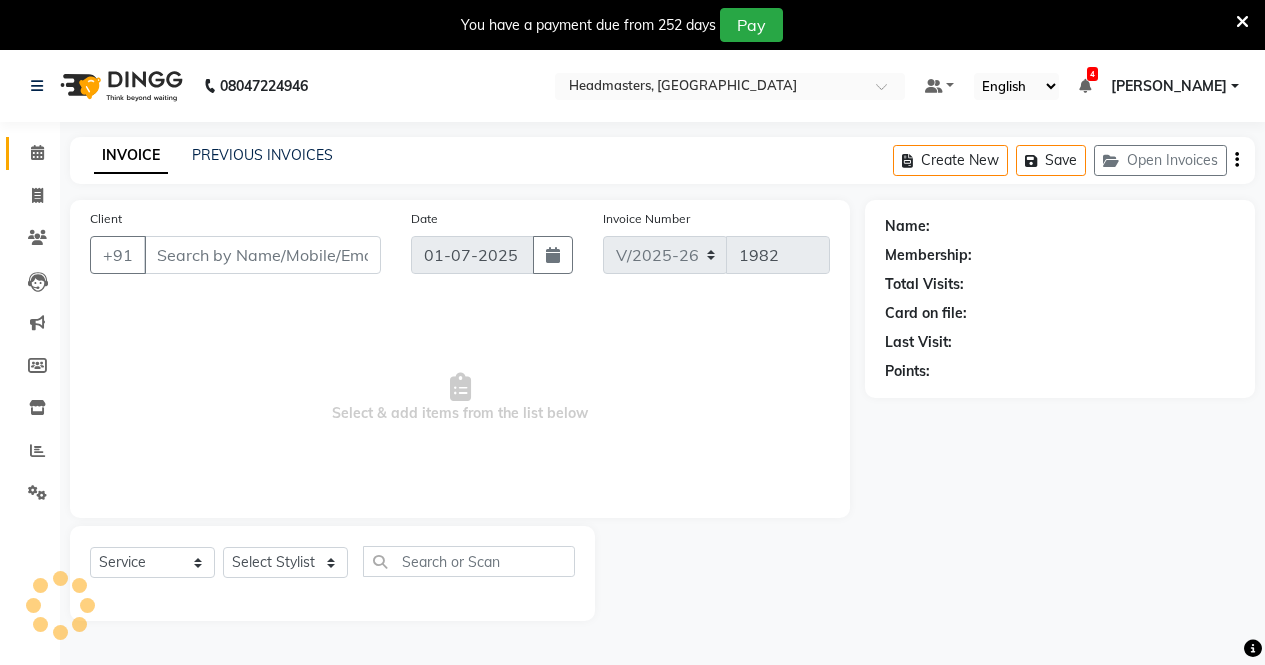 type on "6283123945" 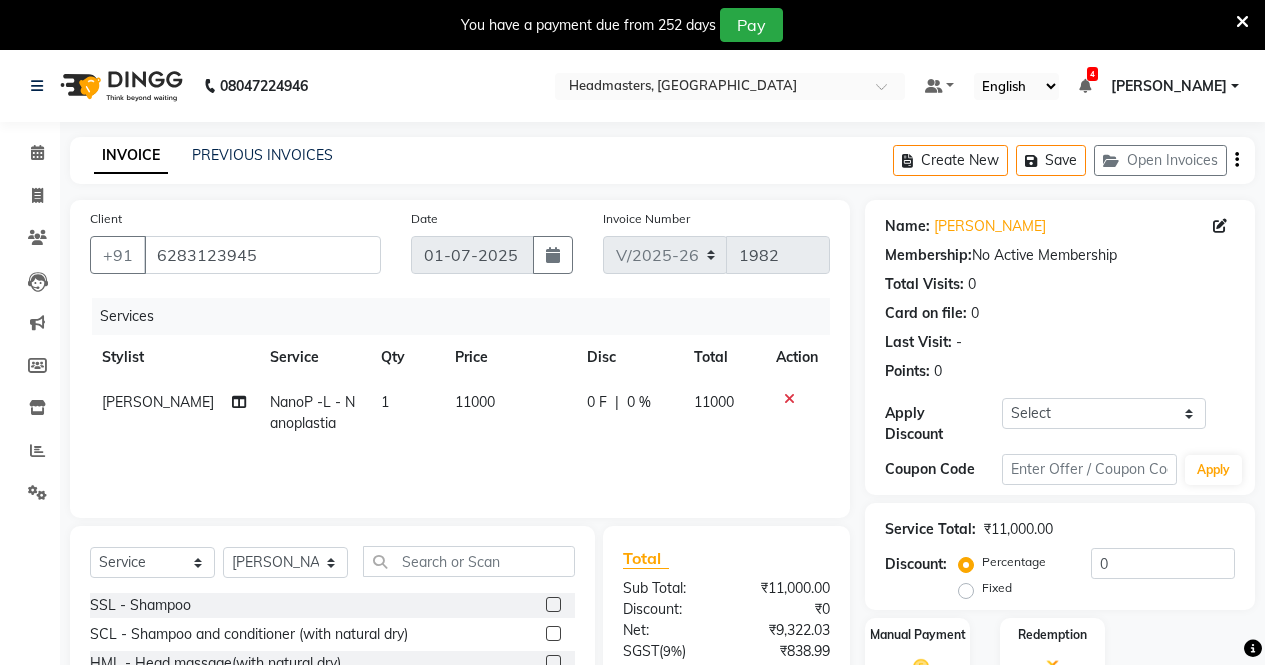 click on "Fixed" 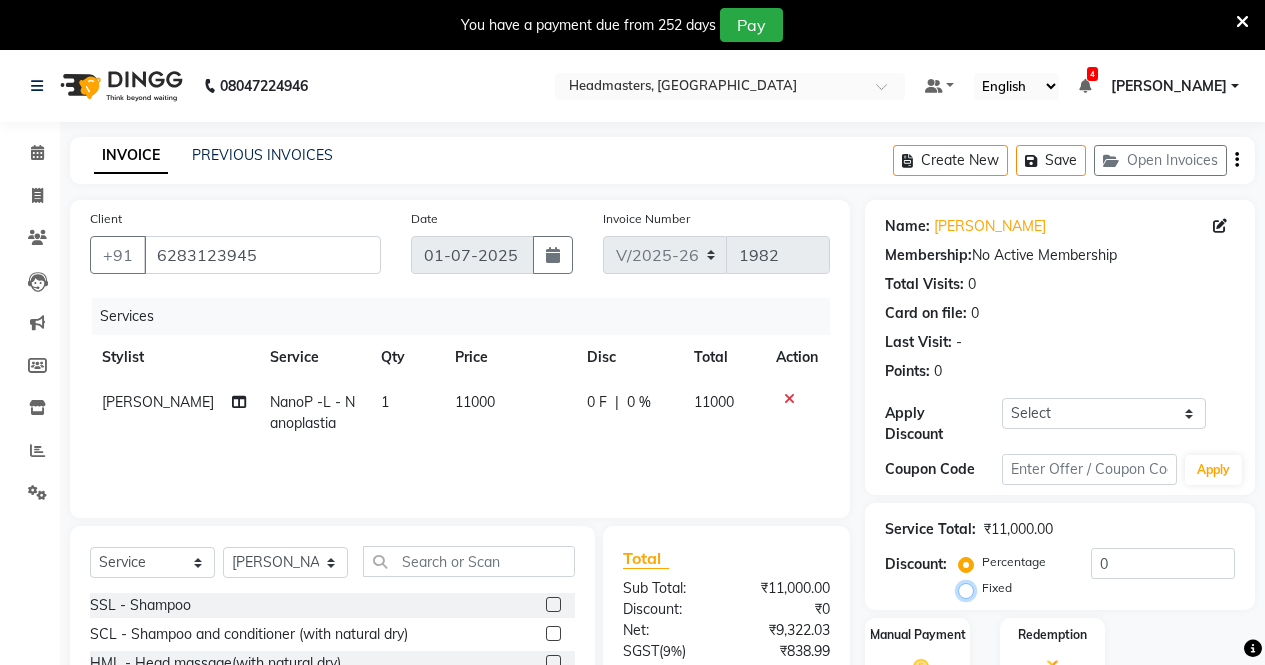 click on "Fixed" at bounding box center [970, 588] 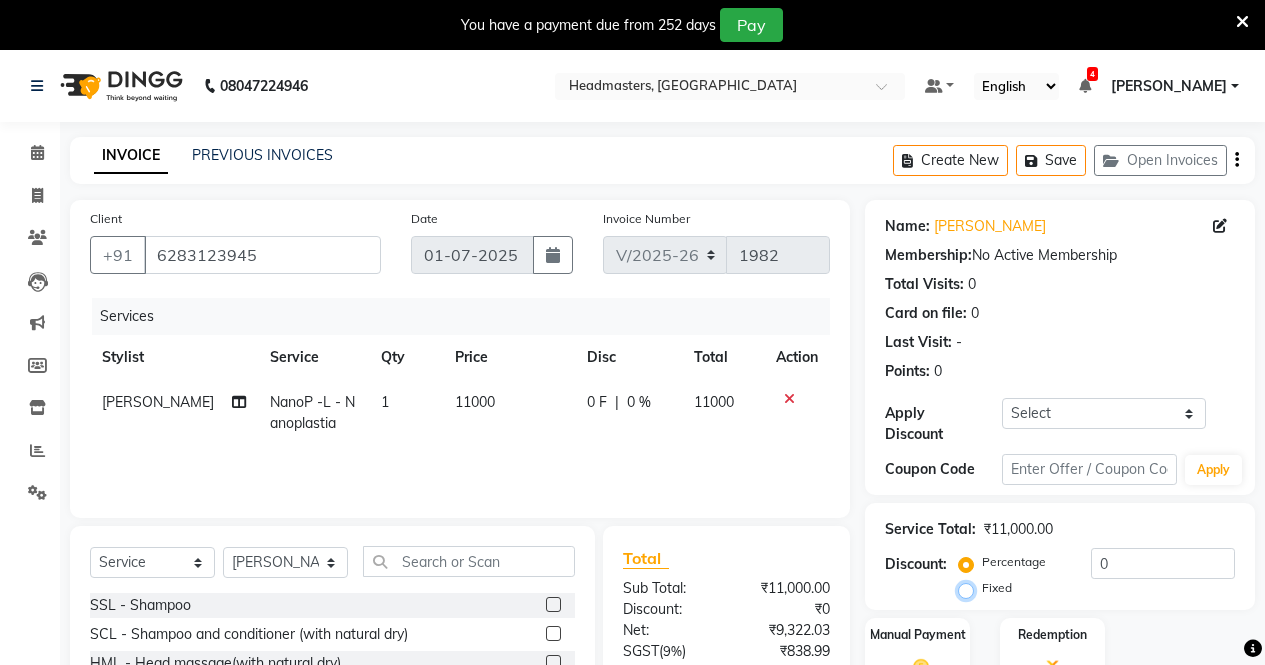 radio on "true" 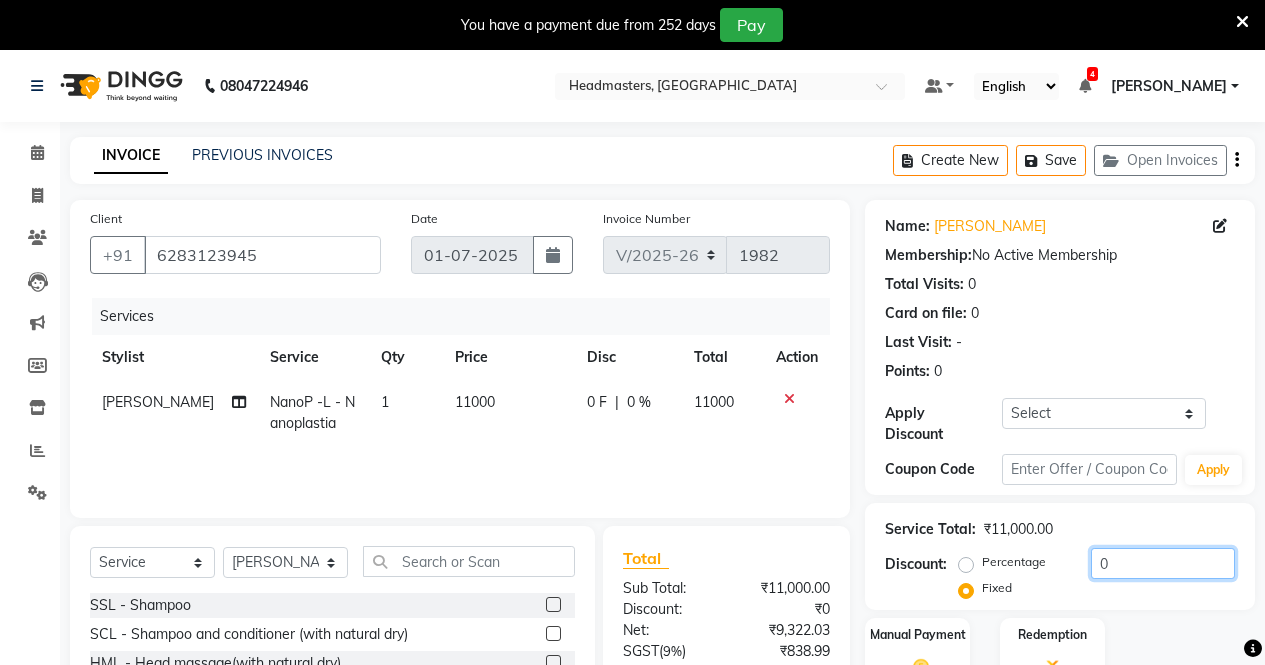 click on "0" 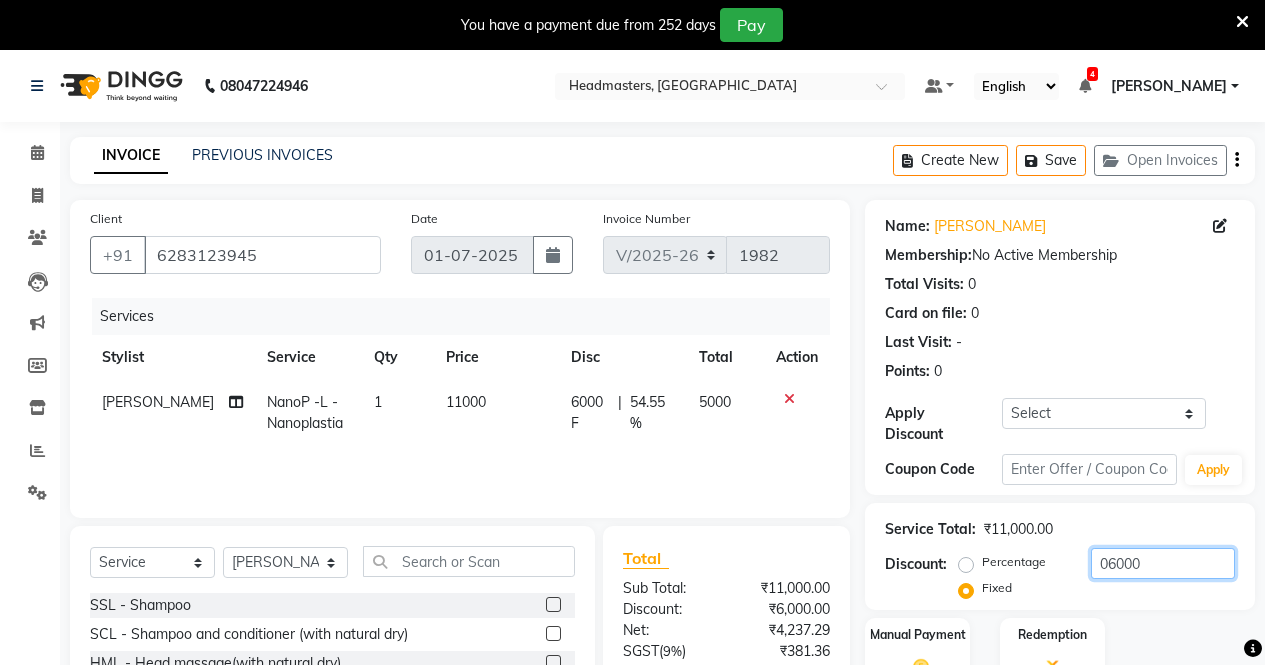 scroll, scrollTop: 100, scrollLeft: 0, axis: vertical 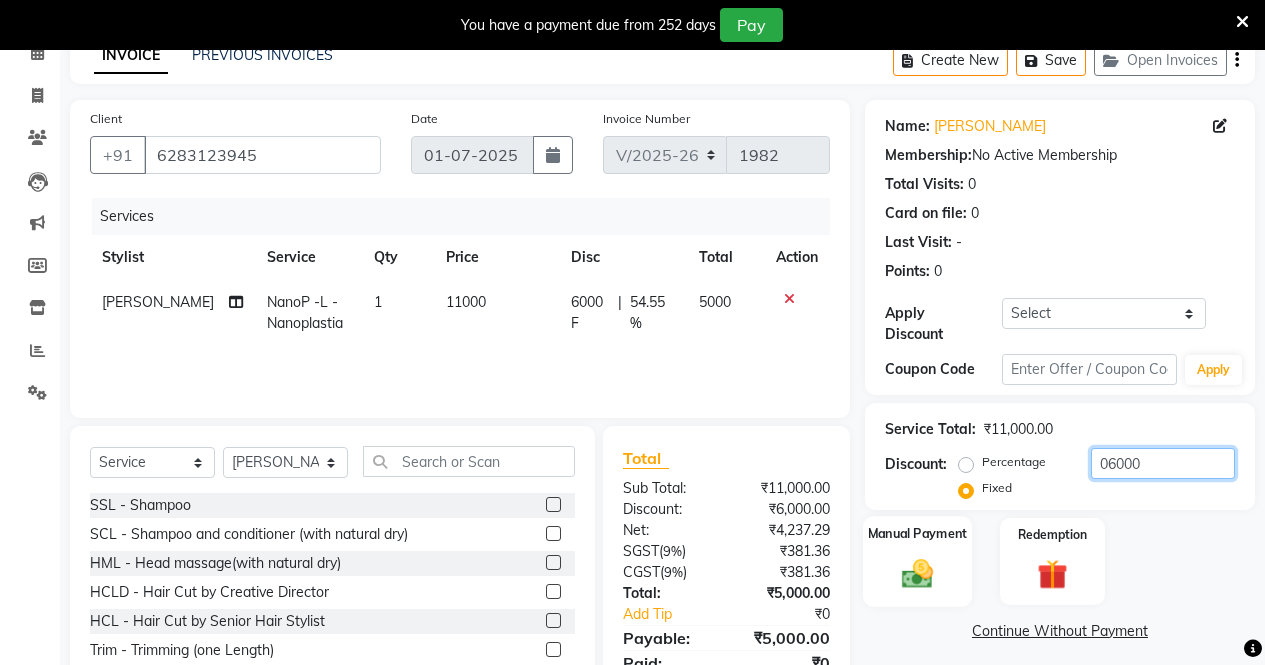 type on "06000" 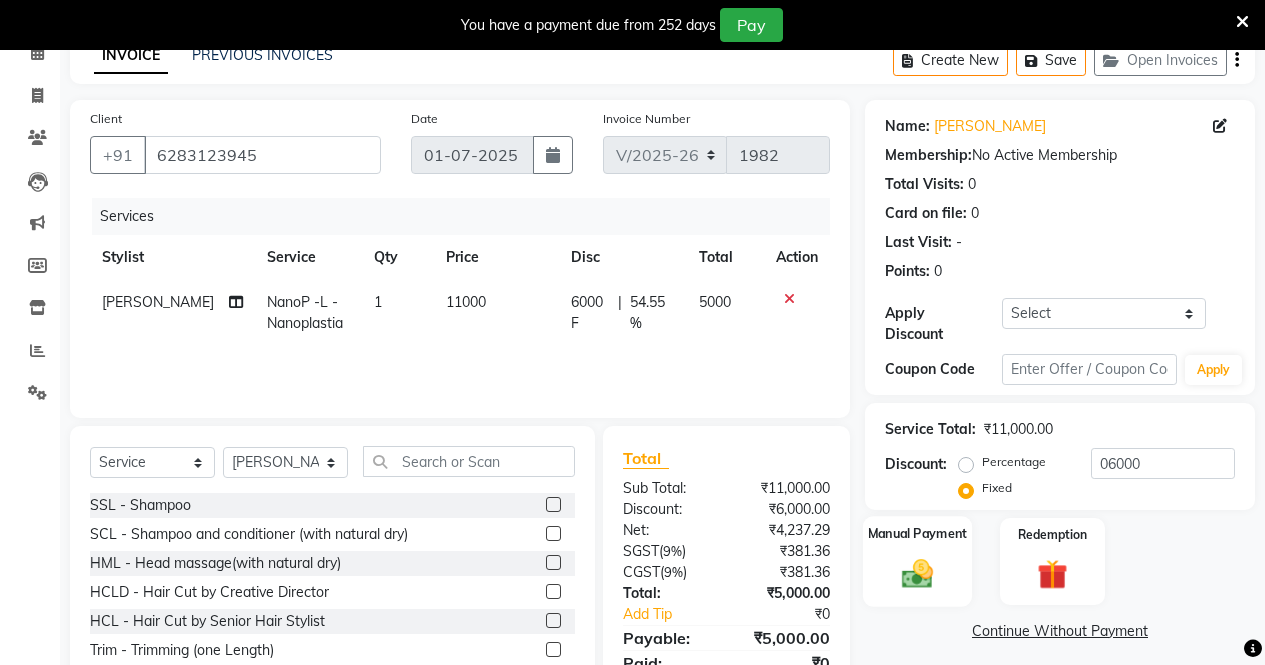 click 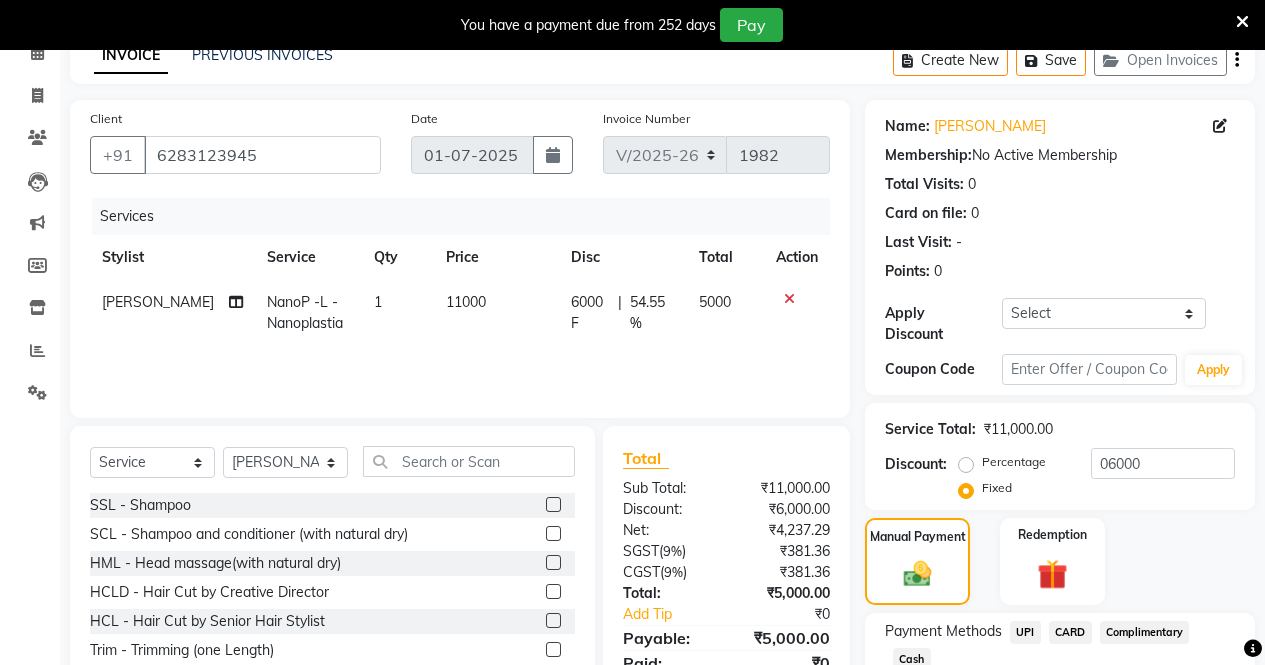 scroll, scrollTop: 223, scrollLeft: 0, axis: vertical 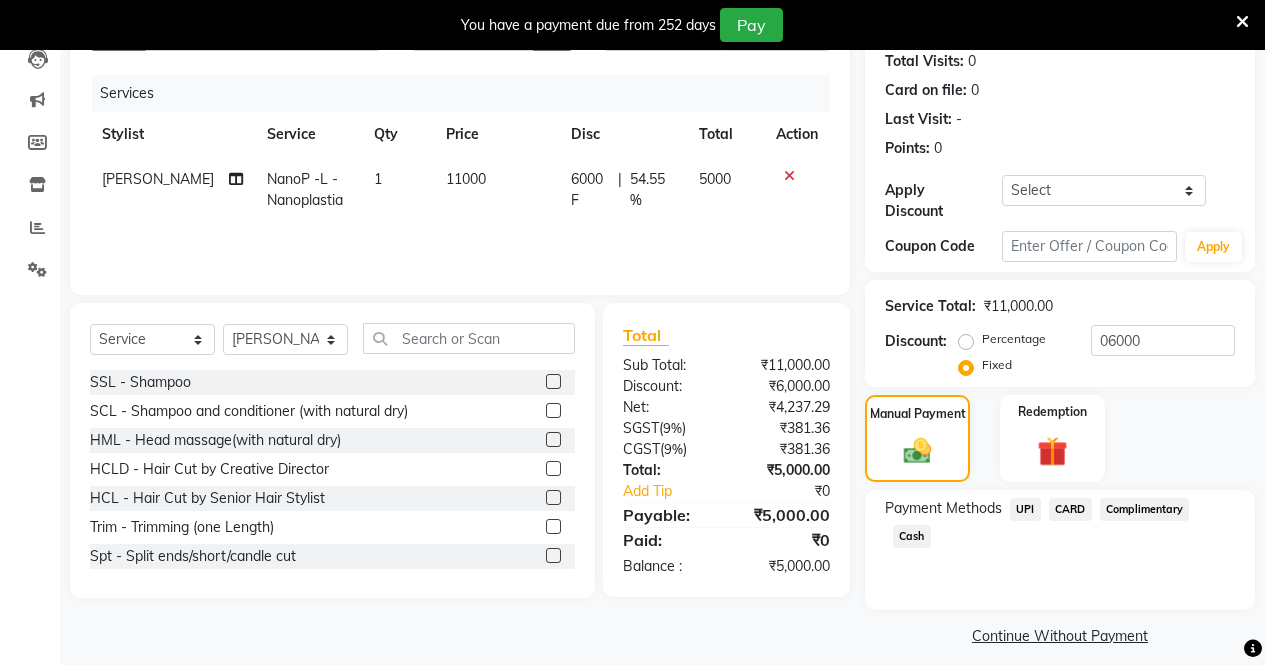 click on "Cash" 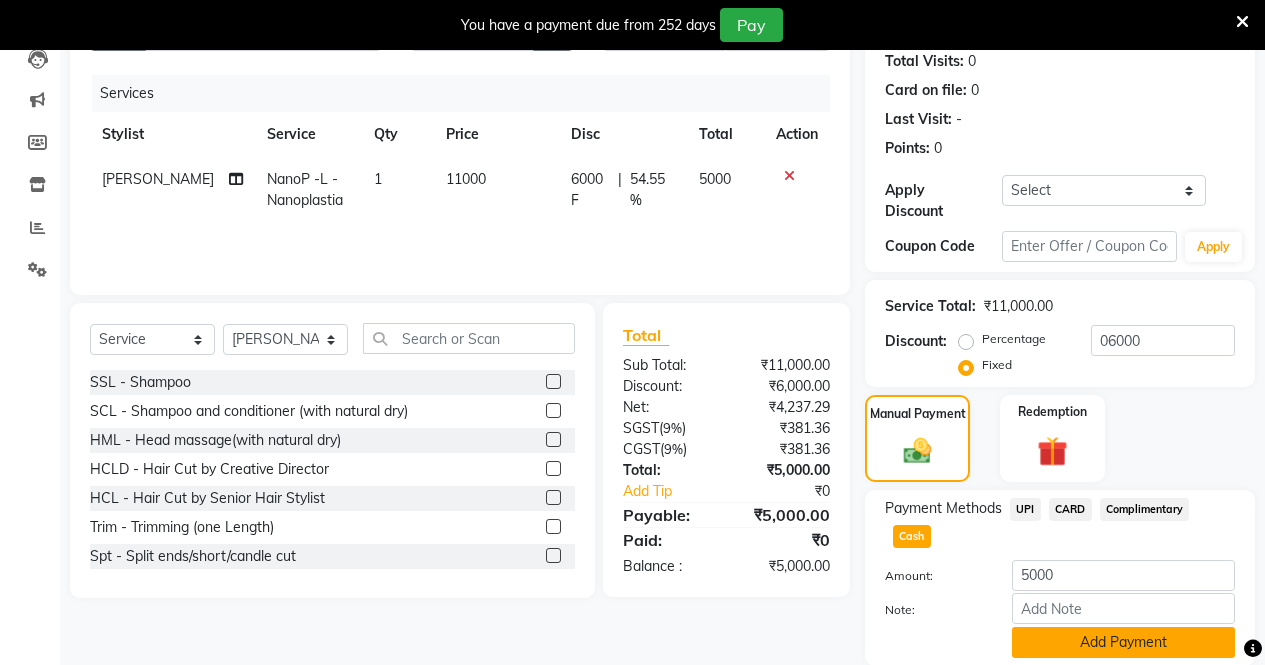 click on "Add Payment" 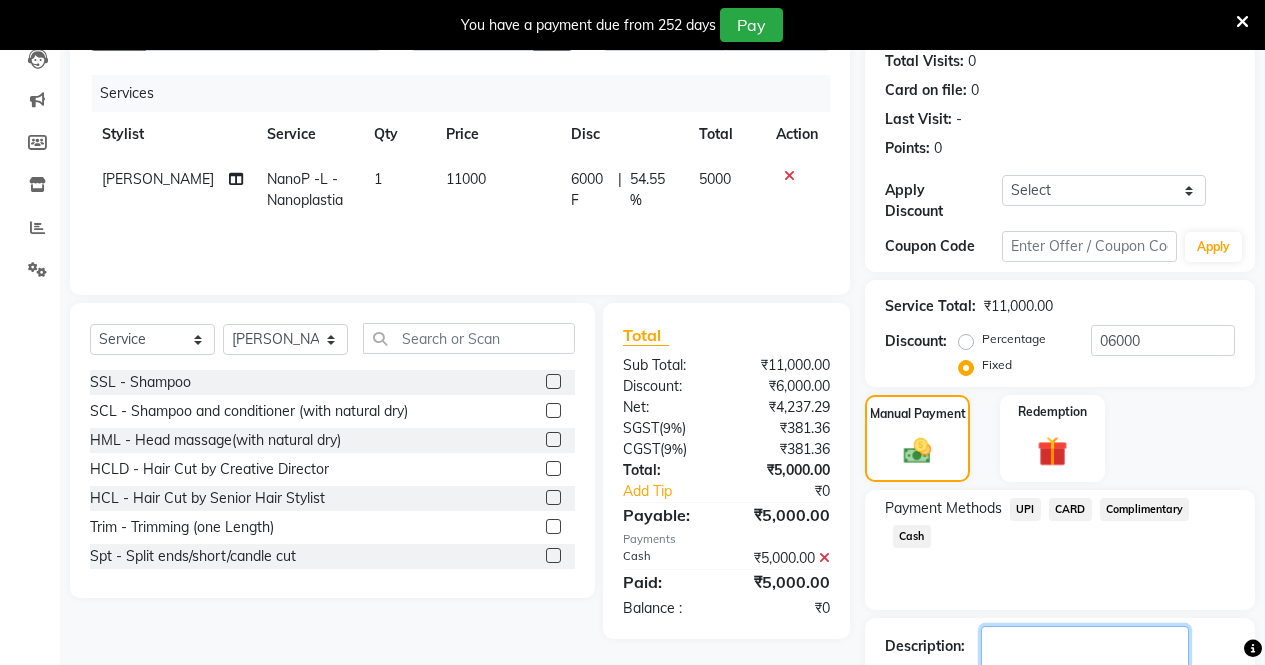 click 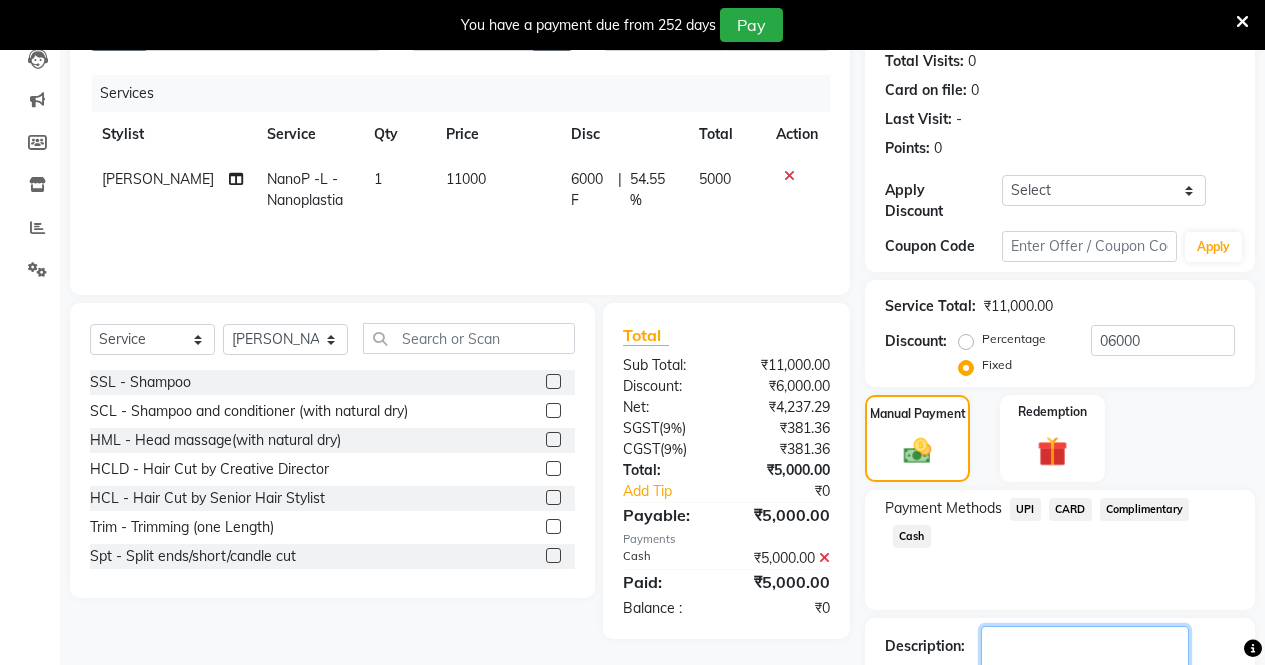 scroll, scrollTop: 307, scrollLeft: 0, axis: vertical 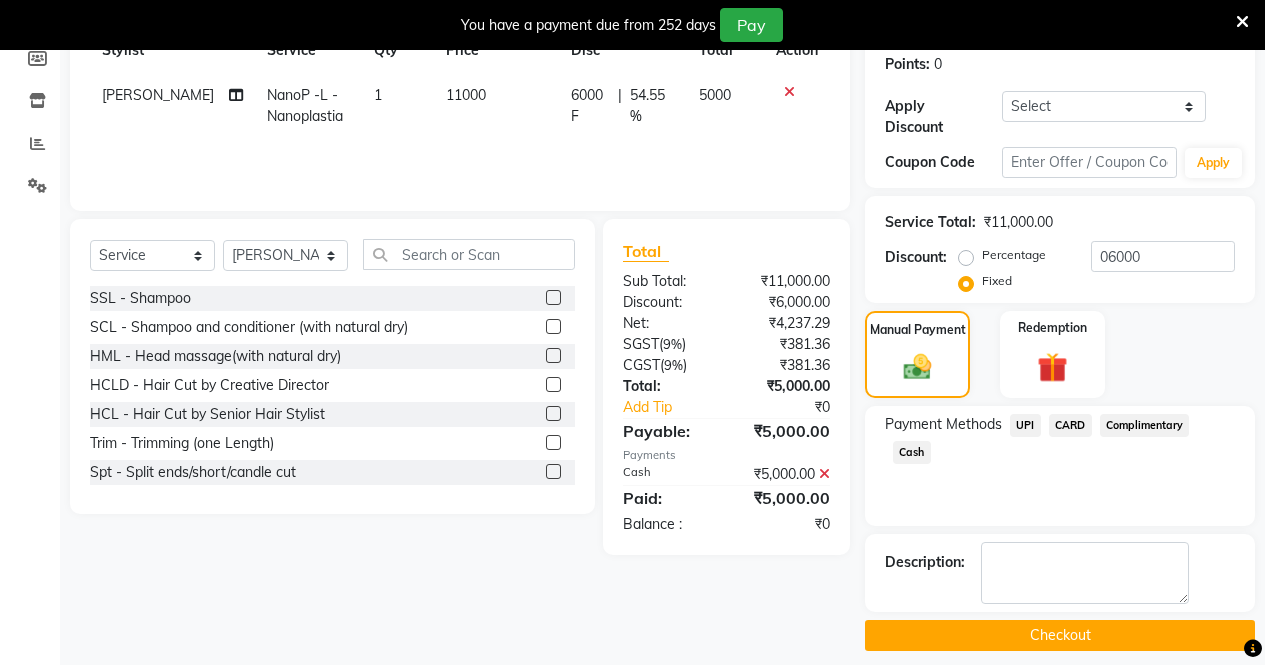 click on "Checkout" 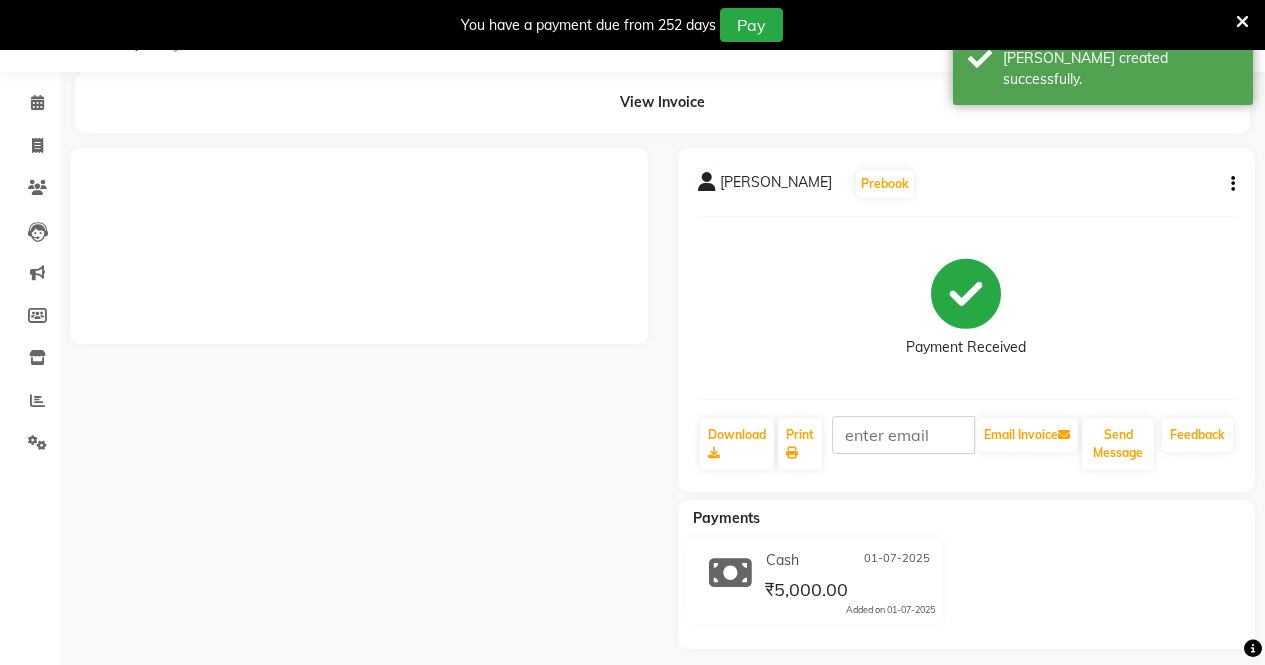 scroll, scrollTop: 64, scrollLeft: 0, axis: vertical 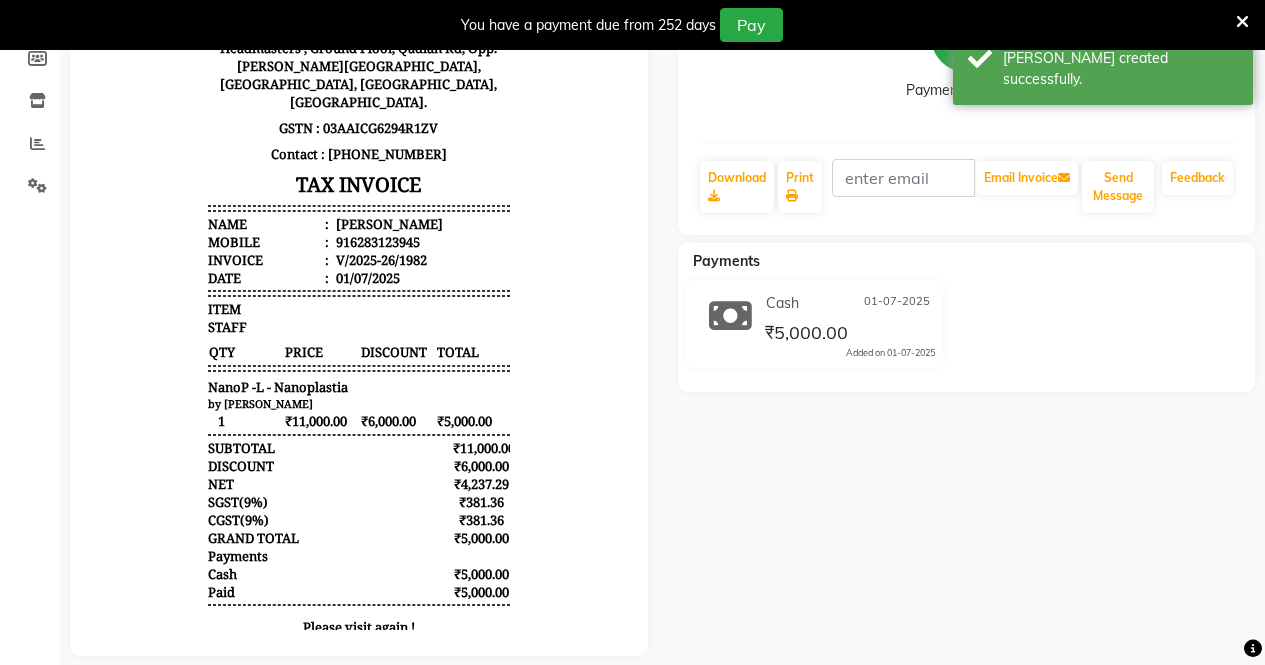 click on "[PERSON_NAME]   Prebook   Payment Received  Download  Print   Email Invoice   Send Message Feedback  Payments Cash [DATE] ₹5,000.00  Added on [DATE]" 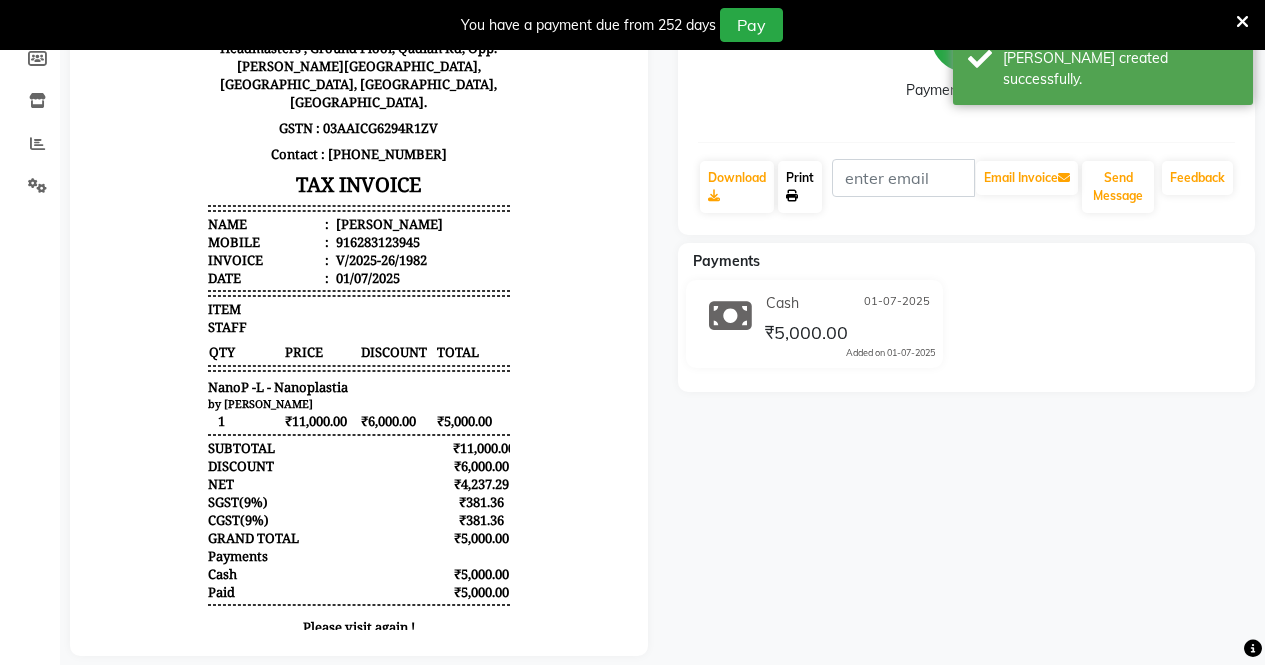 click on "Print" 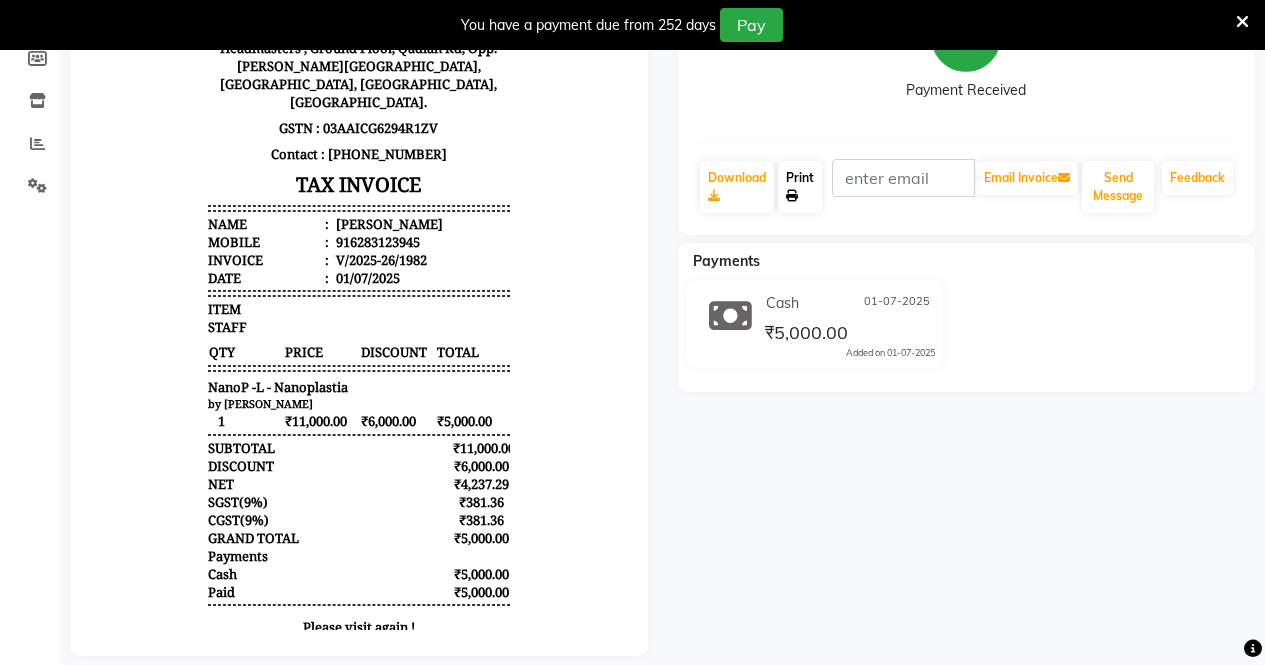 scroll, scrollTop: 0, scrollLeft: 0, axis: both 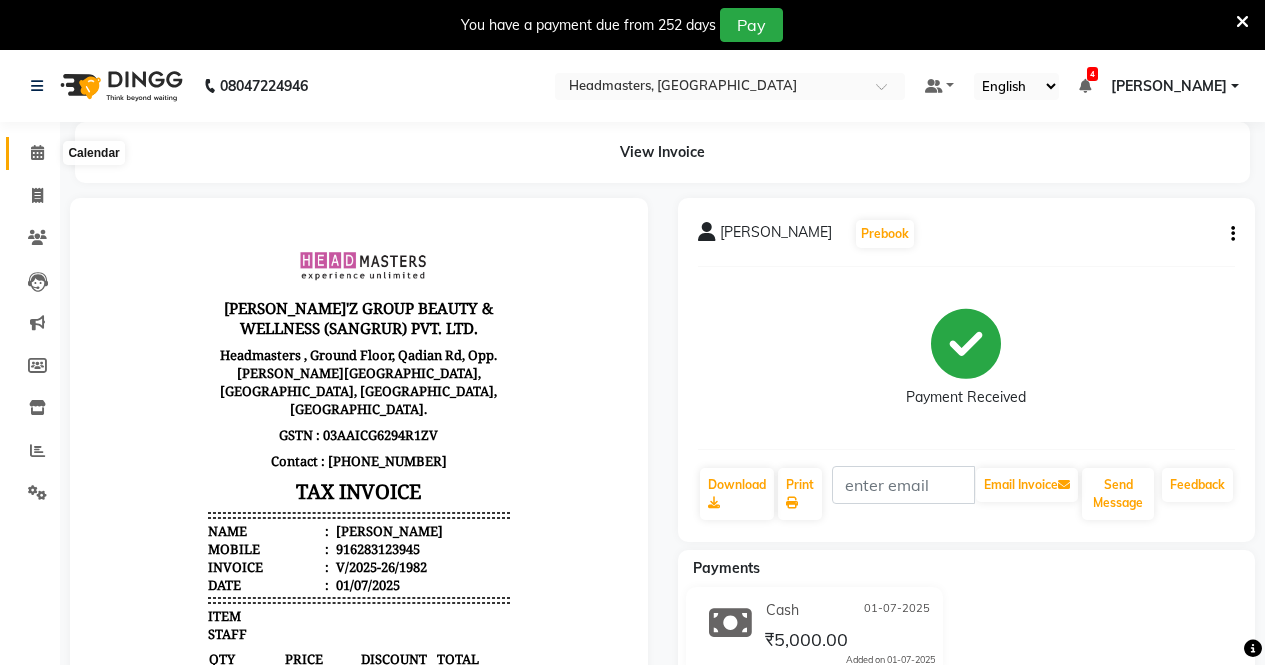 click 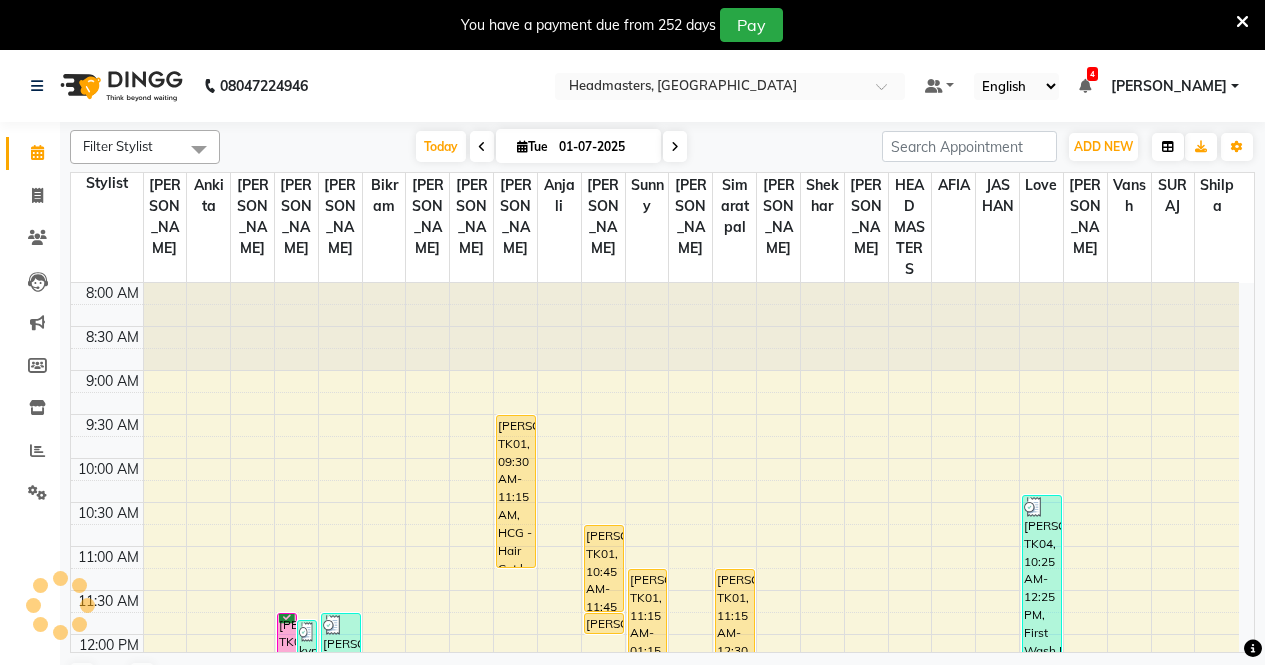 scroll, scrollTop: 529, scrollLeft: 0, axis: vertical 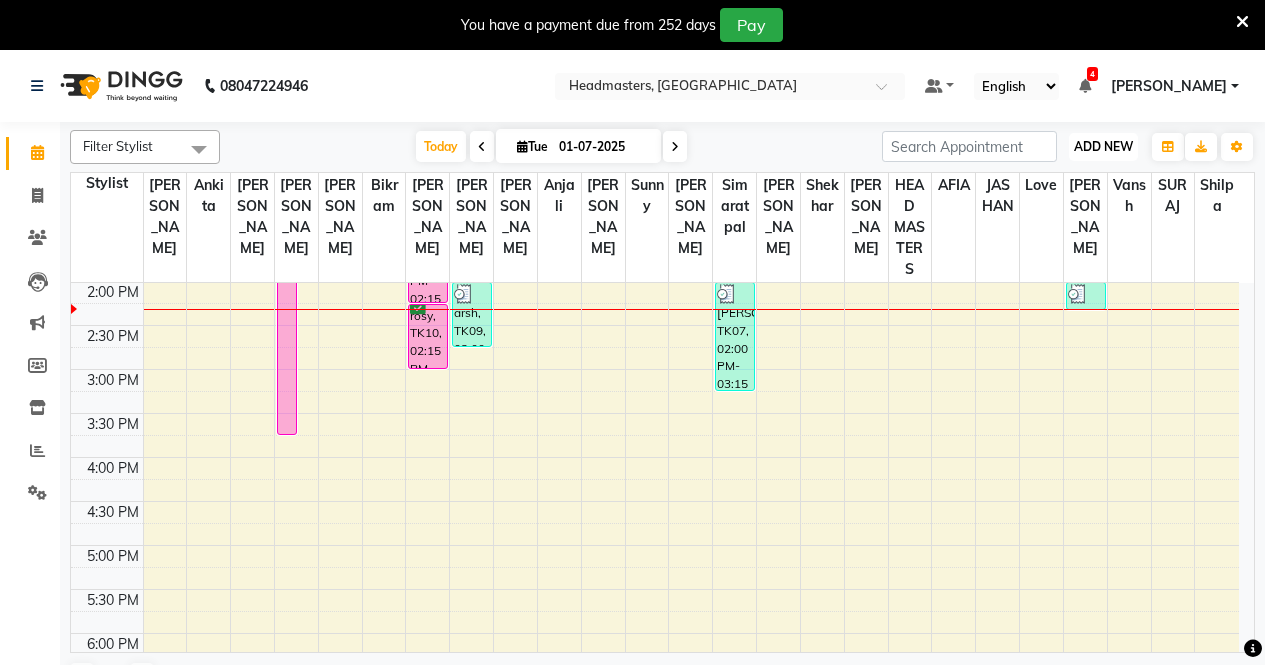 click on "ADD NEW" at bounding box center [1103, 146] 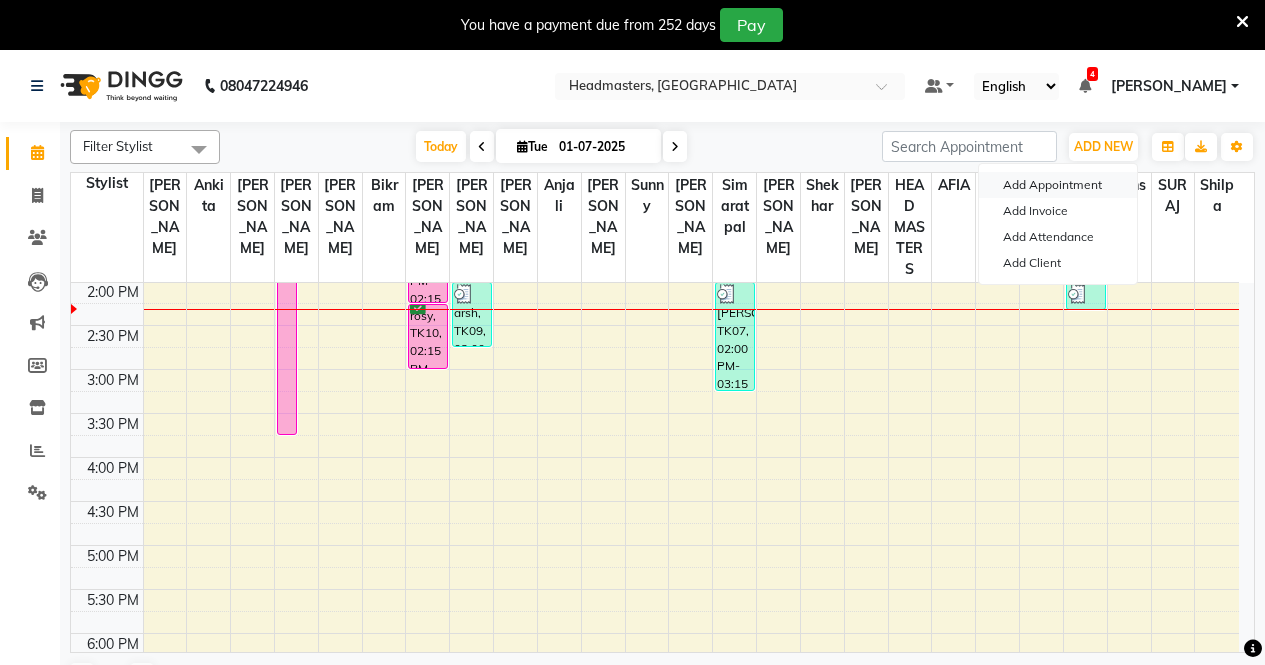click on "Add Appointment" at bounding box center (1058, 185) 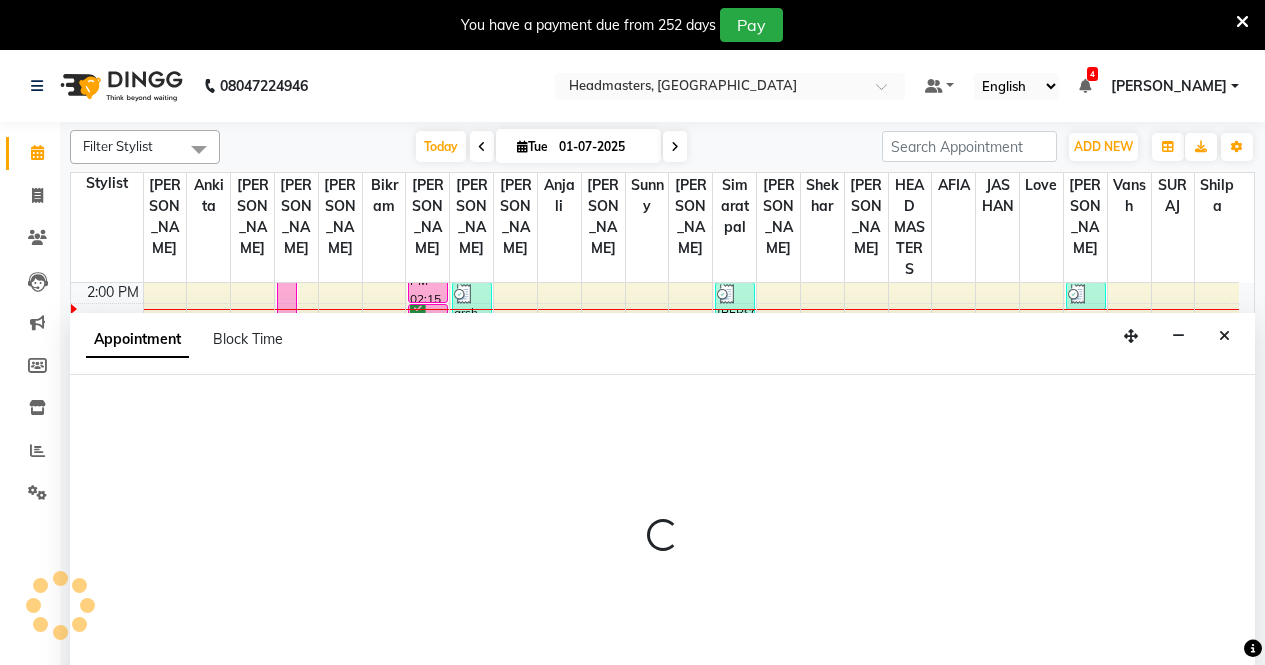 scroll, scrollTop: 50, scrollLeft: 0, axis: vertical 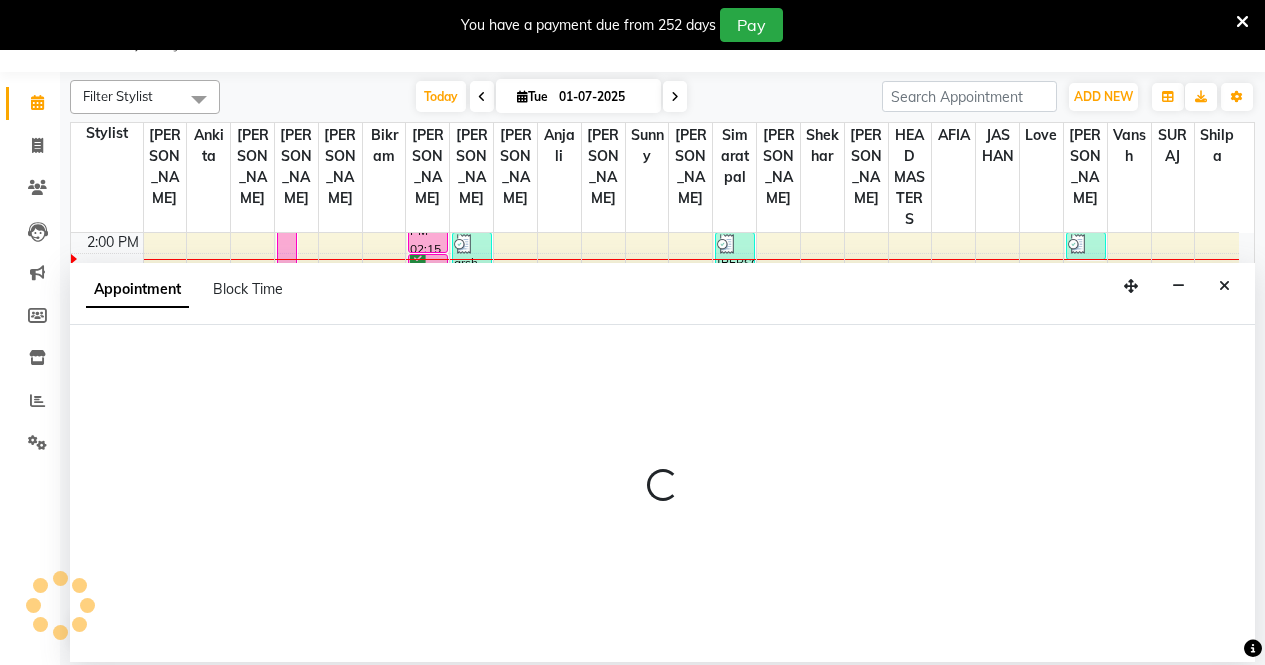 select on "540" 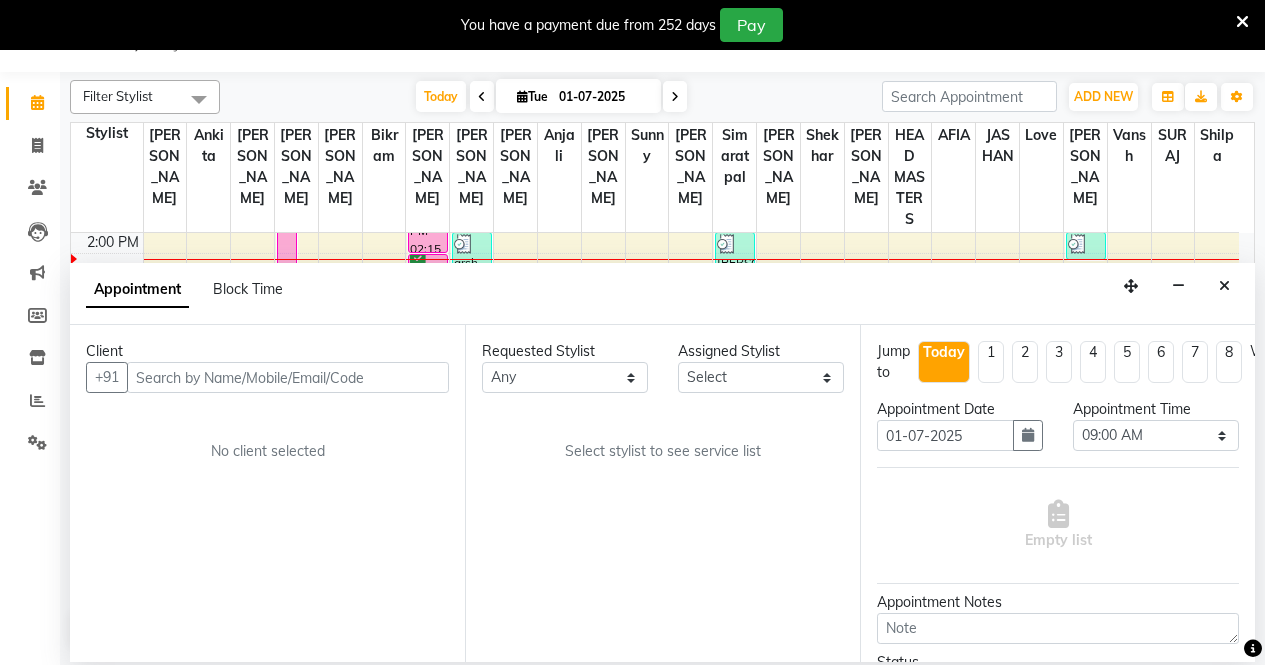 click at bounding box center (288, 377) 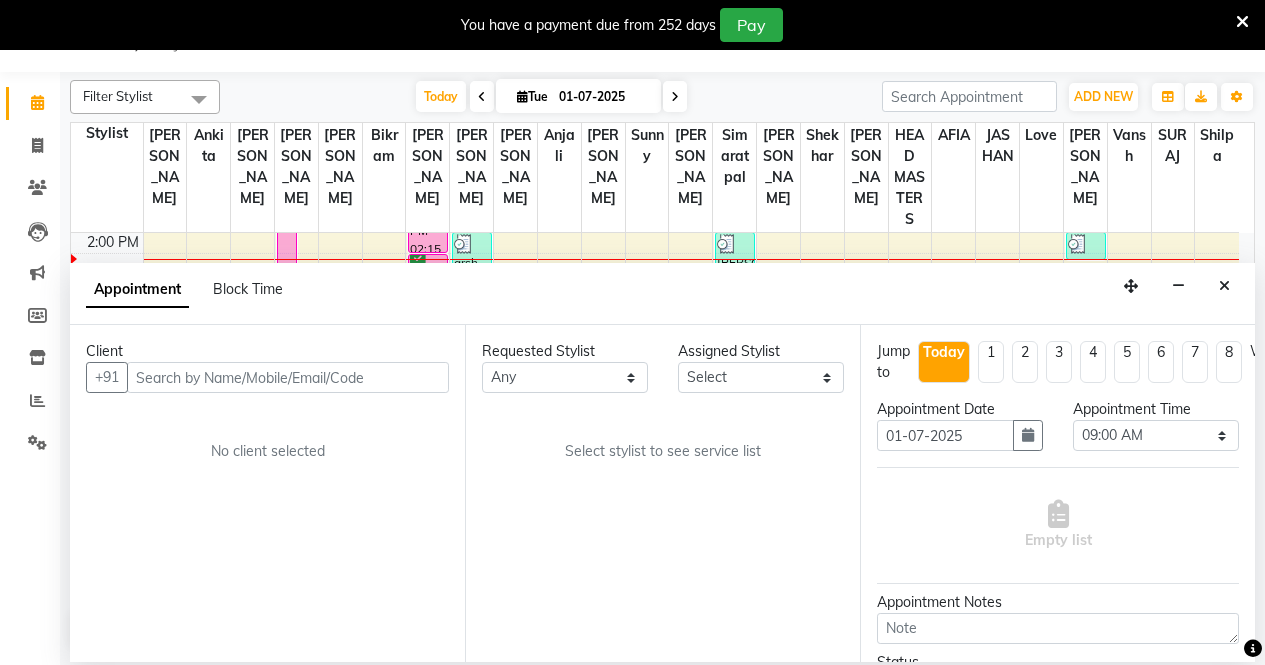 click at bounding box center (288, 377) 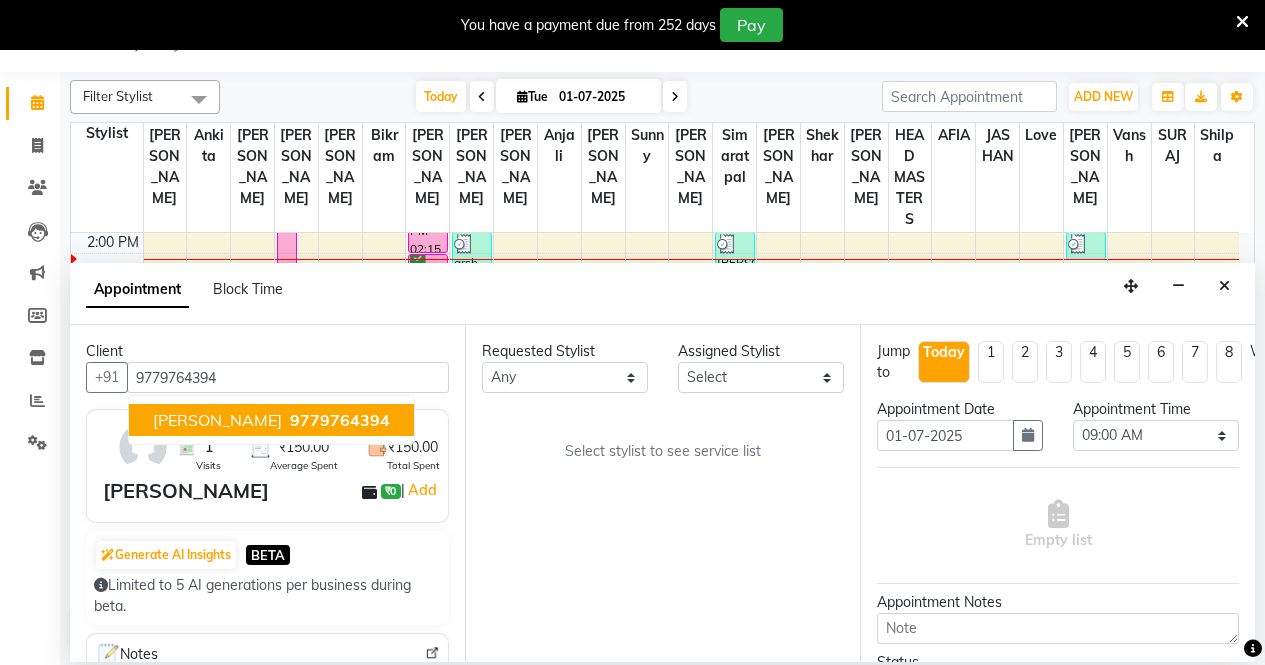 click on "9779764394" at bounding box center (340, 420) 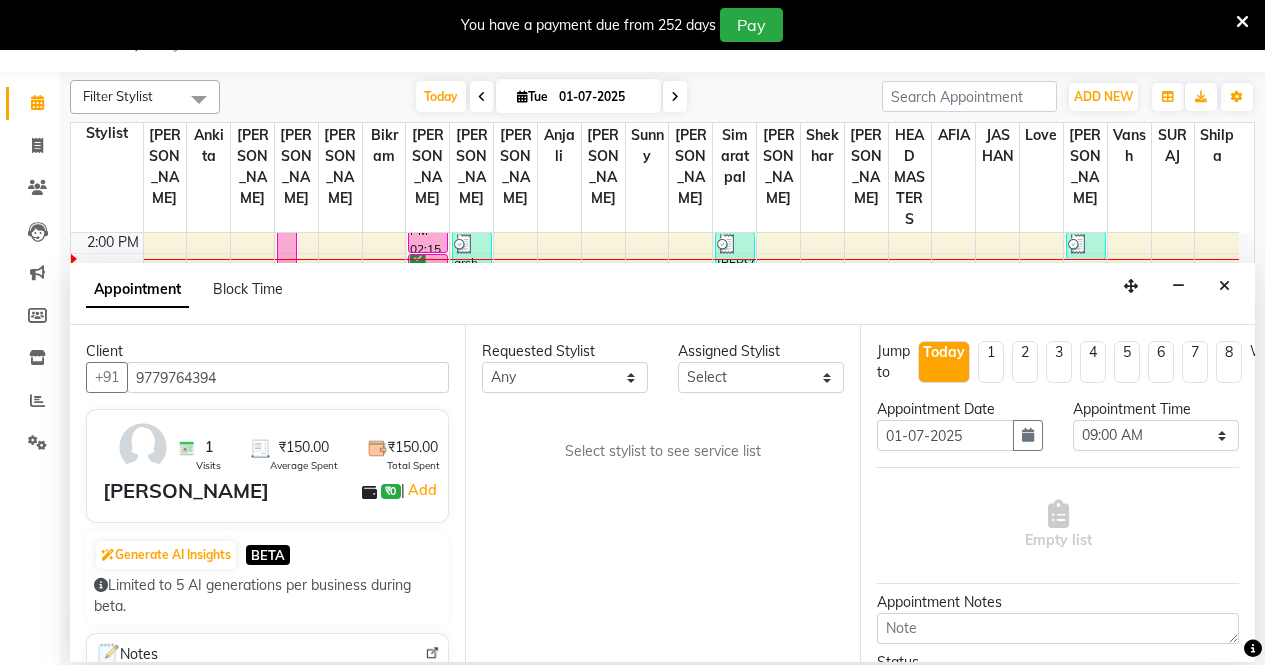type on "9779764394" 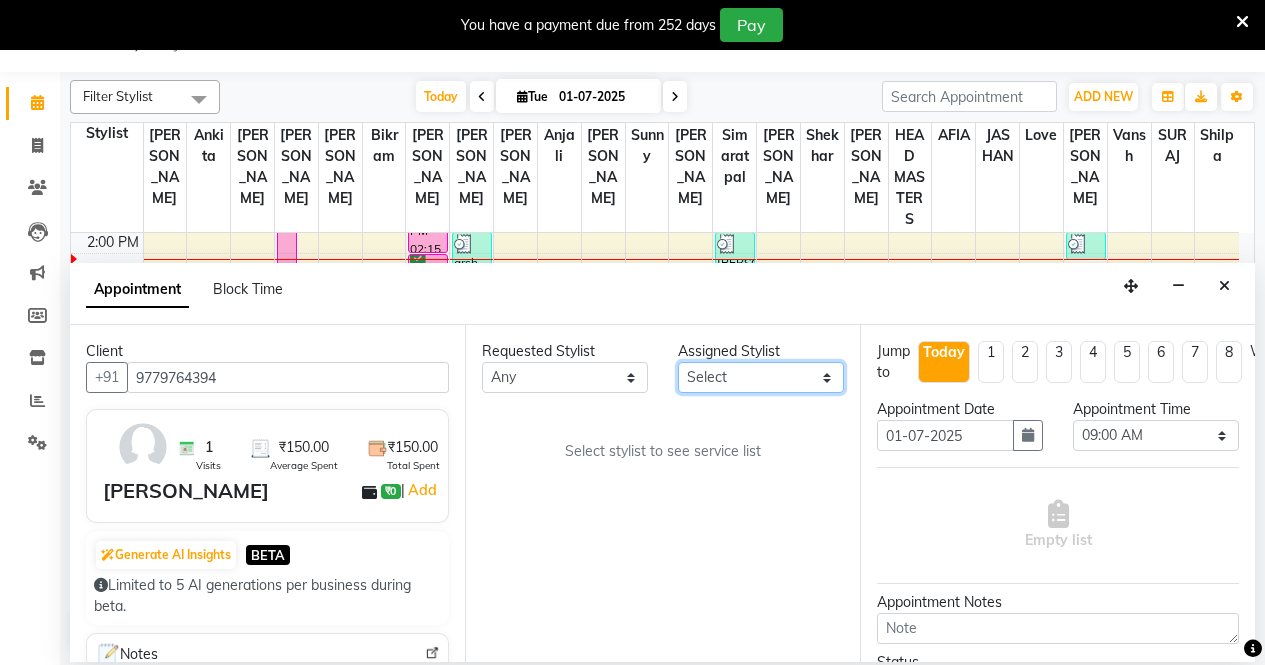 click on "Select AFIA Anjali [PERSON_NAME] [PERSON_NAME]  [PERSON_NAME] HEAD [PERSON_NAME]  [PERSON_NAME]  [PERSON_NAME]  [PERSON_NAME] Love [PERSON_NAME]  [PERSON_NAME]  [PERSON_NAME]  [PERSON_NAME] [PERSON_NAME] [PERSON_NAME]  [PERSON_NAME]  [PERSON_NAME]" at bounding box center [761, 377] 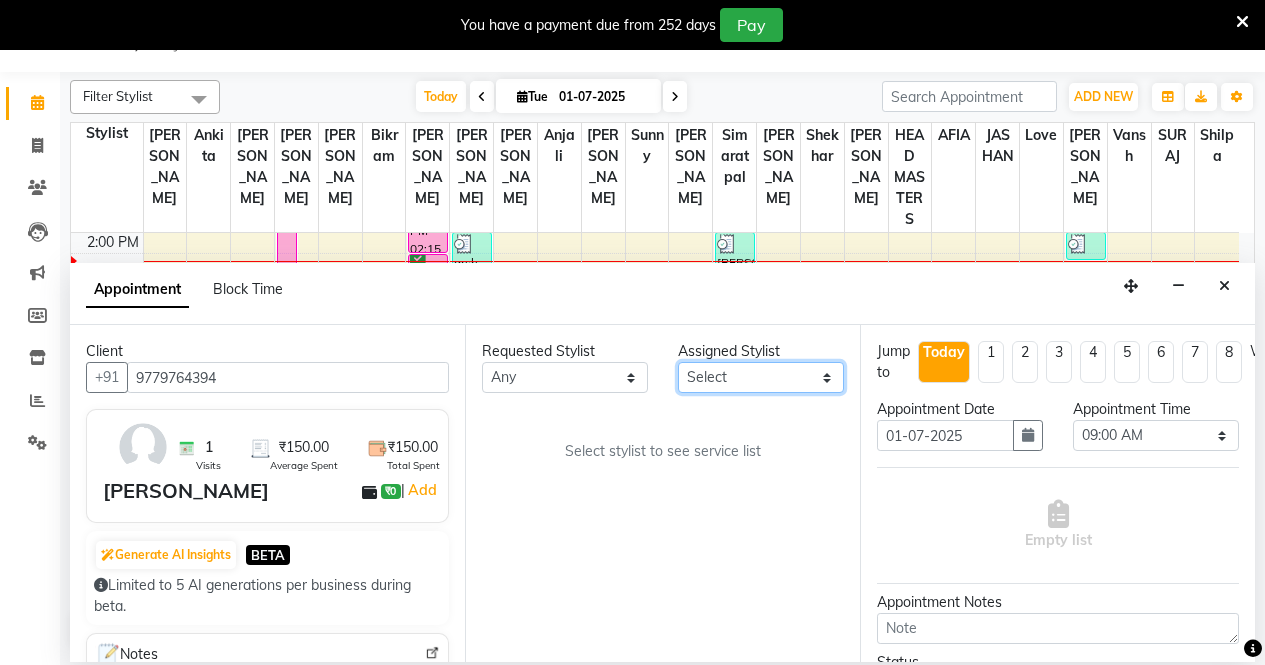 select on "60665" 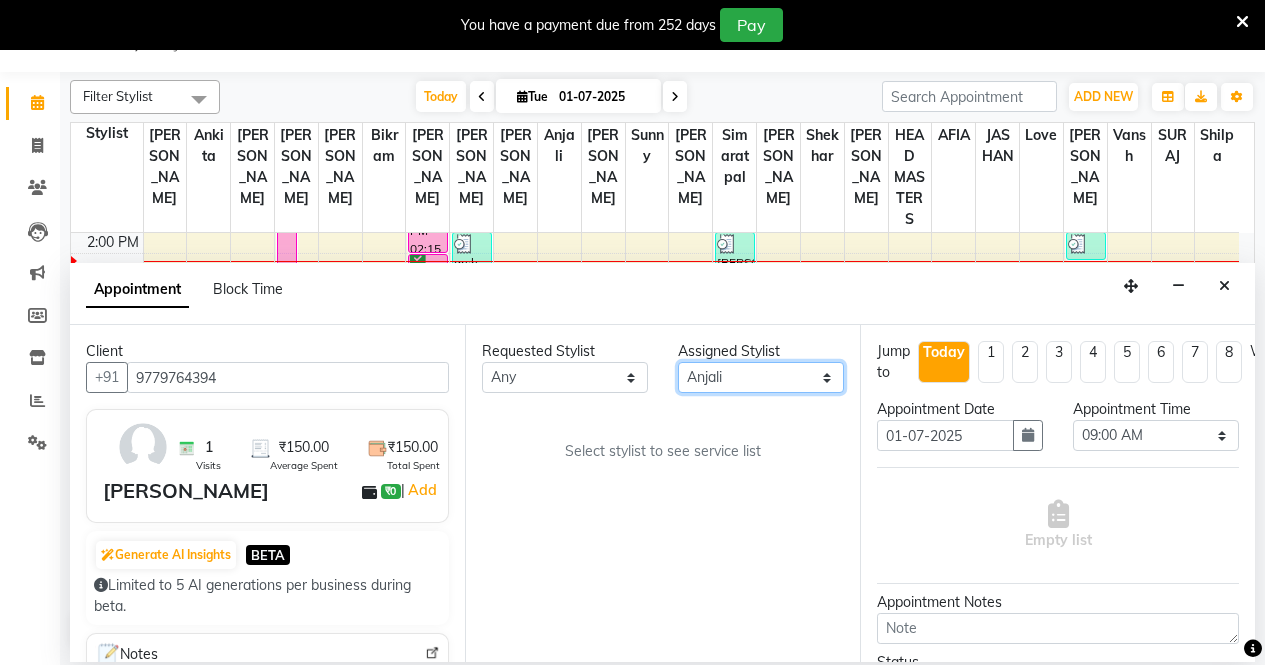 click on "Select AFIA Anjali [PERSON_NAME] [PERSON_NAME]  [PERSON_NAME] HEAD [PERSON_NAME]  [PERSON_NAME]  [PERSON_NAME]  [PERSON_NAME] Love [PERSON_NAME]  [PERSON_NAME]  [PERSON_NAME]  [PERSON_NAME] [PERSON_NAME] [PERSON_NAME]  [PERSON_NAME]  [PERSON_NAME]" at bounding box center (761, 377) 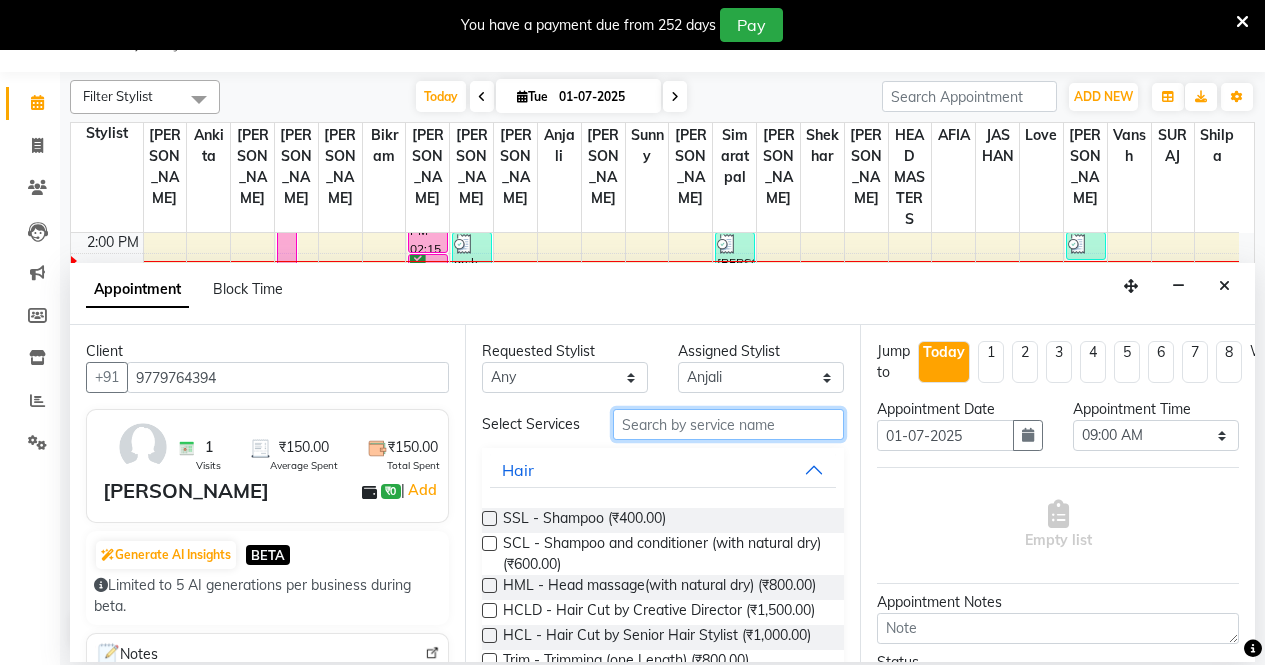 click at bounding box center (728, 424) 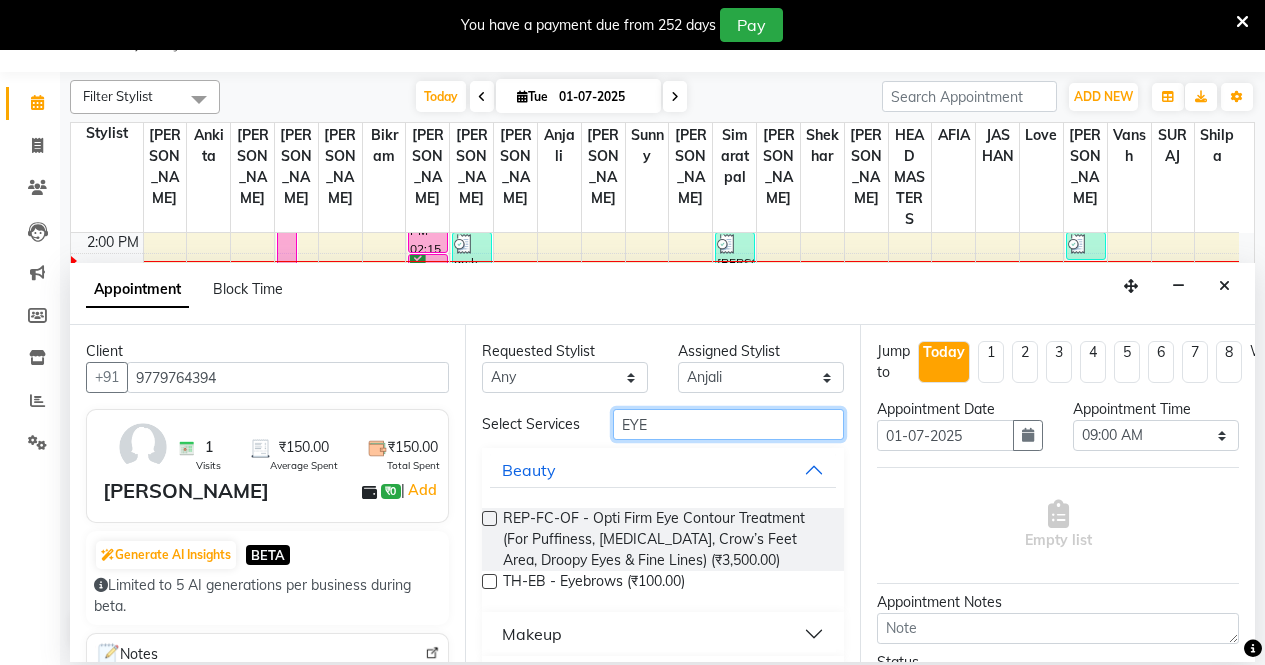 type on "EYE" 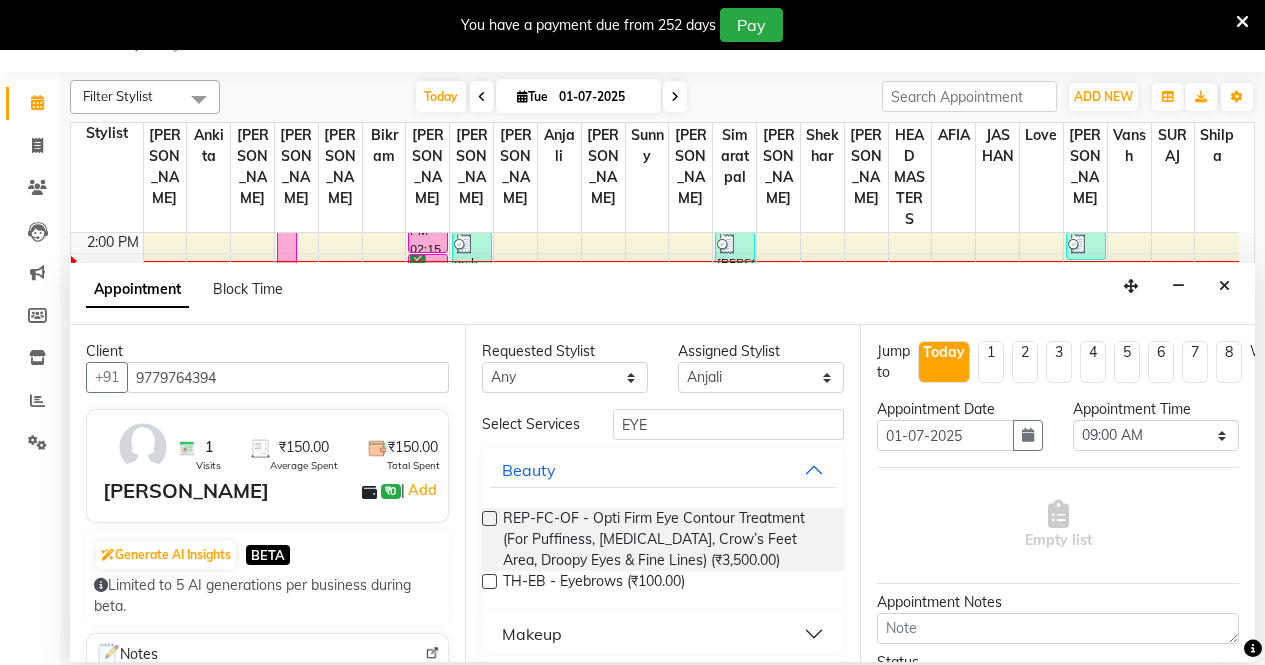 click at bounding box center [489, 581] 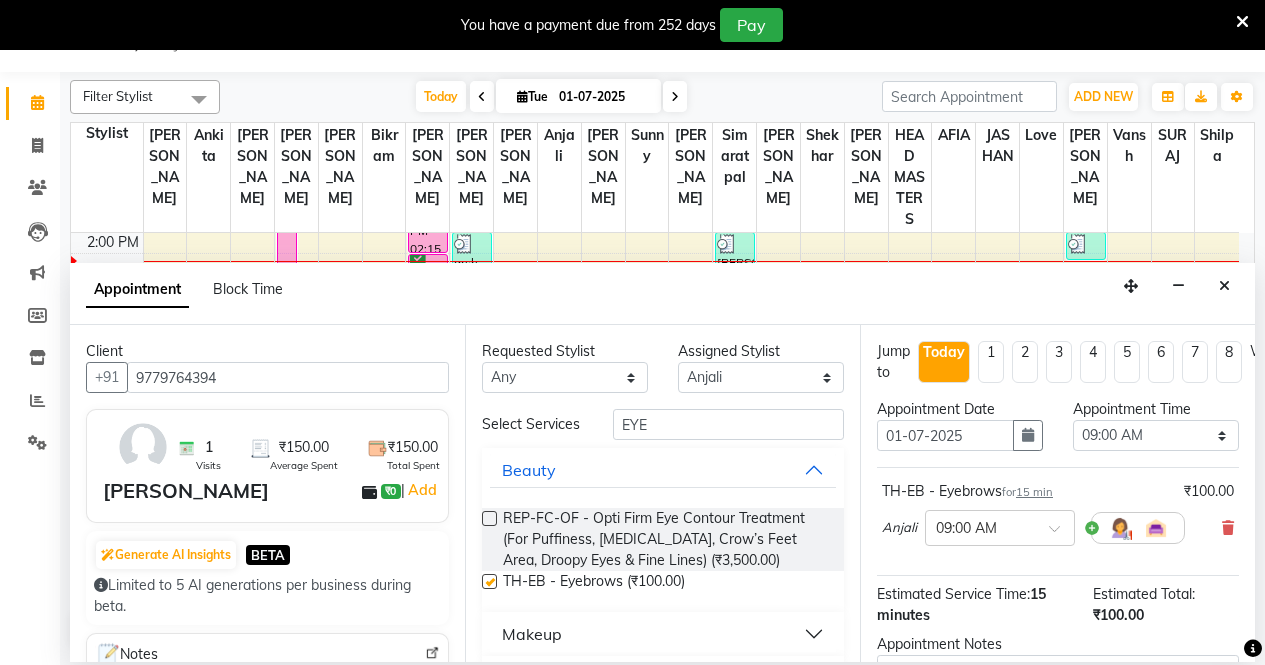checkbox on "false" 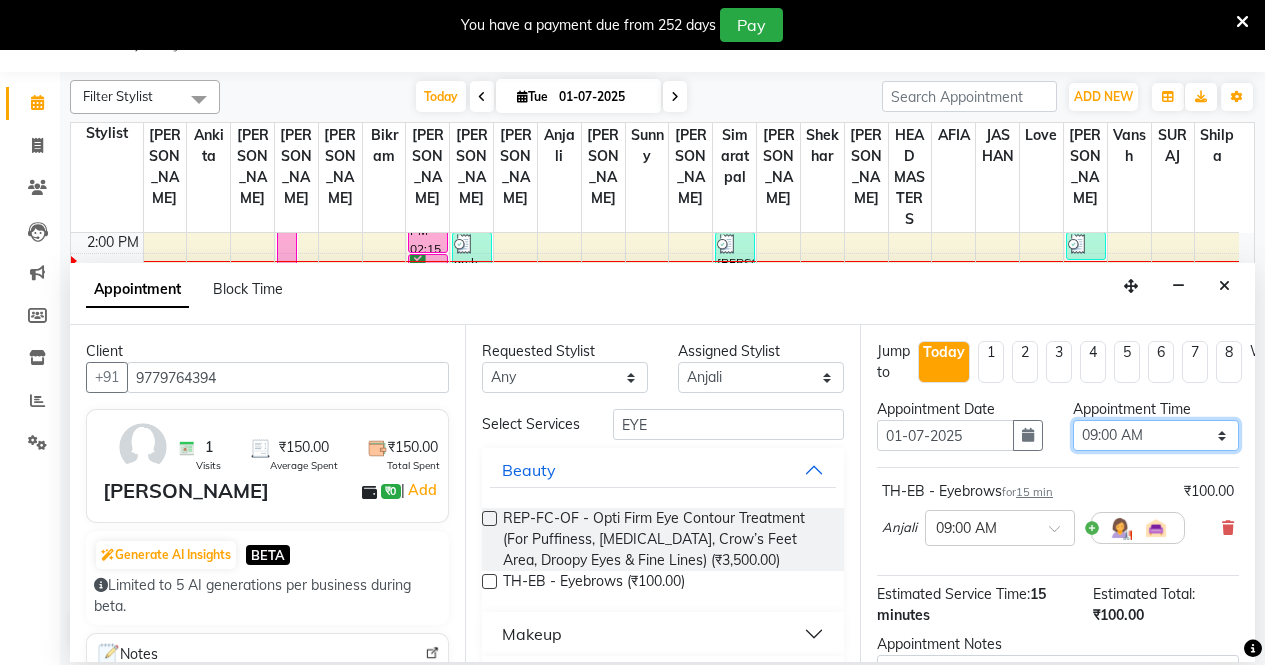 click on "Select 09:00 AM 09:15 AM 09:30 AM 09:45 AM 10:00 AM 10:15 AM 10:30 AM 10:45 AM 11:00 AM 11:15 AM 11:30 AM 11:45 AM 12:00 PM 12:15 PM 12:30 PM 12:45 PM 01:00 PM 01:15 PM 01:30 PM 01:45 PM 02:00 PM 02:15 PM 02:30 PM 02:45 PM 03:00 PM 03:15 PM 03:30 PM 03:45 PM 04:00 PM 04:15 PM 04:30 PM 04:45 PM 05:00 PM 05:15 PM 05:30 PM 05:45 PM 06:00 PM 06:15 PM 06:30 PM 06:45 PM 07:00 PM 07:15 PM 07:30 PM 07:45 PM 08:00 PM" at bounding box center [1156, 435] 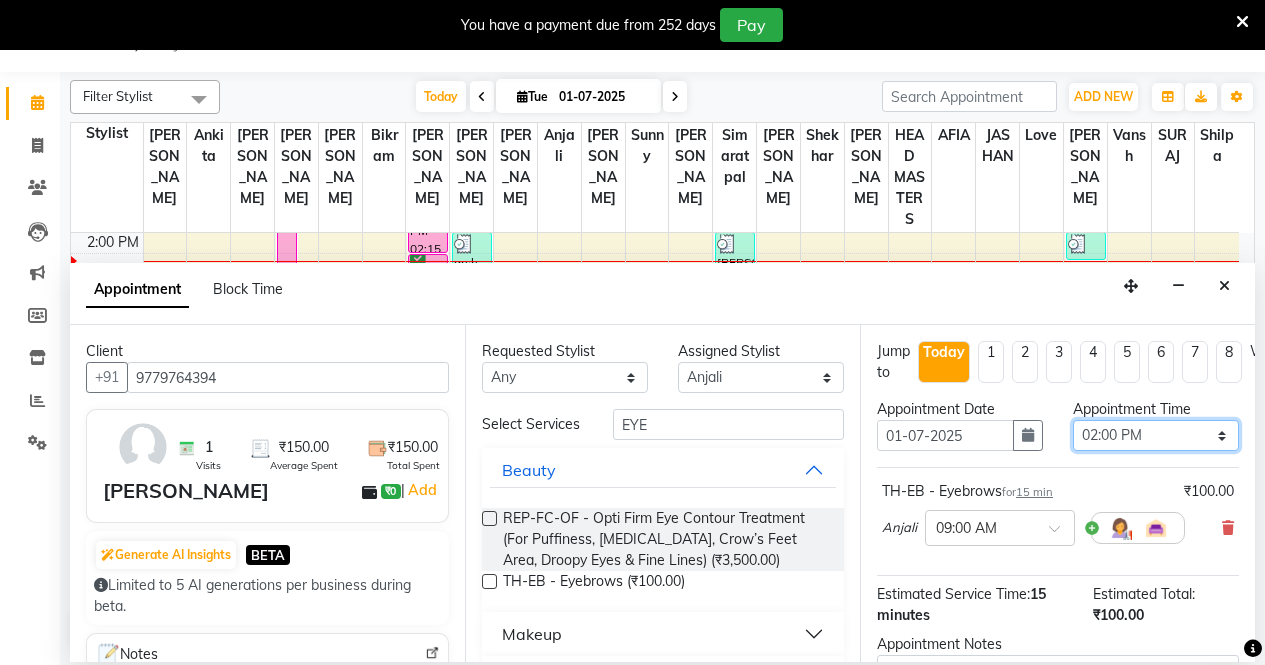 click on "Select 09:00 AM 09:15 AM 09:30 AM 09:45 AM 10:00 AM 10:15 AM 10:30 AM 10:45 AM 11:00 AM 11:15 AM 11:30 AM 11:45 AM 12:00 PM 12:15 PM 12:30 PM 12:45 PM 01:00 PM 01:15 PM 01:30 PM 01:45 PM 02:00 PM 02:15 PM 02:30 PM 02:45 PM 03:00 PM 03:15 PM 03:30 PM 03:45 PM 04:00 PM 04:15 PM 04:30 PM 04:45 PM 05:00 PM 05:15 PM 05:30 PM 05:45 PM 06:00 PM 06:15 PM 06:30 PM 06:45 PM 07:00 PM 07:15 PM 07:30 PM 07:45 PM 08:00 PM" at bounding box center [1156, 435] 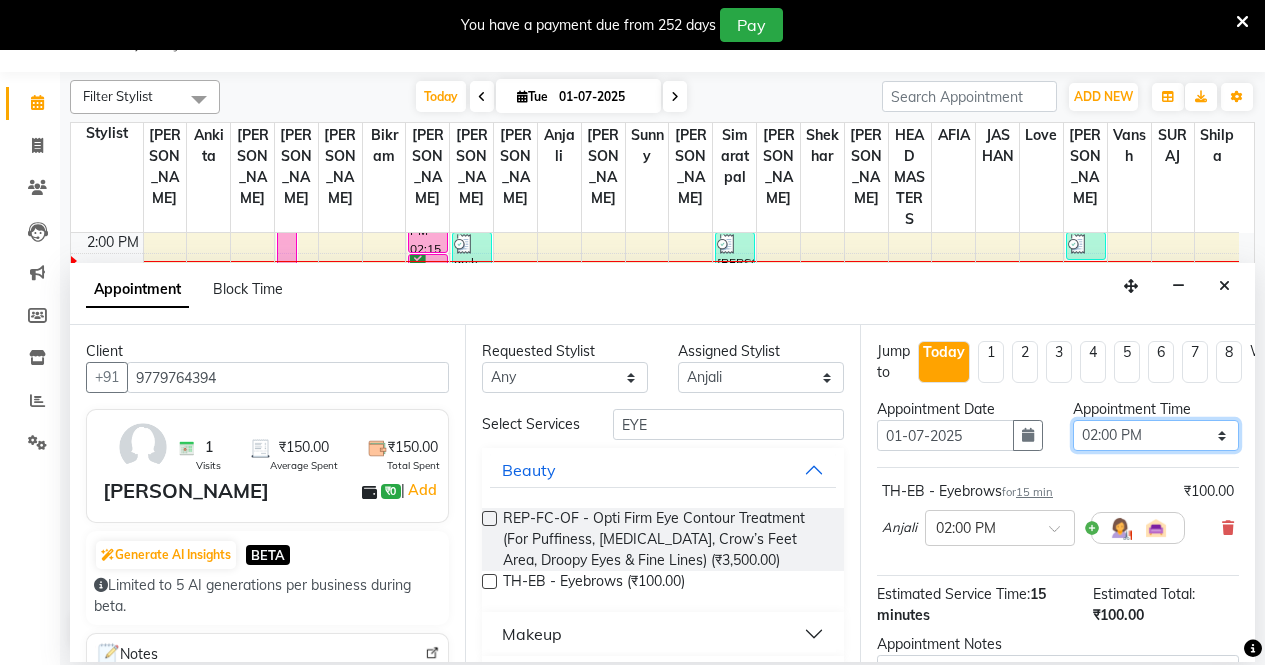 click on "Select 09:00 AM 09:15 AM 09:30 AM 09:45 AM 10:00 AM 10:15 AM 10:30 AM 10:45 AM 11:00 AM 11:15 AM 11:30 AM 11:45 AM 12:00 PM 12:15 PM 12:30 PM 12:45 PM 01:00 PM 01:15 PM 01:30 PM 01:45 PM 02:00 PM 02:15 PM 02:30 PM 02:45 PM 03:00 PM 03:15 PM 03:30 PM 03:45 PM 04:00 PM 04:15 PM 04:30 PM 04:45 PM 05:00 PM 05:15 PM 05:30 PM 05:45 PM 06:00 PM 06:15 PM 06:30 PM 06:45 PM 07:00 PM 07:15 PM 07:30 PM 07:45 PM 08:00 PM" at bounding box center [1156, 435] 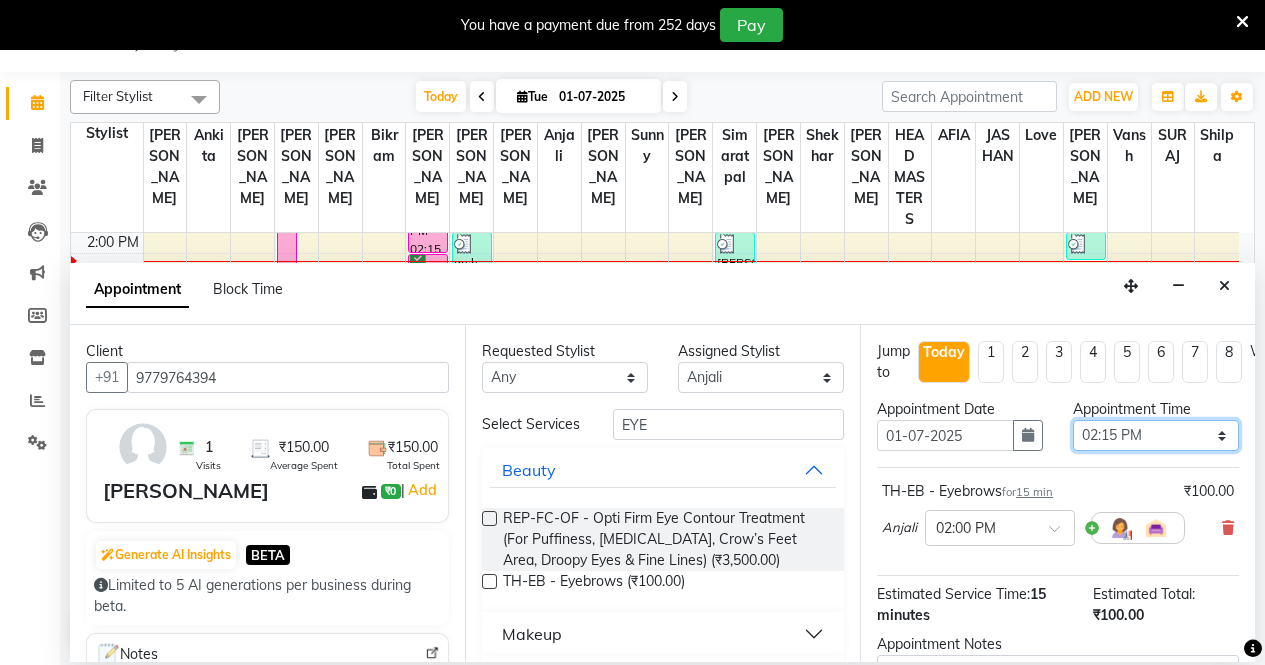 click on "Select 09:00 AM 09:15 AM 09:30 AM 09:45 AM 10:00 AM 10:15 AM 10:30 AM 10:45 AM 11:00 AM 11:15 AM 11:30 AM 11:45 AM 12:00 PM 12:15 PM 12:30 PM 12:45 PM 01:00 PM 01:15 PM 01:30 PM 01:45 PM 02:00 PM 02:15 PM 02:30 PM 02:45 PM 03:00 PM 03:15 PM 03:30 PM 03:45 PM 04:00 PM 04:15 PM 04:30 PM 04:45 PM 05:00 PM 05:15 PM 05:30 PM 05:45 PM 06:00 PM 06:15 PM 06:30 PM 06:45 PM 07:00 PM 07:15 PM 07:30 PM 07:45 PM 08:00 PM" at bounding box center (1156, 435) 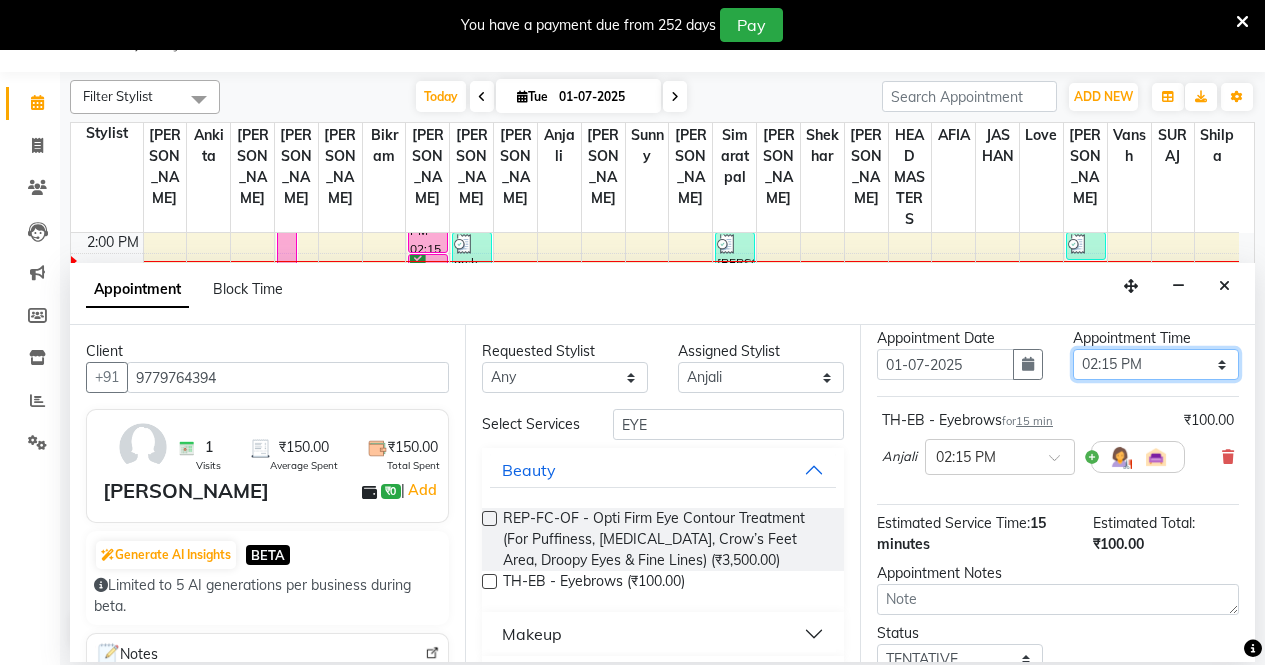 scroll, scrollTop: 192, scrollLeft: 0, axis: vertical 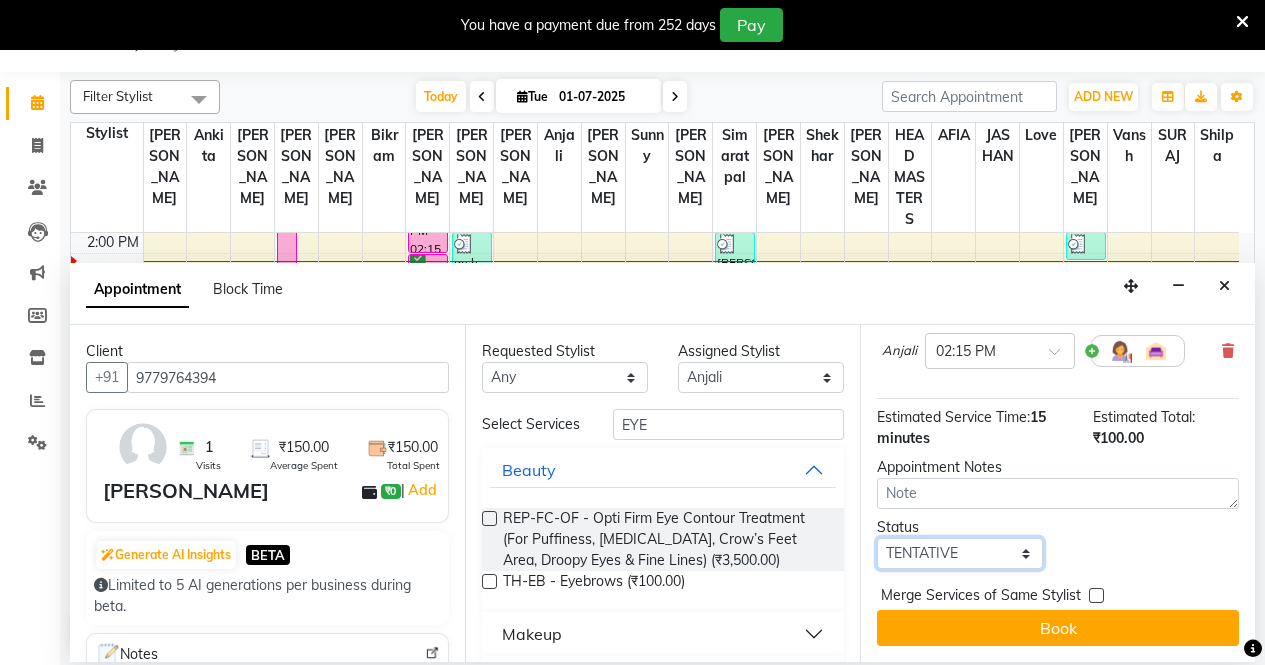 click on "Select TENTATIVE CONFIRM CHECK-IN UPCOMING" at bounding box center (960, 553) 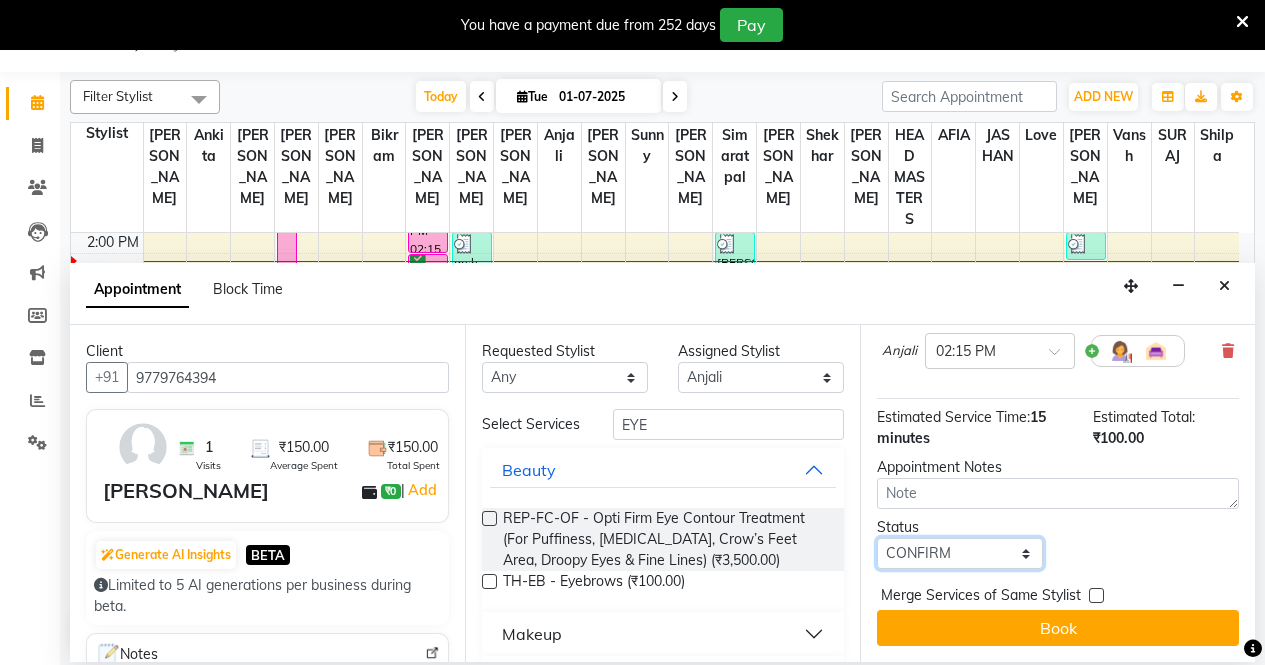 click on "Select TENTATIVE CONFIRM CHECK-IN UPCOMING" at bounding box center (960, 553) 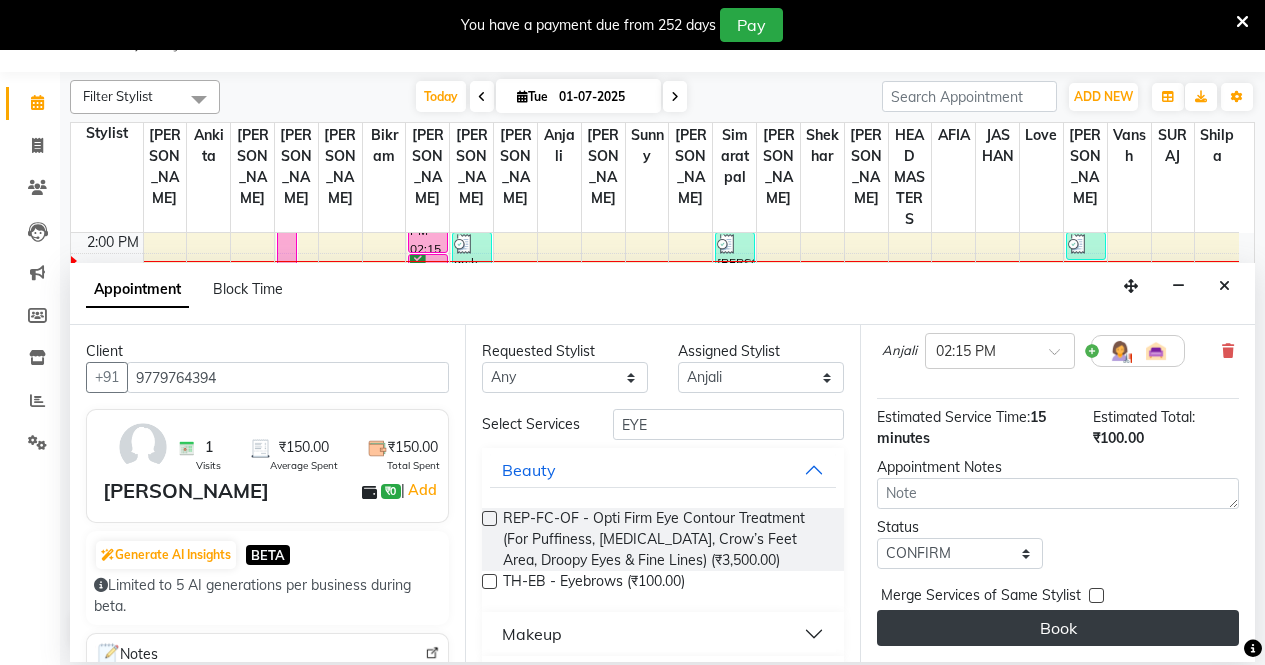 click on "Book" at bounding box center [1058, 628] 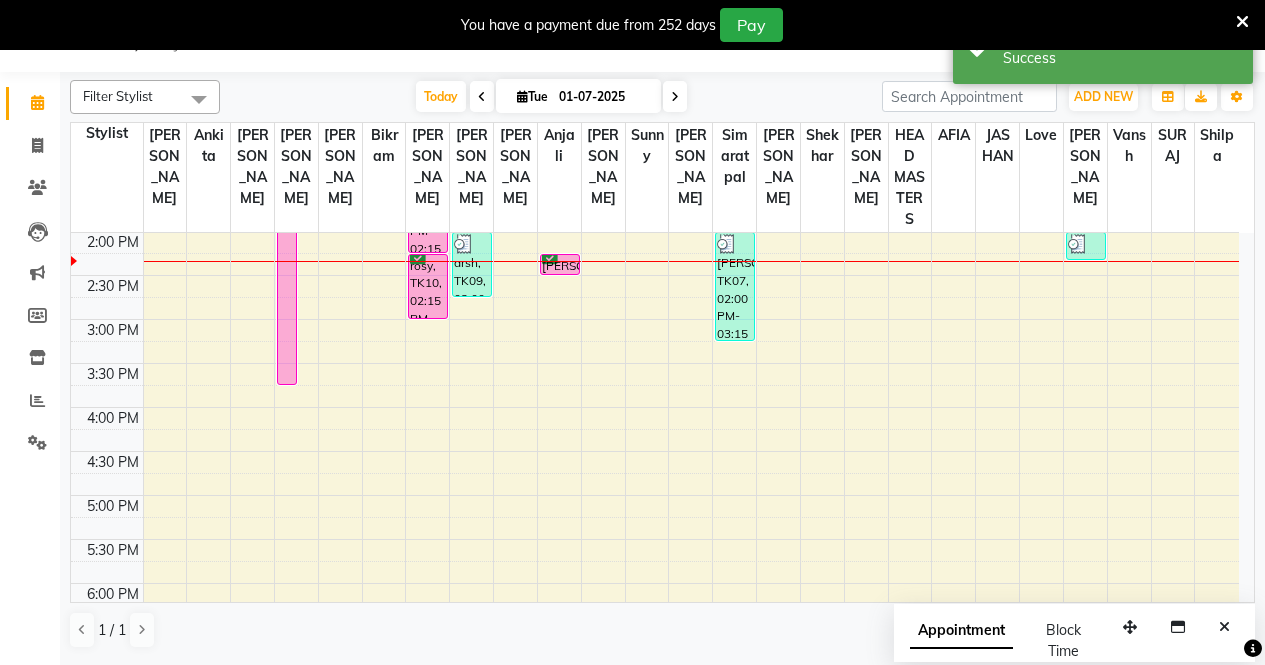 scroll, scrollTop: 0, scrollLeft: 0, axis: both 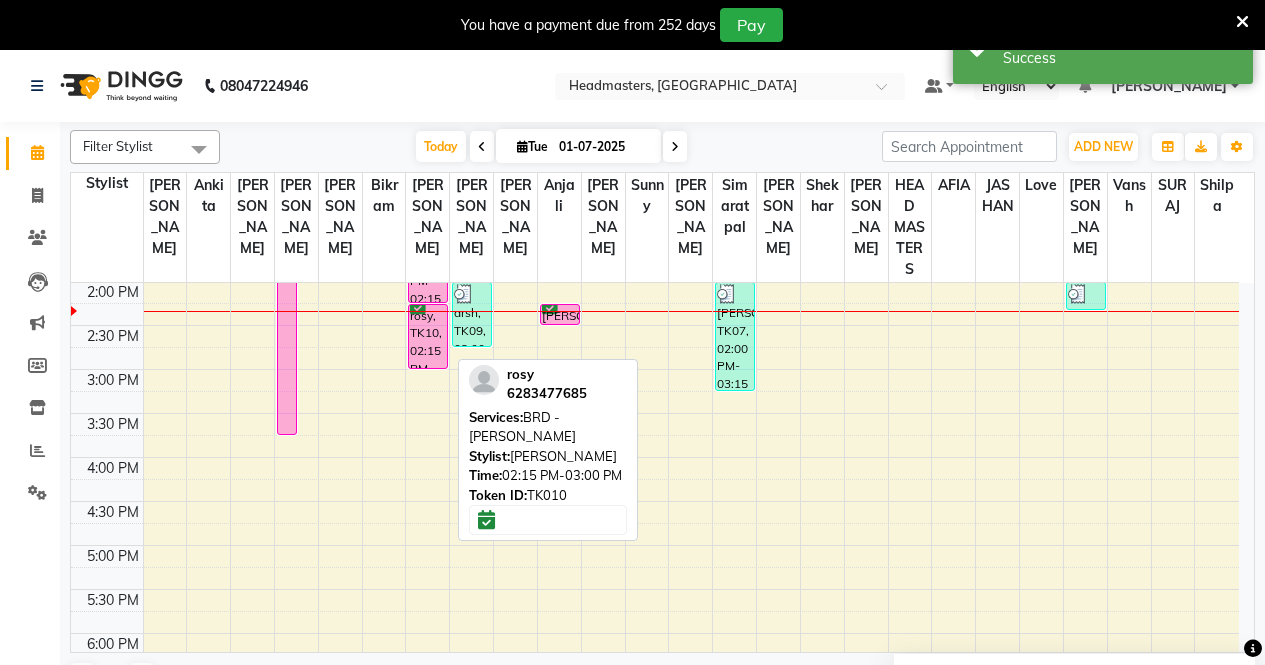 click on "rosy, TK10, 02:15 PM-03:00 PM, BRD - [PERSON_NAME]" at bounding box center (428, 336) 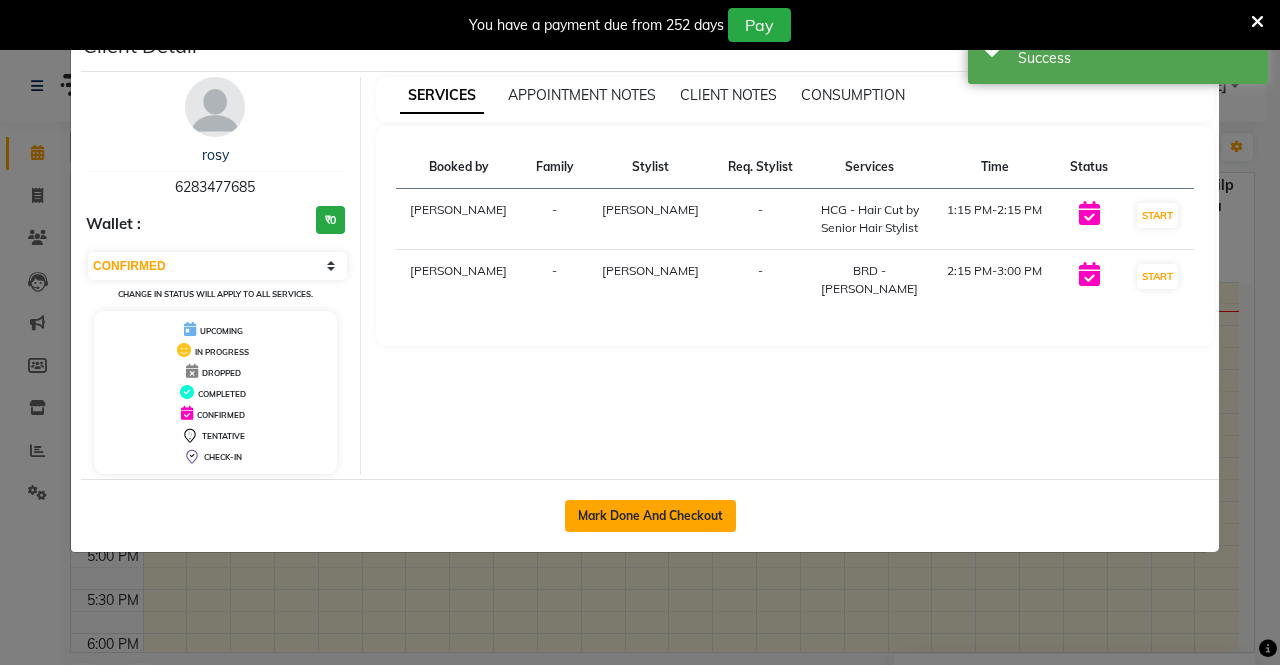 click on "Mark Done And Checkout" 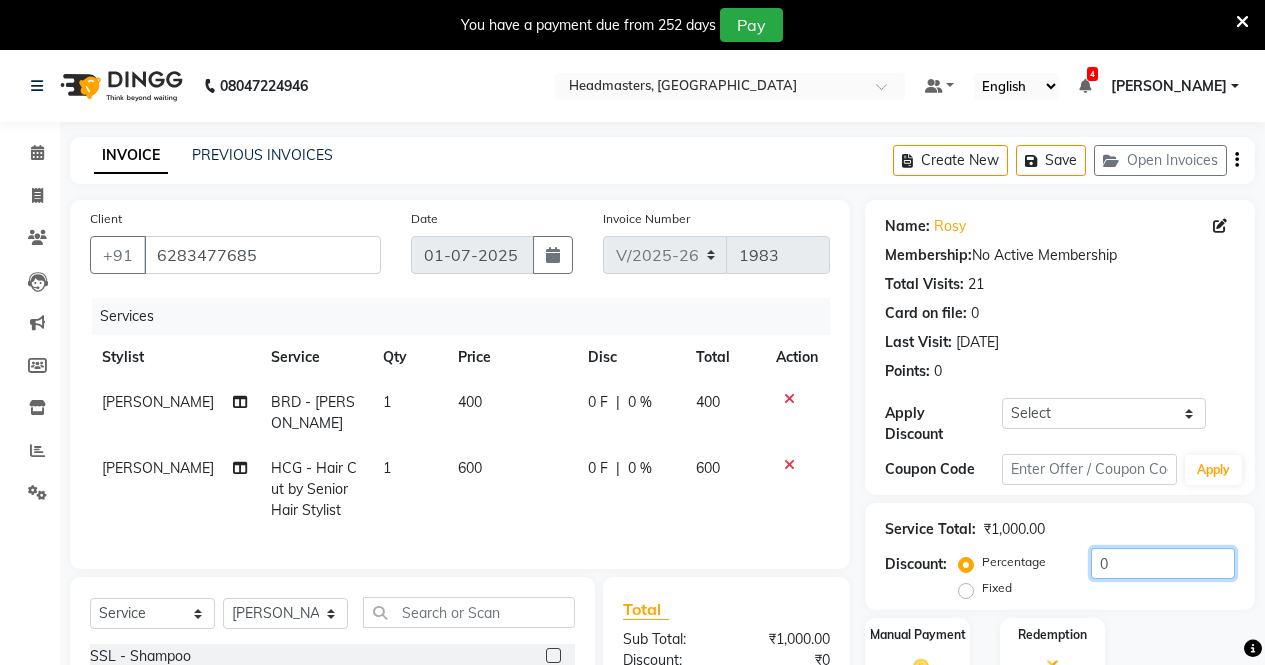 click on "0" 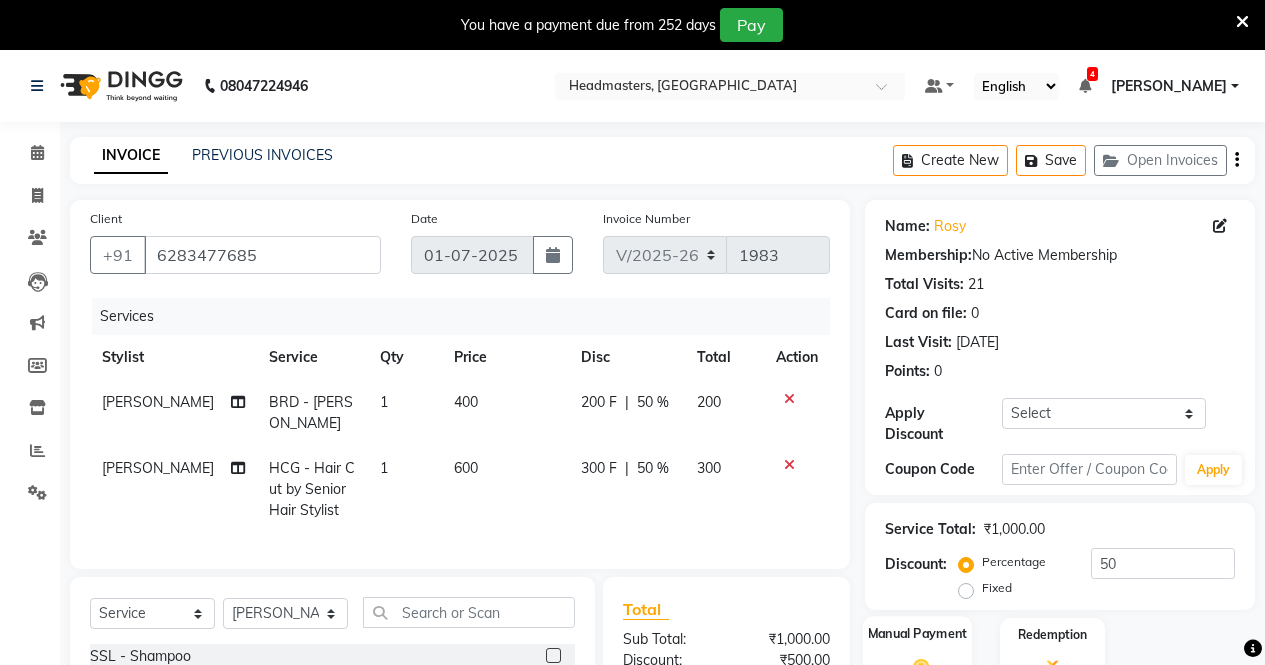 click 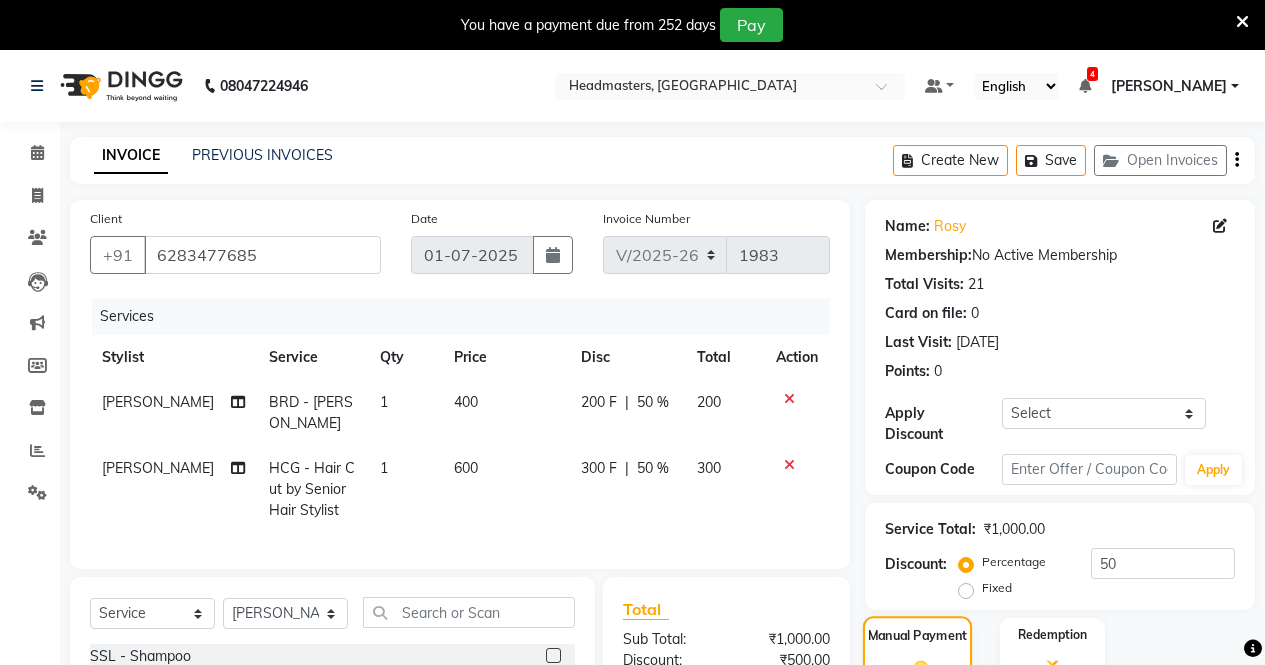 scroll, scrollTop: 200, scrollLeft: 0, axis: vertical 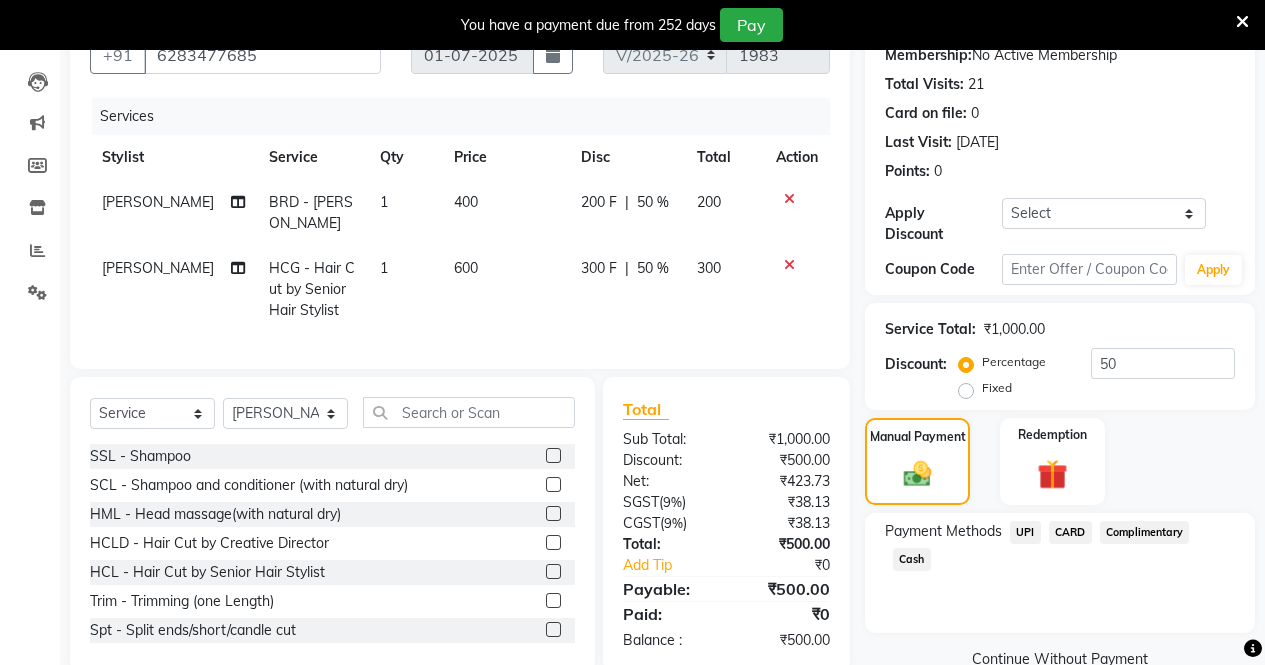click on "Cash" 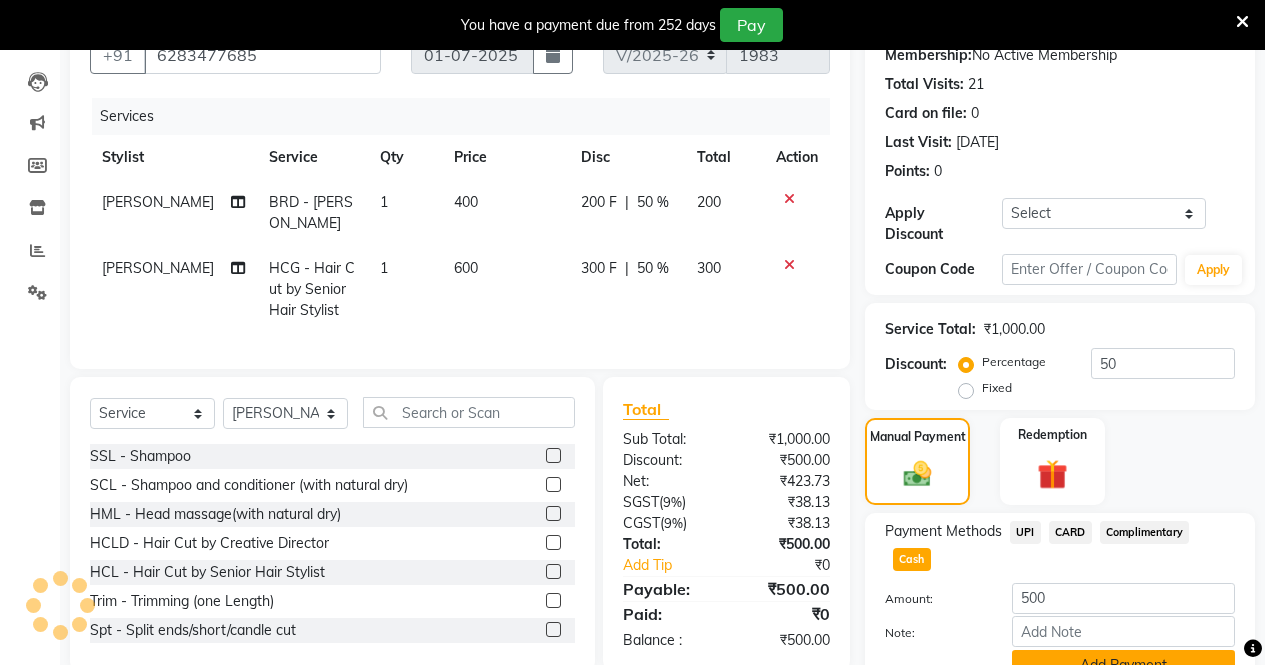 click on "Add Payment" 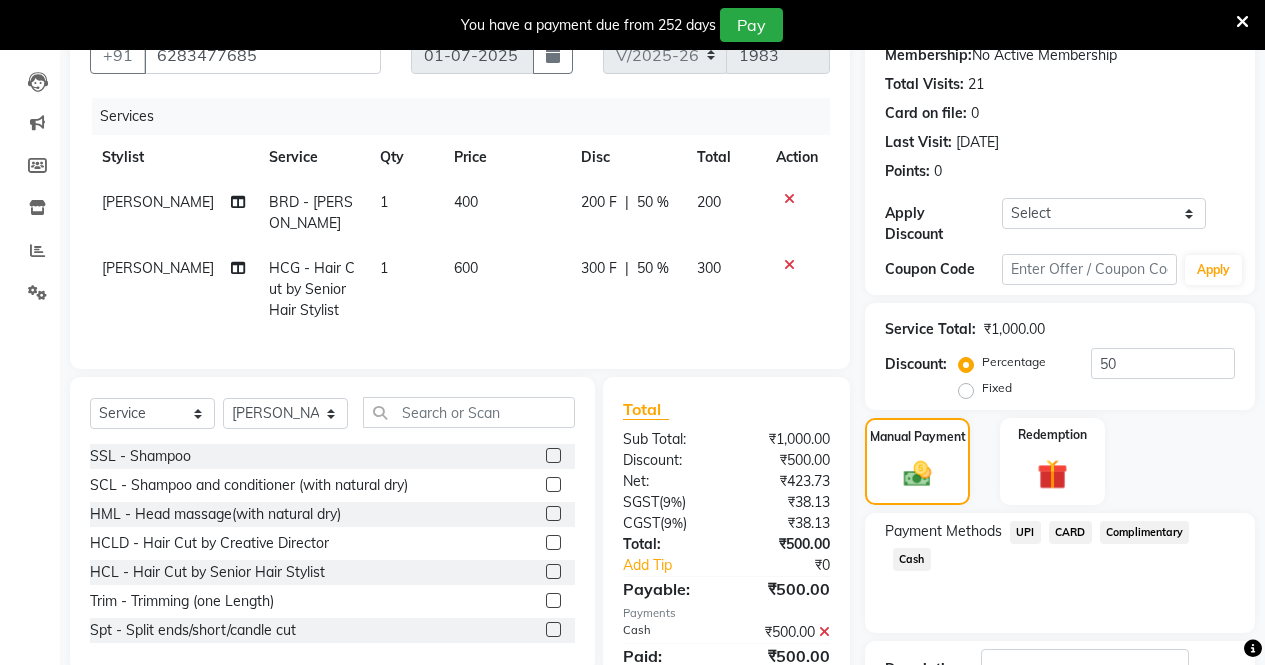 click on "Name: Rosy  Membership:  No Active Membership  Total Visits:  21 Card on file:  0 Last Visit:   [DATE] Points:   0  Apply Discount Select Coupon → Wrong Job Card  Coupon → Complimentary Services Coupon → Correction  Coupon → First Wash  Coupon → Free Of Cost  Coupon → Staff Service  Coupon → Service Not Done  Coupon → Already Paid  Coupon → Double Job Card  Coupon Code Apply Service Total:  ₹1,000.00  Discount:  Percentage   Fixed  50 Manual Payment Redemption Payment Methods  UPI   CARD   Complimentary   Cash  Description:                   Checkout" 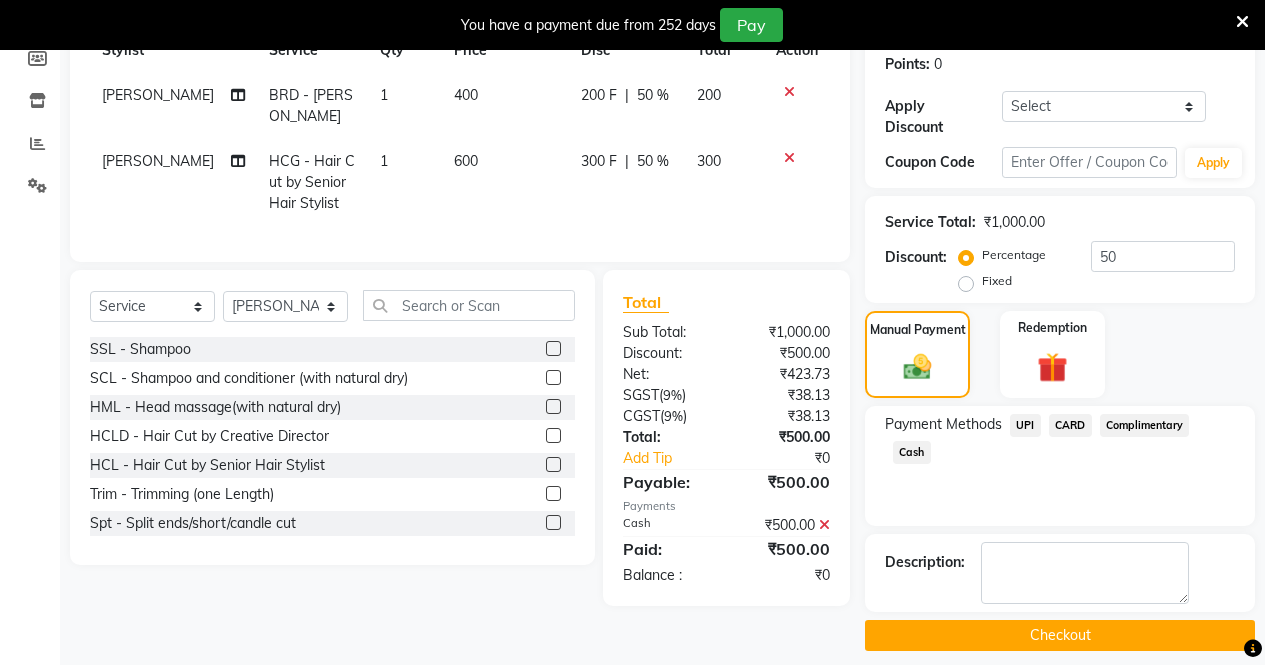 click on "Checkout" 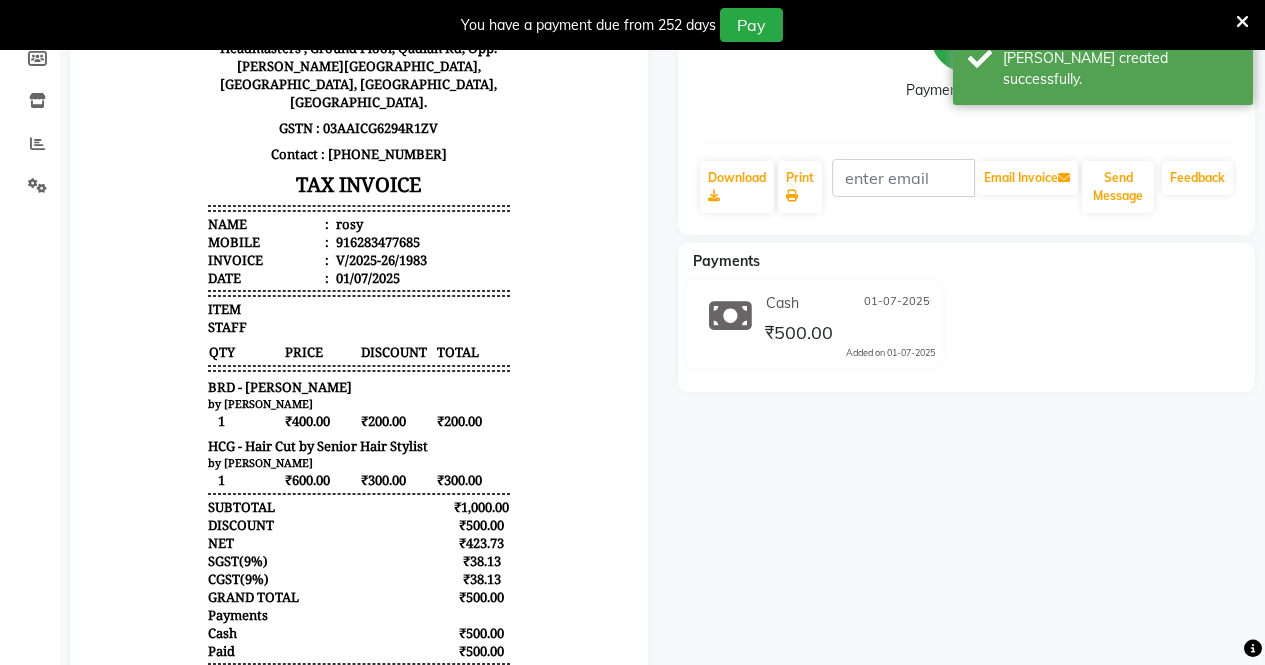 scroll, scrollTop: 0, scrollLeft: 0, axis: both 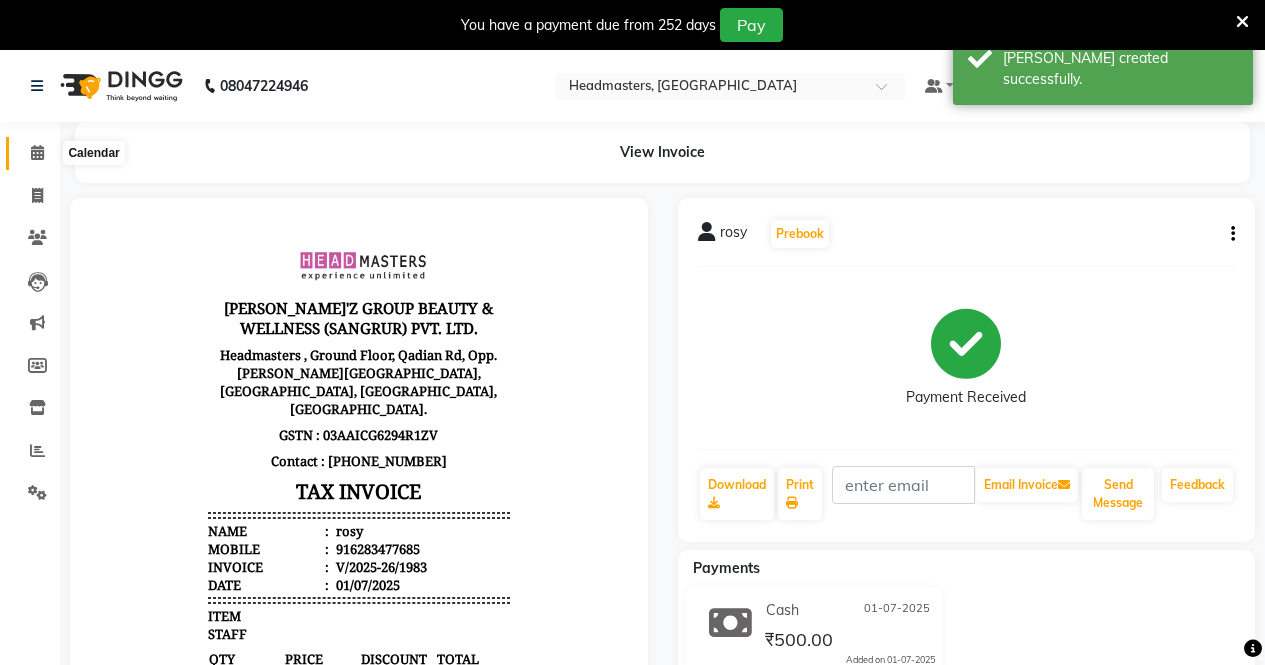 click 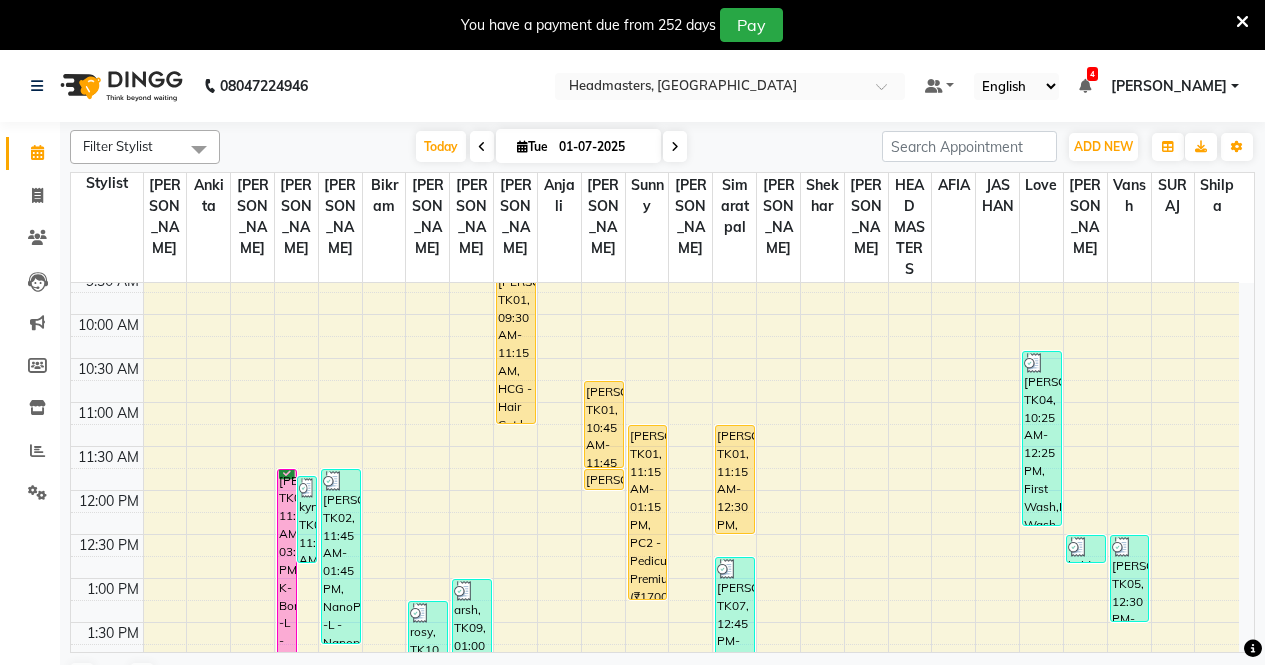 scroll, scrollTop: 129, scrollLeft: 0, axis: vertical 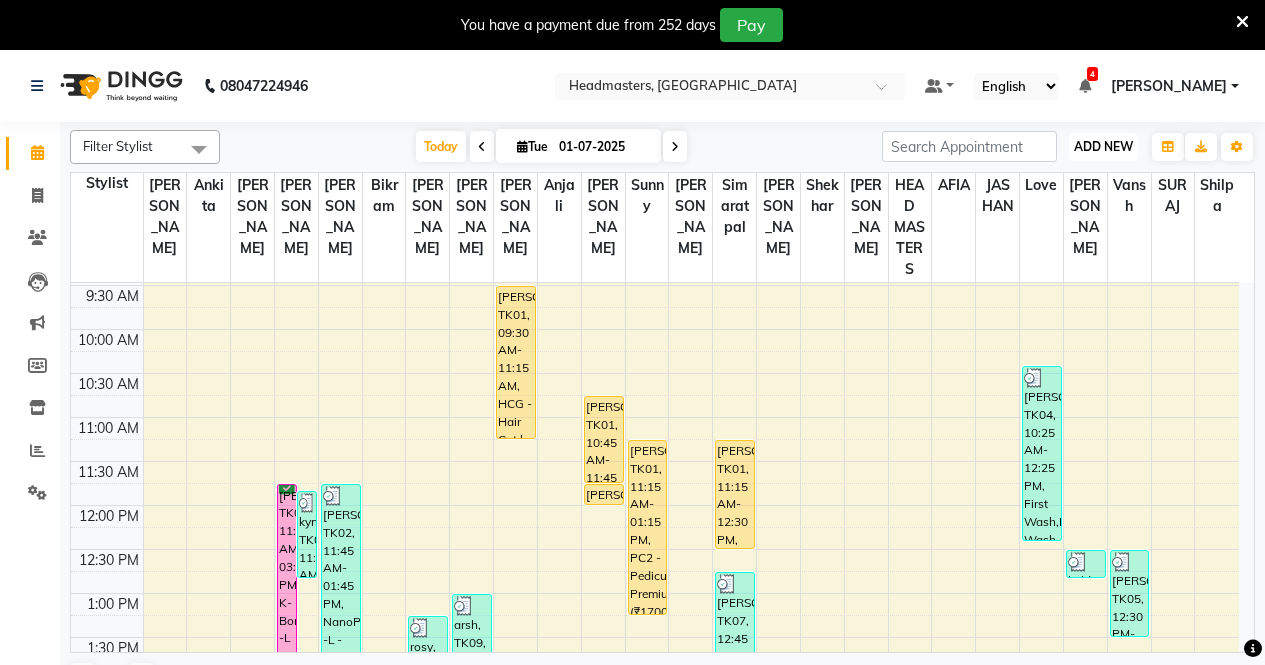 click on "ADD NEW Toggle Dropdown" at bounding box center [1103, 147] 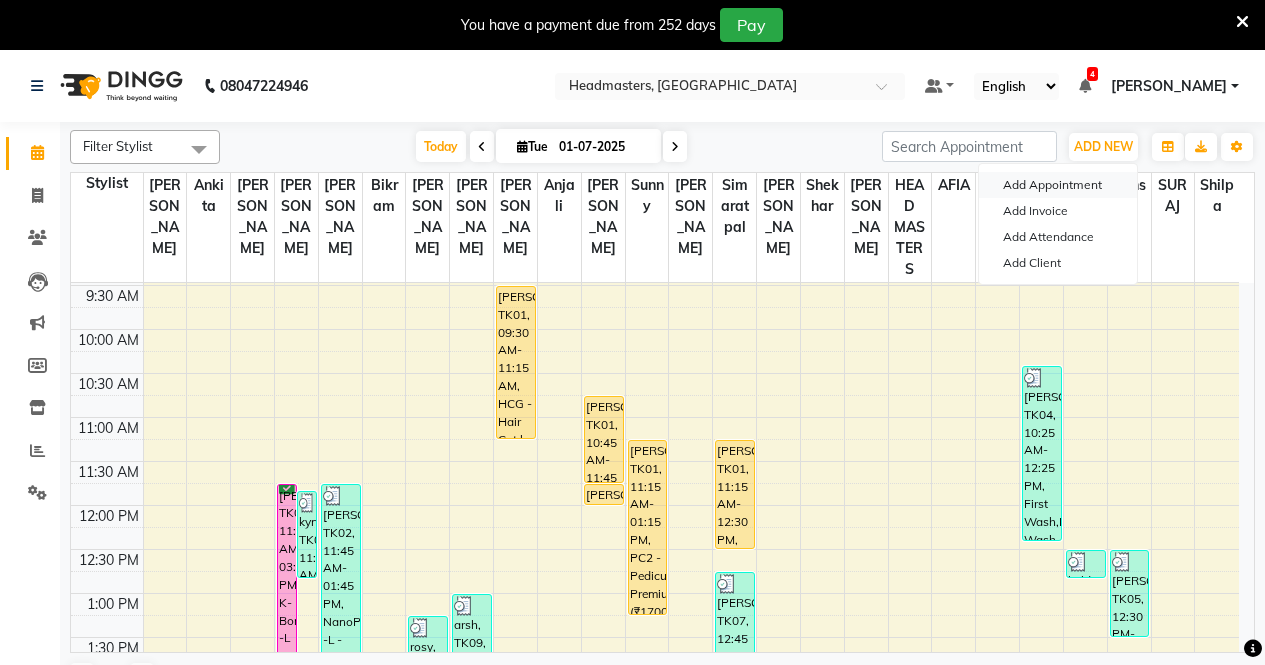 click on "Add Appointment" at bounding box center [1058, 185] 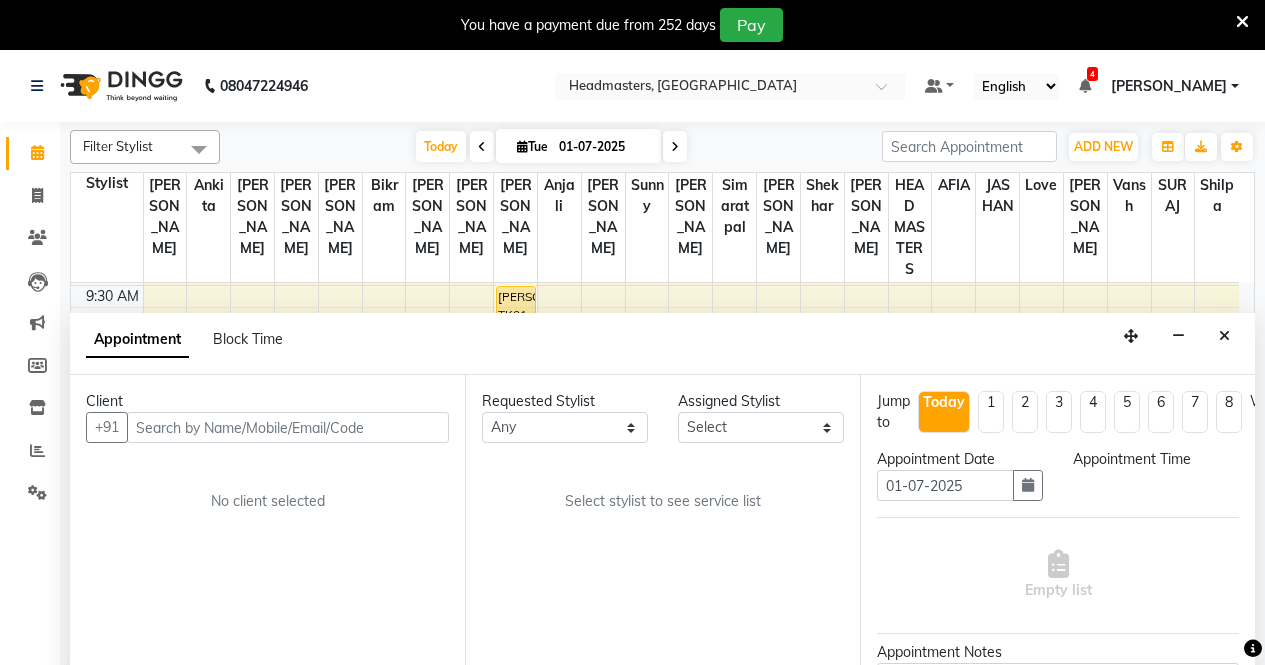 scroll, scrollTop: 50, scrollLeft: 0, axis: vertical 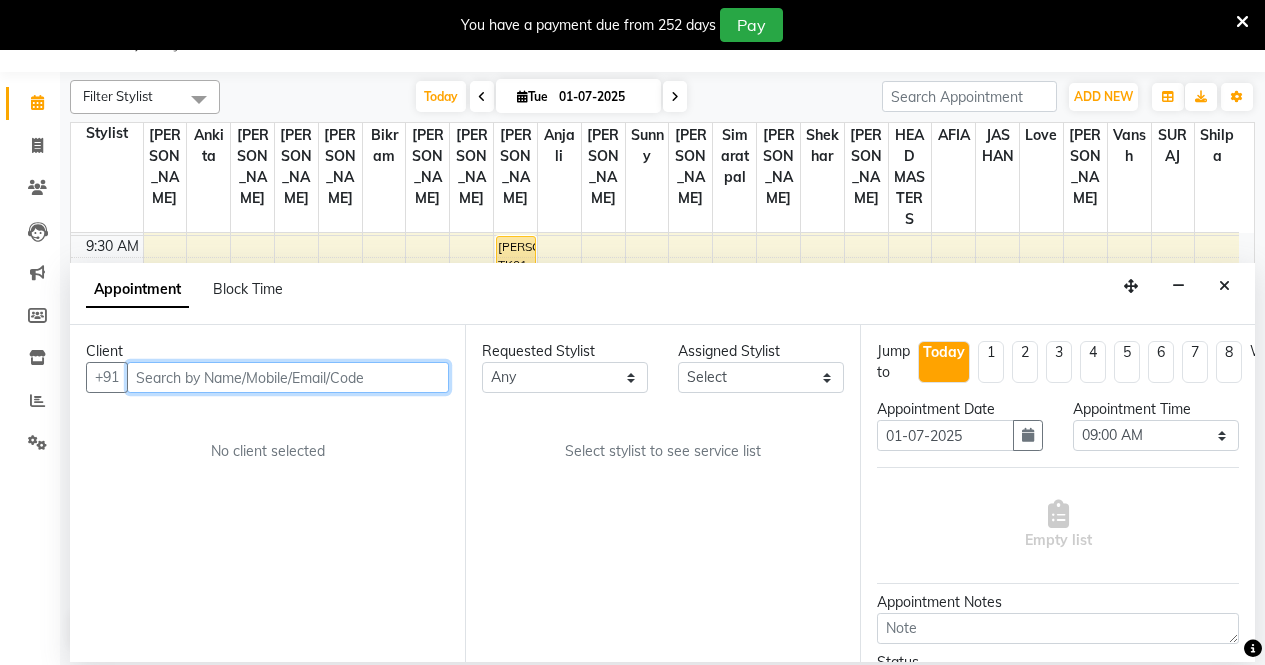 click at bounding box center [288, 377] 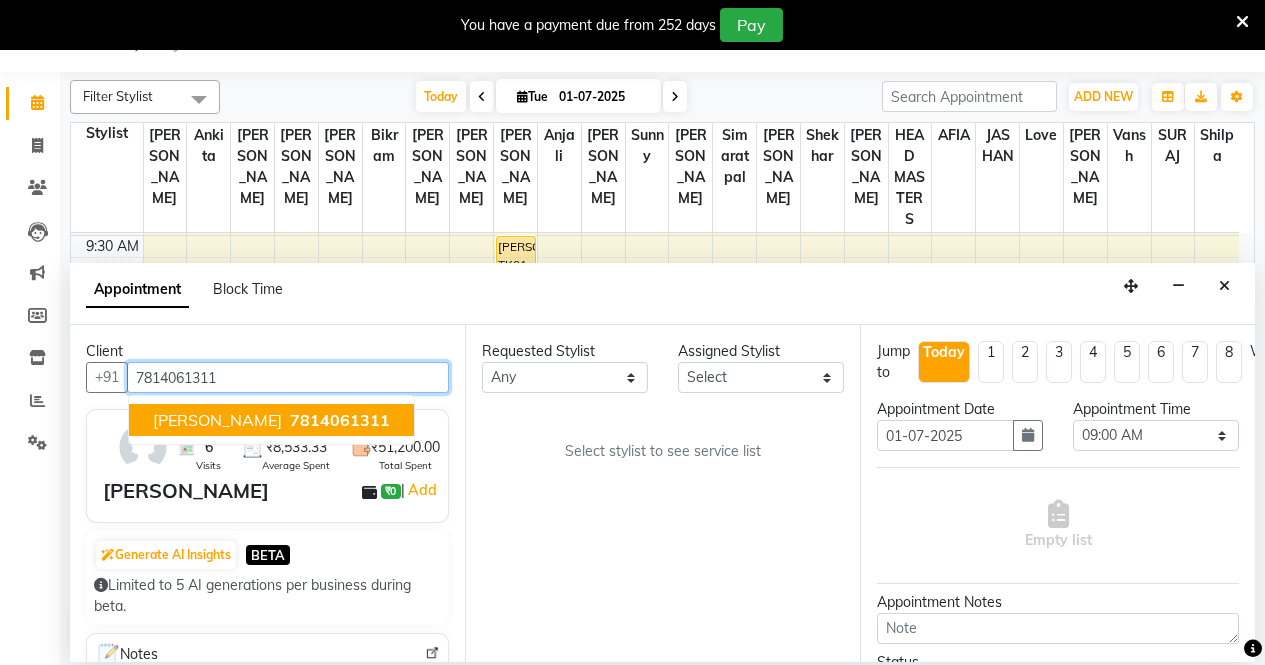 click on "7814061311" at bounding box center (340, 420) 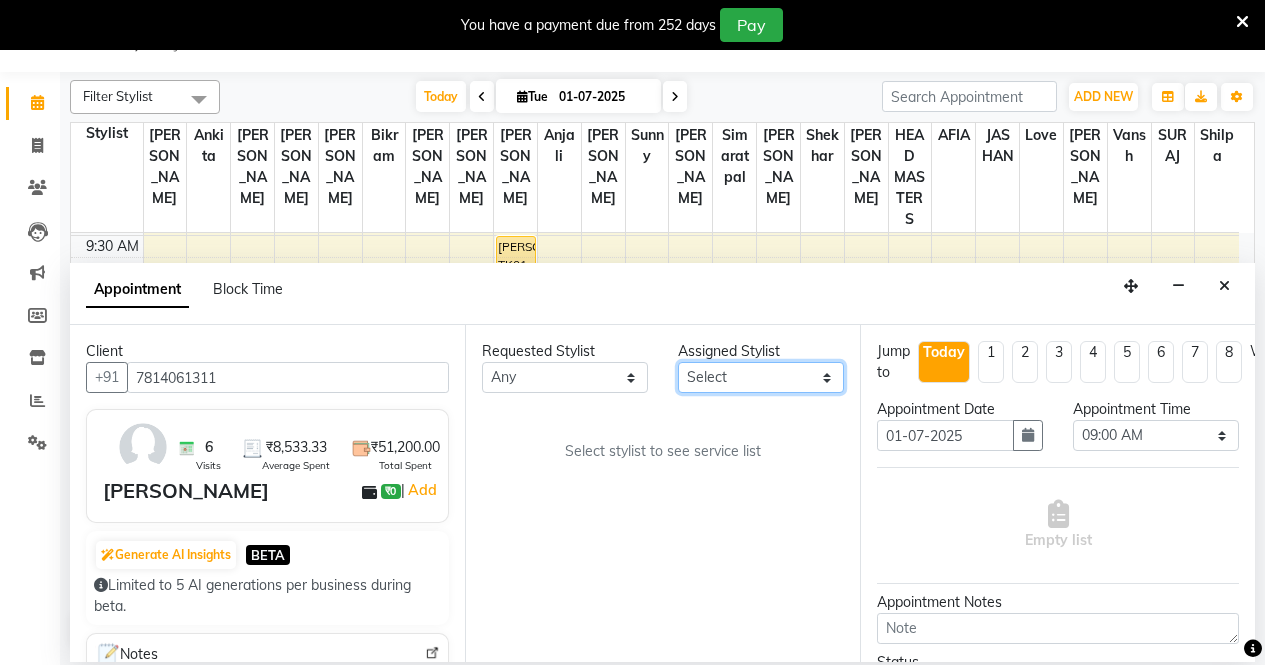 click on "Select AFIA Anjali [PERSON_NAME] [PERSON_NAME]  [PERSON_NAME] HEAD [PERSON_NAME]  [PERSON_NAME]  [PERSON_NAME]  [PERSON_NAME] Love [PERSON_NAME]  [PERSON_NAME]  [PERSON_NAME]  [PERSON_NAME] [PERSON_NAME] [PERSON_NAME]  [PERSON_NAME]  [PERSON_NAME]" at bounding box center [761, 377] 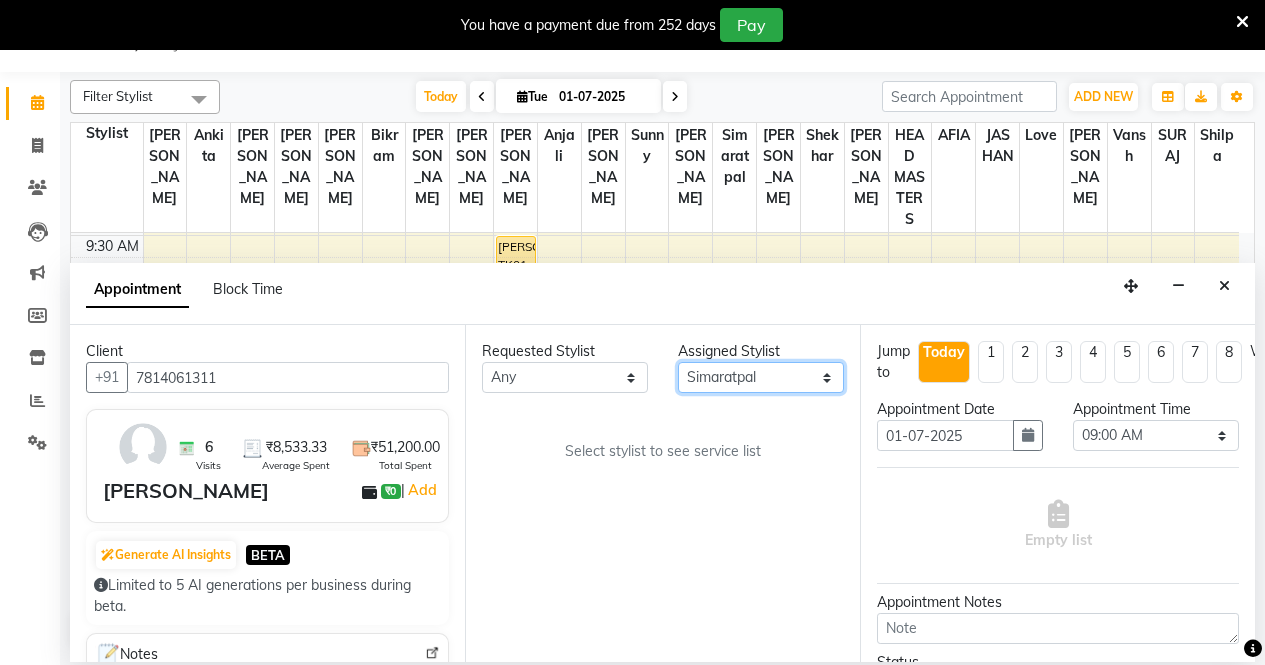 click on "Select AFIA Anjali [PERSON_NAME] [PERSON_NAME]  [PERSON_NAME] HEAD [PERSON_NAME]  [PERSON_NAME]  [PERSON_NAME]  [PERSON_NAME] Love [PERSON_NAME]  [PERSON_NAME]  [PERSON_NAME]  [PERSON_NAME] [PERSON_NAME] [PERSON_NAME]  [PERSON_NAME]  [PERSON_NAME]" at bounding box center [761, 377] 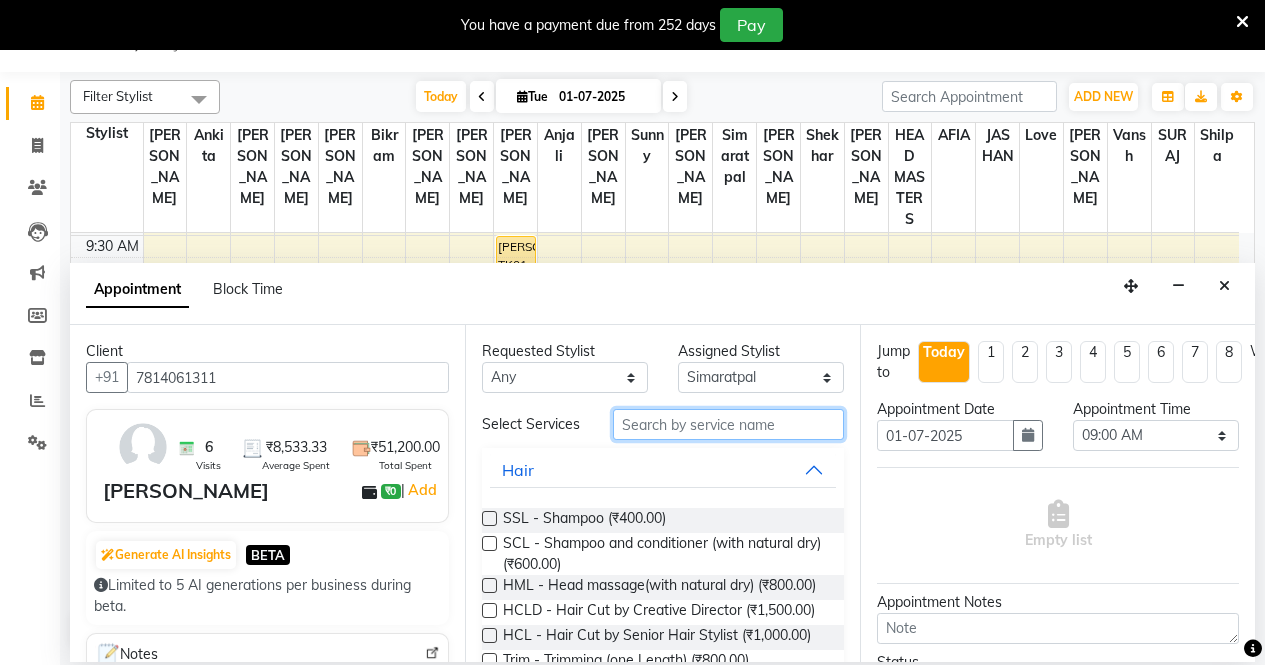 click at bounding box center (728, 424) 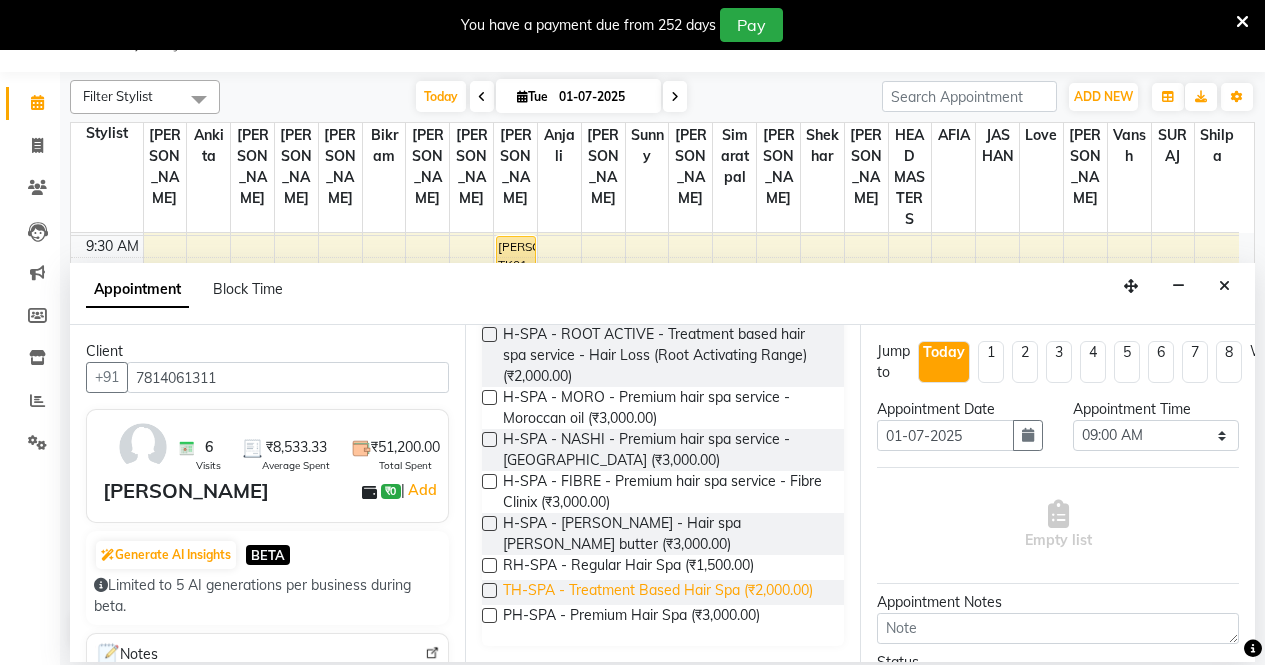 scroll, scrollTop: 426, scrollLeft: 0, axis: vertical 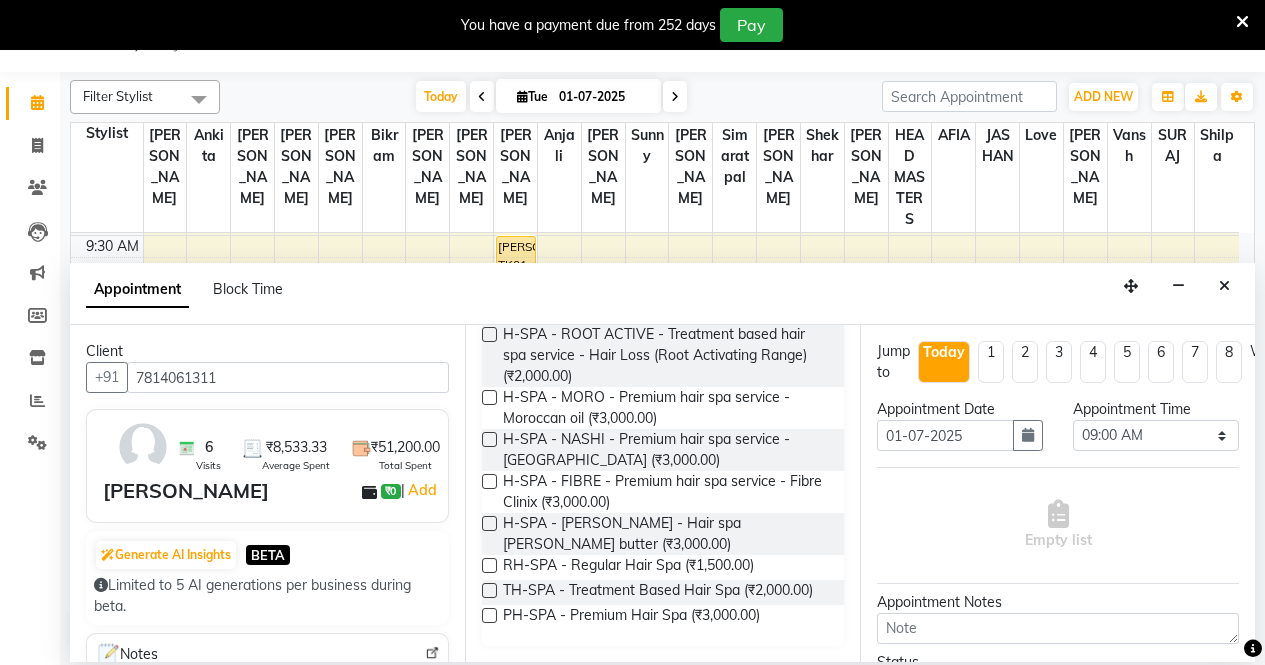 click at bounding box center [489, 615] 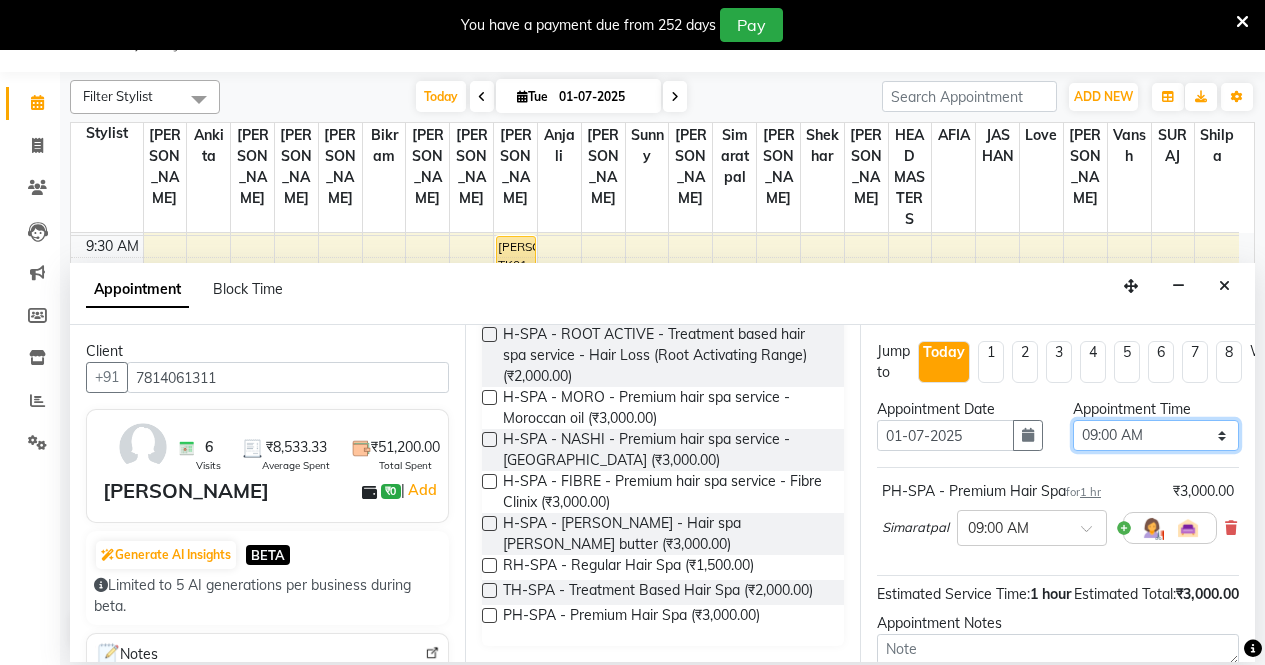 click on "Select 09:00 AM 09:15 AM 09:30 AM 09:45 AM 10:00 AM 10:15 AM 10:30 AM 10:45 AM 11:00 AM 11:15 AM 11:30 AM 11:45 AM 12:00 PM 12:15 PM 12:30 PM 12:45 PM 01:00 PM 01:15 PM 01:30 PM 01:45 PM 02:00 PM 02:15 PM 02:30 PM 02:45 PM 03:00 PM 03:15 PM 03:30 PM 03:45 PM 04:00 PM 04:15 PM 04:30 PM 04:45 PM 05:00 PM 05:15 PM 05:30 PM 05:45 PM 06:00 PM 06:15 PM 06:30 PM 06:45 PM 07:00 PM 07:15 PM 07:30 PM 07:45 PM 08:00 PM" at bounding box center [1156, 435] 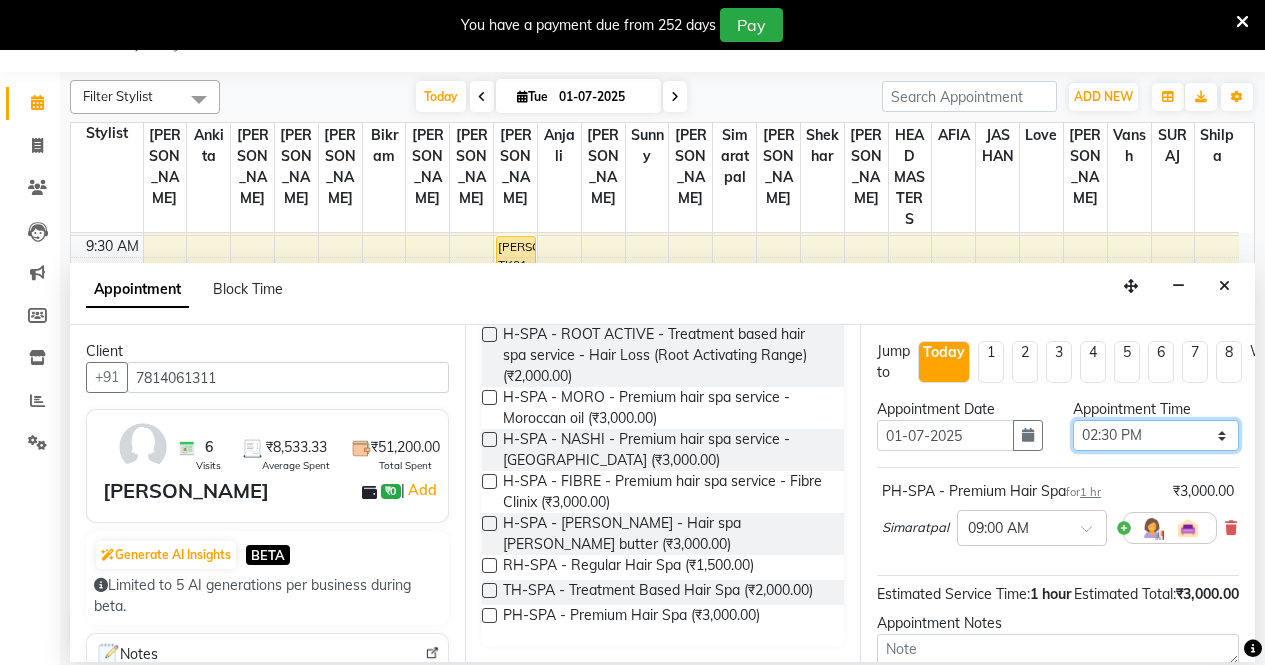 click on "Select 09:00 AM 09:15 AM 09:30 AM 09:45 AM 10:00 AM 10:15 AM 10:30 AM 10:45 AM 11:00 AM 11:15 AM 11:30 AM 11:45 AM 12:00 PM 12:15 PM 12:30 PM 12:45 PM 01:00 PM 01:15 PM 01:30 PM 01:45 PM 02:00 PM 02:15 PM 02:30 PM 02:45 PM 03:00 PM 03:15 PM 03:30 PM 03:45 PM 04:00 PM 04:15 PM 04:30 PM 04:45 PM 05:00 PM 05:15 PM 05:30 PM 05:45 PM 06:00 PM 06:15 PM 06:30 PM 06:45 PM 07:00 PM 07:15 PM 07:30 PM 07:45 PM 08:00 PM" at bounding box center (1156, 435) 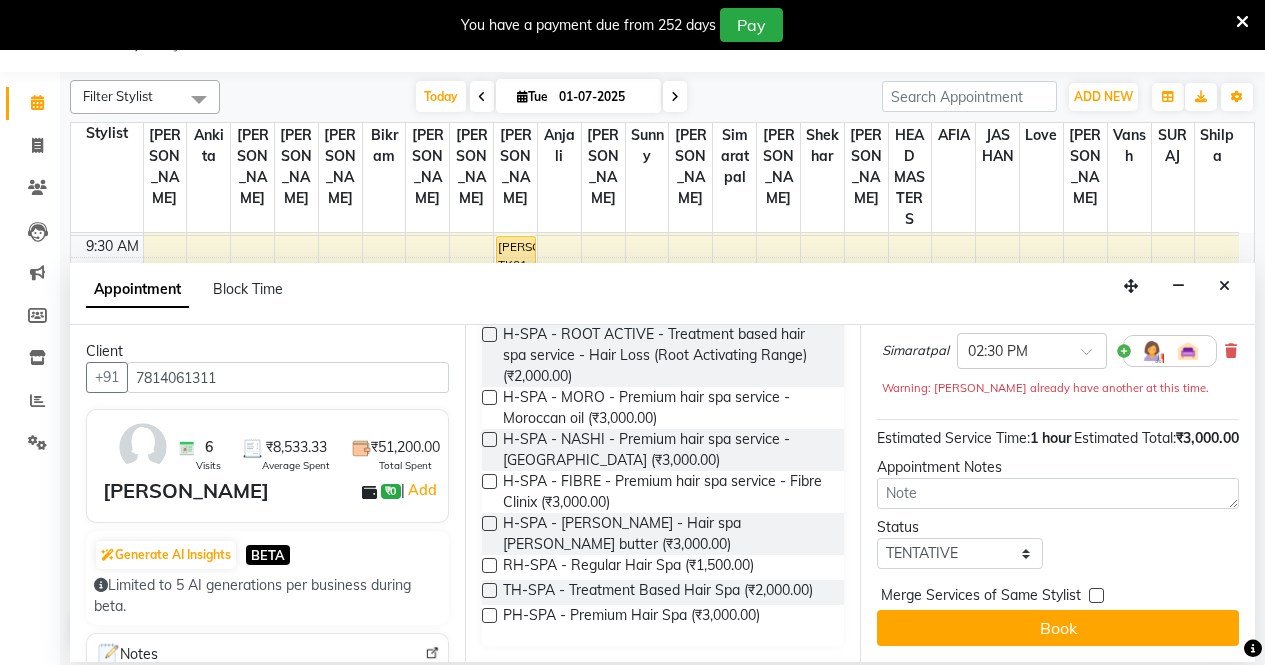 scroll, scrollTop: 213, scrollLeft: 0, axis: vertical 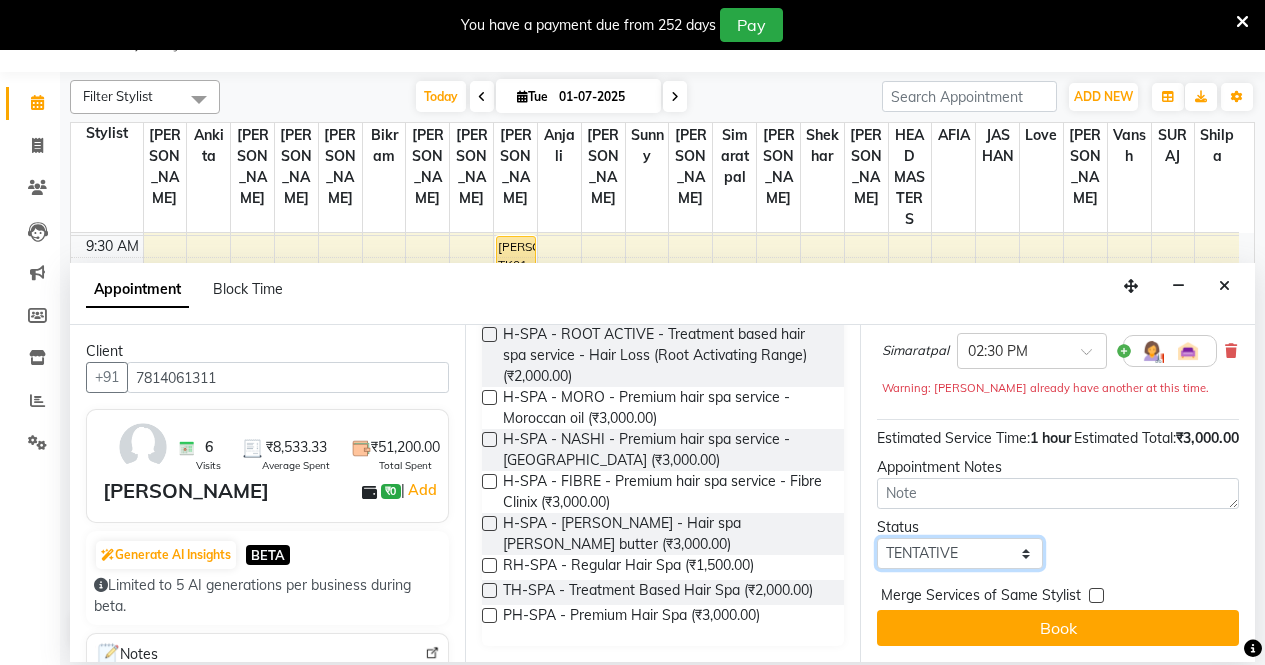click on "Select TENTATIVE CONFIRM CHECK-IN UPCOMING" at bounding box center (960, 553) 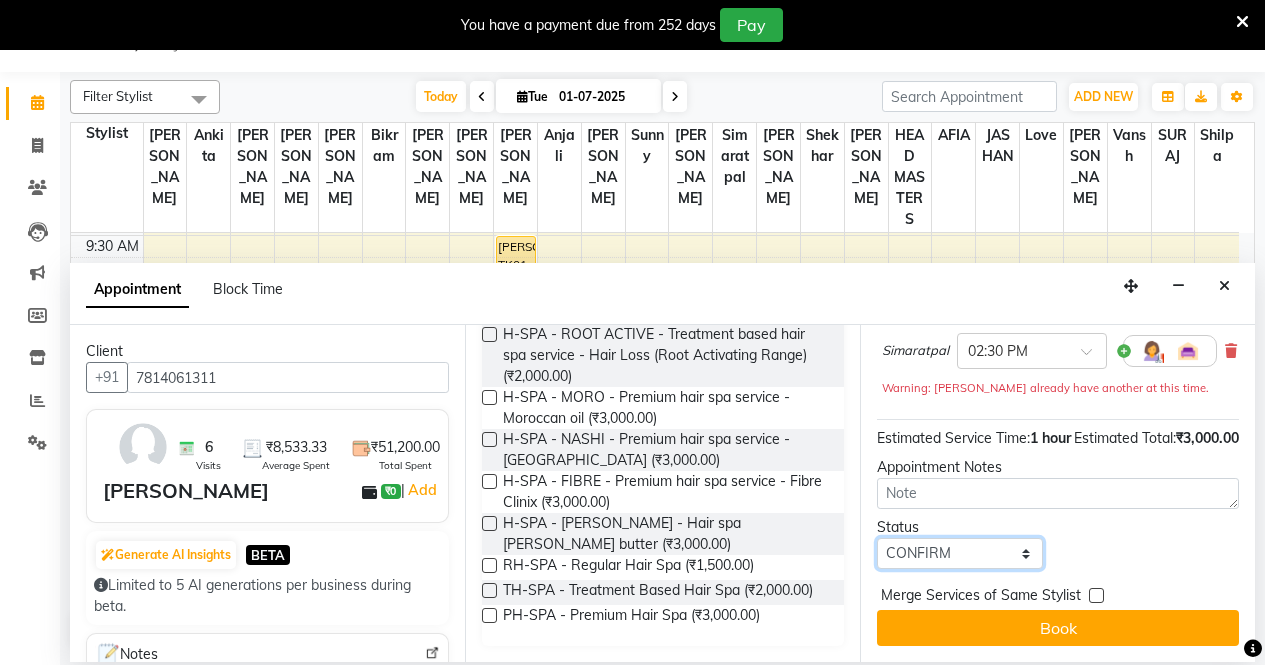 click on "Select TENTATIVE CONFIRM CHECK-IN UPCOMING" at bounding box center [960, 553] 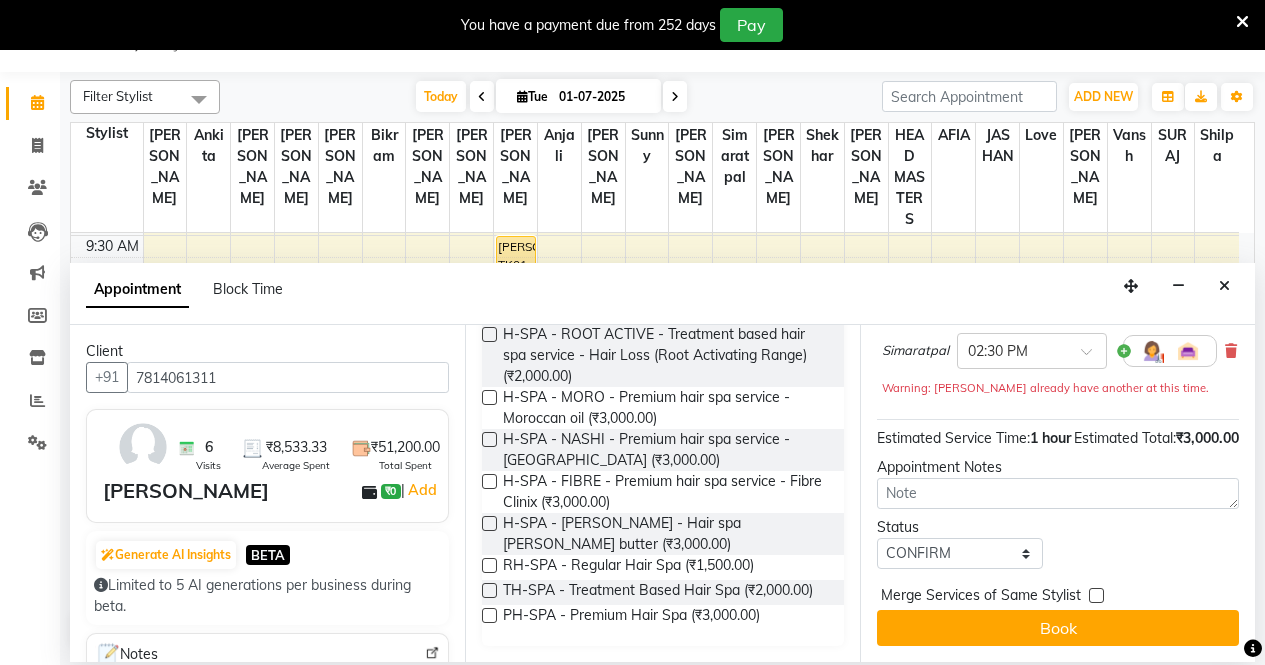 click on "Merge Services of Same Stylist" at bounding box center [981, 597] 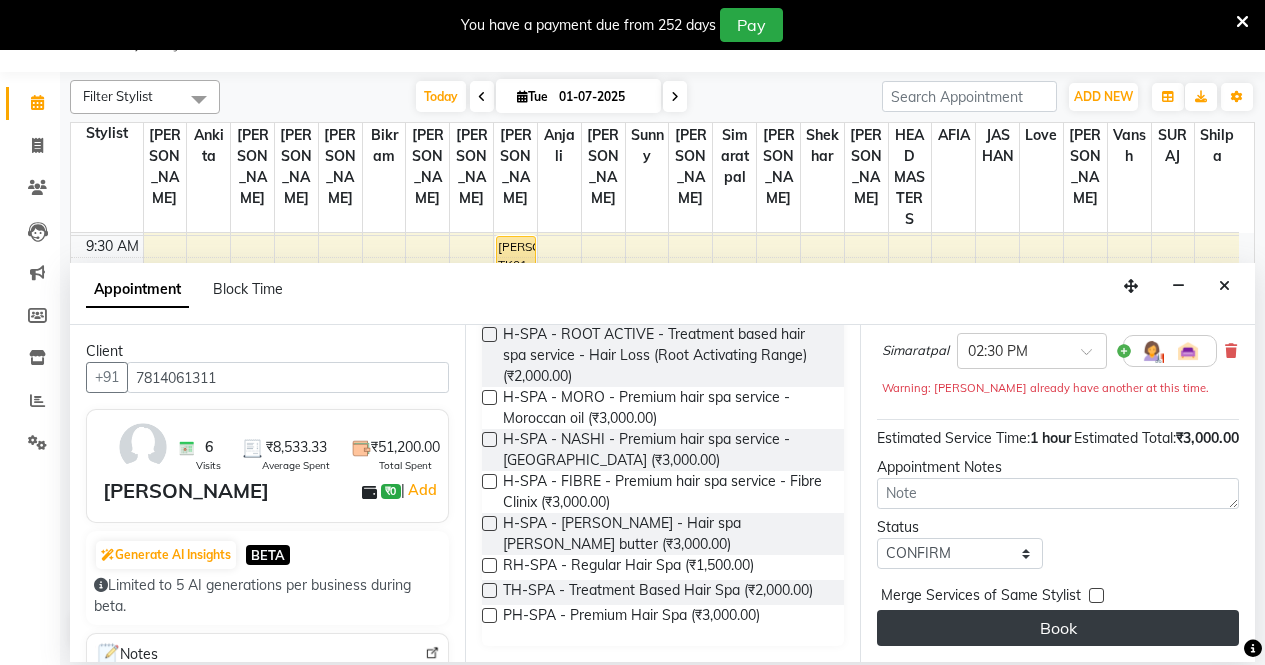 click on "Book" at bounding box center (1058, 628) 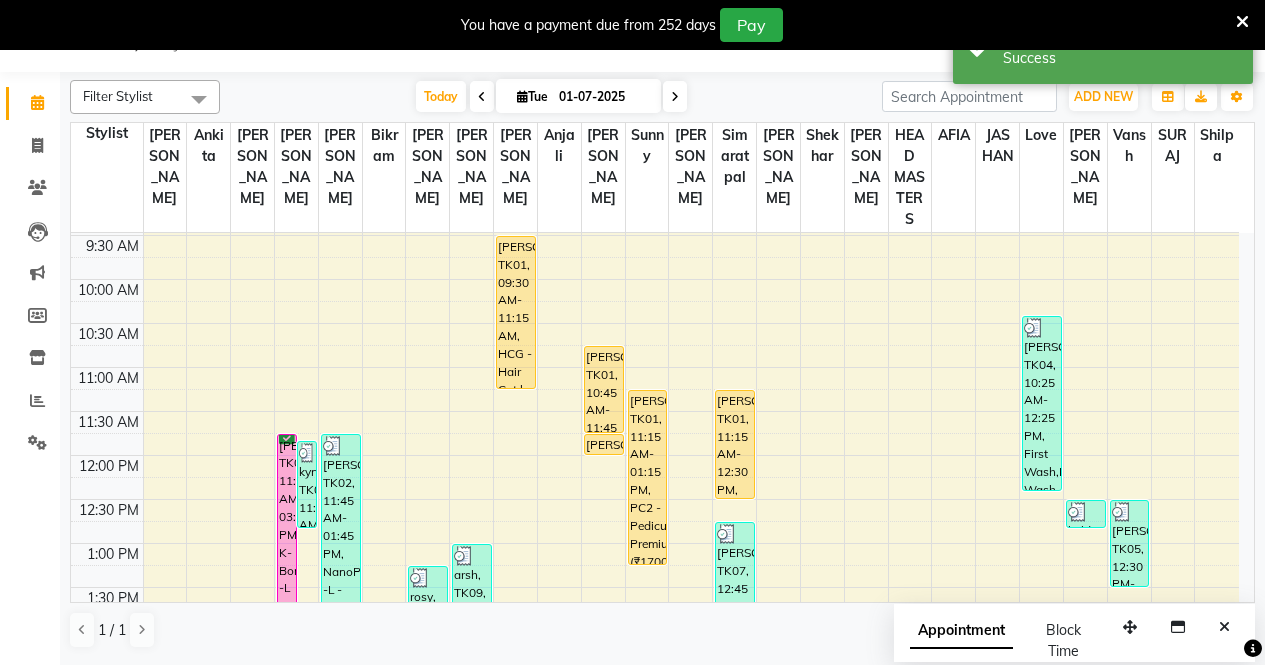 scroll, scrollTop: 0, scrollLeft: 0, axis: both 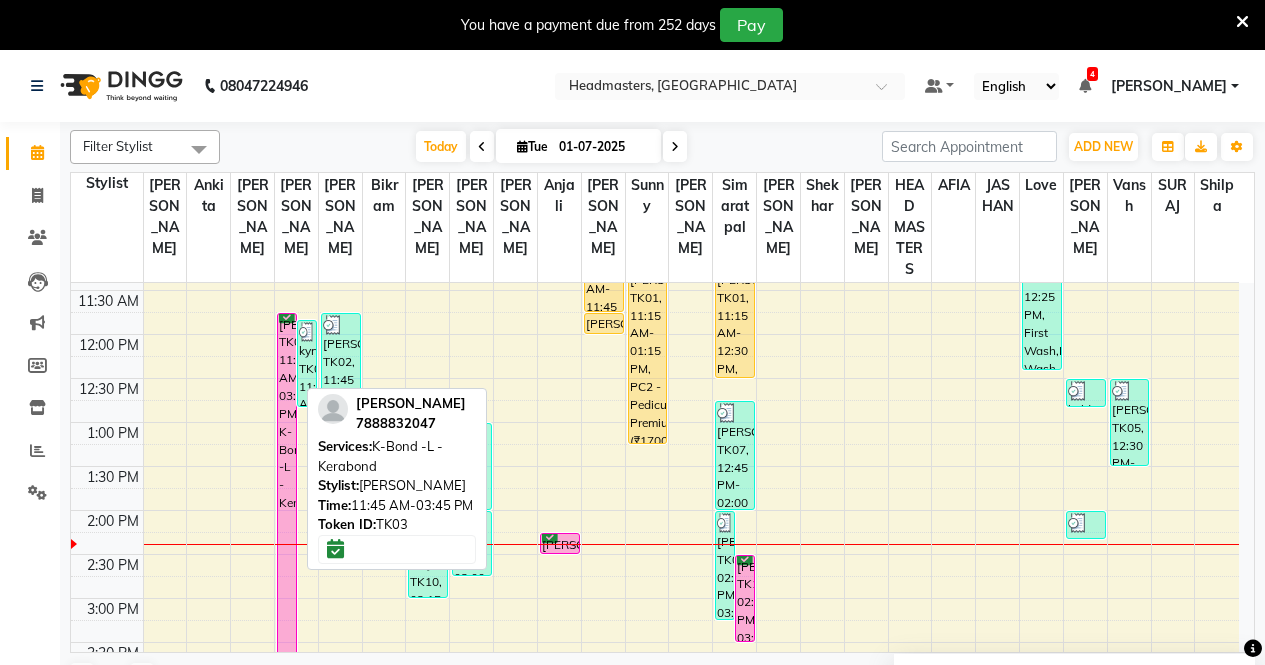 click on "[PERSON_NAME], TK03, 11:45 AM-03:45 PM, K-Bond -L  - Kerabond" at bounding box center [287, 488] 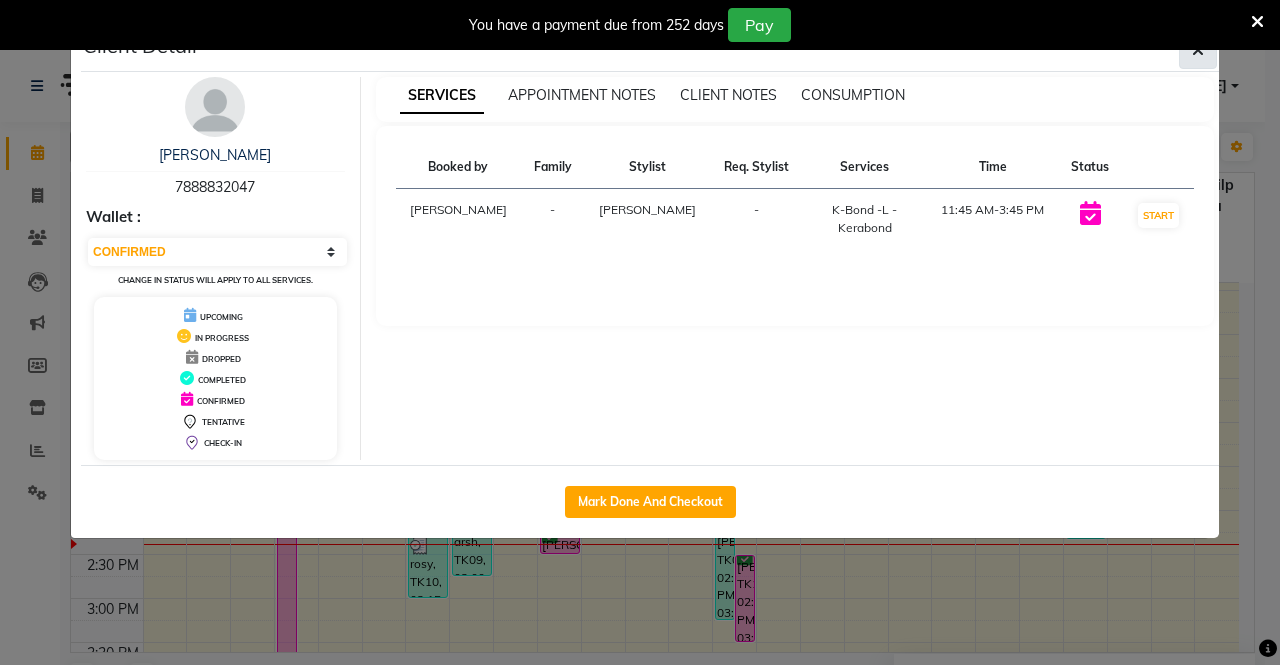 click 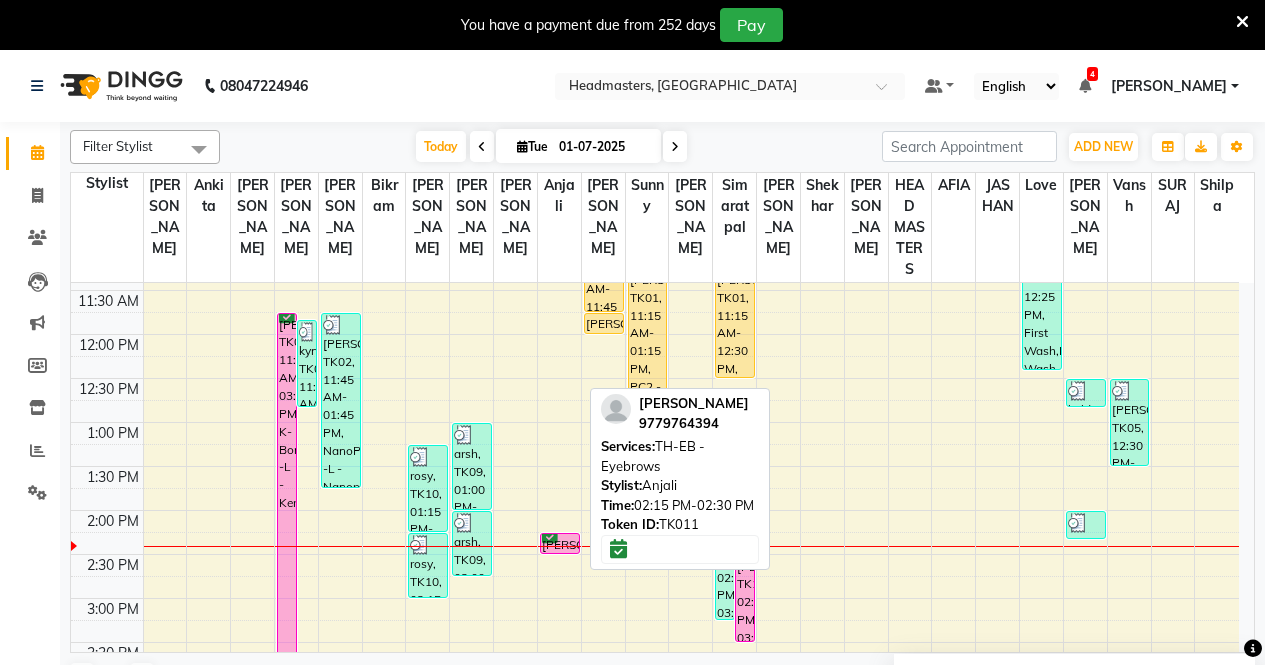 click on "[PERSON_NAME], TK11, 02:15 PM-02:30 PM, TH-EB - Eyebrows" at bounding box center [560, 543] 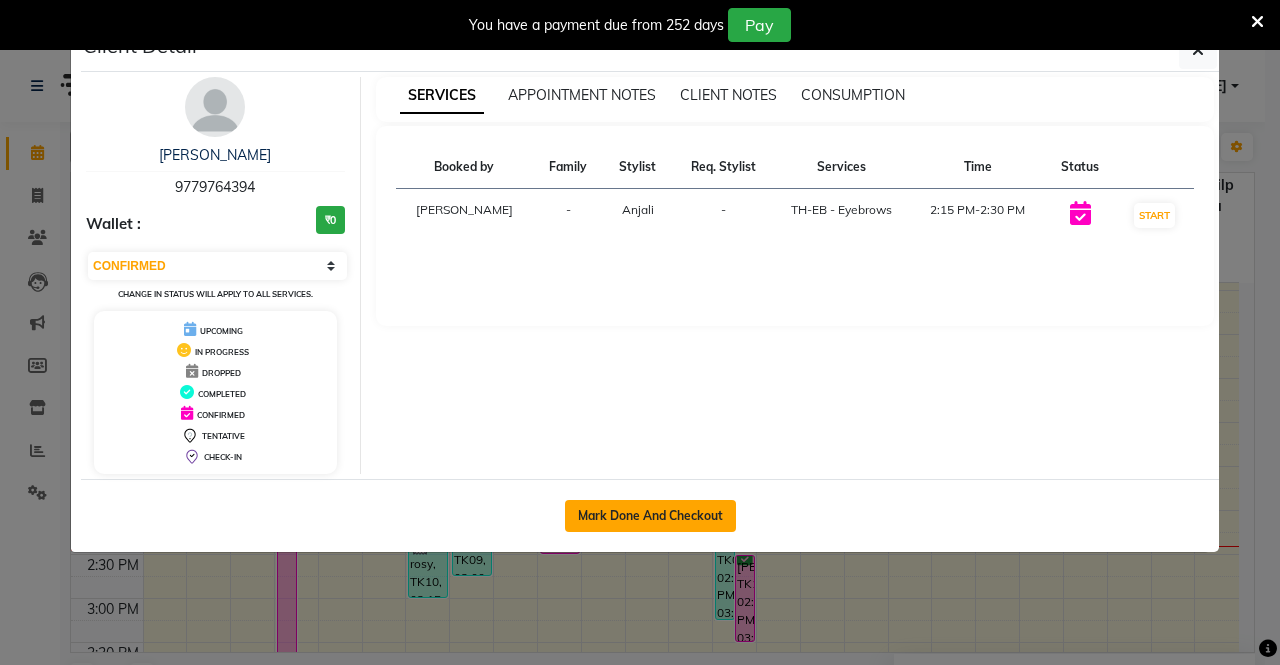 click on "Mark Done And Checkout" 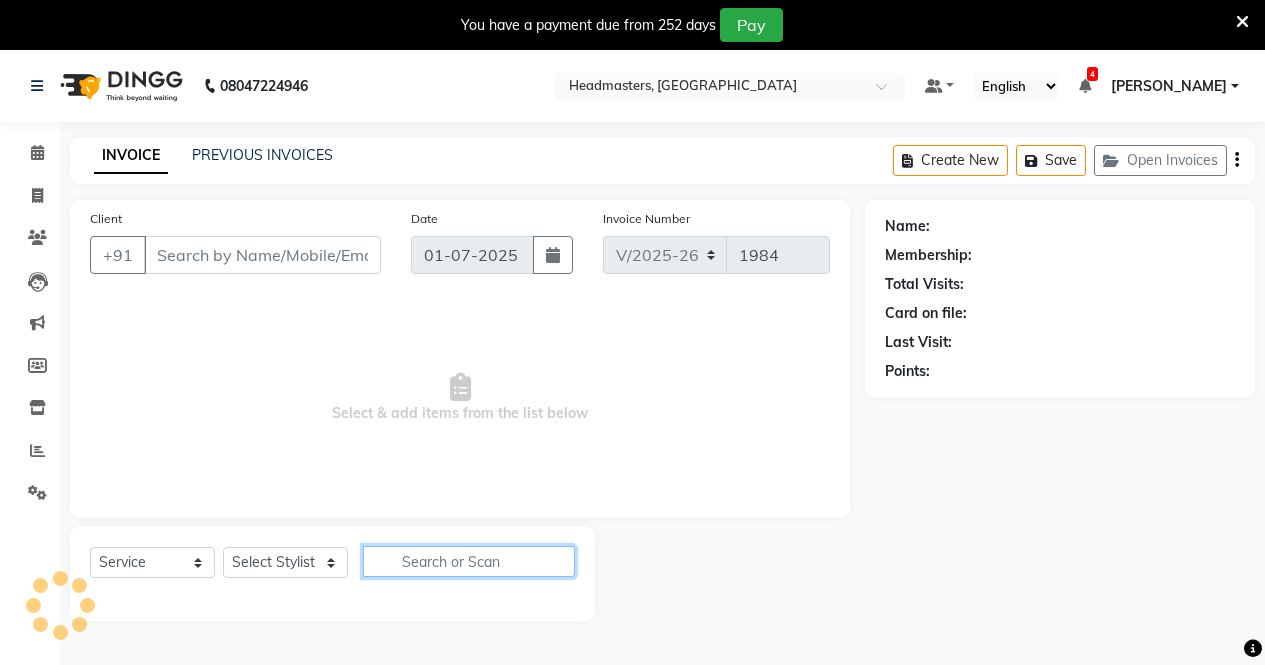 click 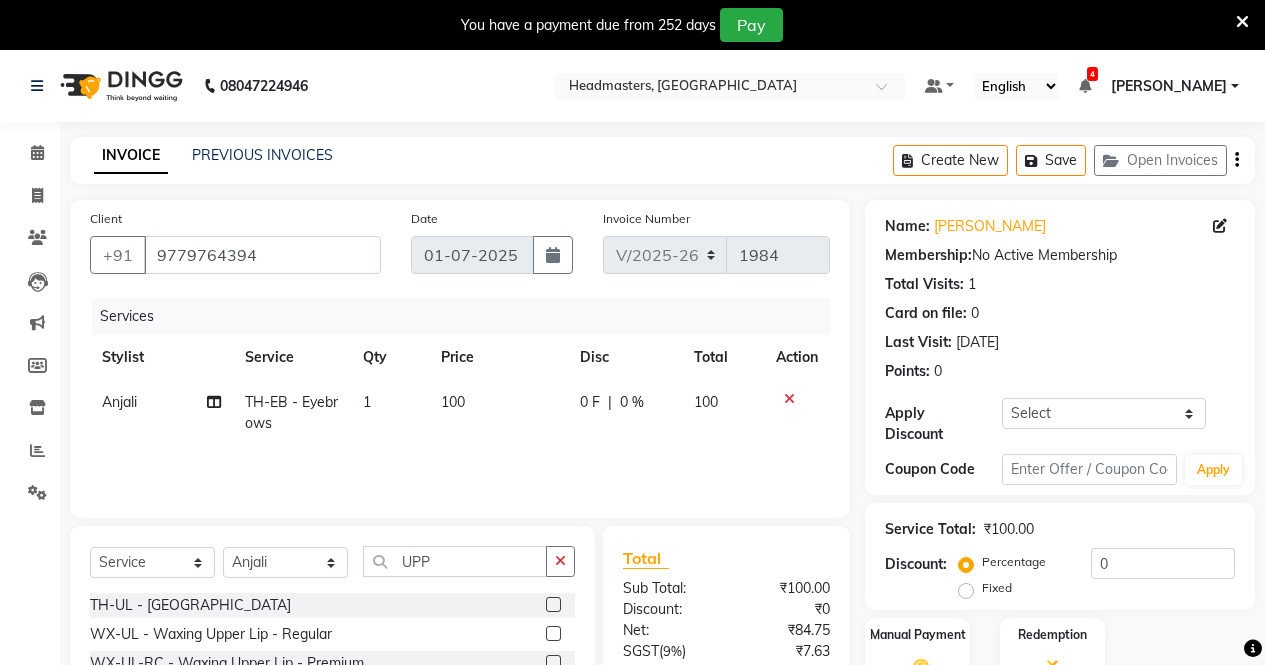 click 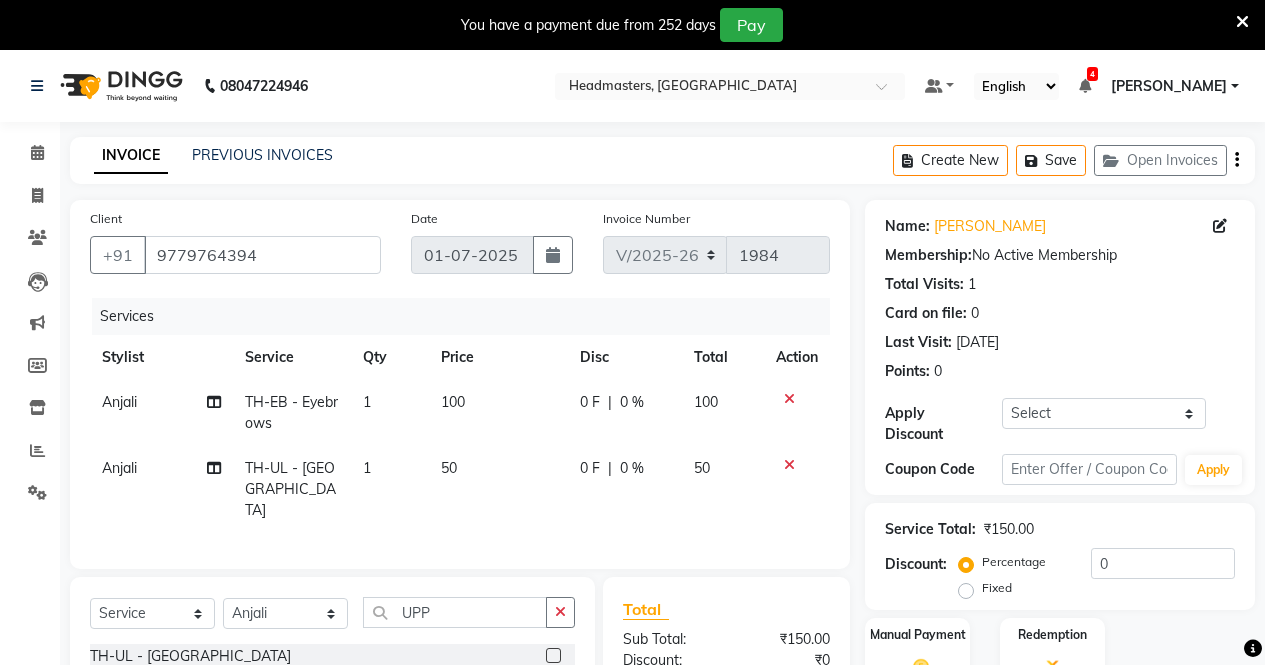 click on "Name: [PERSON_NAME]  Membership:  No Active Membership  Total Visits:  1 Card on file:  0 Last Visit:   [DATE] Points:   0  Apply Discount Select Coupon → Wrong Job Card  Coupon → Complimentary Services Coupon → Correction  Coupon → First Wash  Coupon → Free Of Cost  Coupon → Staff Service  Coupon → Service Not Done  Coupon → Already Paid  Coupon → Double Job Card  Coupon Code Apply Service Total:  ₹150.00  Discount:  Percentage   Fixed  0 Manual Payment Redemption  Continue Without Payment" 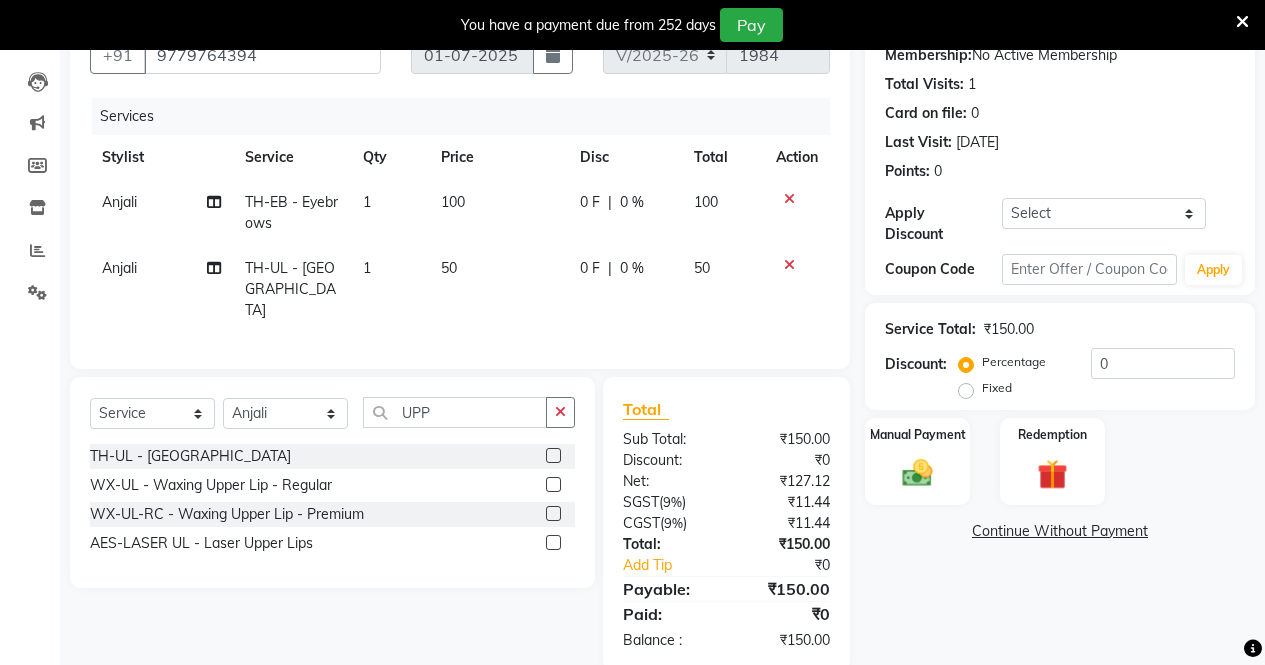 click on "Manual Payment" 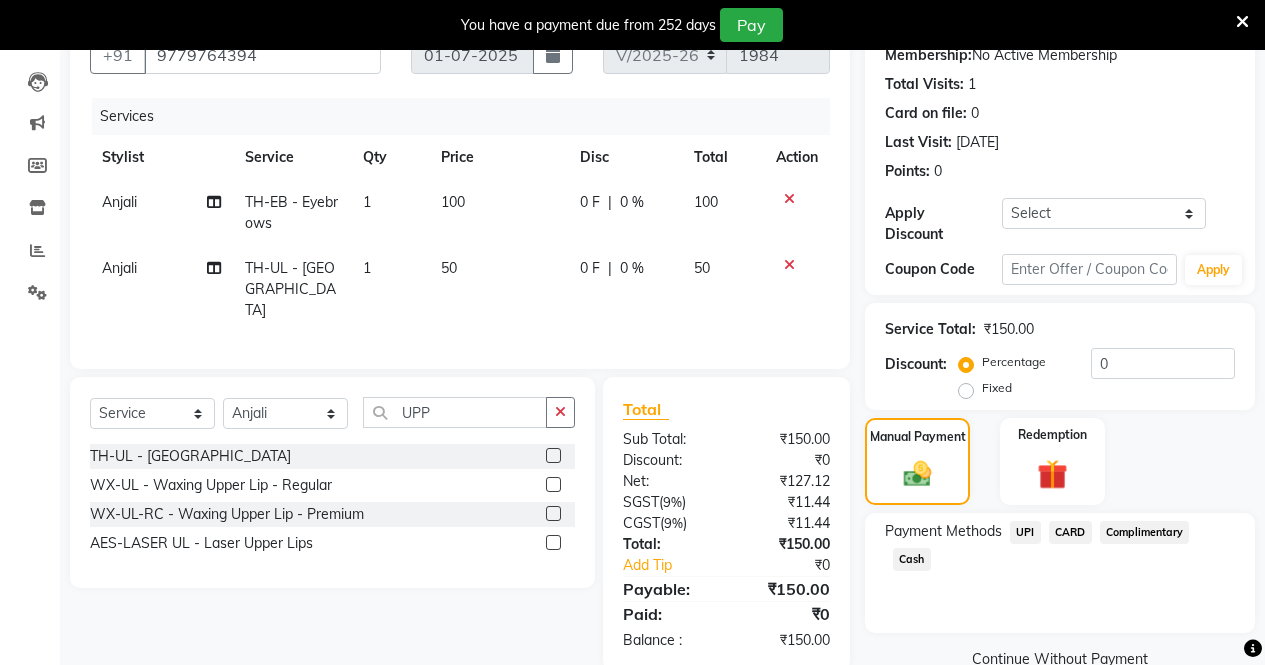 click on "Cash" 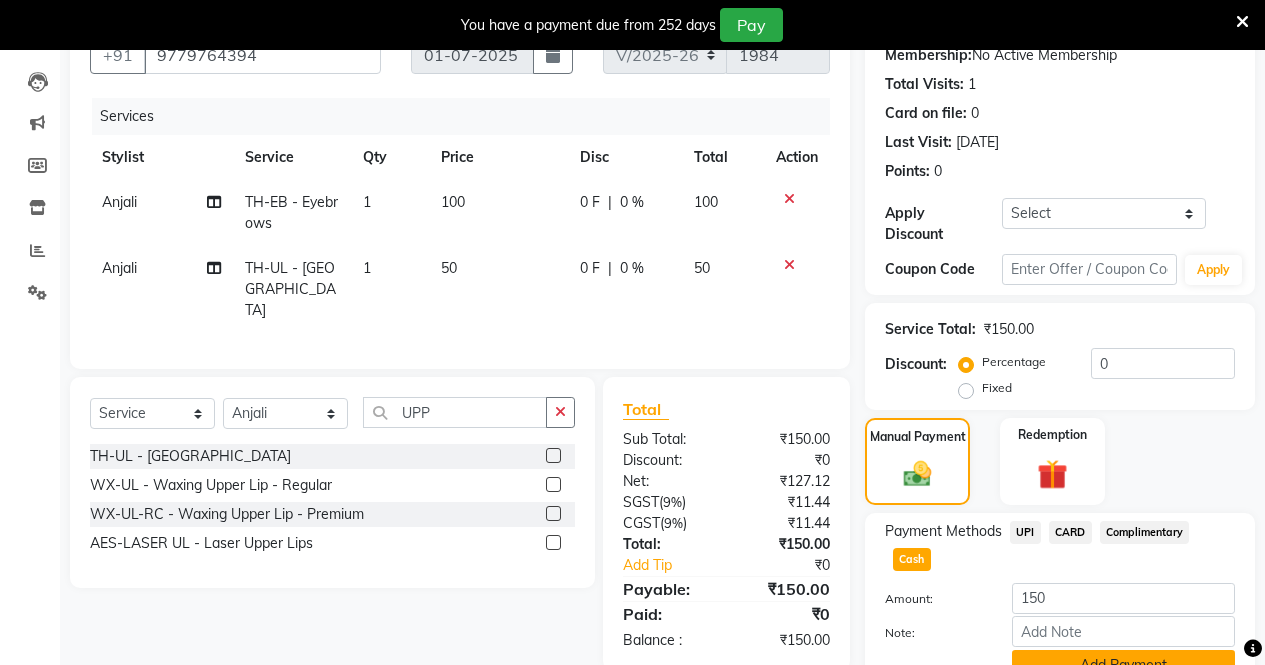 click on "Add Payment" 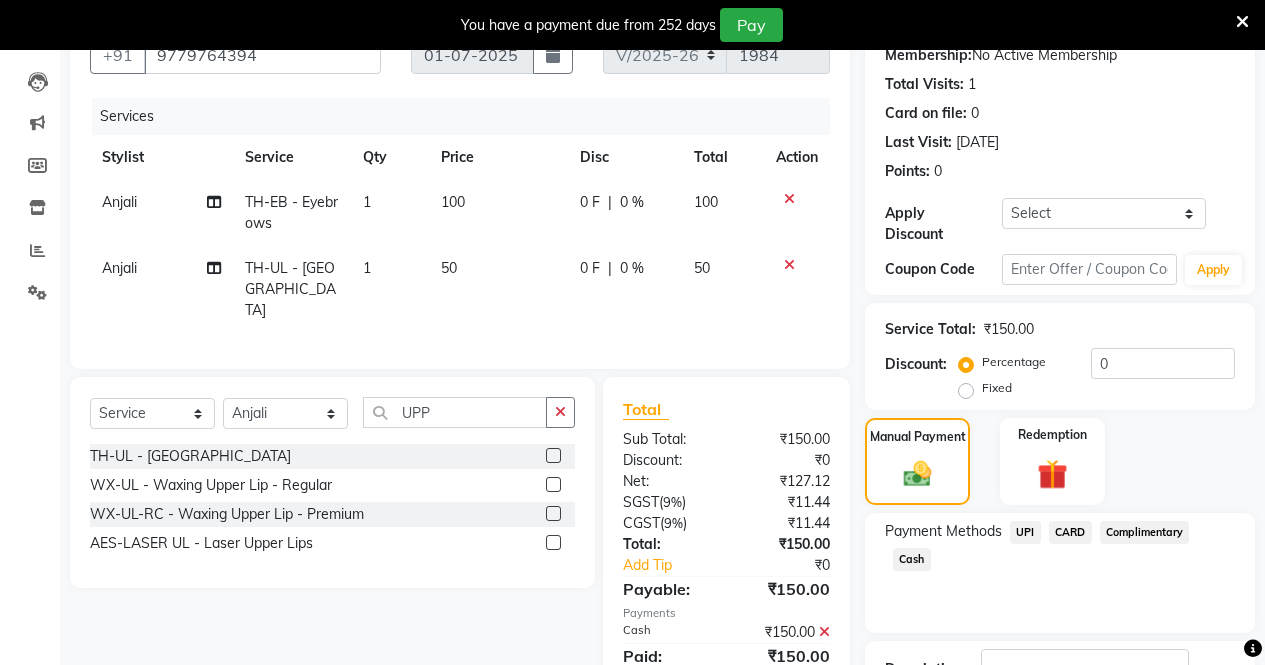 click on "Name: [PERSON_NAME]  Membership:  No Active Membership  Total Visits:  1 Card on file:  0 Last Visit:   [DATE] Points:   0  Apply Discount Select Coupon → Wrong Job Card  Coupon → Complimentary Services Coupon → Correction  Coupon → First Wash  Coupon → Free Of Cost  Coupon → Staff Service  Coupon → Service Not Done  Coupon → Already Paid  Coupon → Double Job Card  Coupon Code Apply Service Total:  ₹150.00  Discount:  Percentage   Fixed  0 Manual Payment Redemption Payment Methods  UPI   CARD   Complimentary   Cash  Description:                   Checkout" 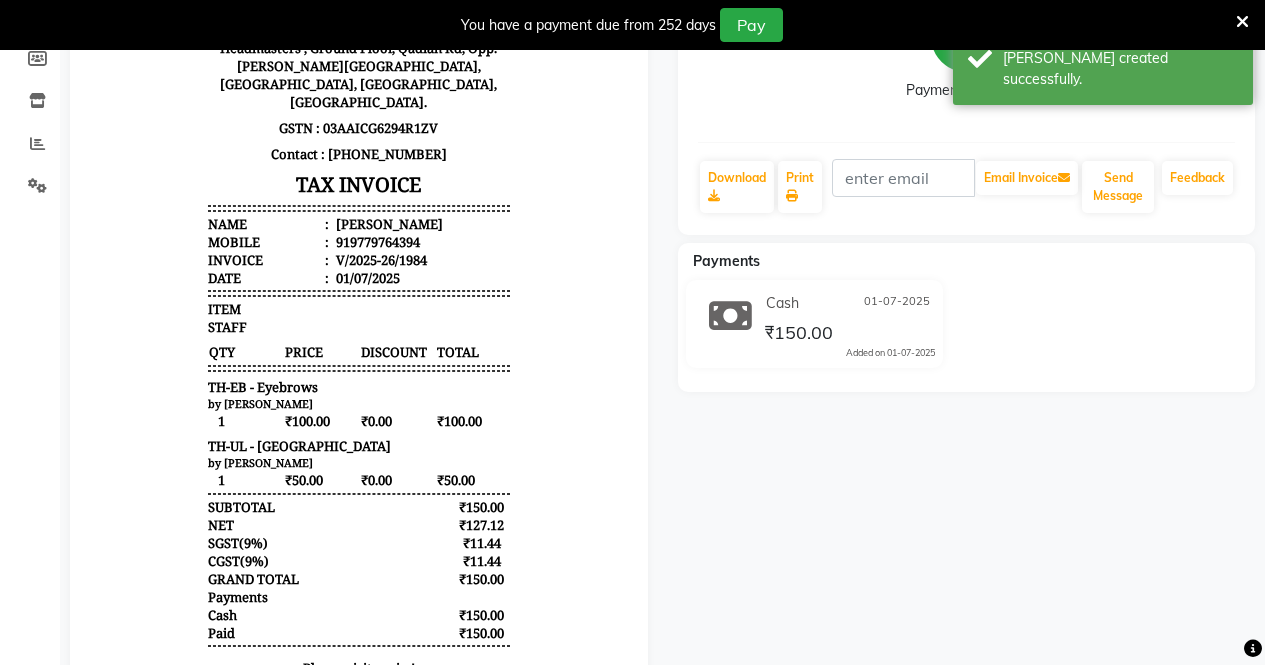 scroll, scrollTop: 107, scrollLeft: 0, axis: vertical 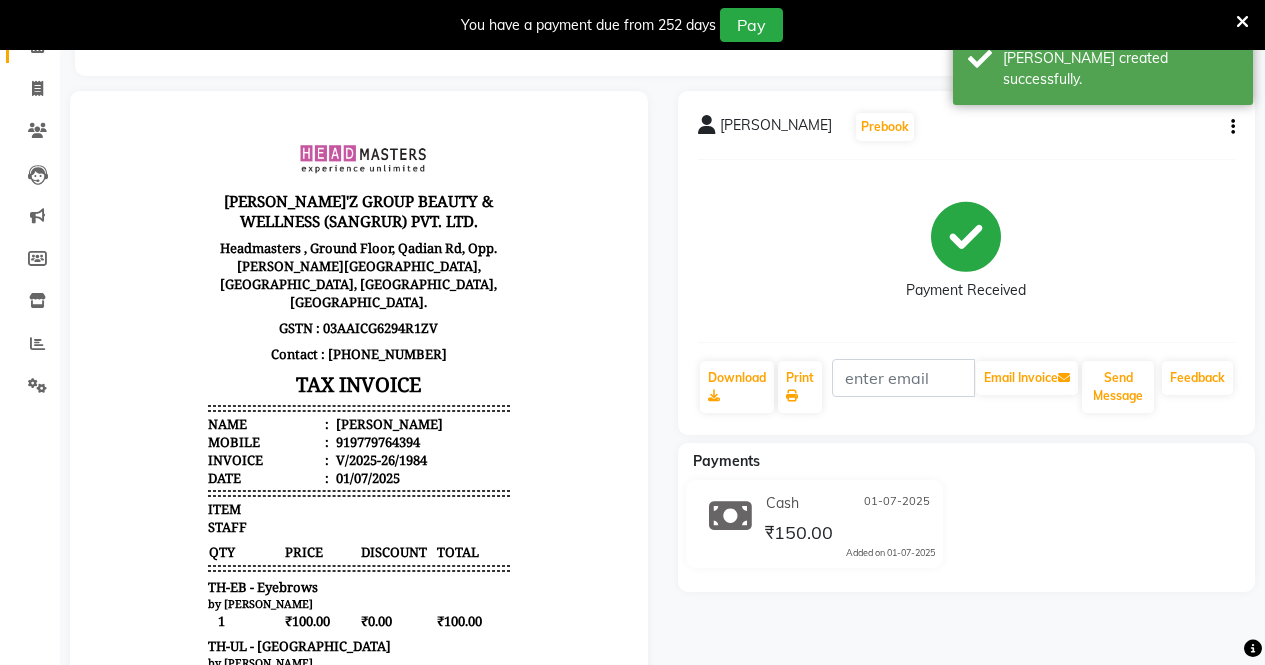 click 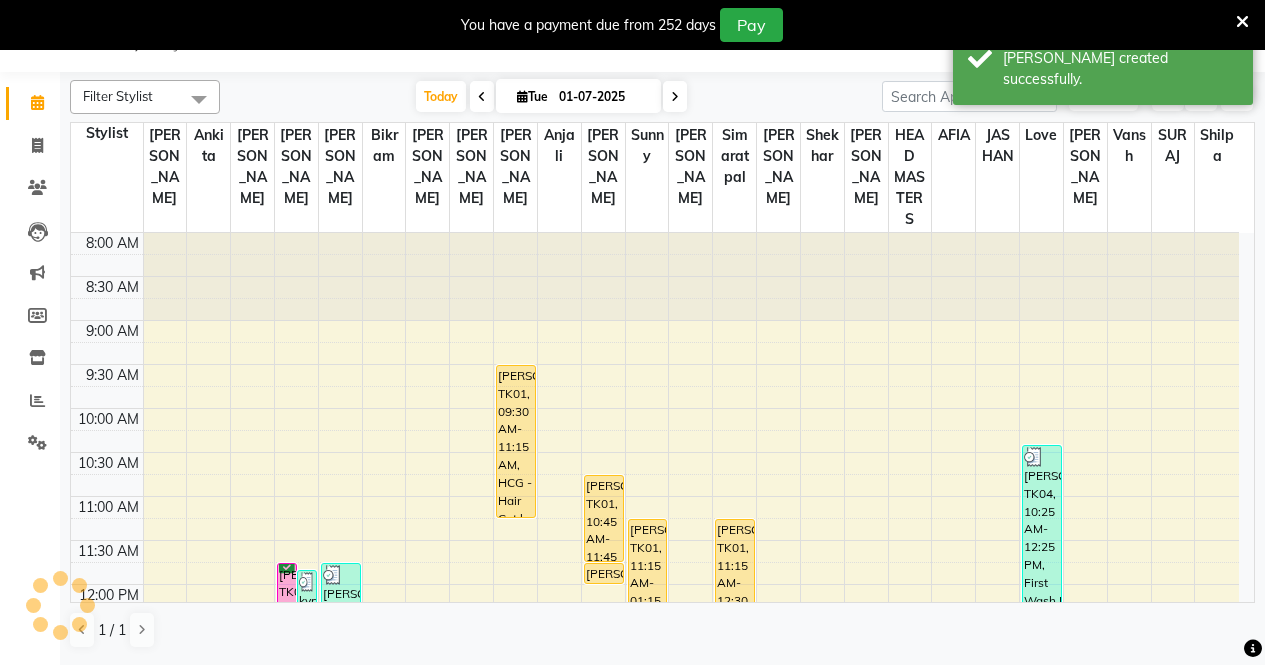 scroll, scrollTop: 0, scrollLeft: 0, axis: both 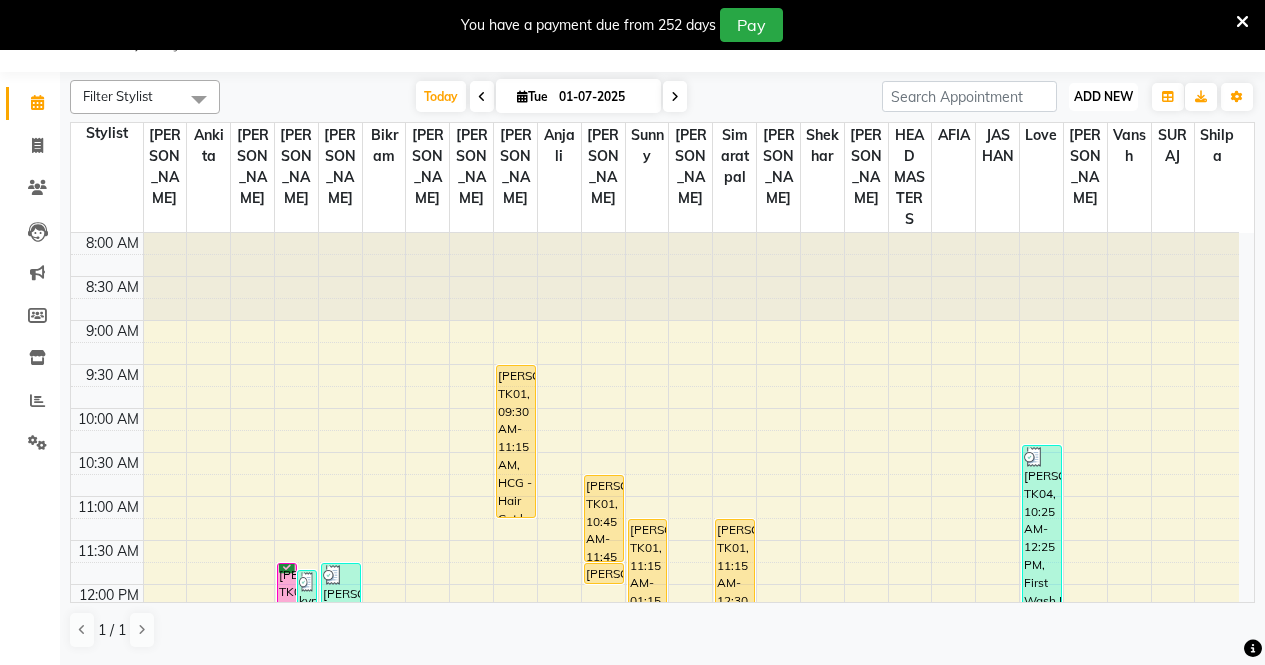 click on "ADD NEW Toggle Dropdown" at bounding box center (1103, 97) 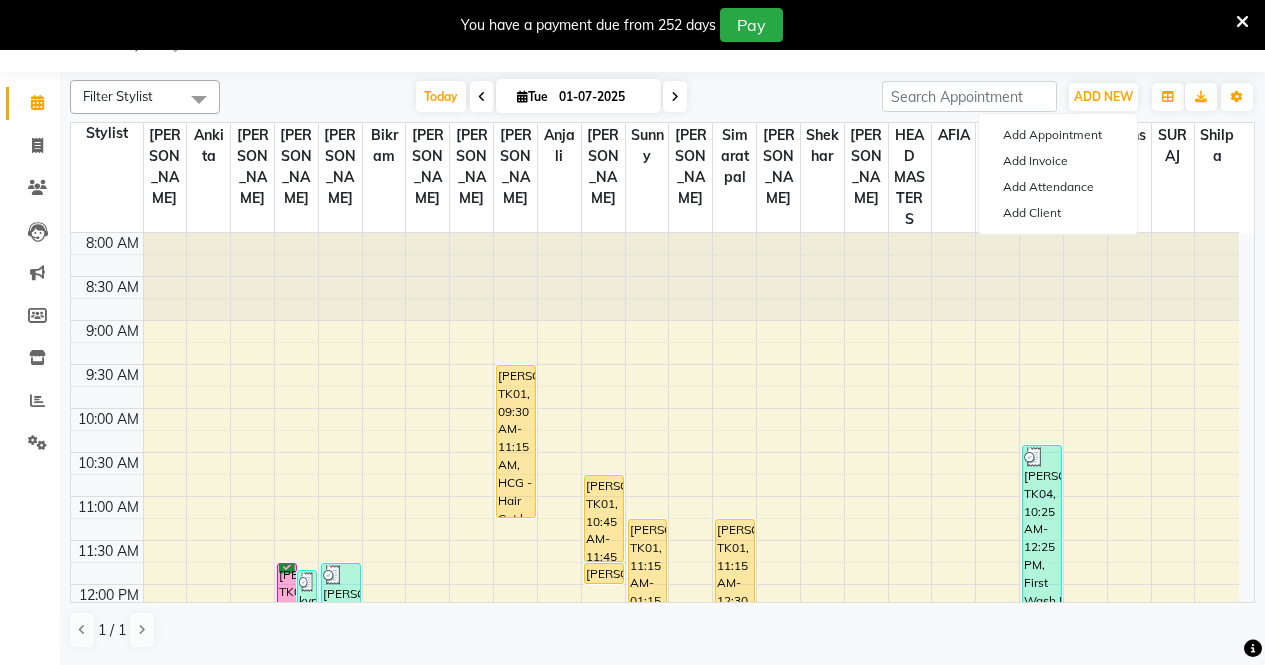 click on "08047224946 Select Location × Headmasters, Batala Default Panel My Panel English ENGLISH Español العربية मराठी हिंदी ગુજરાતી தமிழ் 中文 4 Notifications nothing to show [PERSON_NAME] Manage Profile Change Password Sign out  Version:3.14.0  ☀ Headmasters, Batala  Calendar  Invoice  Clients  Leads   Marketing  Members  Inventory  Reports  Settings Completed InProgress Upcoming Dropped Tentative Check-In Confirm Bookings Segments Page Builder Filter Stylist Select All AFIA Anjali [PERSON_NAME] [PERSON_NAME]  [PERSON_NAME] HEAD [PERSON_NAME]  [PERSON_NAME]  [PERSON_NAME]  [PERSON_NAME] Love [PERSON_NAME]  [PERSON_NAME]  [PERSON_NAME]  [PERSON_NAME] [PERSON_NAME] [PERSON_NAME]  [PERSON_NAME]  Sunny  SURAJ  [PERSON_NAME] [DATE]  [DATE] Toggle Dropdown Add Appointment Add Invoice Add Attendance Add Client Toggle Dropdown Add Appointment Add Invoice Add Attendance Add Client ADD NEW Toggle Dropdown Add Appointment Add Invoice Add Attendance Add Client Filter Stylist Select All 25" at bounding box center [632, 282] 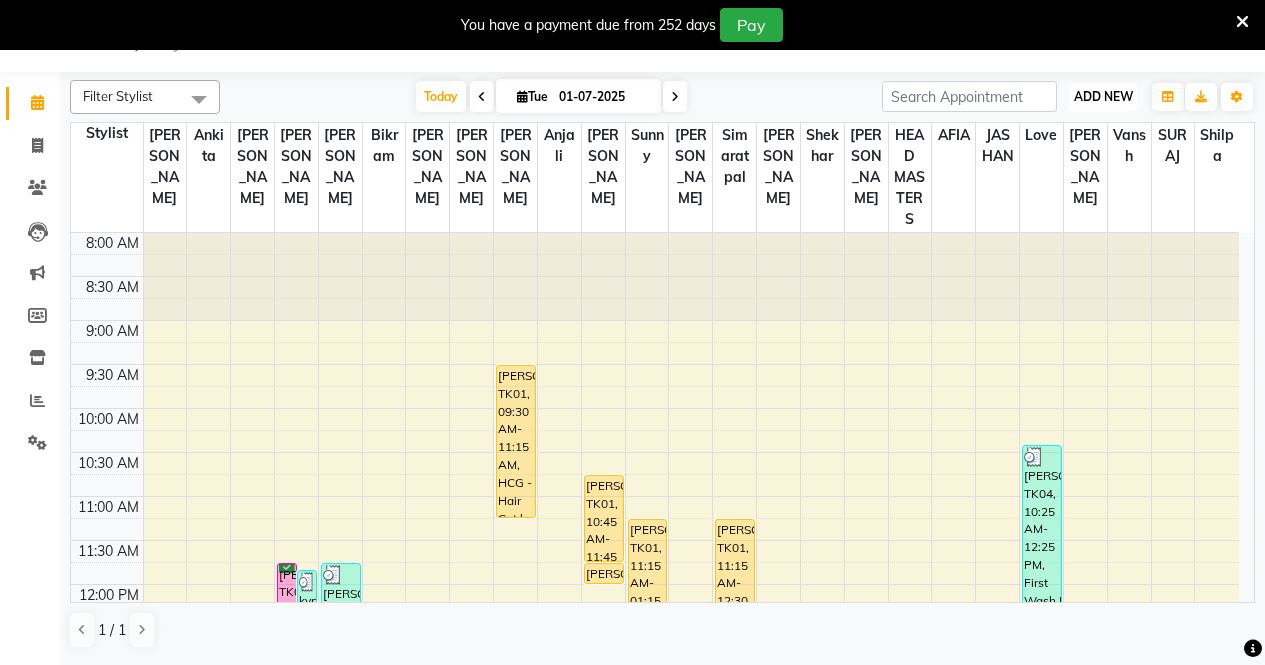 click on "ADD NEW Toggle Dropdown" at bounding box center [1103, 97] 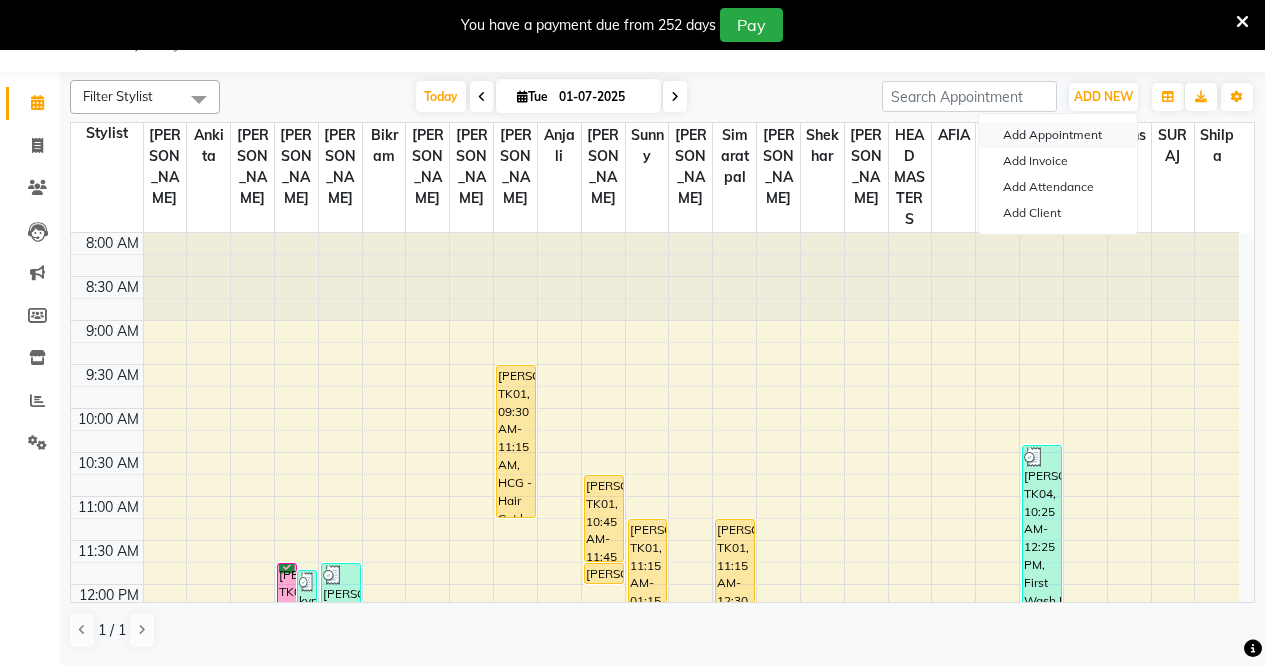 click on "Add Appointment" at bounding box center (1058, 135) 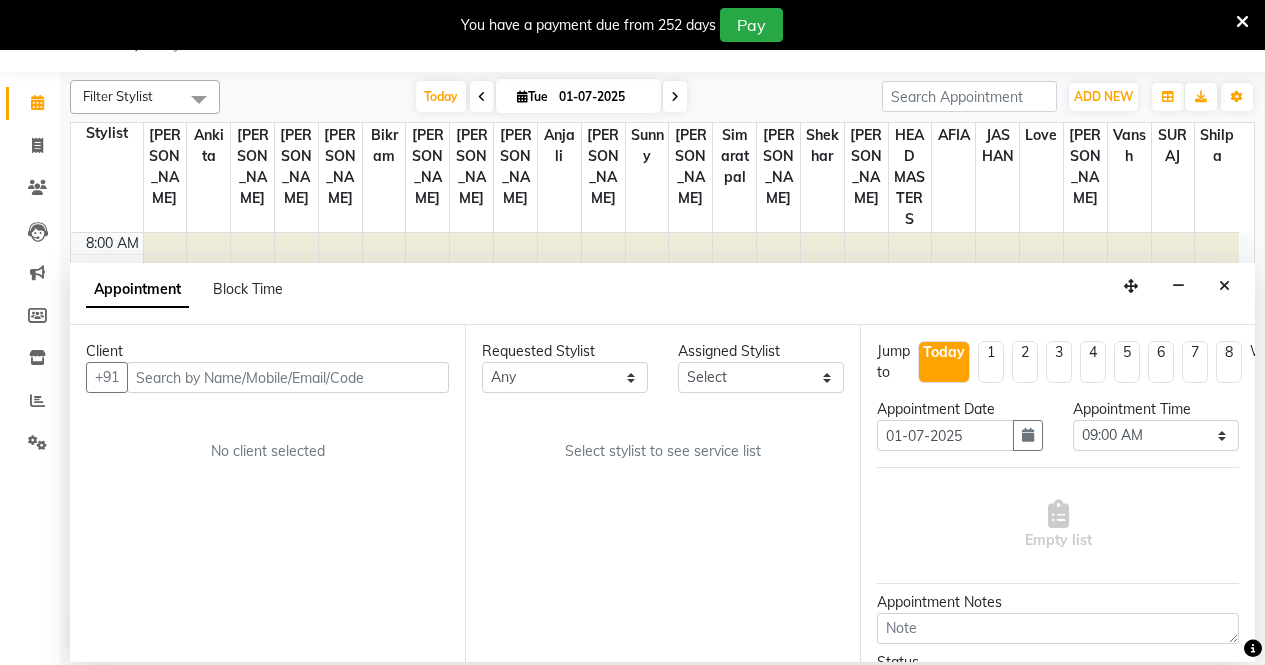 click at bounding box center (288, 377) 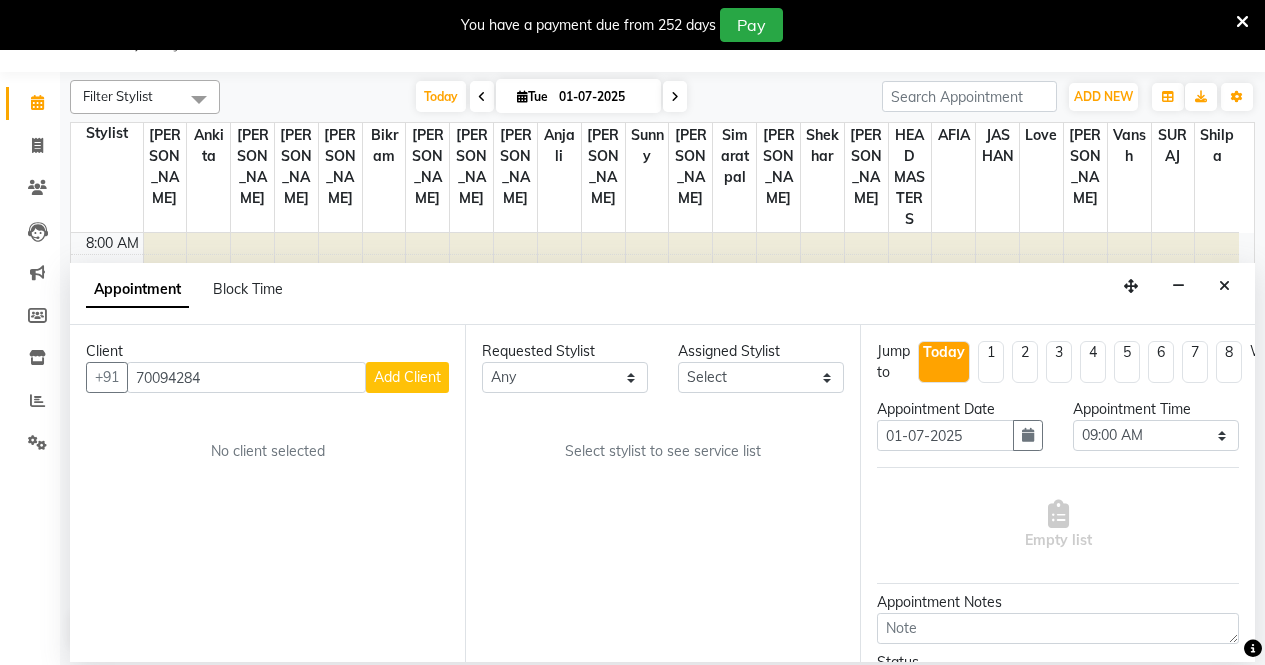 click on "70094284" at bounding box center (246, 377) 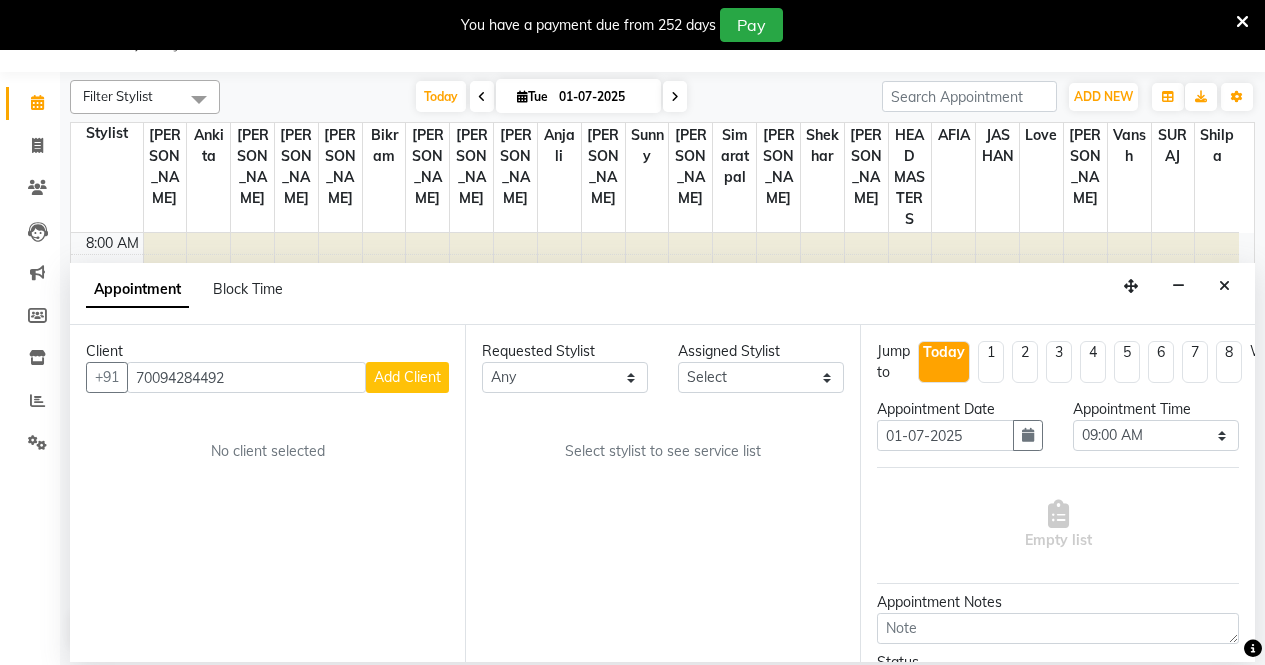 click on "70094284492" at bounding box center (246, 377) 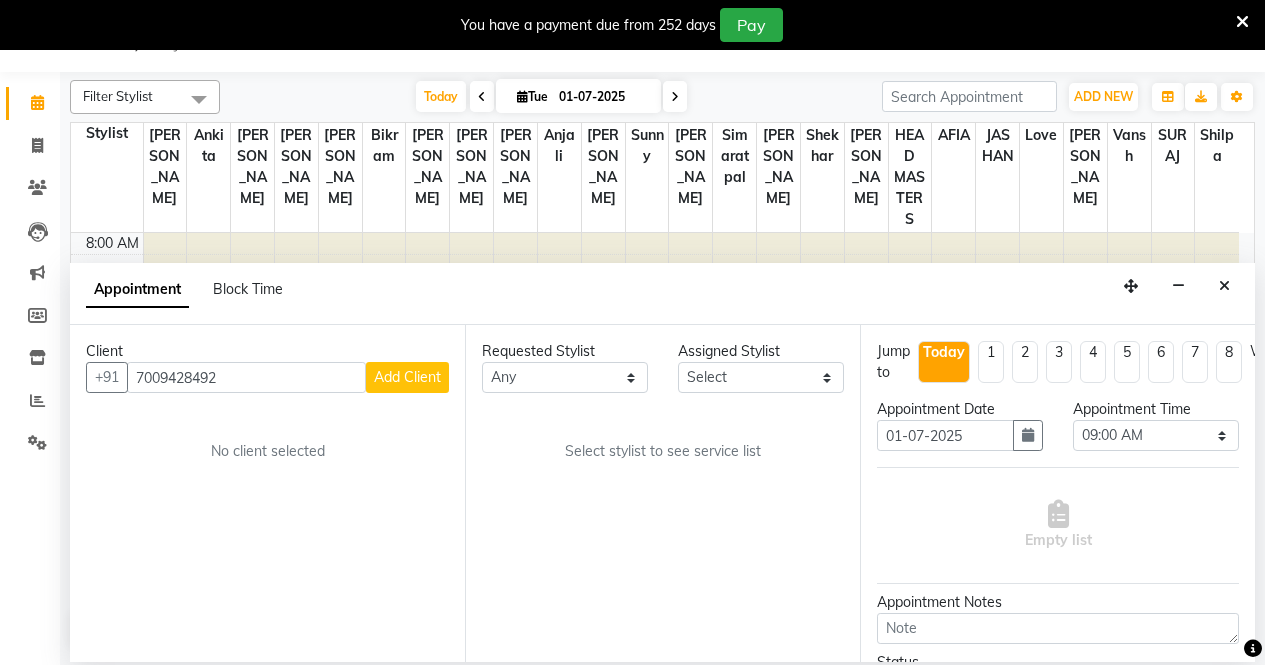 click on "Add Client" at bounding box center [407, 377] 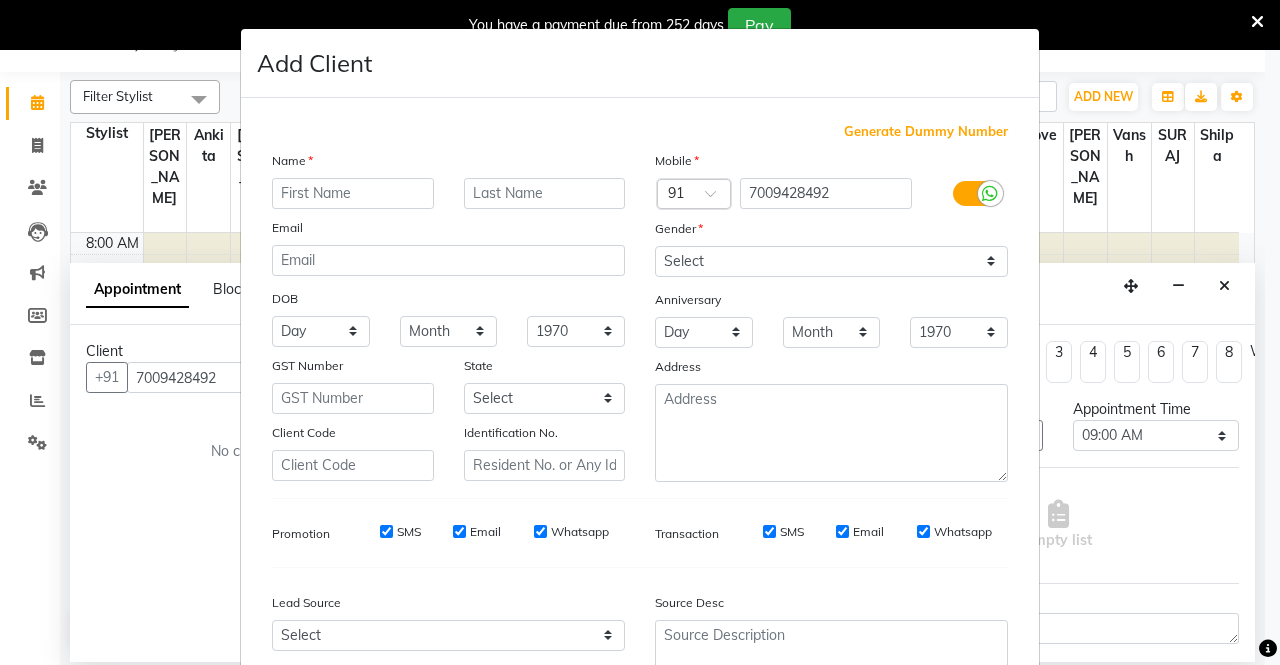 click at bounding box center (353, 193) 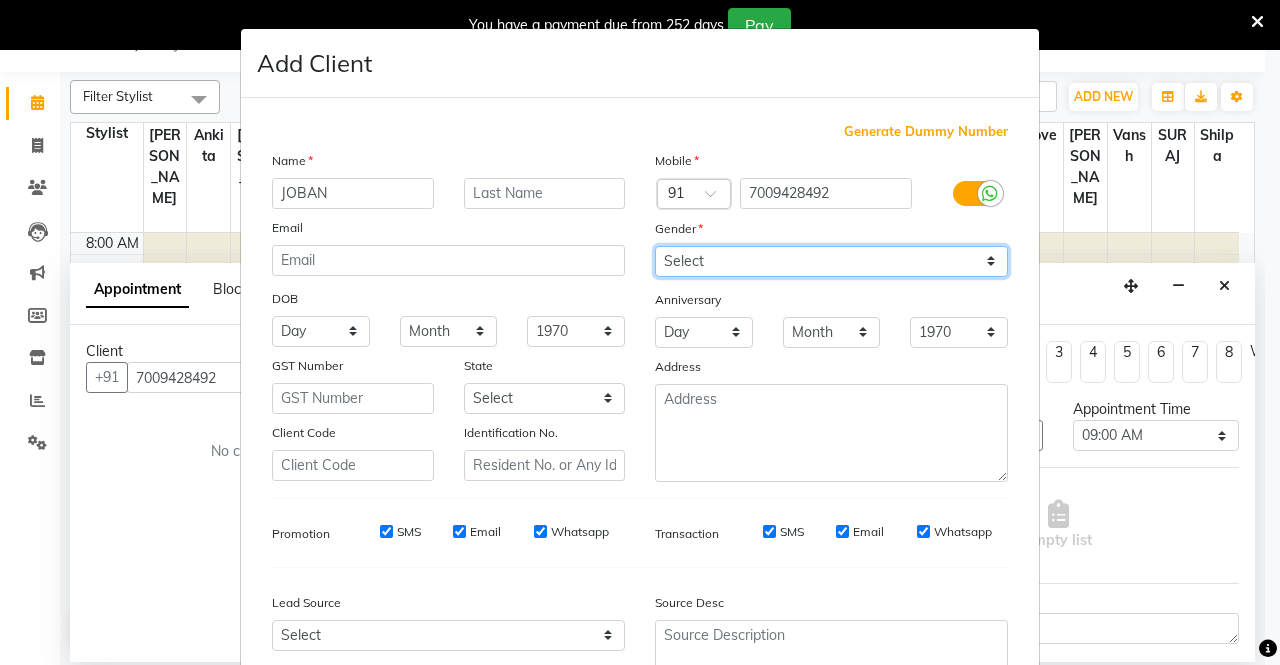 click on "Select [DEMOGRAPHIC_DATA] [DEMOGRAPHIC_DATA] Other Prefer Not To Say" at bounding box center [831, 261] 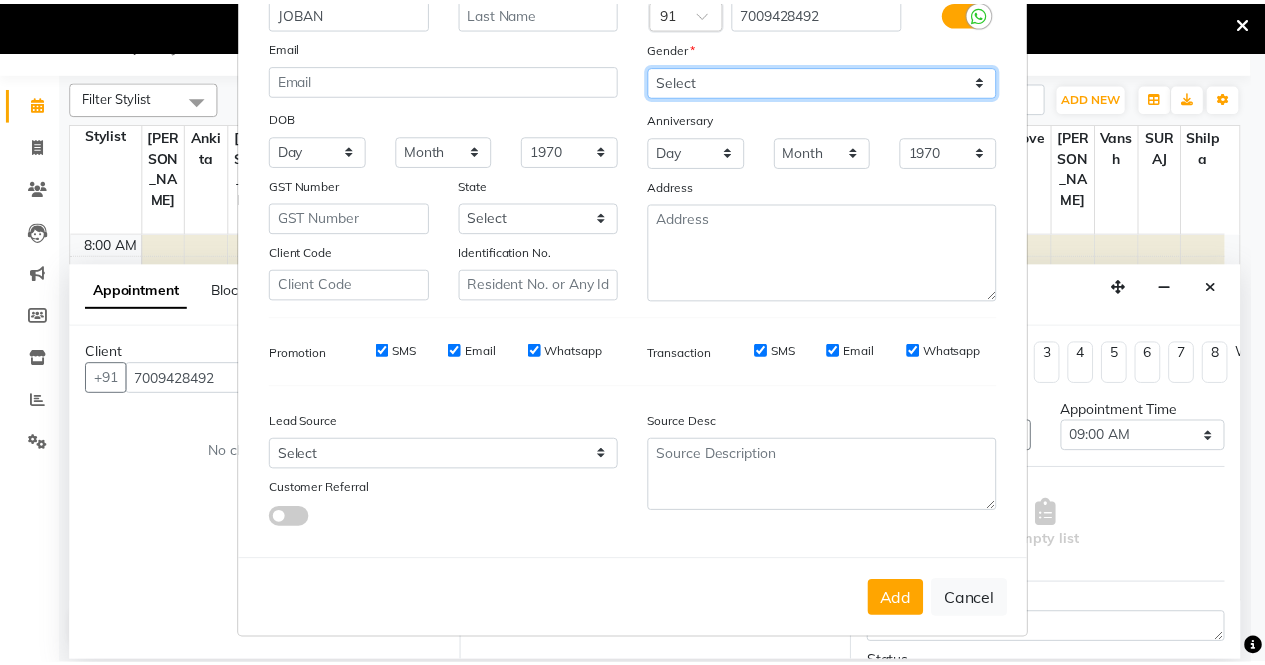 scroll, scrollTop: 184, scrollLeft: 0, axis: vertical 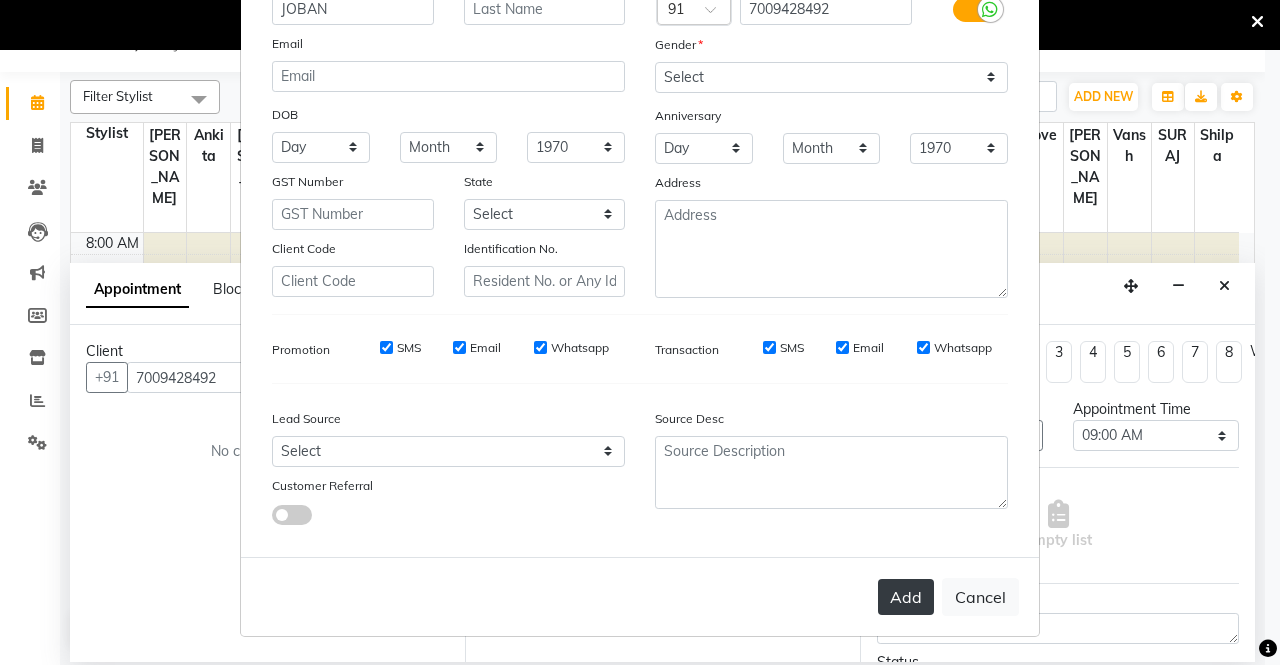 click on "Add" at bounding box center (906, 597) 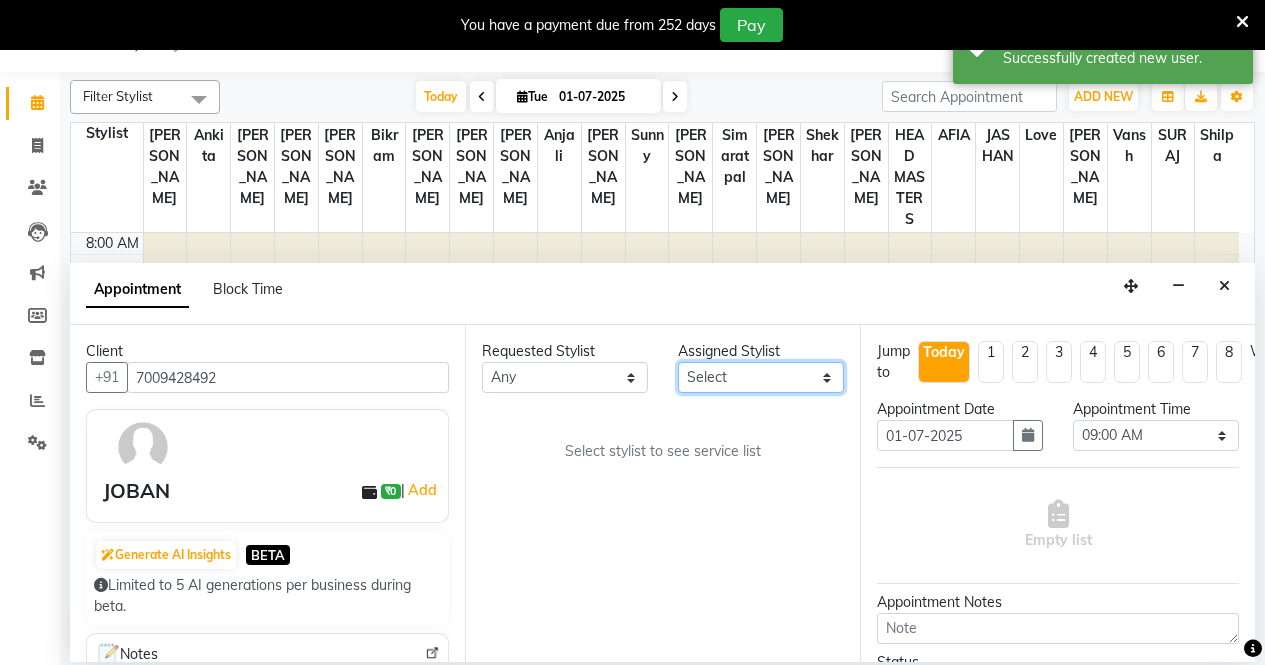 drag, startPoint x: 787, startPoint y: 378, endPoint x: 828, endPoint y: 46, distance: 334.52203 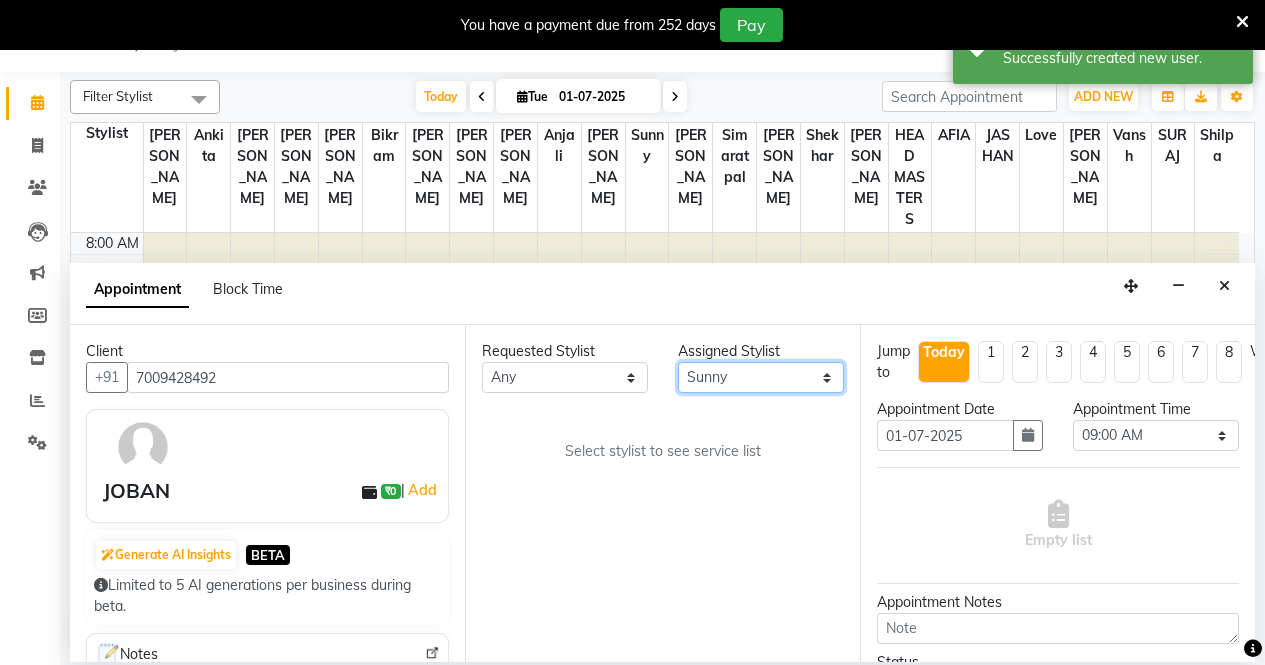 click on "Select AFIA Anjali [PERSON_NAME] [PERSON_NAME]  [PERSON_NAME] HEAD [PERSON_NAME]  [PERSON_NAME]  [PERSON_NAME]  [PERSON_NAME] Love [PERSON_NAME]  [PERSON_NAME]  [PERSON_NAME]  [PERSON_NAME] [PERSON_NAME] [PERSON_NAME]  [PERSON_NAME]  [PERSON_NAME]" at bounding box center (761, 377) 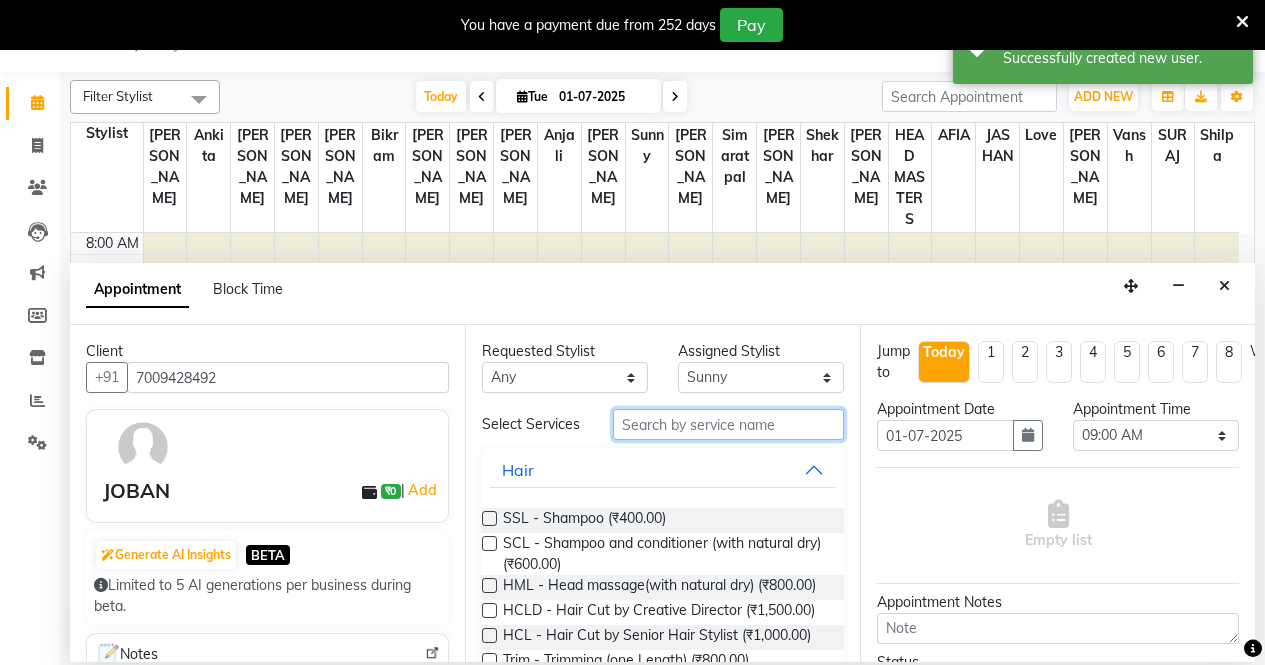 click at bounding box center [728, 424] 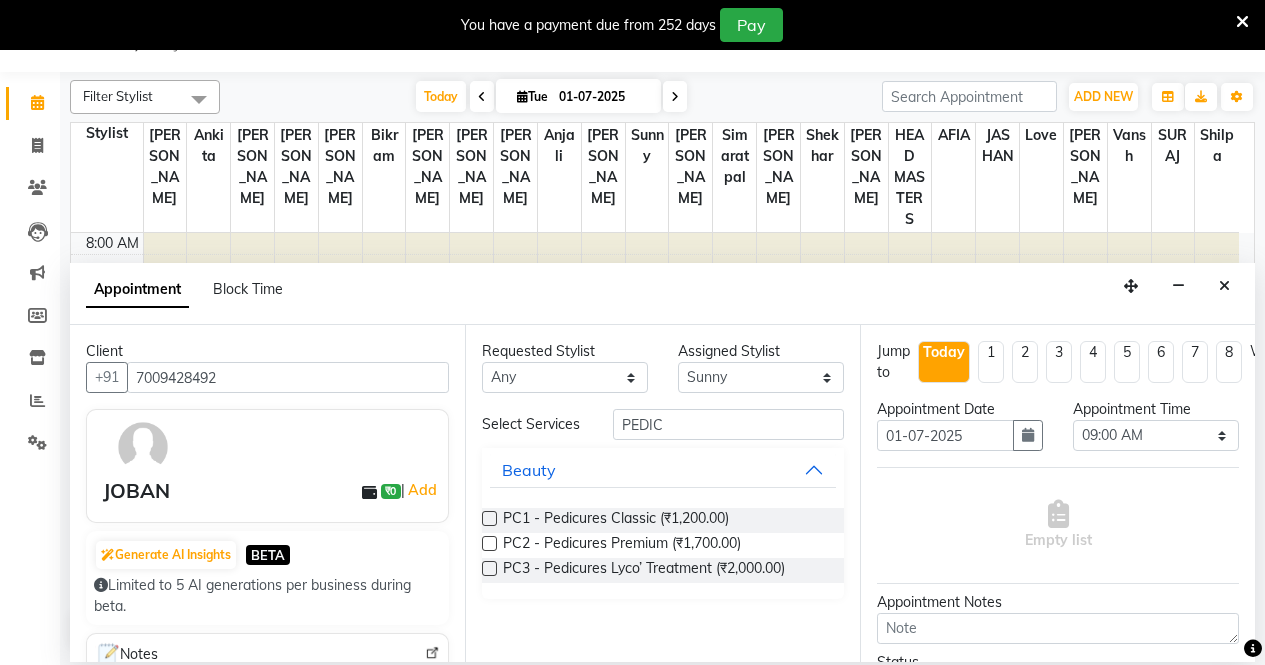 click on "Requested Stylist Any AFIA Anjali [PERSON_NAME] [PERSON_NAME]  [PERSON_NAME] HEAD [PERSON_NAME]  [PERSON_NAME]  [PERSON_NAME]  [PERSON_NAME] Love [PERSON_NAME]  [PERSON_NAME]  [PERSON_NAME]  [PERSON_NAME] [PERSON_NAME] [PERSON_NAME]  [PERSON_NAME]  [PERSON_NAME]  [PERSON_NAME] Assigned Stylist Select AFIA Anjali [PERSON_NAME] [PERSON_NAME]  [PERSON_NAME] HEAD [PERSON_NAME]  [PERSON_NAME]  [PERSON_NAME]  [PERSON_NAME] Love [PERSON_NAME]  [PERSON_NAME]  [PERSON_NAME]  [PERSON_NAME] [PERSON_NAME] [PERSON_NAME]  Shilpa Simaratpal  Sunny  SURAJ  [PERSON_NAME] Select Services PEDIC    Beauty PC1 - Pedicures Classic (₹1,200.00) PC2 - Pedicures Premium (₹1,700.00) PC3 - Pedicures Lyco’ Treatment (₹2,000.00)" at bounding box center (662, 493) 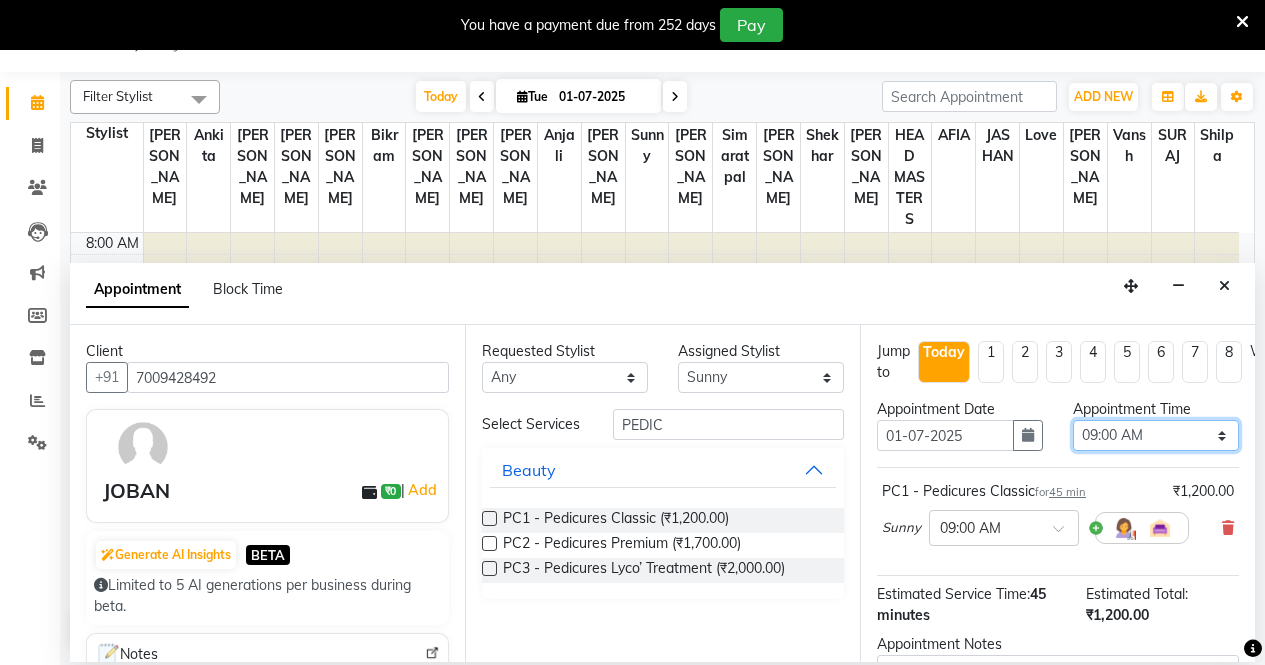 click on "Select 09:00 AM 09:15 AM 09:30 AM 09:45 AM 10:00 AM 10:15 AM 10:30 AM 10:45 AM 11:00 AM 11:15 AM 11:30 AM 11:45 AM 12:00 PM 12:15 PM 12:30 PM 12:45 PM 01:00 PM 01:15 PM 01:30 PM 01:45 PM 02:00 PM 02:15 PM 02:30 PM 02:45 PM 03:00 PM 03:15 PM 03:30 PM 03:45 PM 04:00 PM 04:15 PM 04:30 PM 04:45 PM 05:00 PM 05:15 PM 05:30 PM 05:45 PM 06:00 PM 06:15 PM 06:30 PM 06:45 PM 07:00 PM 07:15 PM 07:30 PM 07:45 PM 08:00 PM" at bounding box center (1156, 435) 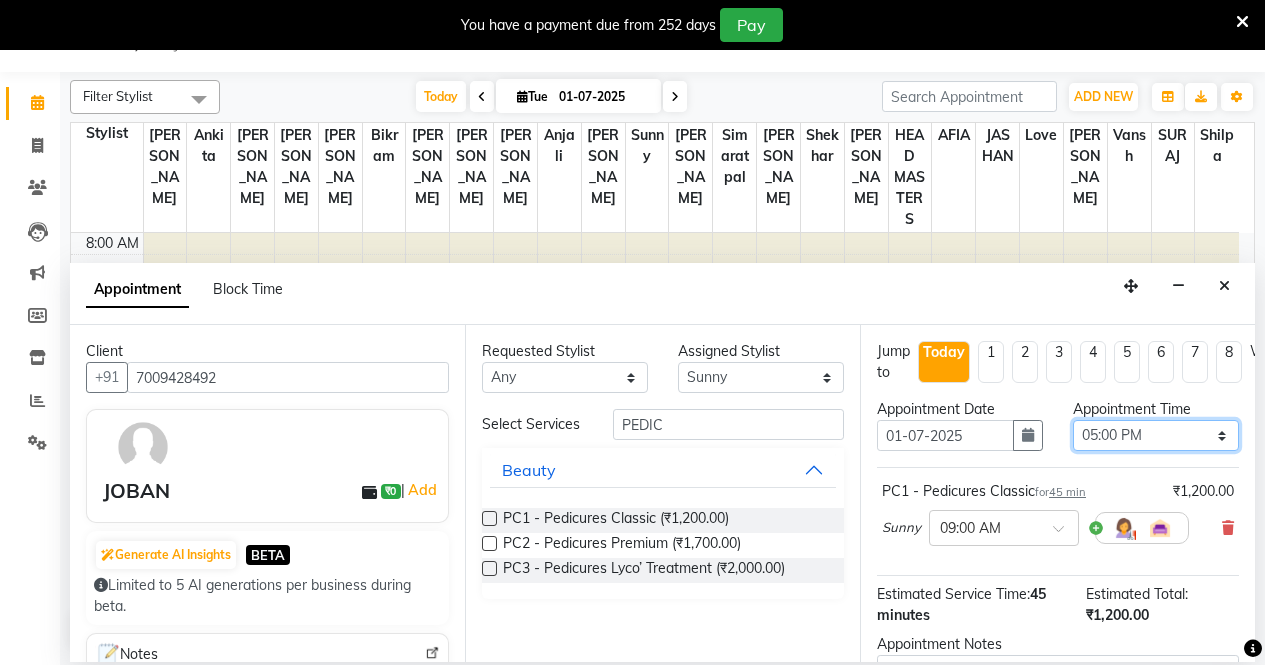 click on "Select 09:00 AM 09:15 AM 09:30 AM 09:45 AM 10:00 AM 10:15 AM 10:30 AM 10:45 AM 11:00 AM 11:15 AM 11:30 AM 11:45 AM 12:00 PM 12:15 PM 12:30 PM 12:45 PM 01:00 PM 01:15 PM 01:30 PM 01:45 PM 02:00 PM 02:15 PM 02:30 PM 02:45 PM 03:00 PM 03:15 PM 03:30 PM 03:45 PM 04:00 PM 04:15 PM 04:30 PM 04:45 PM 05:00 PM 05:15 PM 05:30 PM 05:45 PM 06:00 PM 06:15 PM 06:30 PM 06:45 PM 07:00 PM 07:15 PM 07:30 PM 07:45 PM 08:00 PM" at bounding box center (1156, 435) 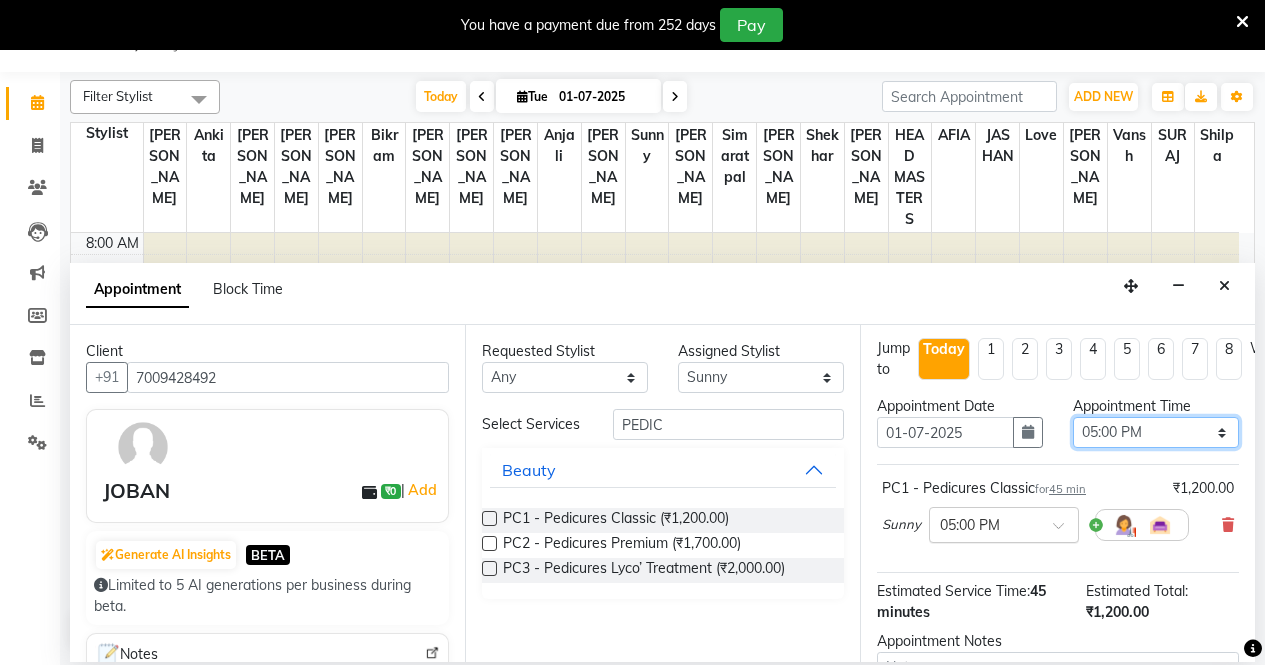 scroll, scrollTop: 0, scrollLeft: 0, axis: both 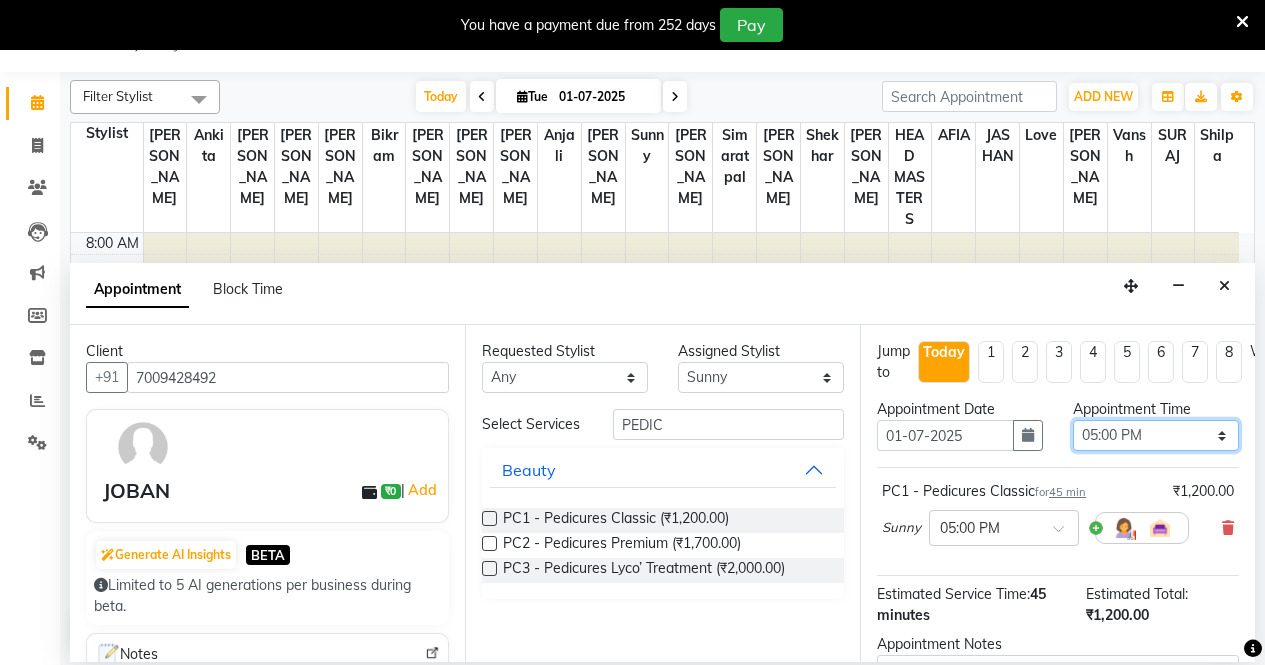 click on "Select 09:00 AM 09:15 AM 09:30 AM 09:45 AM 10:00 AM 10:15 AM 10:30 AM 10:45 AM 11:00 AM 11:15 AM 11:30 AM 11:45 AM 12:00 PM 12:15 PM 12:30 PM 12:45 PM 01:00 PM 01:15 PM 01:30 PM 01:45 PM 02:00 PM 02:15 PM 02:30 PM 02:45 PM 03:00 PM 03:15 PM 03:30 PM 03:45 PM 04:00 PM 04:15 PM 04:30 PM 04:45 PM 05:00 PM 05:15 PM 05:30 PM 05:45 PM 06:00 PM 06:15 PM 06:30 PM 06:45 PM 07:00 PM 07:15 PM 07:30 PM 07:45 PM 08:00 PM" at bounding box center (1156, 435) 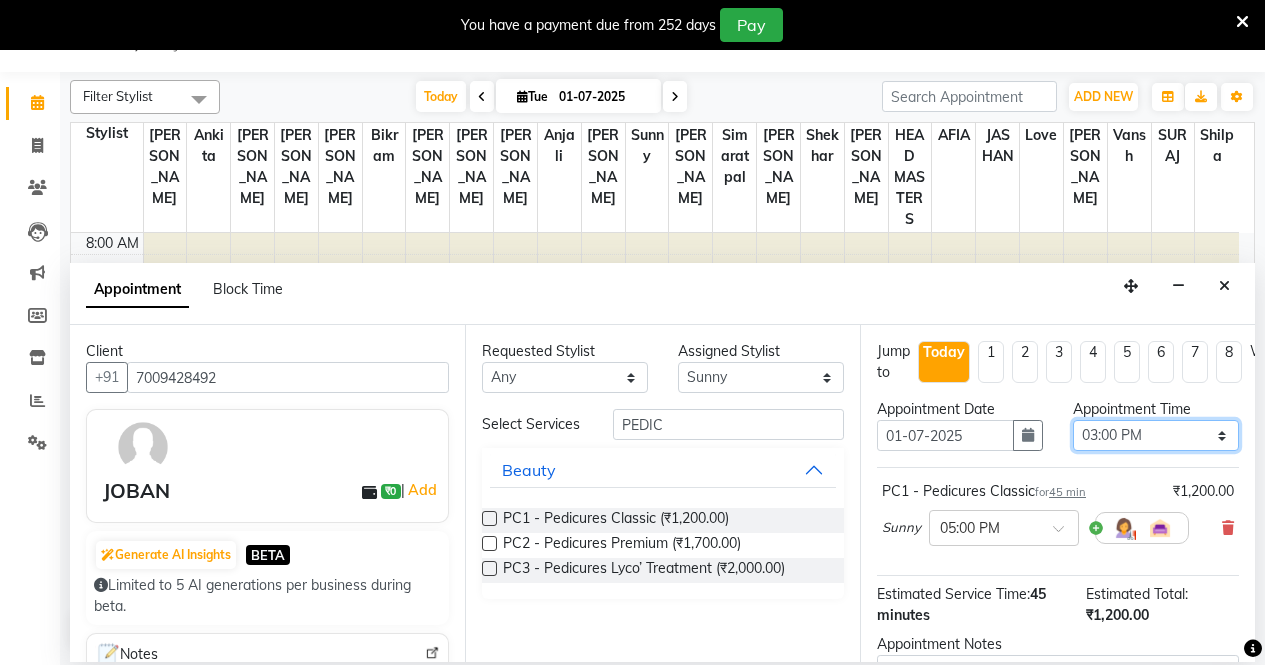 click on "Select 09:00 AM 09:15 AM 09:30 AM 09:45 AM 10:00 AM 10:15 AM 10:30 AM 10:45 AM 11:00 AM 11:15 AM 11:30 AM 11:45 AM 12:00 PM 12:15 PM 12:30 PM 12:45 PM 01:00 PM 01:15 PM 01:30 PM 01:45 PM 02:00 PM 02:15 PM 02:30 PM 02:45 PM 03:00 PM 03:15 PM 03:30 PM 03:45 PM 04:00 PM 04:15 PM 04:30 PM 04:45 PM 05:00 PM 05:15 PM 05:30 PM 05:45 PM 06:00 PM 06:15 PM 06:30 PM 06:45 PM 07:00 PM 07:15 PM 07:30 PM 07:45 PM 08:00 PM" at bounding box center [1156, 435] 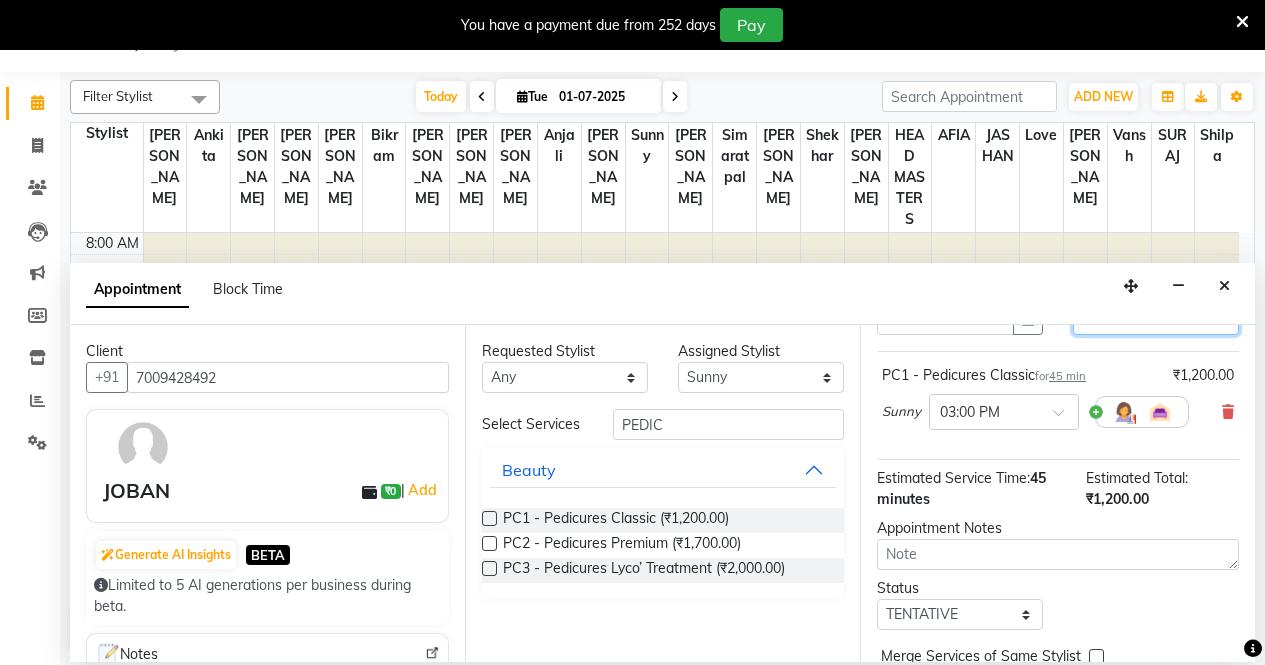 scroll, scrollTop: 192, scrollLeft: 0, axis: vertical 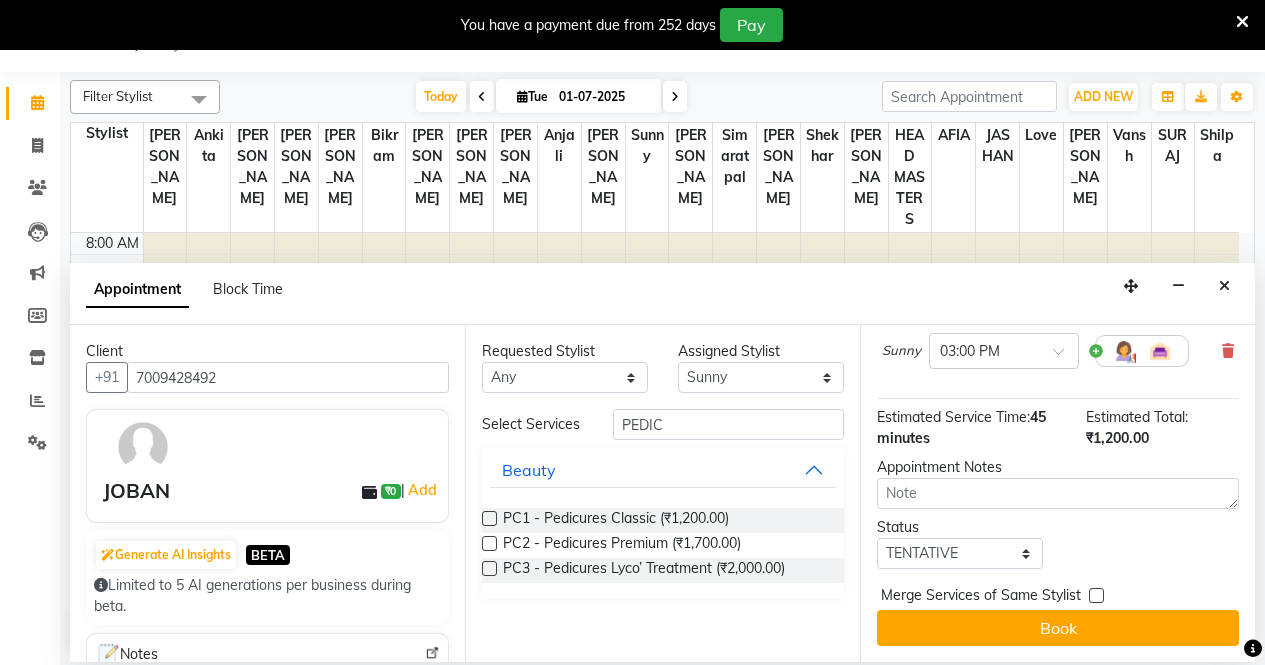 click on "Status" at bounding box center [960, 527] 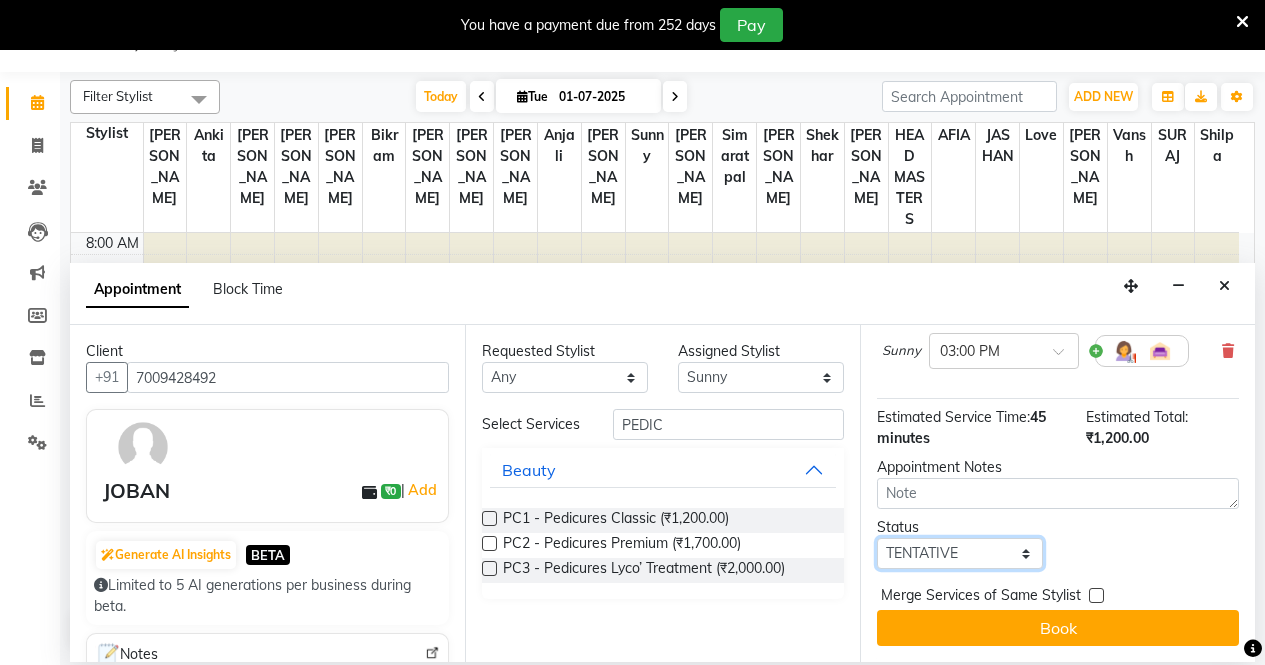 click on "Select TENTATIVE CONFIRM CHECK-IN UPCOMING" at bounding box center [960, 553] 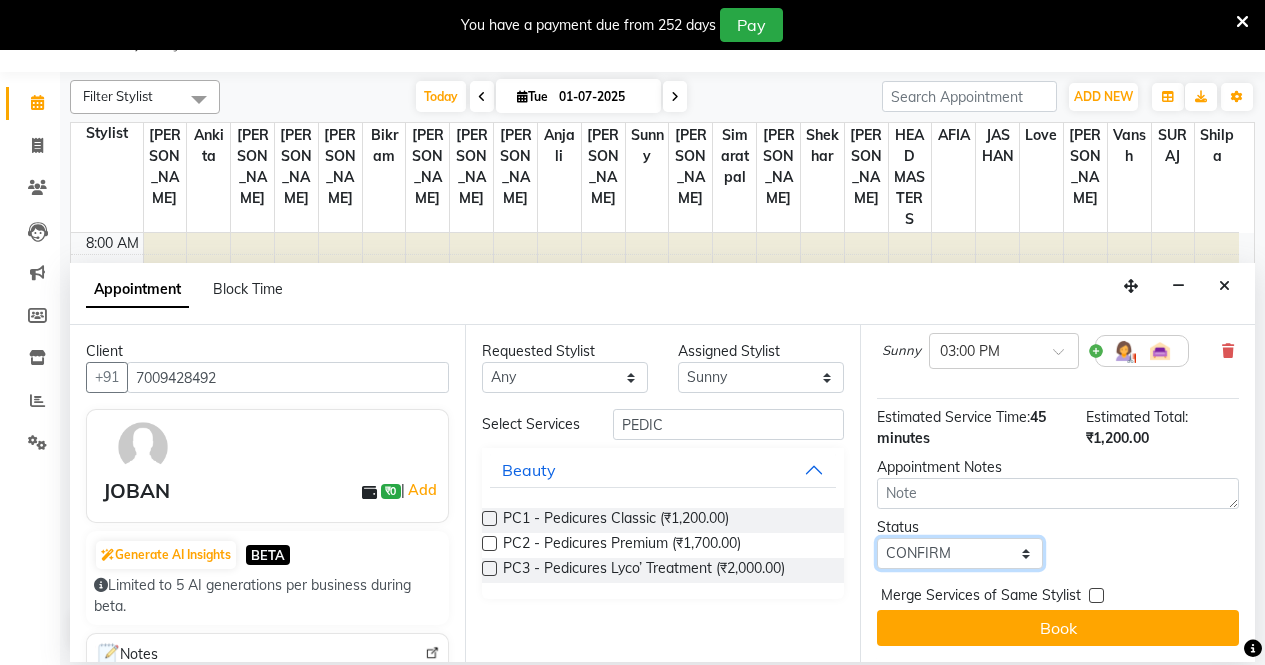 click on "Select TENTATIVE CONFIRM CHECK-IN UPCOMING" at bounding box center [960, 553] 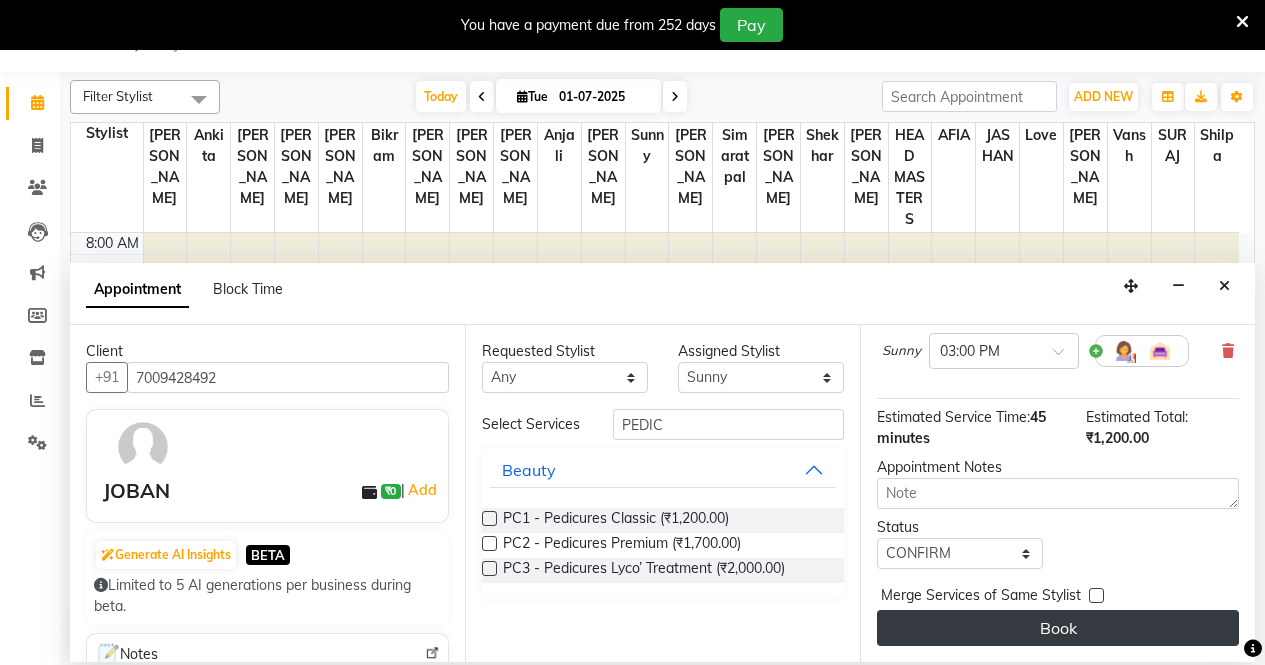 drag, startPoint x: 1032, startPoint y: 607, endPoint x: 1037, endPoint y: 622, distance: 15.811388 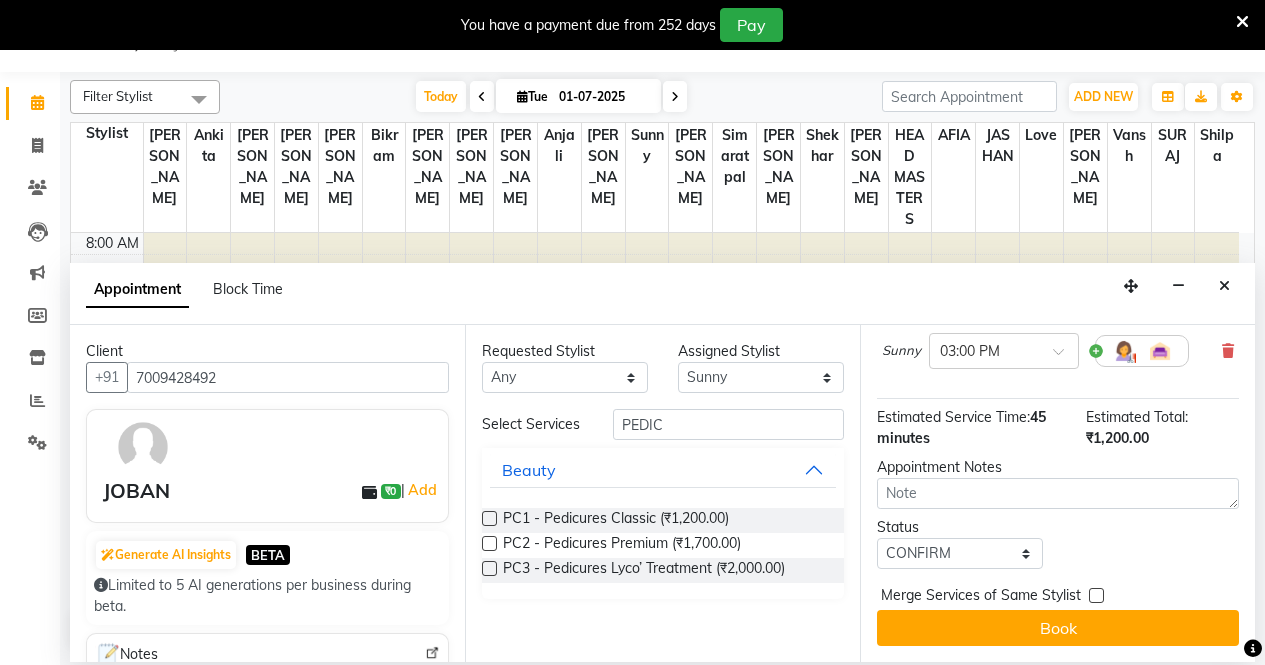 click on "Book" at bounding box center (1058, 628) 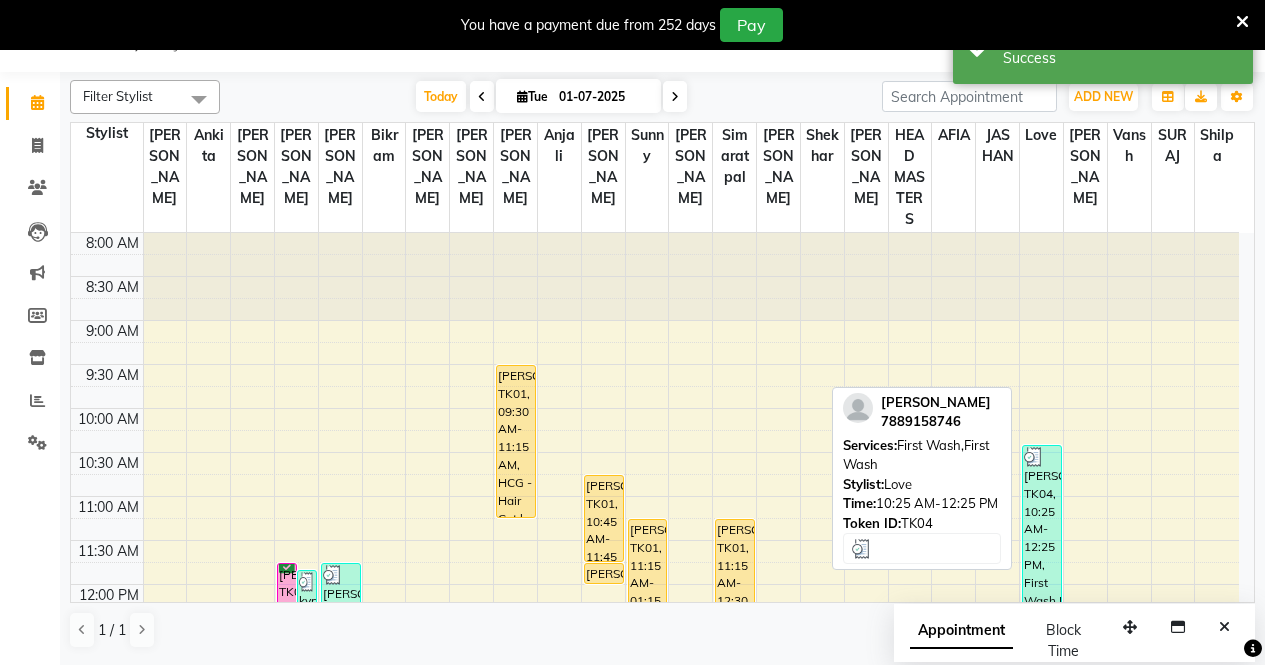 scroll, scrollTop: 0, scrollLeft: 0, axis: both 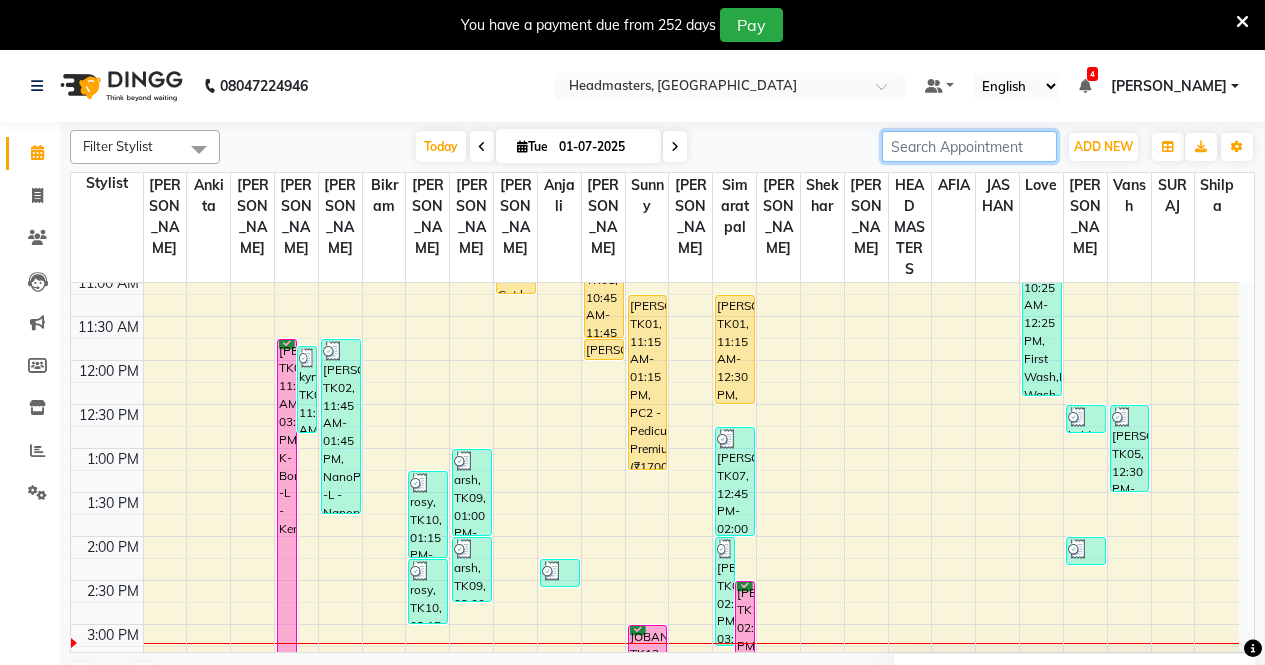 click at bounding box center (969, 146) 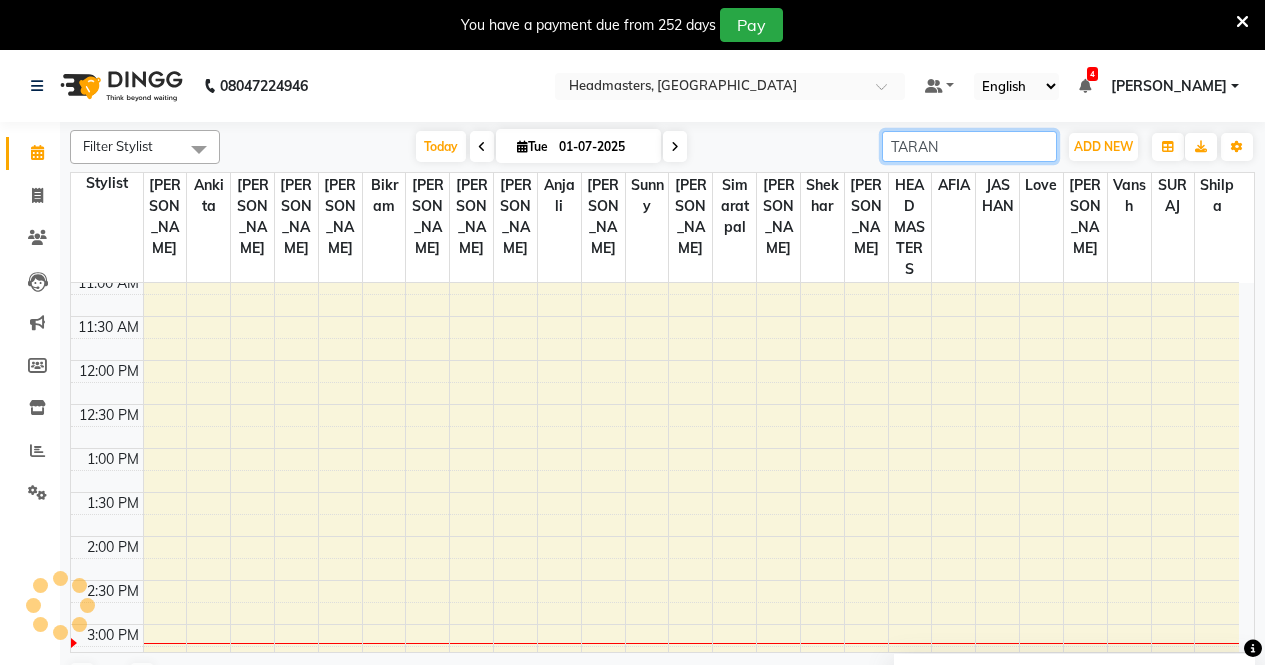 click on "TARAN" at bounding box center (969, 146) 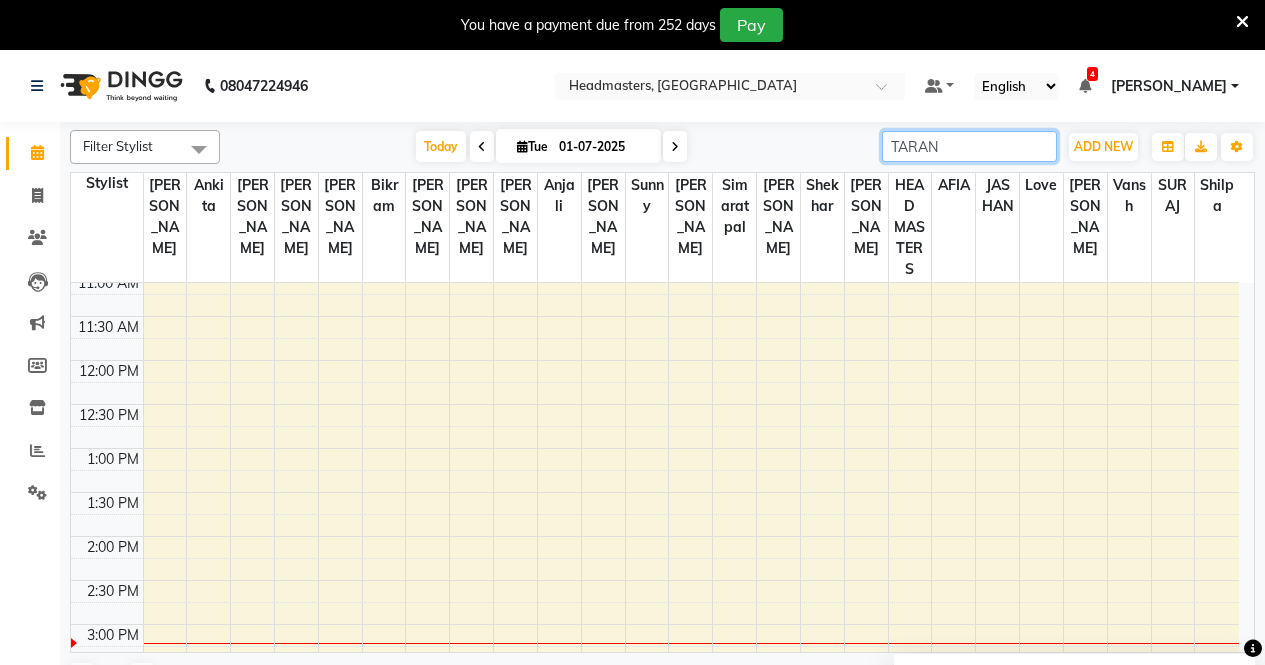 click on "TARAN" at bounding box center (969, 146) 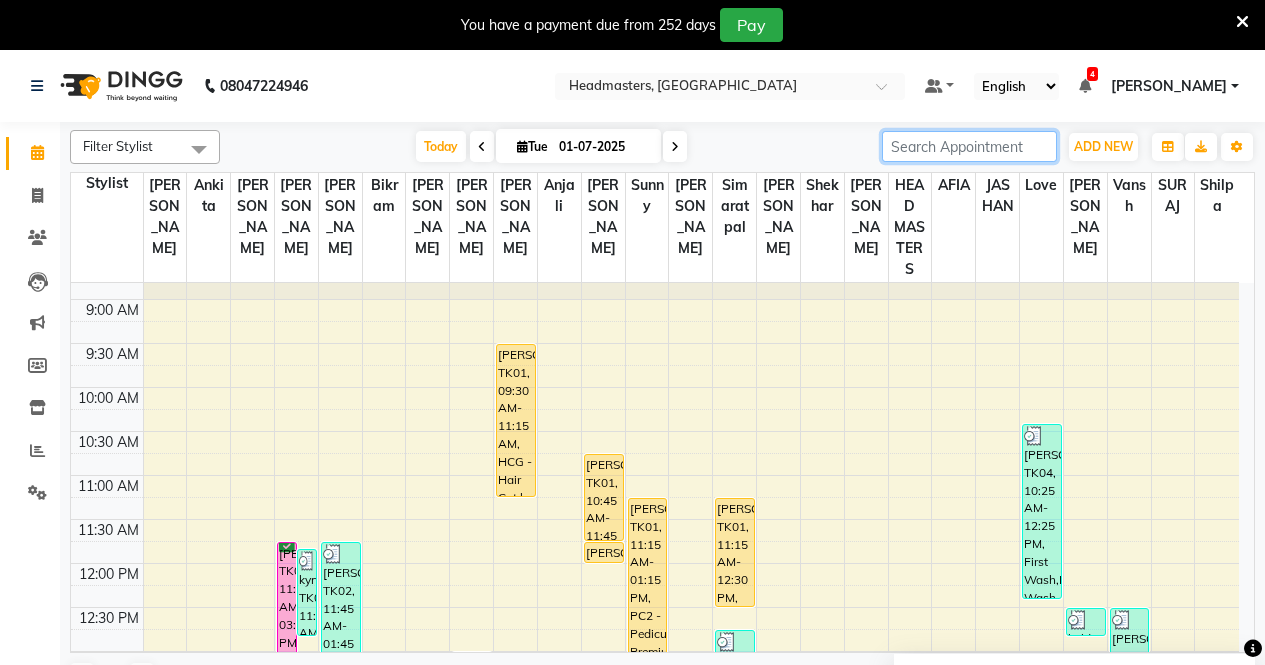scroll, scrollTop: 0, scrollLeft: 0, axis: both 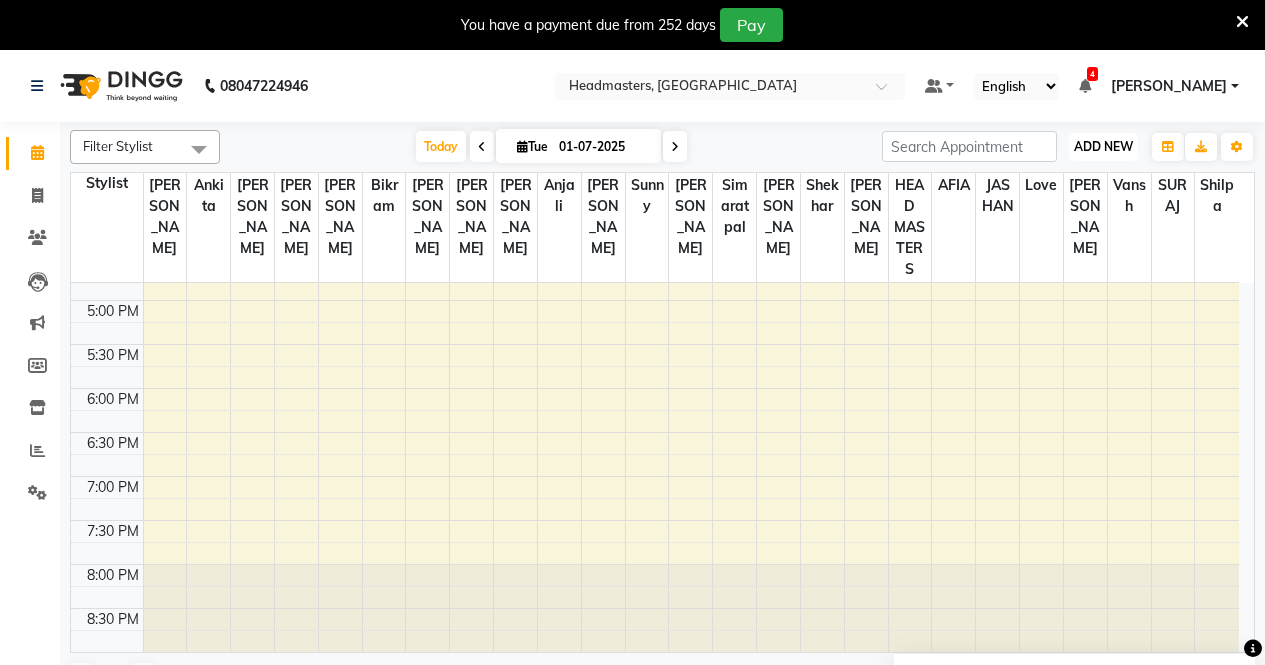 click on "ADD NEW" at bounding box center (1103, 146) 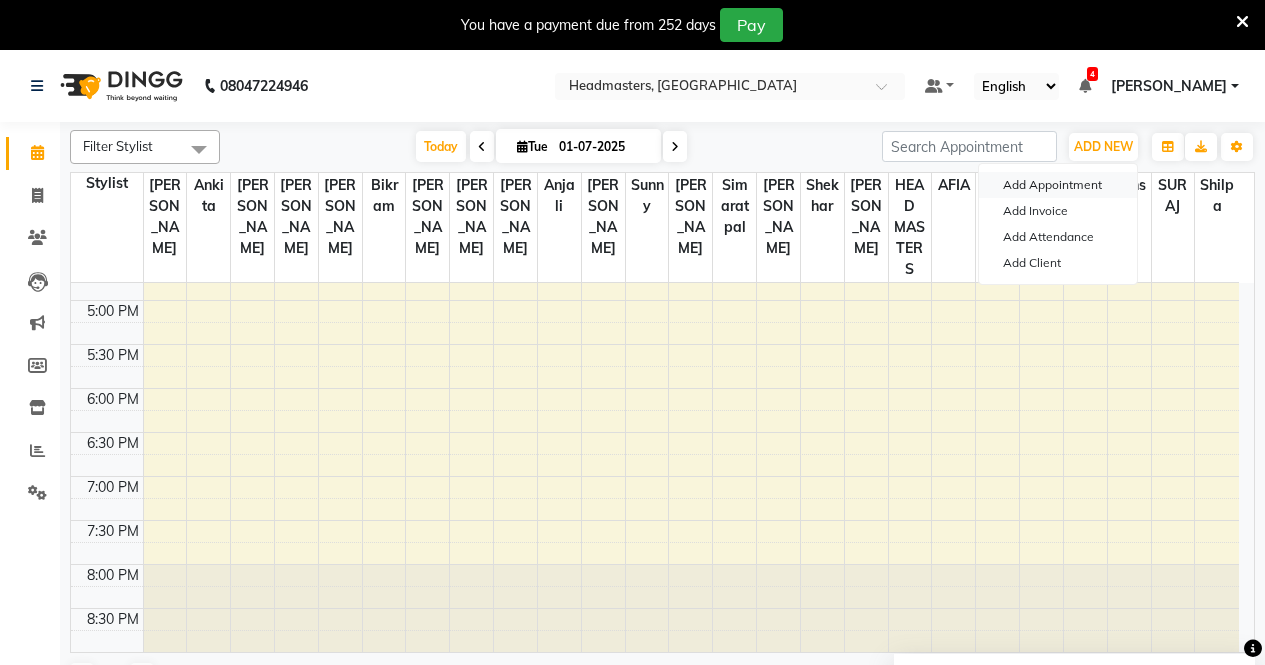 click on "Add Appointment" at bounding box center [1058, 185] 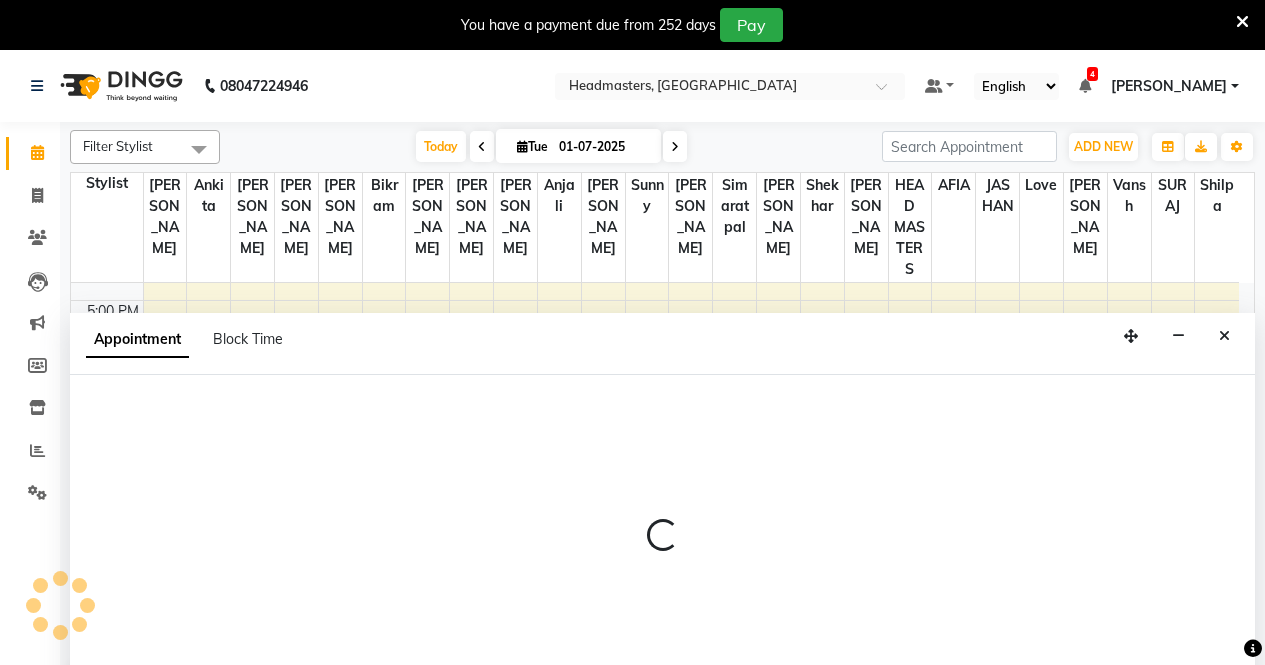 scroll, scrollTop: 50, scrollLeft: 0, axis: vertical 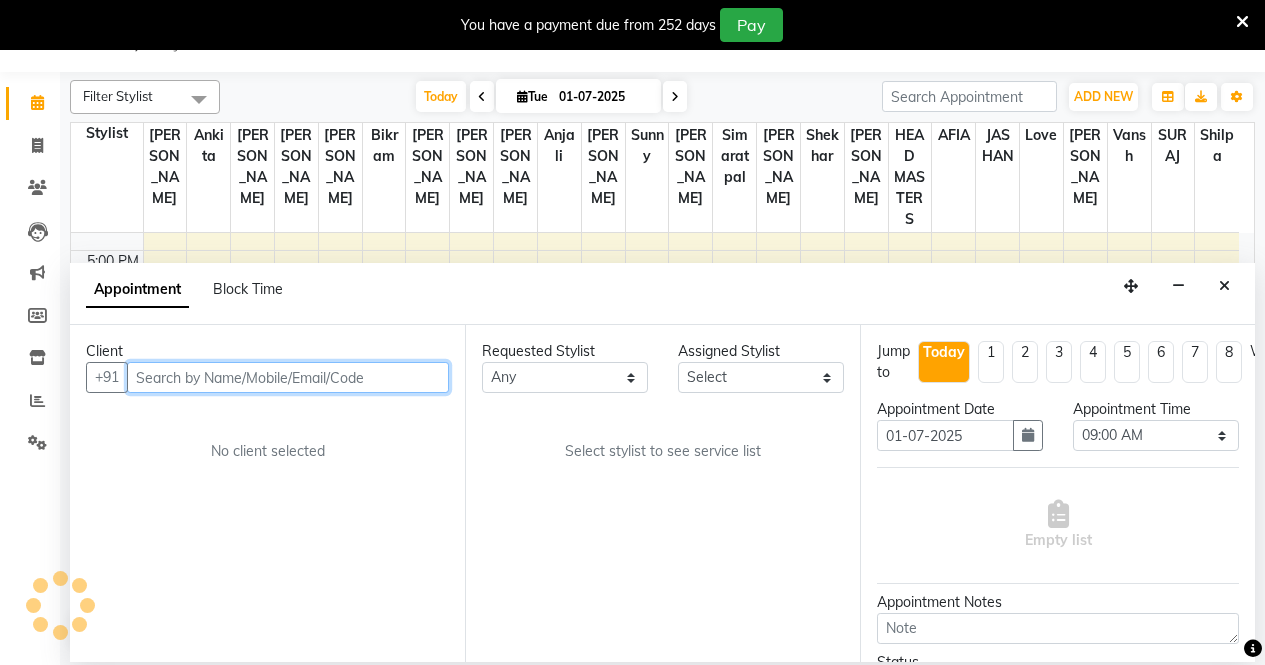 click at bounding box center (288, 377) 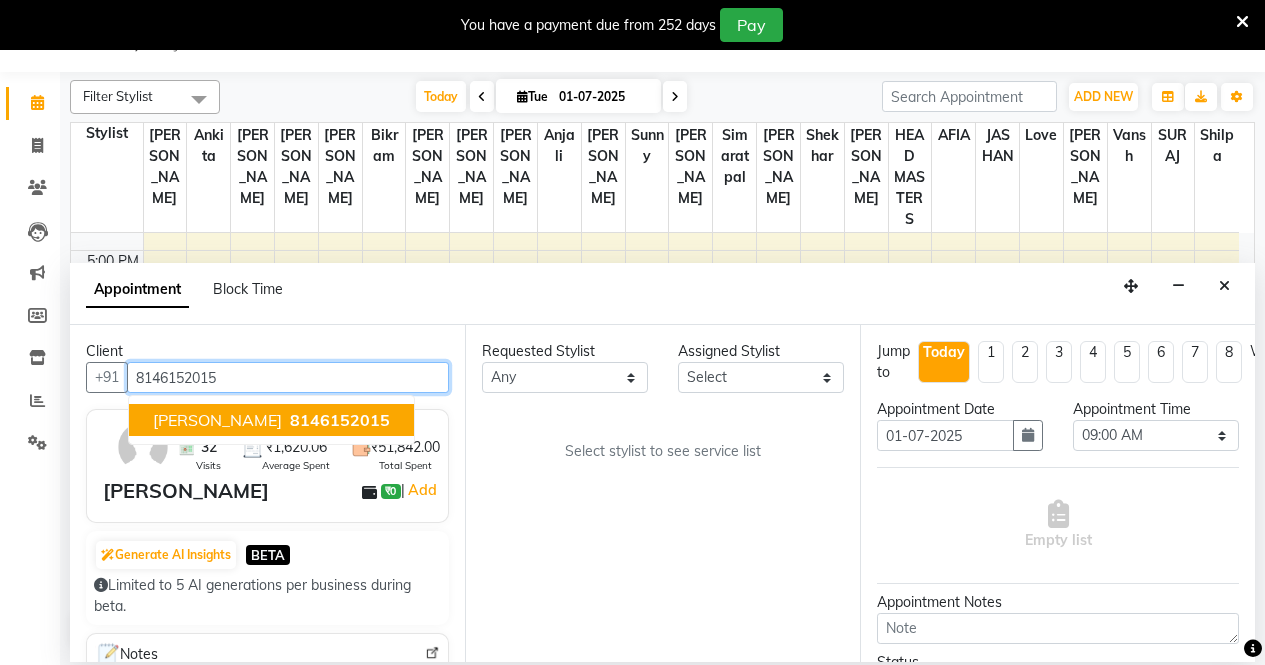 click on "8146152015" at bounding box center (340, 420) 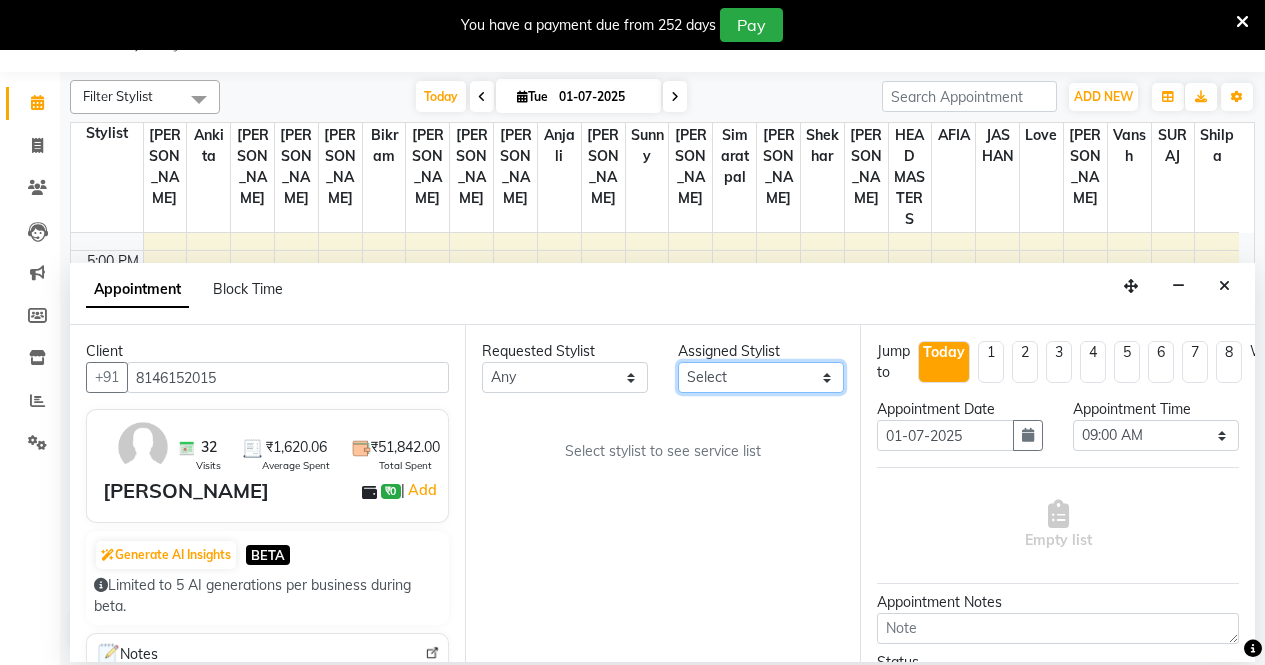click on "Select AFIA Anjali [PERSON_NAME] [PERSON_NAME]  [PERSON_NAME] HEAD [PERSON_NAME]  [PERSON_NAME]  [PERSON_NAME]  [PERSON_NAME] Love [PERSON_NAME]  [PERSON_NAME]  [PERSON_NAME]  [PERSON_NAME] [PERSON_NAME] [PERSON_NAME]  [PERSON_NAME]  [PERSON_NAME]" at bounding box center [761, 377] 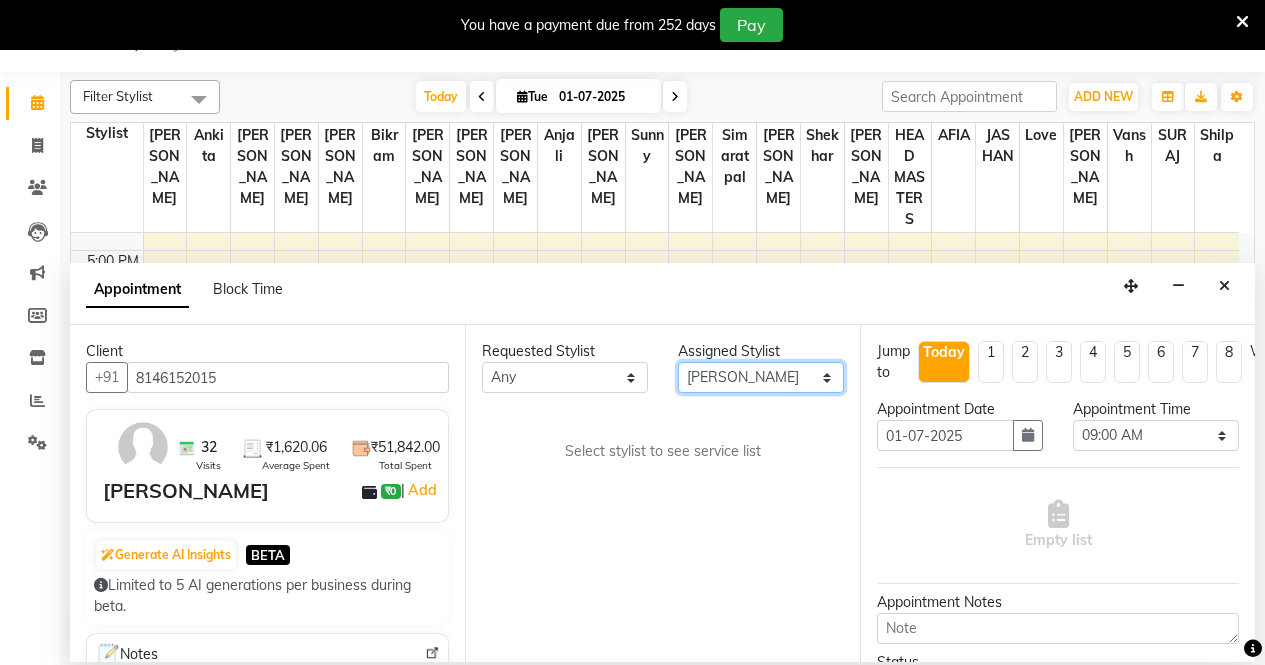 click on "Select AFIA Anjali [PERSON_NAME] [PERSON_NAME]  [PERSON_NAME] HEAD [PERSON_NAME]  [PERSON_NAME]  [PERSON_NAME]  [PERSON_NAME] Love [PERSON_NAME]  [PERSON_NAME]  [PERSON_NAME]  [PERSON_NAME] [PERSON_NAME] [PERSON_NAME]  [PERSON_NAME]  [PERSON_NAME]" at bounding box center [761, 377] 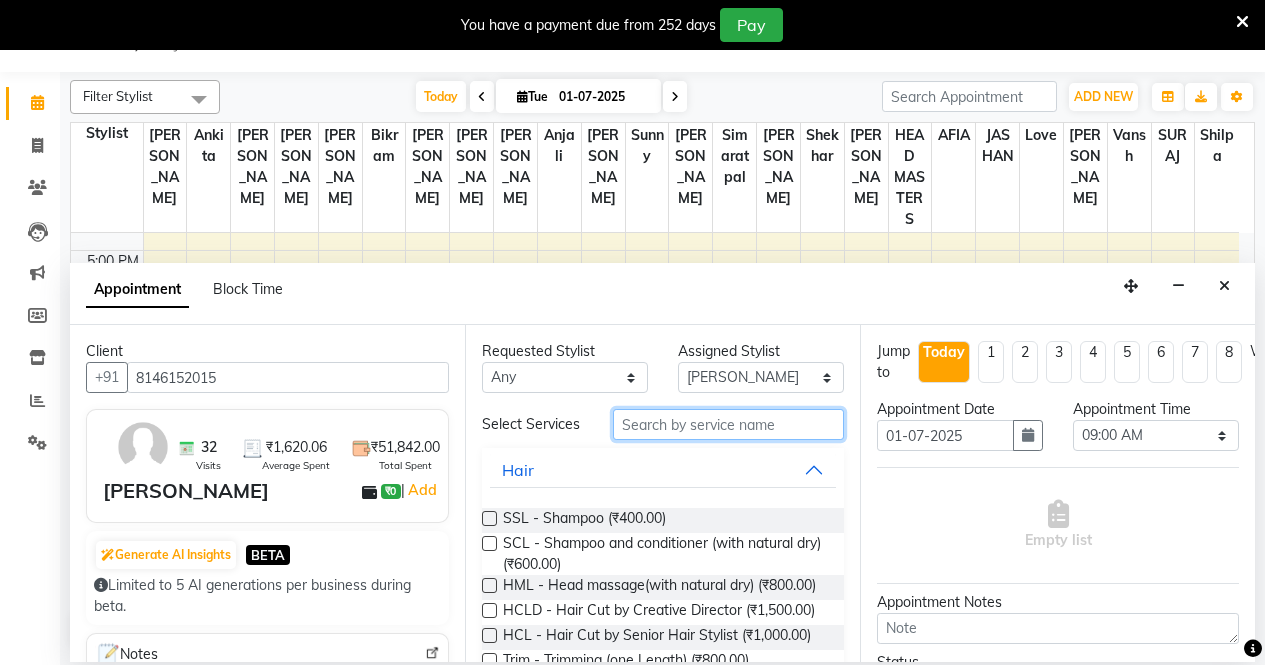 click at bounding box center (728, 424) 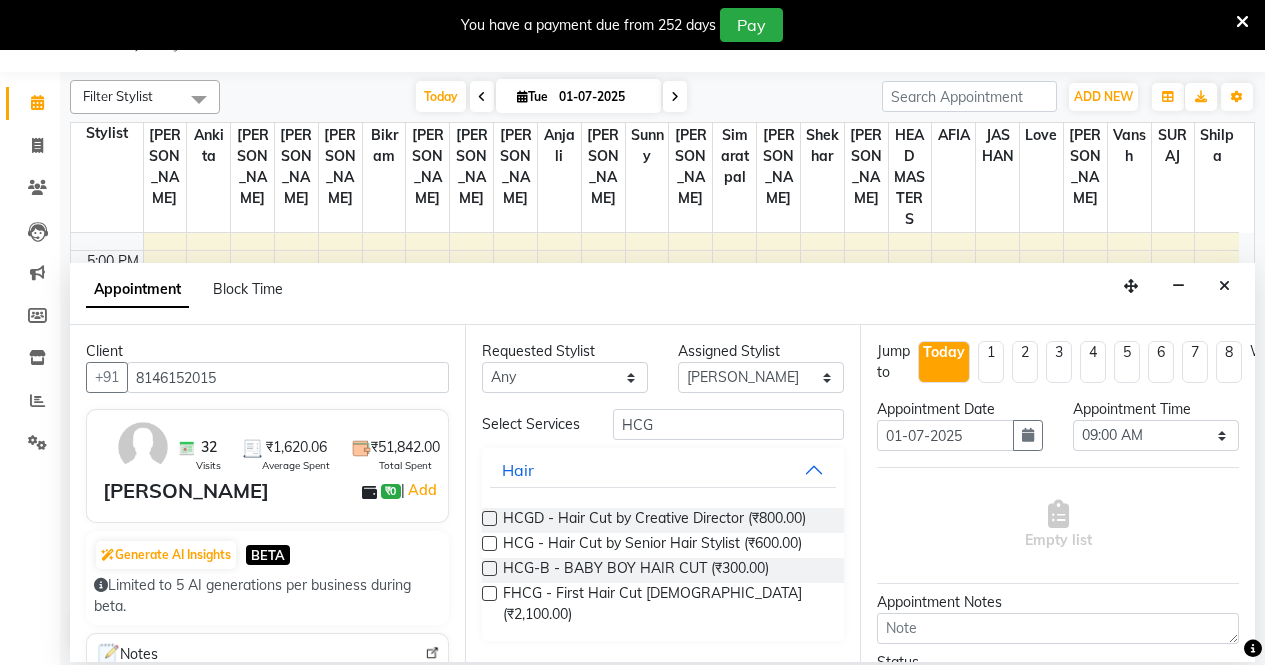 click at bounding box center (489, 543) 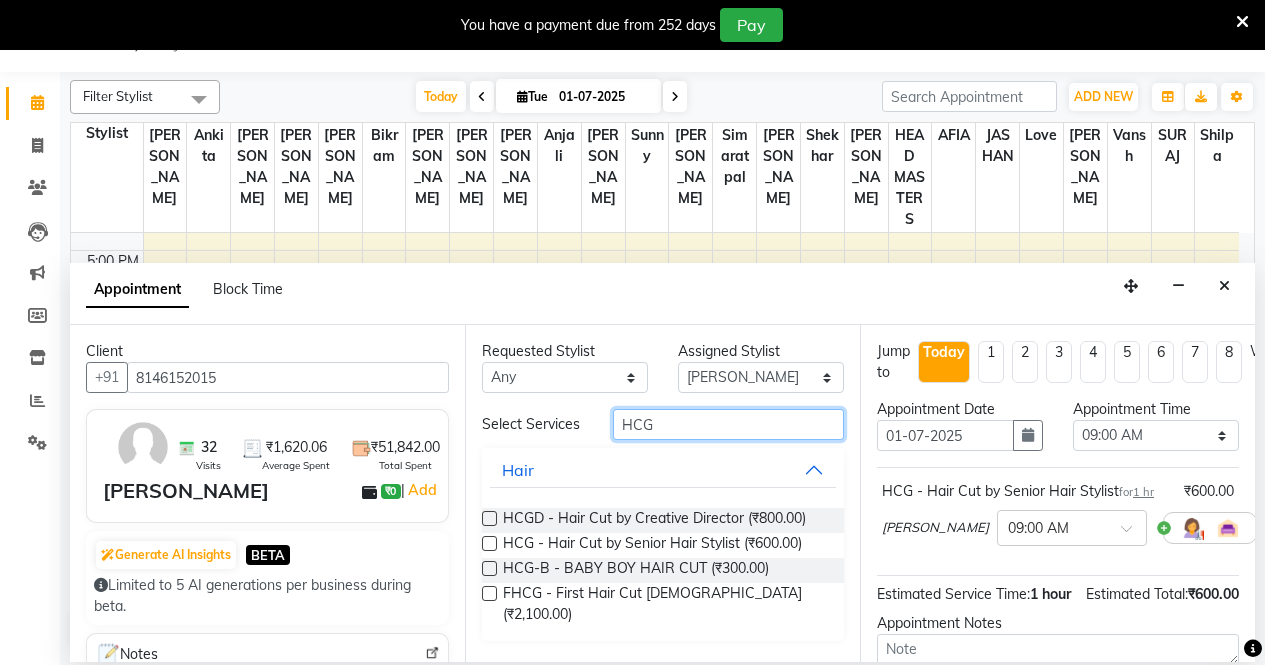 click on "HCG" at bounding box center [728, 424] 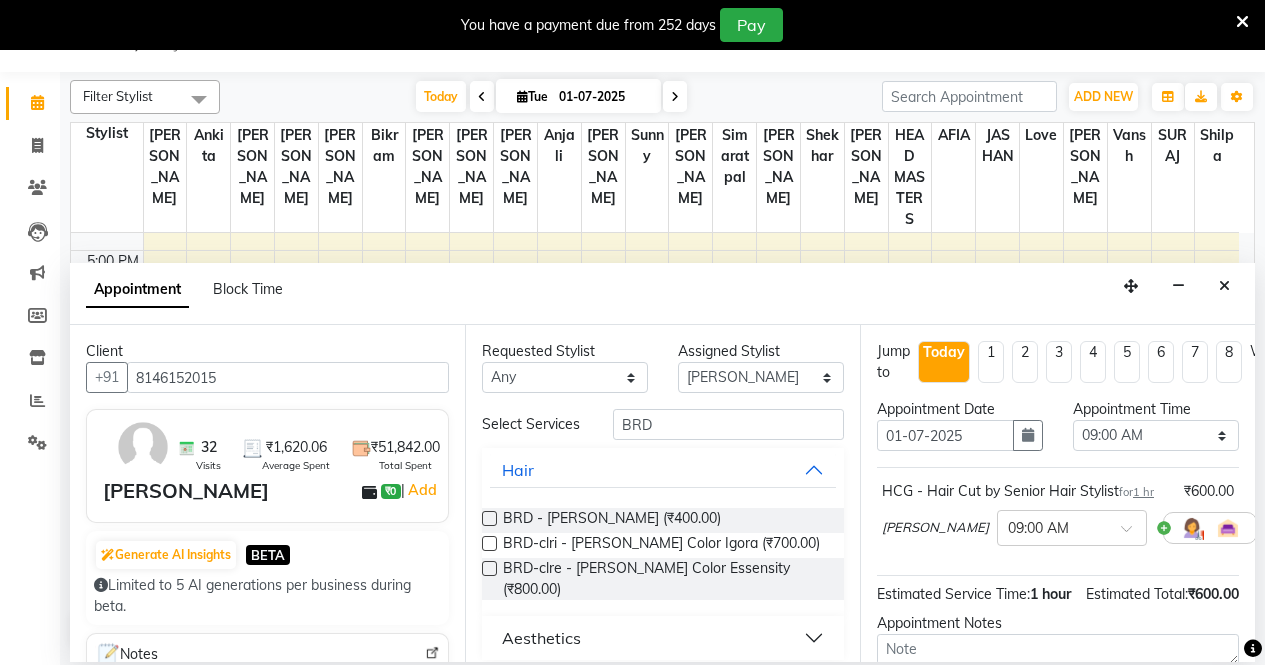 click at bounding box center [489, 518] 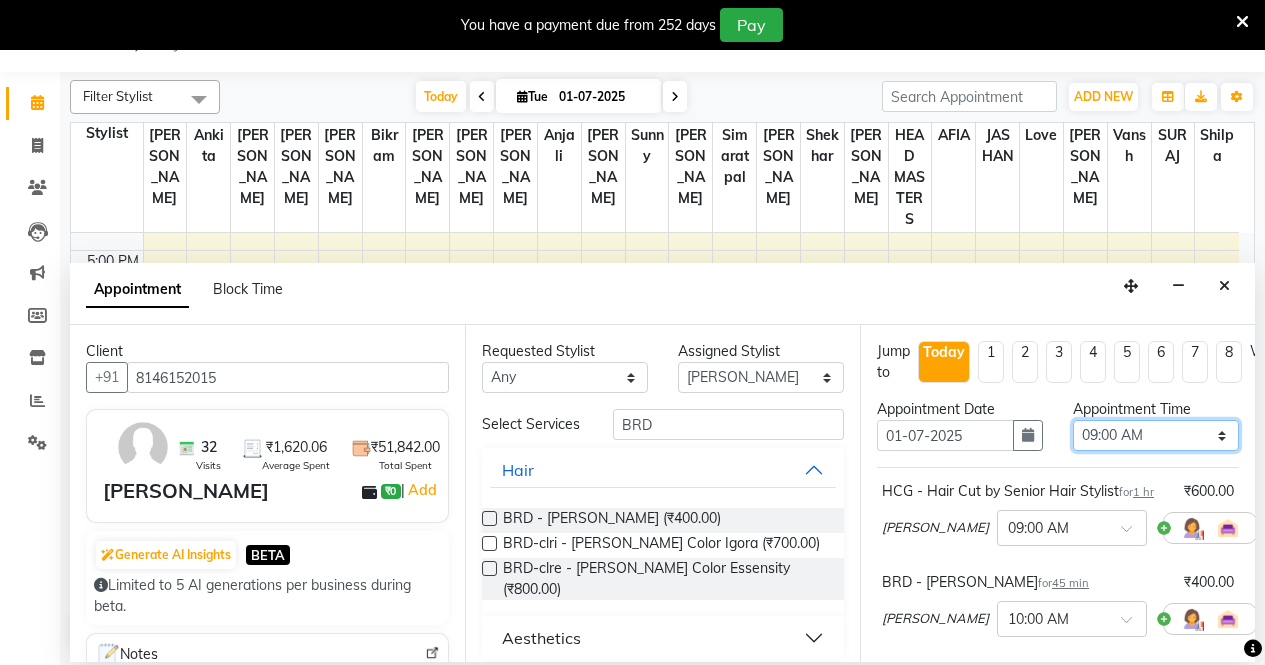 click on "Select 09:00 AM 09:15 AM 09:30 AM 09:45 AM 10:00 AM 10:15 AM 10:30 AM 10:45 AM 11:00 AM 11:15 AM 11:30 AM 11:45 AM 12:00 PM 12:15 PM 12:30 PM 12:45 PM 01:00 PM 01:15 PM 01:30 PM 01:45 PM 02:00 PM 02:15 PM 02:30 PM 02:45 PM 03:00 PM 03:15 PM 03:30 PM 03:45 PM 04:00 PM 04:15 PM 04:30 PM 04:45 PM 05:00 PM 05:15 PM 05:30 PM 05:45 PM 06:00 PM 06:15 PM 06:30 PM 06:45 PM 07:00 PM 07:15 PM 07:30 PM 07:45 PM 08:00 PM" at bounding box center [1156, 435] 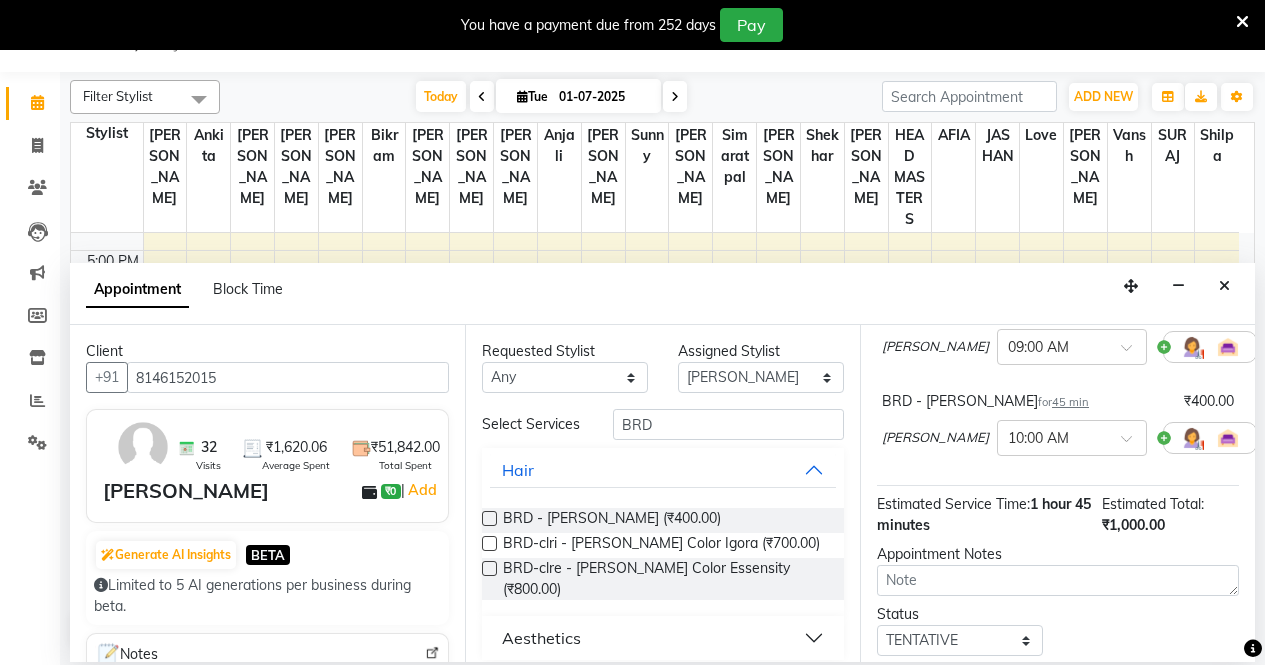 scroll, scrollTop: 304, scrollLeft: 0, axis: vertical 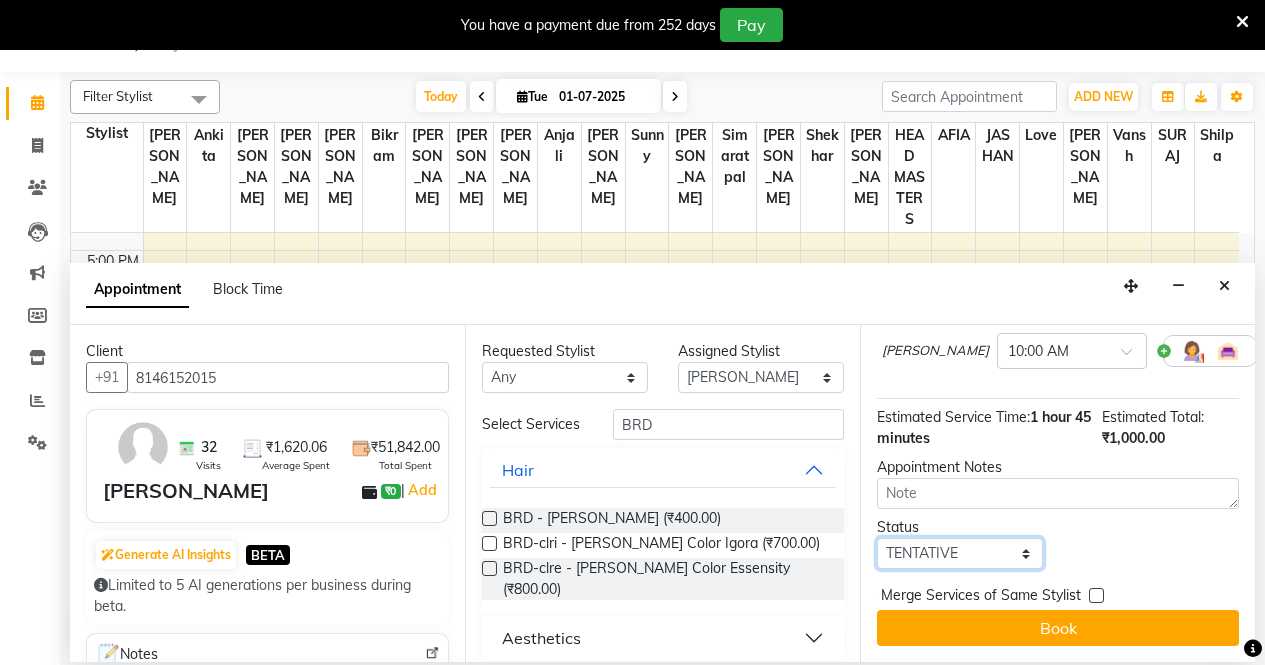 click on "Select TENTATIVE CONFIRM CHECK-IN UPCOMING" at bounding box center (960, 553) 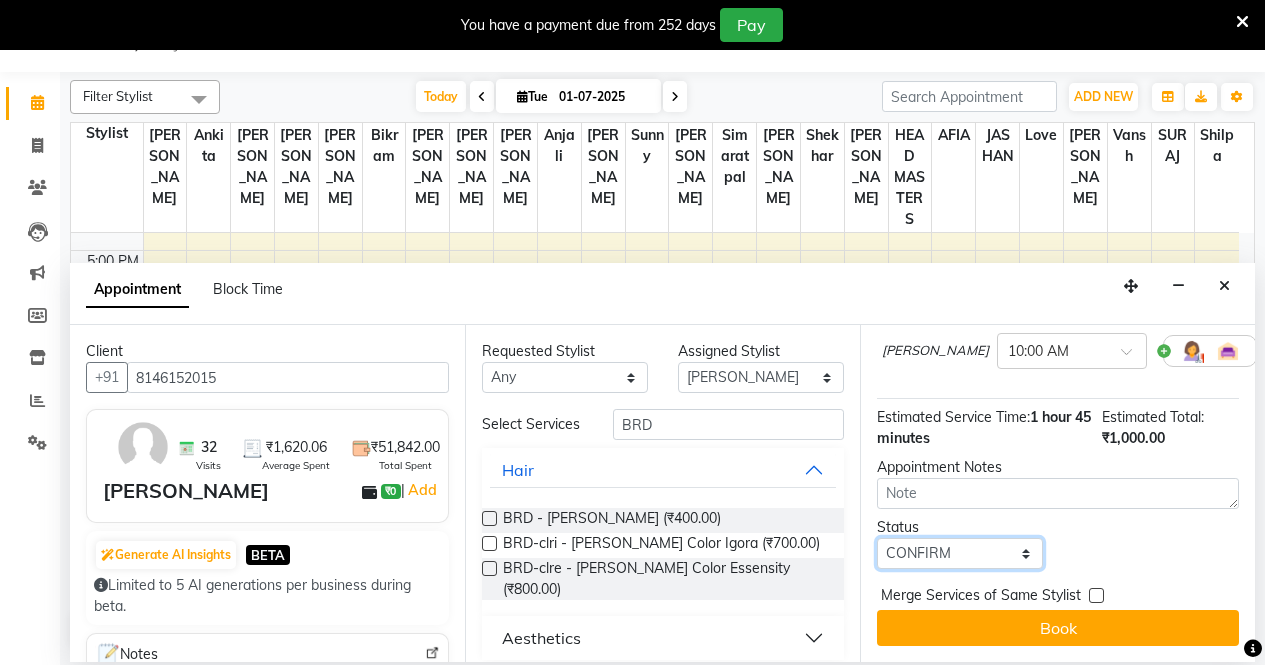 click on "Select TENTATIVE CONFIRM CHECK-IN UPCOMING" at bounding box center [960, 553] 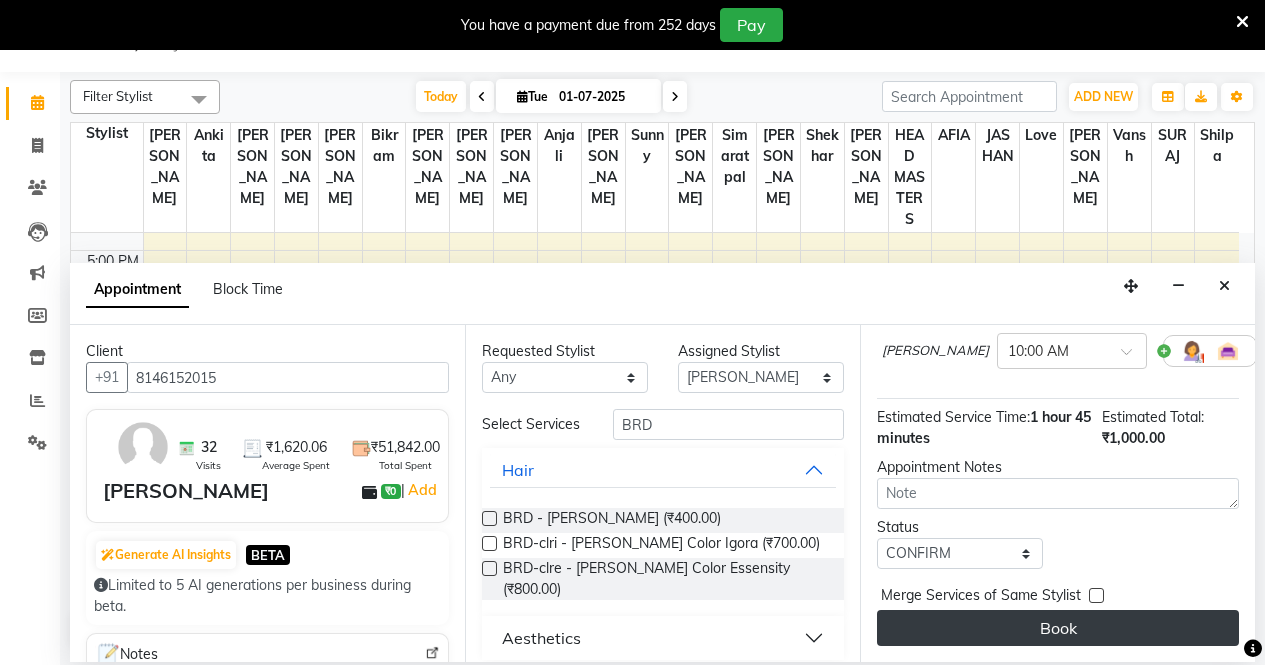 click on "Book" at bounding box center [1058, 628] 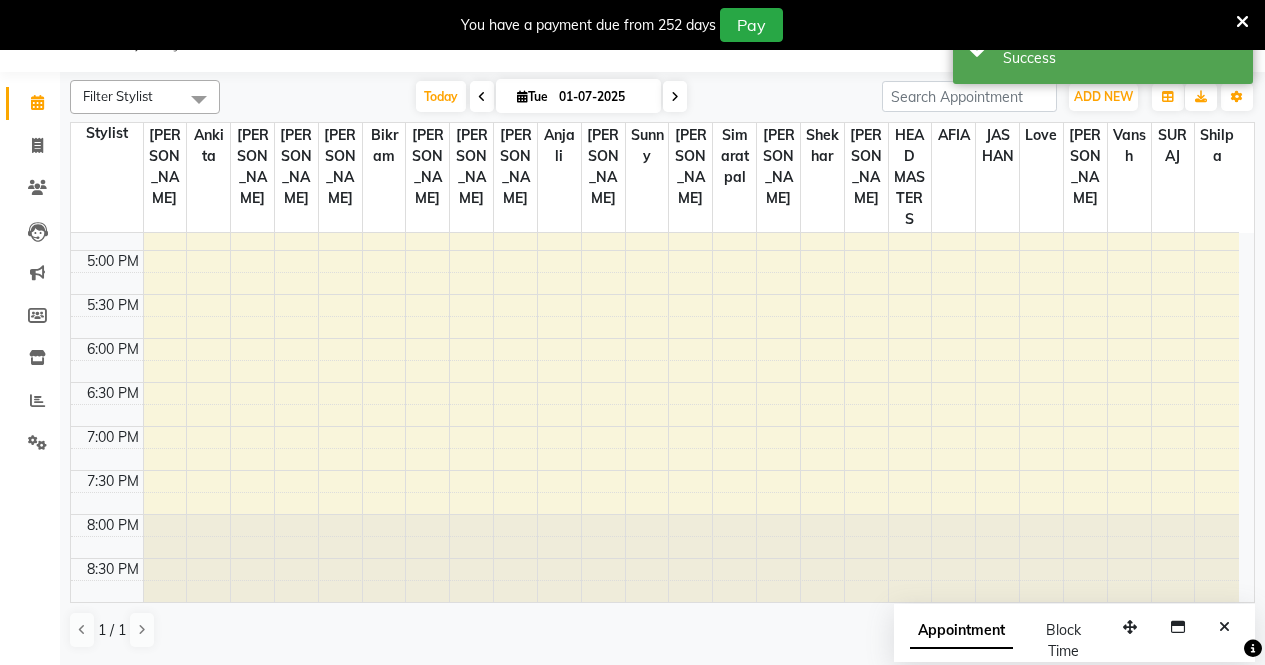 scroll, scrollTop: 0, scrollLeft: 0, axis: both 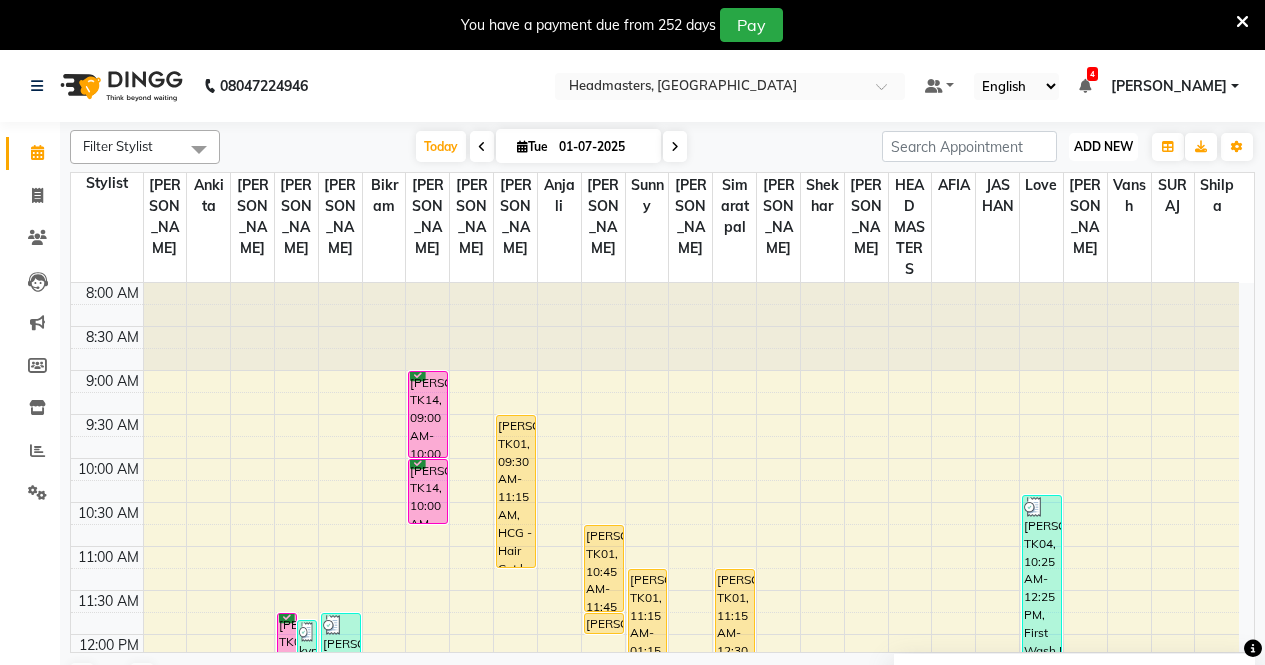click on "ADD NEW" at bounding box center [1103, 146] 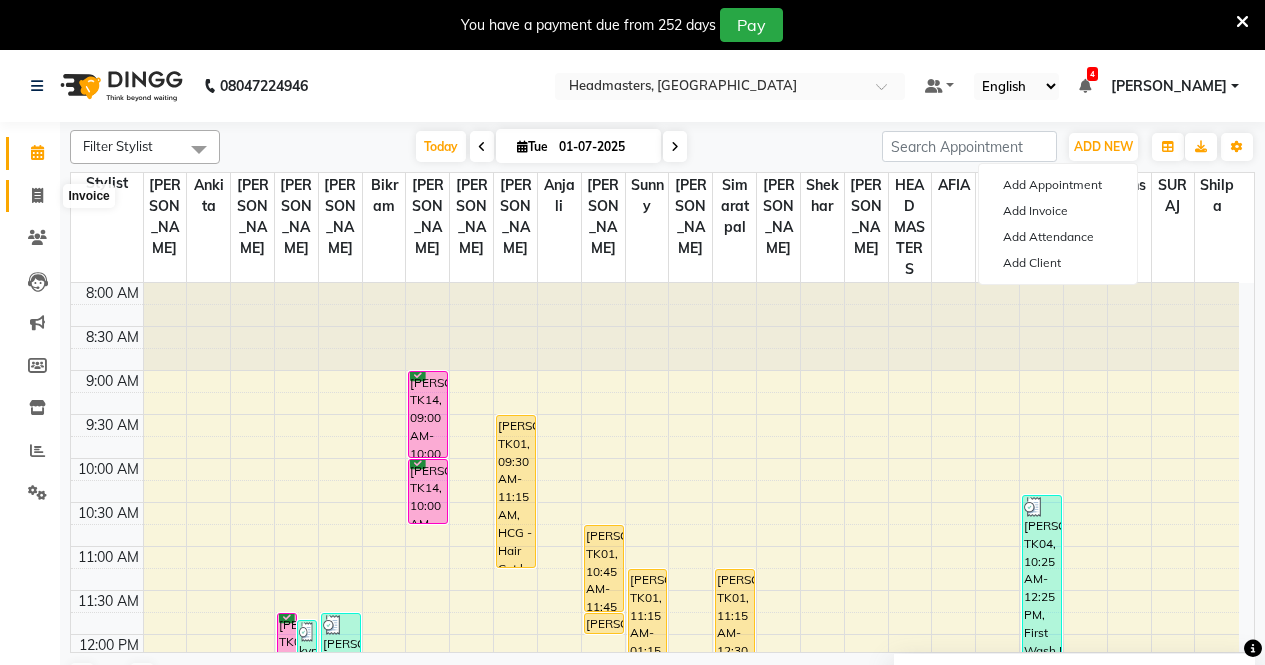 click 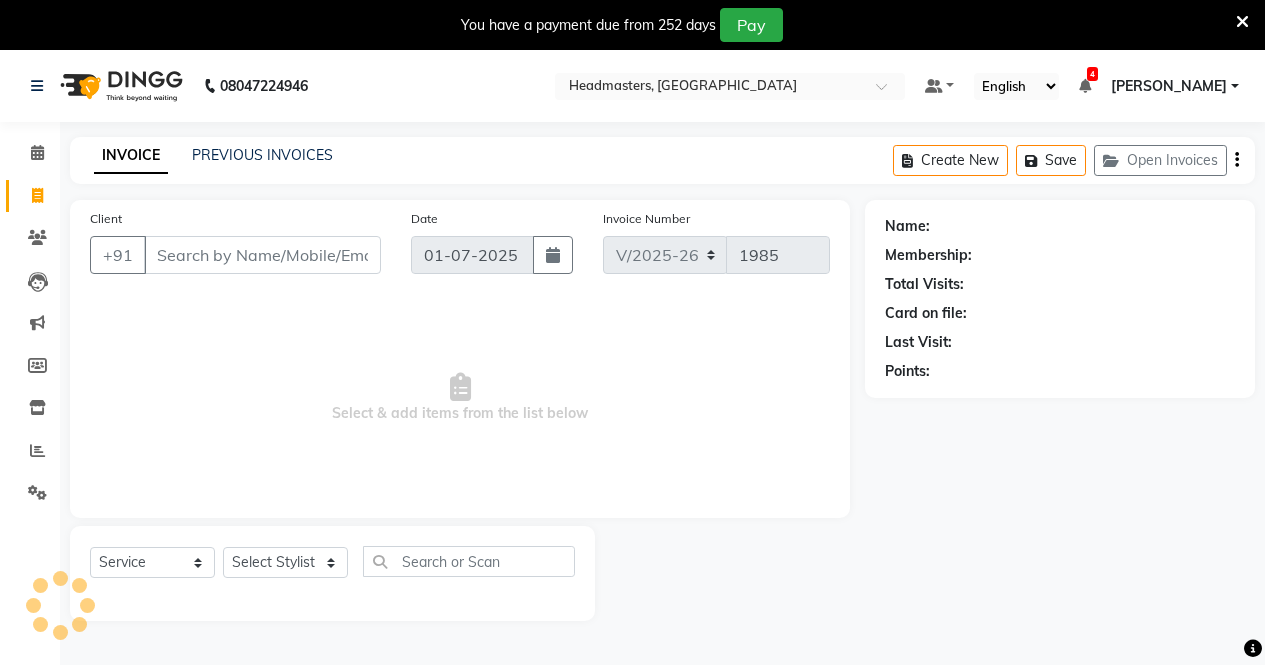 click on "Client" at bounding box center (262, 255) 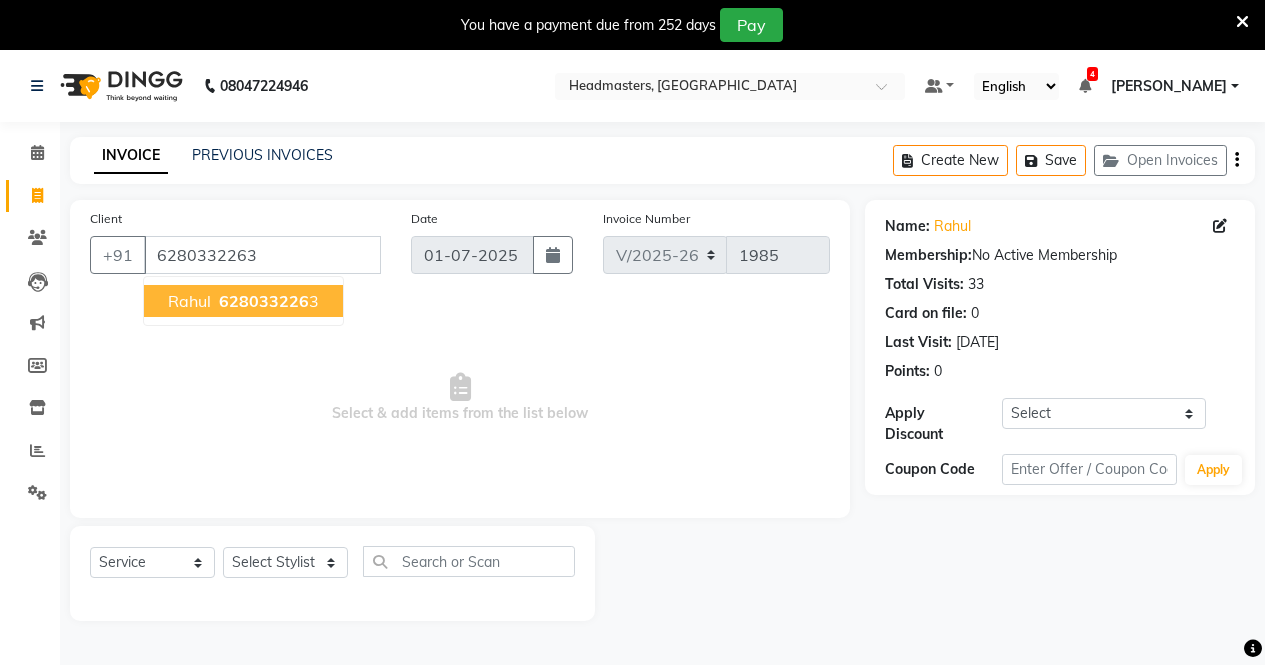 click on "628033226" at bounding box center (264, 301) 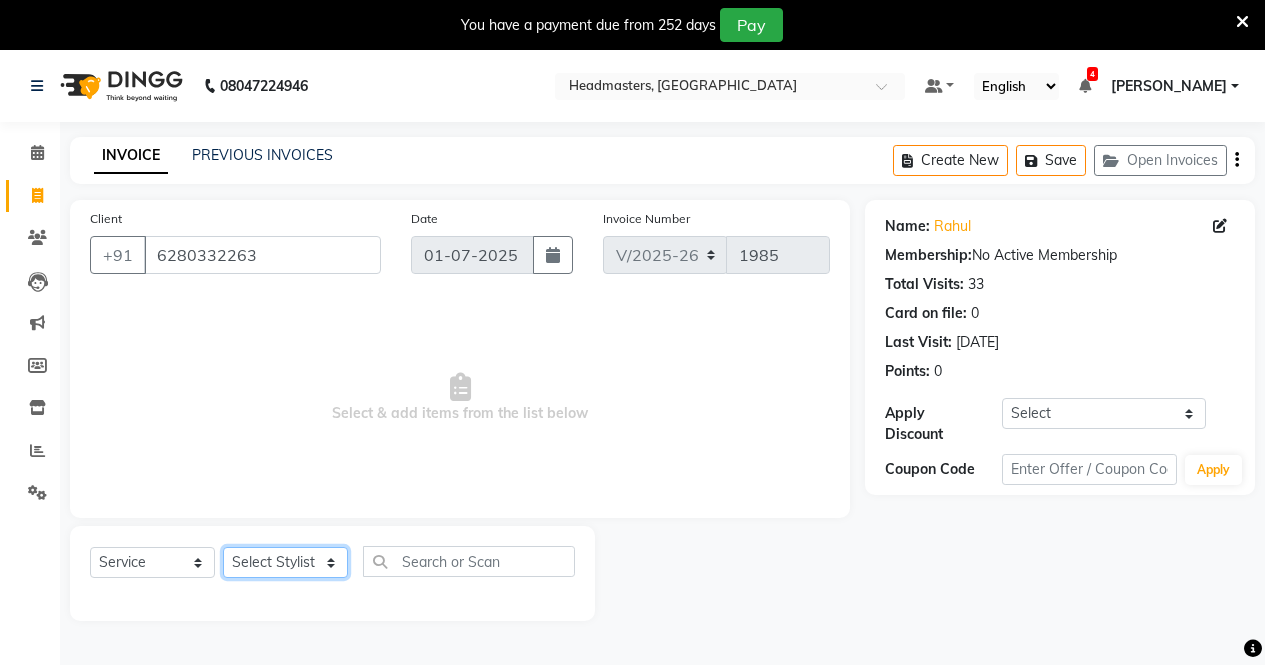 click on "Select Stylist AFIA Anjali [PERSON_NAME] [PERSON_NAME]  [PERSON_NAME] HEAD [PERSON_NAME]  [PERSON_NAME]  [PERSON_NAME]  [PERSON_NAME] Love [PERSON_NAME]  [PERSON_NAME]  [PERSON_NAME]  [PERSON_NAME] [PERSON_NAME] [PERSON_NAME]  [PERSON_NAME]  [PERSON_NAME]" 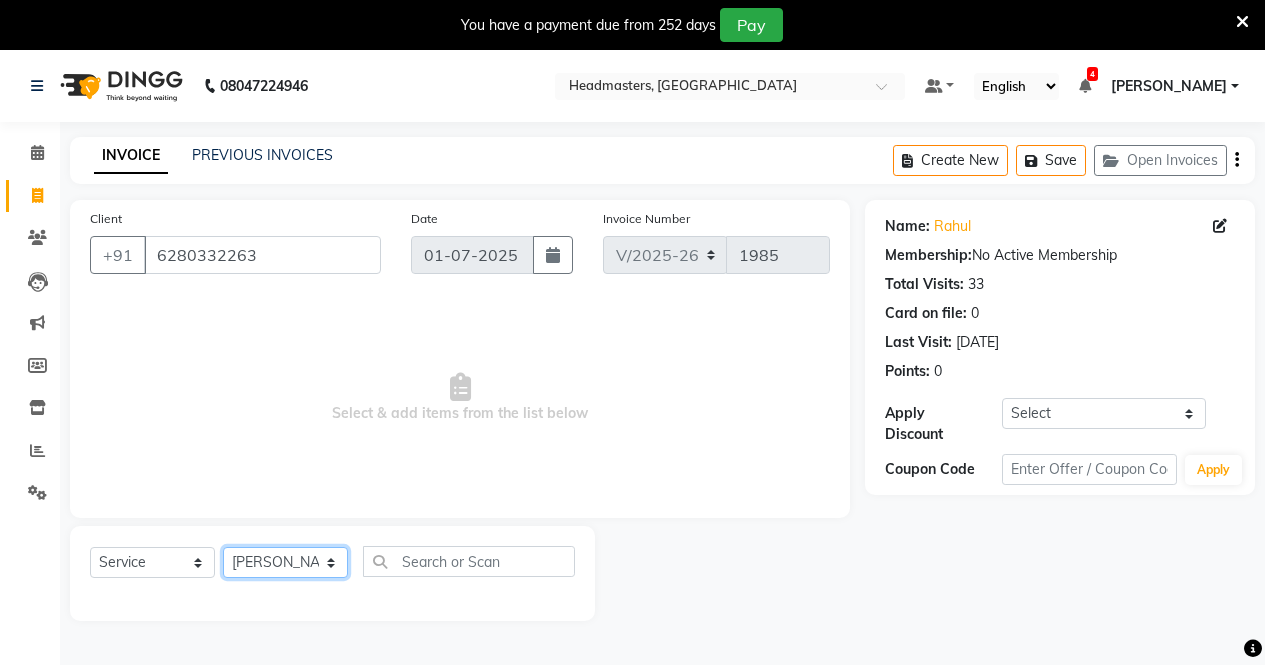click on "Select Stylist AFIA Anjali [PERSON_NAME] [PERSON_NAME]  [PERSON_NAME] HEAD [PERSON_NAME]  [PERSON_NAME]  [PERSON_NAME]  [PERSON_NAME] Love [PERSON_NAME]  [PERSON_NAME]  [PERSON_NAME]  [PERSON_NAME] [PERSON_NAME] [PERSON_NAME]  [PERSON_NAME]  [PERSON_NAME]" 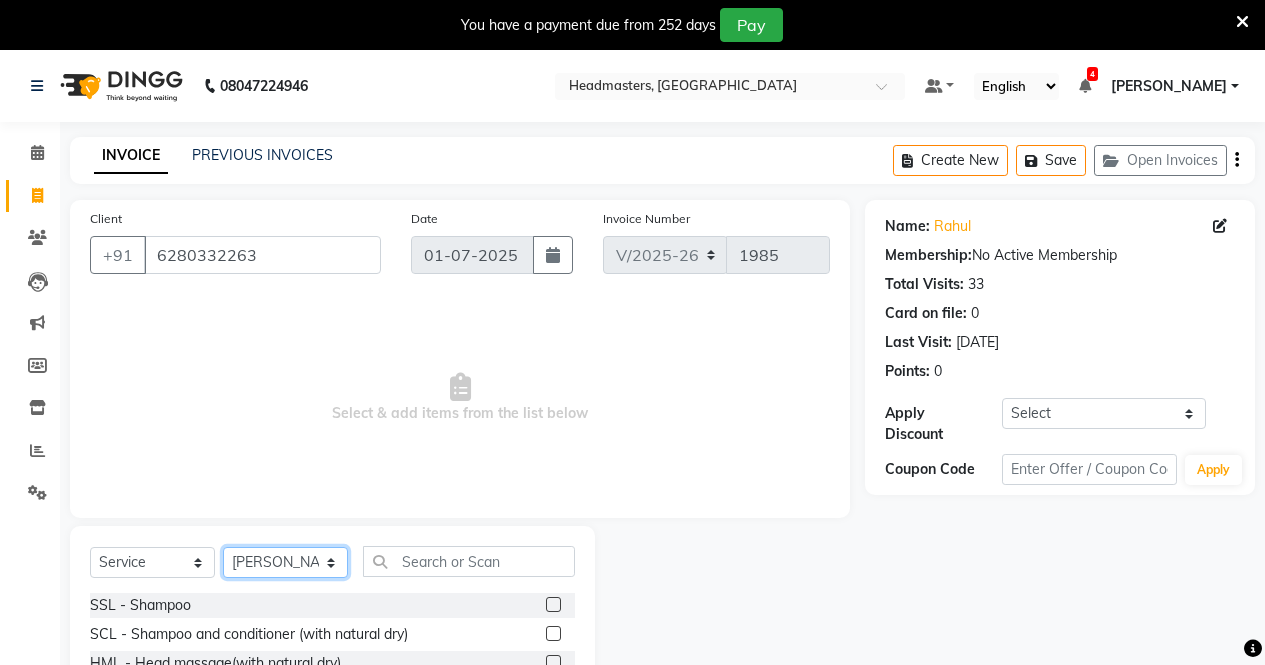 click on "Select Stylist AFIA Anjali [PERSON_NAME] [PERSON_NAME]  [PERSON_NAME] HEAD [PERSON_NAME]  [PERSON_NAME]  [PERSON_NAME]  [PERSON_NAME] Love [PERSON_NAME]  [PERSON_NAME]  [PERSON_NAME]  [PERSON_NAME] [PERSON_NAME] [PERSON_NAME]  [PERSON_NAME]  [PERSON_NAME]" 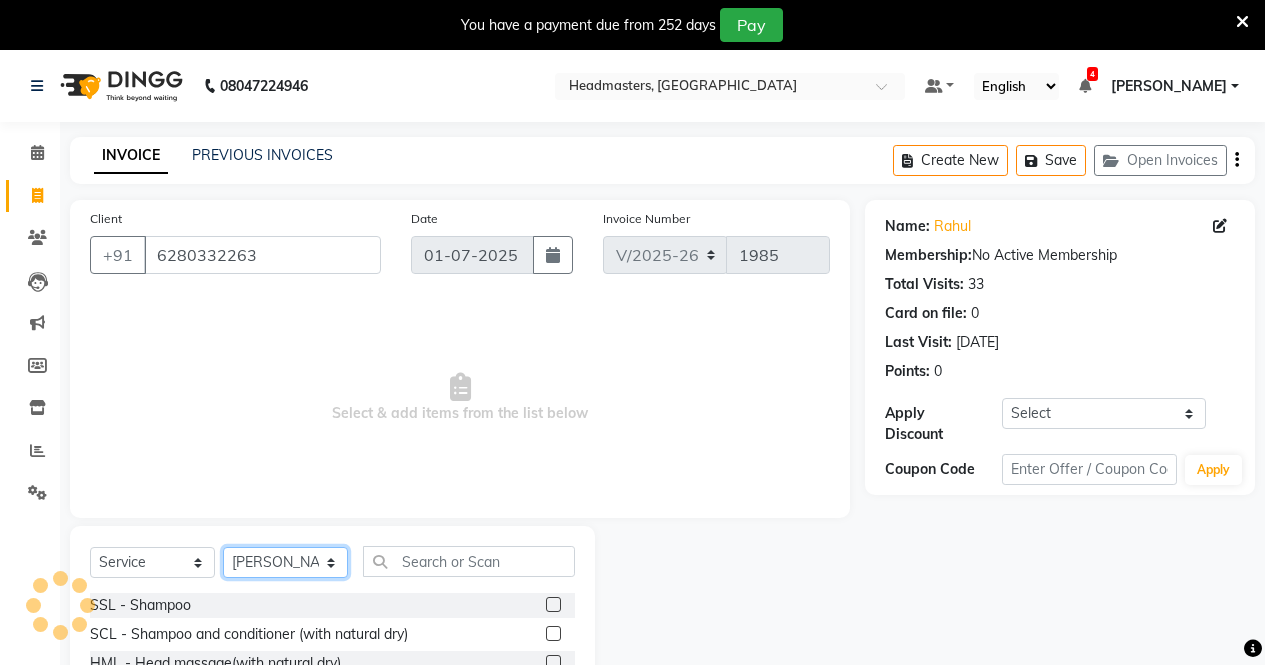click on "Select Stylist AFIA Anjali [PERSON_NAME] [PERSON_NAME]  [PERSON_NAME] HEAD [PERSON_NAME]  [PERSON_NAME]  [PERSON_NAME]  [PERSON_NAME] Love [PERSON_NAME]  [PERSON_NAME]  [PERSON_NAME]  [PERSON_NAME] [PERSON_NAME] [PERSON_NAME]  [PERSON_NAME]  [PERSON_NAME]" 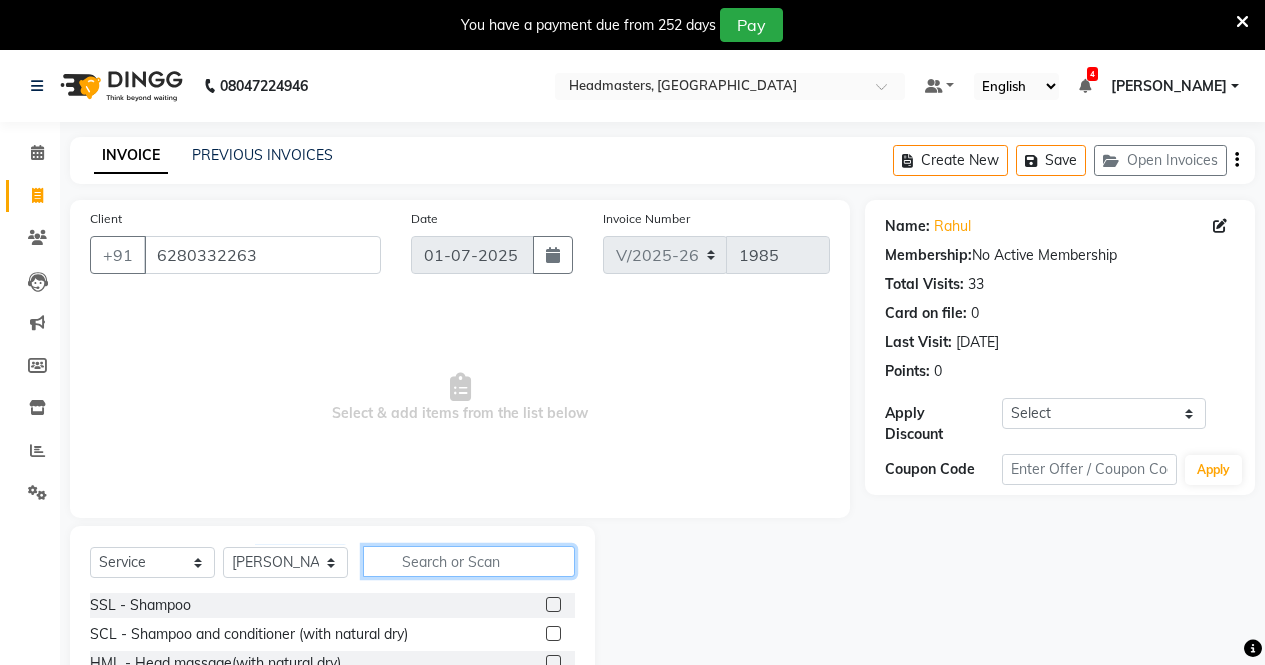 click 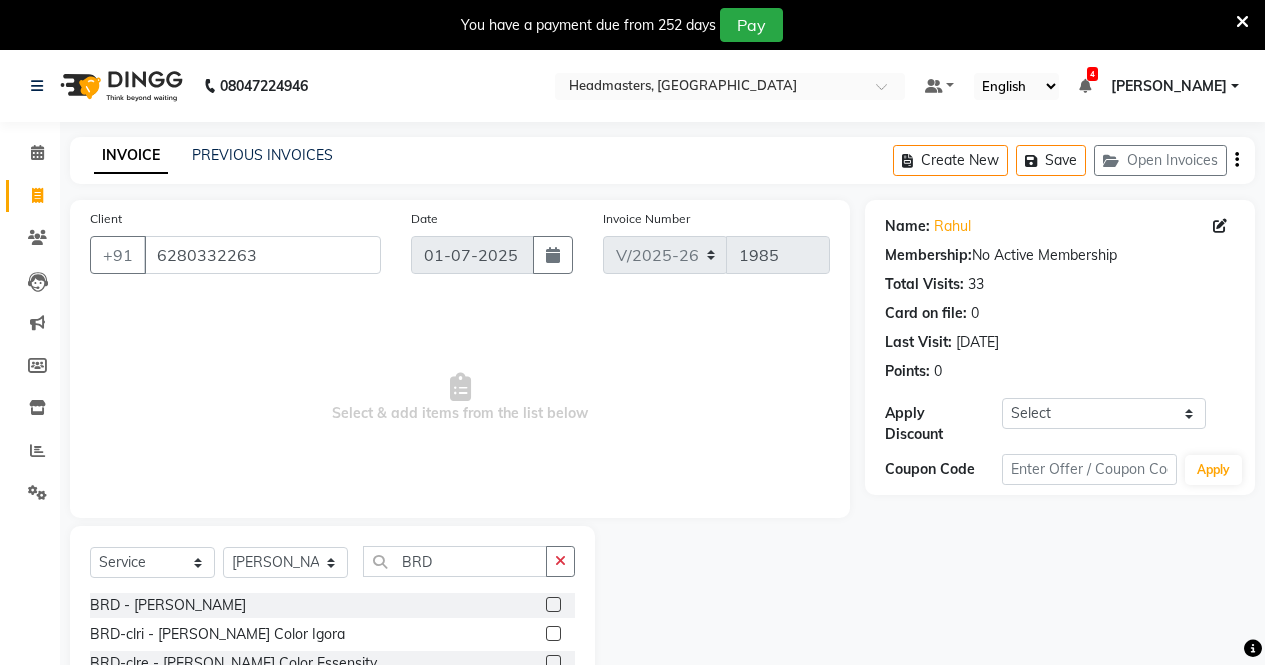 click 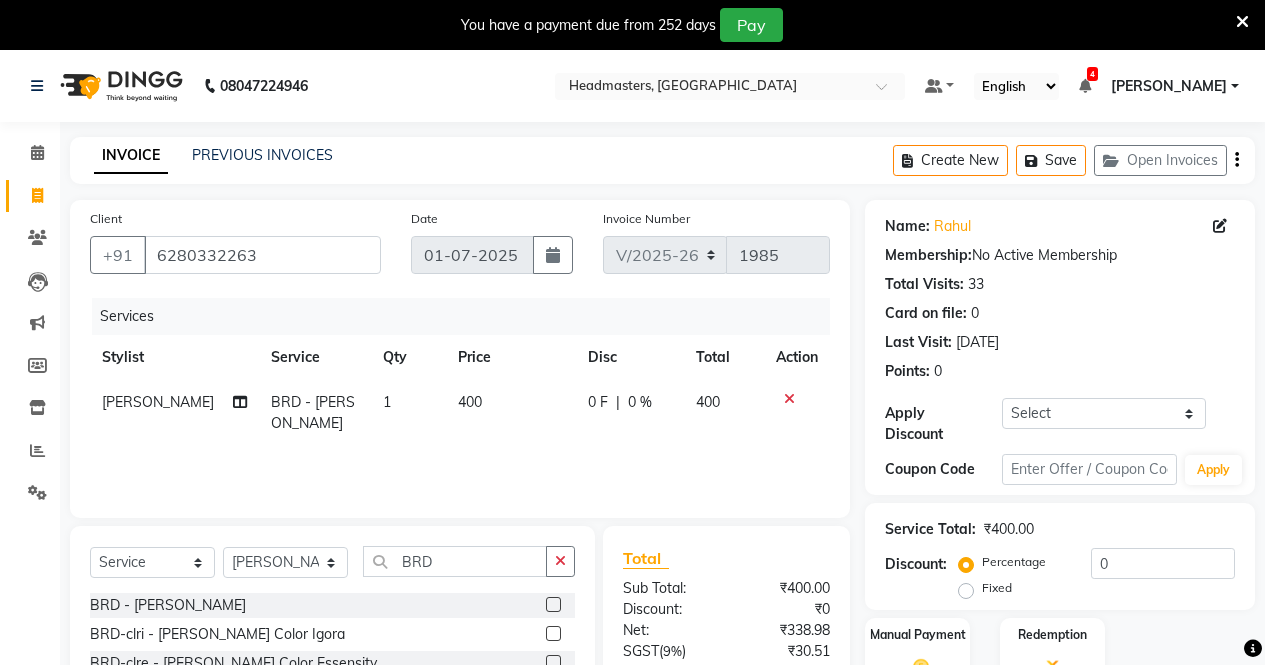 drag, startPoint x: 968, startPoint y: 578, endPoint x: 1177, endPoint y: 554, distance: 210.37347 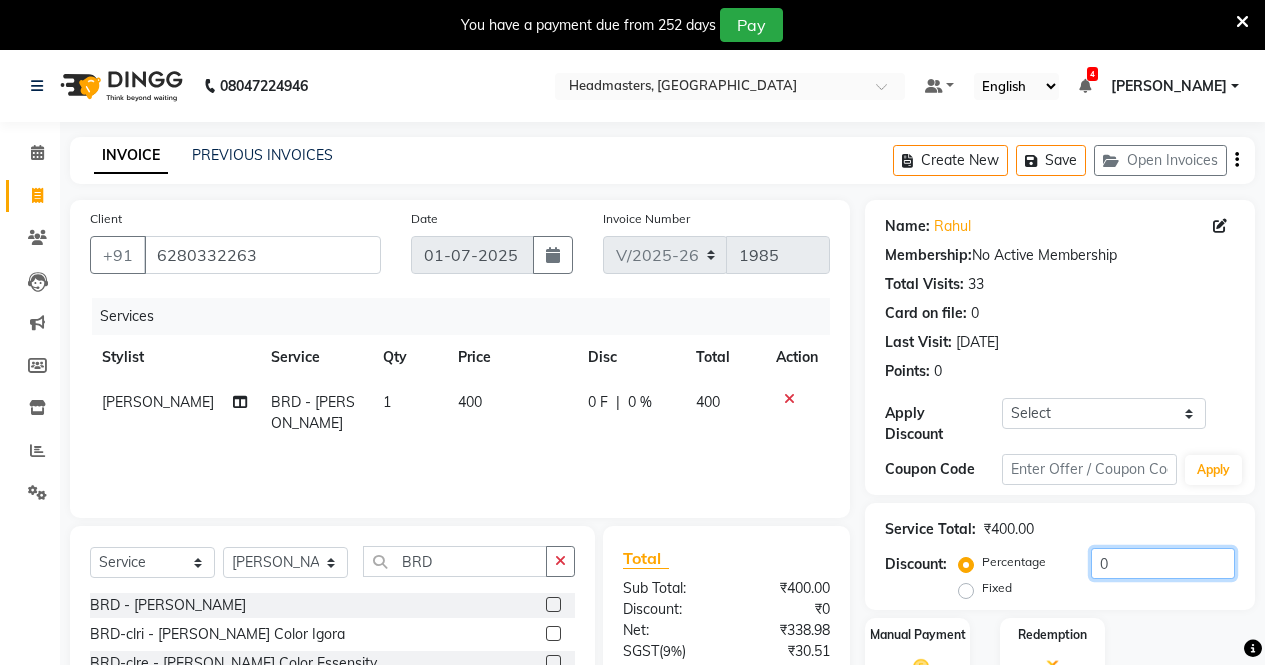 click on "0" 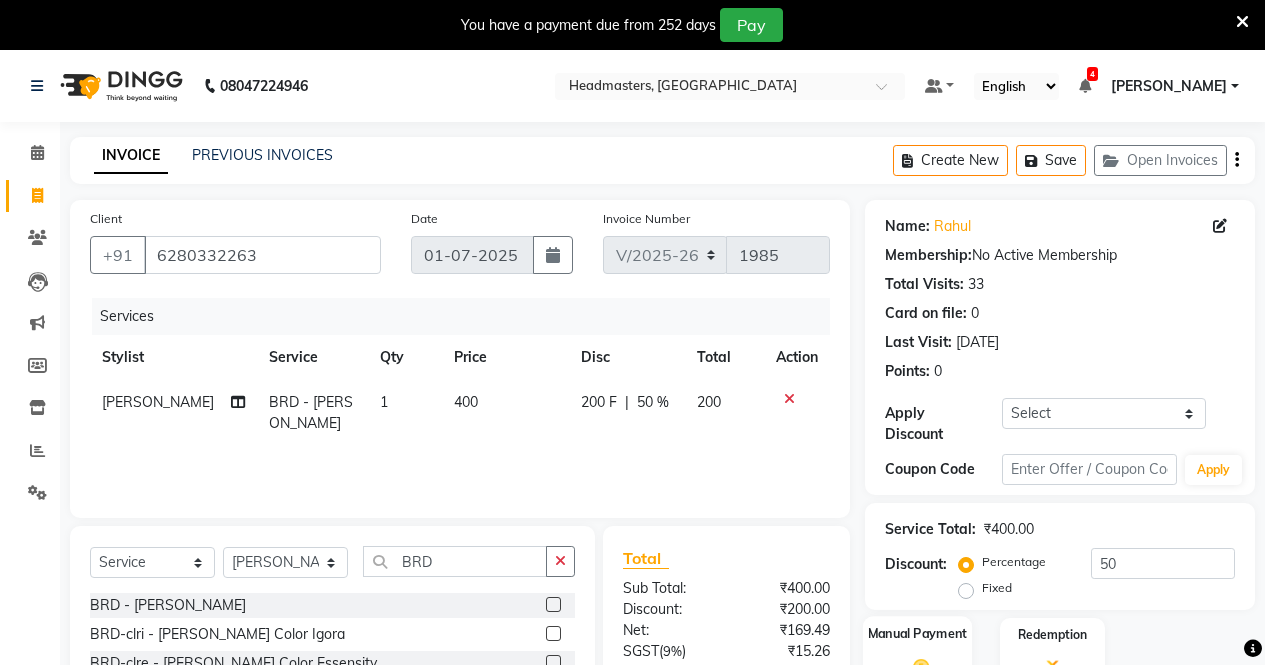 click on "Name: Rahul  Membership:  No Active Membership  Total Visits:  33 Card on file:  0 Last Visit:   [DATE] Points:   0  Apply Discount Select Coupon → Wrong Job Card  Coupon → Complimentary Services Coupon → Correction  Coupon → First Wash  Coupon → Free Of Cost  Coupon → Staff Service  Coupon → Service Not Done  Coupon → Already Paid  Coupon → Double Job Card  Coupon Code Apply Service Total:  ₹400.00  Discount:  Percentage   Fixed  50 Manual Payment Redemption  Continue Without Payment" 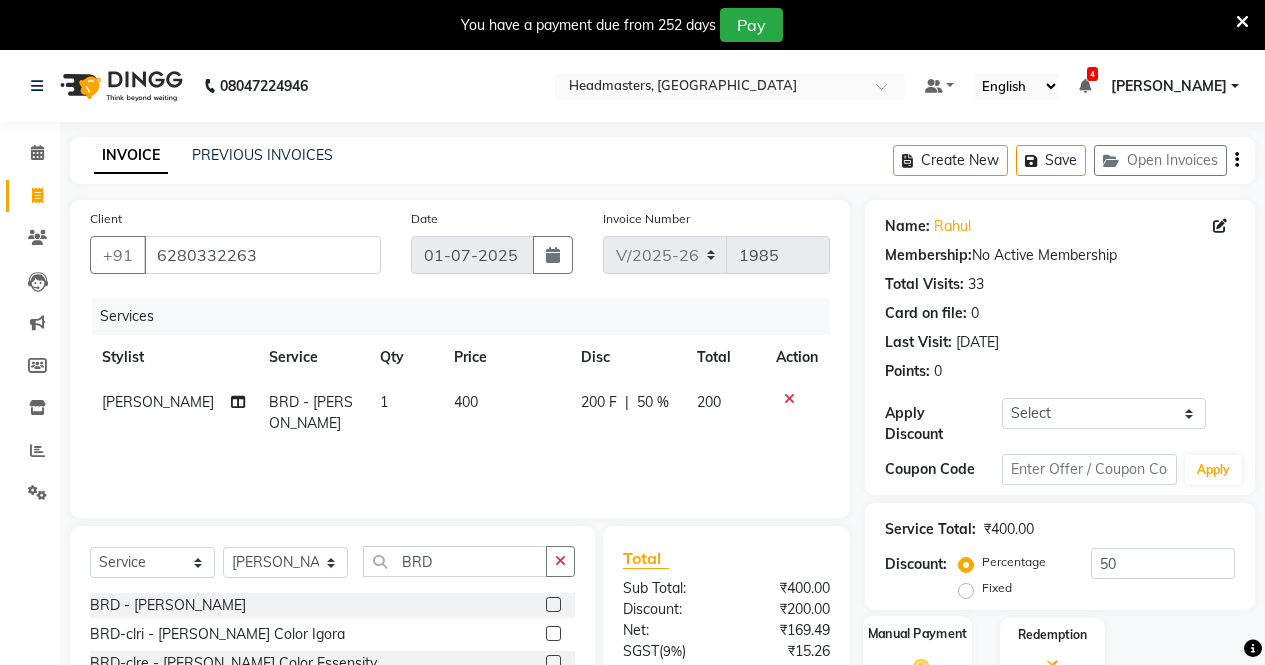 scroll, scrollTop: 185, scrollLeft: 0, axis: vertical 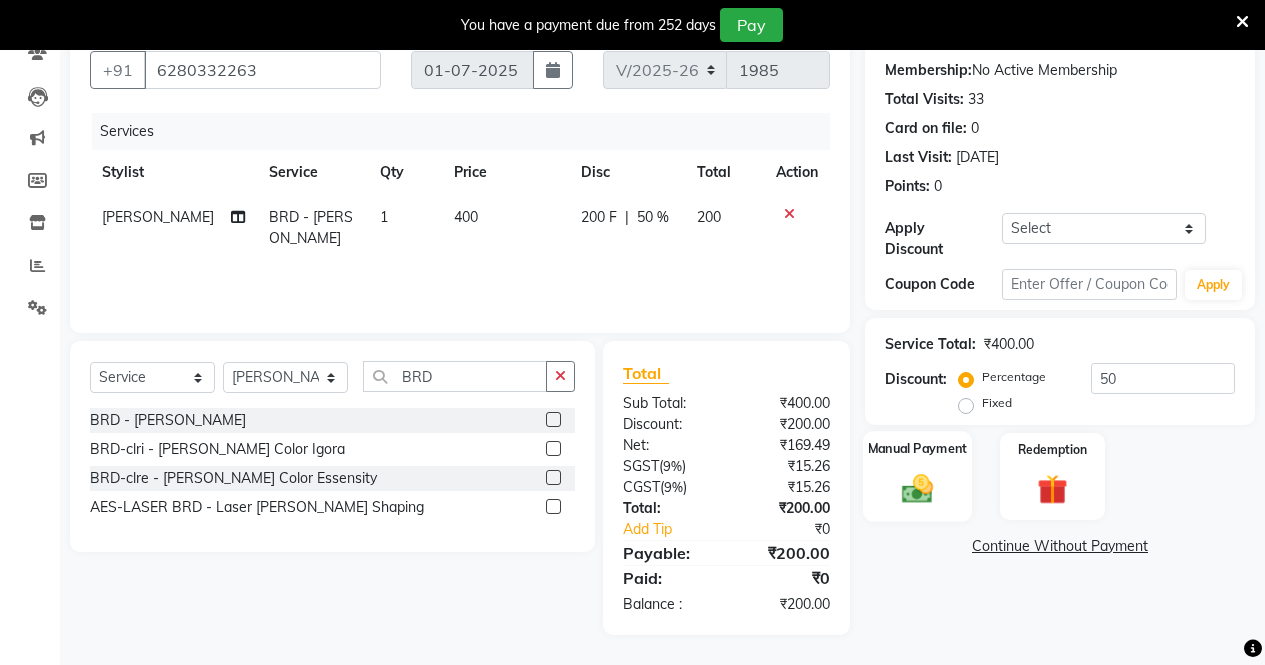 click 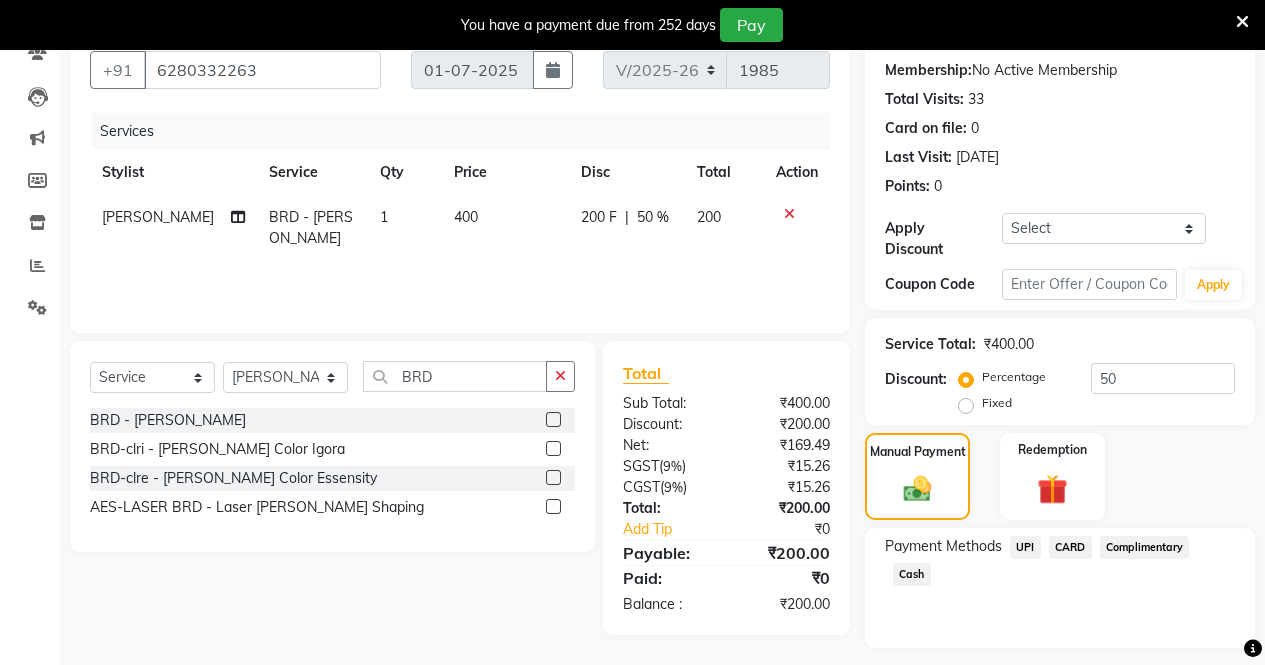 click on "UPI" 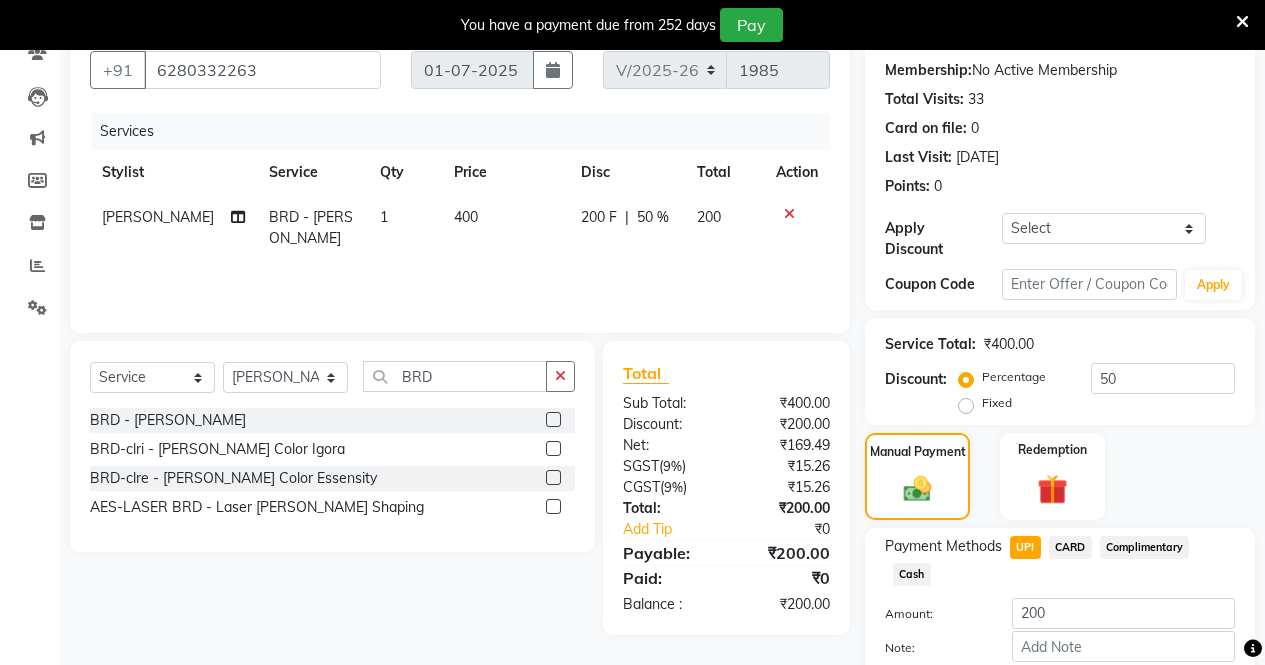 click on "Payment Methods  UPI   CARD   Complimentary   Cash" 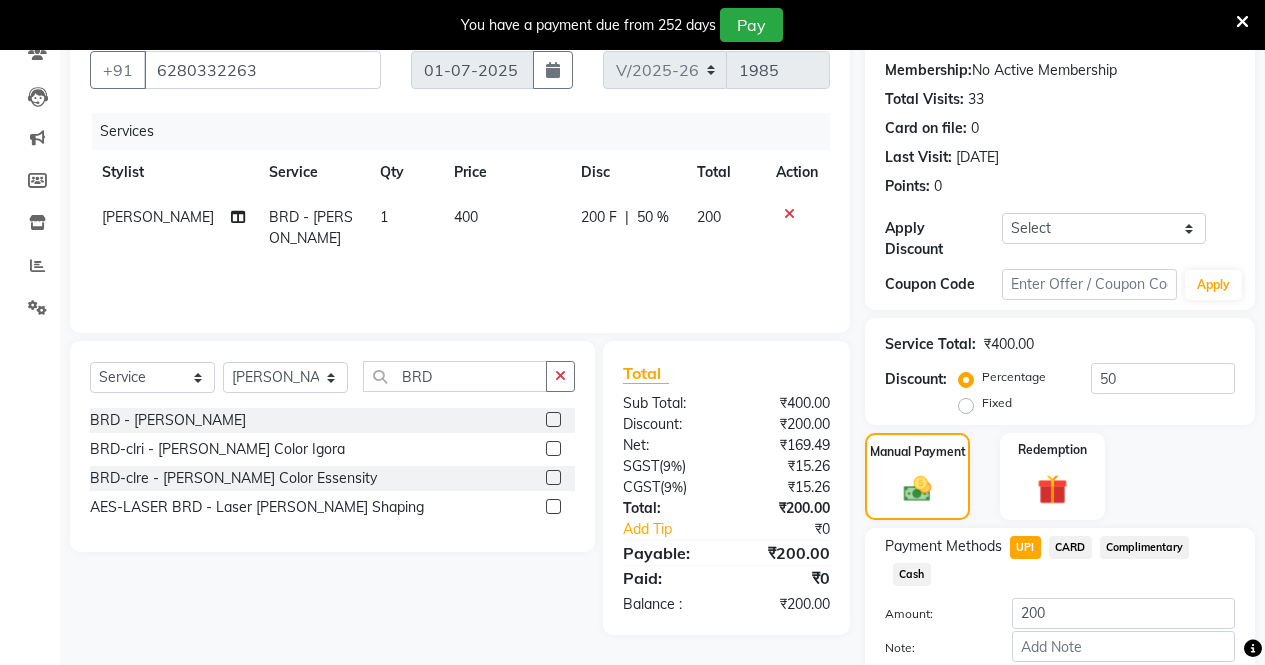 drag, startPoint x: 1099, startPoint y: 570, endPoint x: 1056, endPoint y: 629, distance: 73.00685 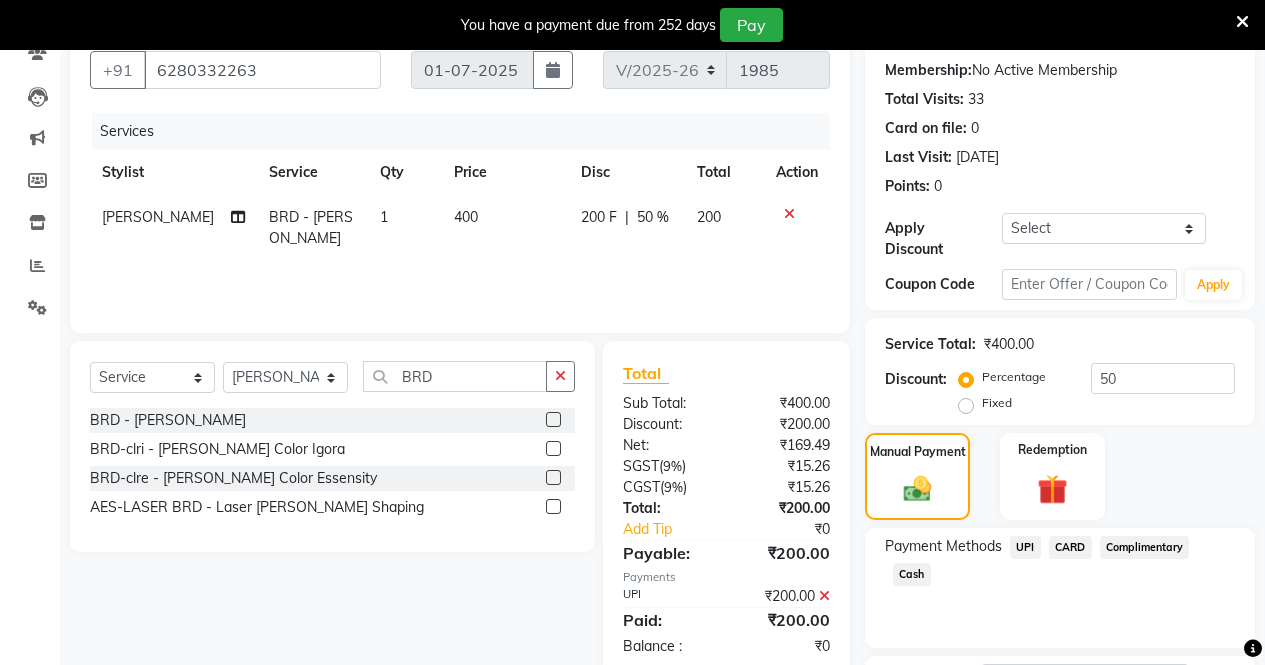 click on "Checkout" 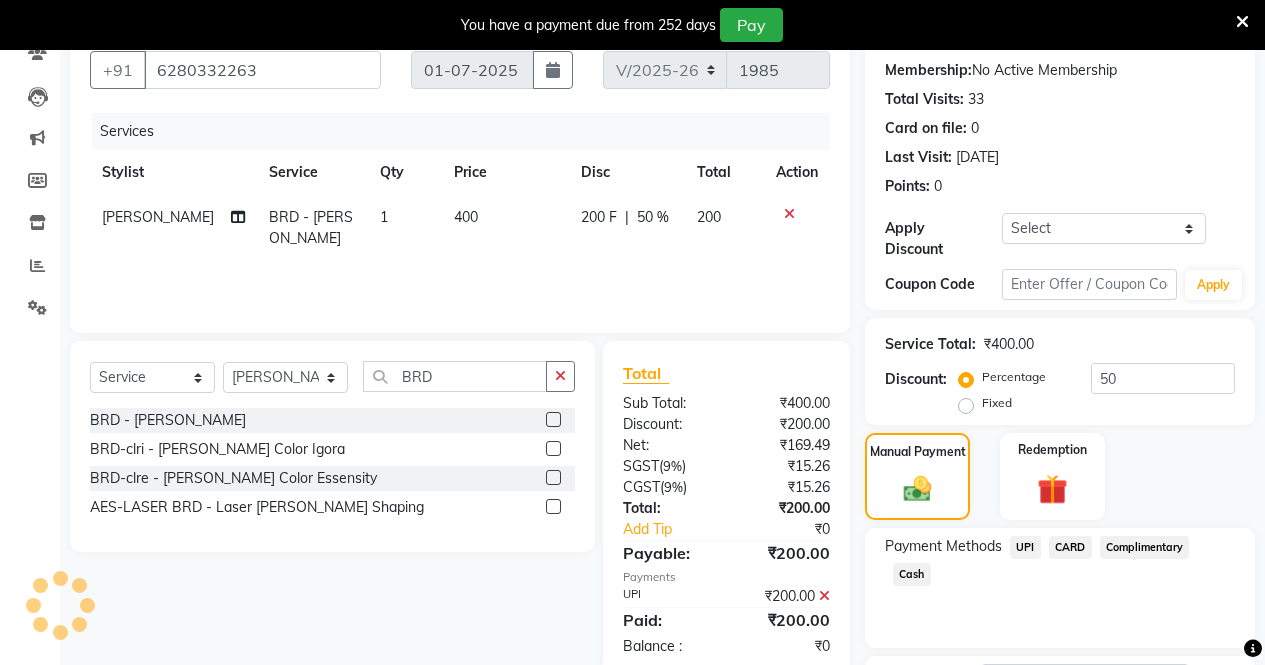 scroll, scrollTop: 279, scrollLeft: 0, axis: vertical 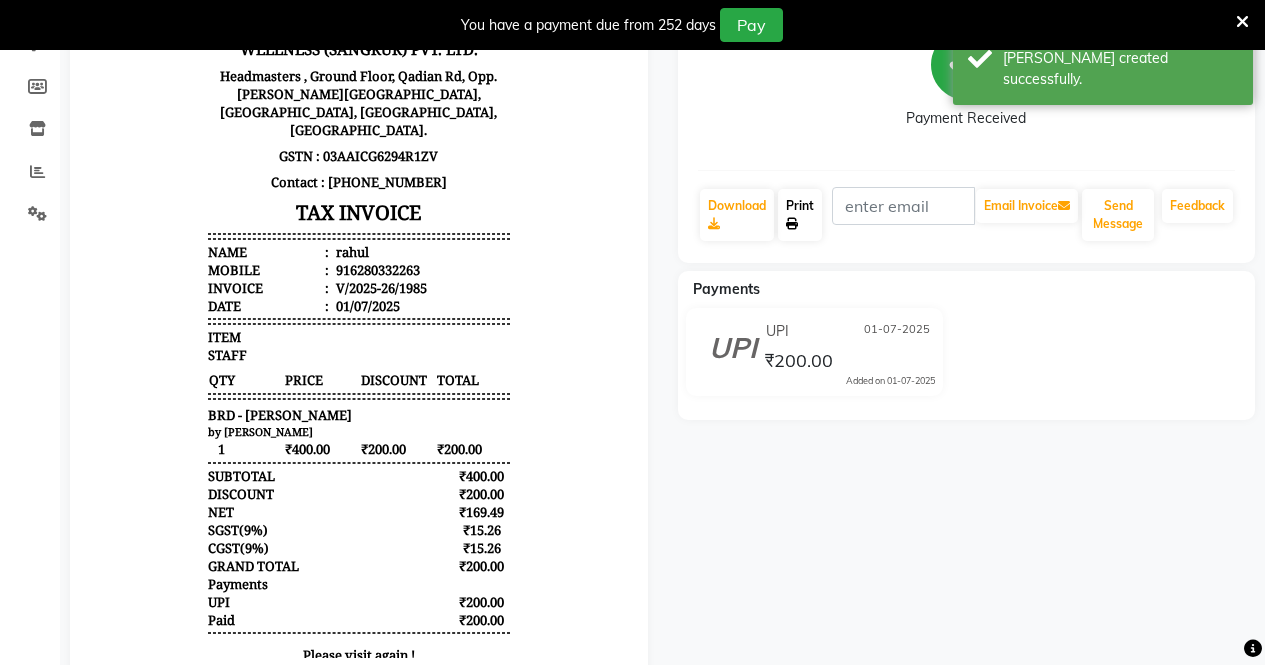 click on "Print" 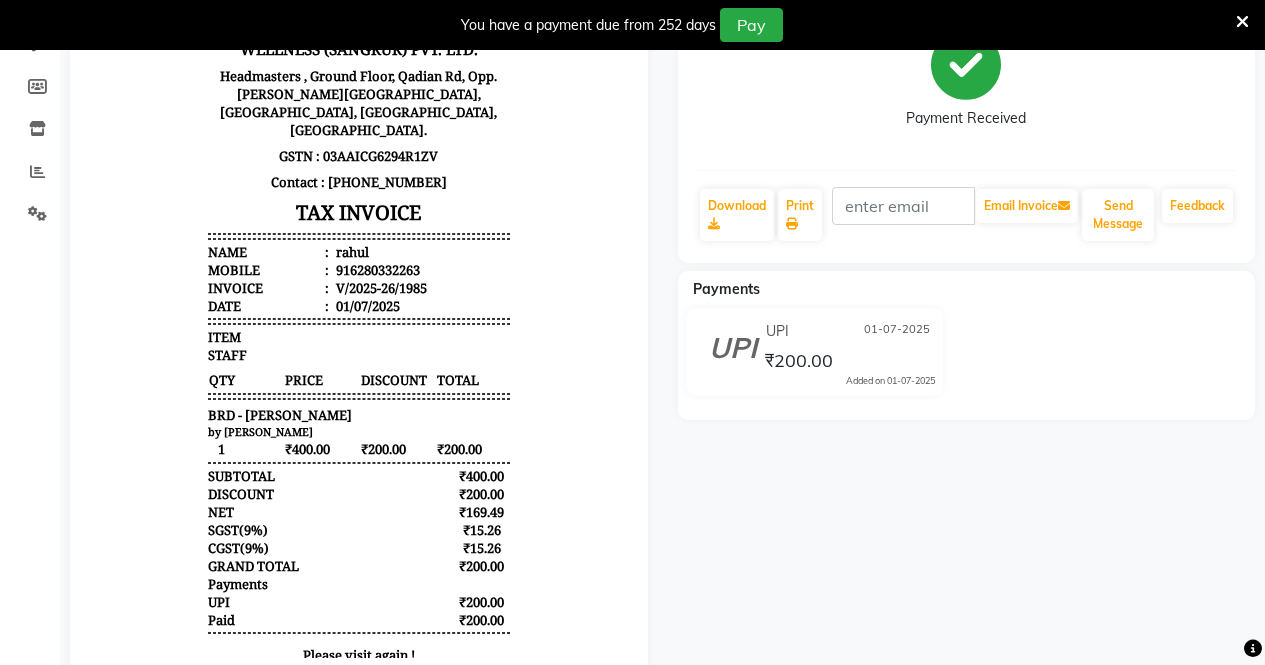 click 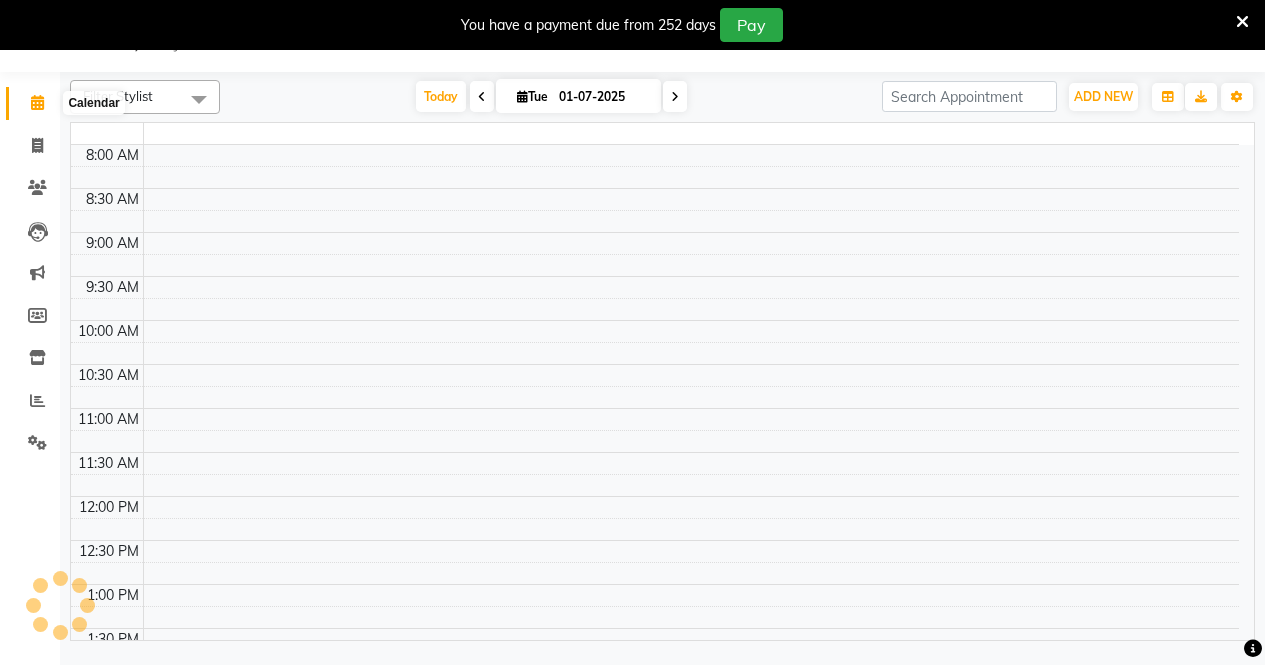 scroll, scrollTop: 0, scrollLeft: 0, axis: both 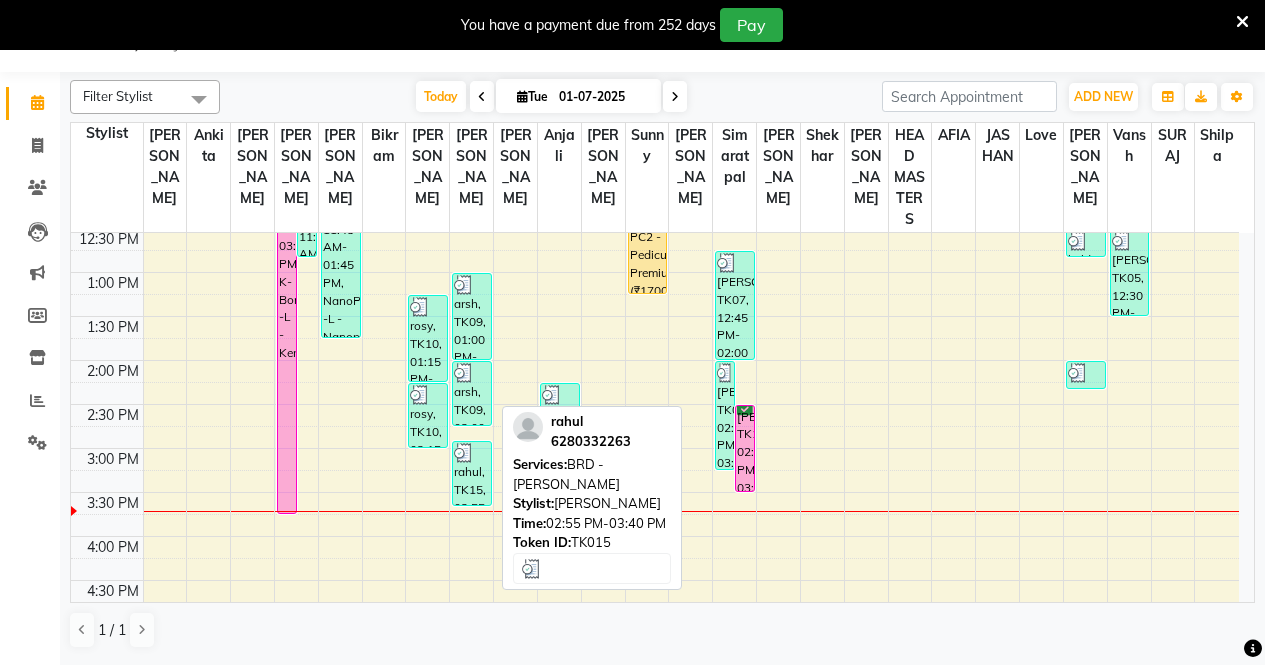 click at bounding box center [464, 453] 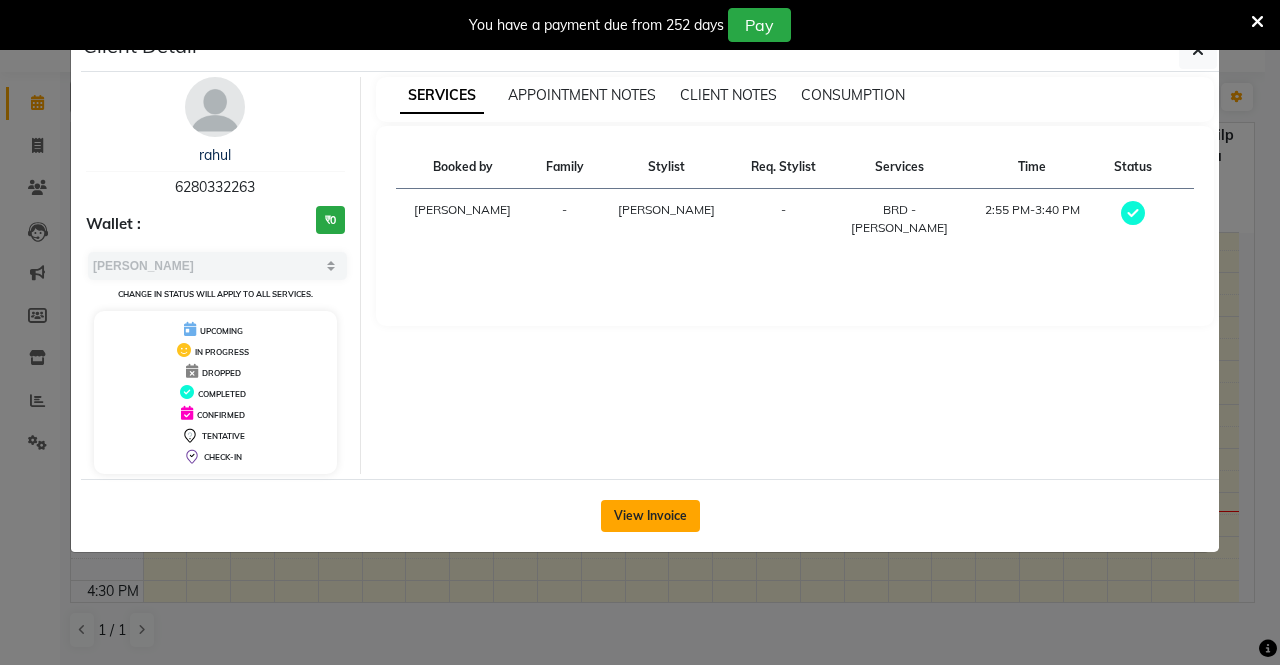 click on "View Invoice" 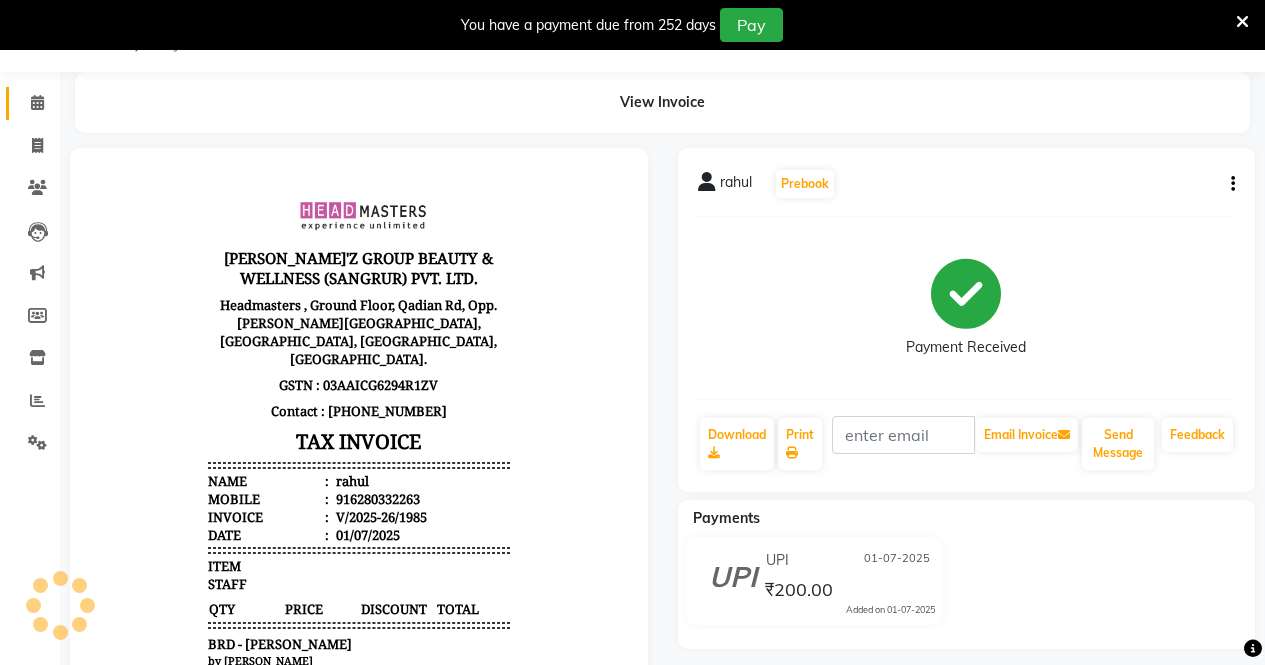 scroll, scrollTop: 0, scrollLeft: 0, axis: both 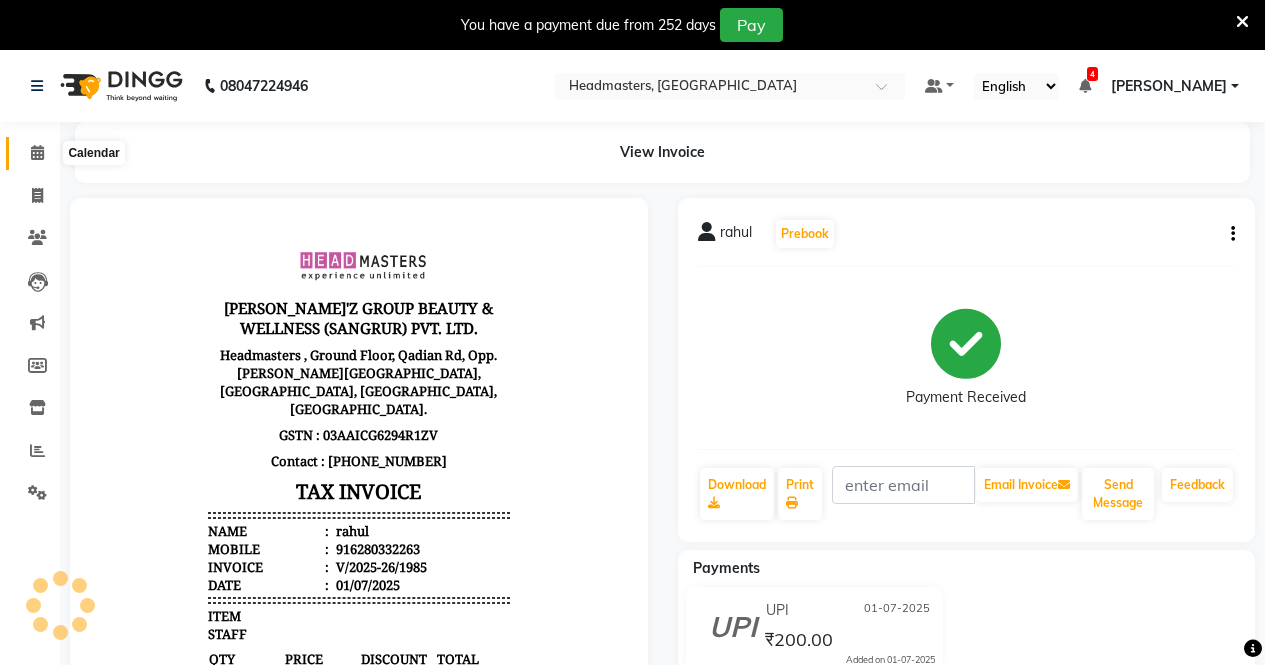 click 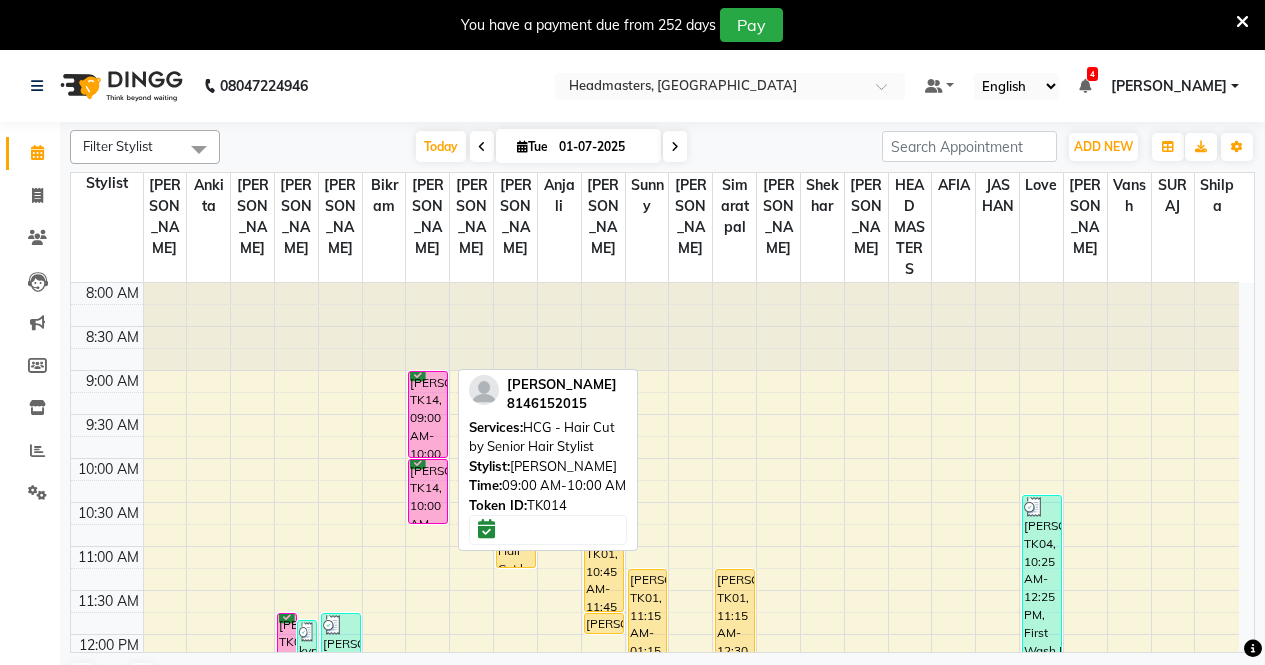scroll, scrollTop: 200, scrollLeft: 0, axis: vertical 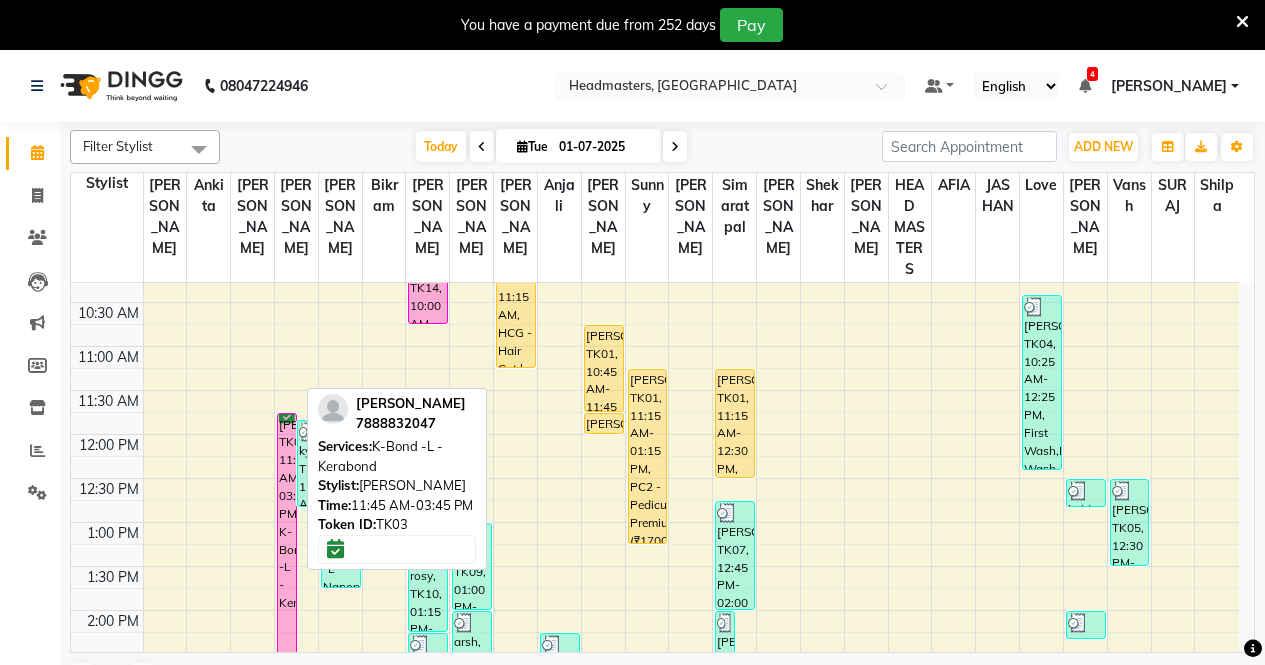 click on "[PERSON_NAME], TK03, 11:45 AM-03:45 PM, K-Bond -L  - Kerabond" at bounding box center (287, 588) 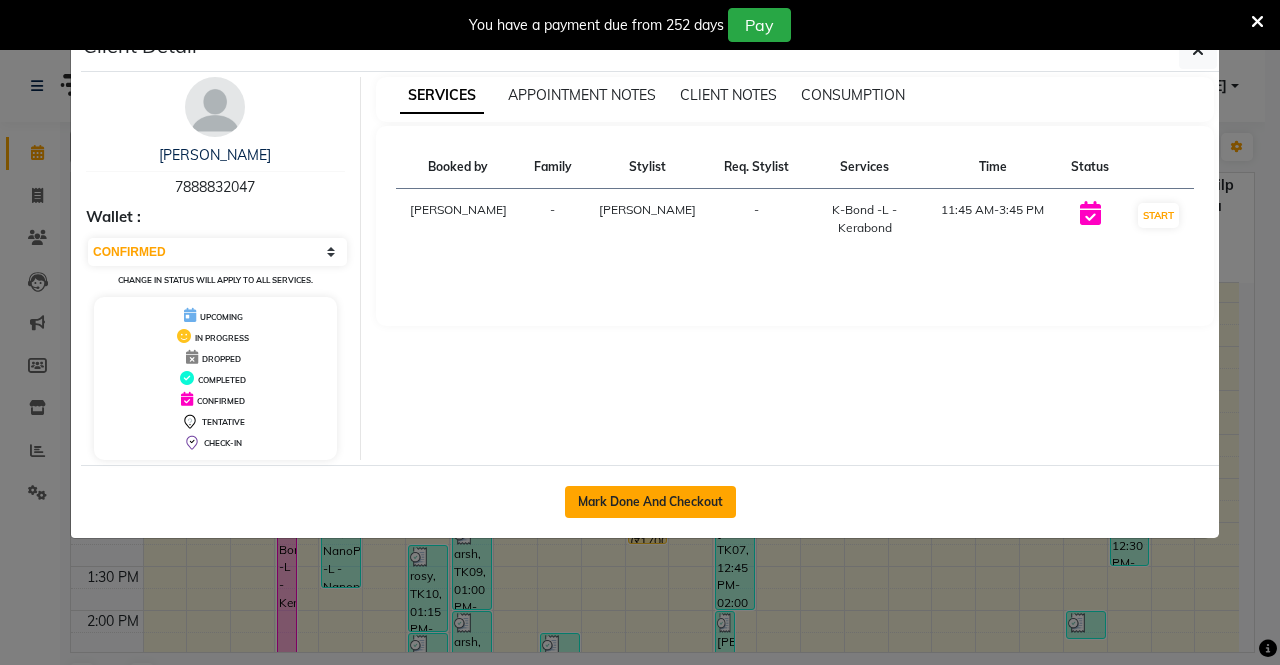 click on "Mark Done And Checkout" 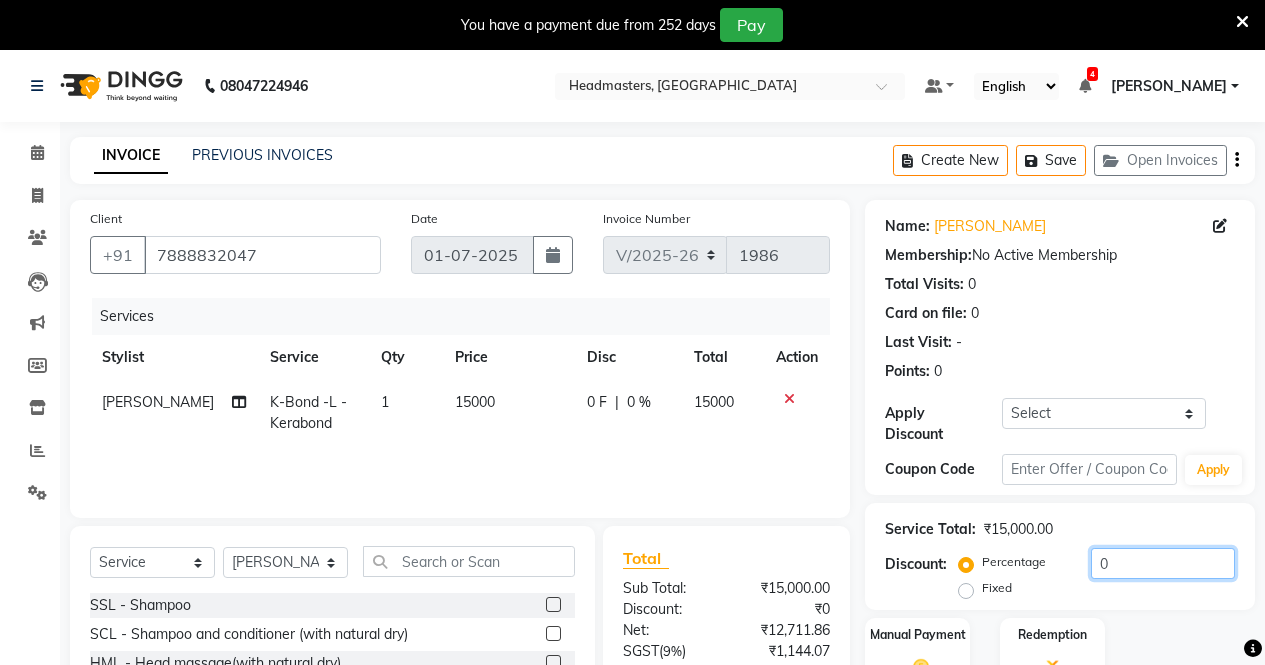 click on "0" 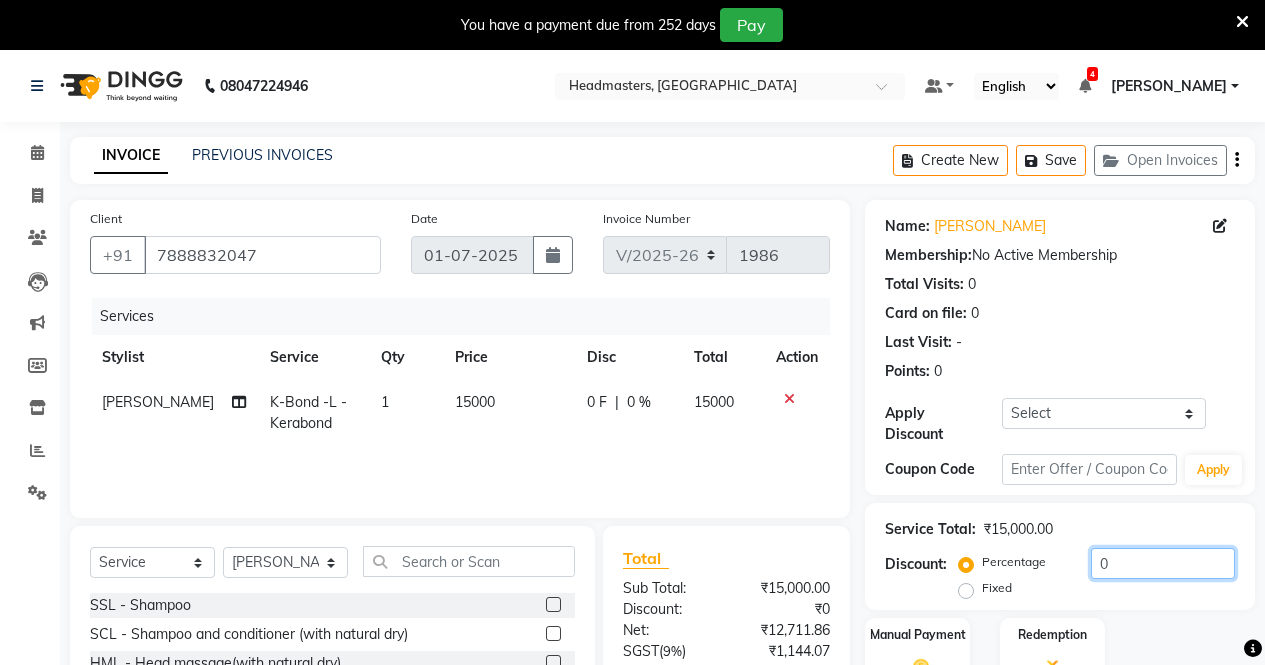 scroll, scrollTop: 186, scrollLeft: 0, axis: vertical 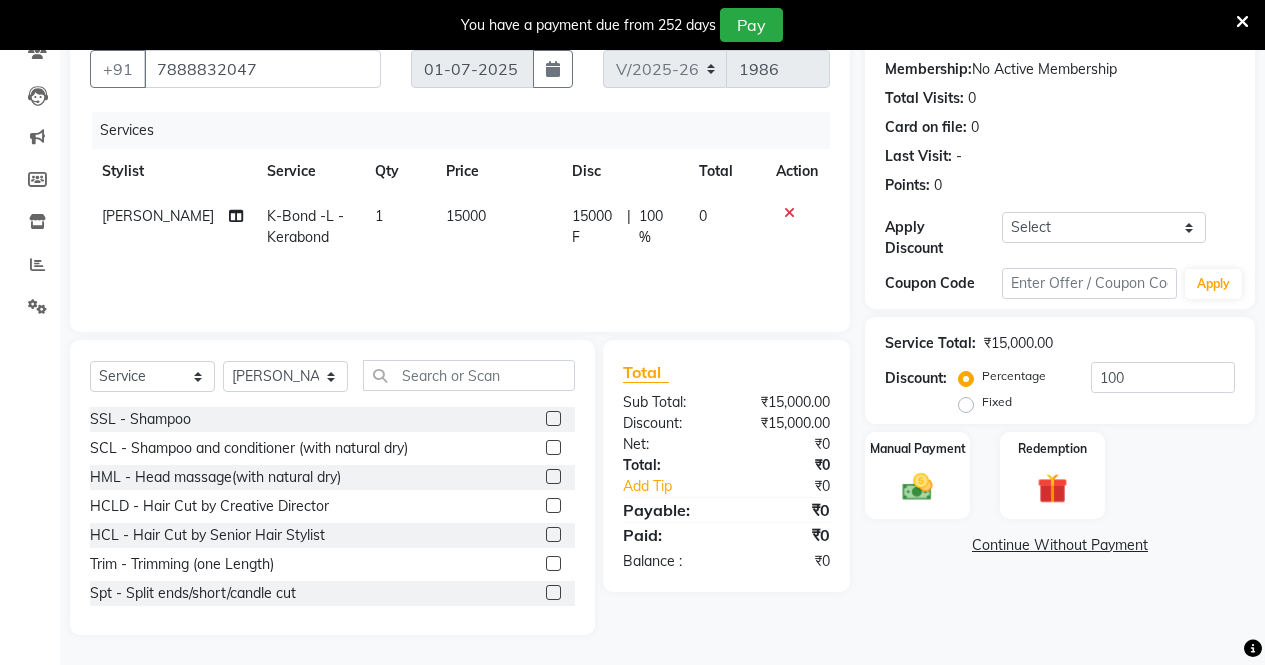 click on "Fixed" 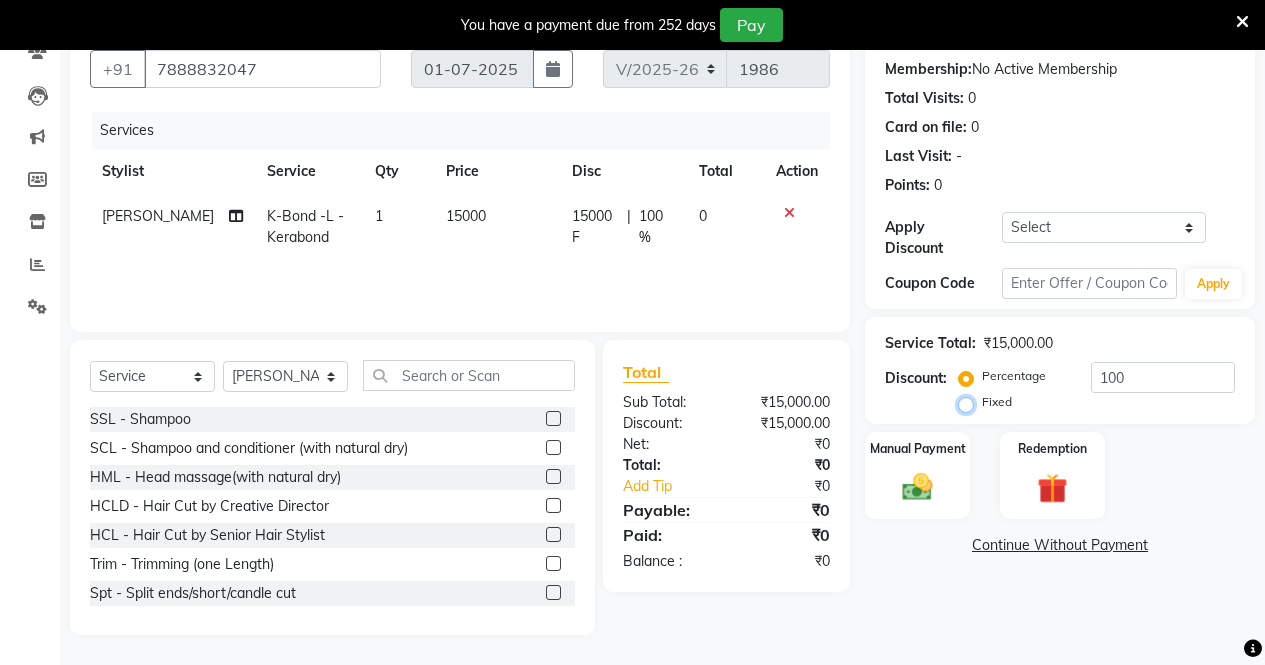 click on "Fixed" at bounding box center [970, 402] 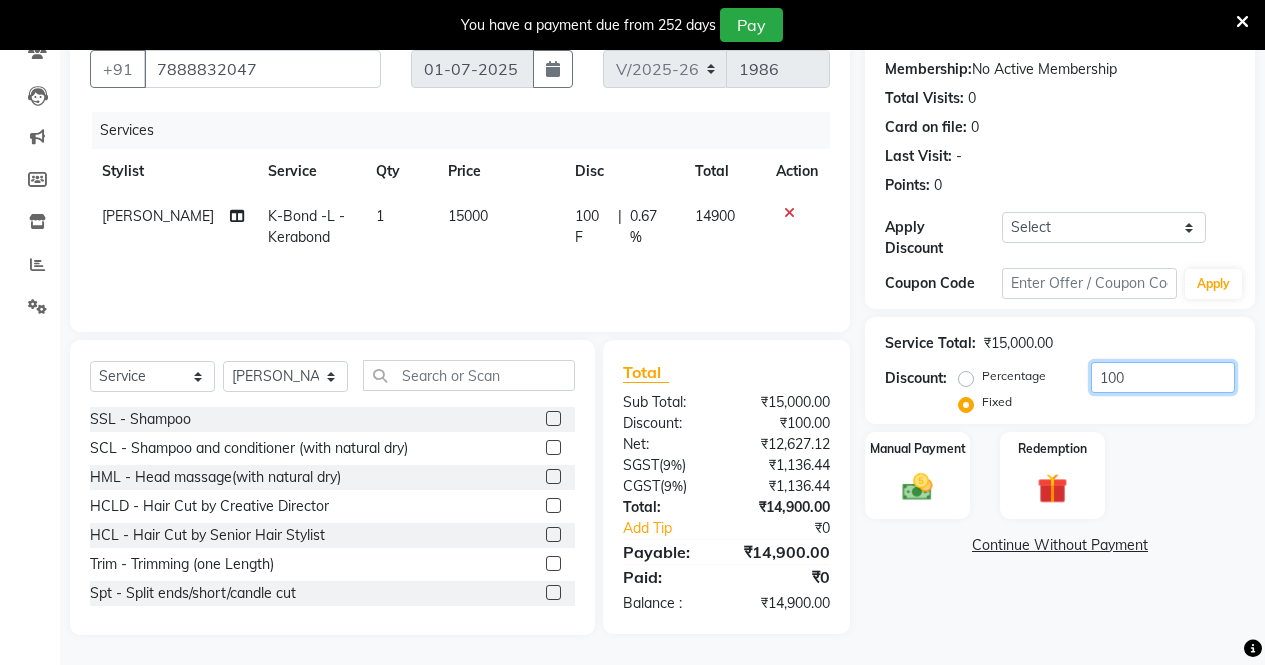 click on "100" 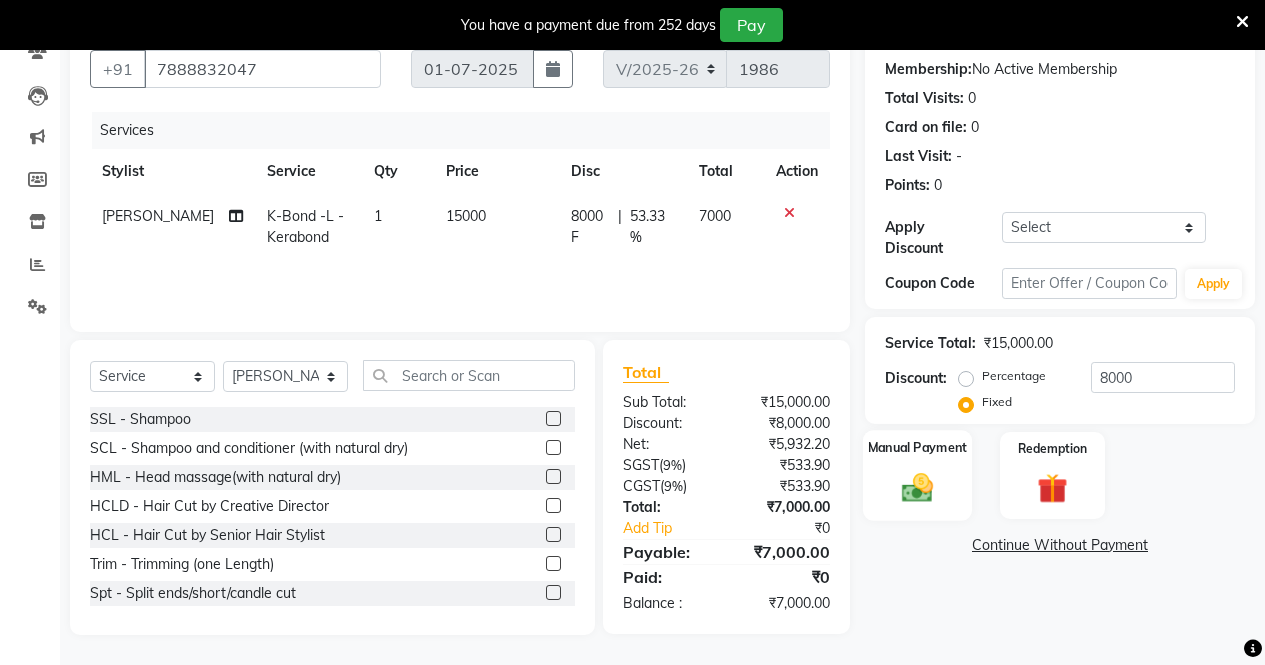 click on "Manual Payment" 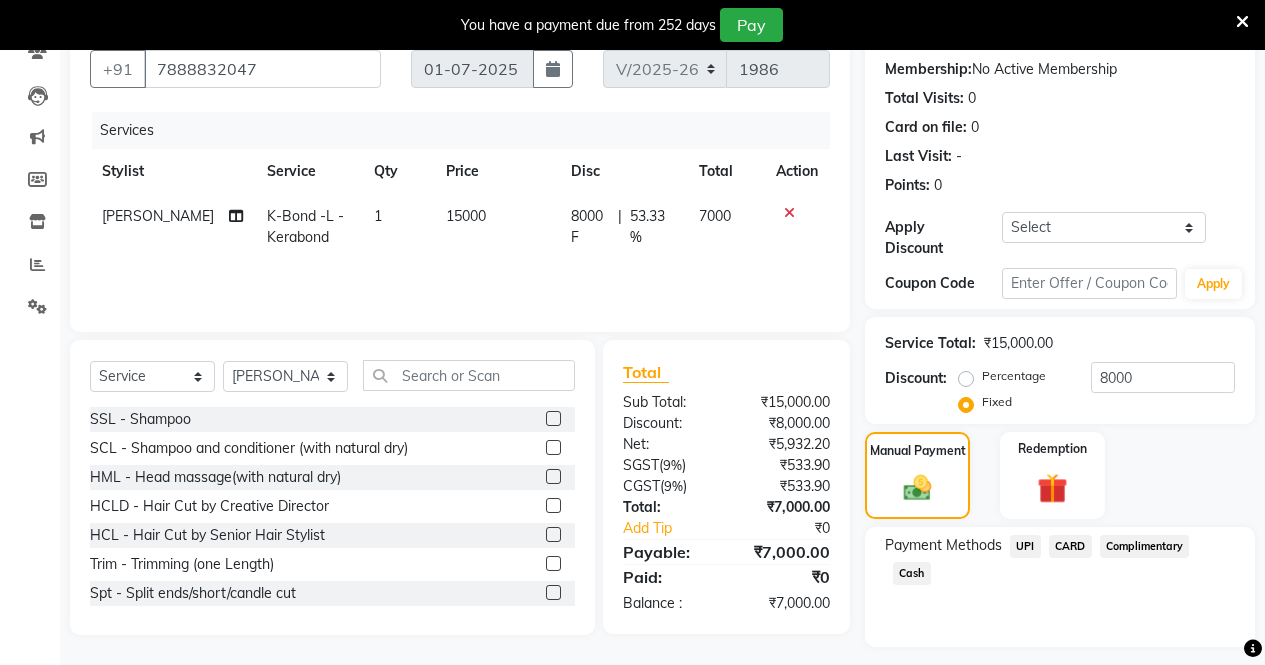 click on "UPI" 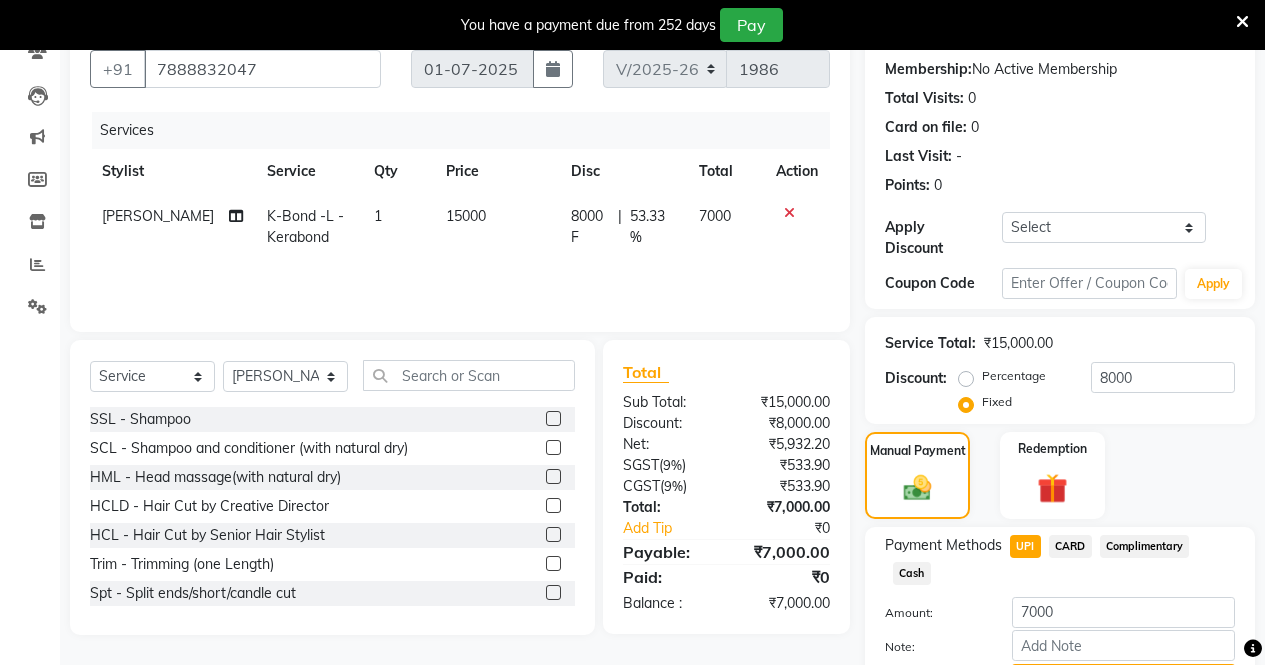 click on "Payment Methods  UPI   CARD   Complimentary   Cash  Amount: 7000 Note: Add Payment" 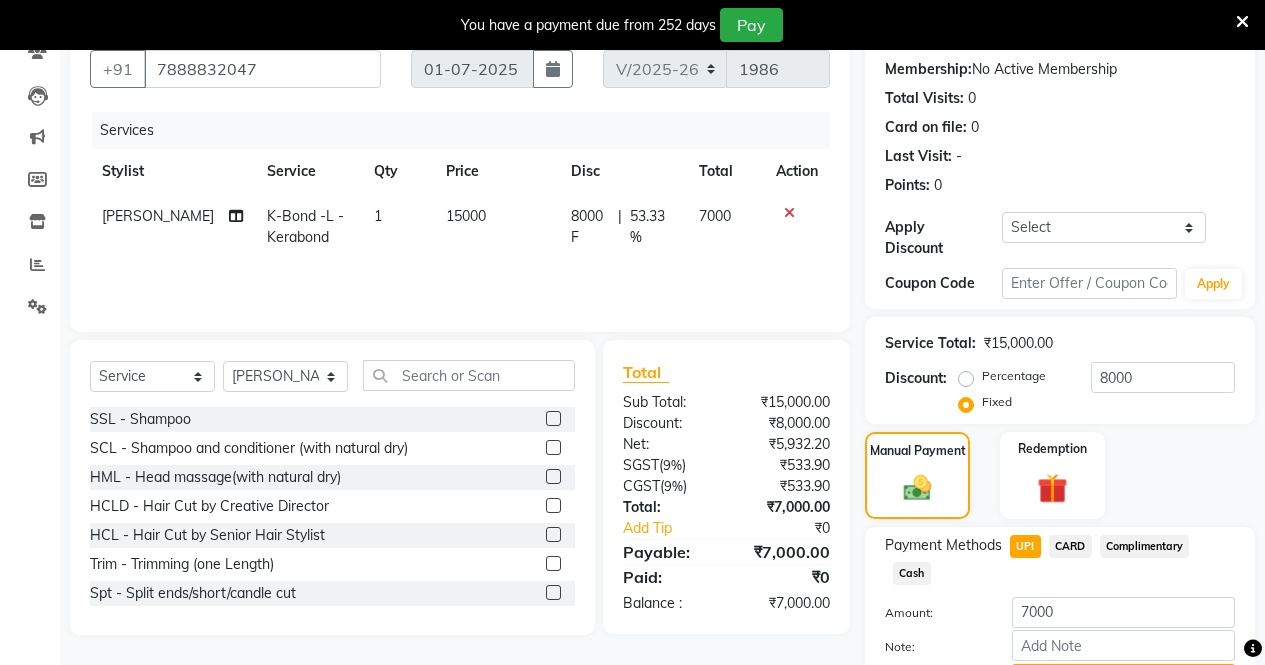 click on "Add Payment" 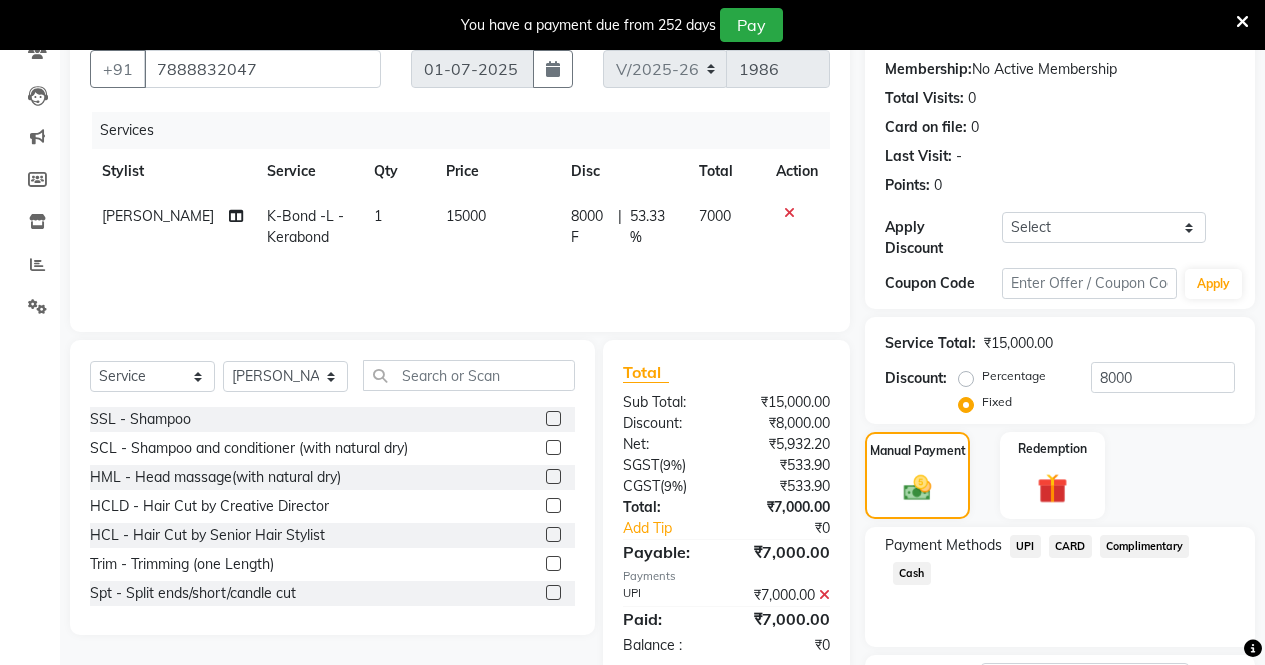 click on "Checkout" 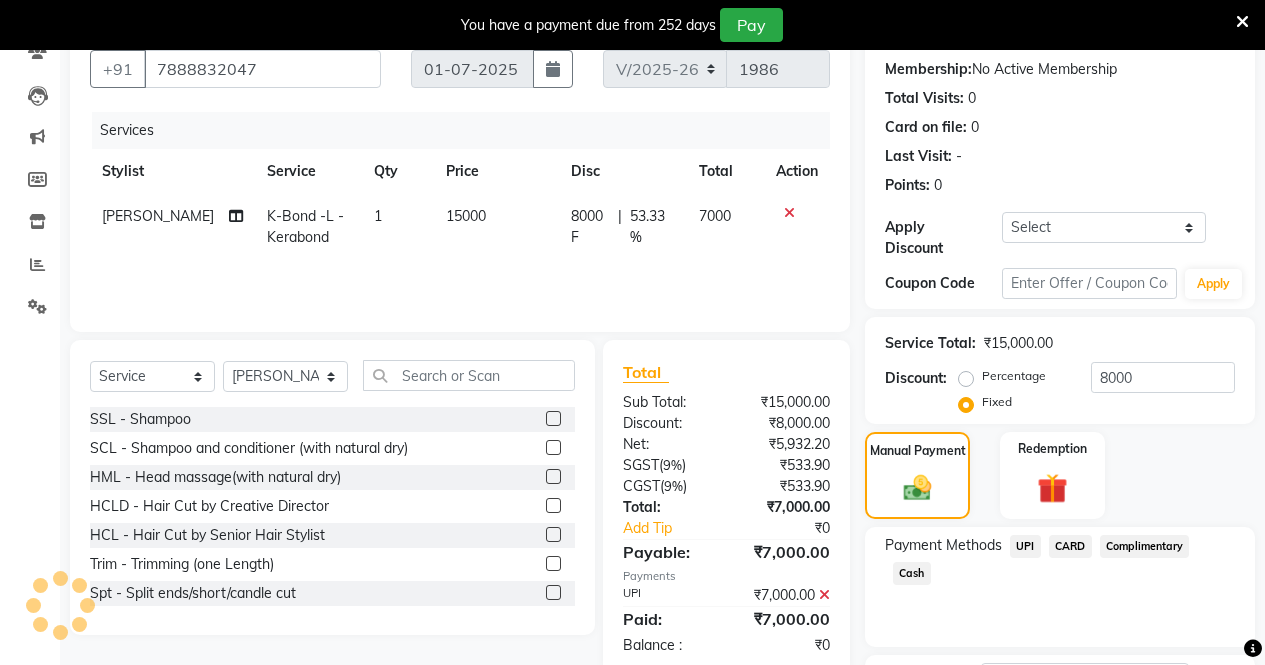scroll, scrollTop: 279, scrollLeft: 0, axis: vertical 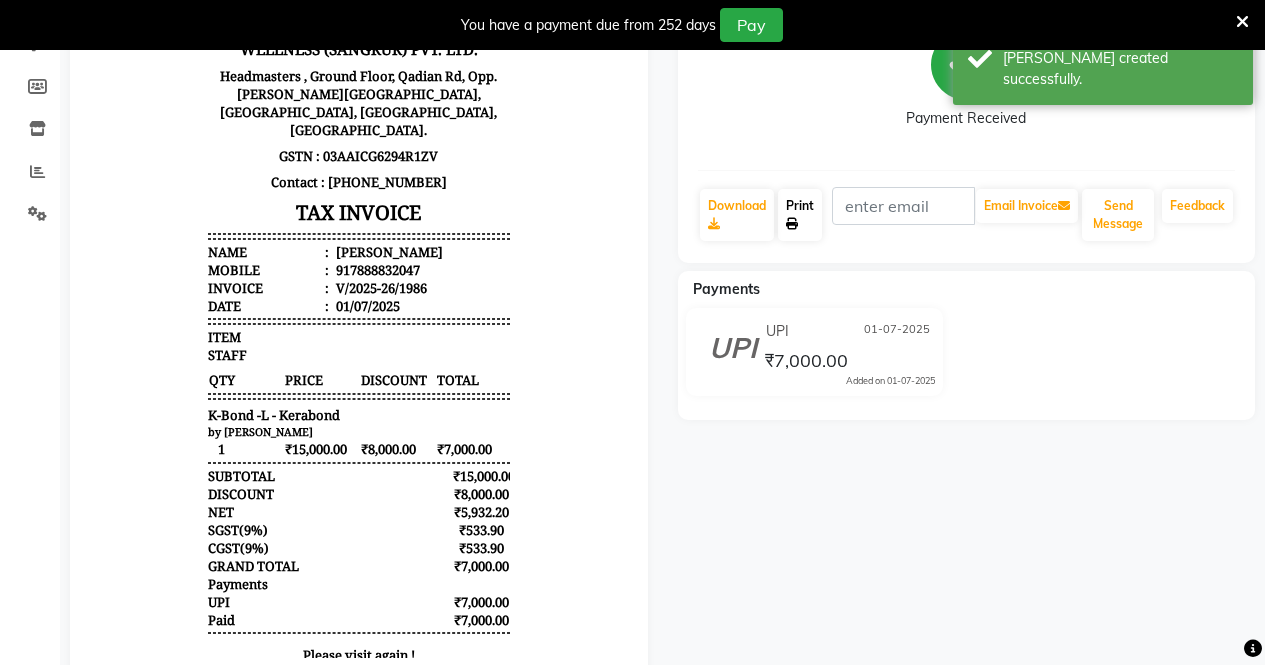 click on "Print" 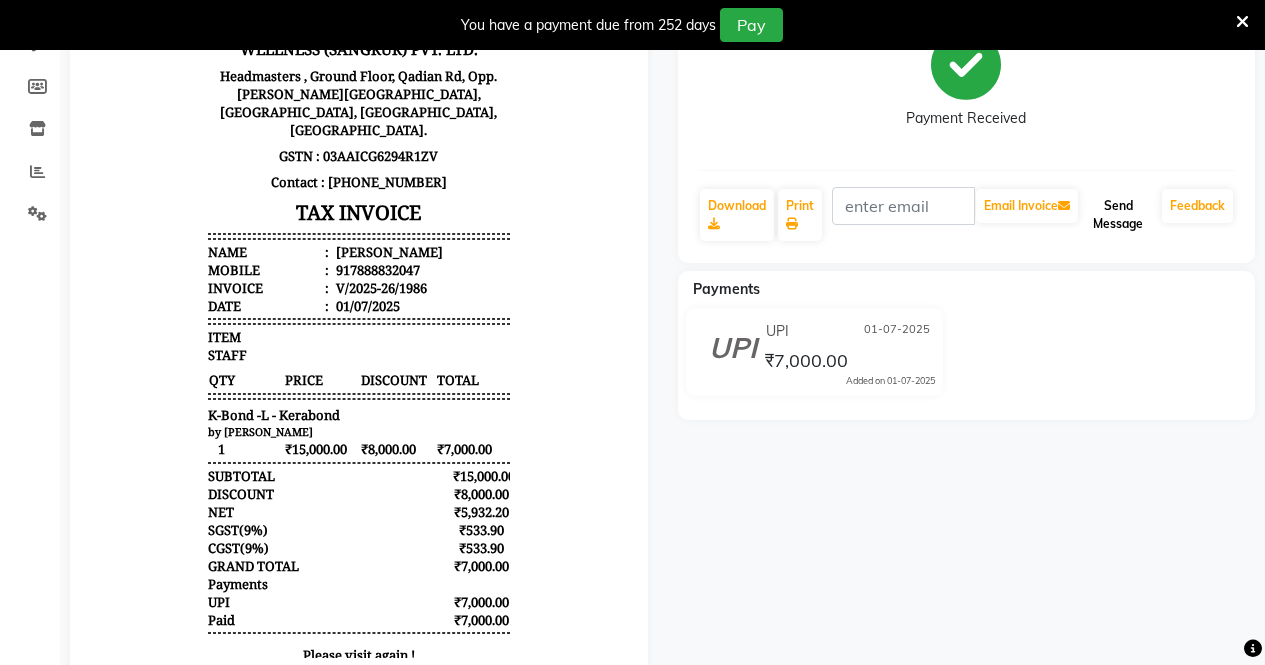 click on "Send Message" 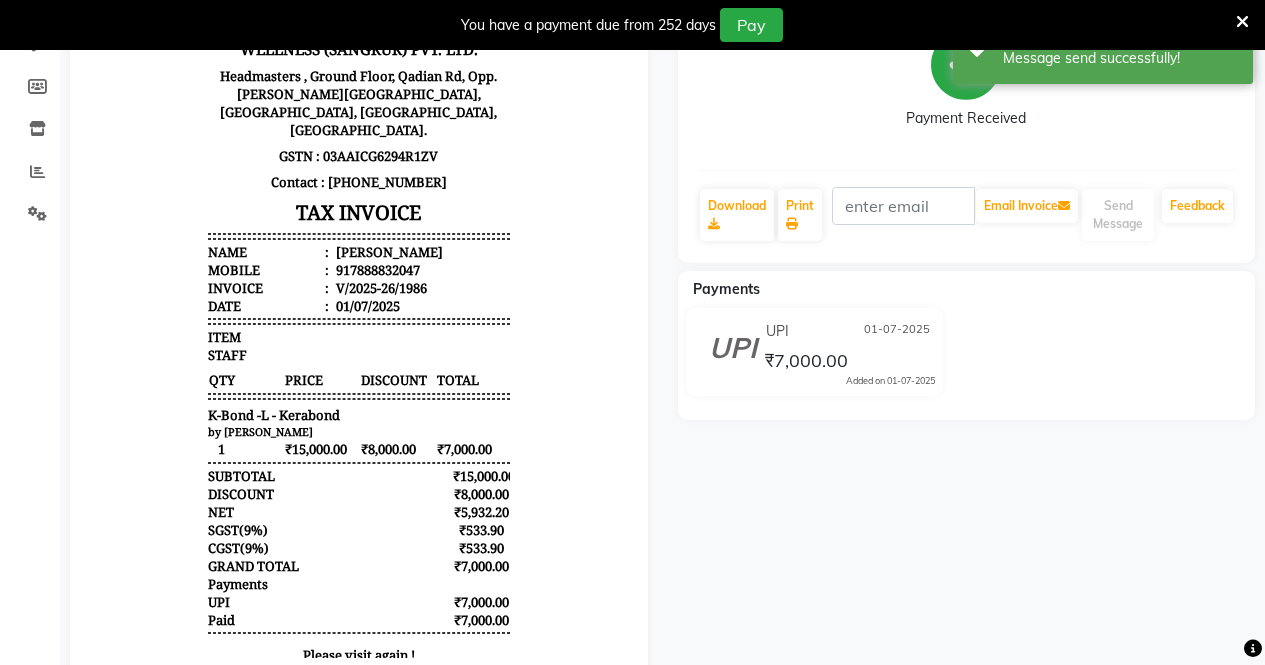 click 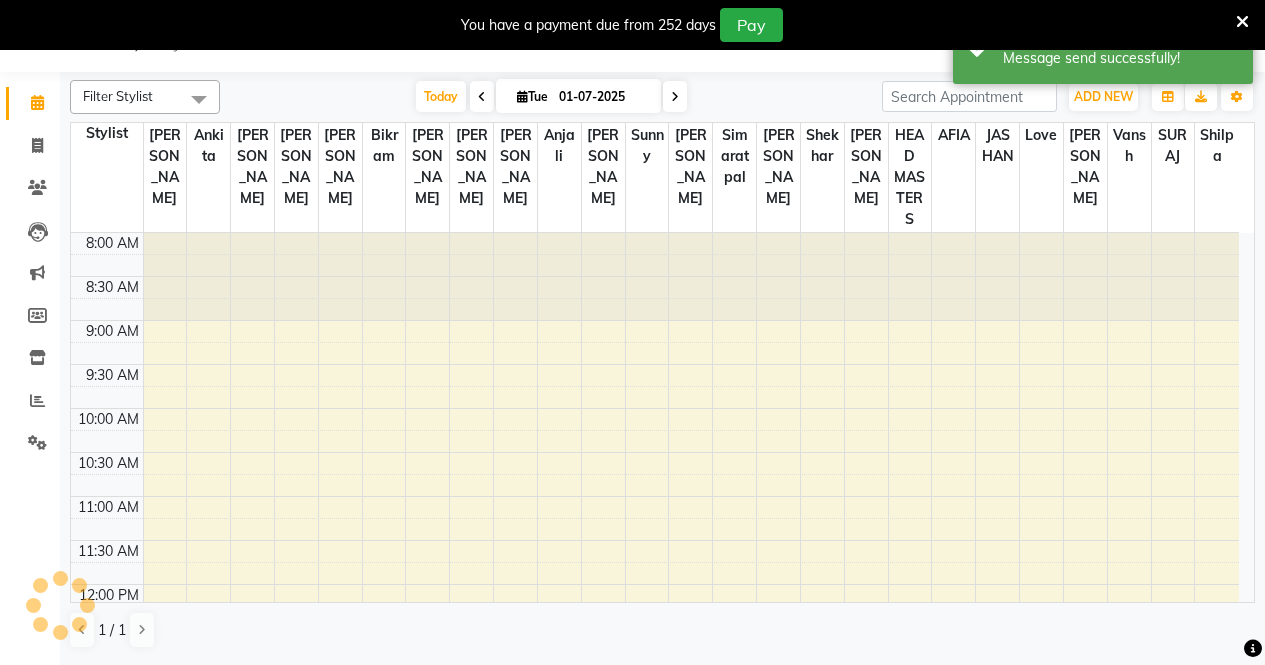 scroll, scrollTop: 0, scrollLeft: 0, axis: both 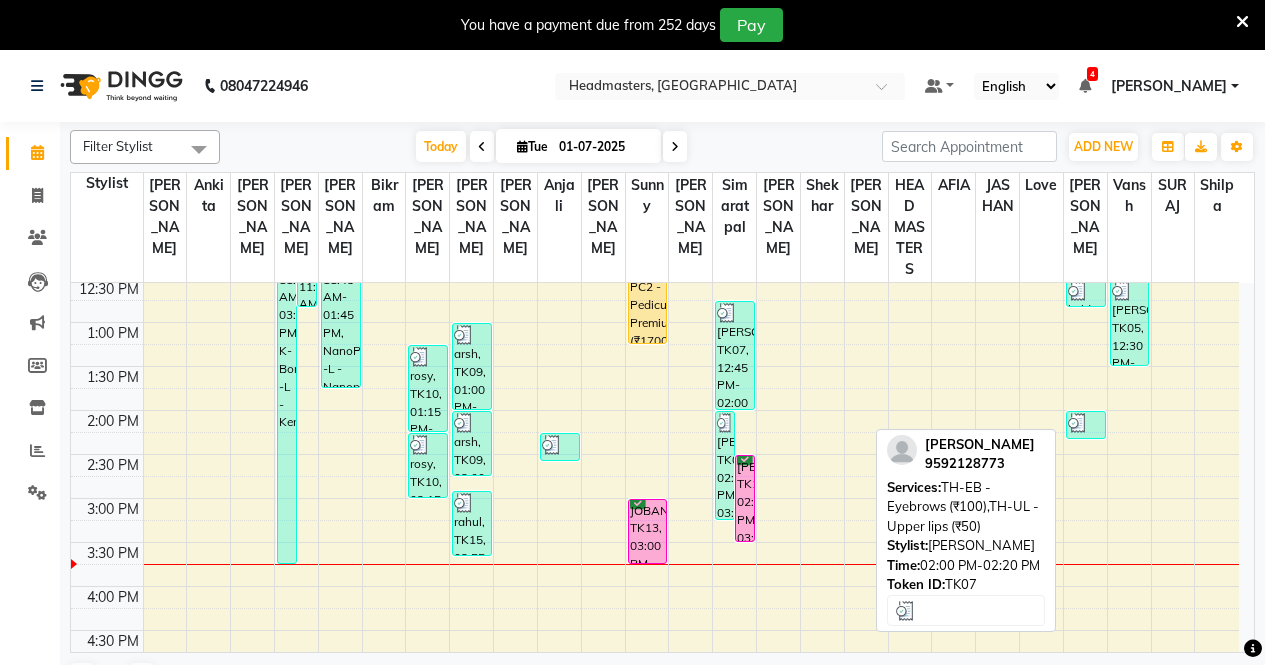click at bounding box center (1078, 423) 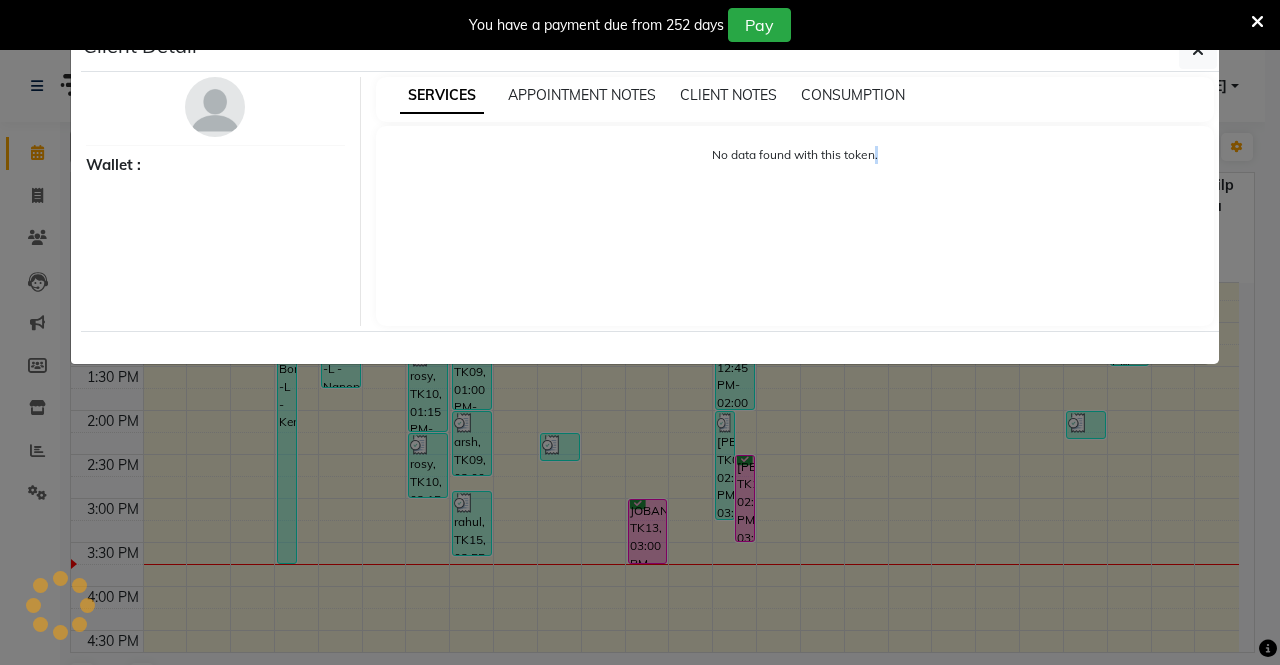 click on "Client Detail     Wallet : SERVICES APPOINTMENT NOTES CLIENT NOTES CONSUMPTION No data found with this token." 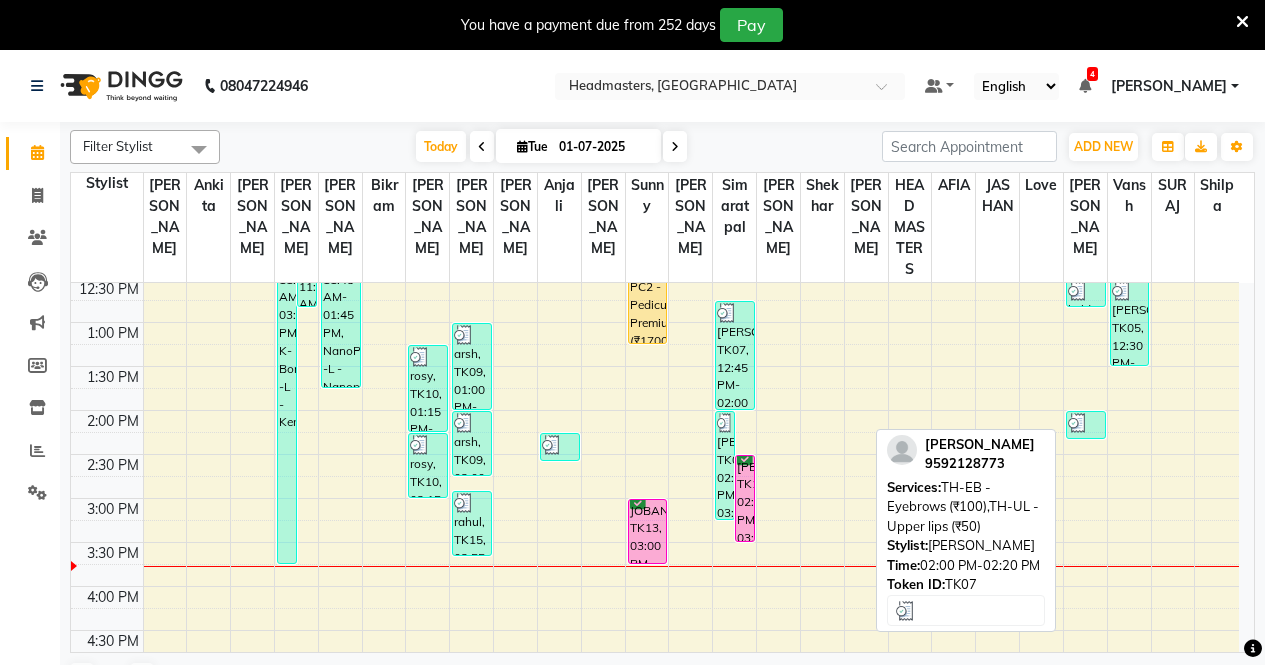 click at bounding box center (1078, 423) 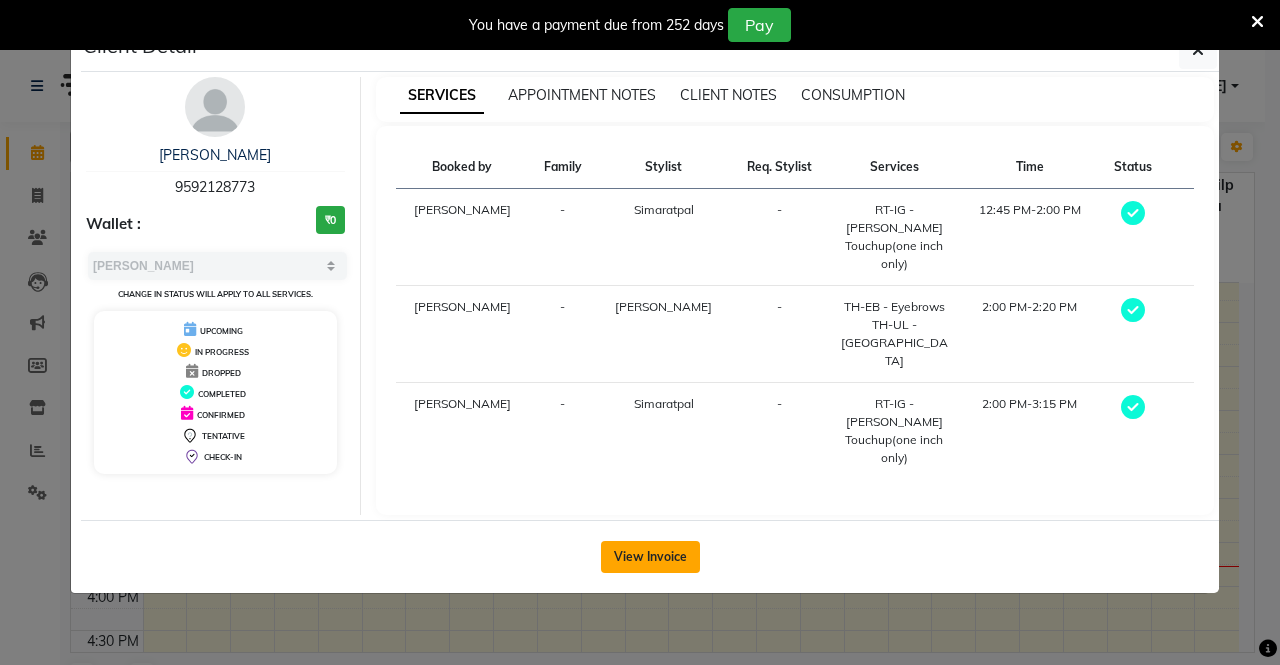 click on "View Invoice" 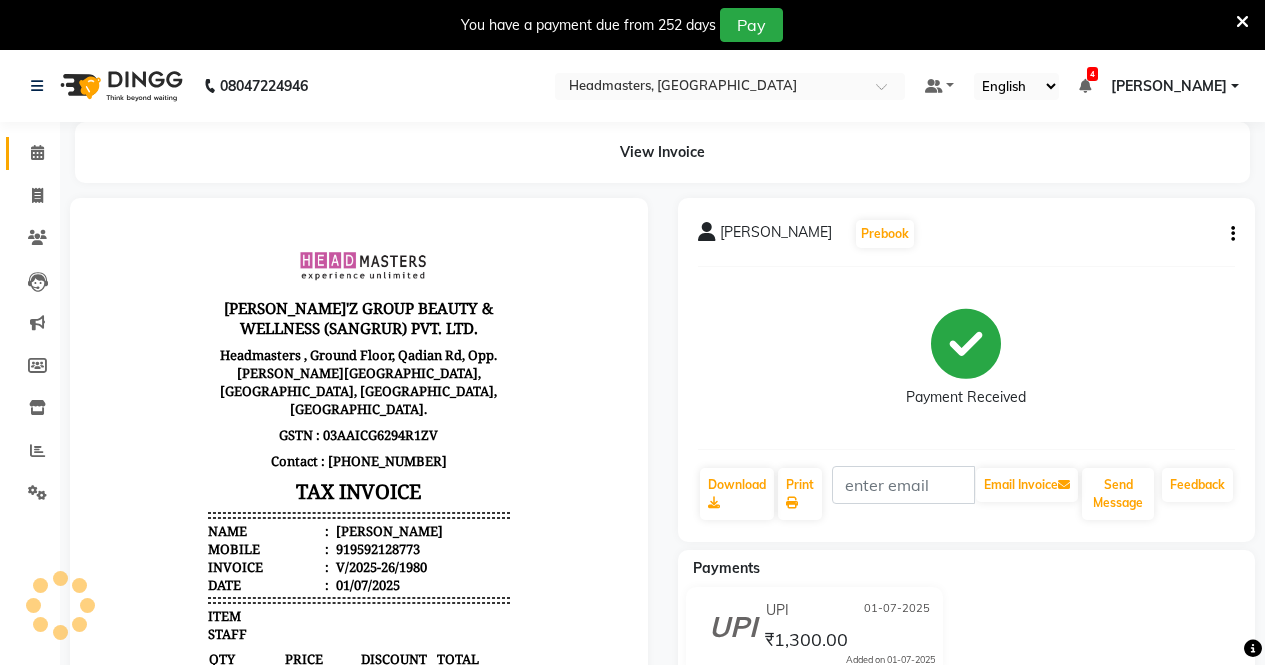 scroll, scrollTop: 0, scrollLeft: 0, axis: both 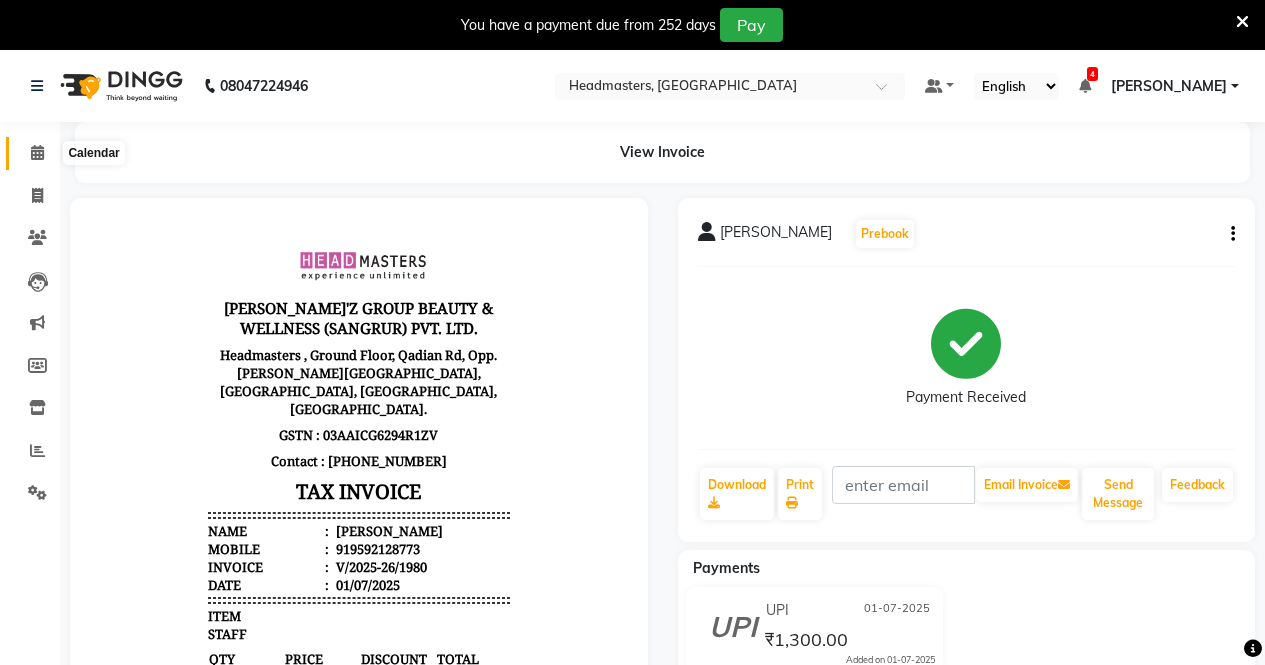 click 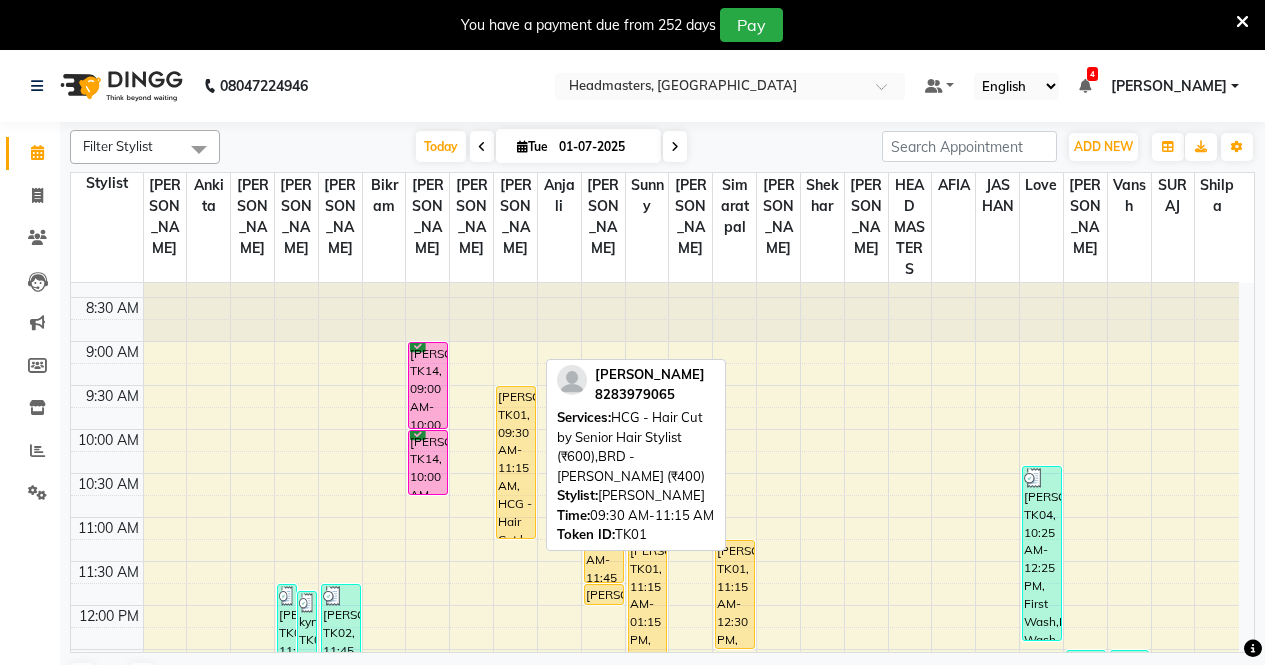 scroll, scrollTop: 0, scrollLeft: 0, axis: both 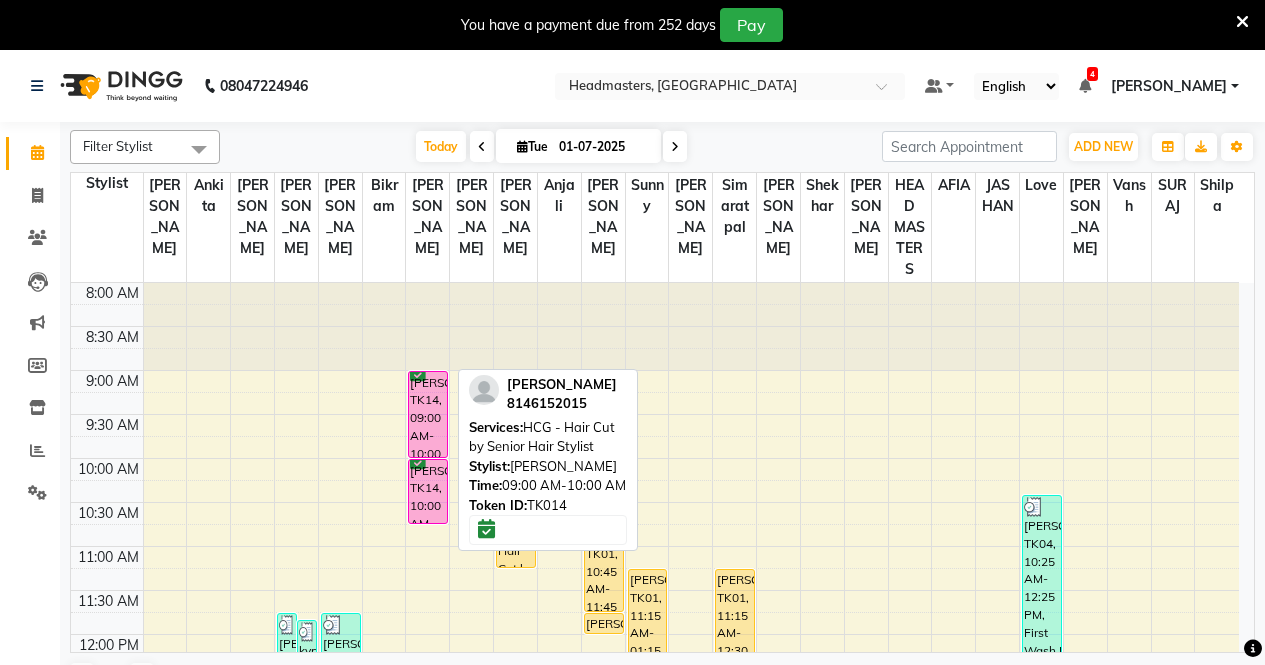 click on "[PERSON_NAME], TK14, 09:00 AM-10:00 AM, HCG - Hair Cut by Senior Hair Stylist" at bounding box center (428, 414) 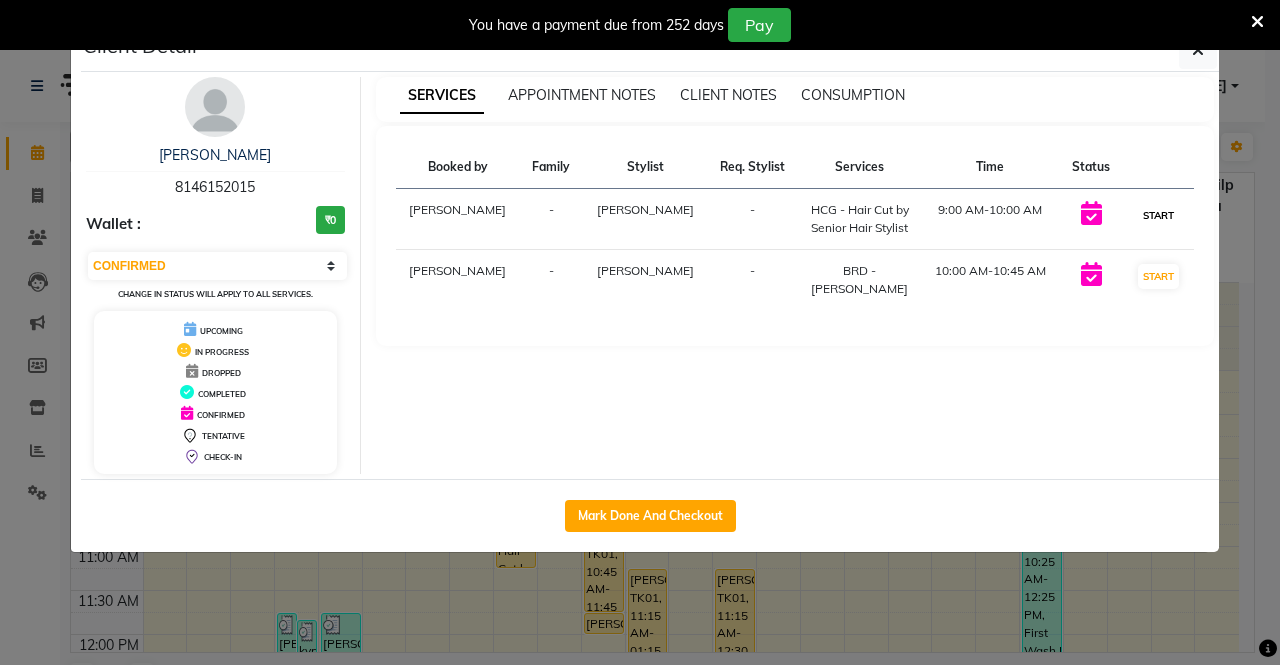 click on "START" at bounding box center [1158, 215] 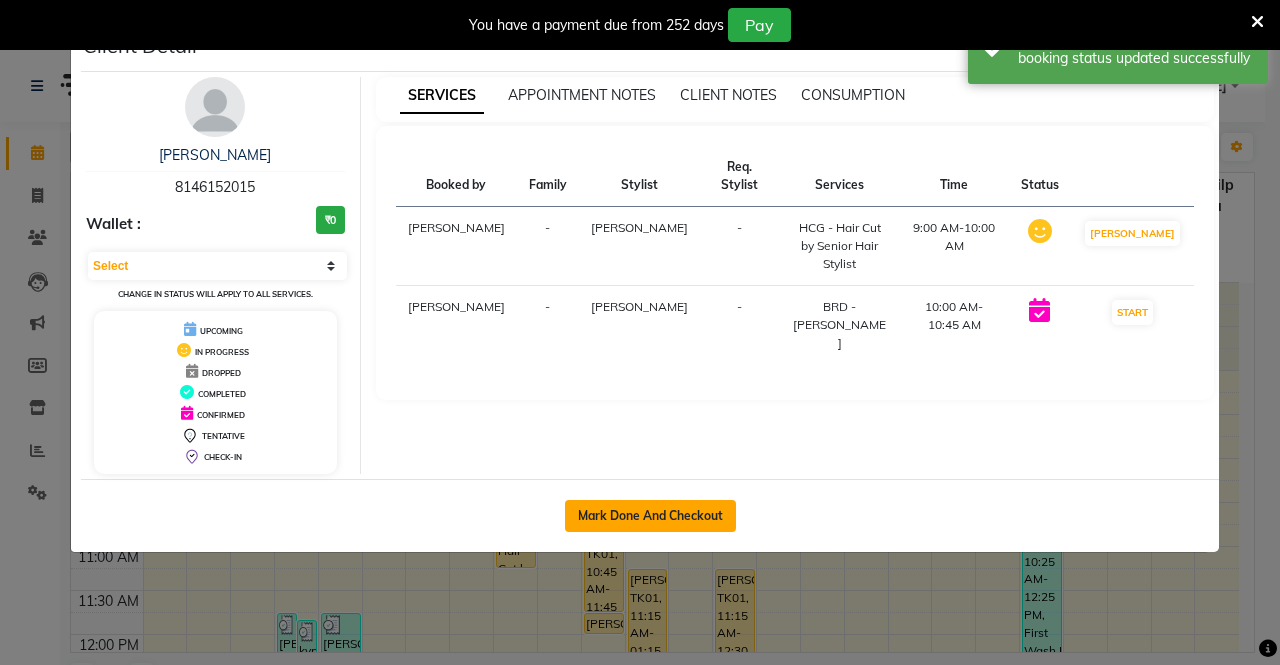 click on "Mark Done And Checkout" 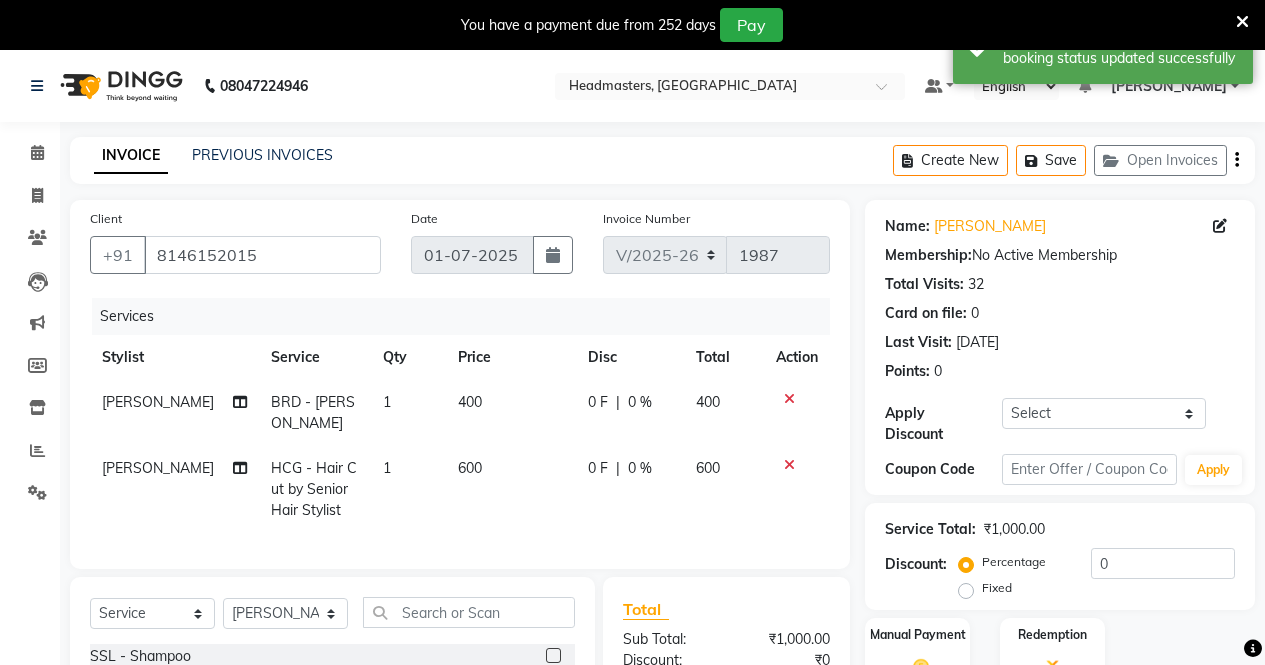 click on "Fixed" 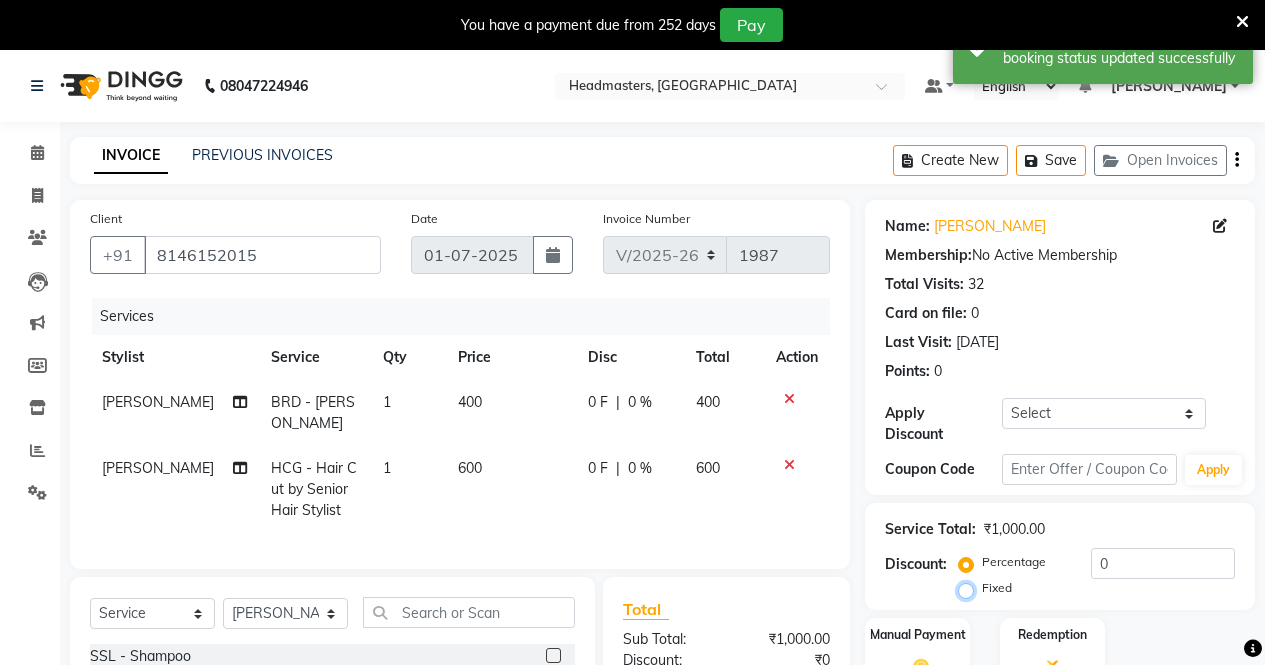 click on "Fixed" at bounding box center [970, 588] 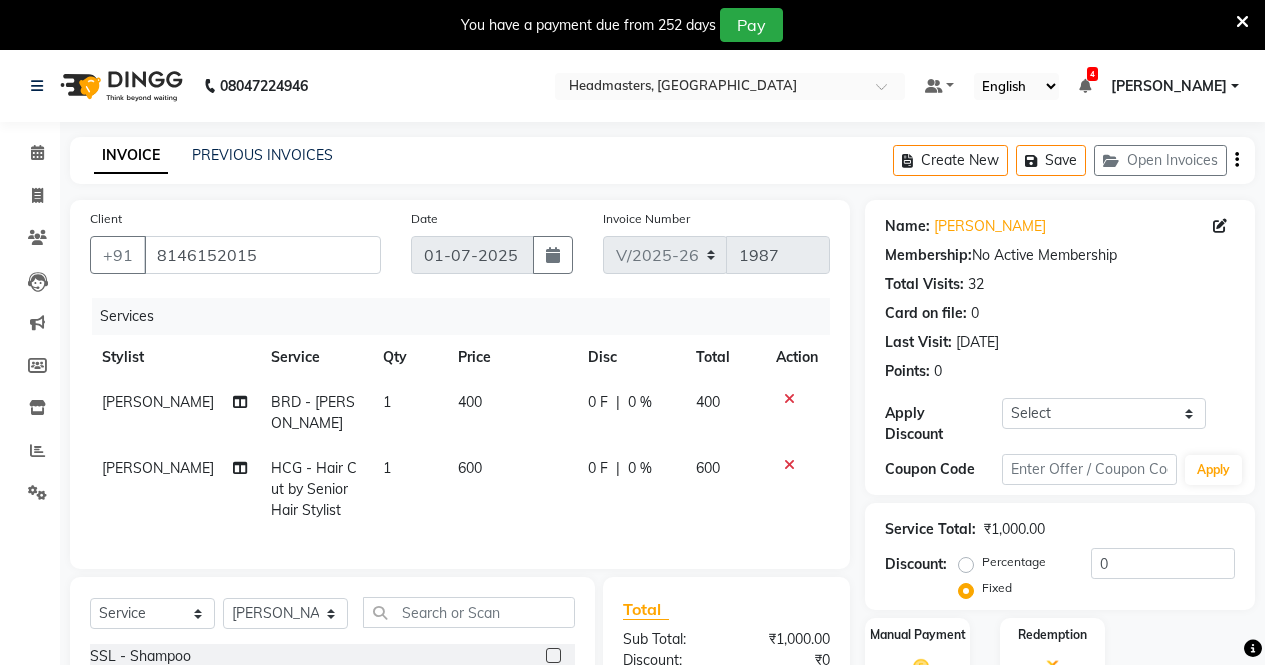 click 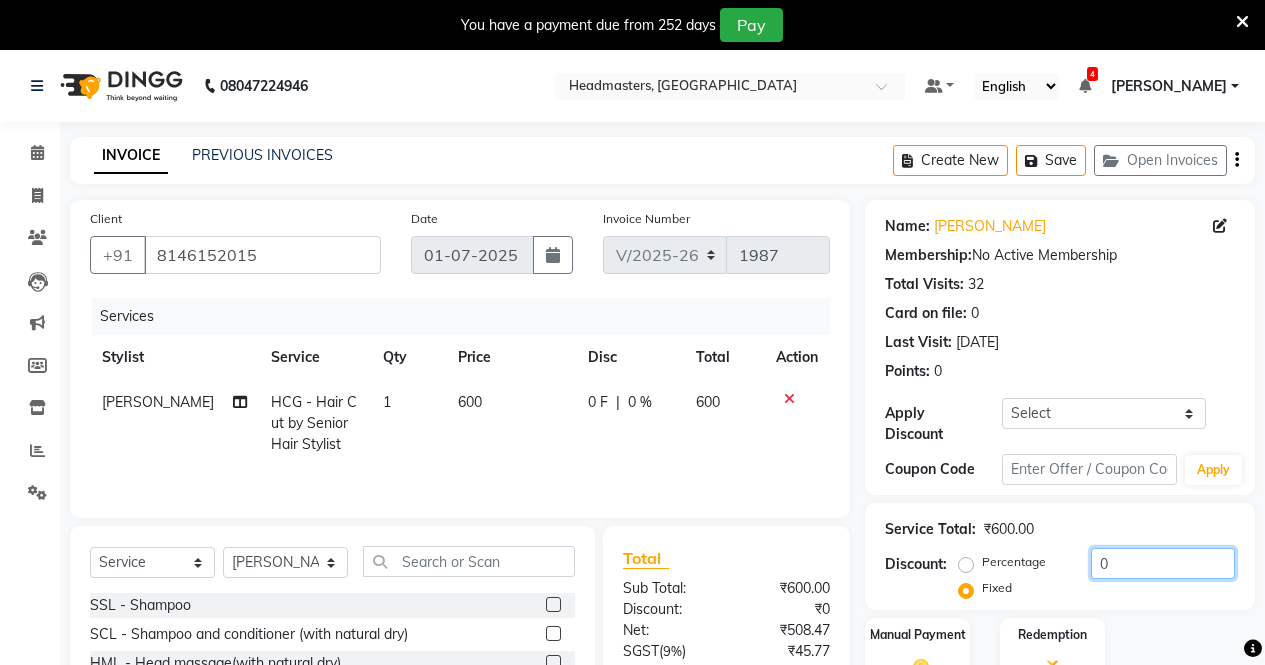 click on "0" 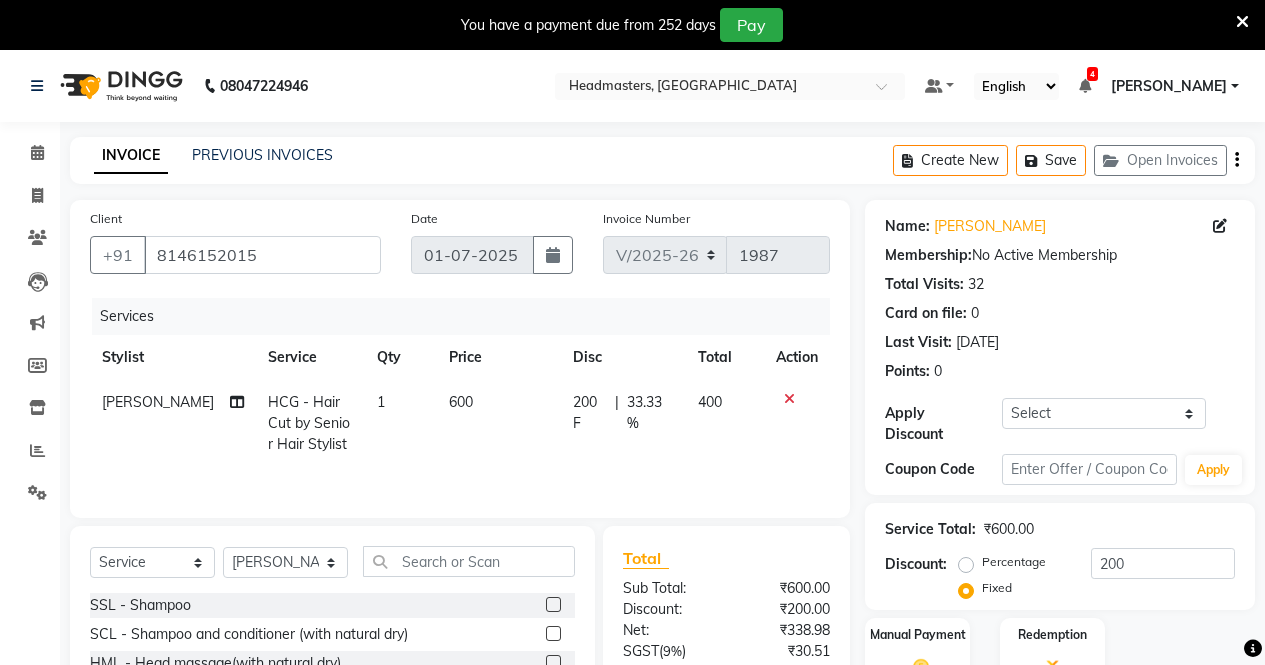 click on "Manual Payment Redemption" 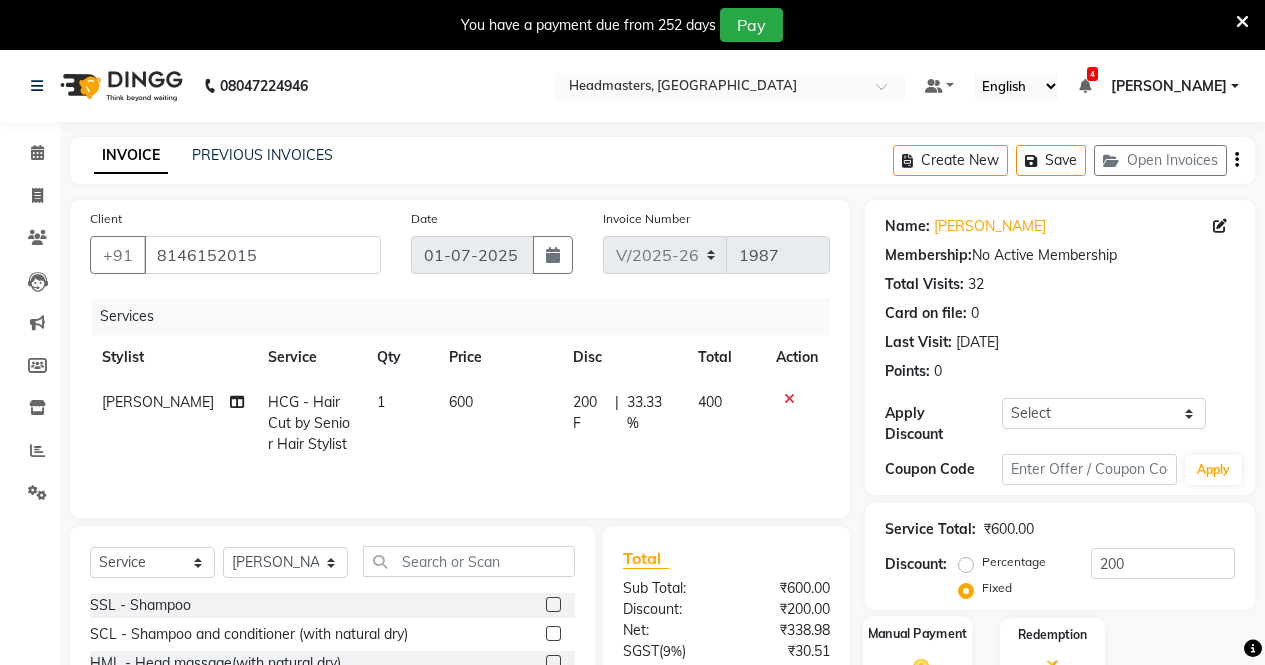 click 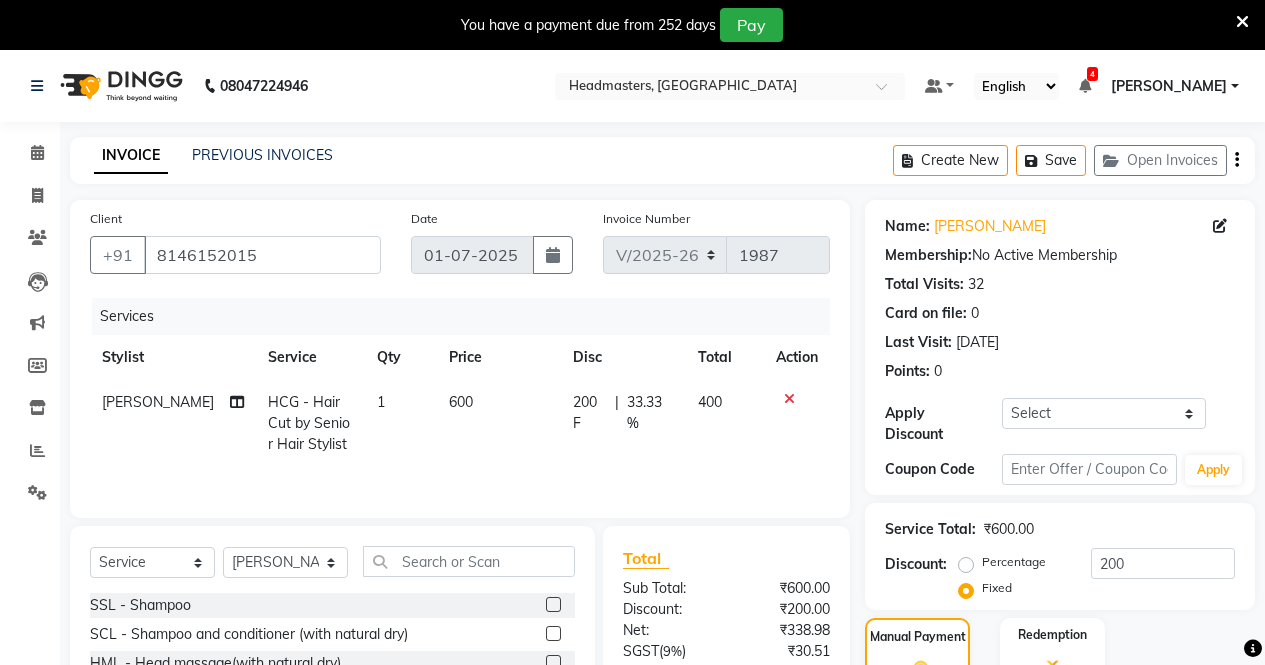 scroll, scrollTop: 186, scrollLeft: 0, axis: vertical 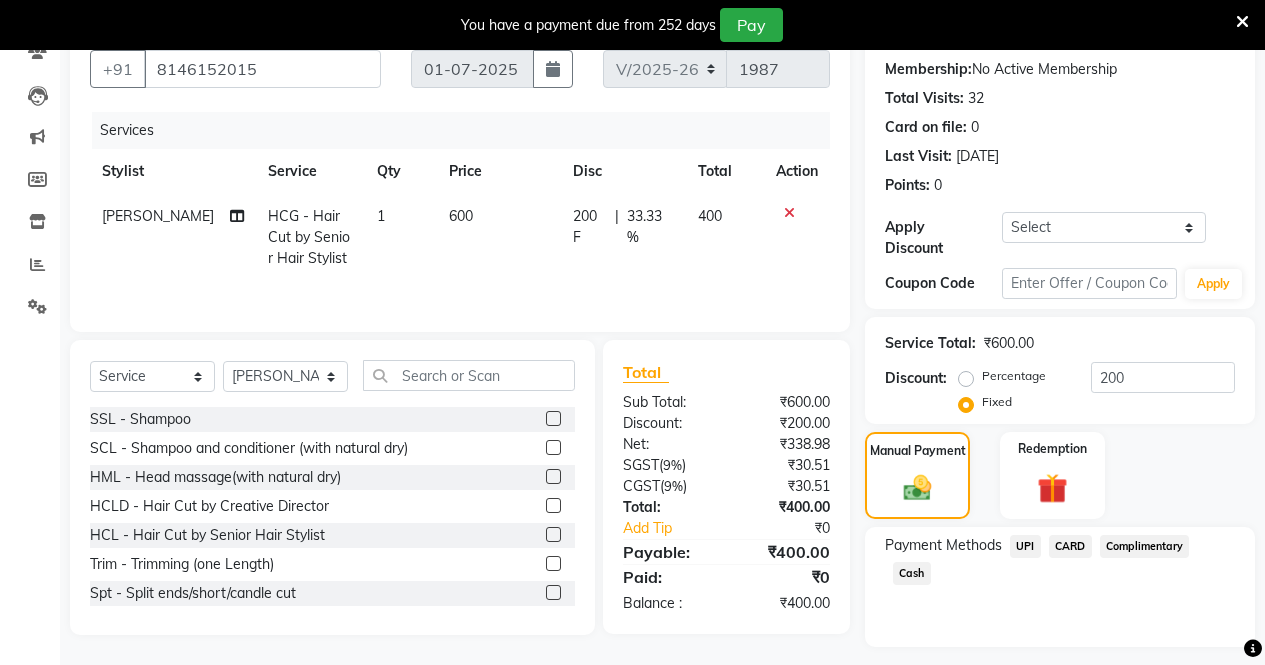 click on "Cash" 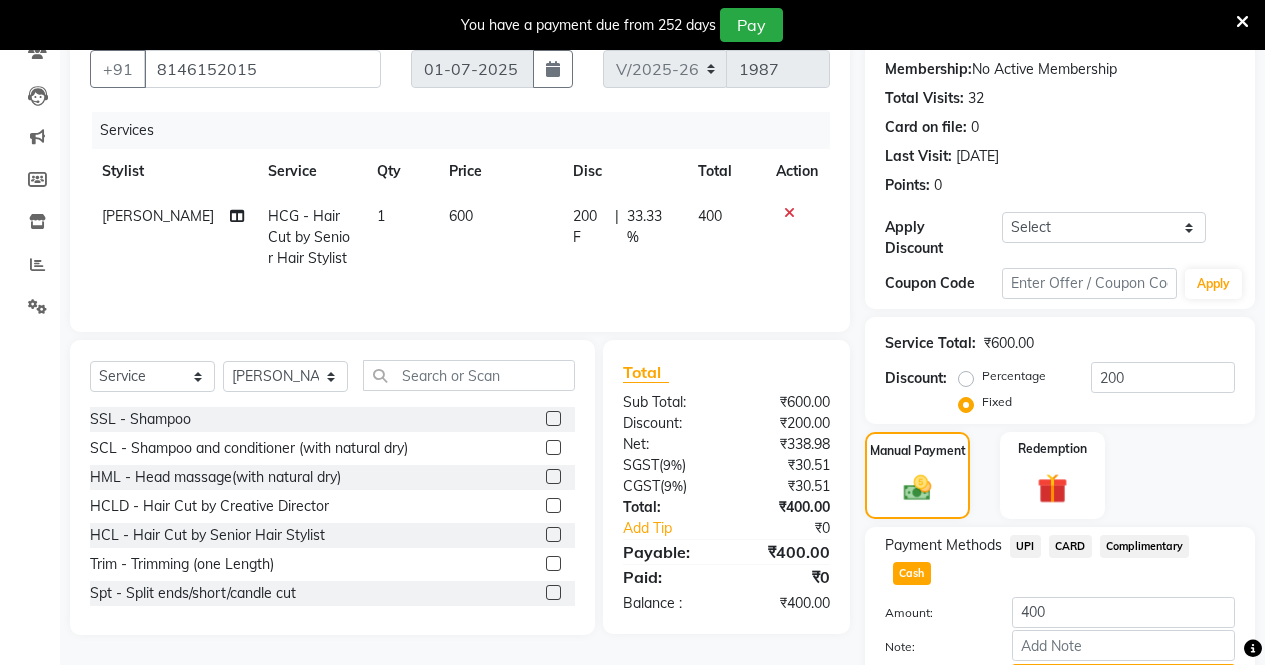 click on "Add Payment" 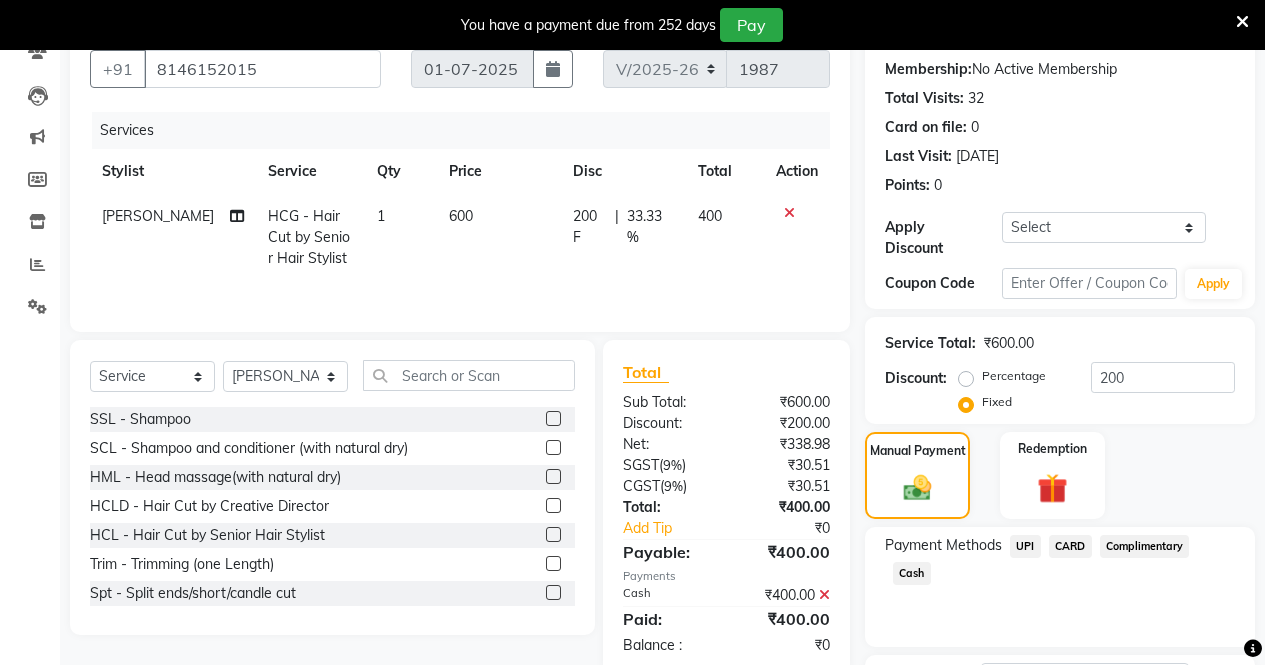 click on "Payment Methods  UPI   CARD   Complimentary   Cash" 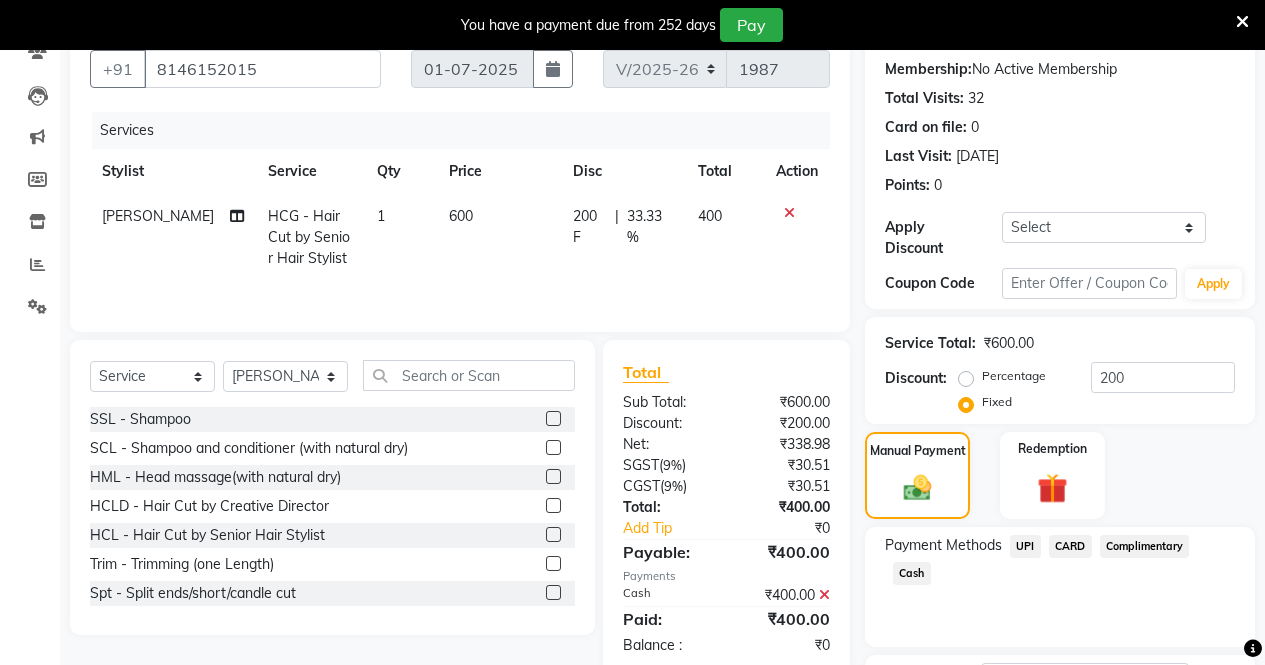 scroll, scrollTop: 307, scrollLeft: 0, axis: vertical 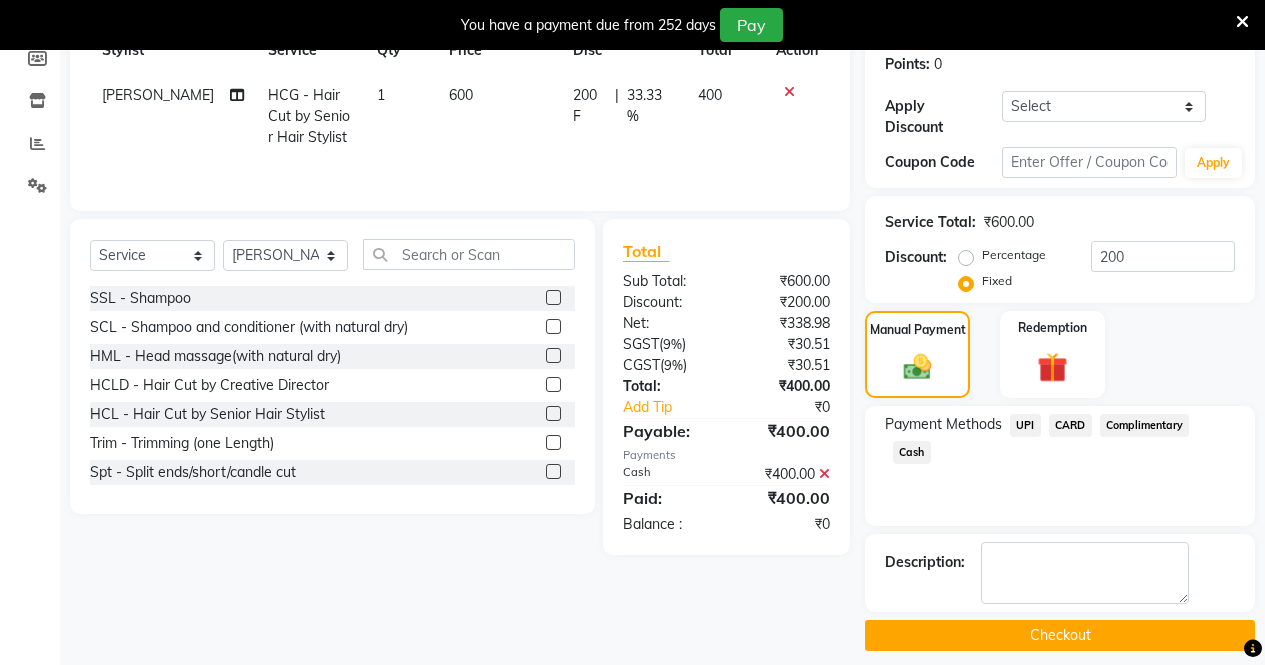 click on "Checkout" 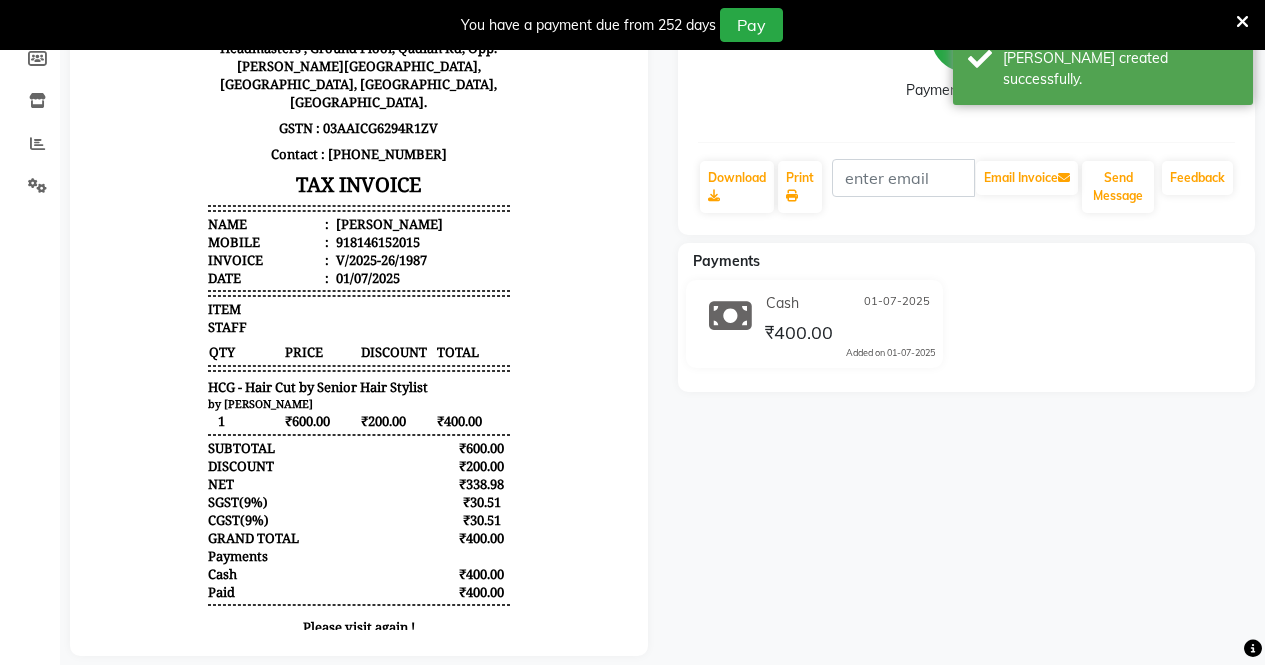scroll, scrollTop: 0, scrollLeft: 0, axis: both 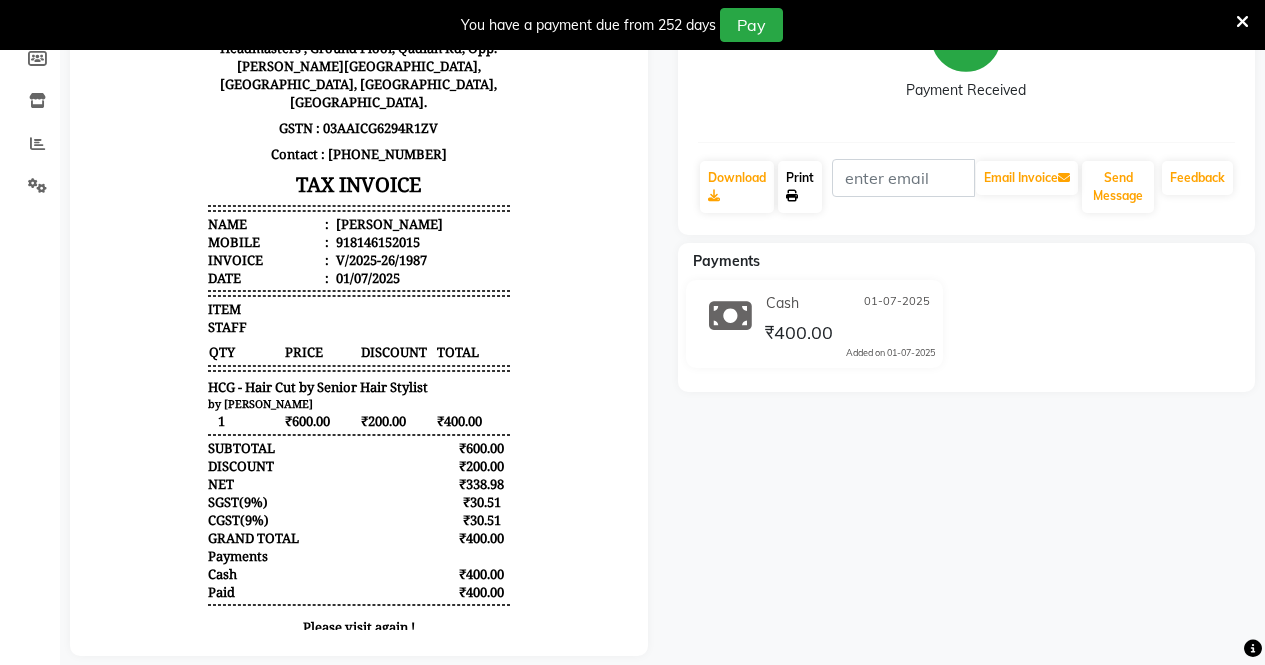 click on "Print" 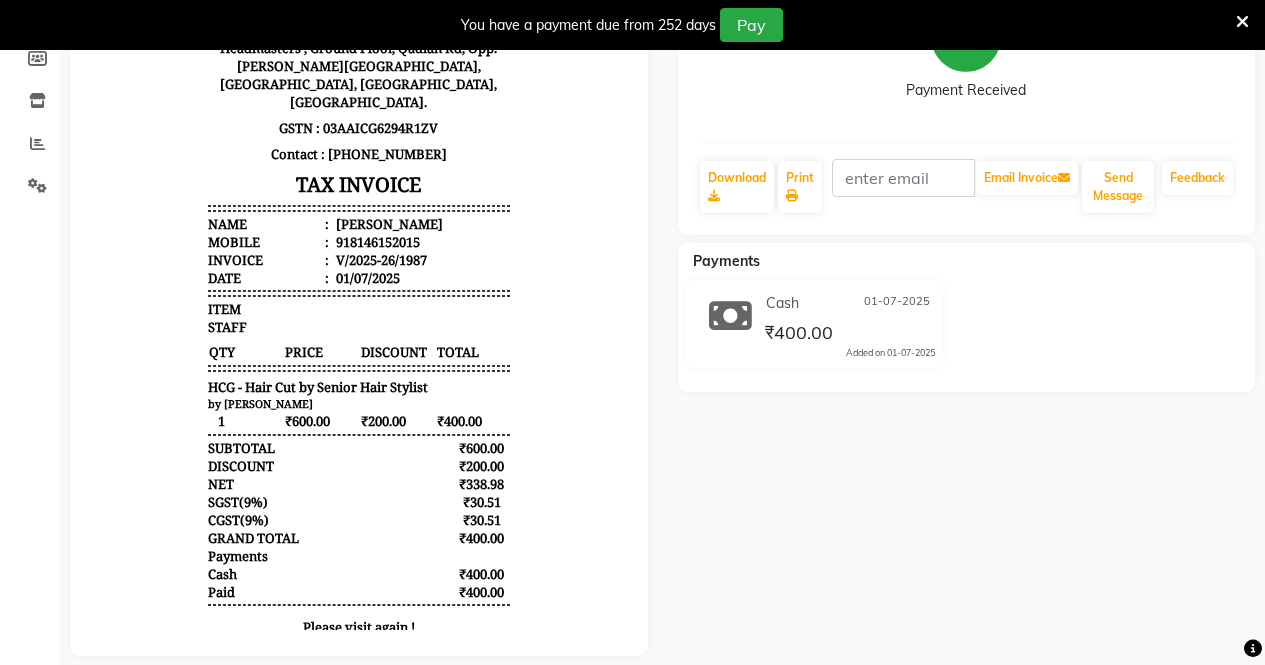 click 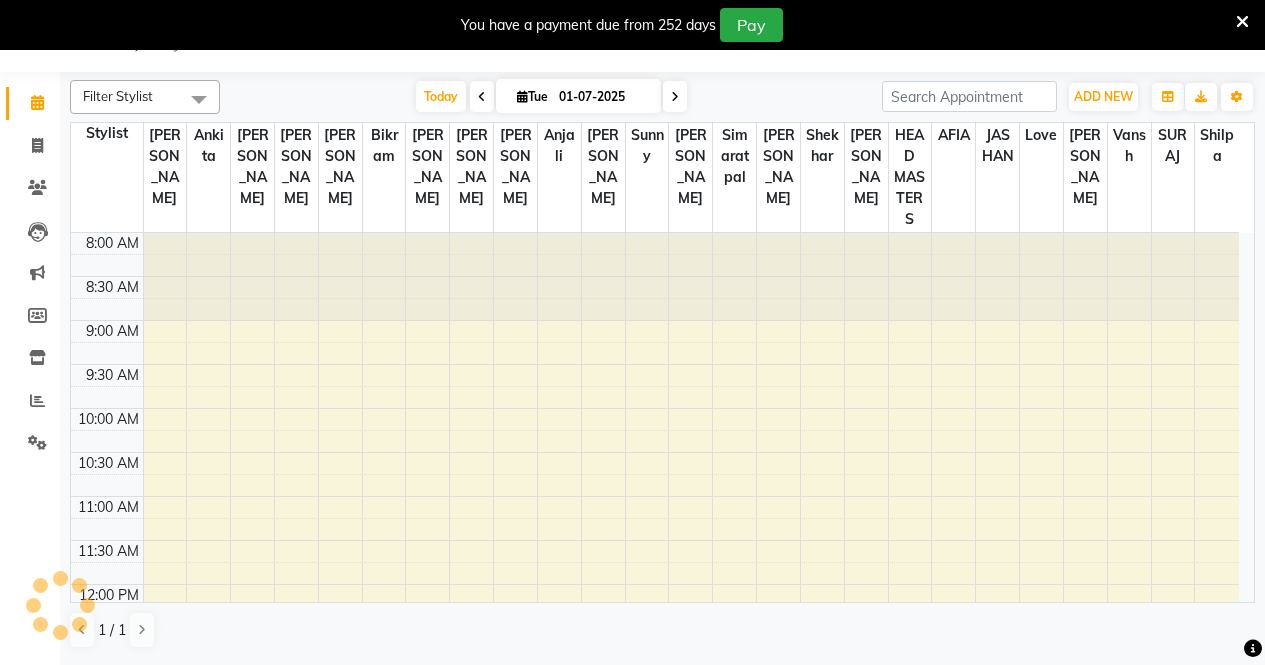 scroll, scrollTop: 0, scrollLeft: 0, axis: both 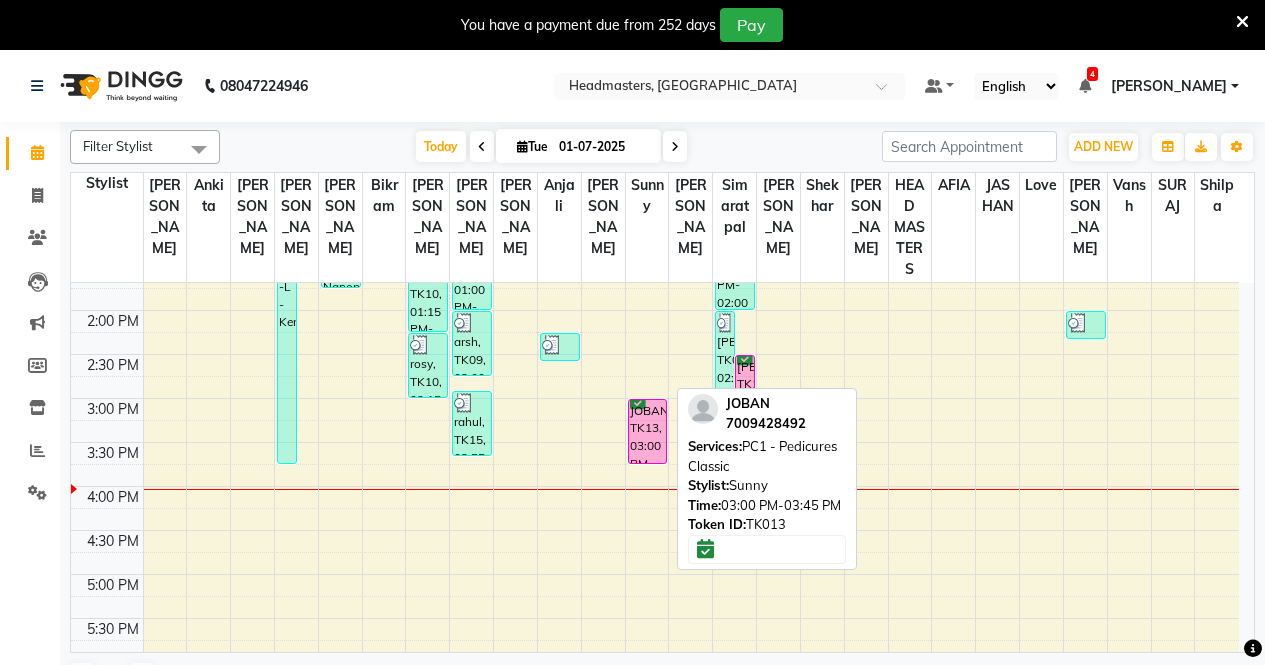 click on "JOBAN, TK13, 03:00 PM-03:45 PM, PC1 - Pedicures Classic" at bounding box center [648, 431] 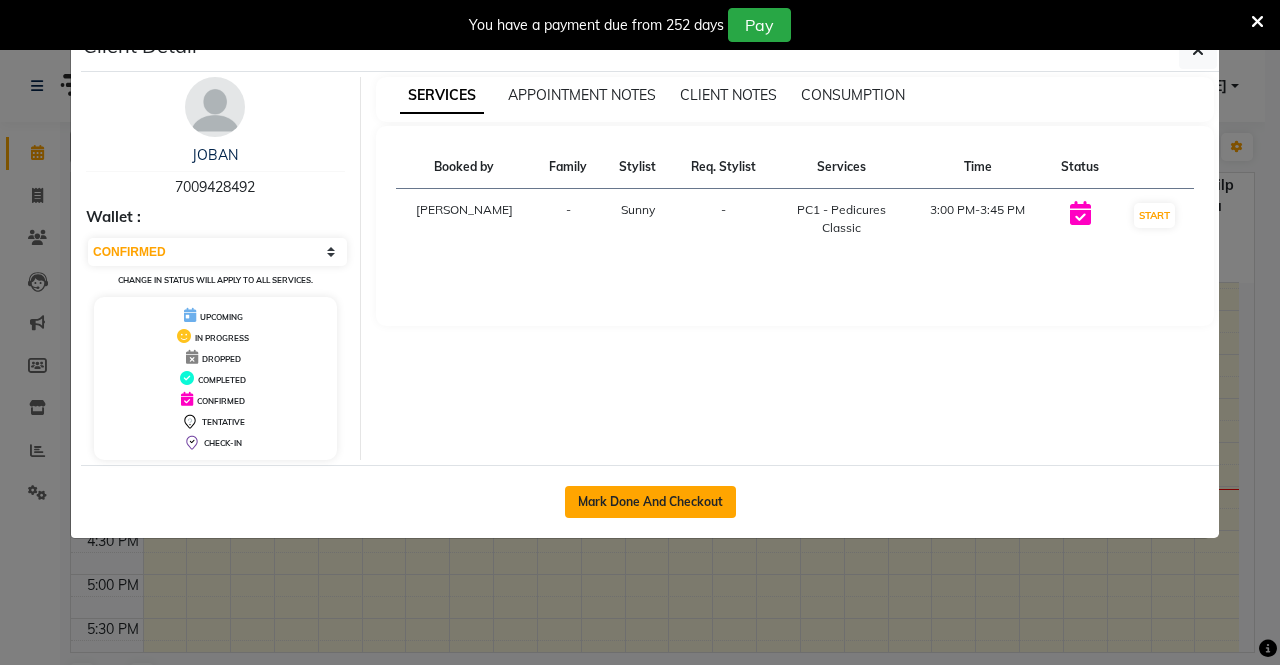 click on "Mark Done And Checkout" 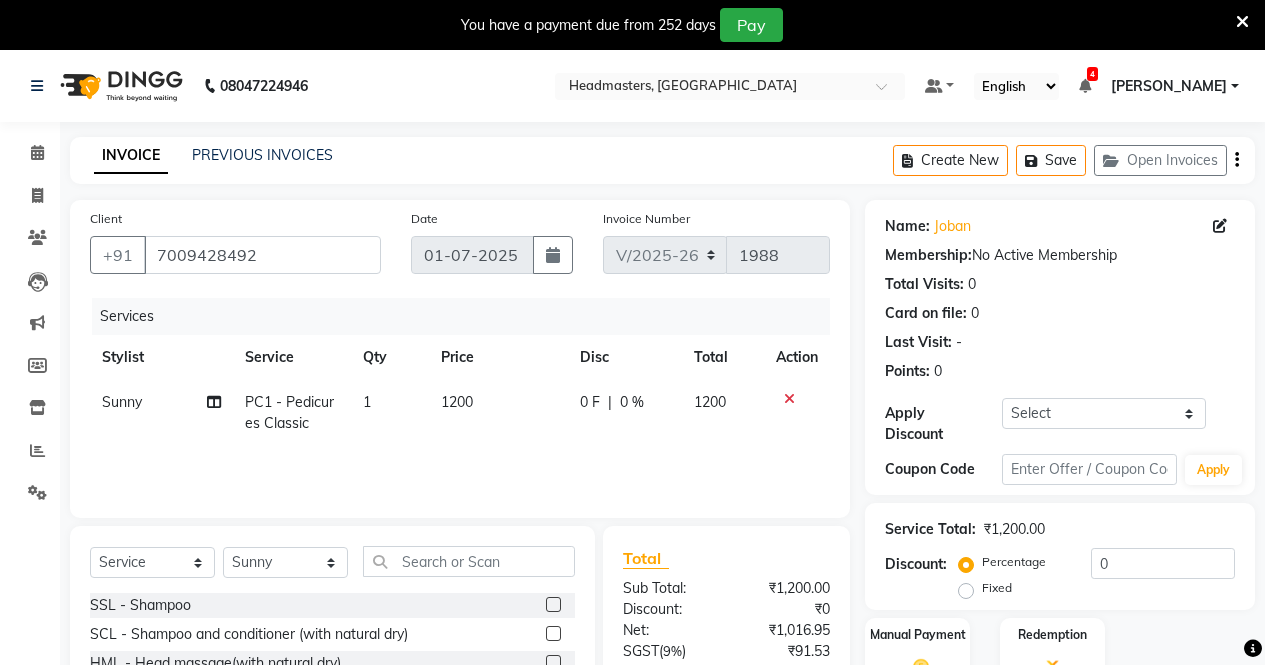 click on "PC1 - Pedicures Classic" 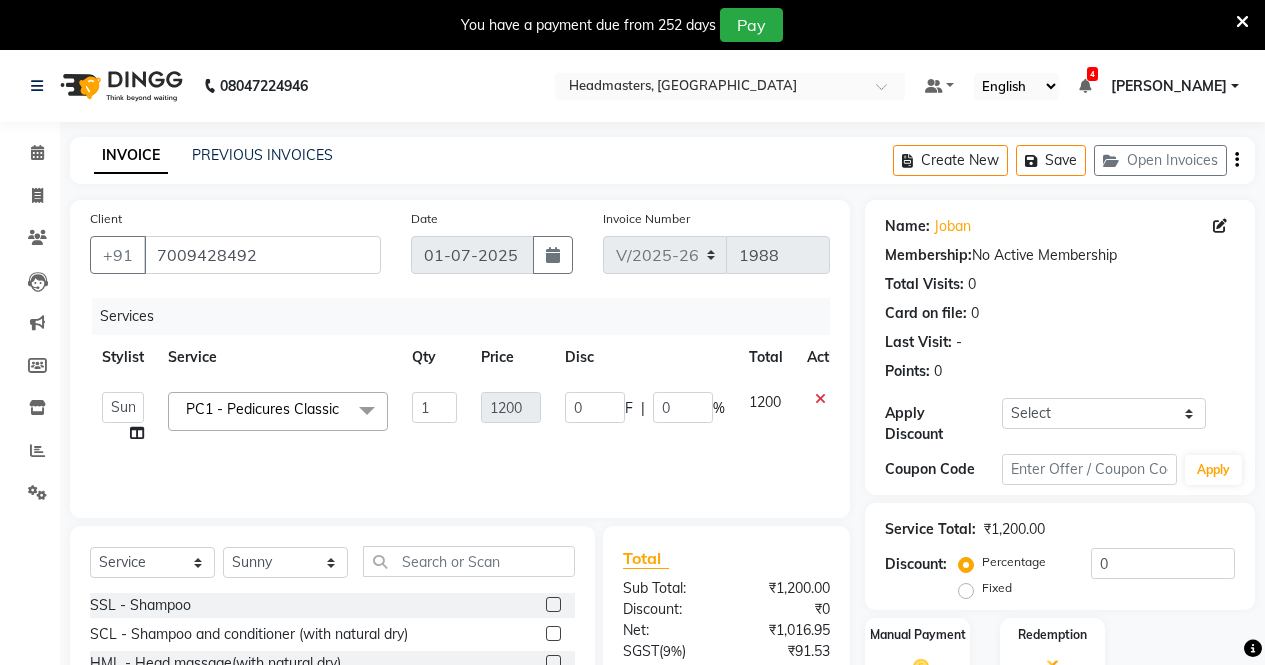 click on "PC1 - Pedicures Classic" 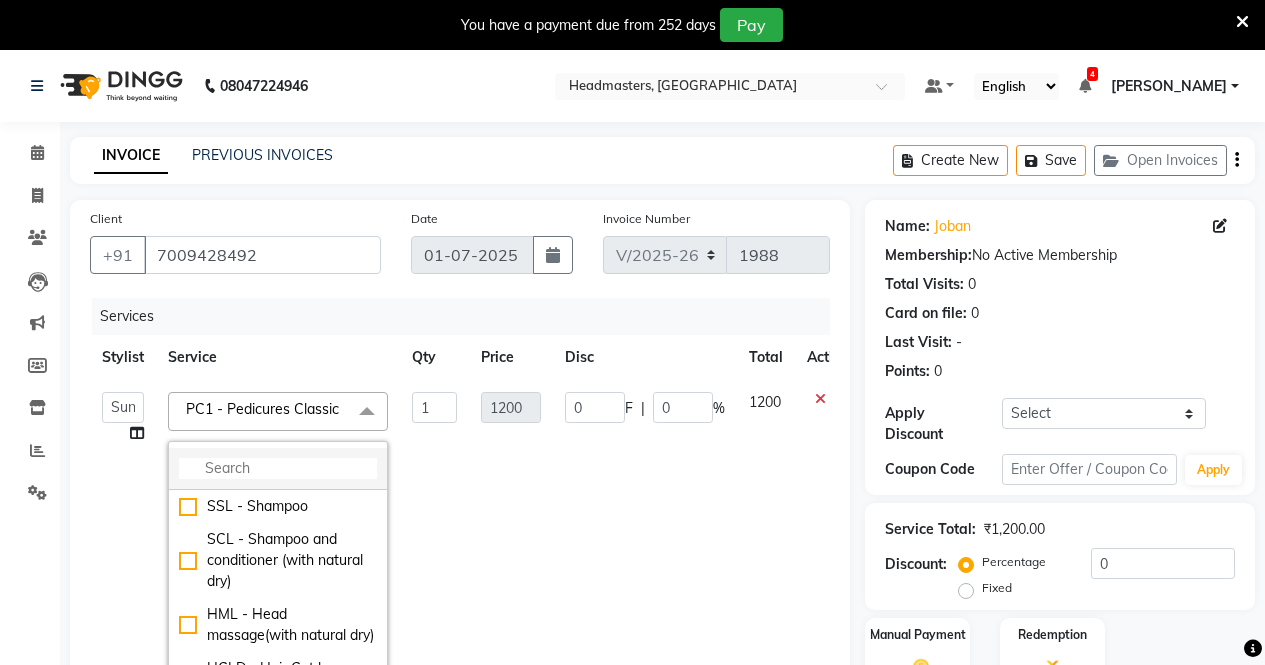 click 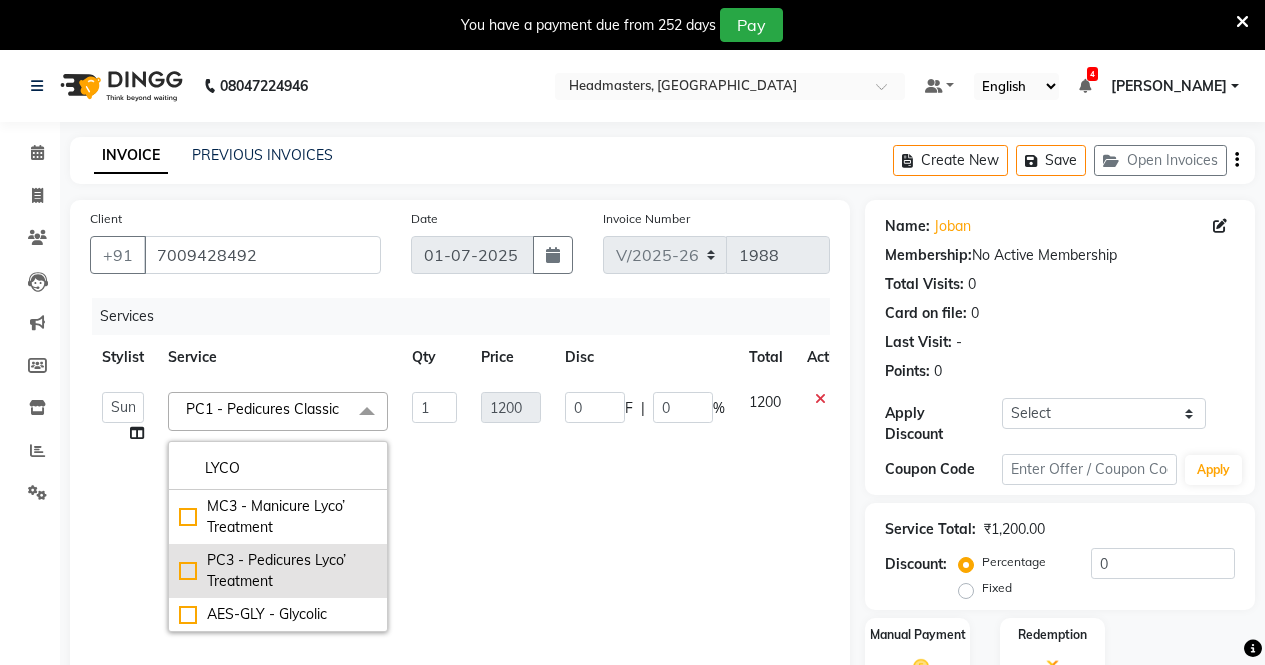 click on "PC3 - Pedicures Lyco’ Treatment" 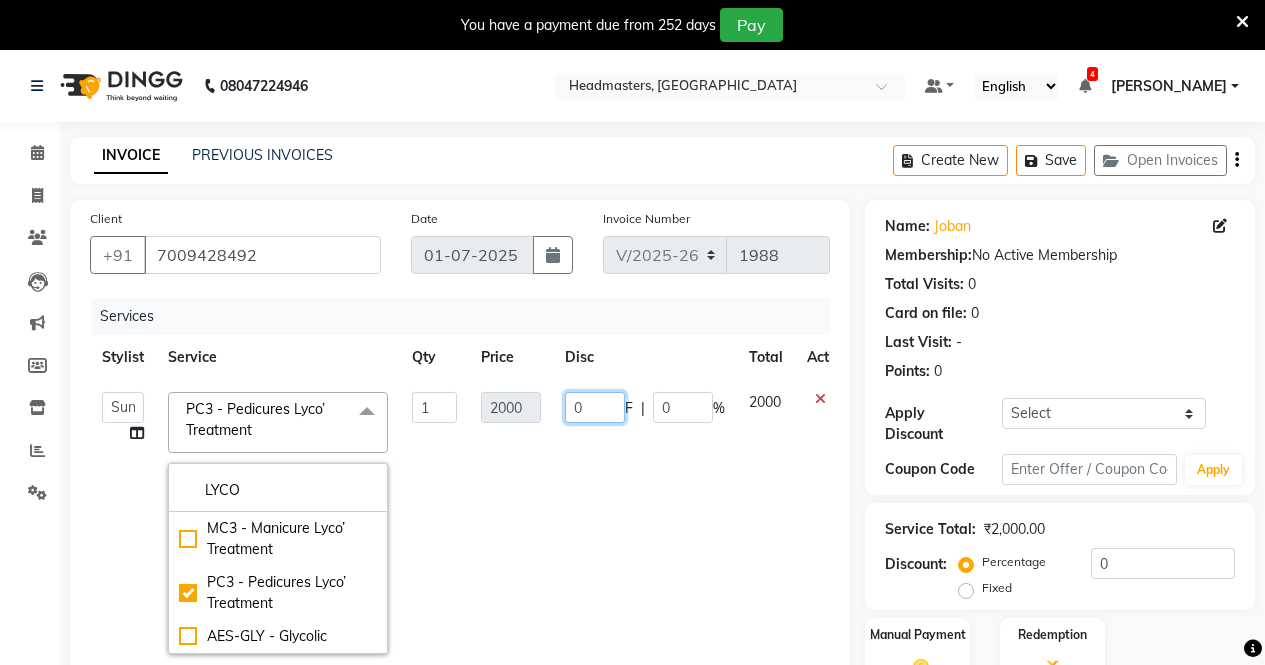 click on "0 F | 0 %" 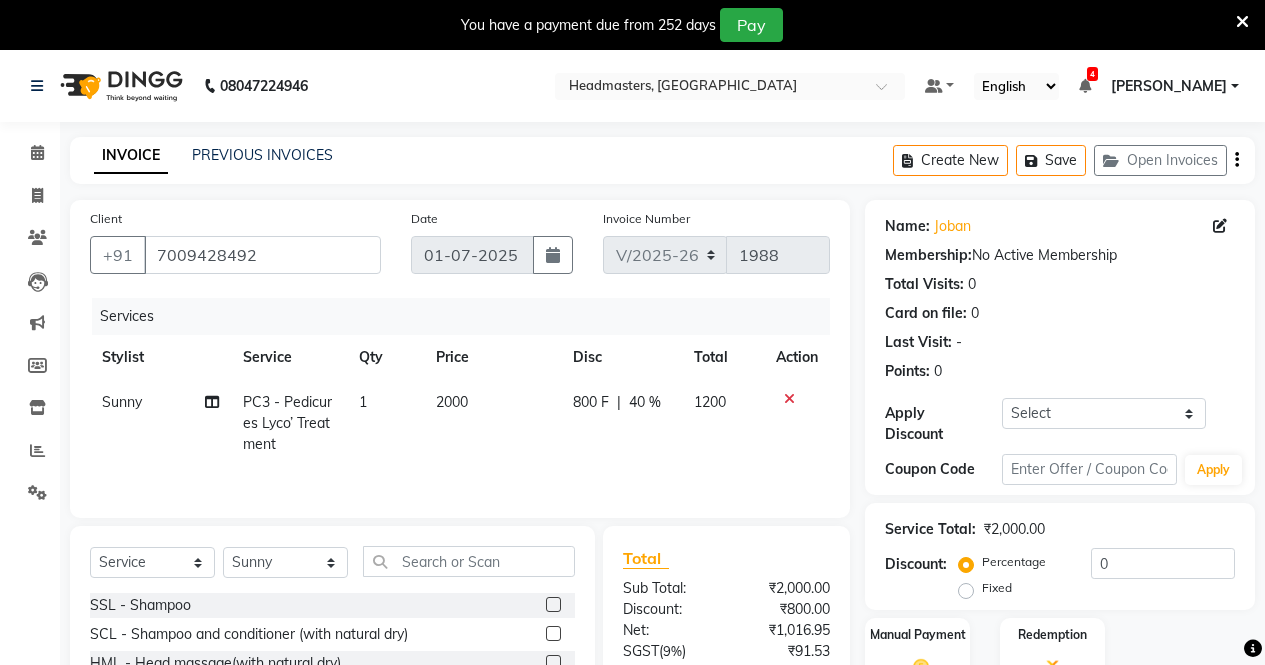 click on "Sunny  PC3 - Pedicures Lyco’ Treatment 1 2000 800 F | 40 % 1200" 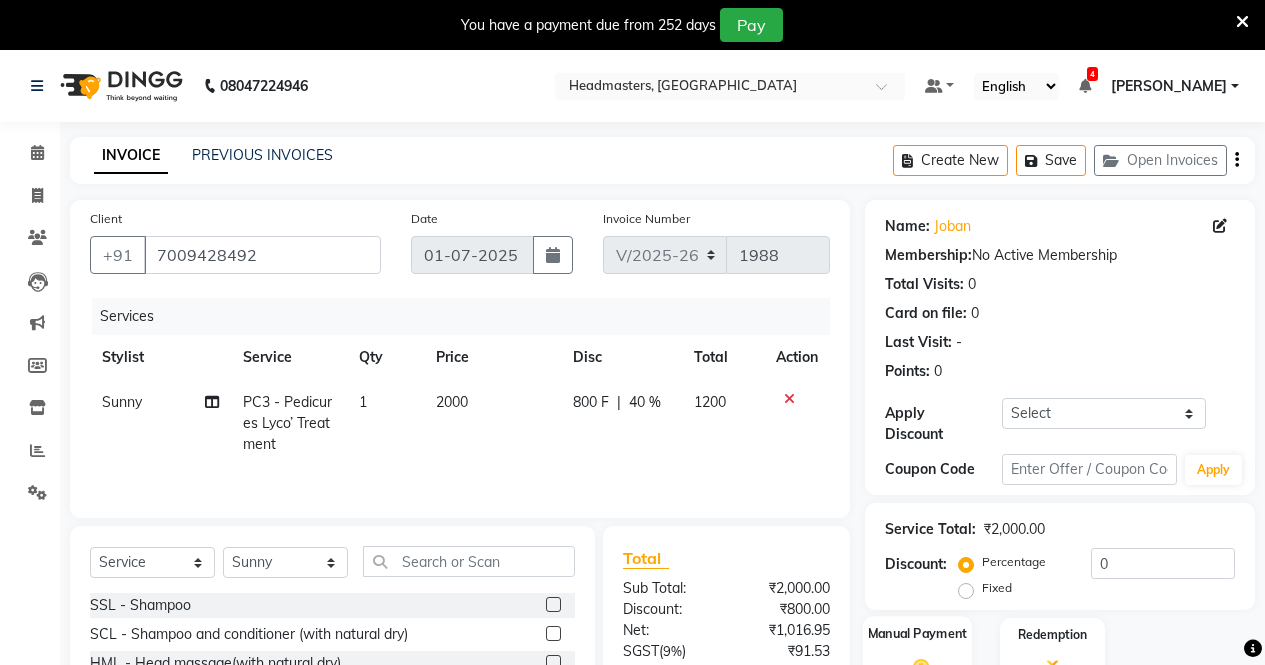 click 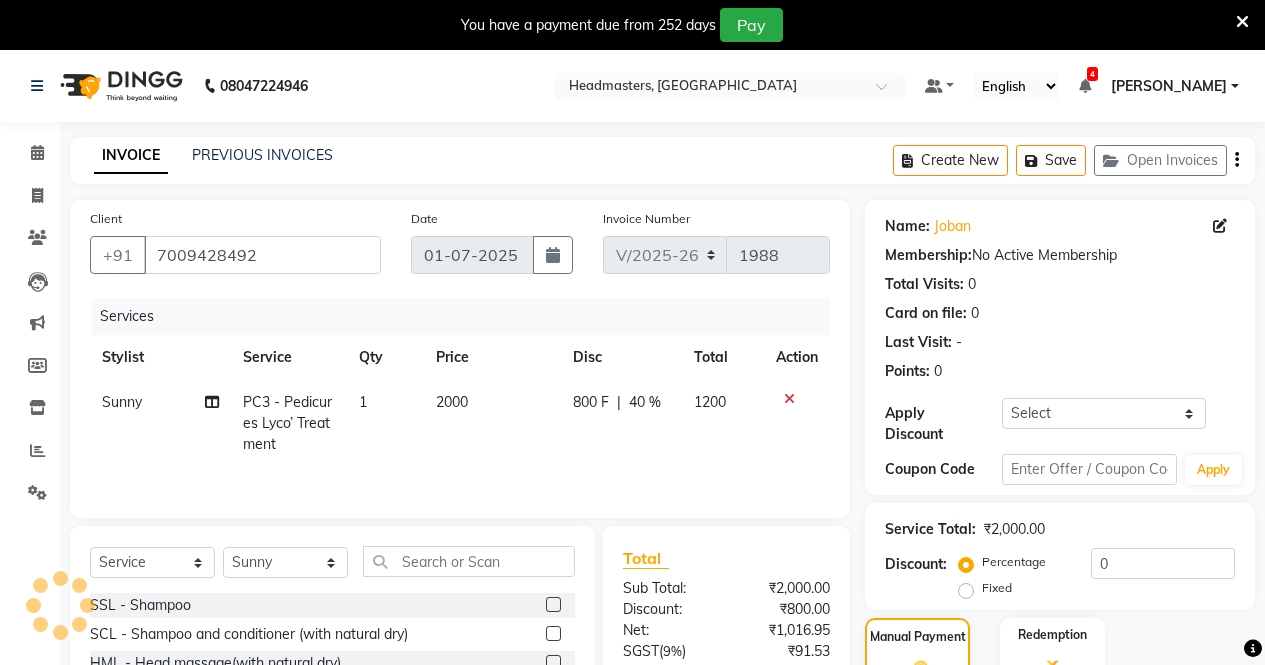 scroll, scrollTop: 186, scrollLeft: 0, axis: vertical 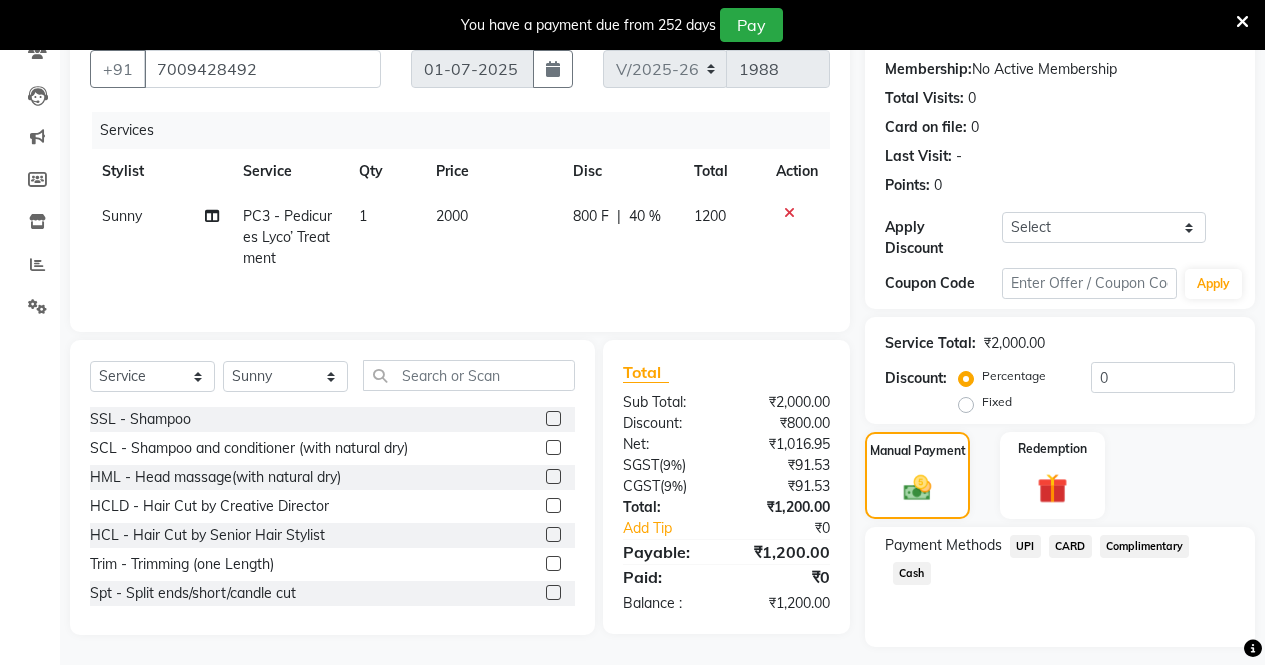 click on "UPI" 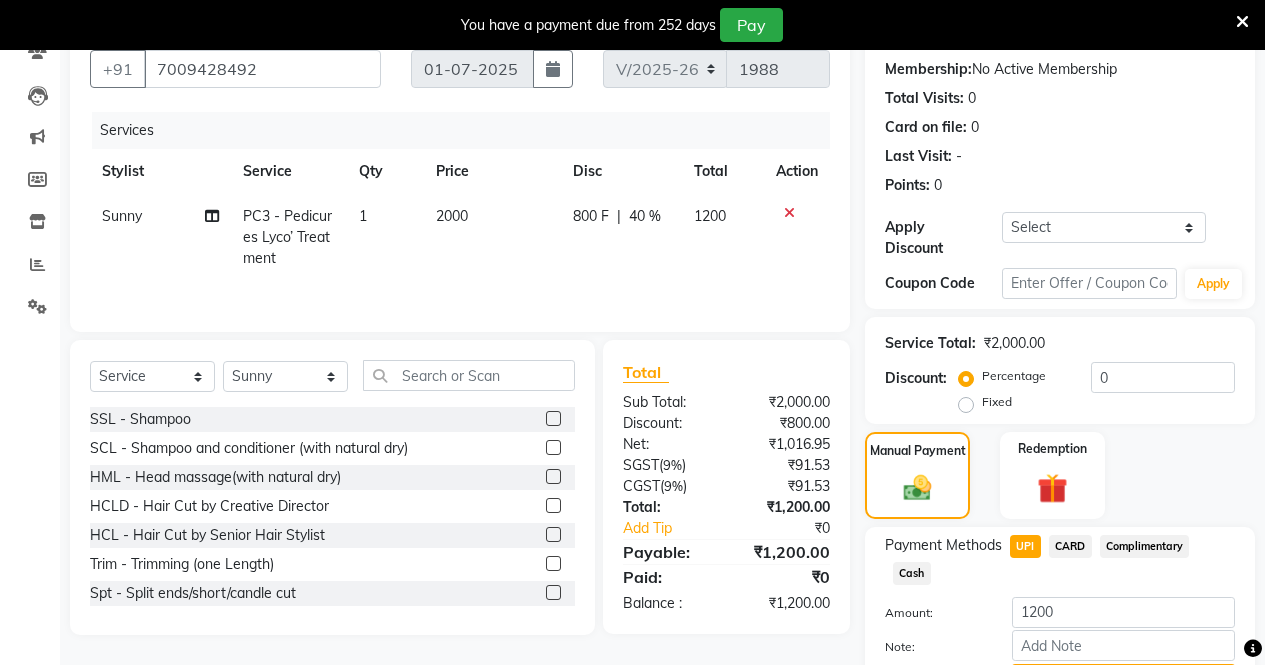 click on "Payment Methods  UPI   CARD   Complimentary   Cash  Amount: 1200 Note: Add Payment" 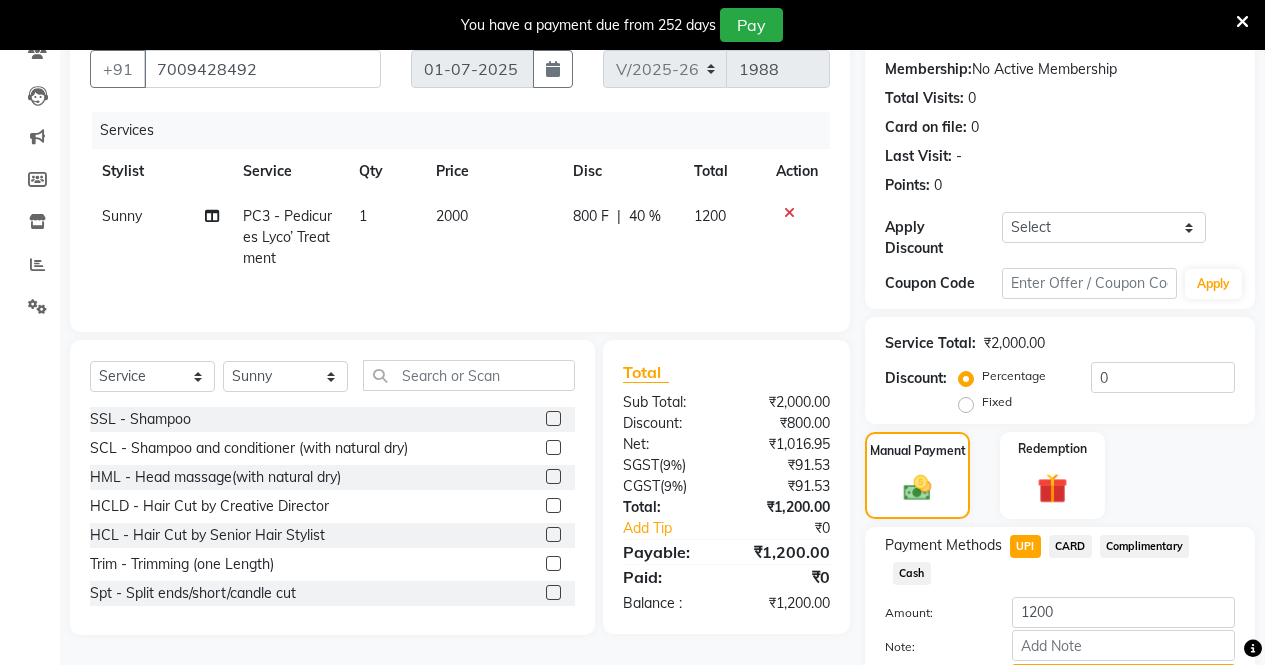 click on "Add Payment" 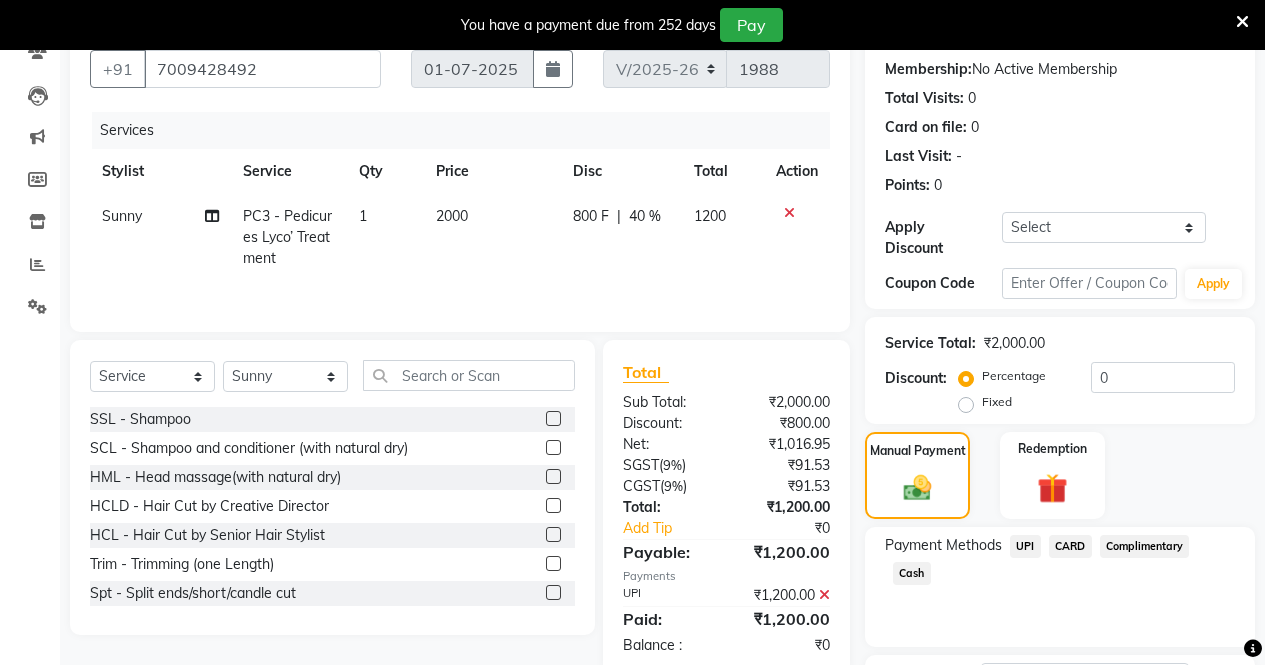 click on "Checkout" 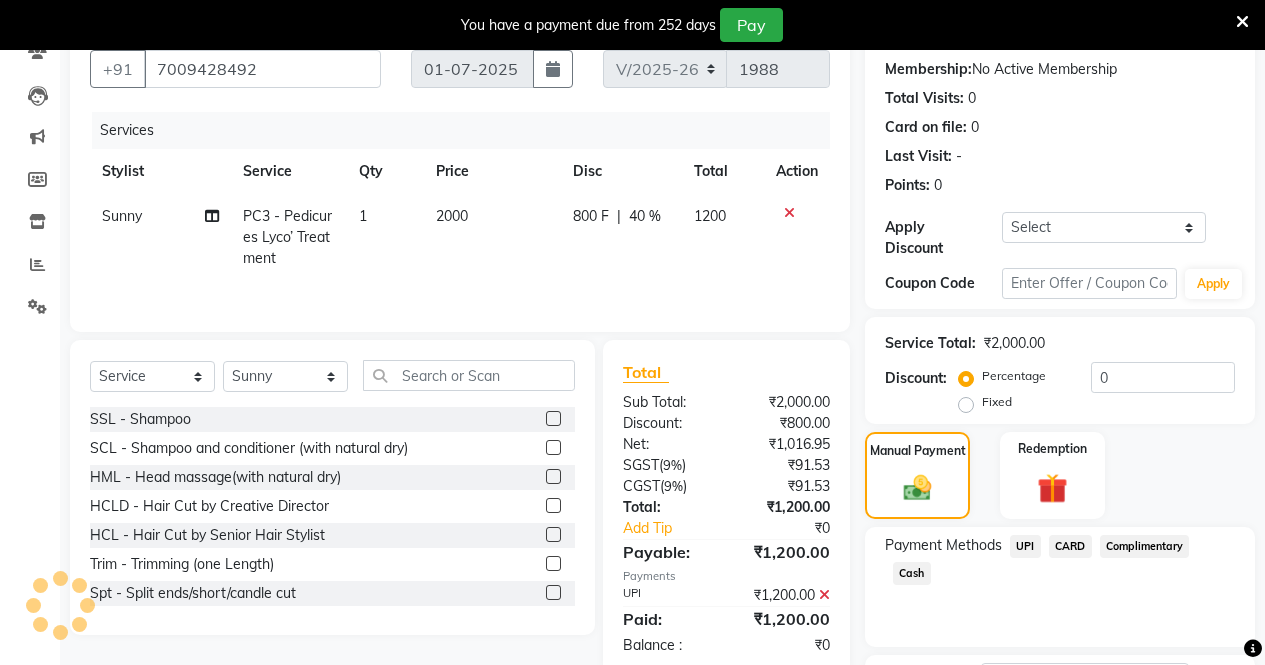 scroll, scrollTop: 279, scrollLeft: 0, axis: vertical 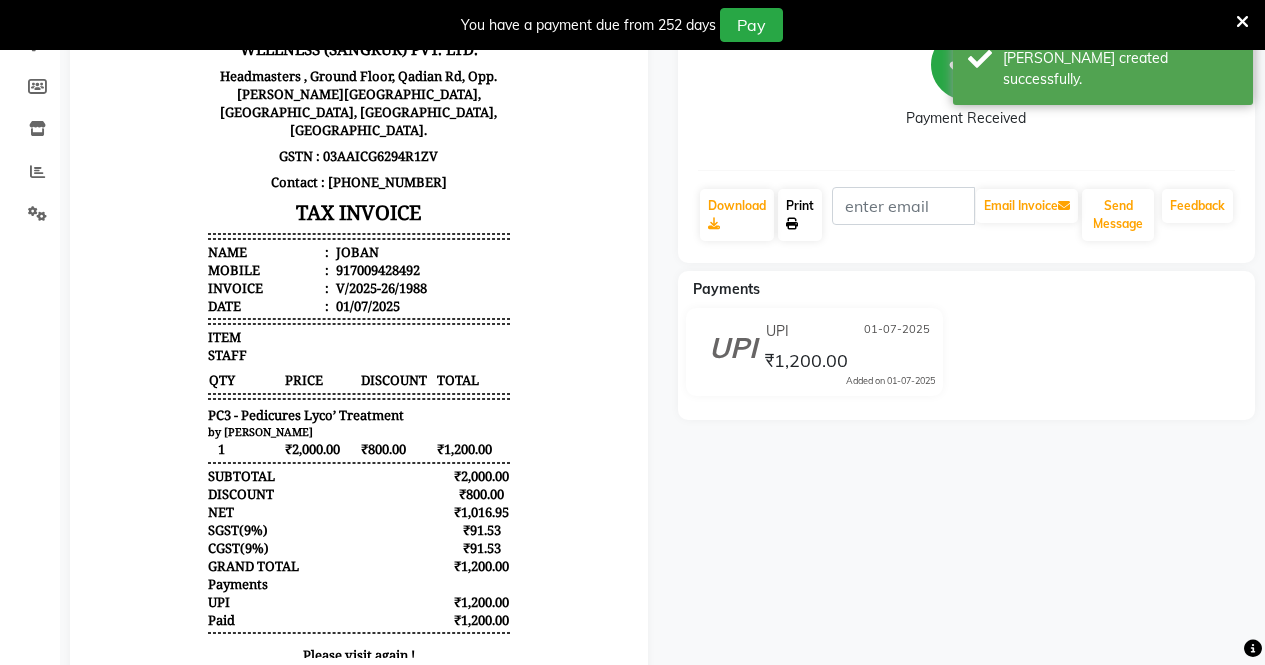 click on "Print" 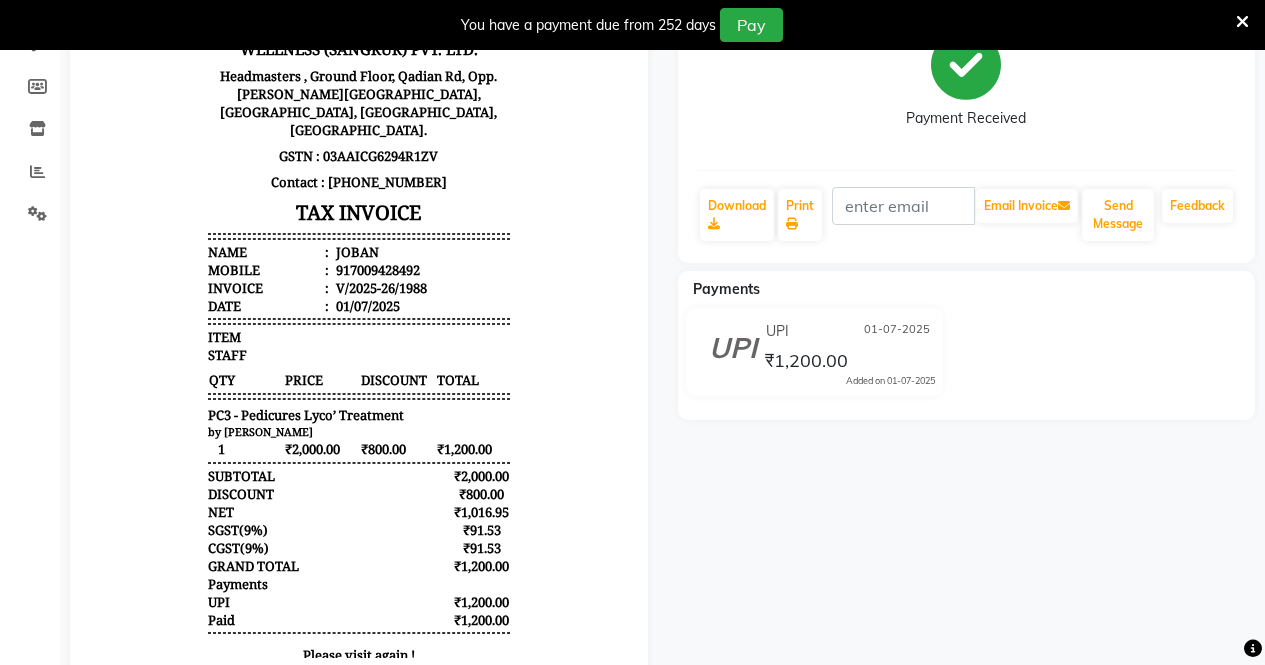 click at bounding box center (1242, 22) 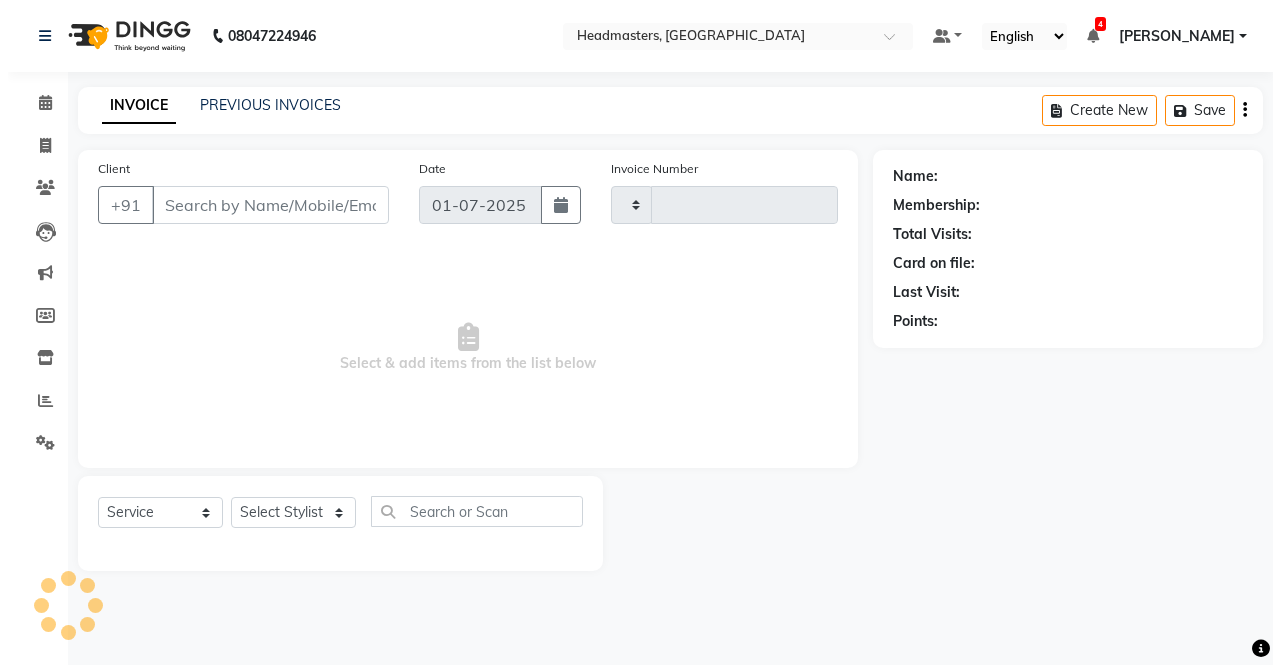 scroll, scrollTop: 0, scrollLeft: 0, axis: both 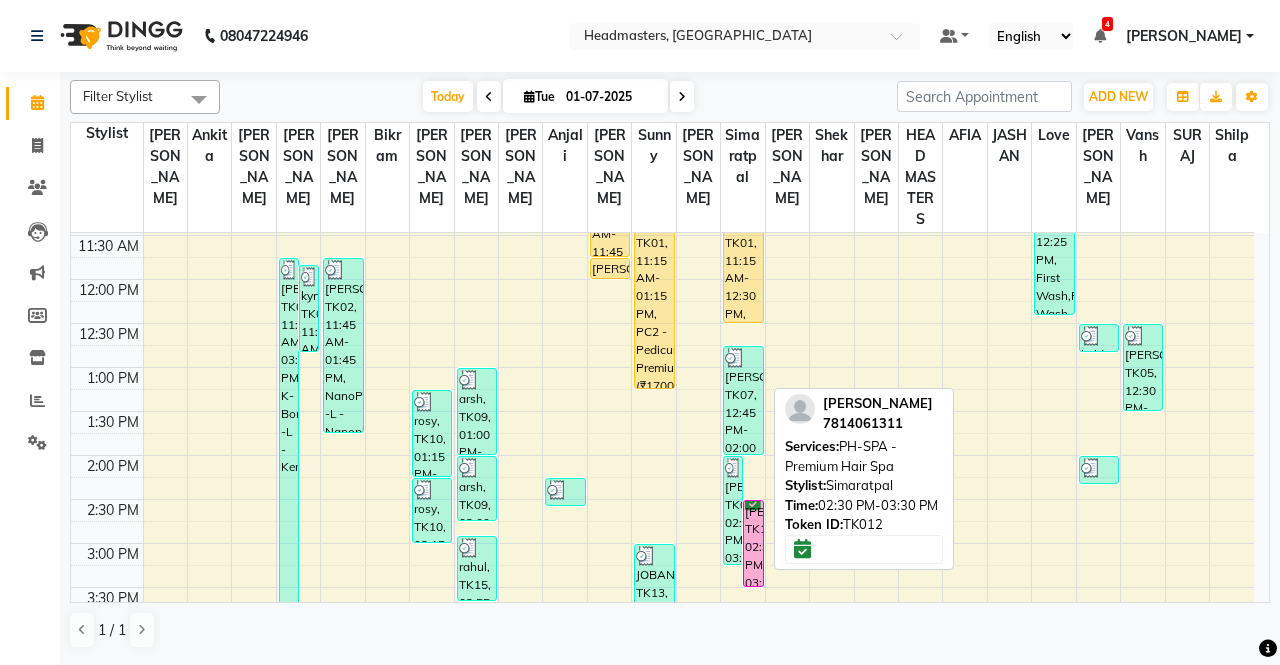 click on "[PERSON_NAME], TK12, 02:30 PM-03:30 PM, PH-SPA - Premium Hair Spa" at bounding box center [753, 543] 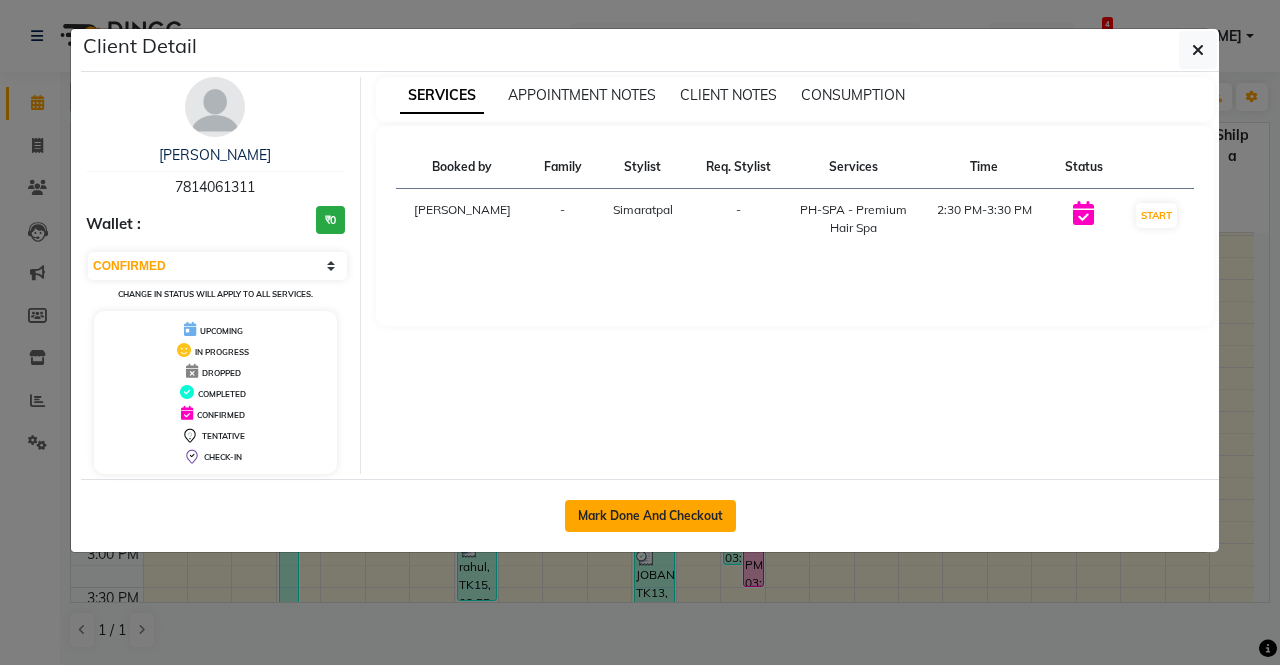 click on "Mark Done And Checkout" 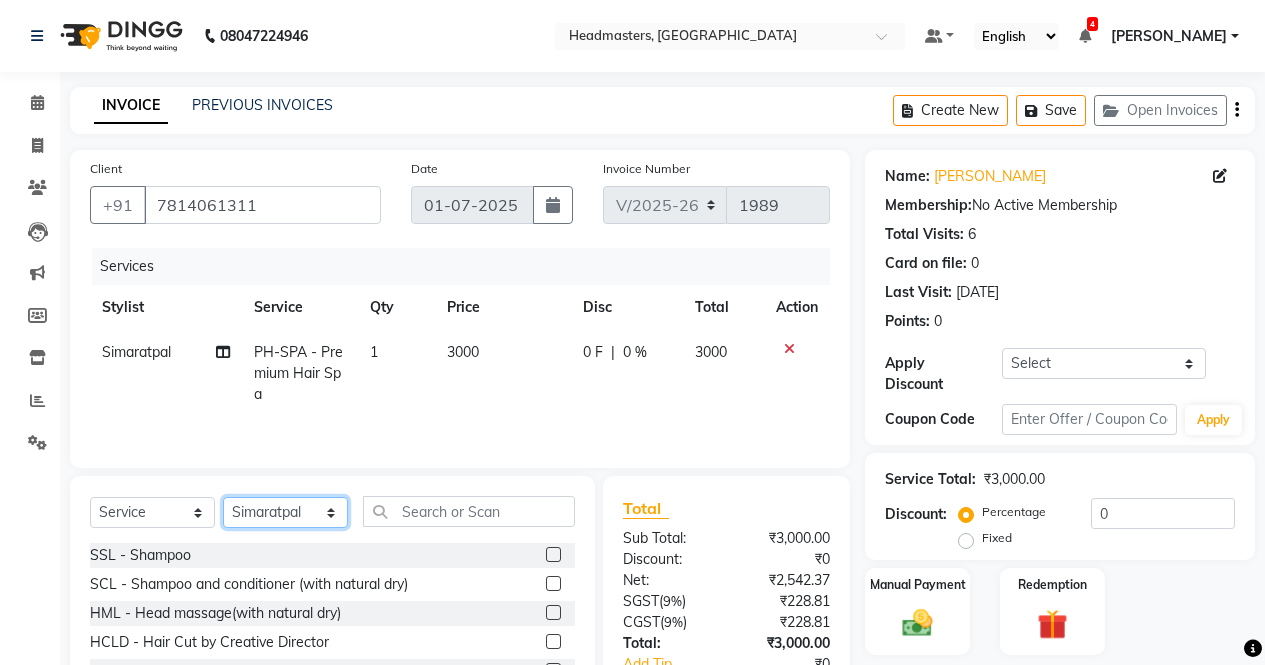 click on "Select Stylist AFIA Anjali [PERSON_NAME] [PERSON_NAME]  [PERSON_NAME] HEAD [PERSON_NAME]  [PERSON_NAME]  [PERSON_NAME]  [PERSON_NAME] Love [PERSON_NAME]  [PERSON_NAME]  [PERSON_NAME]  [PERSON_NAME] [PERSON_NAME] [PERSON_NAME]  [PERSON_NAME]  [PERSON_NAME]" 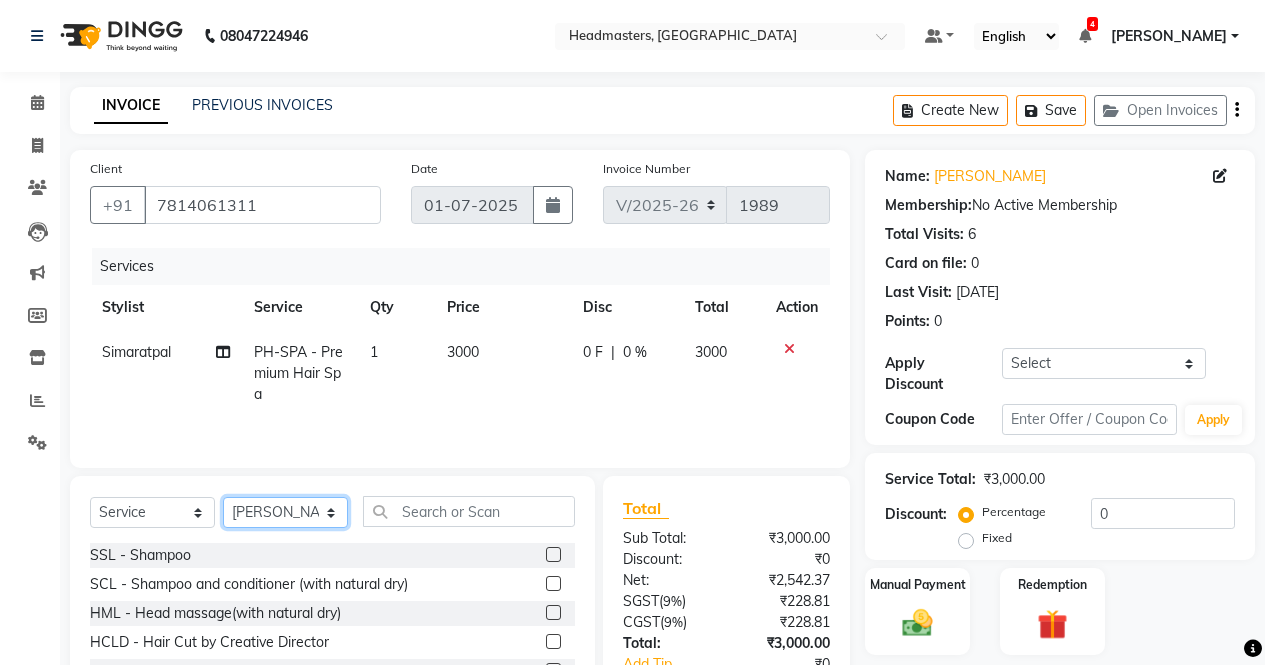 click on "Select Stylist AFIA Anjali [PERSON_NAME] [PERSON_NAME]  [PERSON_NAME] HEAD [PERSON_NAME]  [PERSON_NAME]  [PERSON_NAME]  [PERSON_NAME] Love [PERSON_NAME]  [PERSON_NAME]  [PERSON_NAME]  [PERSON_NAME] [PERSON_NAME] [PERSON_NAME]  [PERSON_NAME]  [PERSON_NAME]" 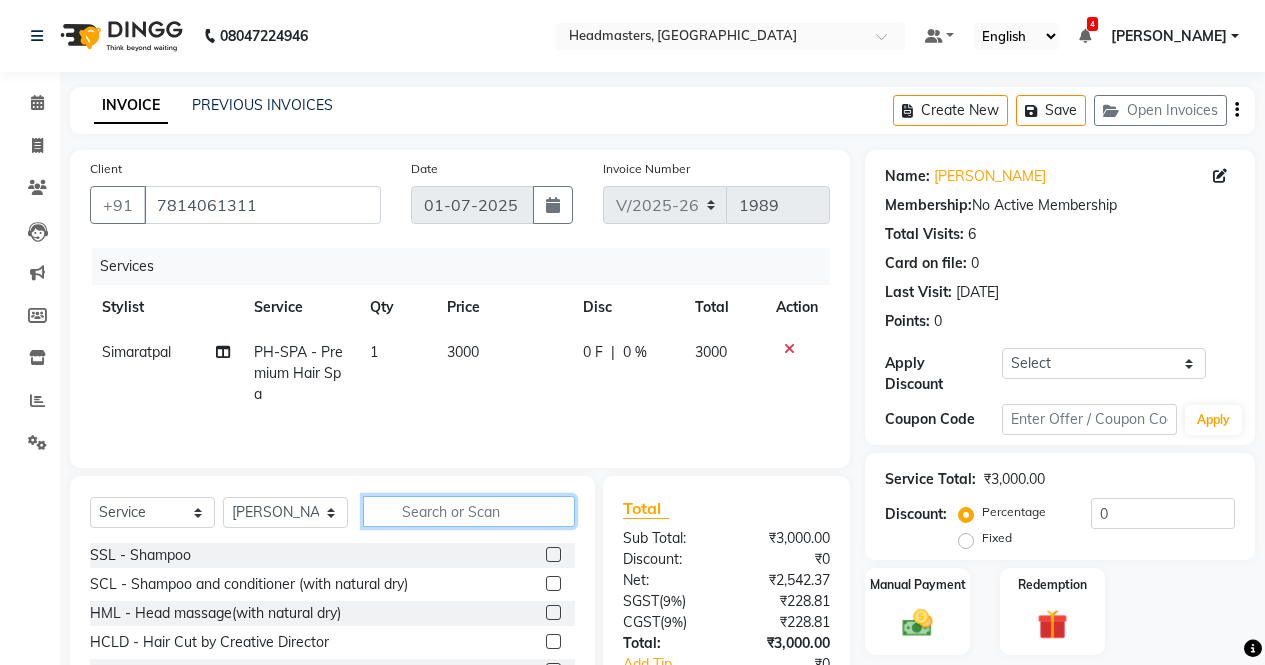 click 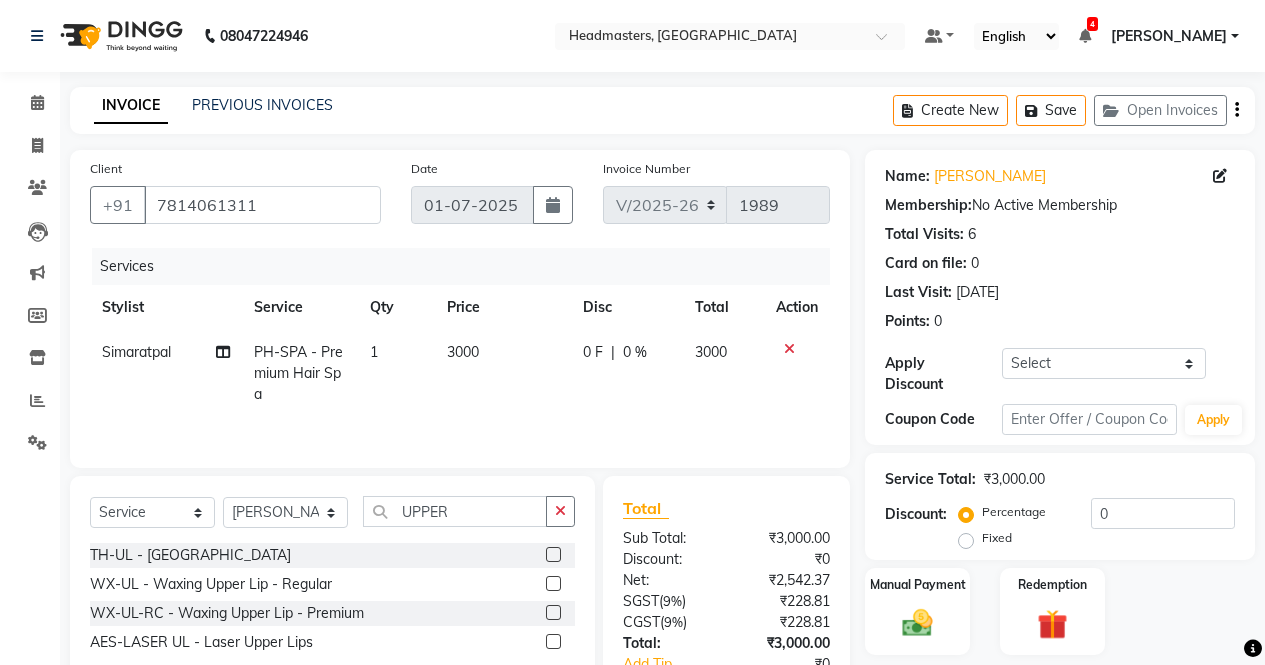 click 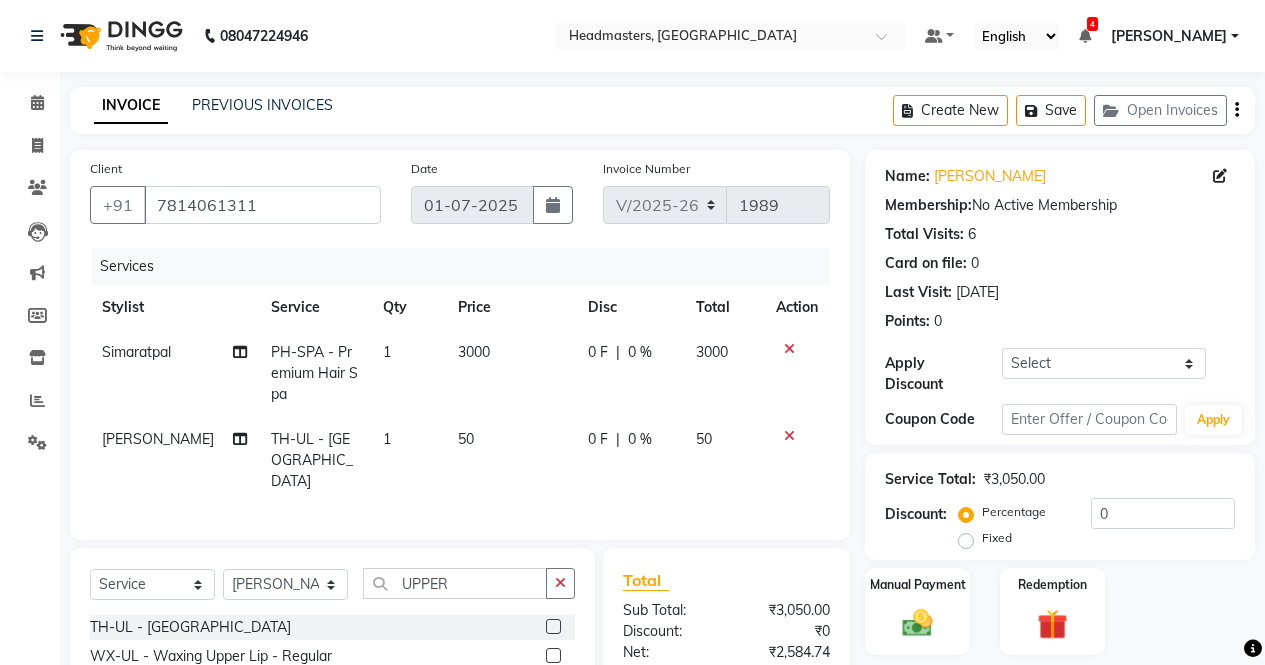click on "0 F | 0 %" 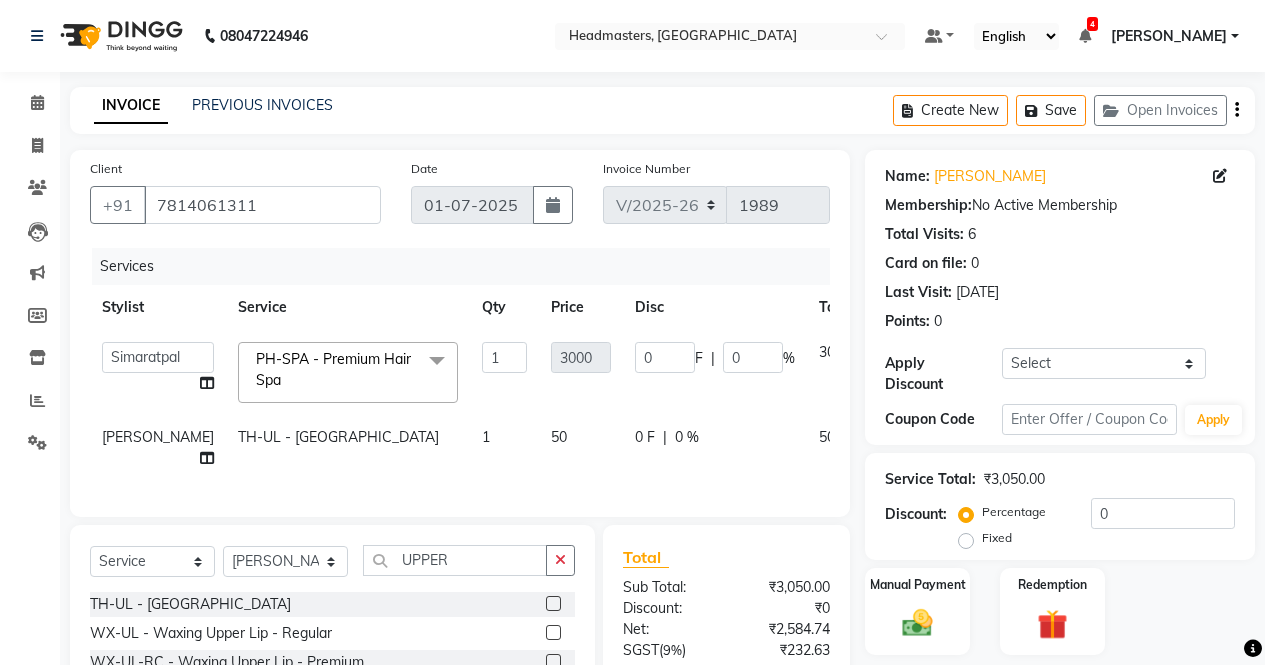 click on "0 F | 0 %" 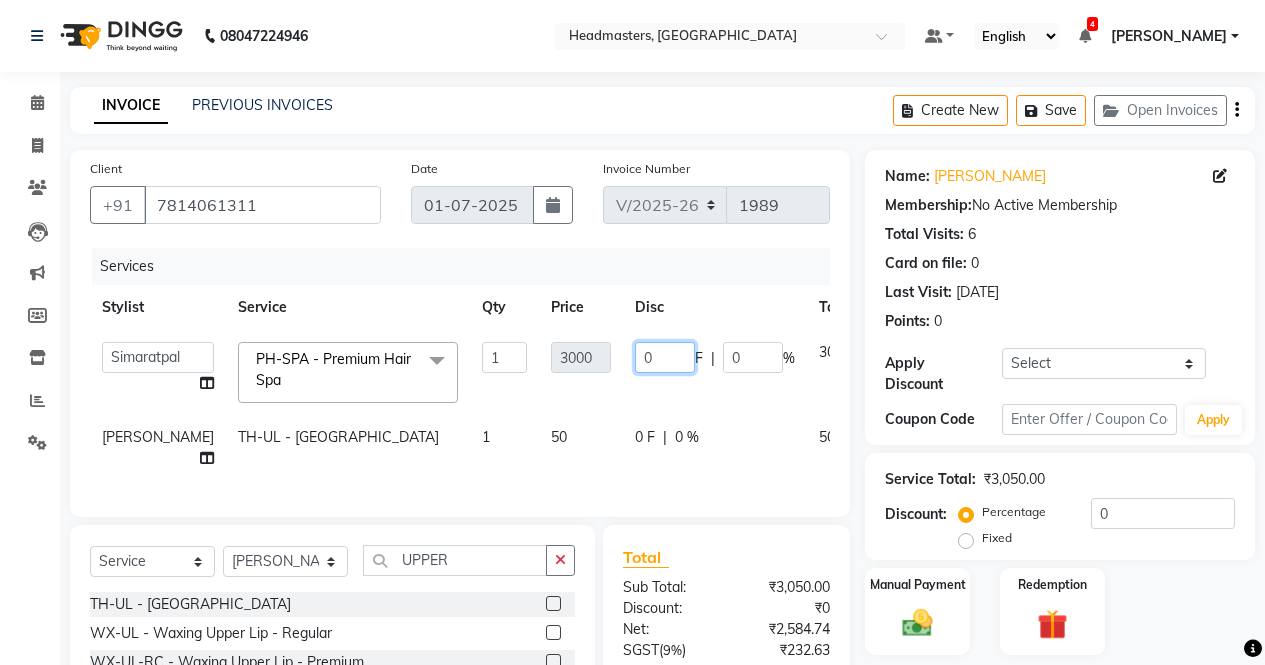 click on "0" 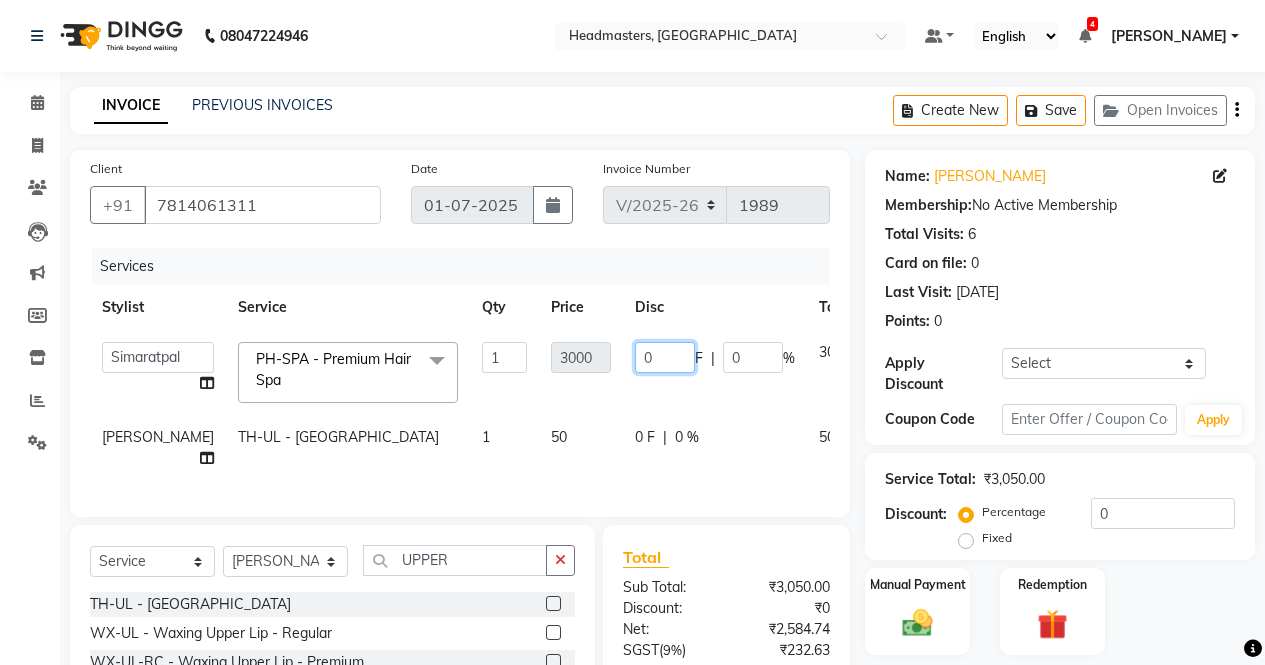 click on "0" 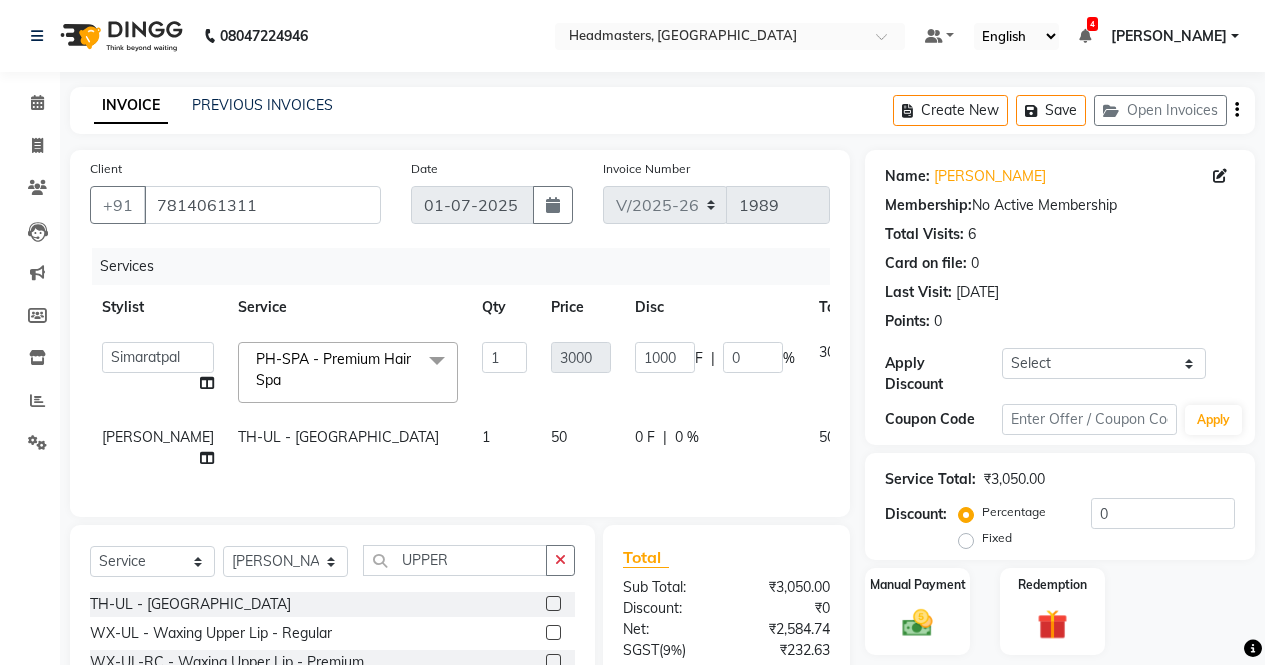 click on "[PERSON_NAME]  TH-UL - Upper lips 1 50 0 F | 0 % 50" 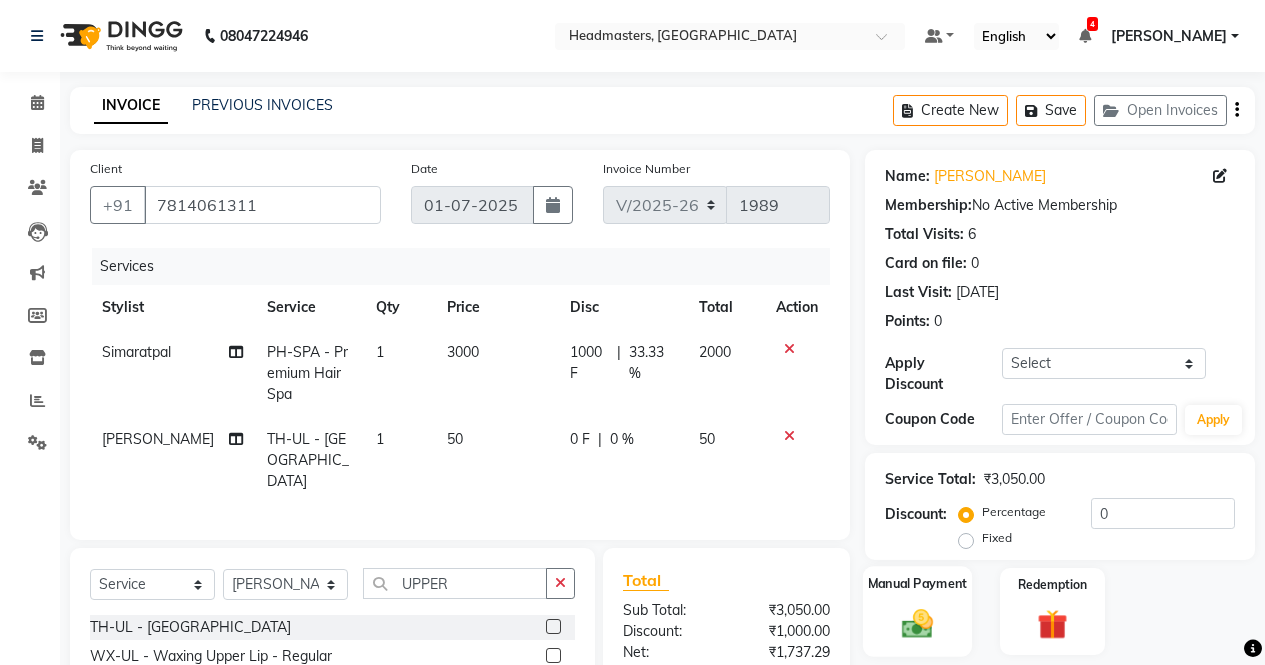 click on "Apply Discount" 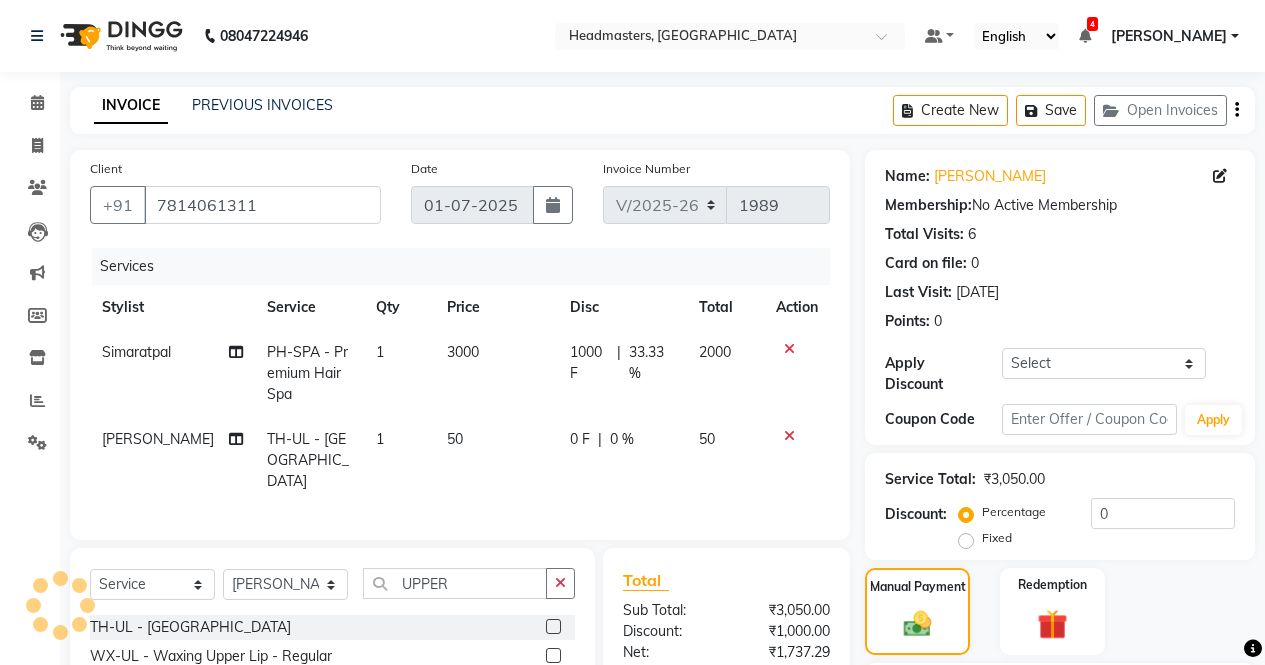 scroll, scrollTop: 200, scrollLeft: 0, axis: vertical 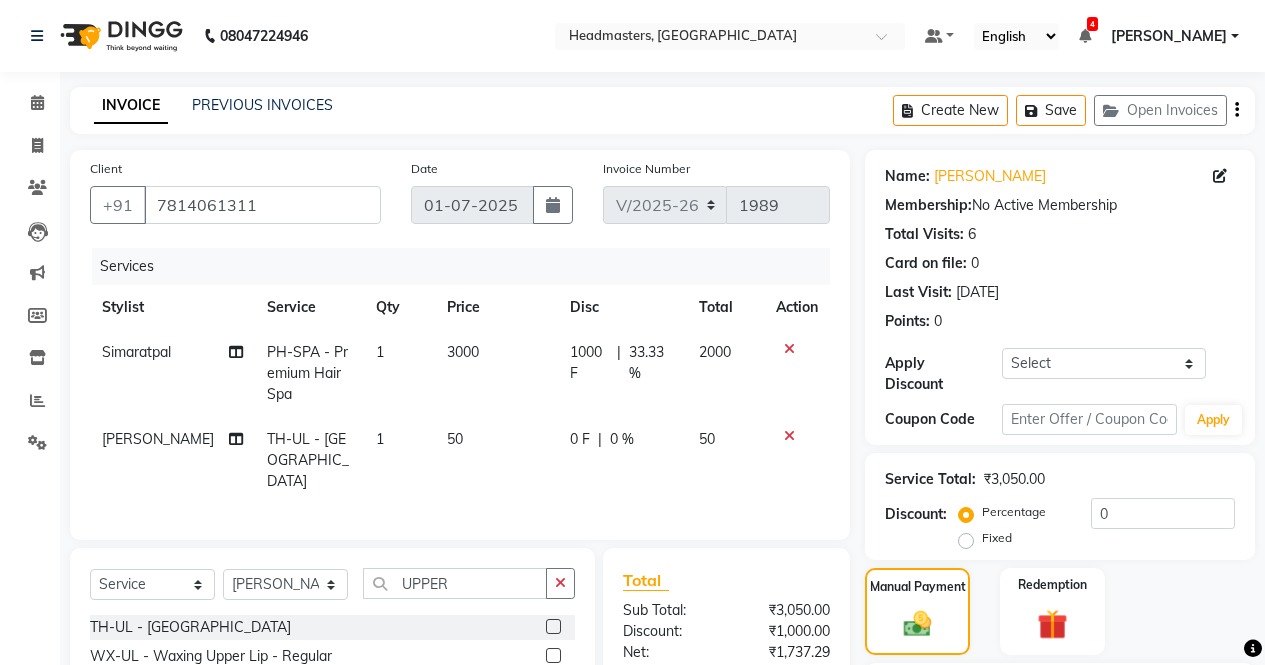 select on "service" 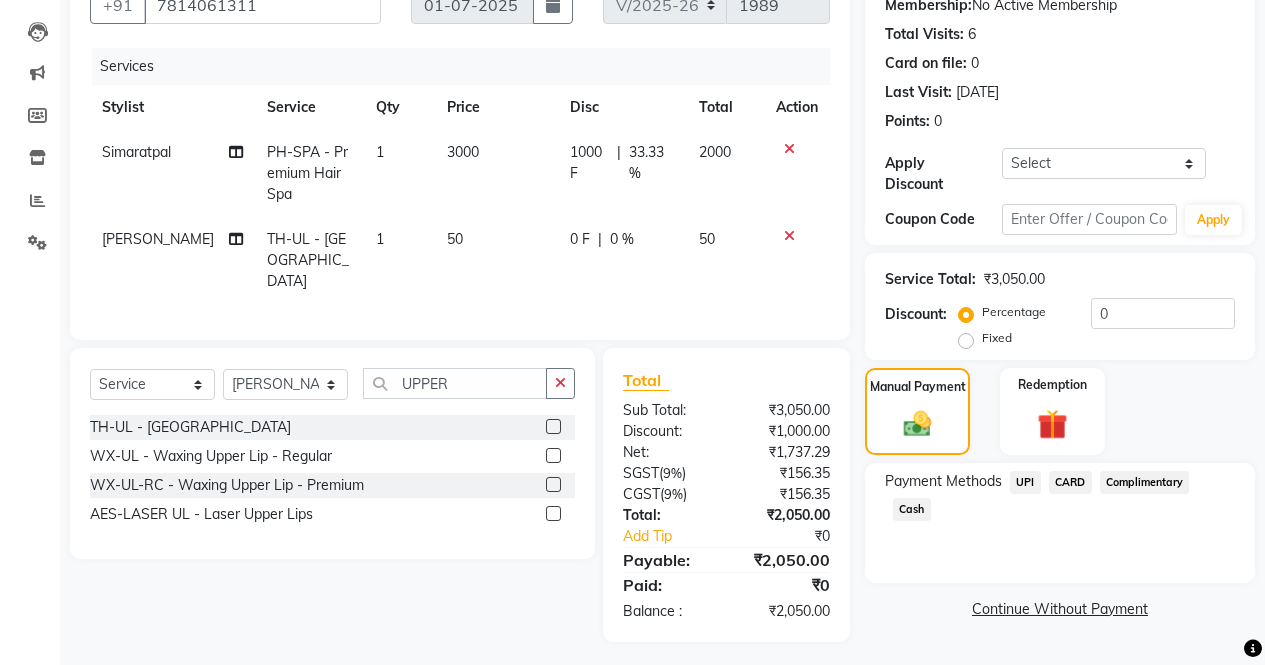 scroll, scrollTop: 0, scrollLeft: 0, axis: both 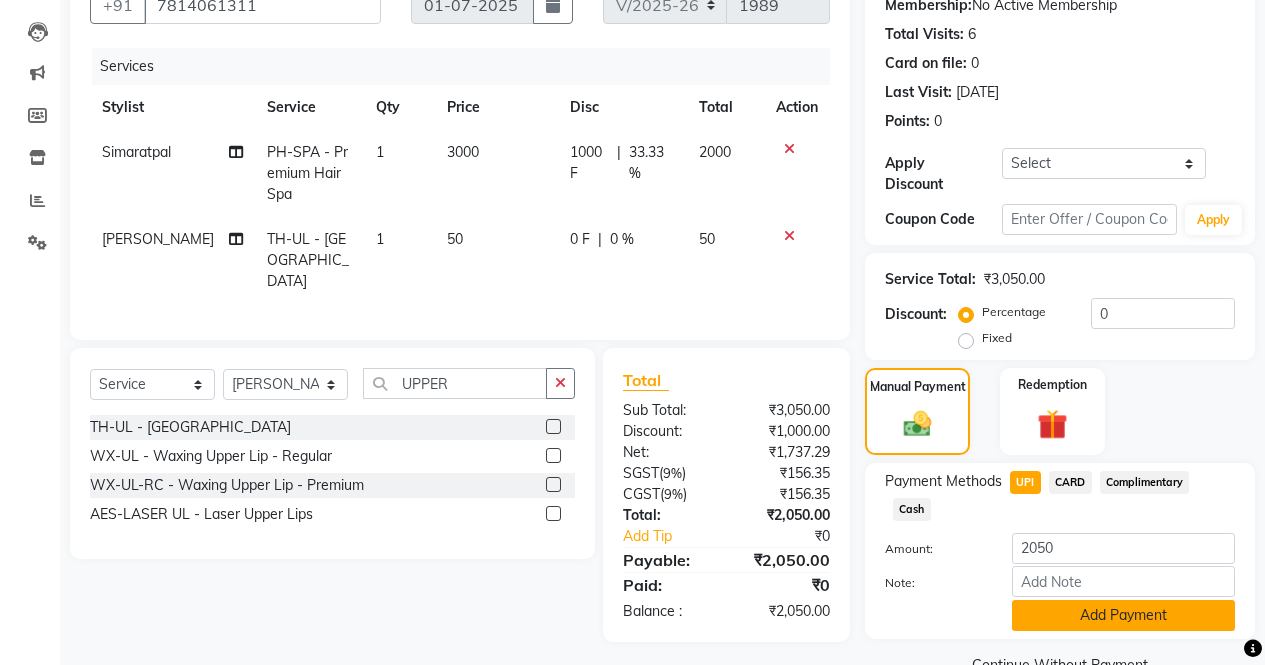 click on "Add Payment" 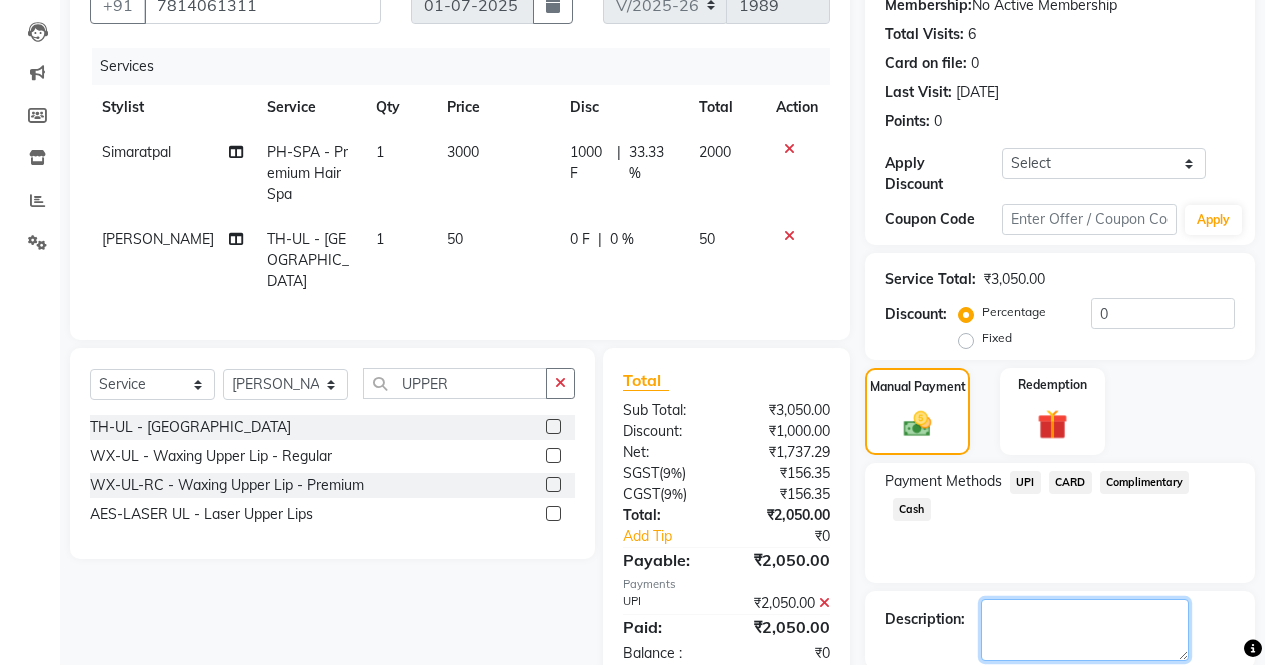 click 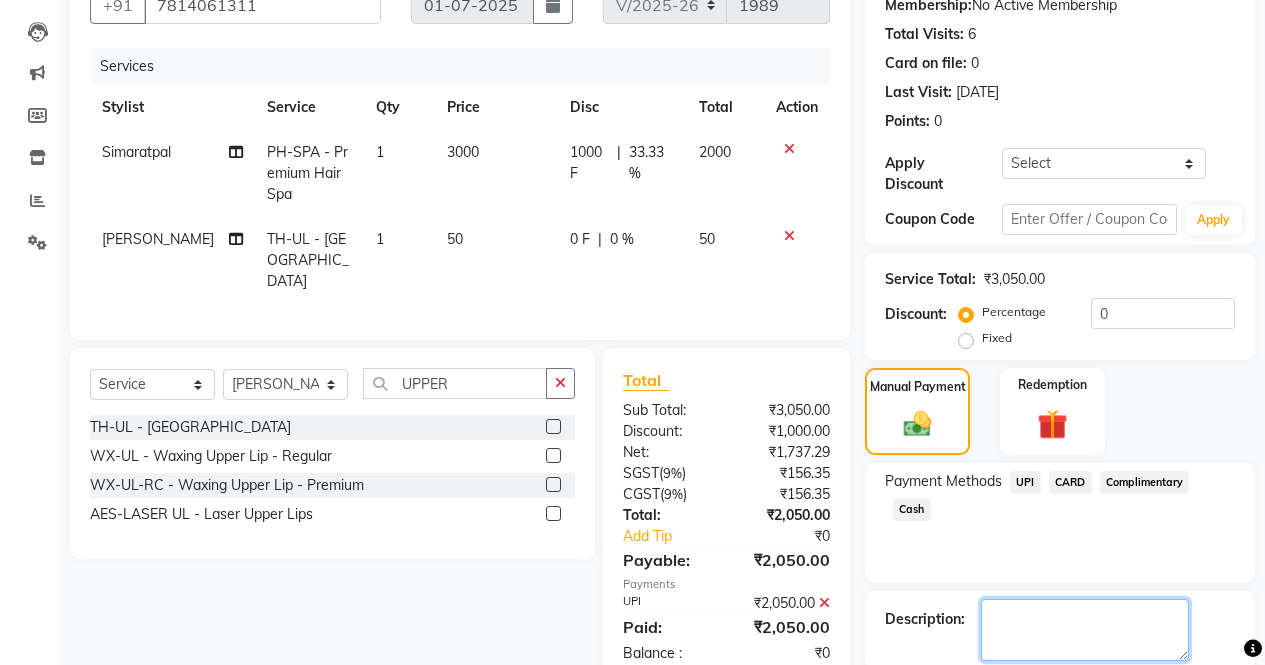 click on "Name: Jobandeep  Membership:  No Active Membership  Total Visits:  6 Card on file:  0 Last Visit:   02-03-2025 Points:   0  Apply Discount Select Coupon → Wrong Job Card  Coupon → Complimentary Services Coupon → Correction  Coupon → First Wash  Coupon → Free Of Cost  Coupon → Staff Service  Coupon → Service Not Done  Coupon → Already Paid  Coupon → Double Job Card  Coupon Code Apply Service Total:  ₹3,050.00  Discount:  Percentage   Fixed  0 Manual Payment Redemption Payment Methods  UPI   CARD   Complimentary   Cash  Description:                   Checkout" 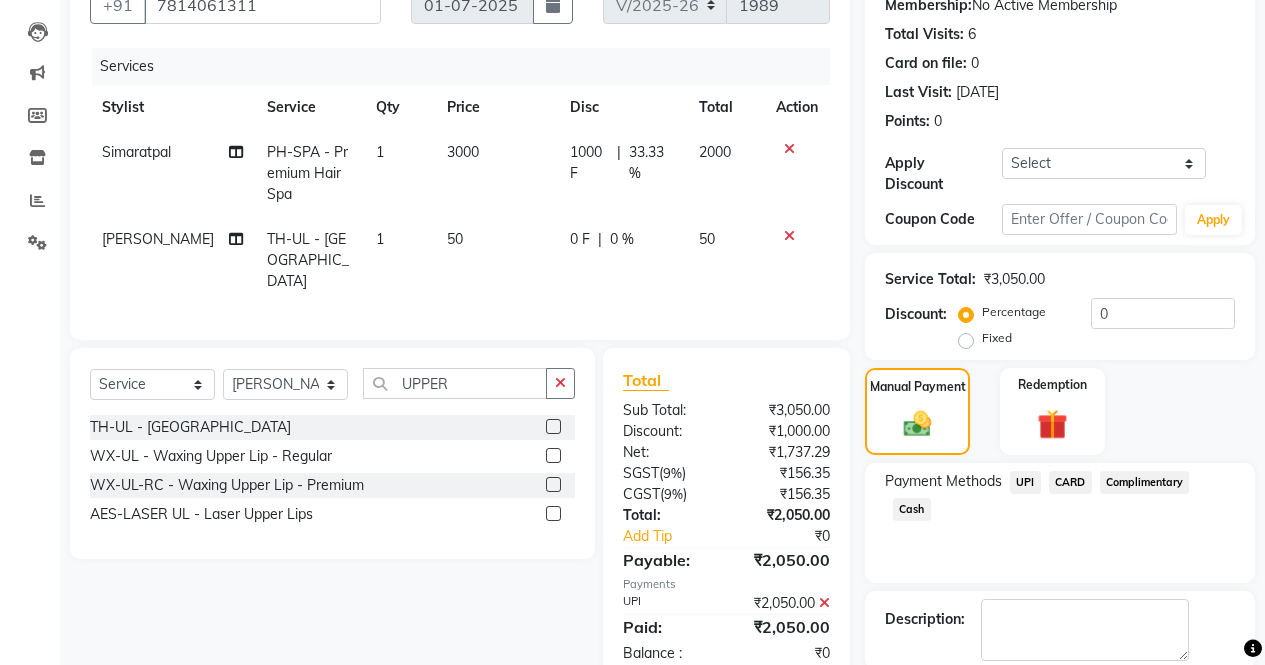 click on "Checkout" 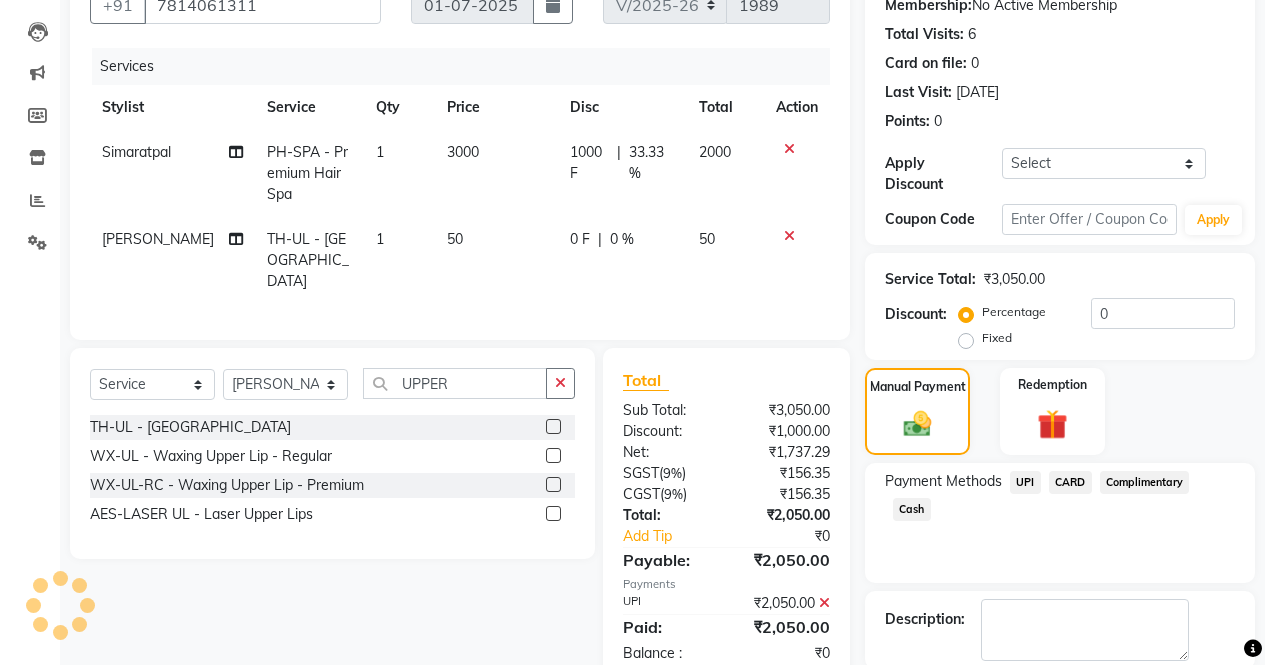 scroll, scrollTop: 257, scrollLeft: 0, axis: vertical 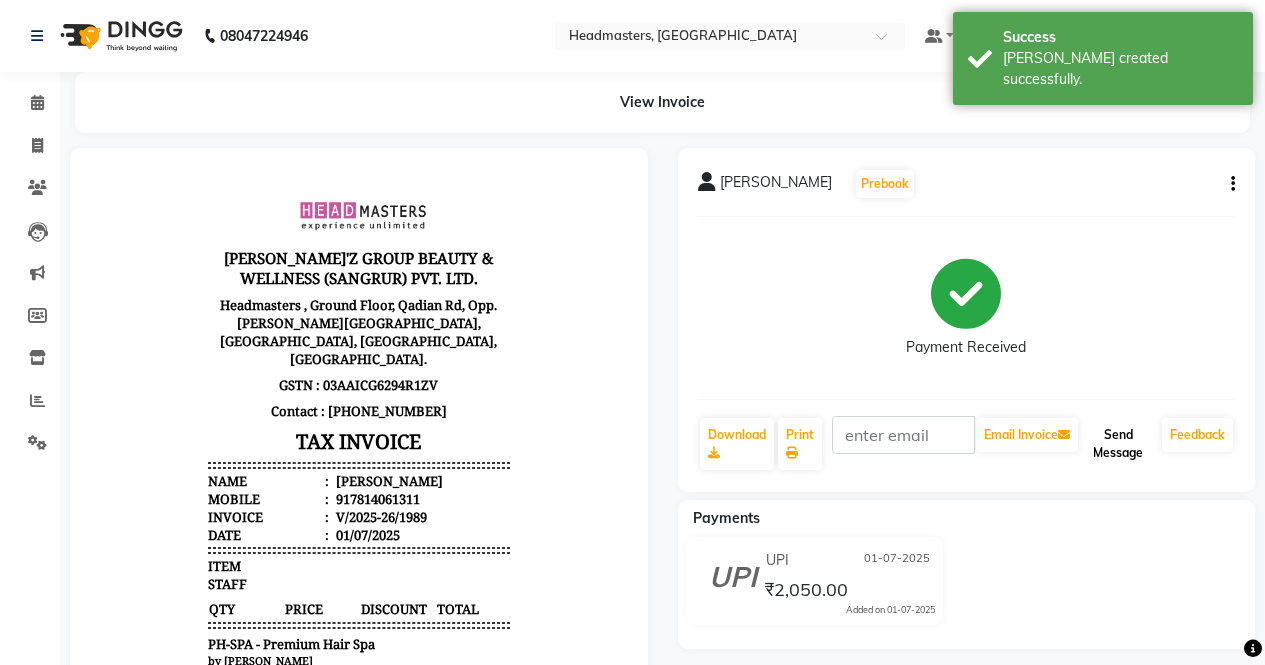 click on "Send Message" 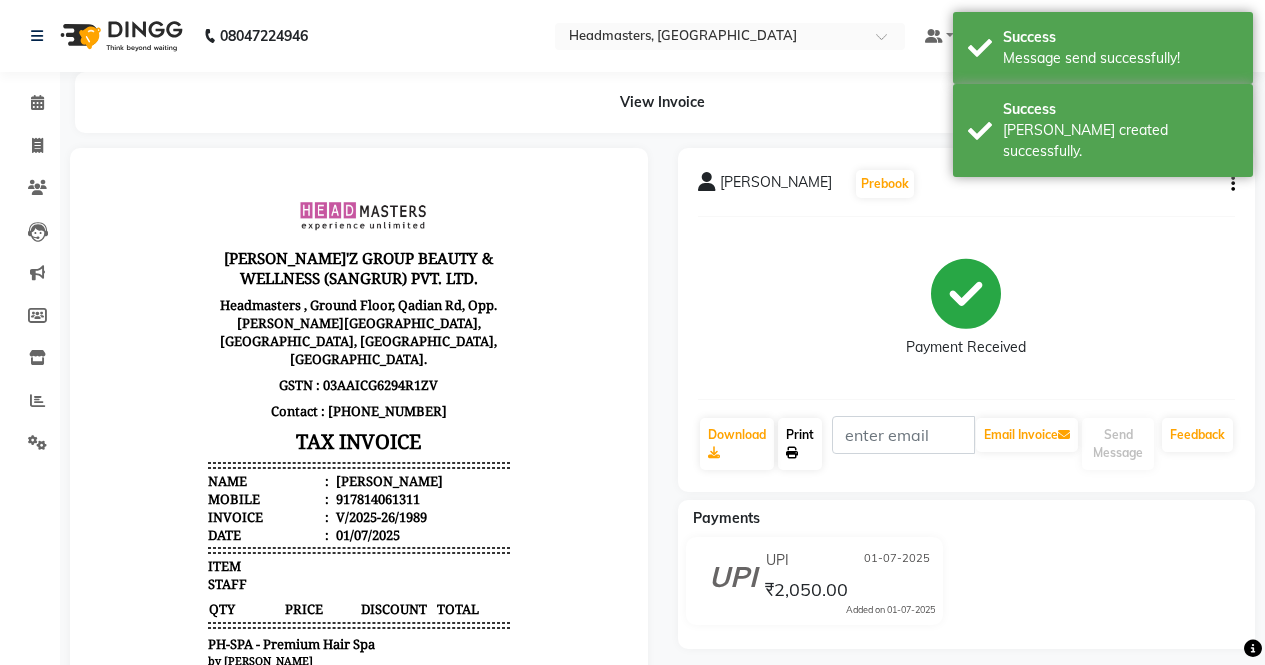 click on "Print" 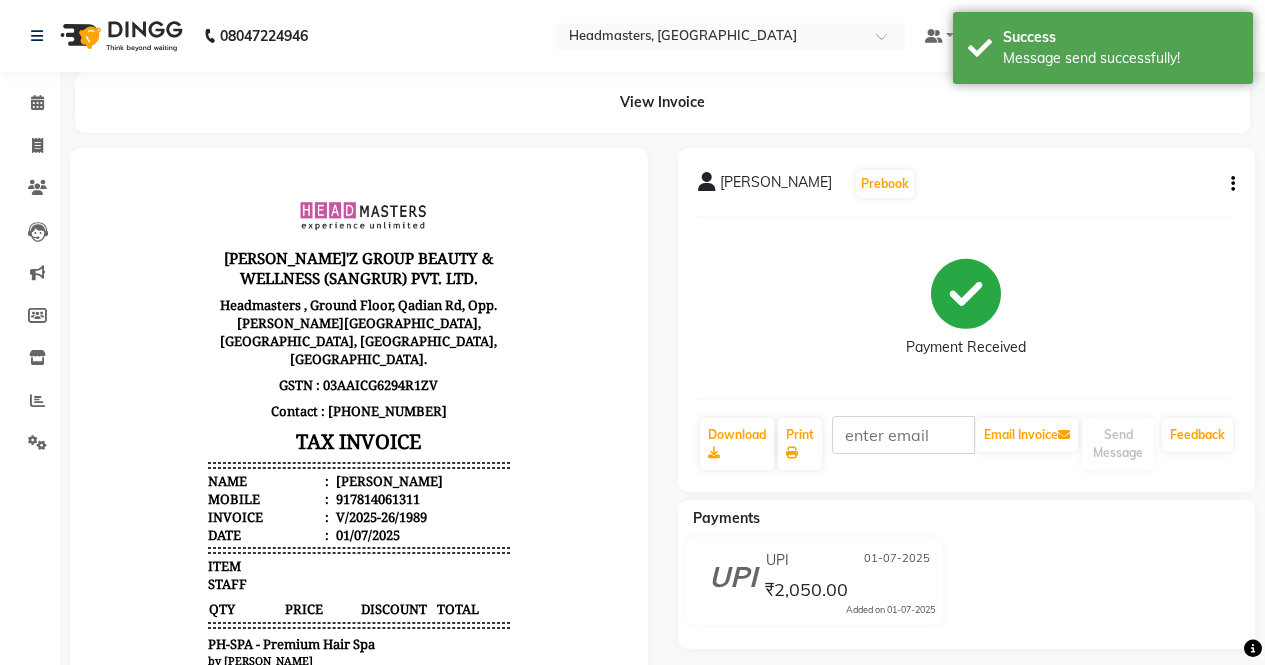 select on "service" 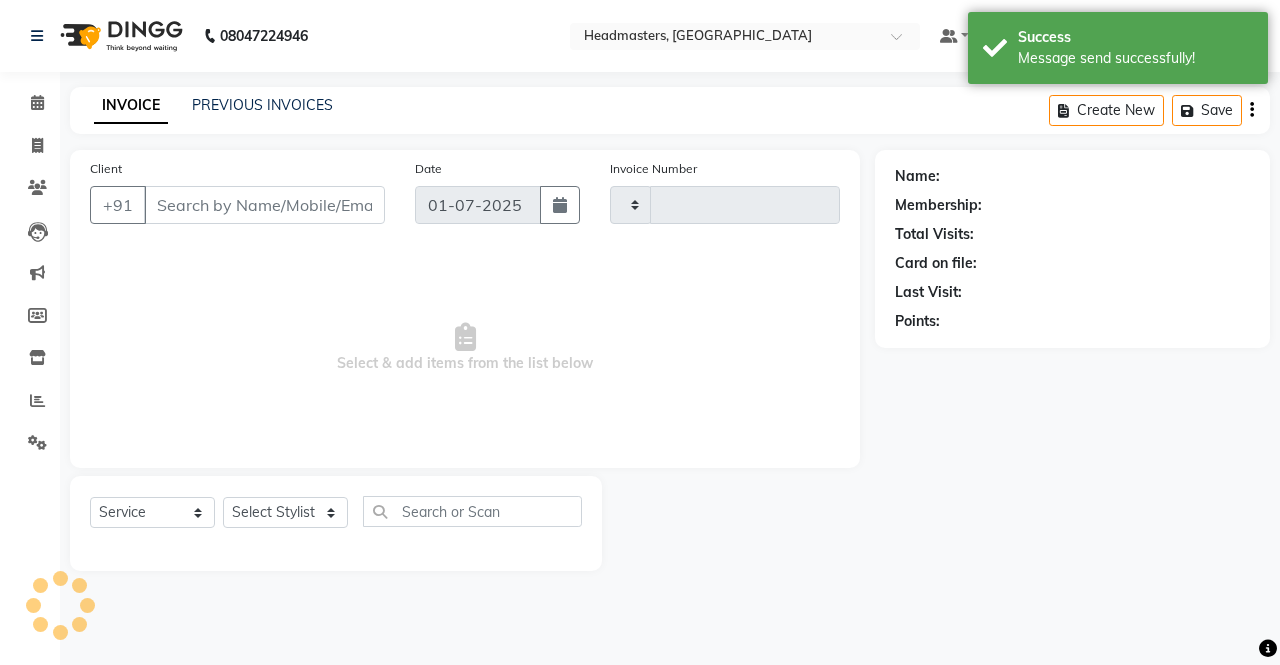 type on "1990" 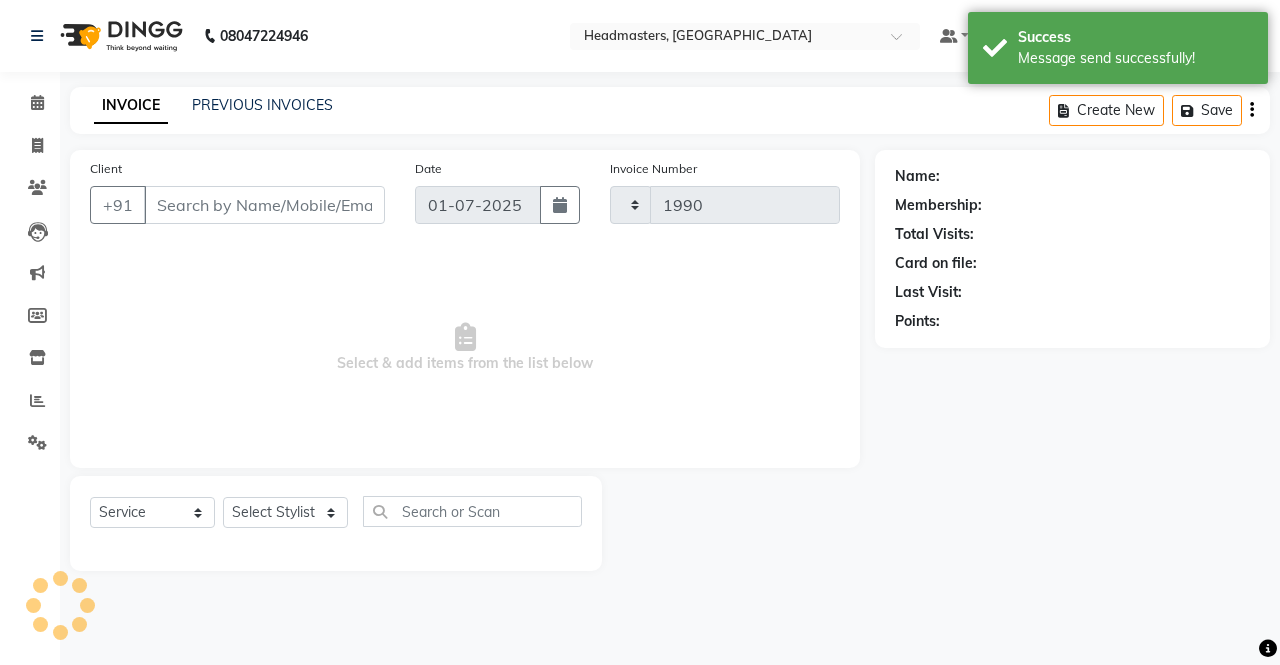 select on "7136" 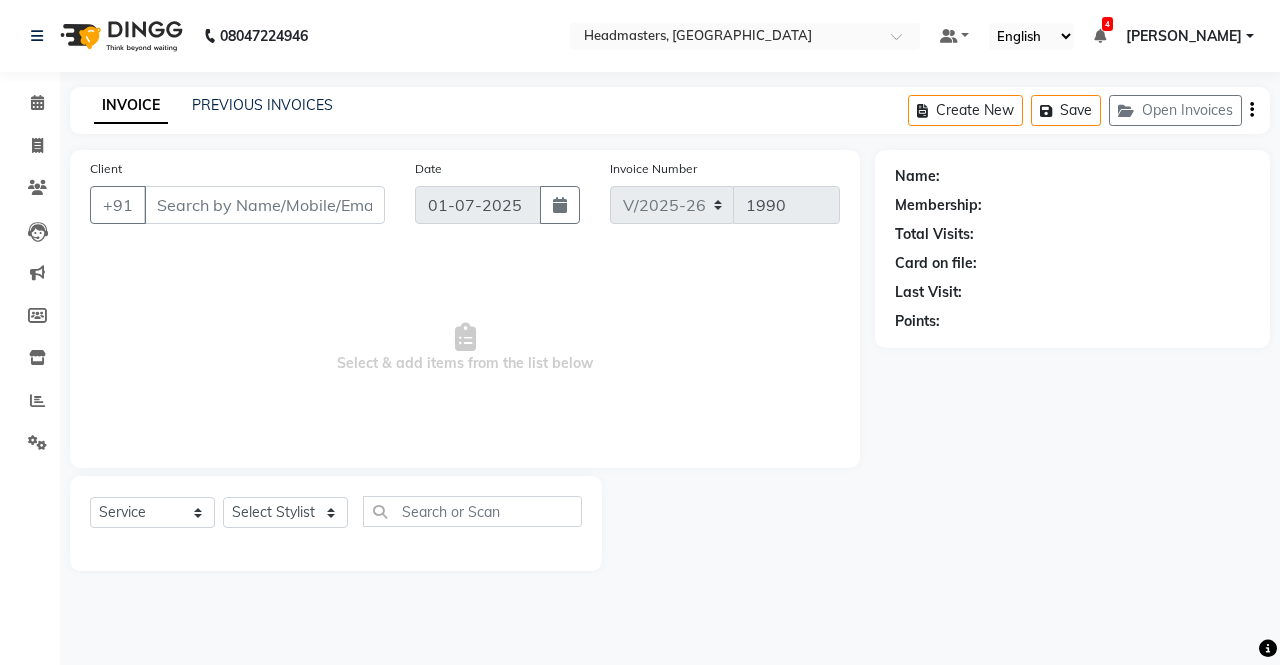 type on "7814061311" 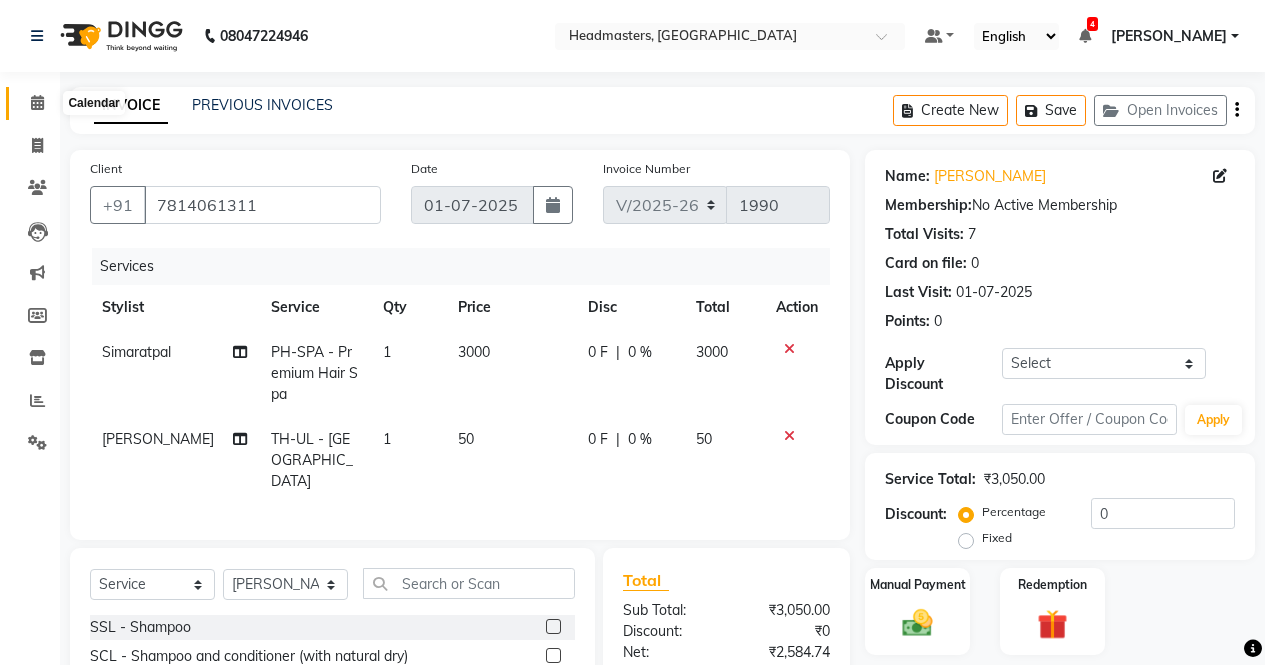 click 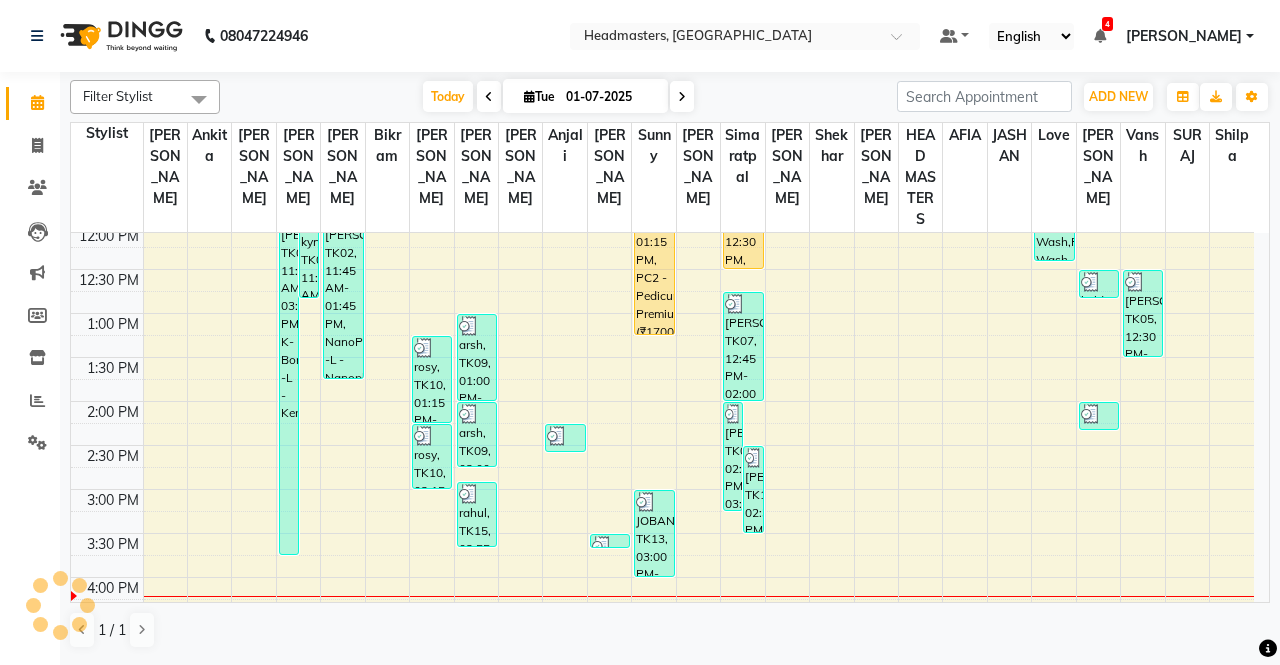 scroll, scrollTop: 500, scrollLeft: 0, axis: vertical 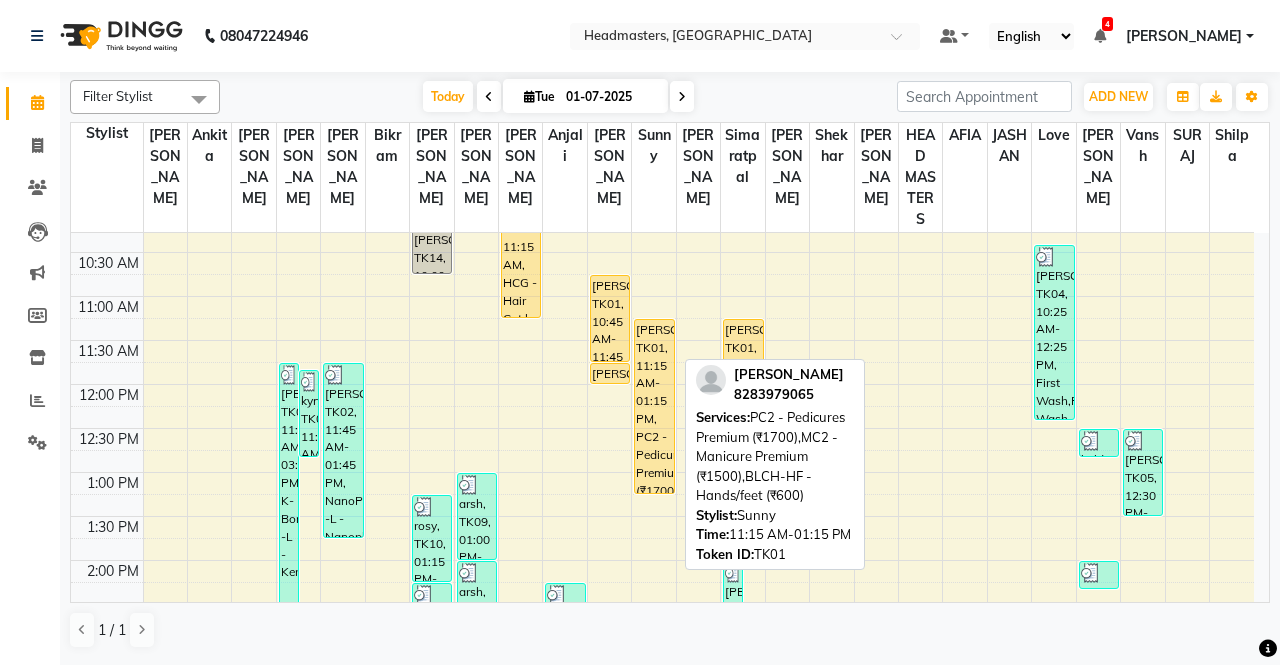 click on "[PERSON_NAME], TK01, 11:15 AM-01:15 PM, PC2 - Pedicures Premium (₹1700),MC2 - Manicure Premium (₹1500),BLCH-HF - Hands/feet (₹600)" at bounding box center [654, 406] 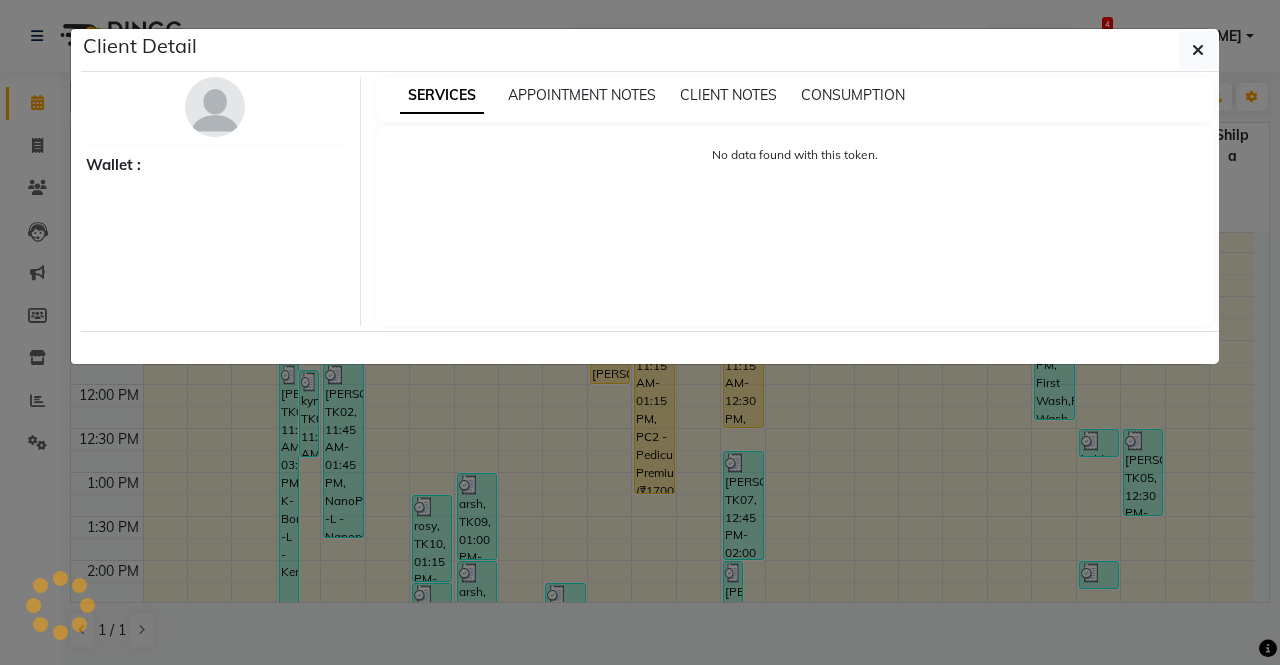 select on "1" 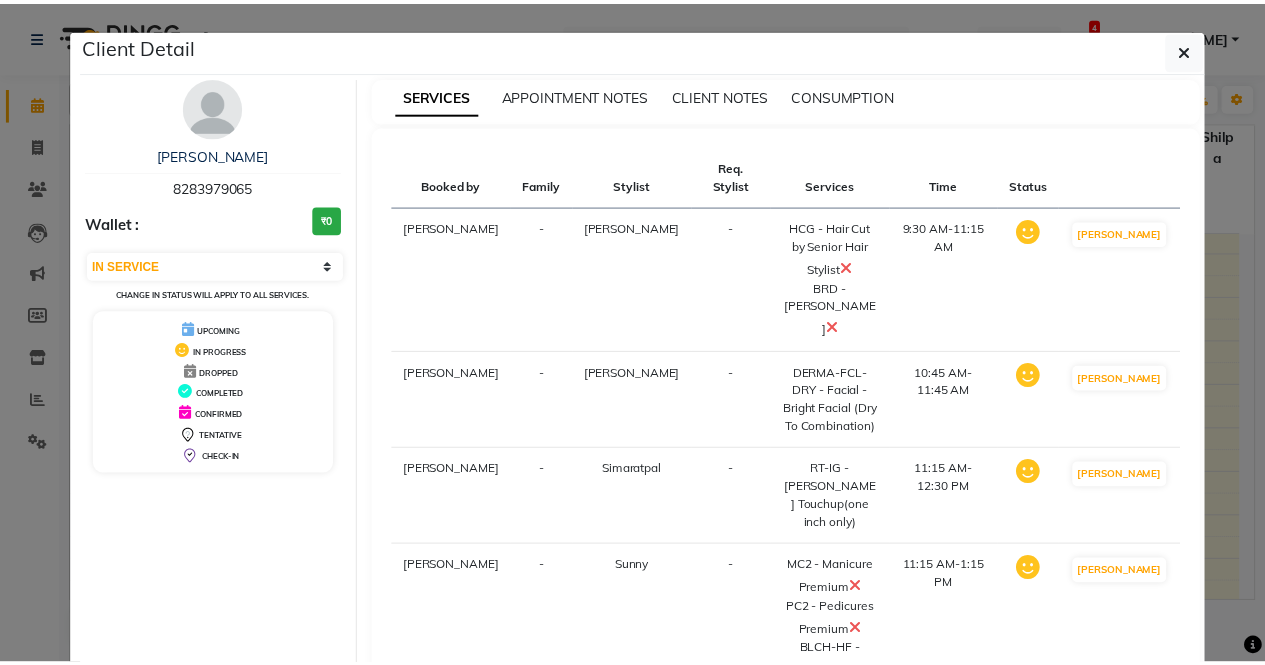 scroll, scrollTop: 163, scrollLeft: 0, axis: vertical 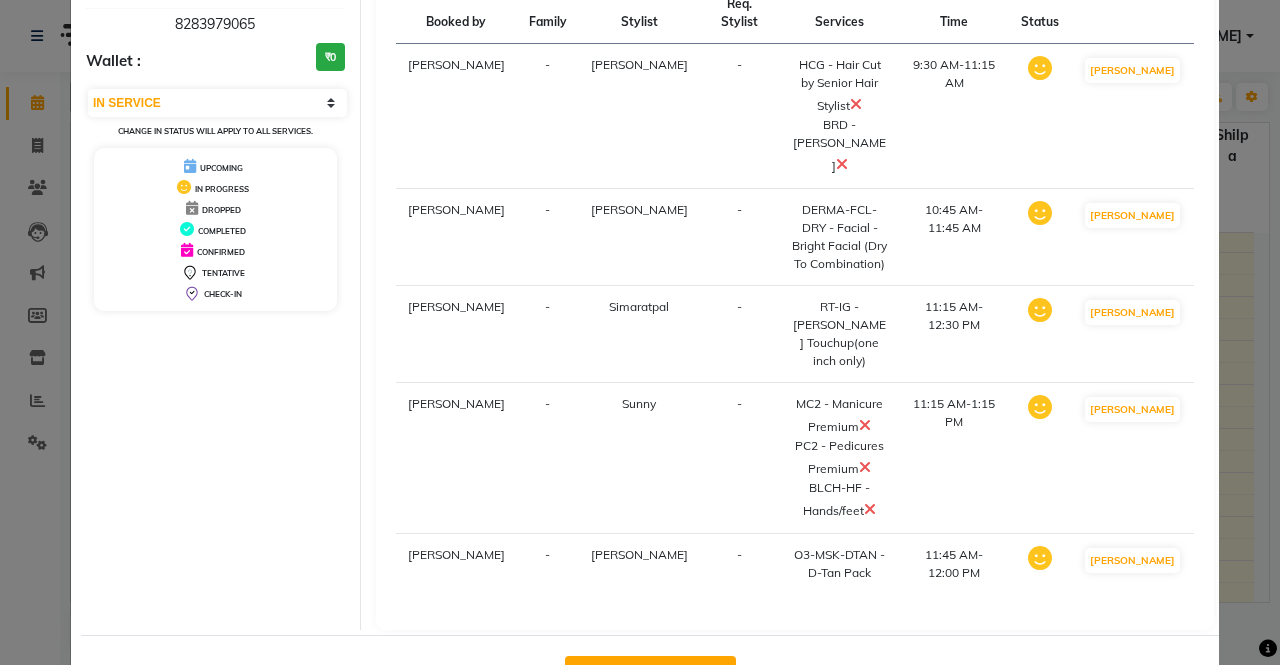 click on "Mark Done And Checkout" 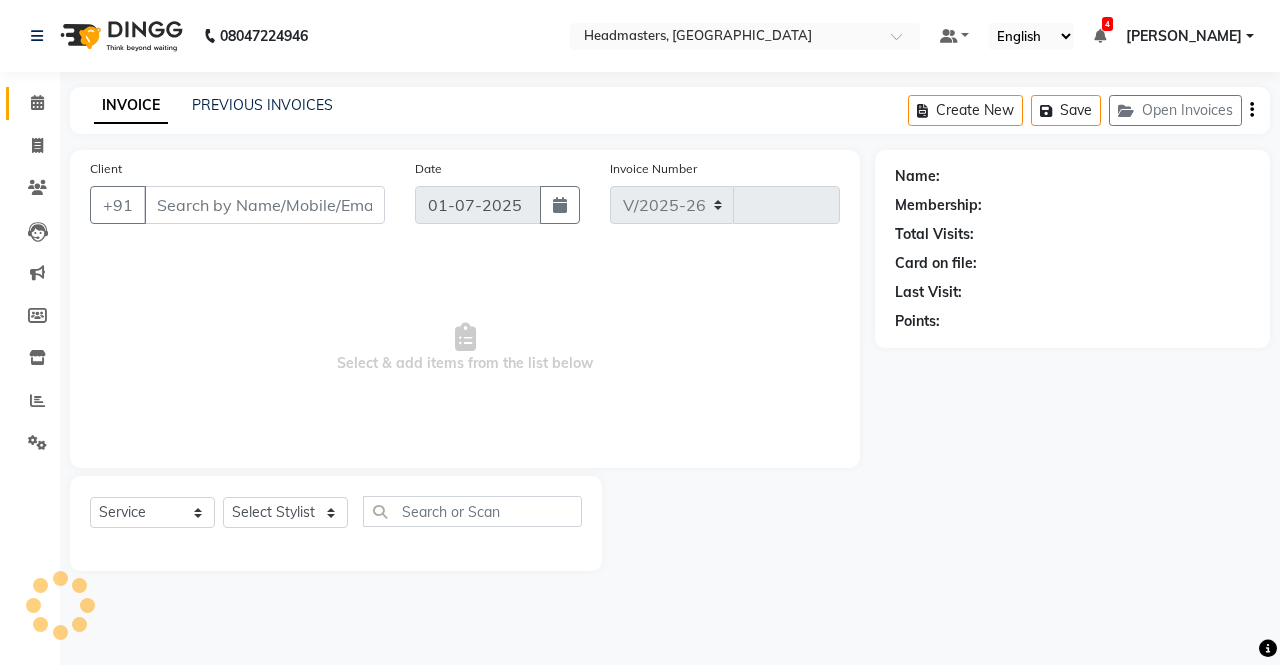 select on "7136" 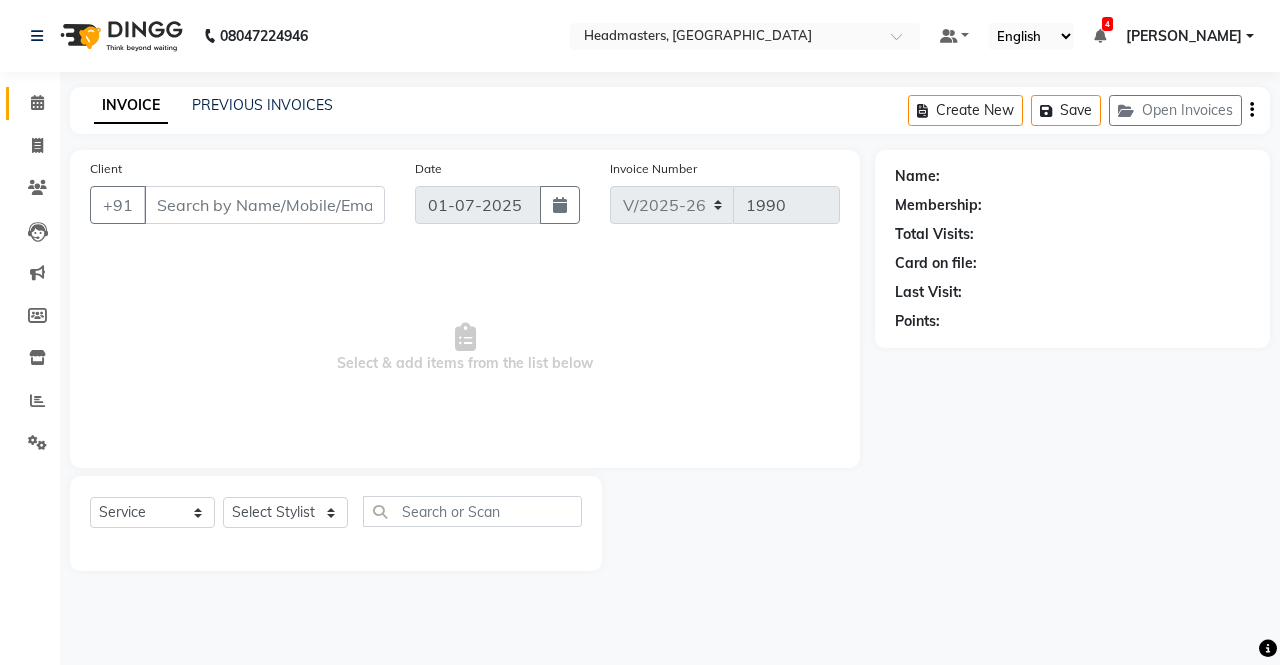 type on "8283979065" 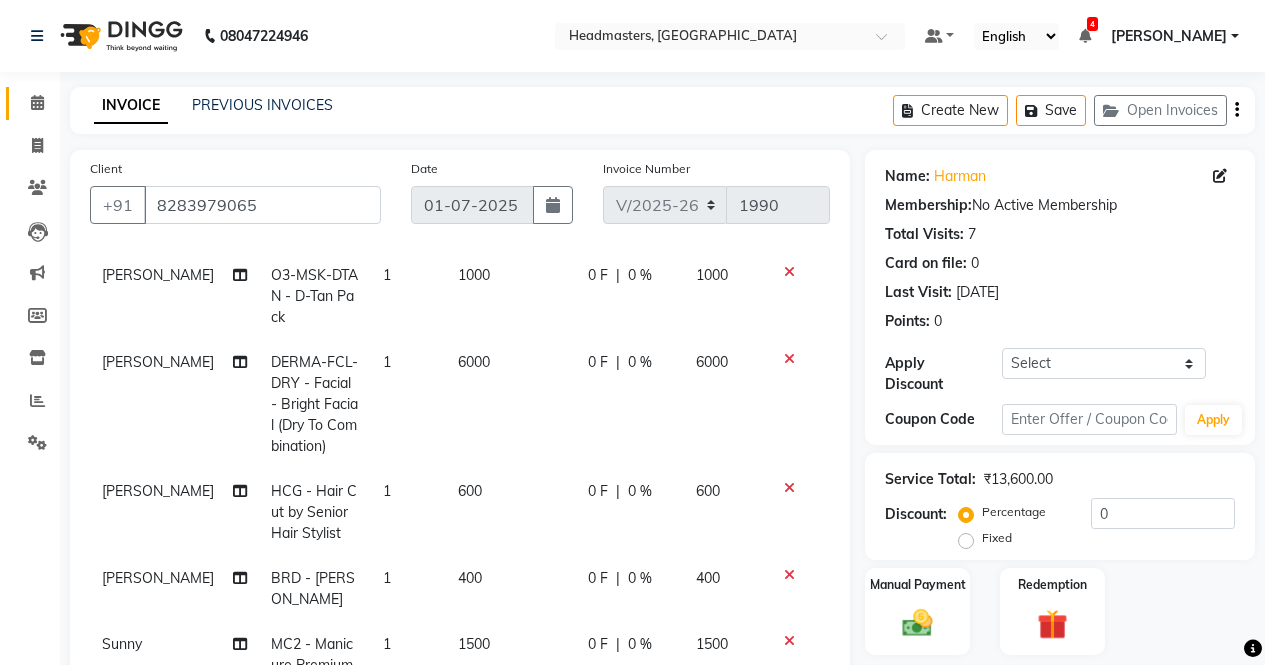 scroll, scrollTop: 200, scrollLeft: 0, axis: vertical 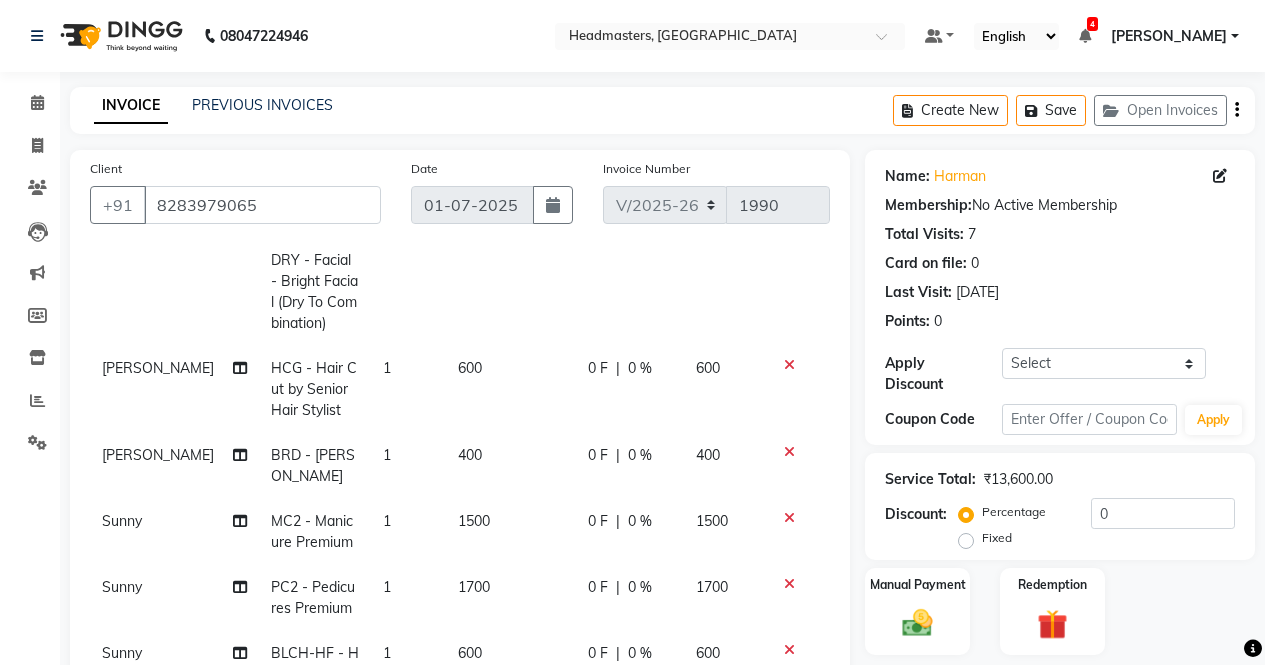 click 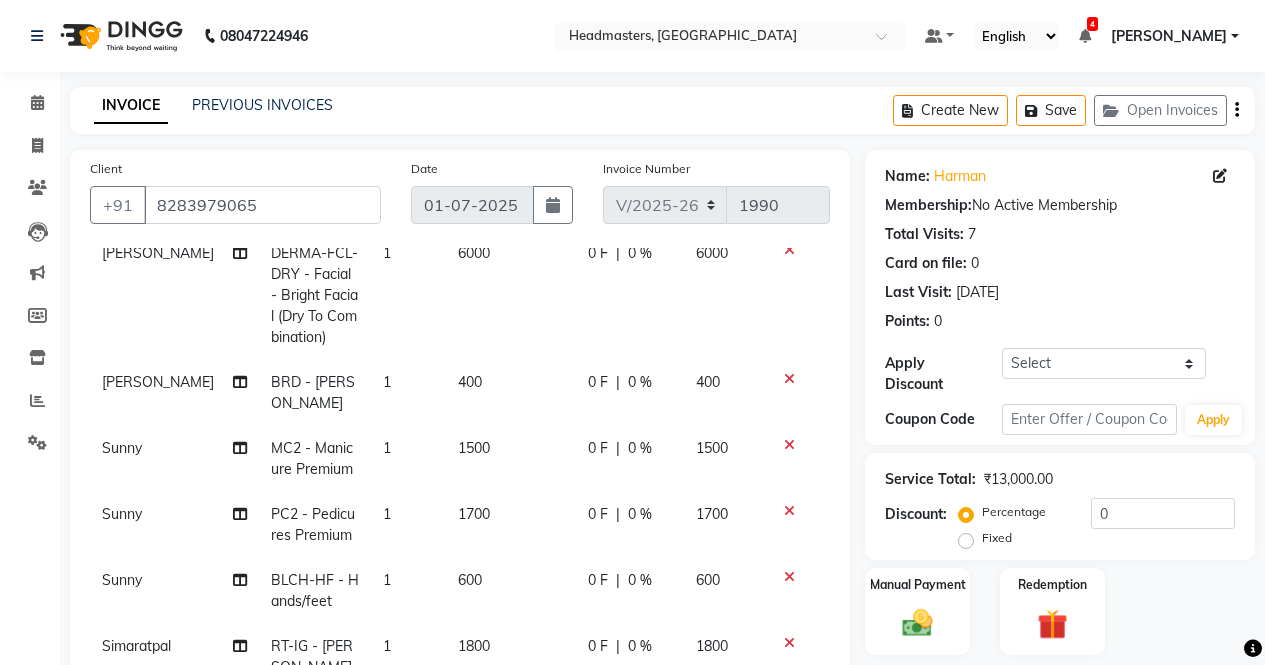 scroll, scrollTop: 180, scrollLeft: 0, axis: vertical 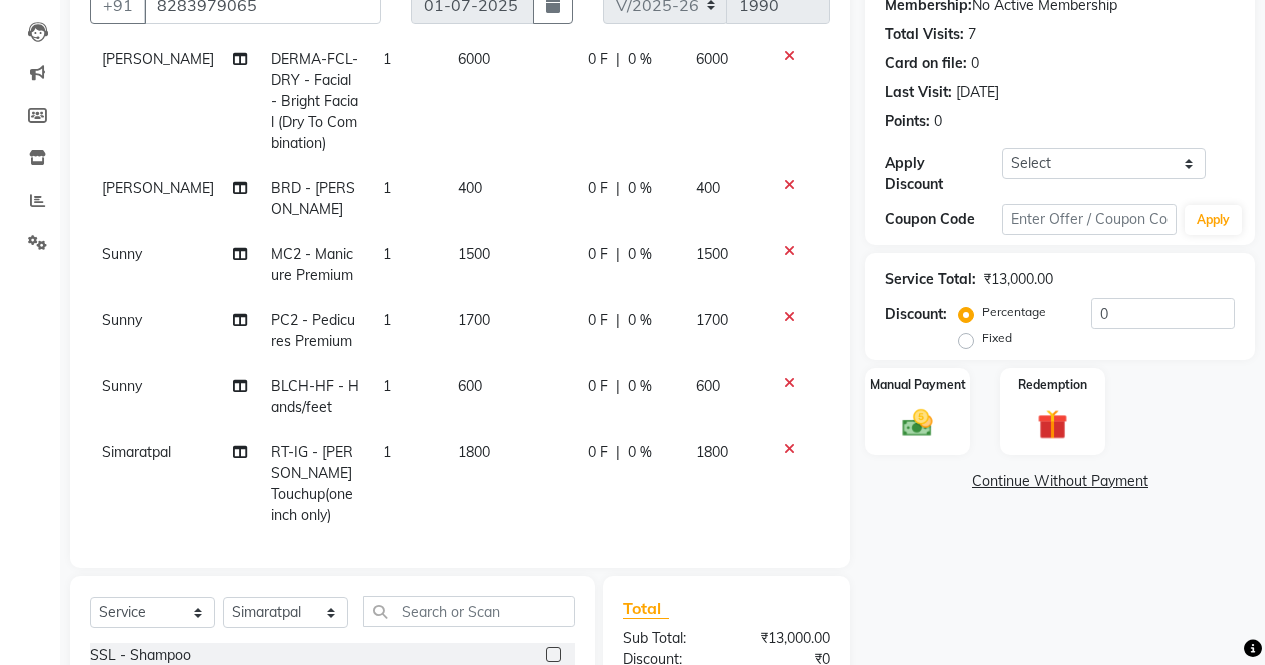 click on "0 F" 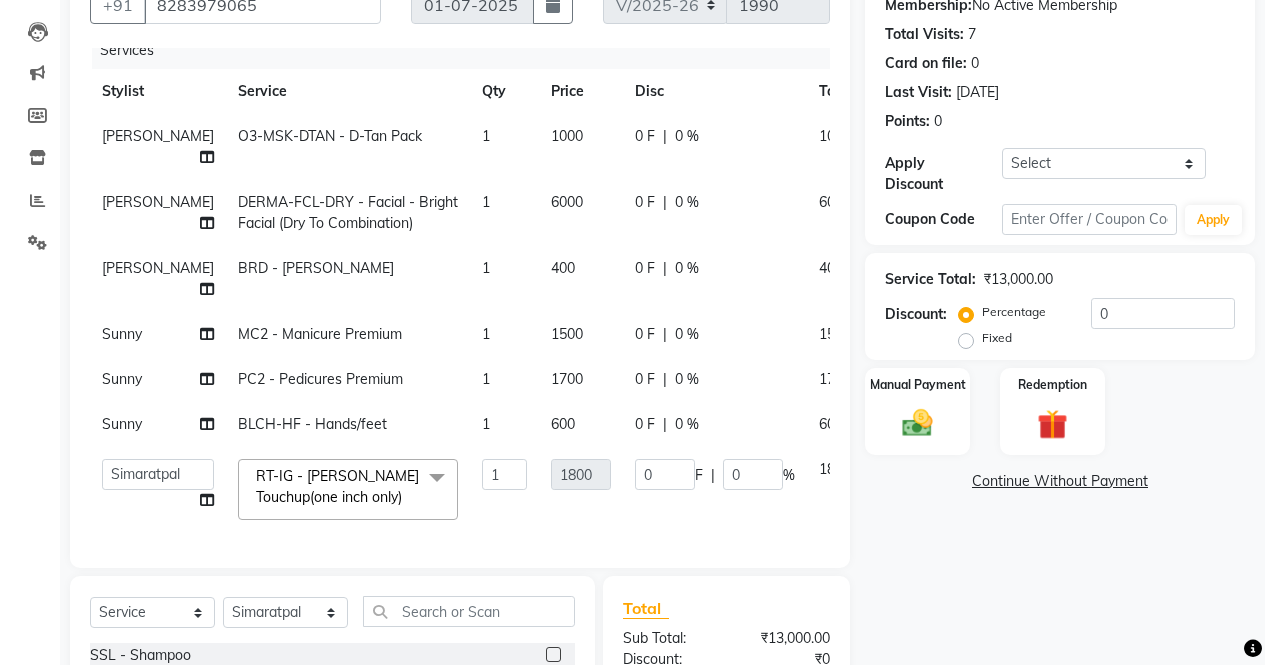 scroll, scrollTop: 31, scrollLeft: 0, axis: vertical 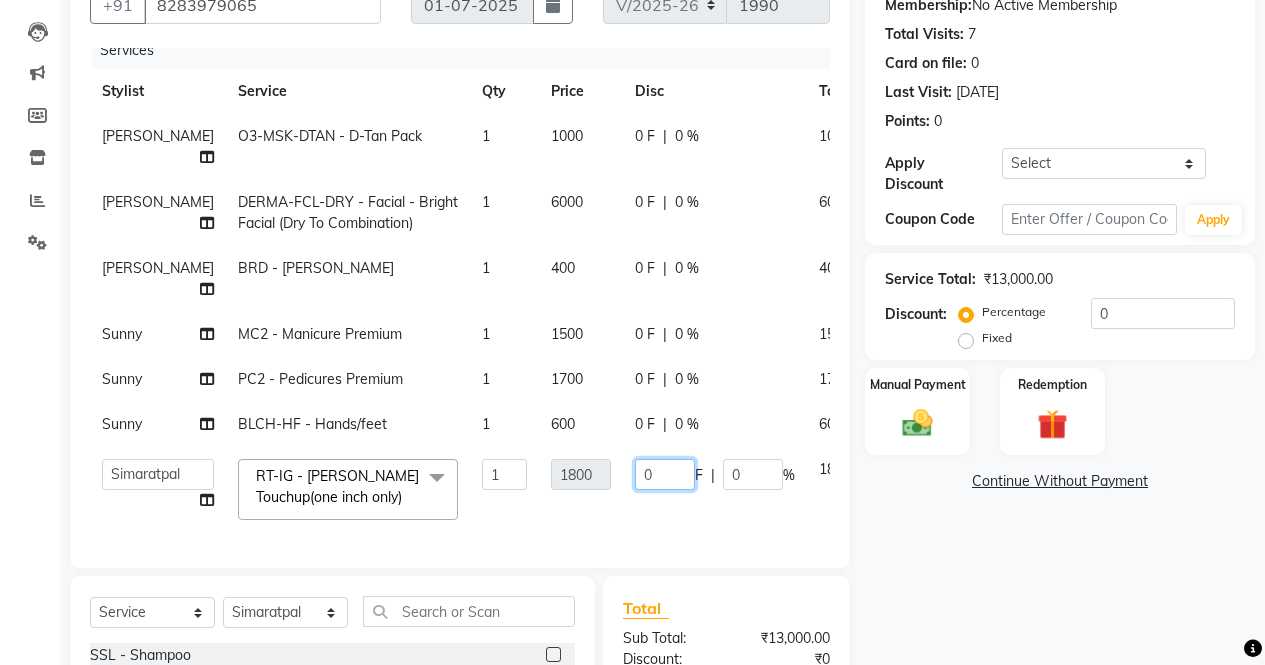 click on "0" 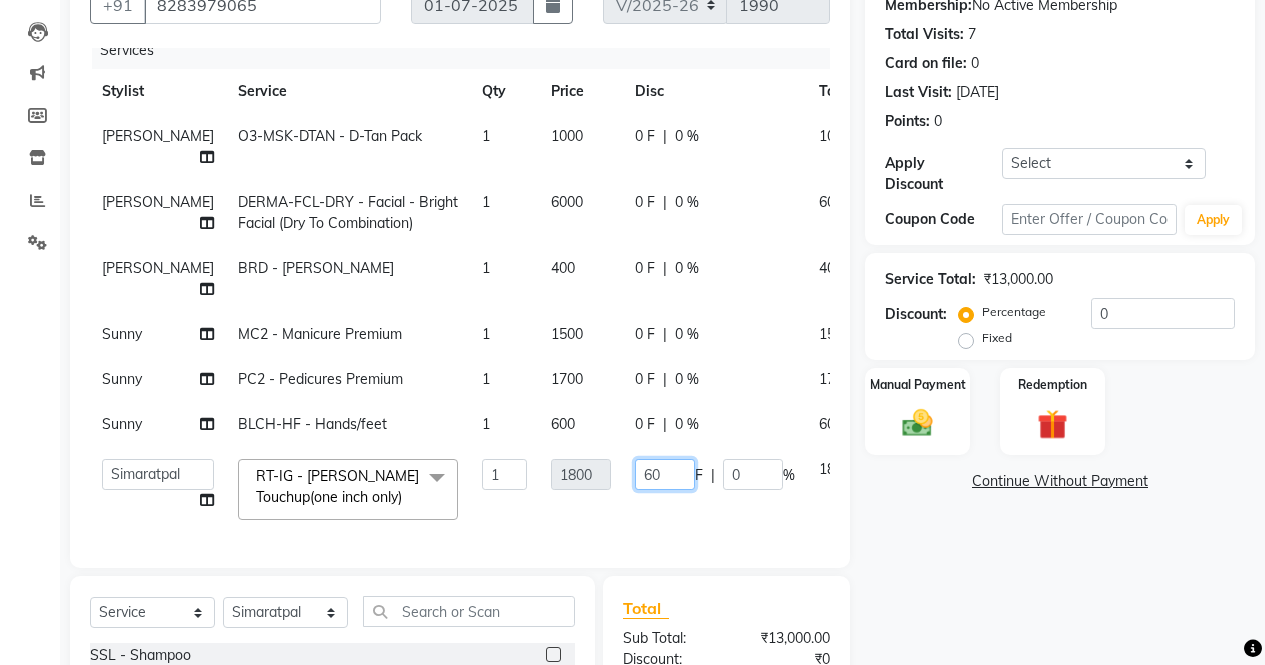 type on "600" 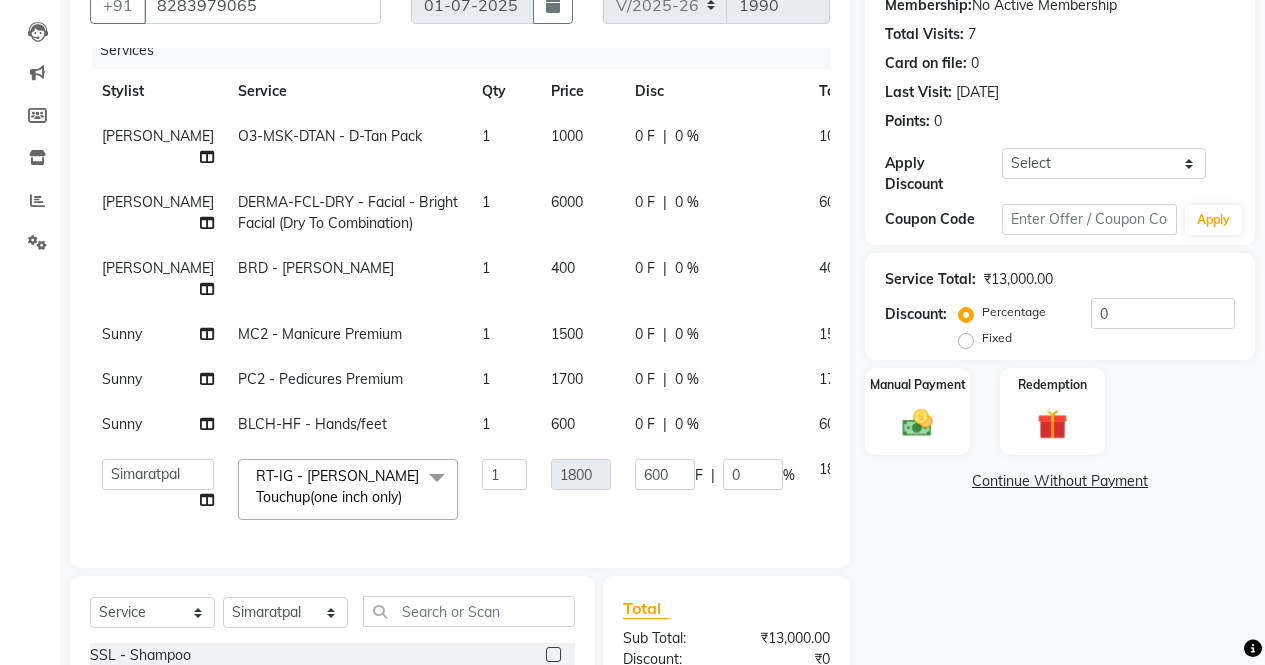 click on "Navneet Kaur  O3-MSK-DTAN  - D-Tan Pack 1 1000 0 F | 0 % 1000 Navneet Kaur  DERMA-FCL-DRY - Facial - Bright Facial (Dry To Combination) 1 6000 0 F | 0 % 6000 Harjinder BRD - Beard 1 400 0 F | 0 % 400 Sunny  MC2 - Manicure Premium 1 1500 0 F | 0 % 1500 Sunny  PC2 - Pedicures Premium 1 1700 0 F | 0 % 1700 Sunny  BLCH-HF - Hands/feet 1 600 0 F | 0 % 600  AFIA   Anjali   Ankita   Arwinder    Bikram   Harjinder   HEAD MASTERS   Inder    Jashan    JASHAN    Komal   Love   Lovepreet    Navneet Kaur    Ramanpreet Kaur    Ranjit Kaur   Sahil Kumar   Sania   Shekhar    Shilpa   Simaratpal    Sunny    SURAJ    Tejpal   Vansh  RT-IG - Igora Root Touchup(one inch only)  x SSL - Shampoo SCL - Shampoo and conditioner (with natural dry) HML - Head massage(with natural dry) HCLD - Hair Cut by Creative Director HCL - Hair Cut by Senior Hair Stylist Trim - Trimming (one Length) Spt - Split ends/short/candle cut BD - Blow dry OS - Open styling GL-igora - Igora Global GL-essensity - Essensity Global Hlts-L - Highlights Bikni Spa" 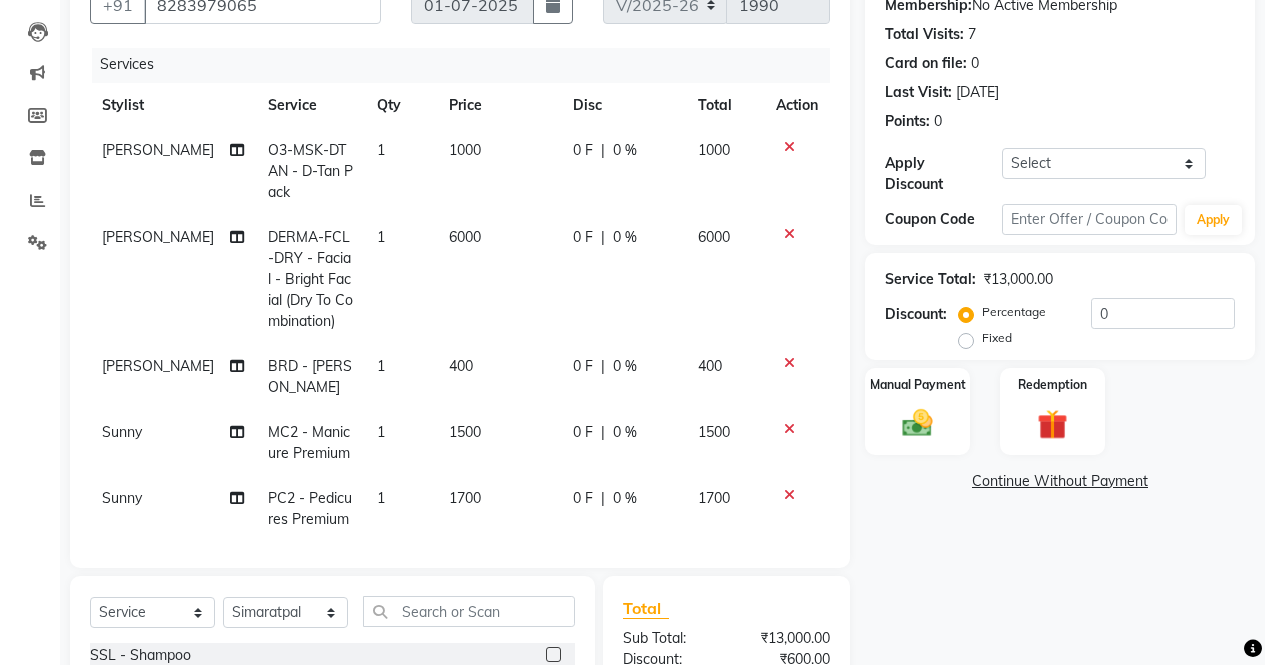 scroll, scrollTop: 0, scrollLeft: 0, axis: both 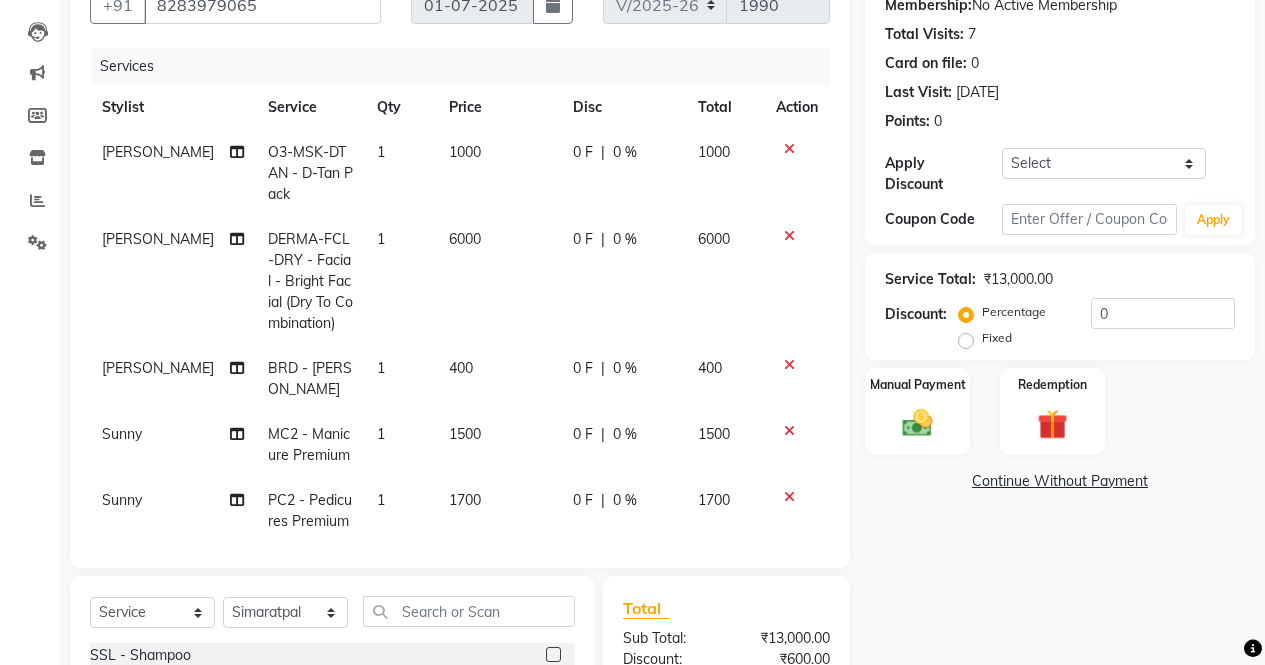 click on "0 F" 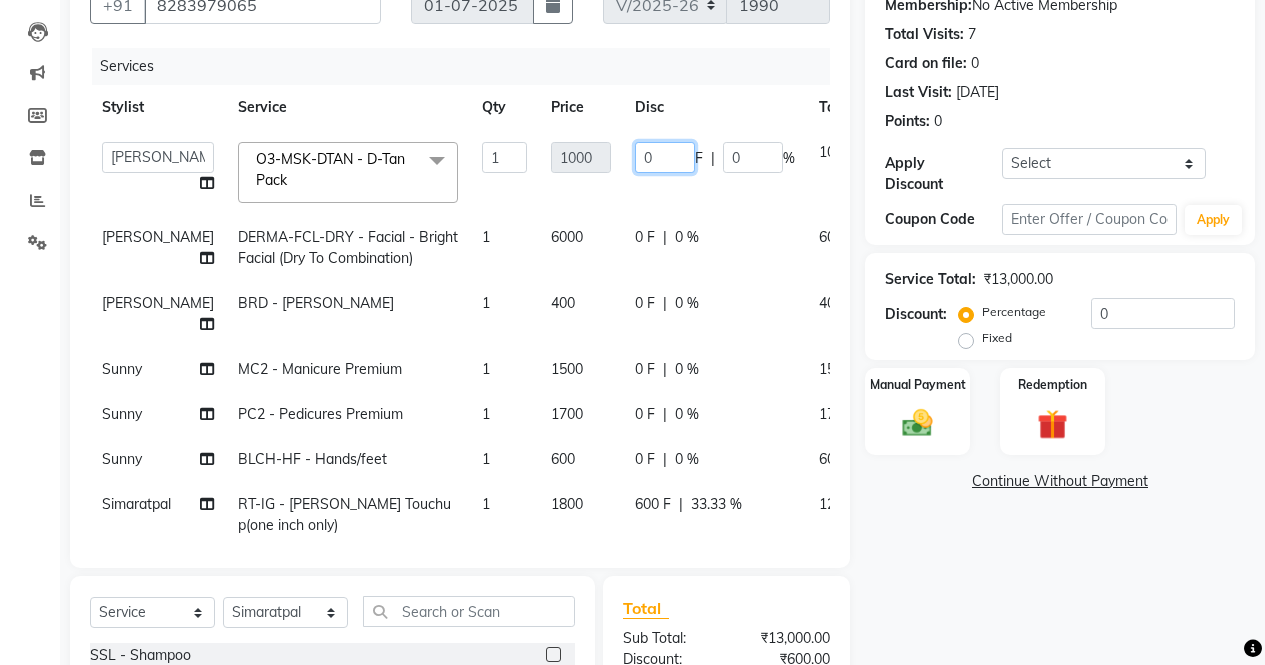 click on "0" 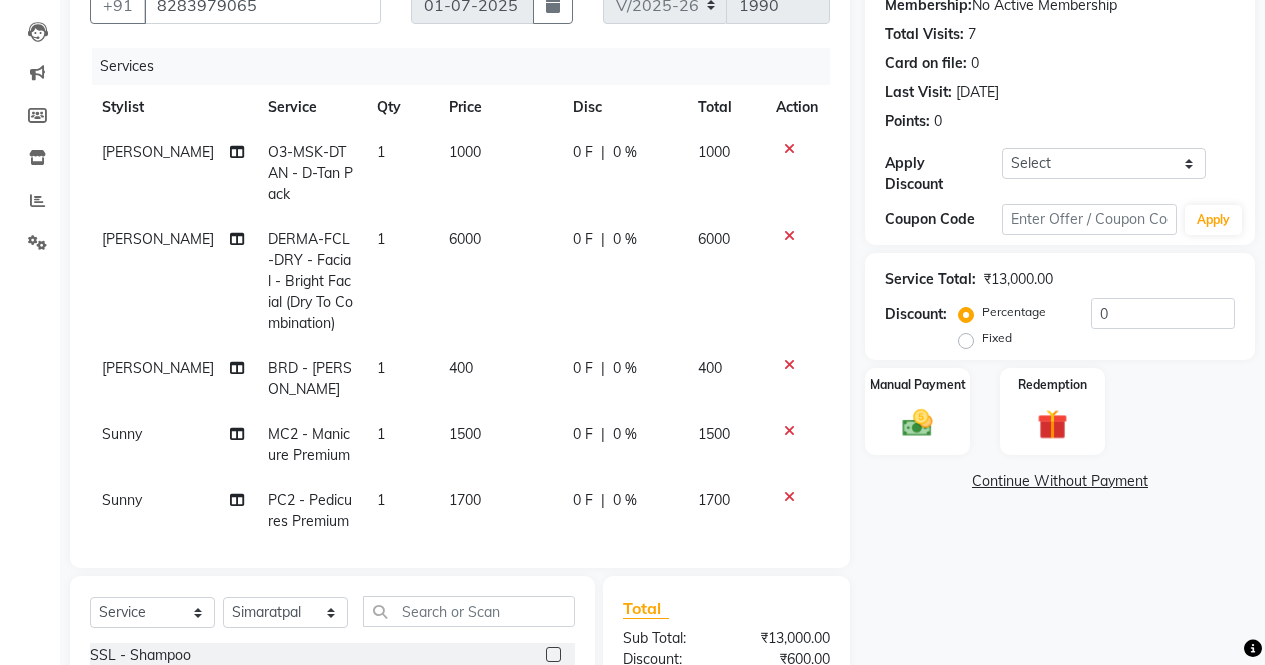 click on "Name: Harman  Membership:  No Active Membership  Total Visits:  7 Card on file:  0 Last Visit:   01-06-2025 Points:   0  Apply Discount Select Coupon → Wrong Job Card  Coupon → Complimentary Services Coupon → Correction  Coupon → First Wash  Coupon → Free Of Cost  Coupon → Staff Service  Coupon → Service Not Done  Coupon → Already Paid  Coupon → Double Job Card  Coupon Code Apply Service Total:  ₹13,000.00  Discount:  Percentage   Fixed  0 Manual Payment Redemption  Continue Without Payment" 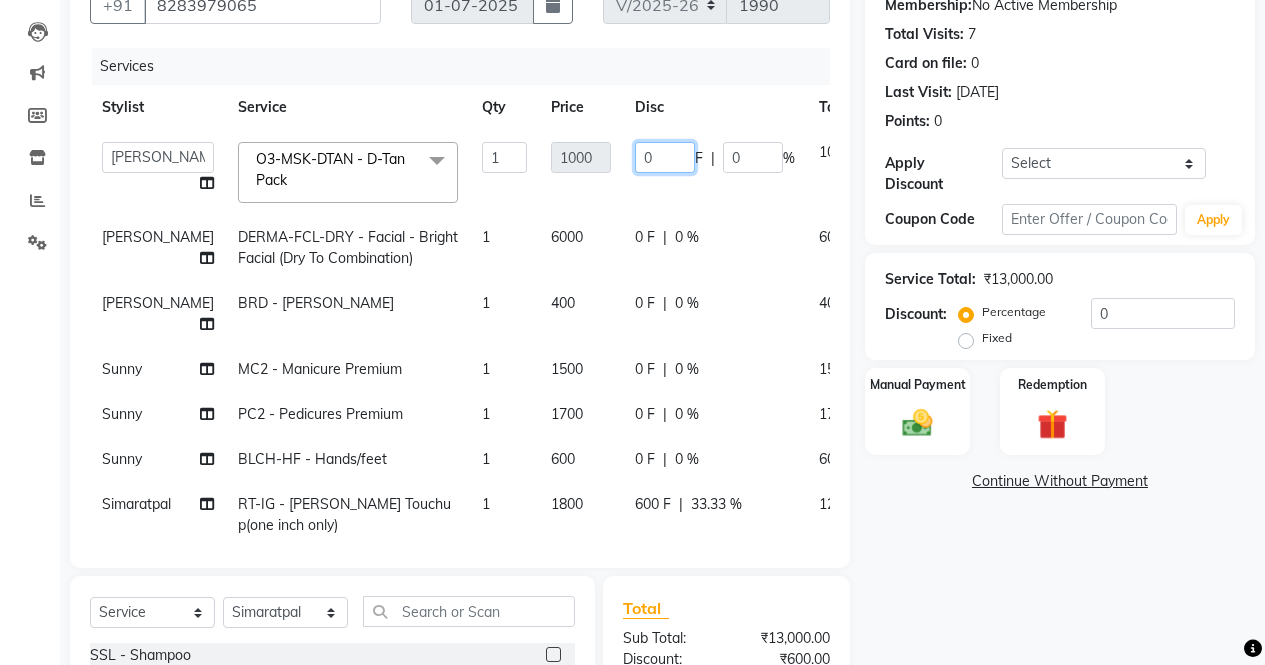 click on "0" 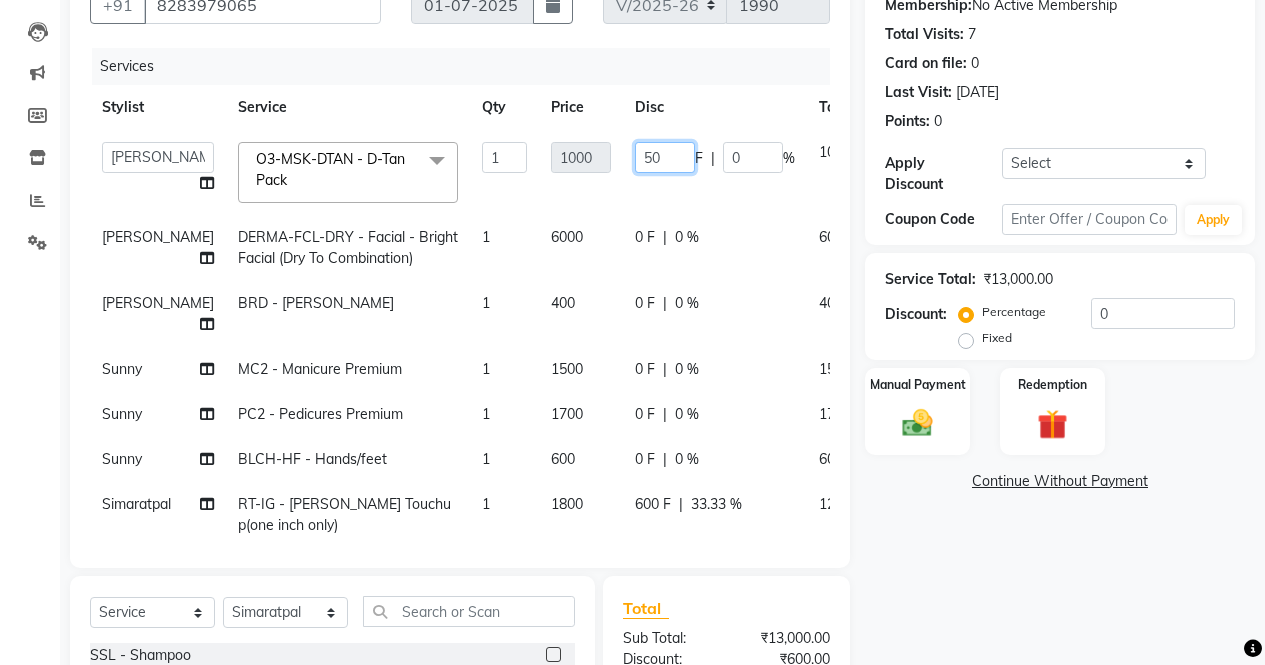 type on "500" 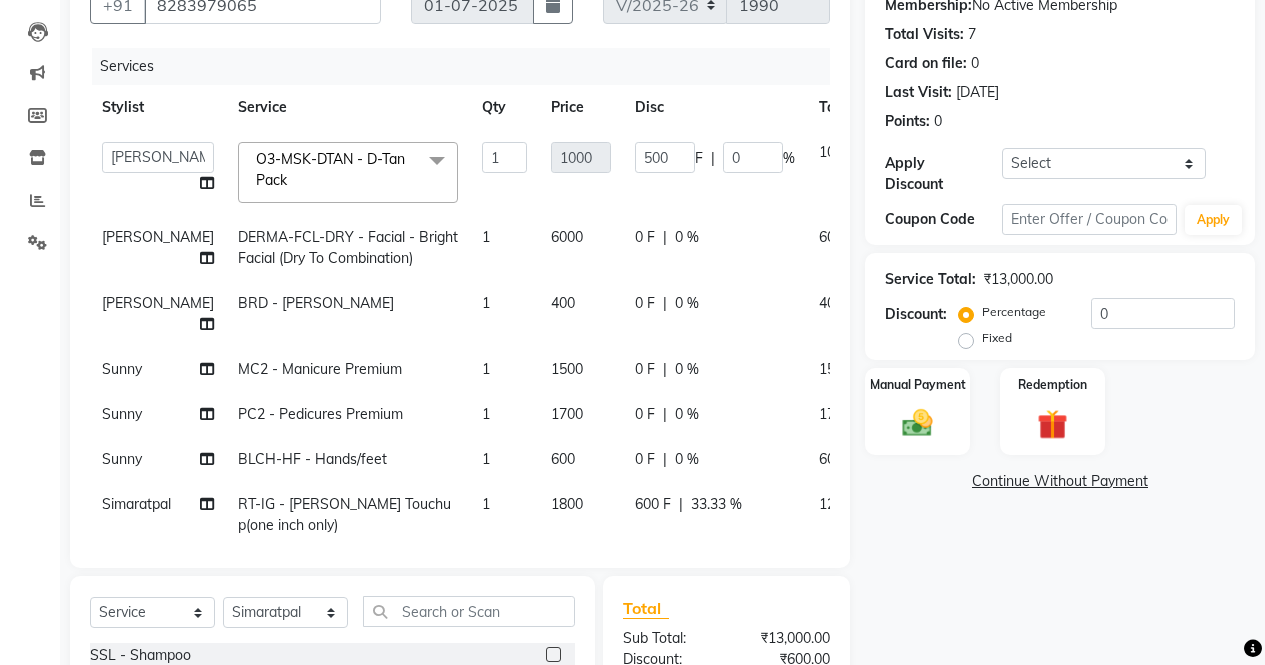 click on "Navneet Kaur  DERMA-FCL-DRY - Facial - Bright Facial (Dry To Combination) 1 6000 0 F | 0 % 6000" 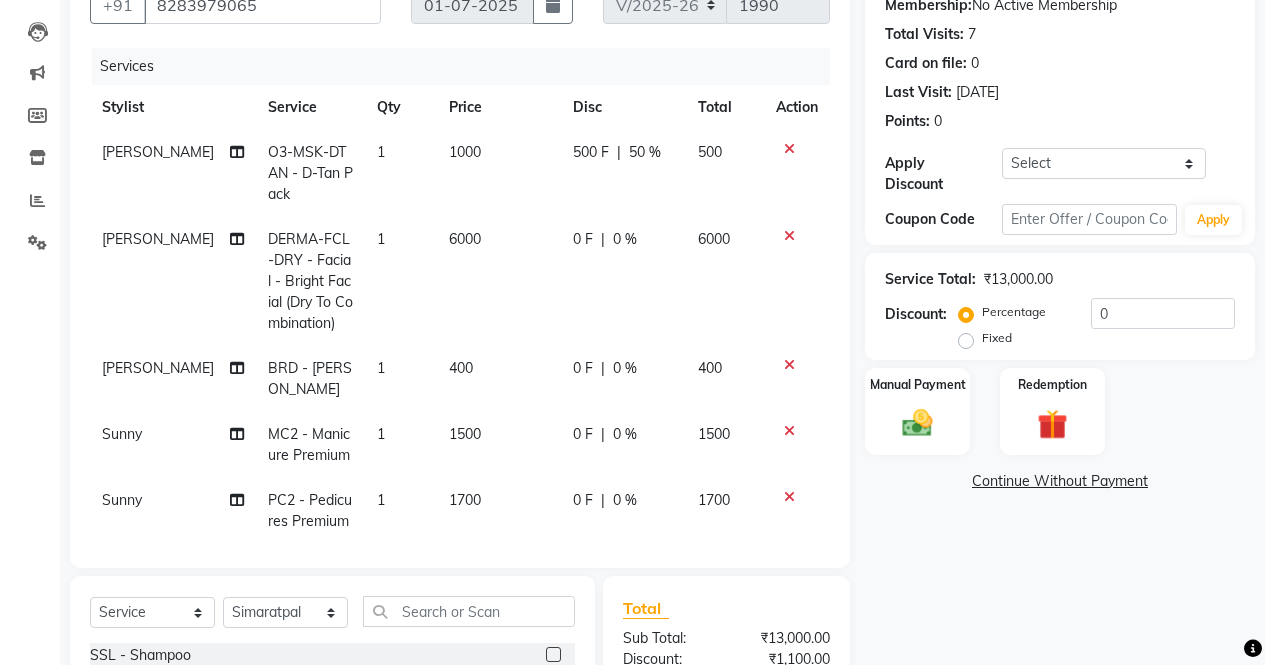 click on "0 F" 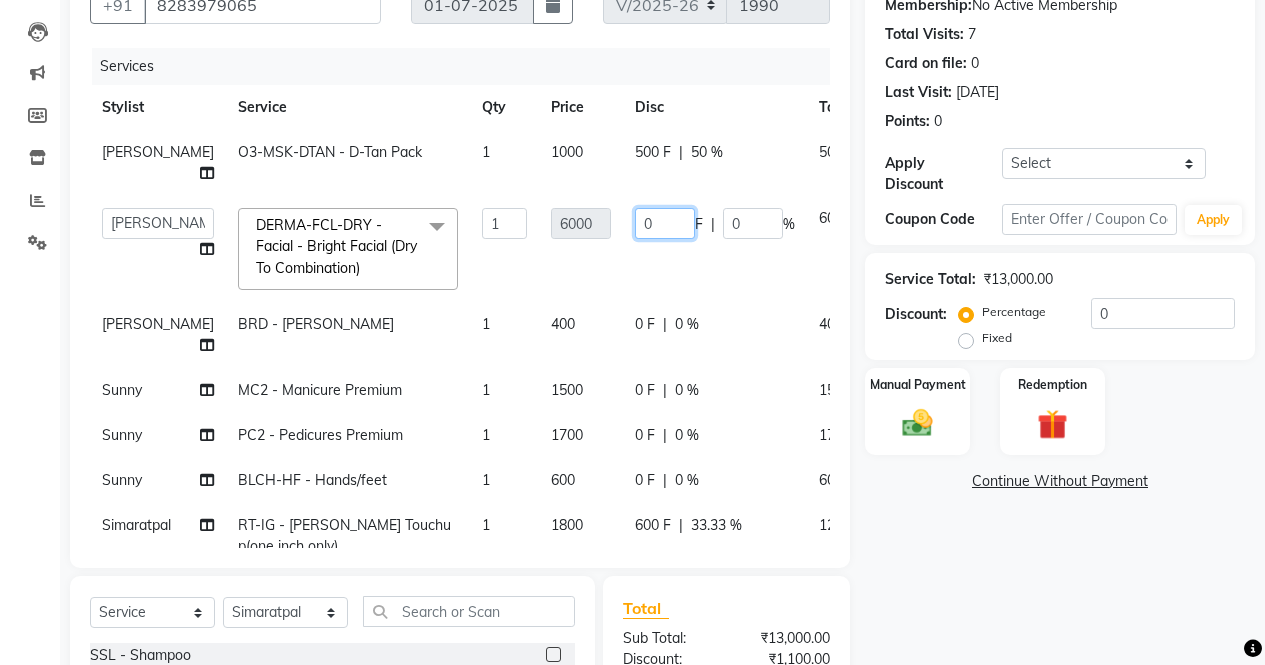 click on "0" 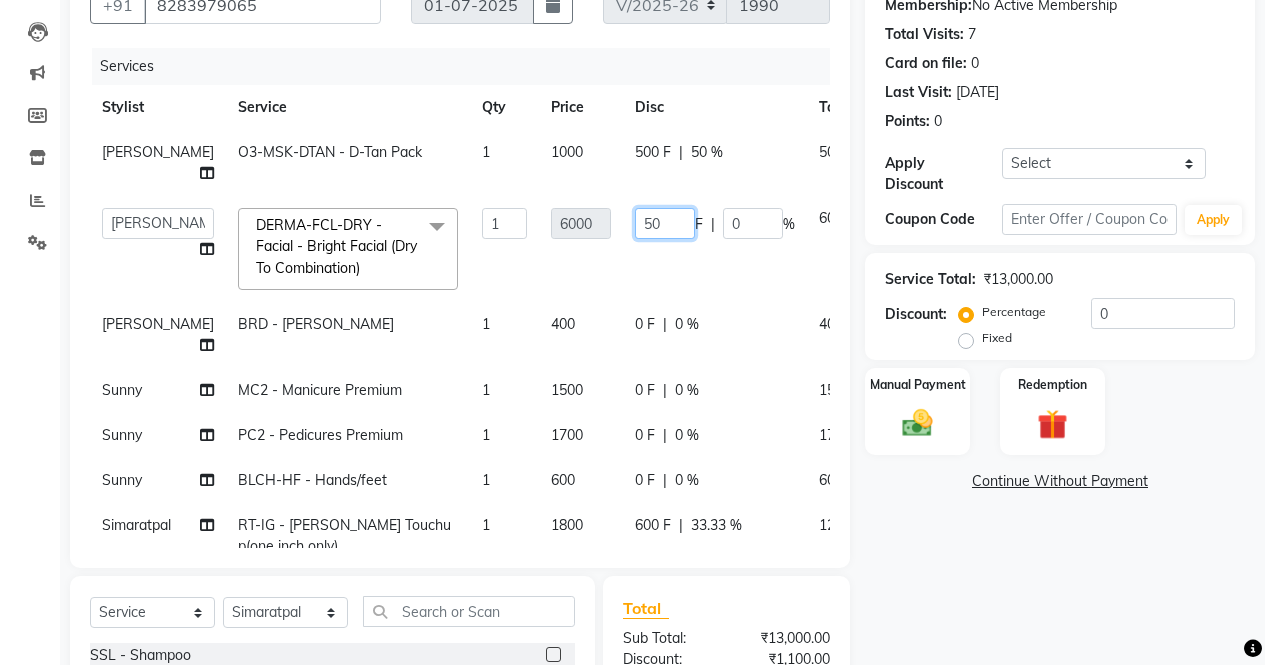 type on "500" 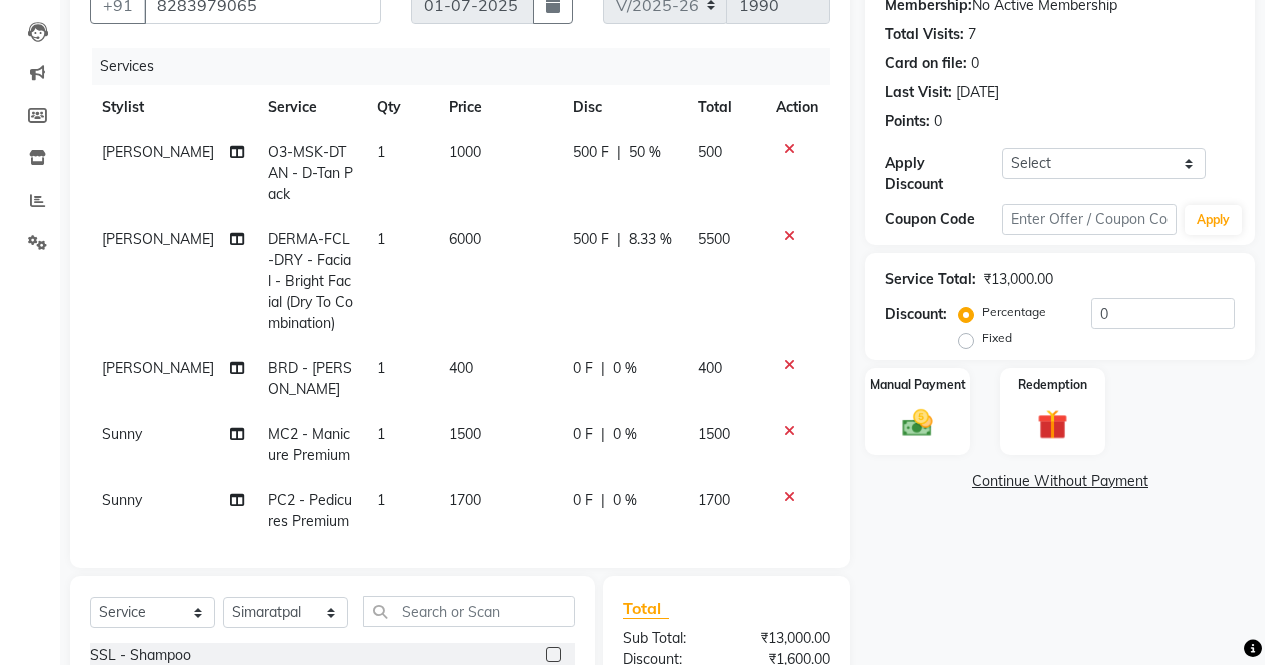 click on "500 F | 8.33 %" 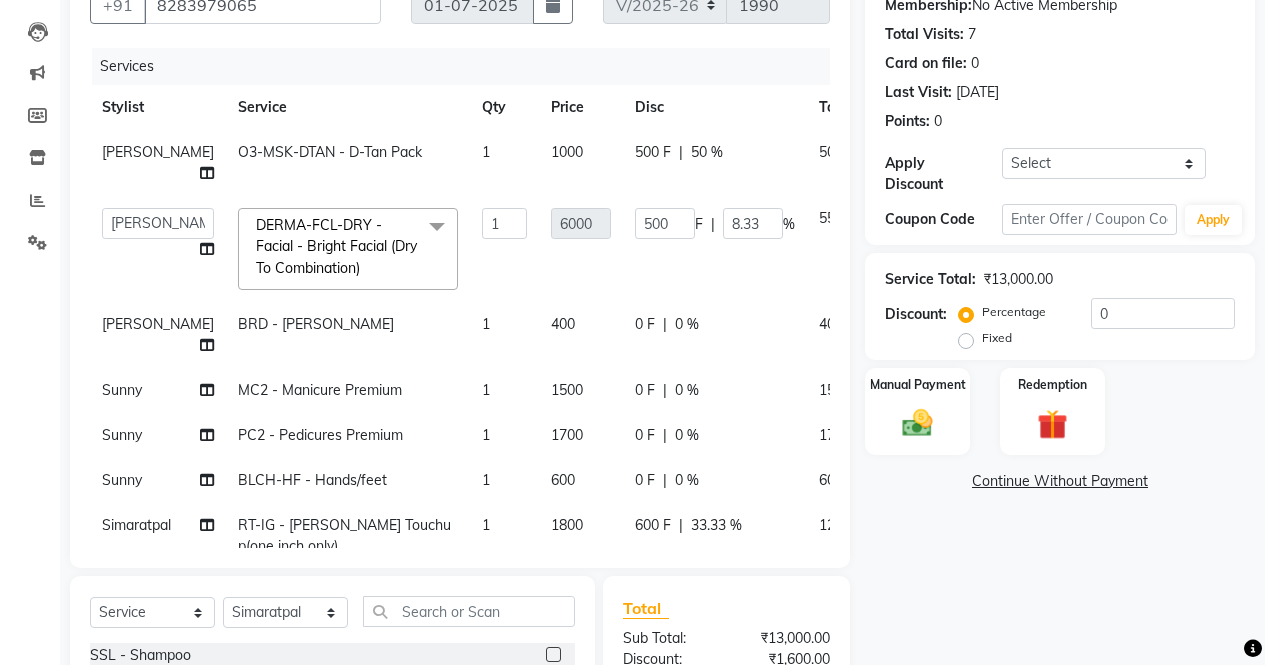 scroll, scrollTop: 52, scrollLeft: 0, axis: vertical 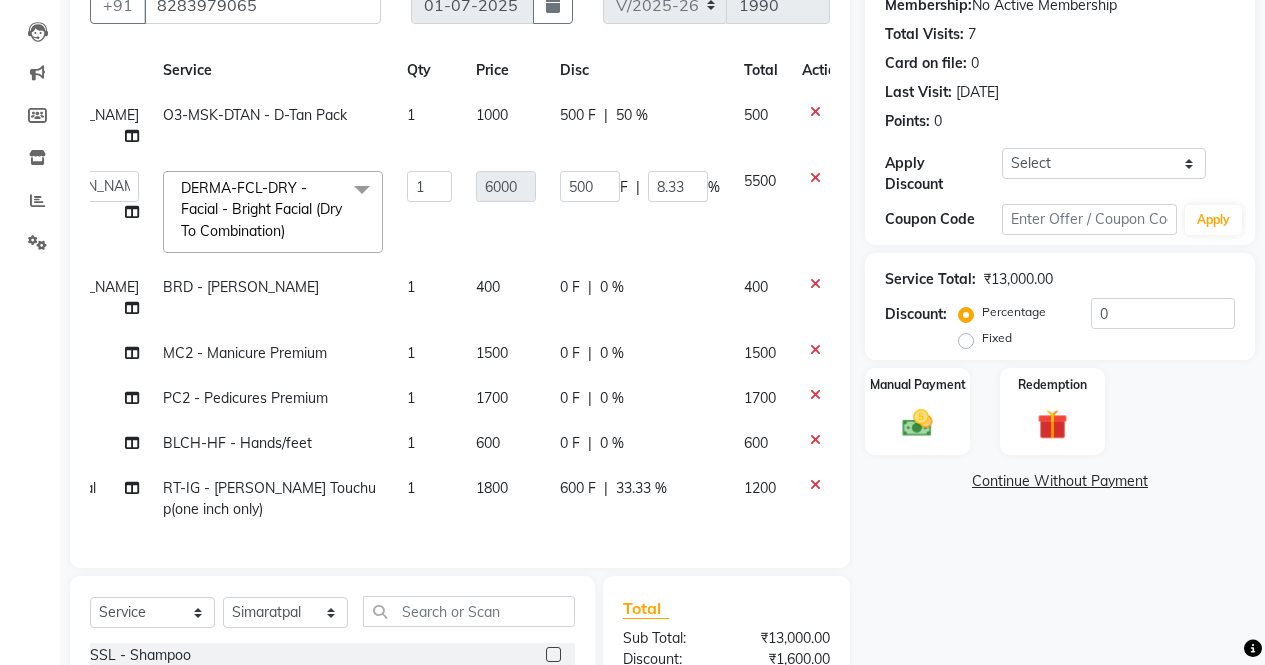 click 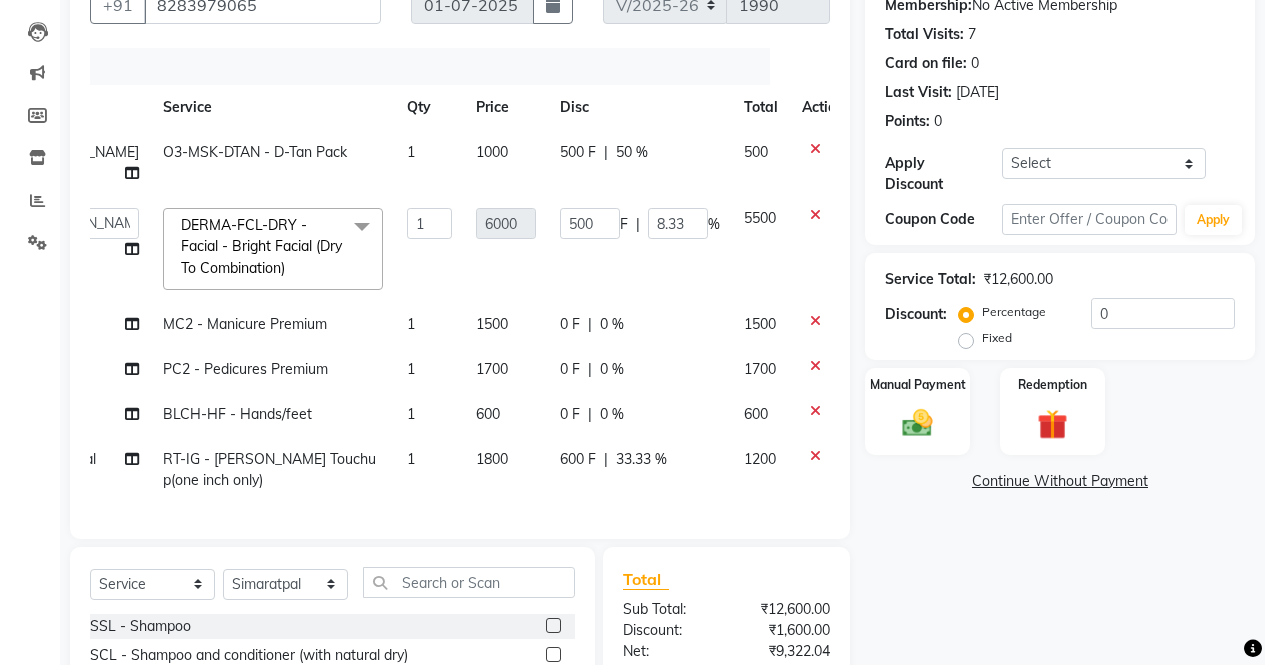 scroll, scrollTop: 0, scrollLeft: 60, axis: horizontal 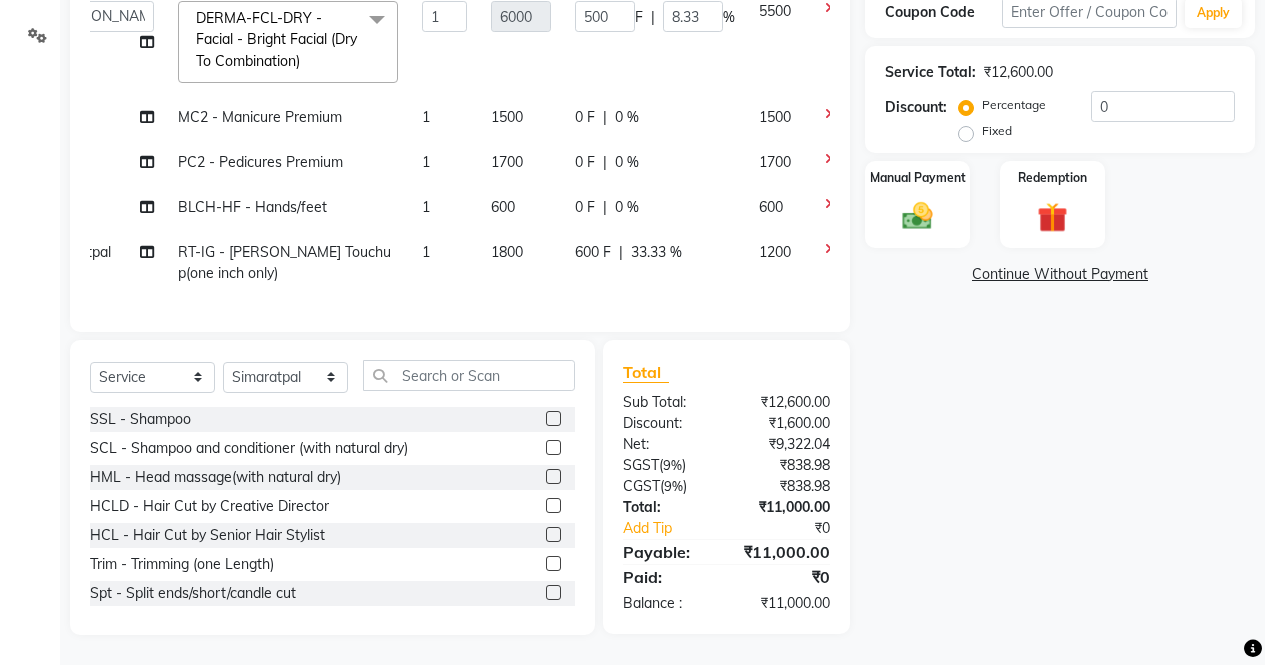 click on "0 F" 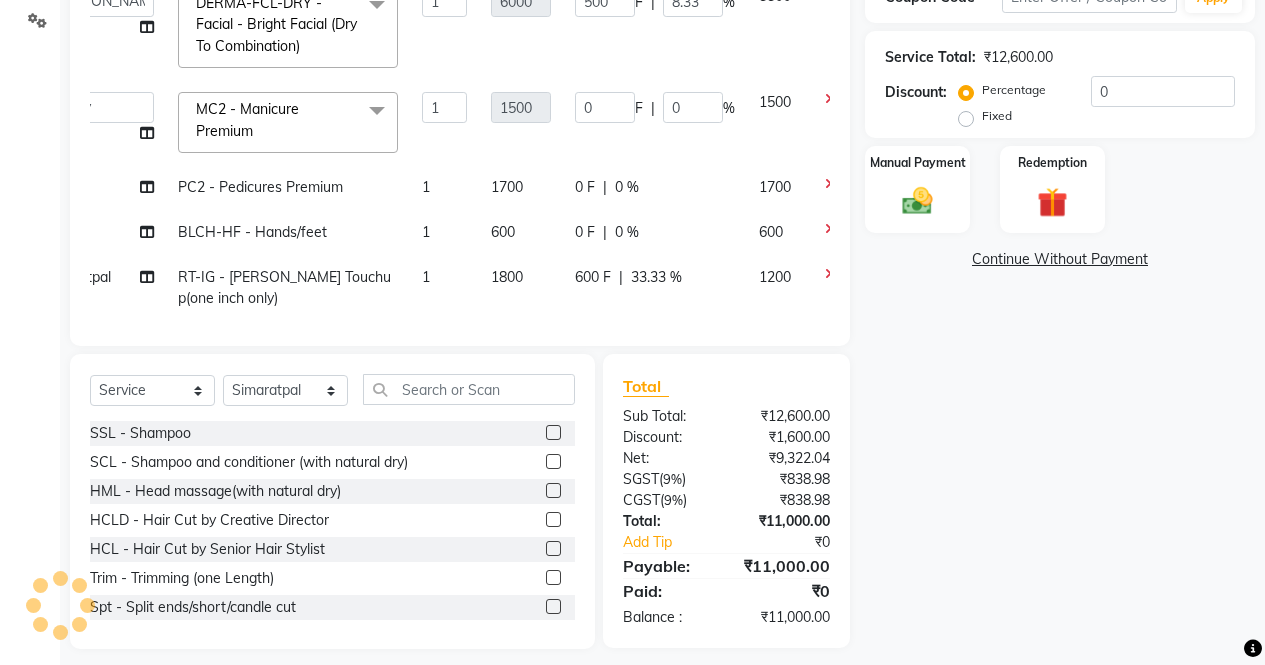 scroll, scrollTop: 222, scrollLeft: 0, axis: vertical 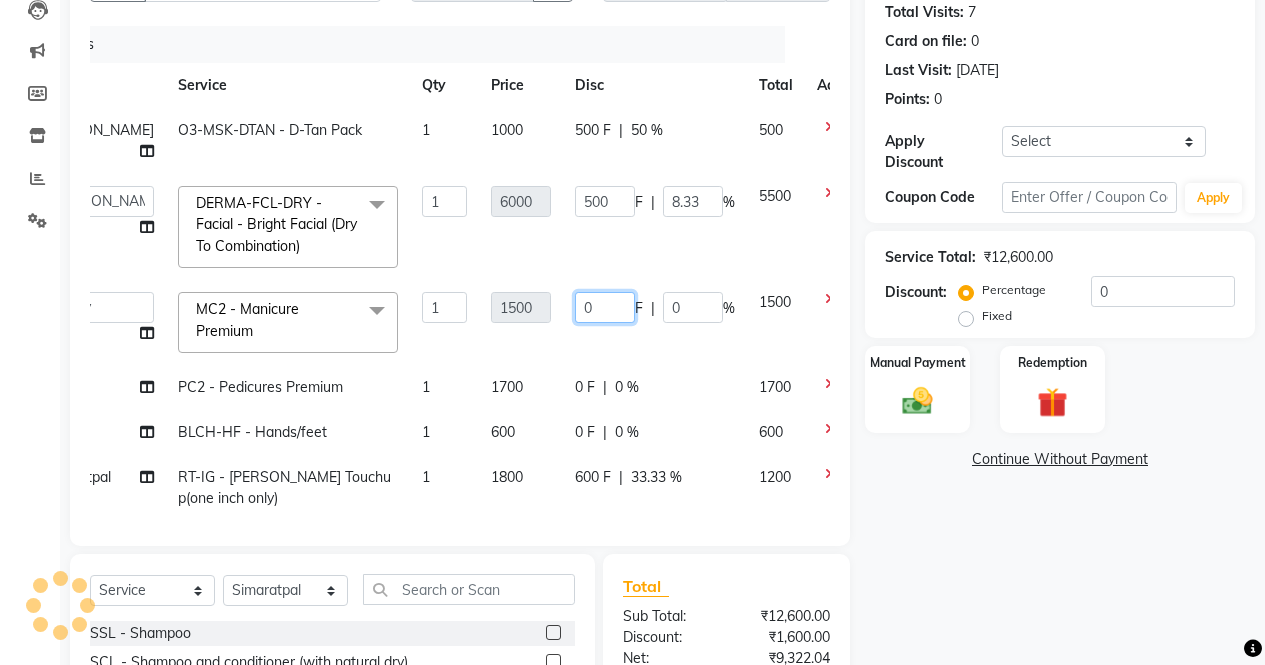 click on "0" 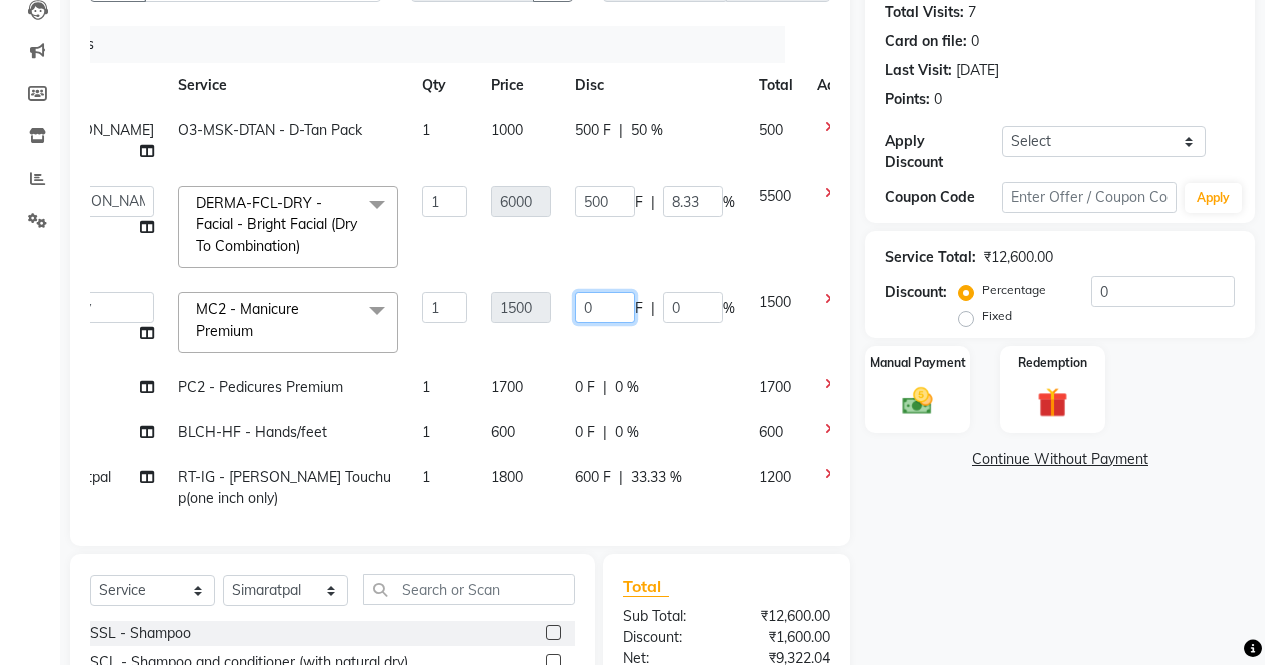 click on "0" 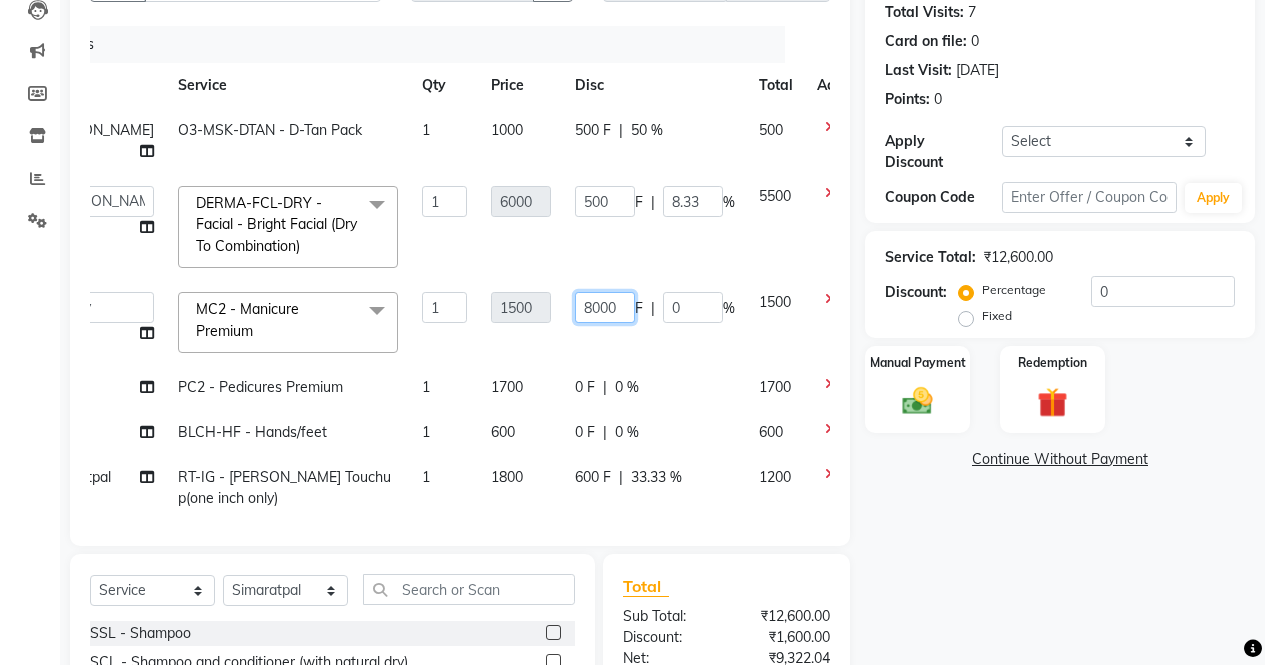type on "800" 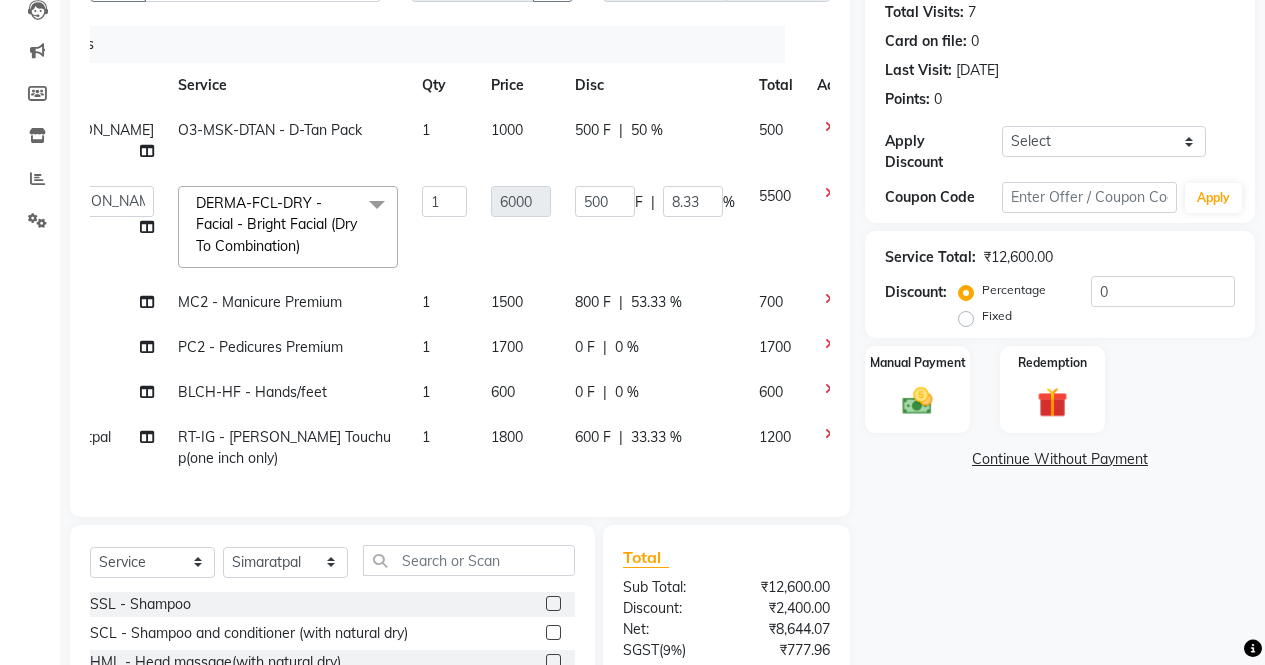 click on "Navneet Kaur  O3-MSK-DTAN  - D-Tan Pack 1 1000 500 F | 50 % 500  AFIA   Anjali   Ankita   Arwinder    Bikram   Harjinder   HEAD MASTERS   Inder    Jashan    JASHAN    Komal   Love   Lovepreet    Navneet Kaur    Ramanpreet Kaur    Ranjit Kaur   Sahil Kumar   Sania   Shekhar    Shilpa   Simaratpal    Sunny    SURAJ    Tejpal   Vansh  DERMA-FCL-DRY - Facial - Bright Facial (Dry To Combination)  x SSL - Shampoo SCL - Shampoo and conditioner (with natural dry) HML - Head massage(with natural dry) HCLD - Hair Cut by Creative Director HCL - Hair Cut by Senior Hair Stylist Trim - Trimming (one Length) Spt - Split ends/short/candle cut BD - Blow dry OS - Open styling GL-igora - Igora Global GL-essensity - Essensity Global Hlts-L - Highlights Bal - Balayage Chunks  - Chunks CR  - Color removal CRF - Color refresh Stk - Per streak RT-IG - Igora Root Touchup(one inch only) RT-ES - Essensity Root Touchup(one inch only) Reb - Rebonding ST  - Straight therapy Krt-L - Keratin Krt-BB -L - Keratin Blow Out SSM - Shampoo 1 500" 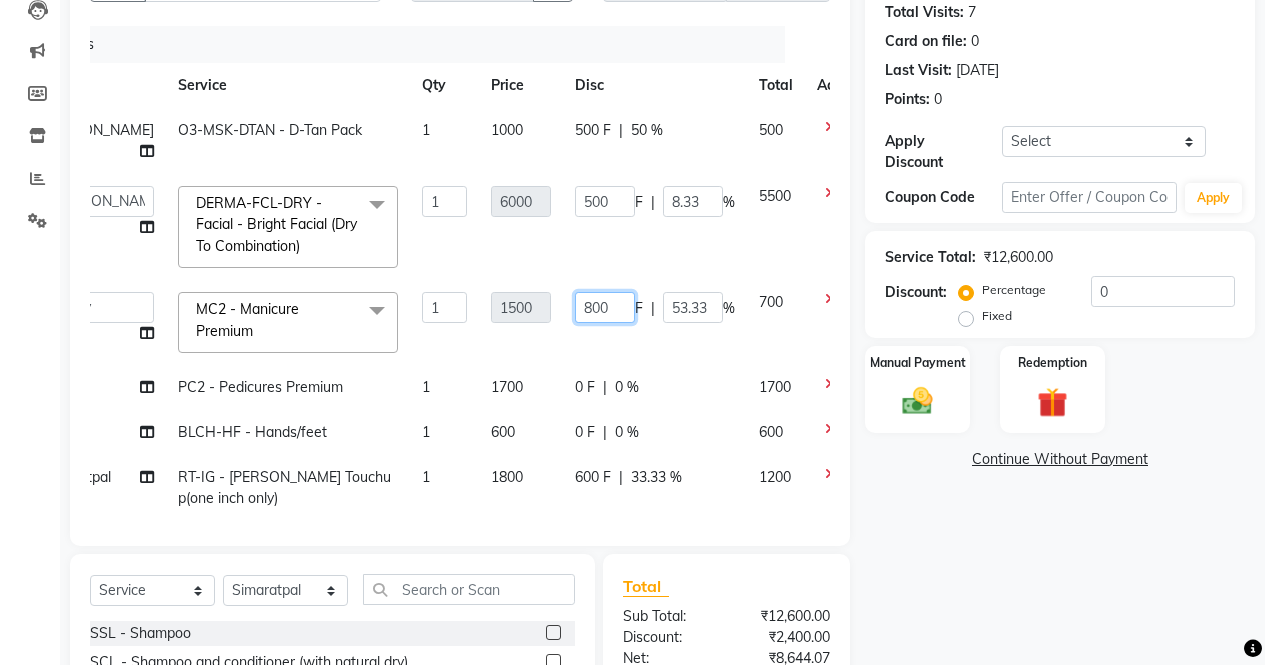 click on "800" 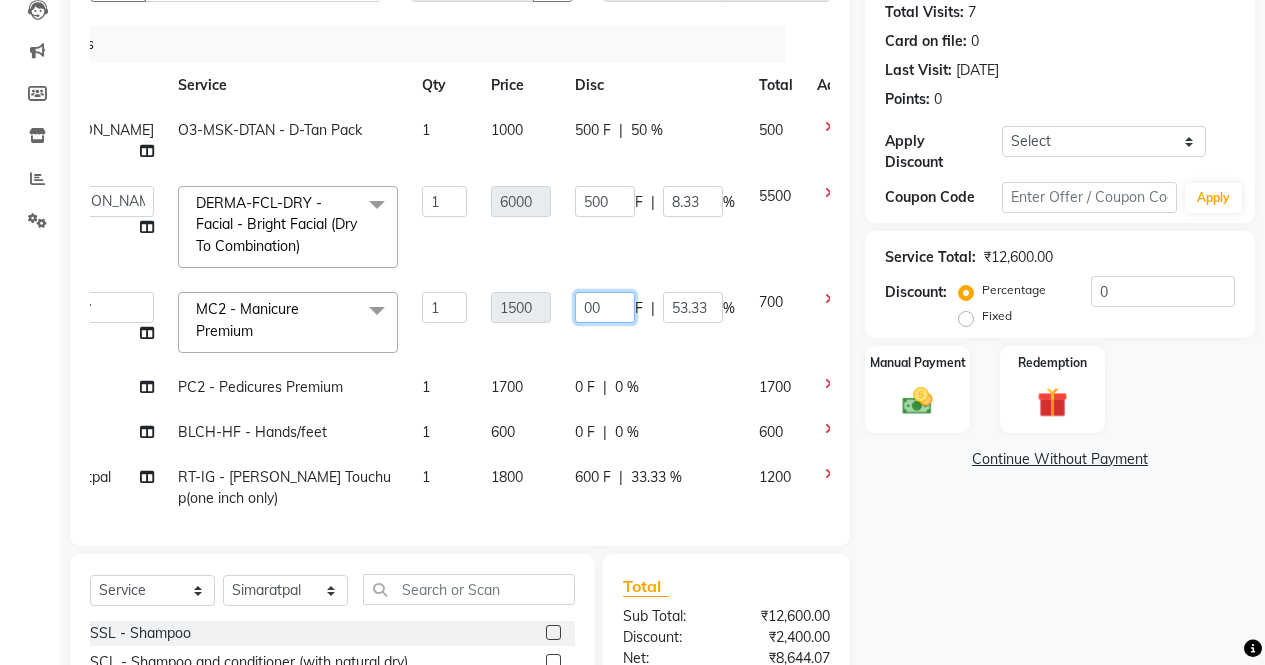 type on "900" 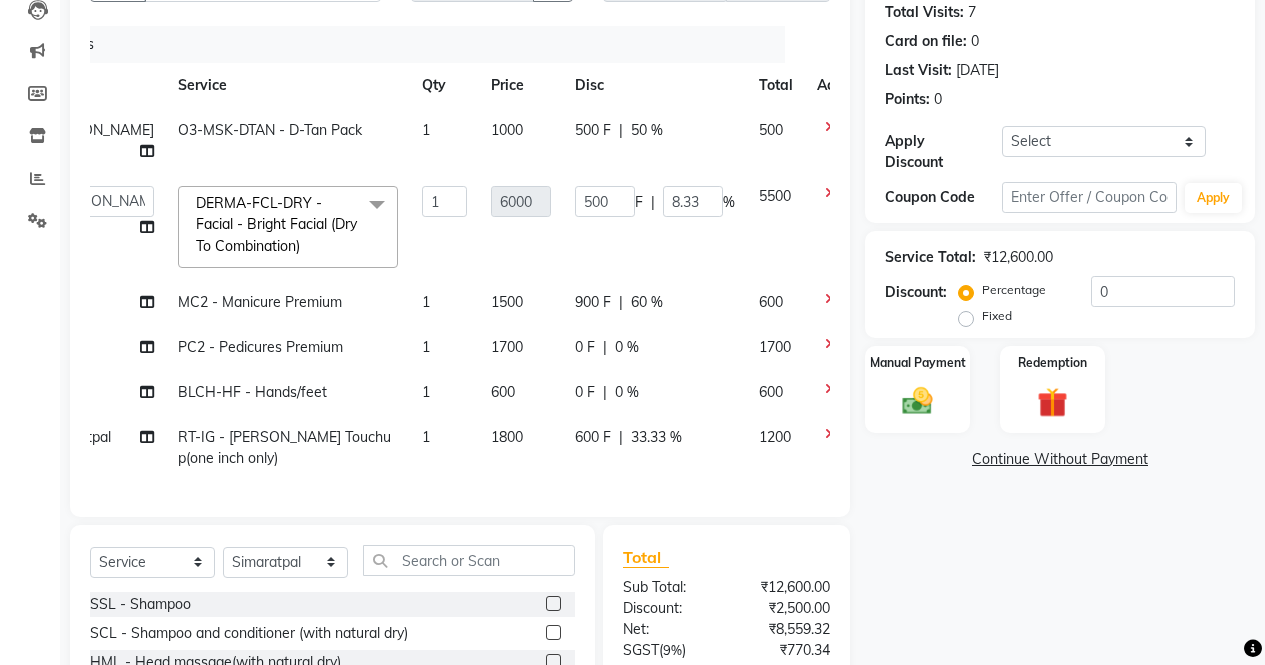 click on "Navneet Kaur  O3-MSK-DTAN  - D-Tan Pack 1 1000 500 F | 50 % 500  AFIA   Anjali   Ankita   Arwinder    Bikram   Harjinder   HEAD MASTERS   Inder    Jashan    JASHAN    Komal   Love   Lovepreet    Navneet Kaur    Ramanpreet Kaur    Ranjit Kaur   Sahil Kumar   Sania   Shekhar    Shilpa   Simaratpal    Sunny    SURAJ    Tejpal   Vansh  DERMA-FCL-DRY - Facial - Bright Facial (Dry To Combination)  x SSL - Shampoo SCL - Shampoo and conditioner (with natural dry) HML - Head massage(with natural dry) HCLD - Hair Cut by Creative Director HCL - Hair Cut by Senior Hair Stylist Trim - Trimming (one Length) Spt - Split ends/short/candle cut BD - Blow dry OS - Open styling GL-igora - Igora Global GL-essensity - Essensity Global Hlts-L - Highlights Bal - Balayage Chunks  - Chunks CR  - Color removal CRF - Color refresh Stk - Per streak RT-IG - Igora Root Touchup(one inch only) RT-ES - Essensity Root Touchup(one inch only) Reb - Rebonding ST  - Straight therapy Krt-L - Keratin Krt-BB -L - Keratin Blow Out SSM - Shampoo 1 500" 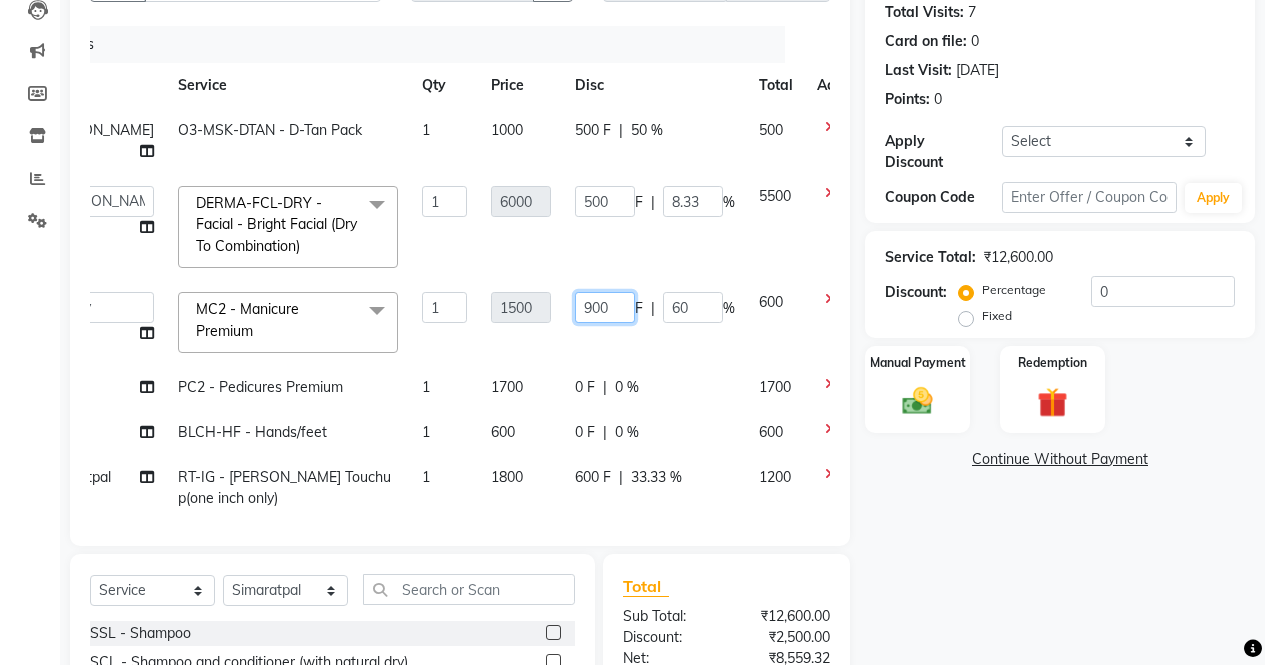 click on "900" 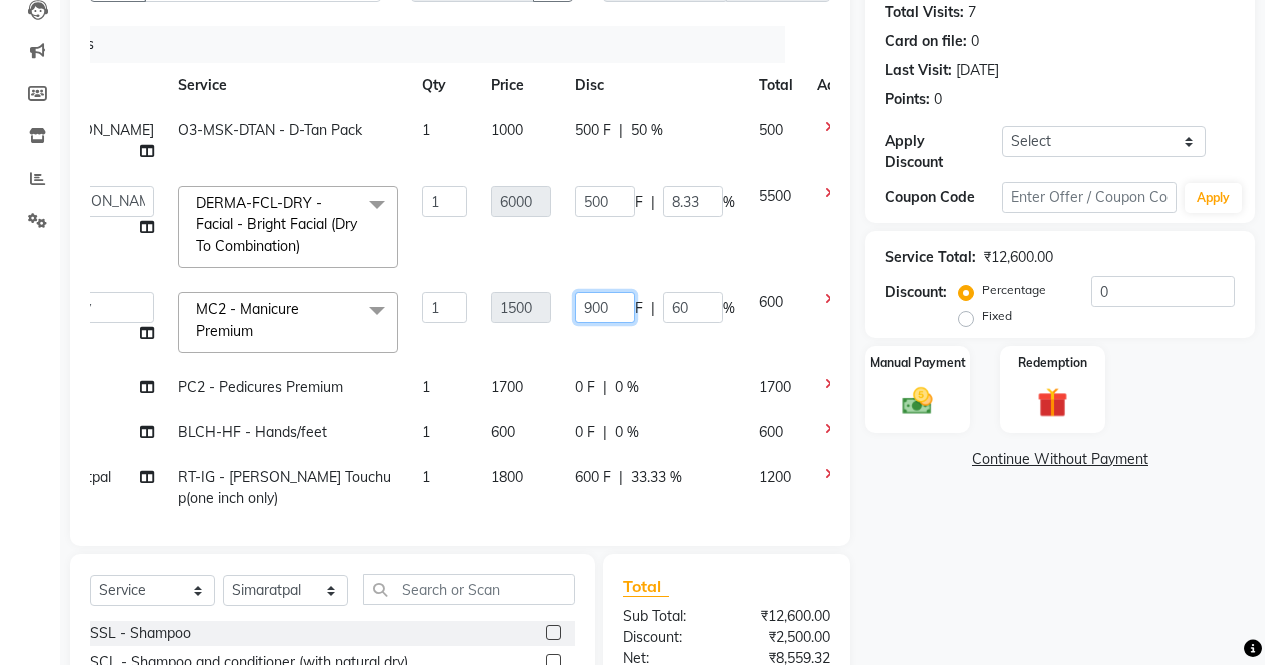 click on "900" 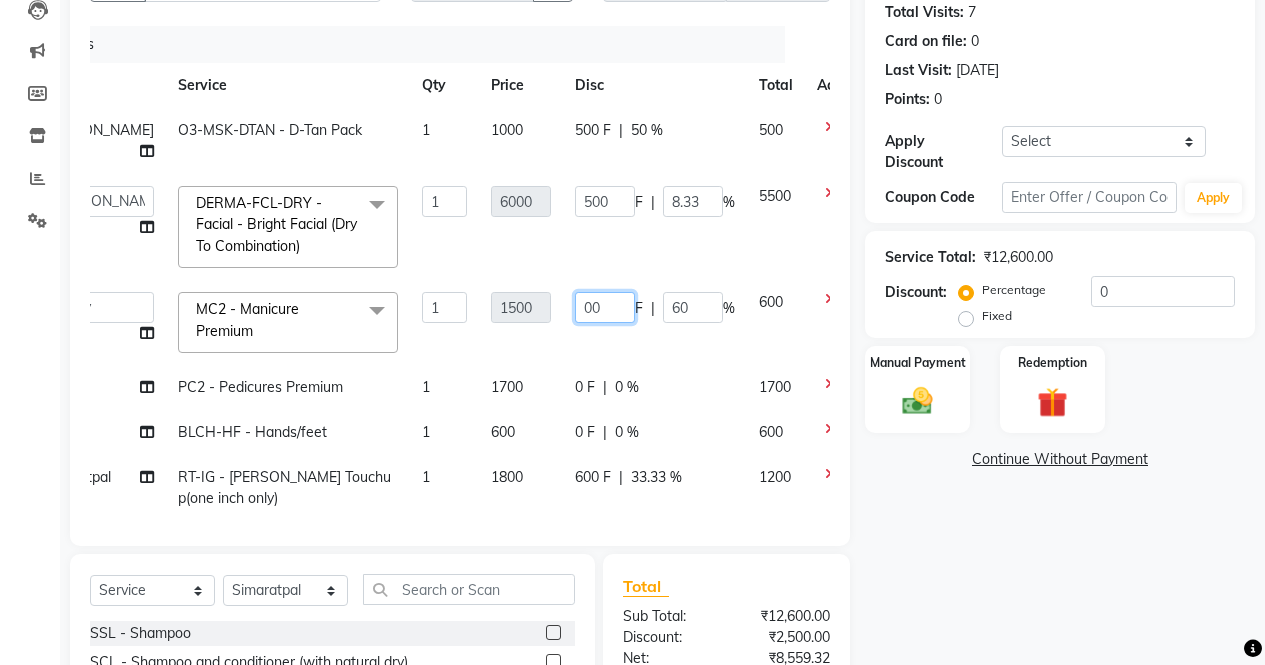 type on "700" 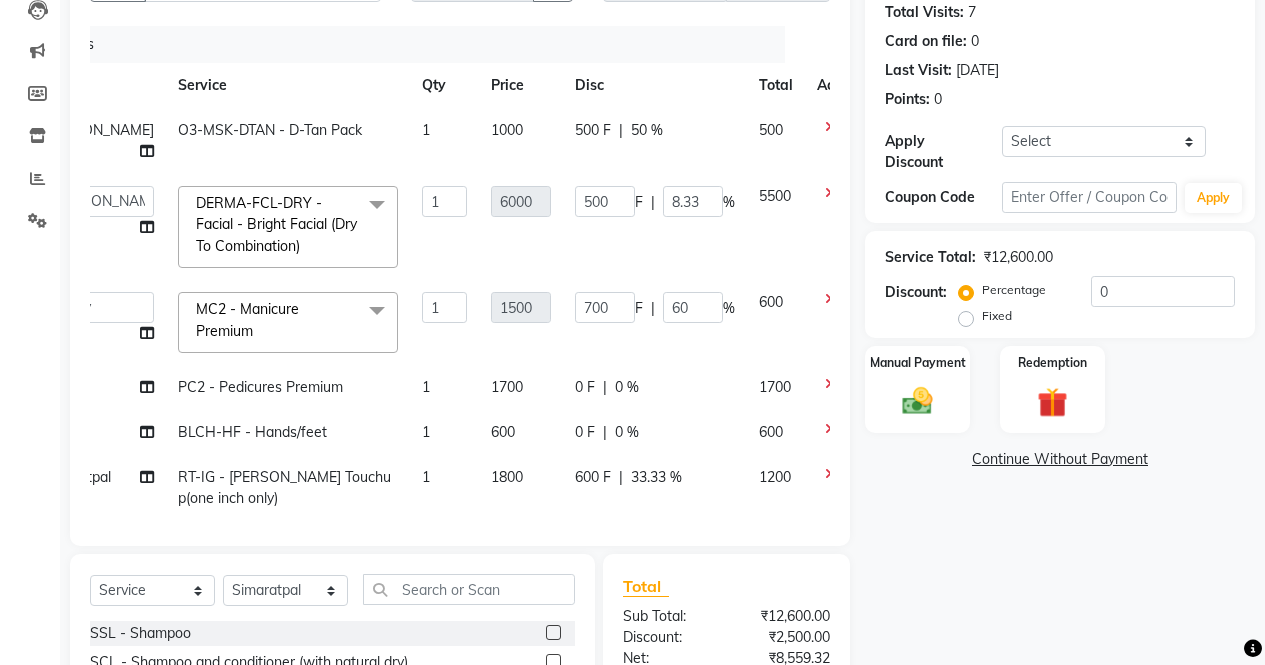 click on "Navneet Kaur  O3-MSK-DTAN  - D-Tan Pack 1 1000 500 F | 50 % 500  AFIA   Anjali   Ankita   Arwinder    Bikram   Harjinder   HEAD MASTERS   Inder    Jashan    JASHAN    Komal   Love   Lovepreet    Navneet Kaur    Ramanpreet Kaur    Ranjit Kaur   Sahil Kumar   Sania   Shekhar    Shilpa   Simaratpal    Sunny    SURAJ    Tejpal   Vansh  DERMA-FCL-DRY - Facial - Bright Facial (Dry To Combination)  x SSL - Shampoo SCL - Shampoo and conditioner (with natural dry) HML - Head massage(with natural dry) HCLD - Hair Cut by Creative Director HCL - Hair Cut by Senior Hair Stylist Trim - Trimming (one Length) Spt - Split ends/short/candle cut BD - Blow dry OS - Open styling GL-igora - Igora Global GL-essensity - Essensity Global Hlts-L - Highlights Bal - Balayage Chunks  - Chunks CR  - Color removal CRF - Color refresh Stk - Per streak RT-IG - Igora Root Touchup(one inch only) RT-ES - Essensity Root Touchup(one inch only) Reb - Rebonding ST  - Straight therapy Krt-L - Keratin Krt-BB -L - Keratin Blow Out SSM - Shampoo 1 500" 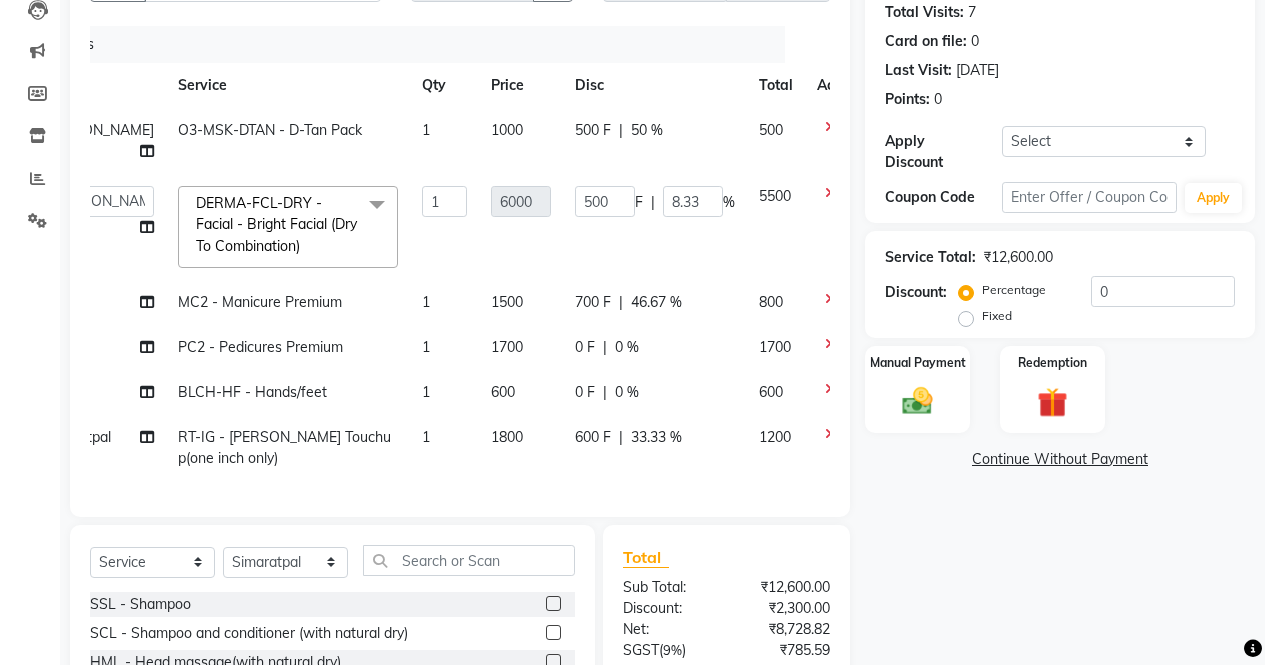 click on "0 F" 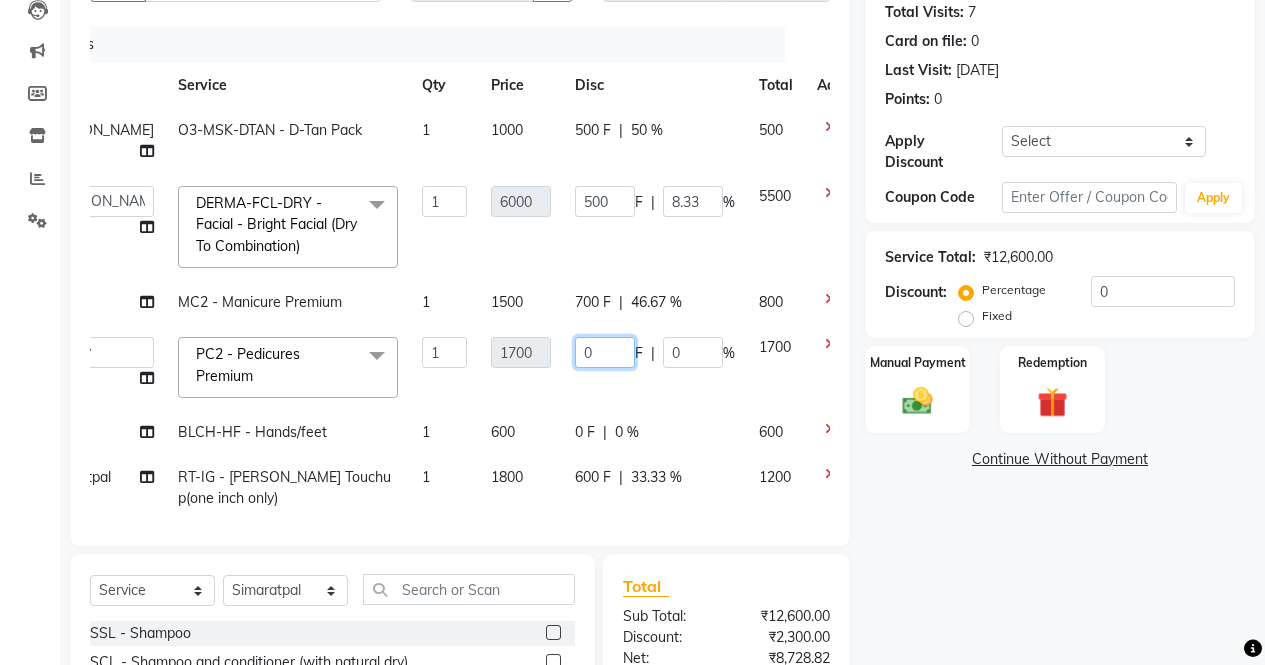click on "0" 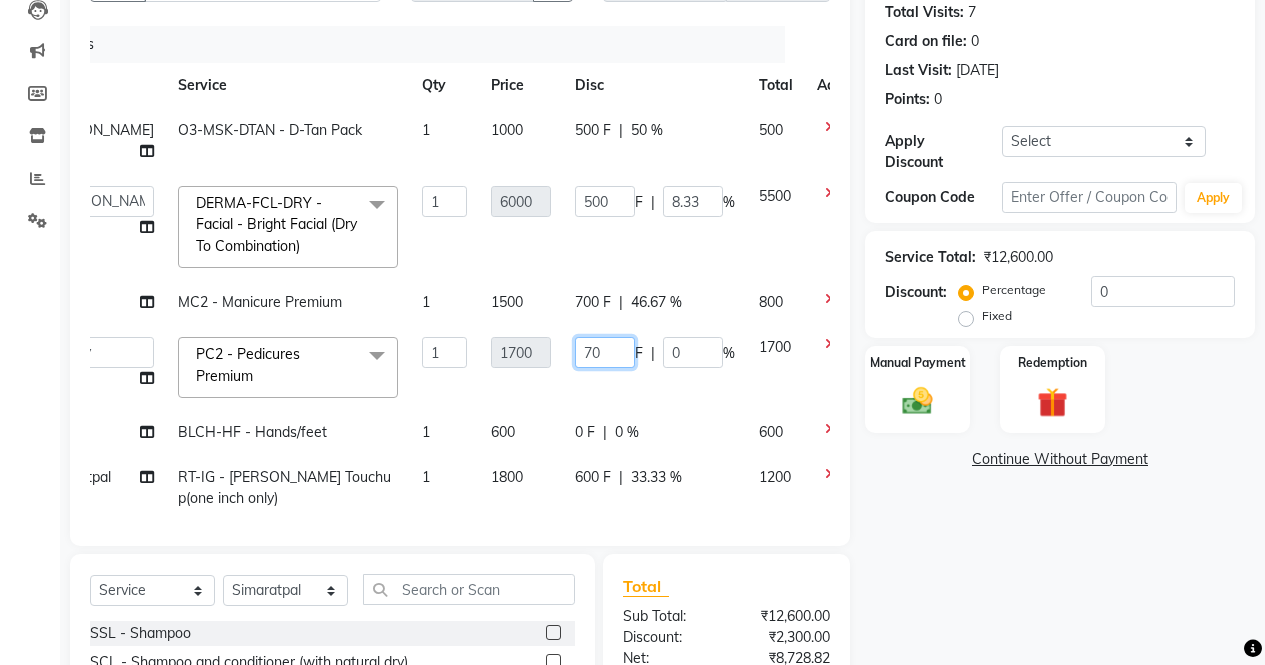 type on "700" 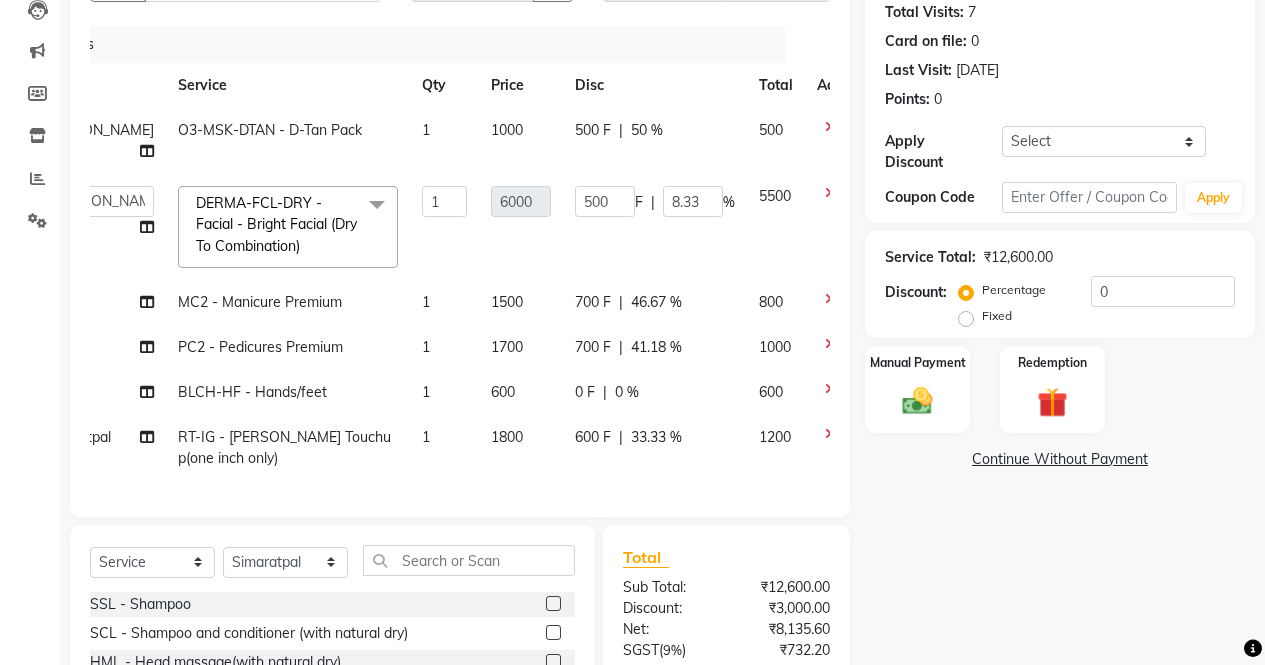 click on "Navneet Kaur  O3-MSK-DTAN  - D-Tan Pack 1 1000 500 F | 50 % 500  AFIA   Anjali   Ankita   Arwinder    Bikram   Harjinder   HEAD MASTERS   Inder    Jashan    JASHAN    Komal   Love   Lovepreet    Navneet Kaur    Ramanpreet Kaur    Ranjit Kaur   Sahil Kumar   Sania   Shekhar    Shilpa   Simaratpal    Sunny    SURAJ    Tejpal   Vansh  DERMA-FCL-DRY - Facial - Bright Facial (Dry To Combination)  x SSL - Shampoo SCL - Shampoo and conditioner (with natural dry) HML - Head massage(with natural dry) HCLD - Hair Cut by Creative Director HCL - Hair Cut by Senior Hair Stylist Trim - Trimming (one Length) Spt - Split ends/short/candle cut BD - Blow dry OS - Open styling GL-igora - Igora Global GL-essensity - Essensity Global Hlts-L - Highlights Bal - Balayage Chunks  - Chunks CR  - Color removal CRF - Color refresh Stk - Per streak RT-IG - Igora Root Touchup(one inch only) RT-ES - Essensity Root Touchup(one inch only) Reb - Rebonding ST  - Straight therapy Krt-L - Keratin Krt-BB -L - Keratin Blow Out SSM - Shampoo 1 500" 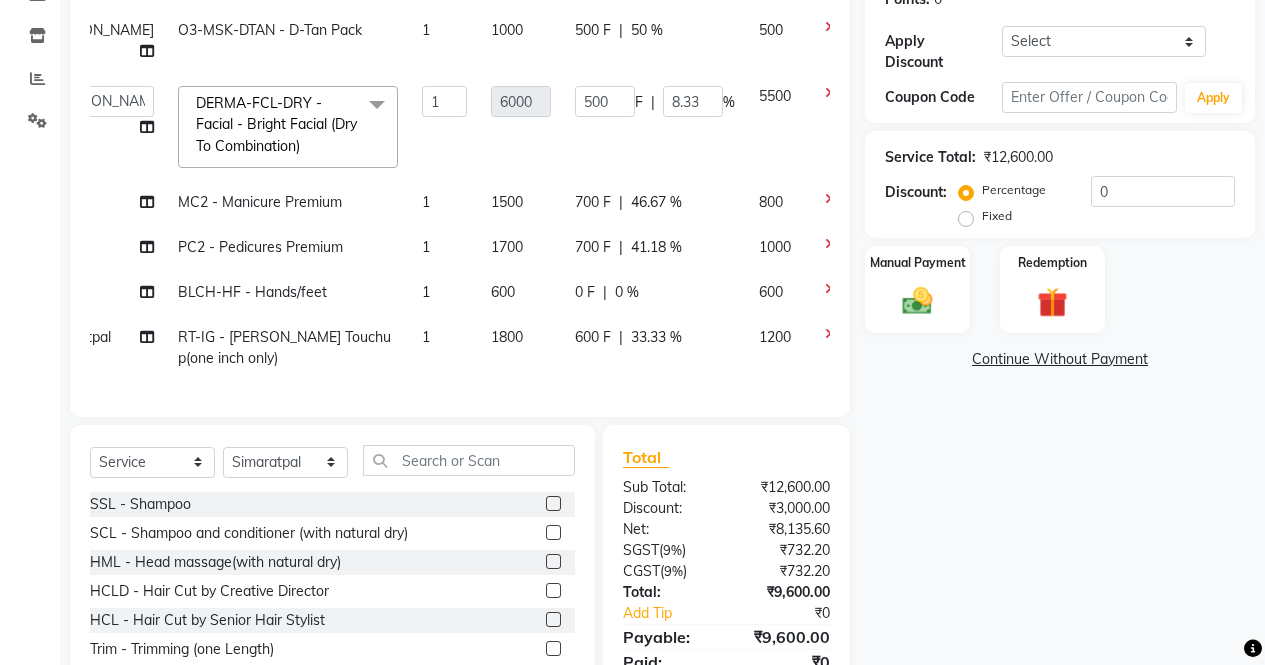 click on "DERMA-FCL-DRY - Facial - Bright Facial (Dry To Combination)  x" 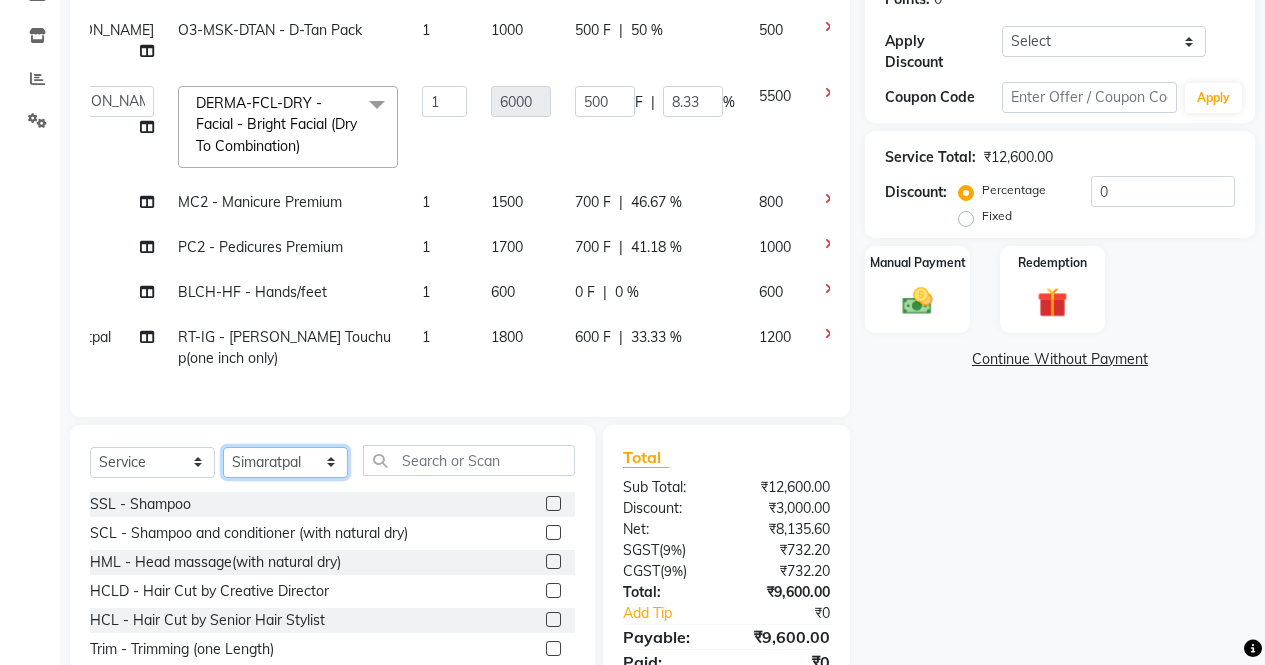 click on "Select Stylist AFIA Anjali [PERSON_NAME] [PERSON_NAME]  [PERSON_NAME] HEAD [PERSON_NAME]  [PERSON_NAME]  [PERSON_NAME]  [PERSON_NAME] Love [PERSON_NAME]  [PERSON_NAME]  [PERSON_NAME]  [PERSON_NAME] [PERSON_NAME] [PERSON_NAME]  [PERSON_NAME]  [PERSON_NAME]" 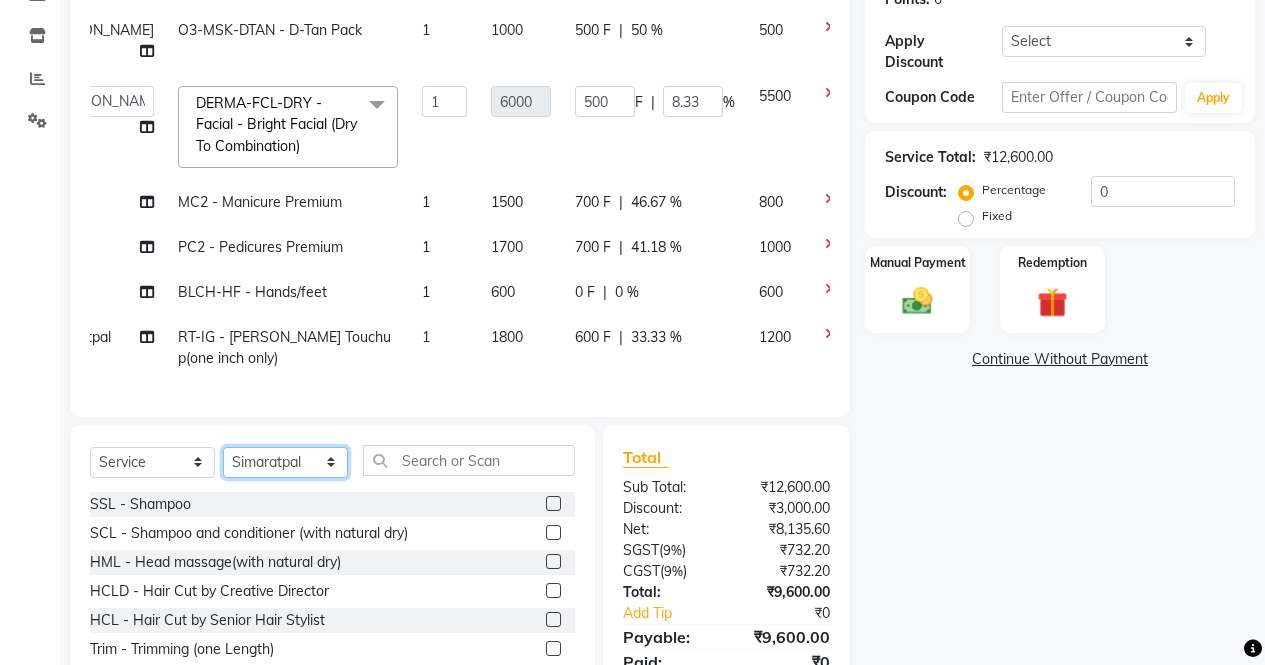 scroll, scrollTop: 422, scrollLeft: 0, axis: vertical 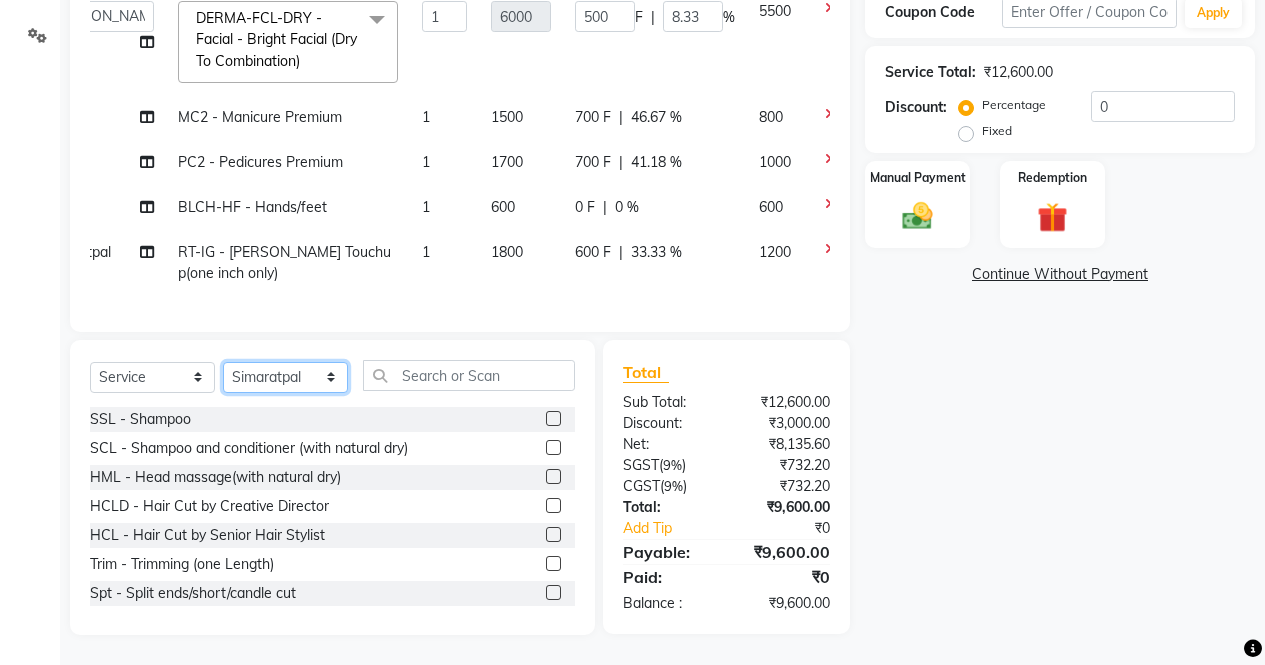 select on "60667" 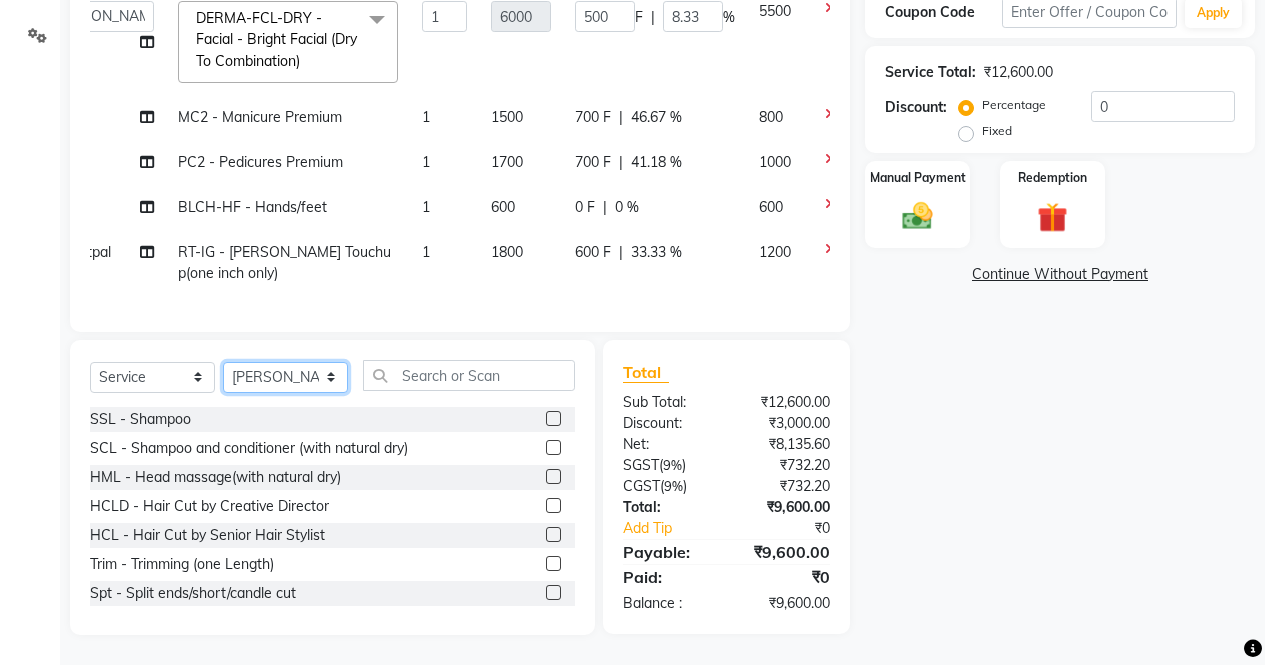 click on "Select Stylist AFIA Anjali [PERSON_NAME] [PERSON_NAME]  [PERSON_NAME] HEAD [PERSON_NAME]  [PERSON_NAME]  [PERSON_NAME]  [PERSON_NAME] Love [PERSON_NAME]  [PERSON_NAME]  [PERSON_NAME]  [PERSON_NAME] [PERSON_NAME] [PERSON_NAME]  [PERSON_NAME]  [PERSON_NAME]" 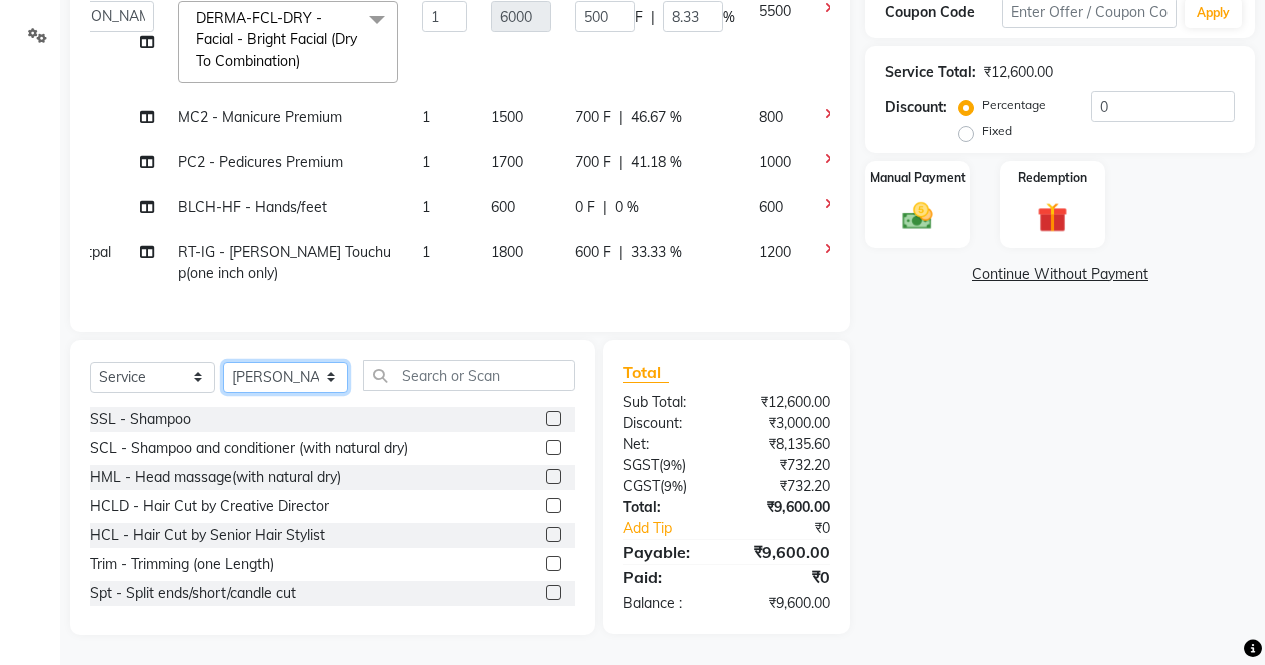 scroll, scrollTop: 0, scrollLeft: 20, axis: horizontal 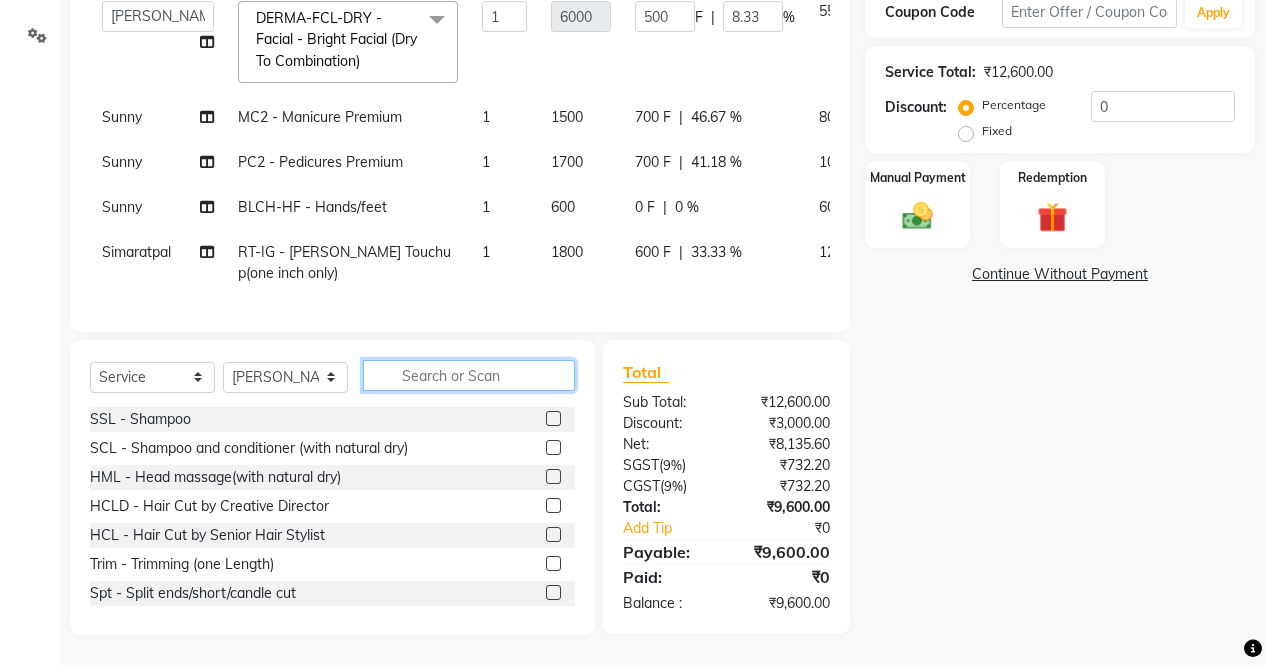 click 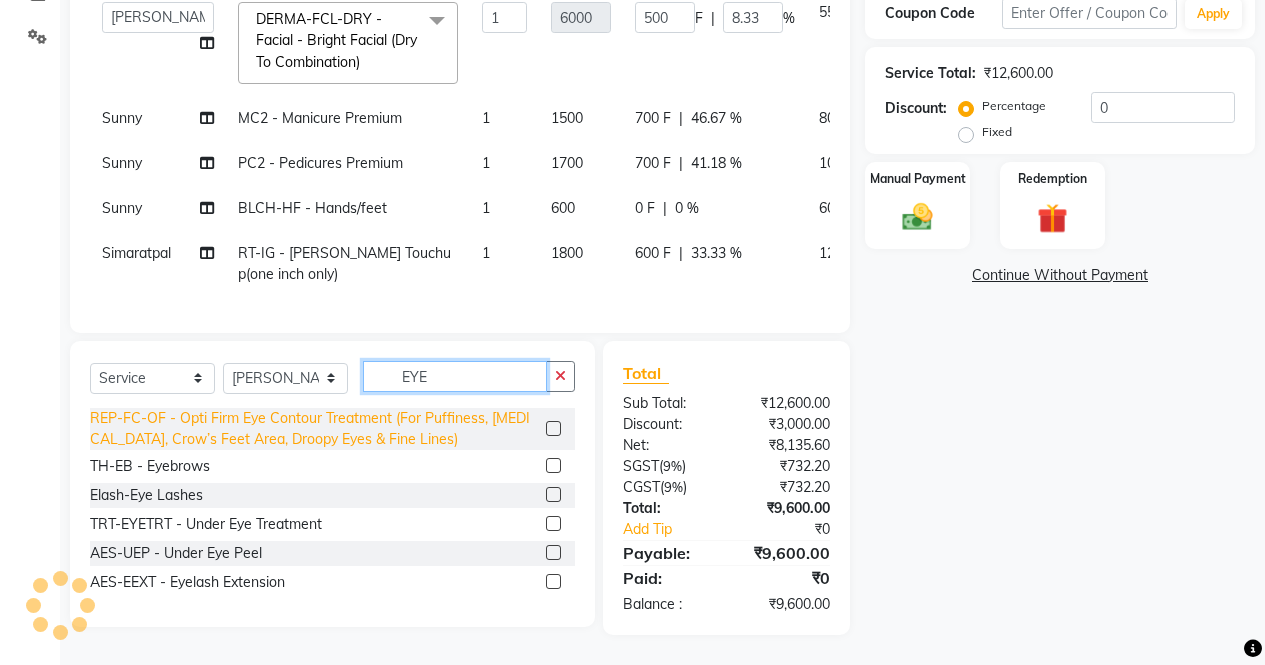 scroll, scrollTop: 421, scrollLeft: 0, axis: vertical 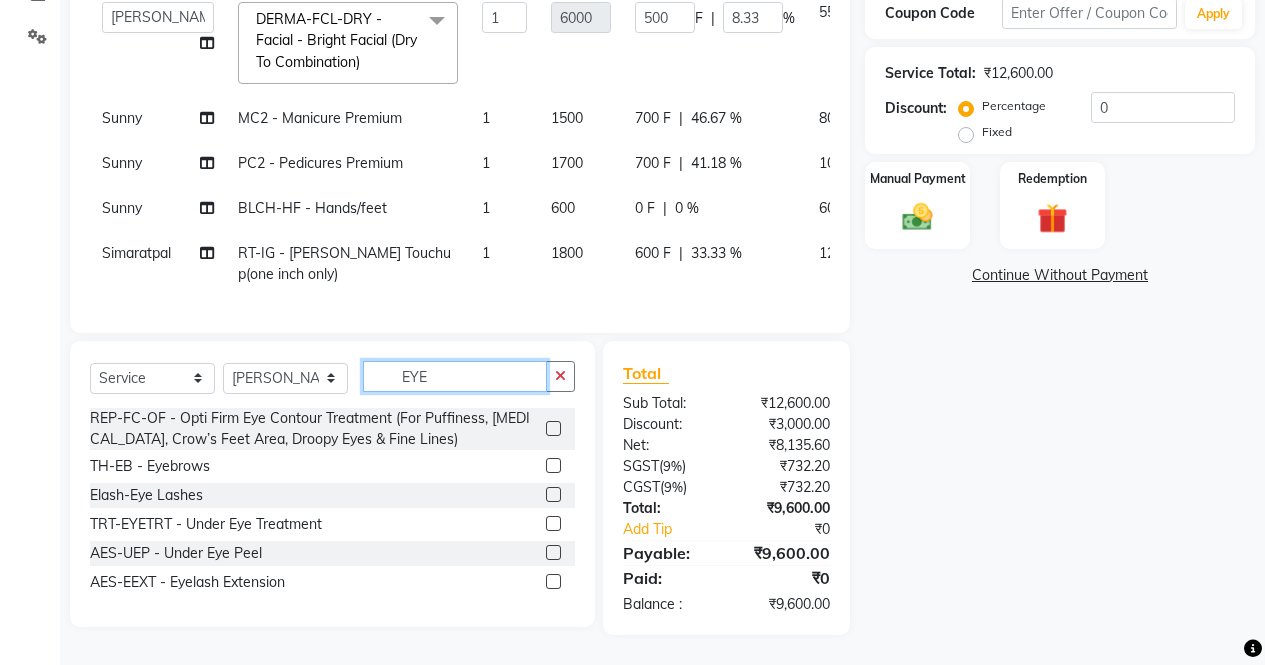 type on "EYE" 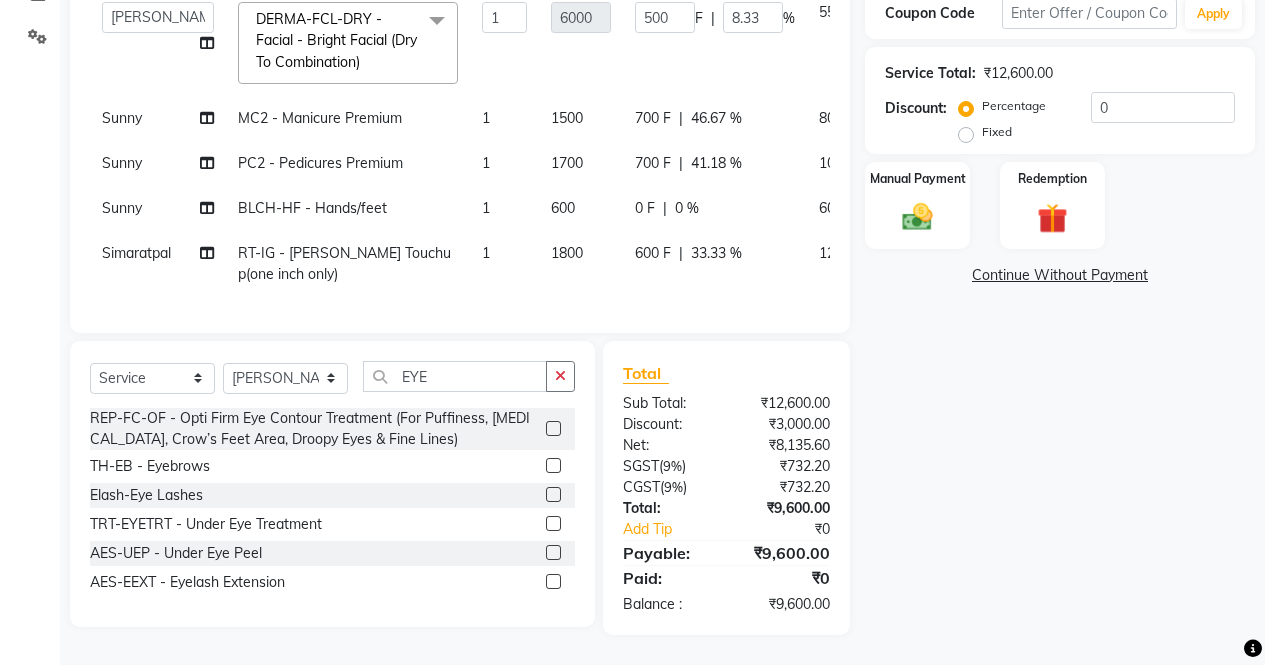 click 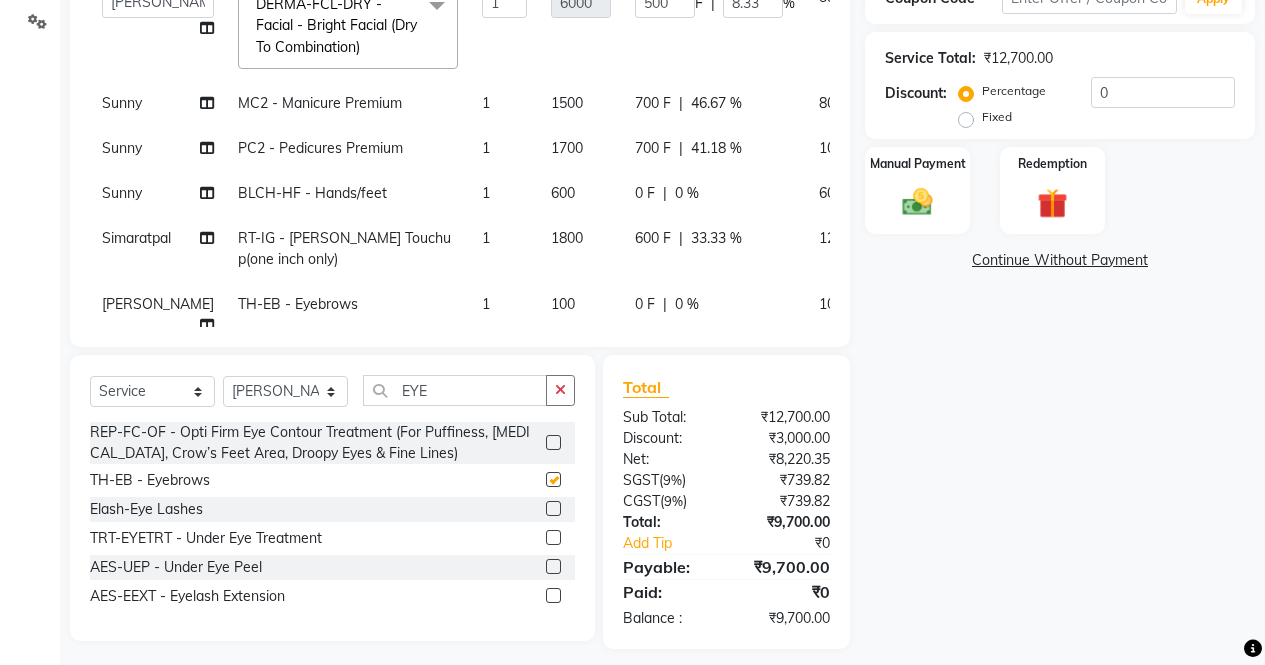 checkbox on "false" 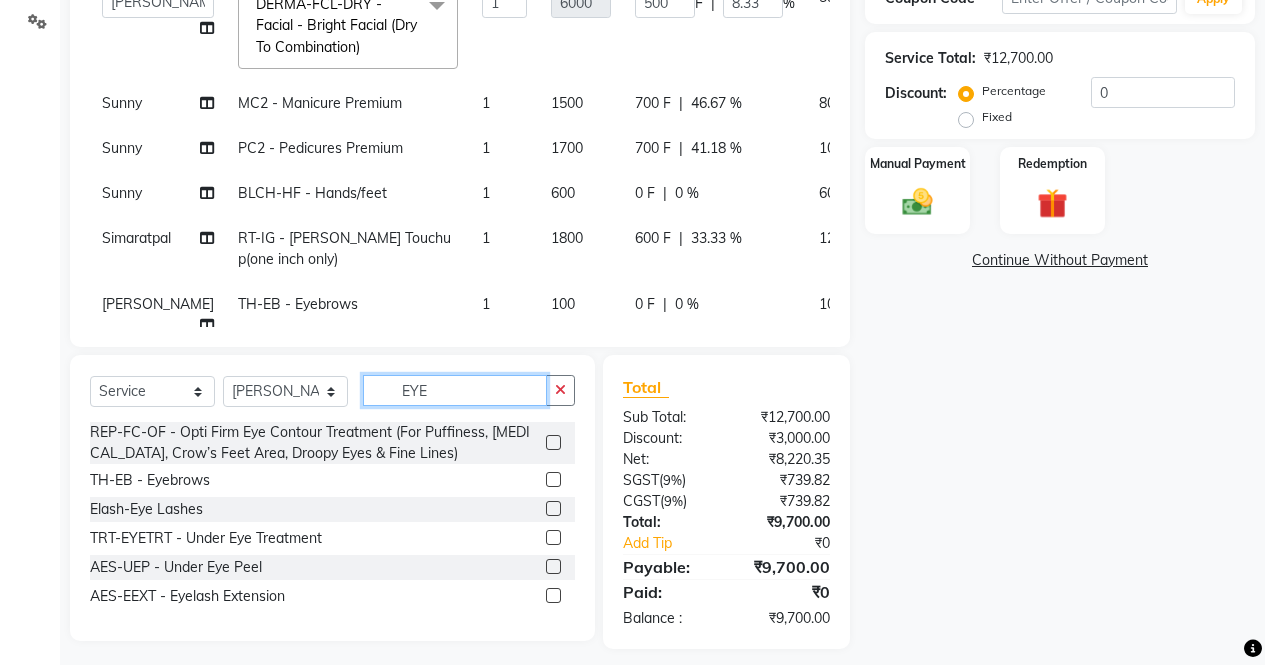 click on "EYE" 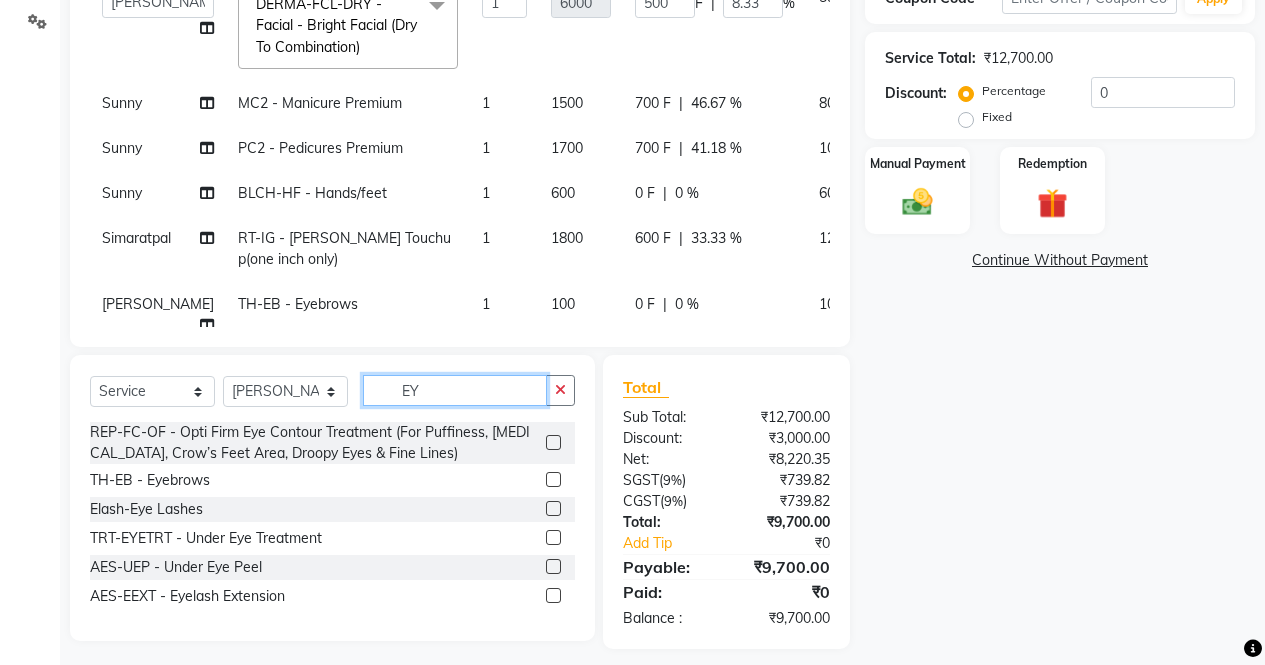 type on "E" 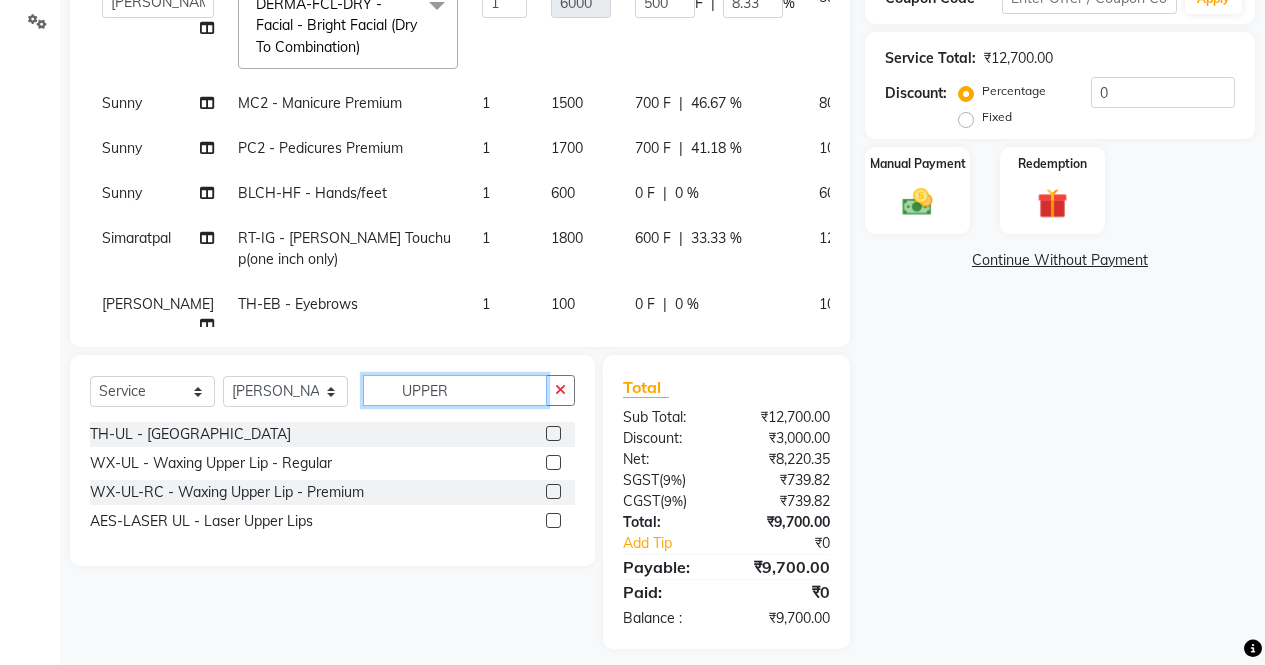 type on "UPPER" 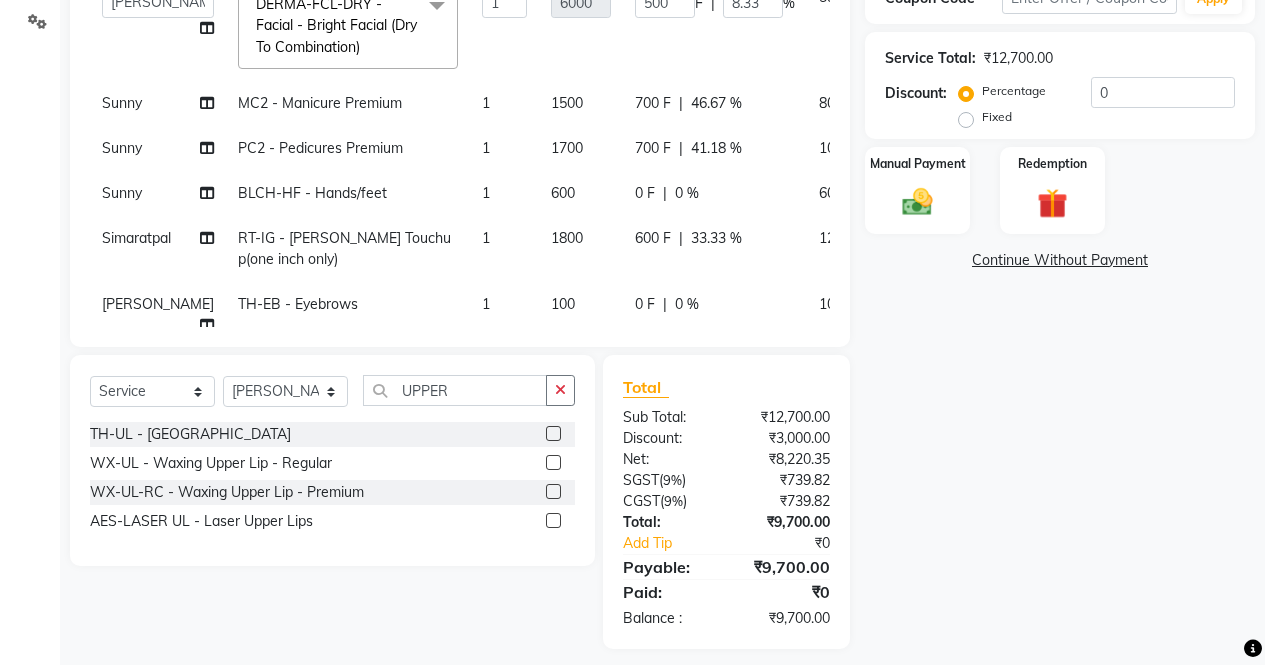 click 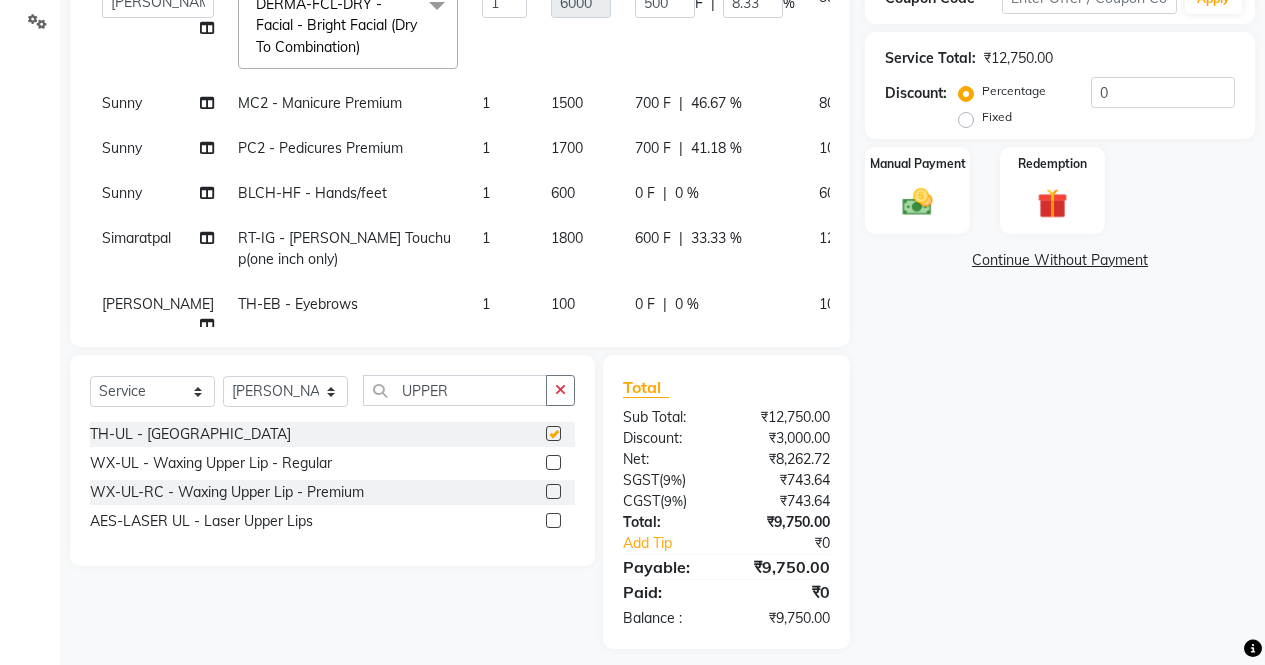checkbox on "false" 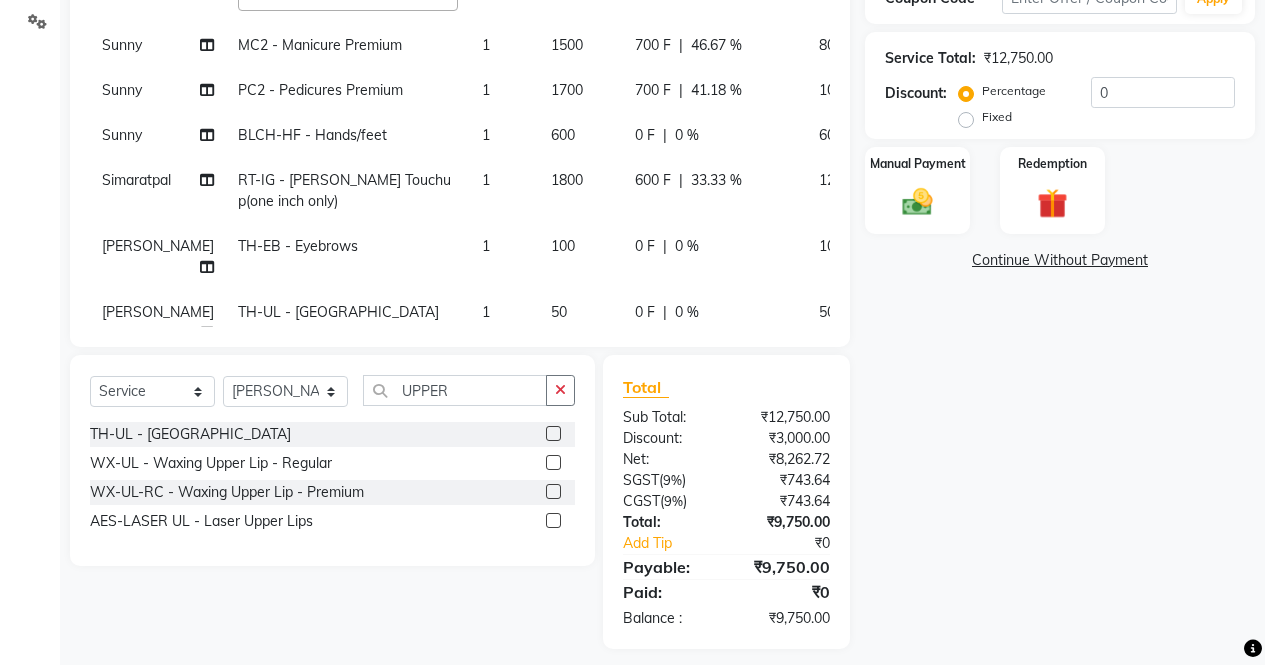 scroll, scrollTop: 118, scrollLeft: 0, axis: vertical 